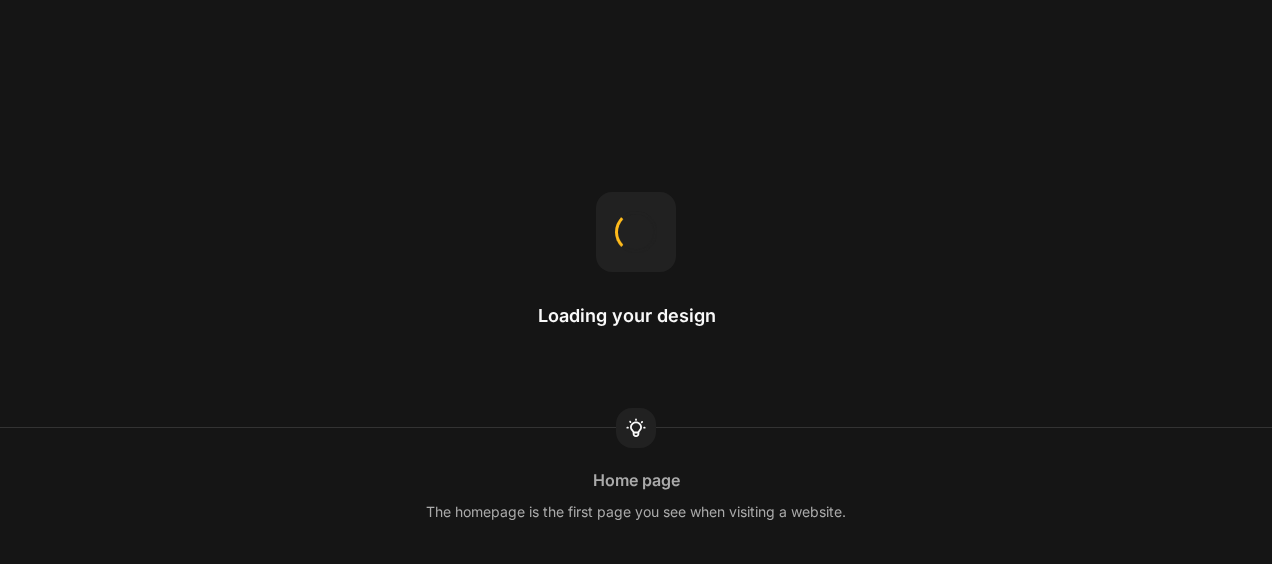 scroll, scrollTop: 0, scrollLeft: 0, axis: both 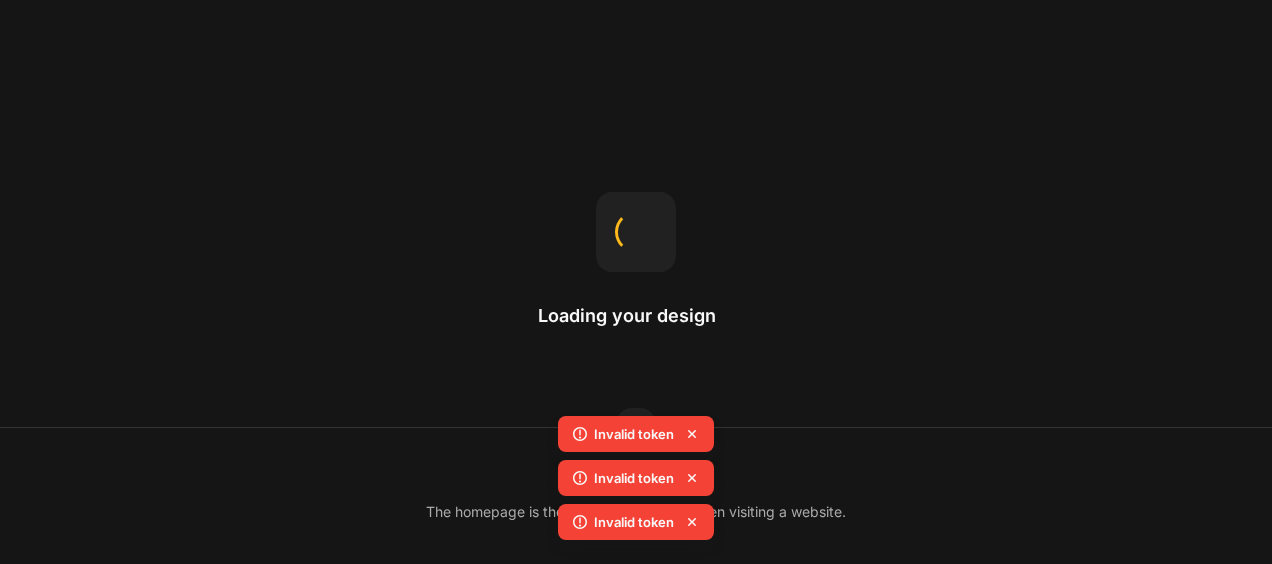 click on "Loading your design" at bounding box center [636, 282] 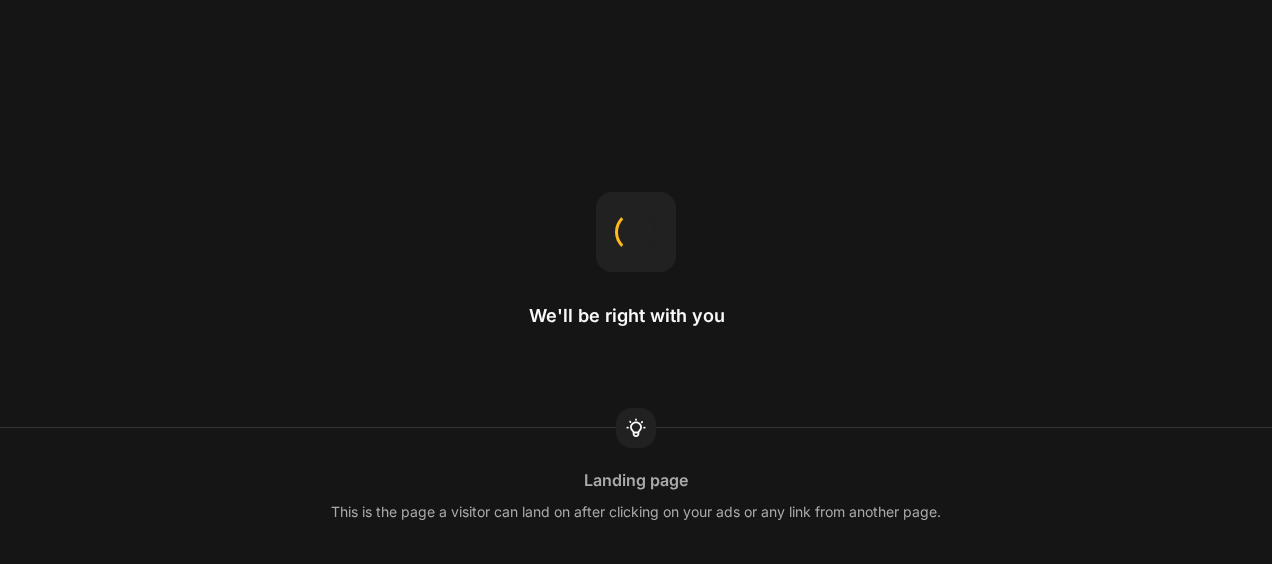 scroll, scrollTop: 0, scrollLeft: 0, axis: both 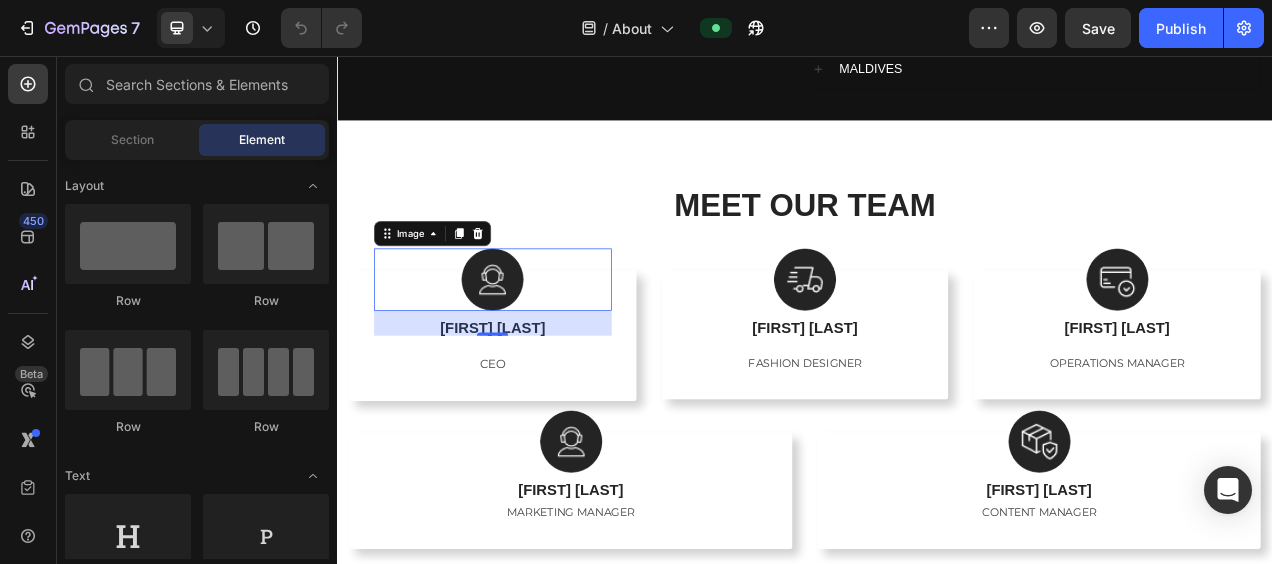 click at bounding box center (536, 343) 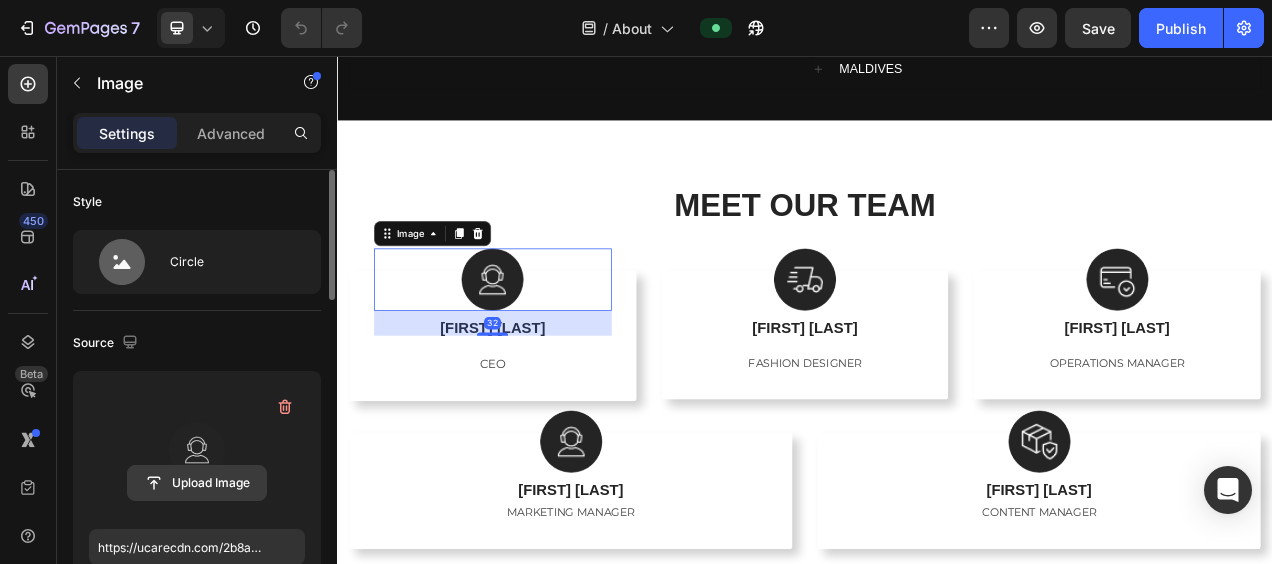 click 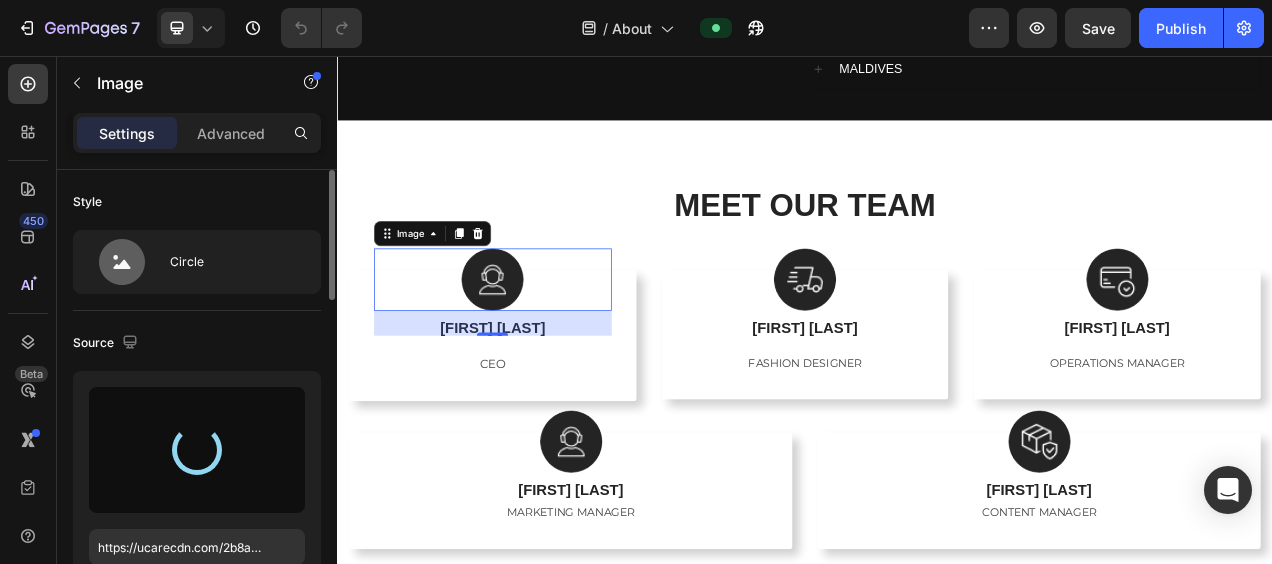 type on "https://cdn.shopify.com/s/files/1/0654/1302/1785/files/gempages_577881709786170309-83b248d8-e3e4-4f8f-b4f8-75f645237cf4.jpg" 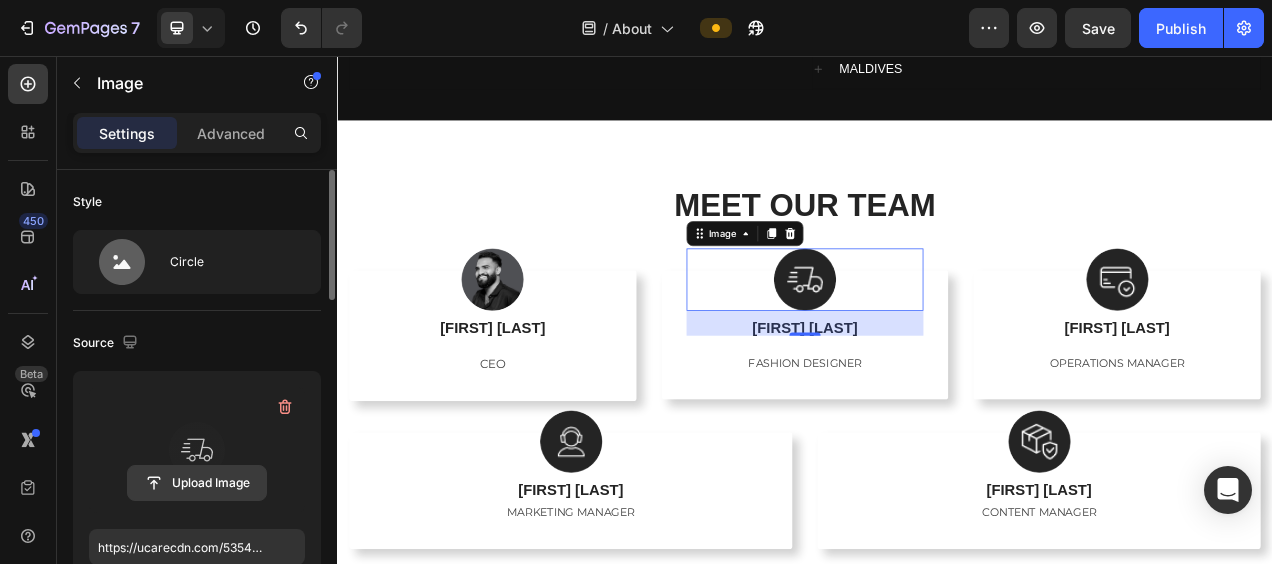 click 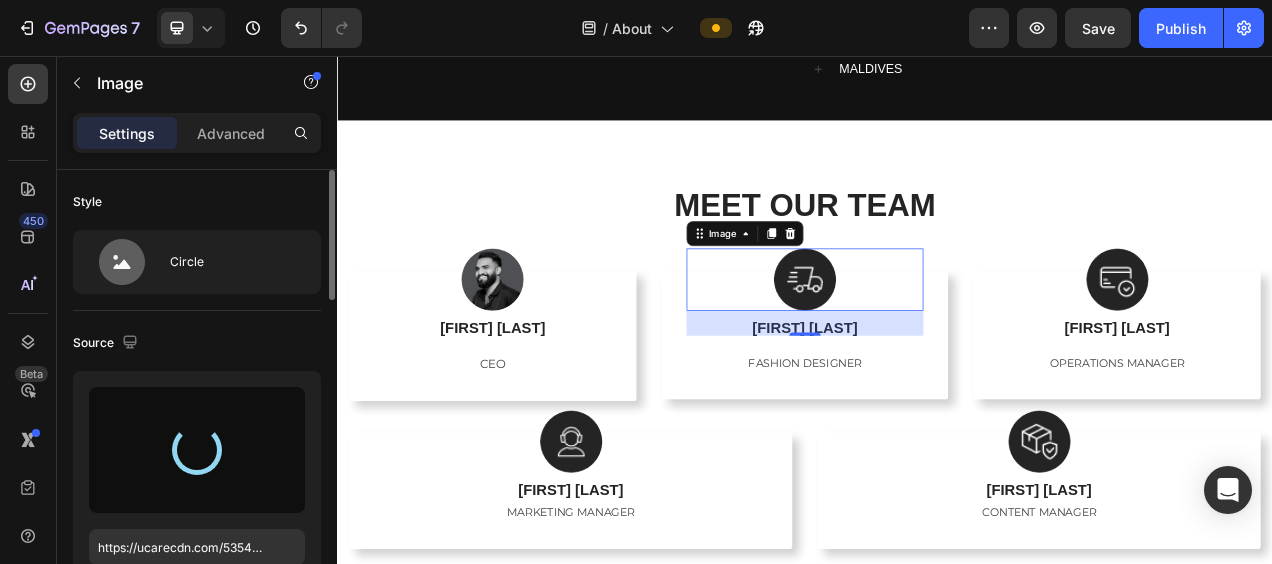 type on "https://cdn.shopify.com/s/files/1/0654/1302/1785/files/gempages_577881709786170309-2683a654-b525-40dd-aed6-a83d0c8e7048.jpg" 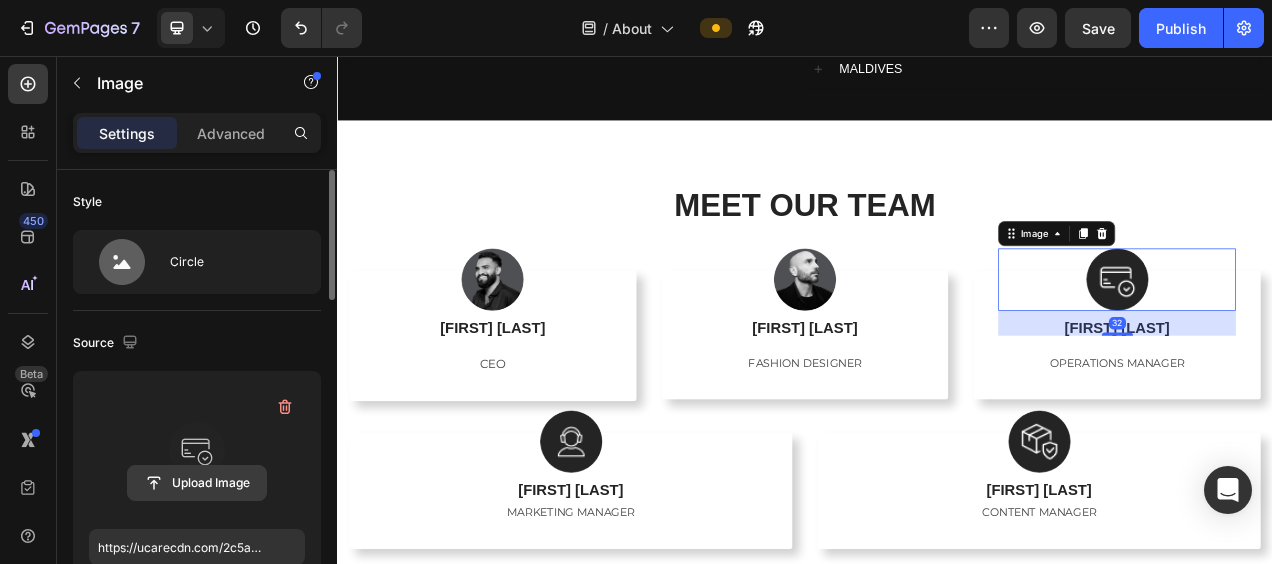 click 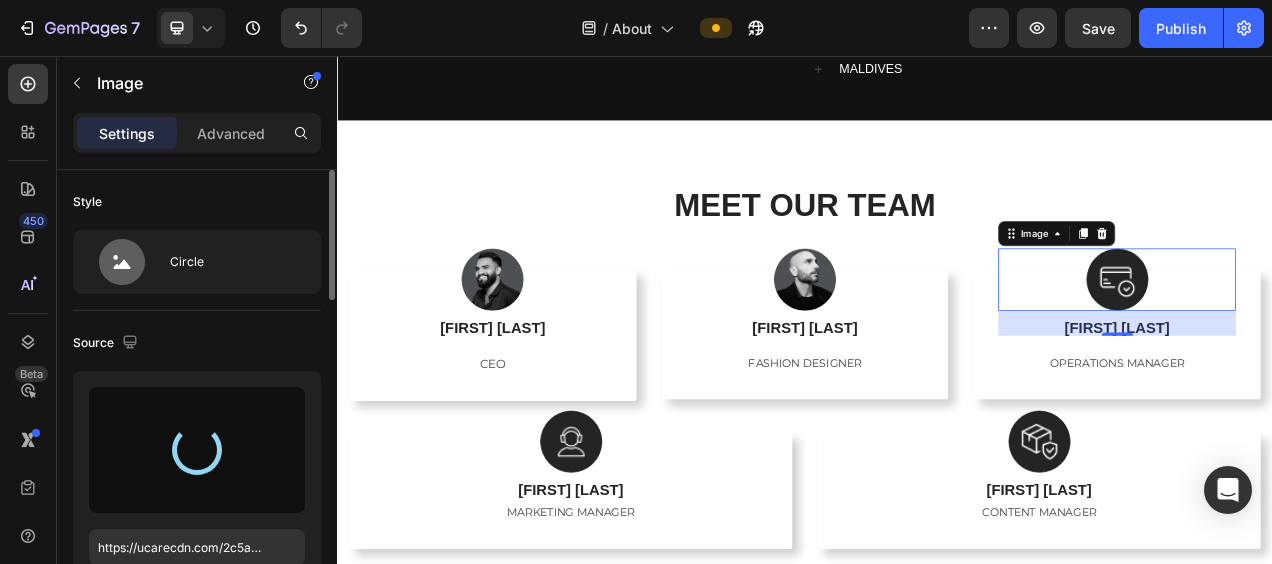 type on "https://cdn.shopify.com/s/files/1/0654/1302/1785/files/gempages_577881709786170309-043277ad-2009-4e3e-b9af-b3772ae35f3d.jpg" 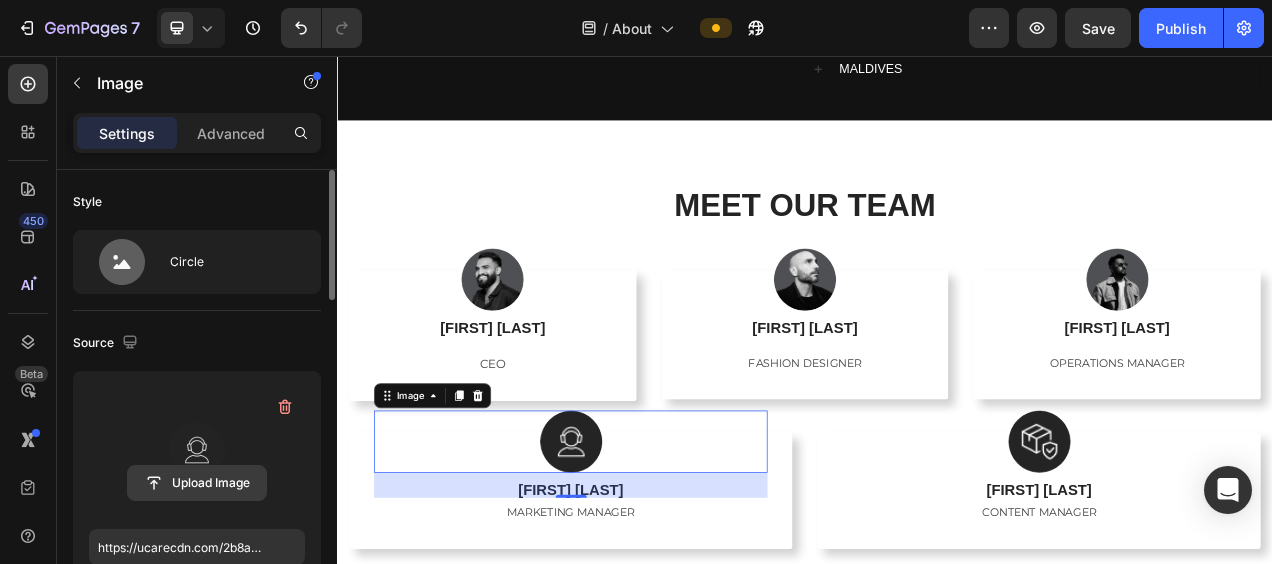 click 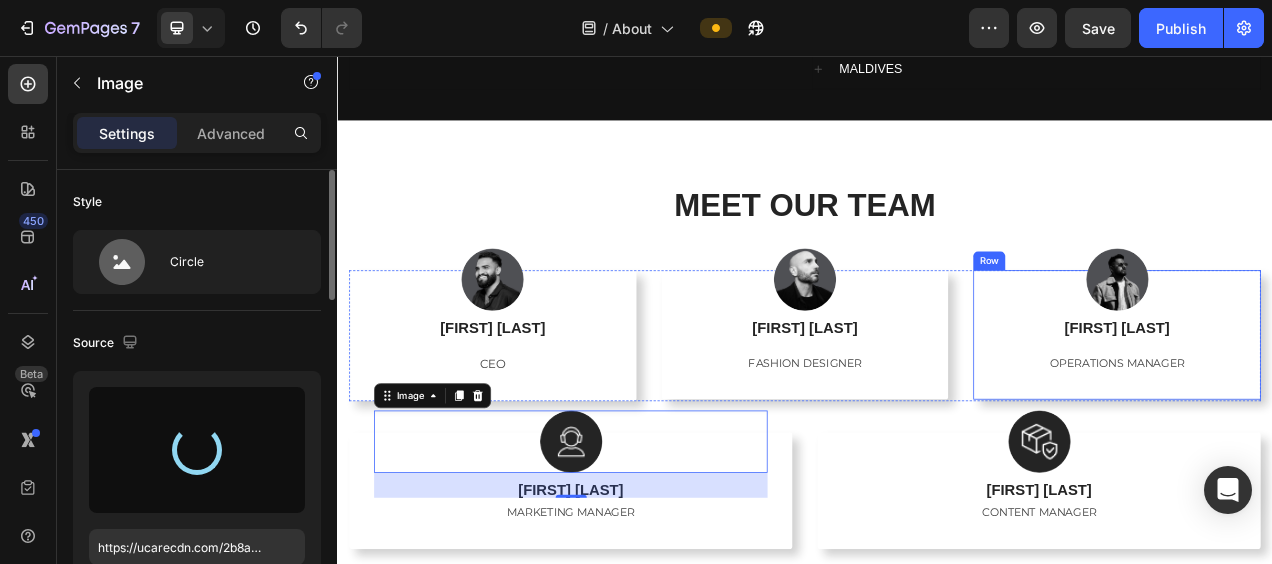type on "https://cdn.shopify.com/s/files/1/0654/1302/1785/files/gempages_577881709786170309-e8ac81cc-c6c2-41bf-8d18-1796b87eb0c8.jpg" 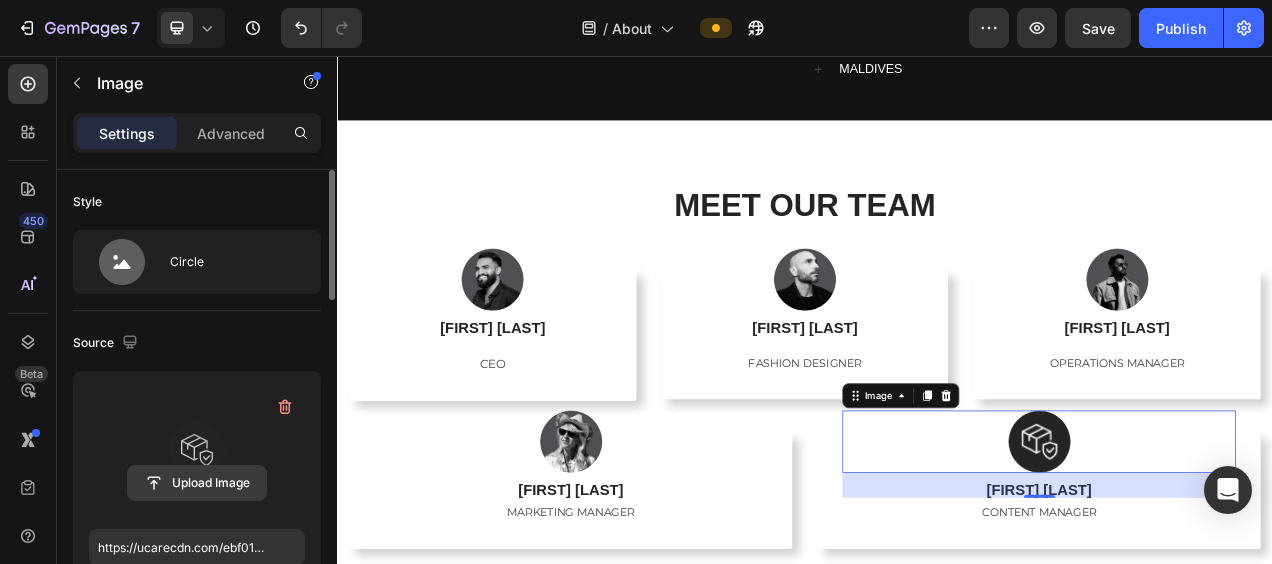 click 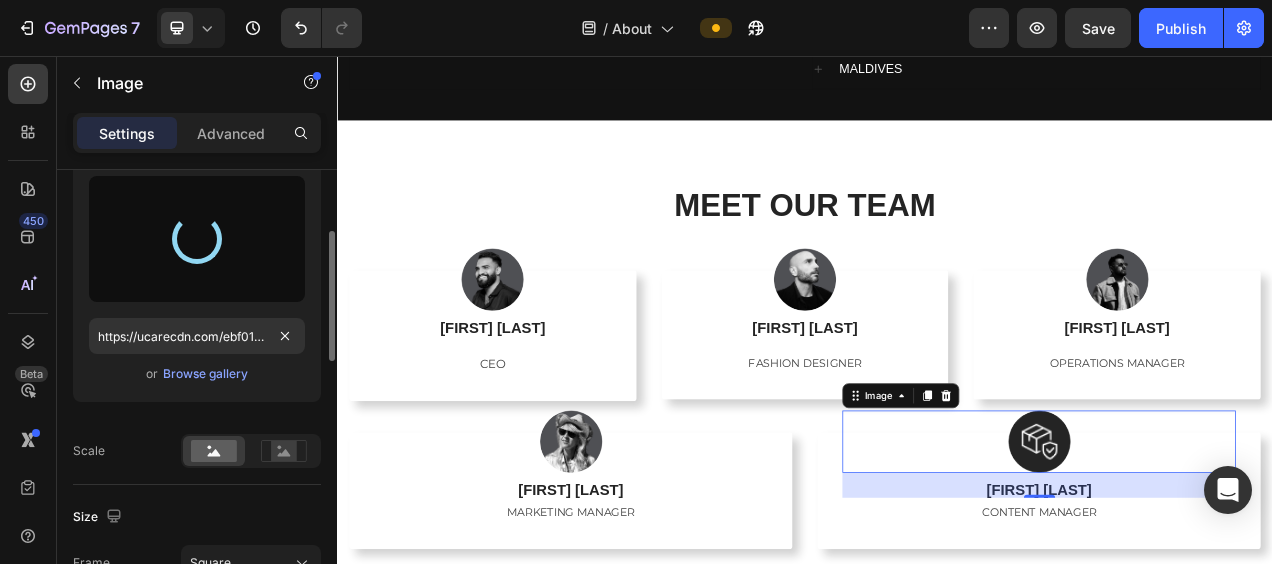 scroll, scrollTop: 212, scrollLeft: 0, axis: vertical 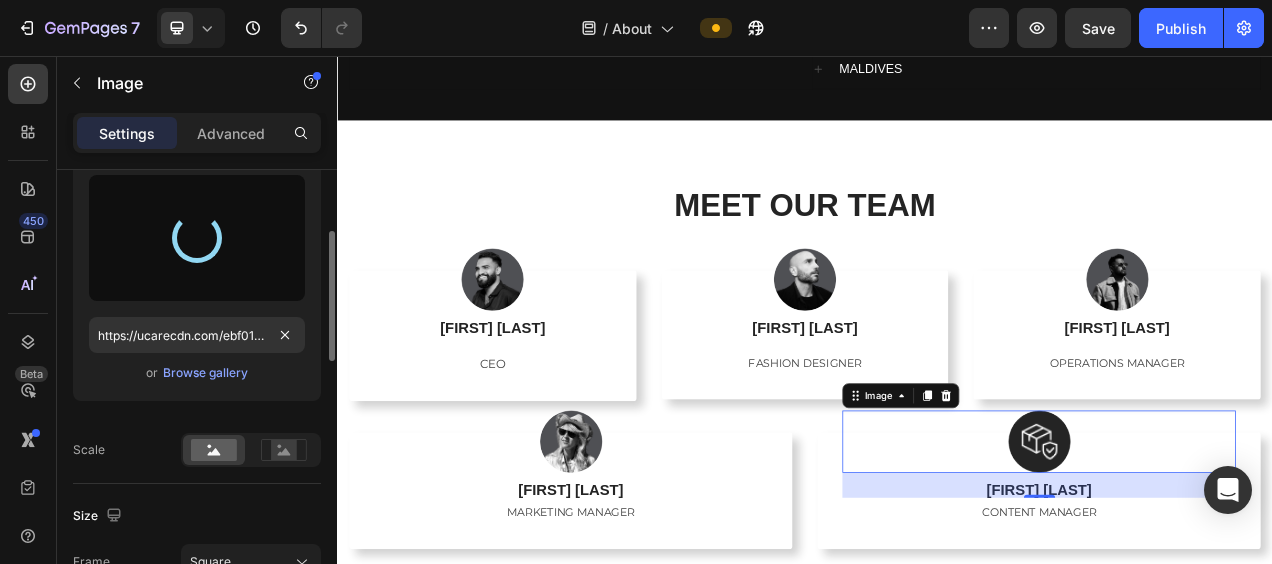 type on "https://cdn.shopify.com/s/files/1/0654/1302/1785/files/gempages_577881709786170309-6d2c7308-e39a-4ee4-9577-b28b39ea5adf.jpg" 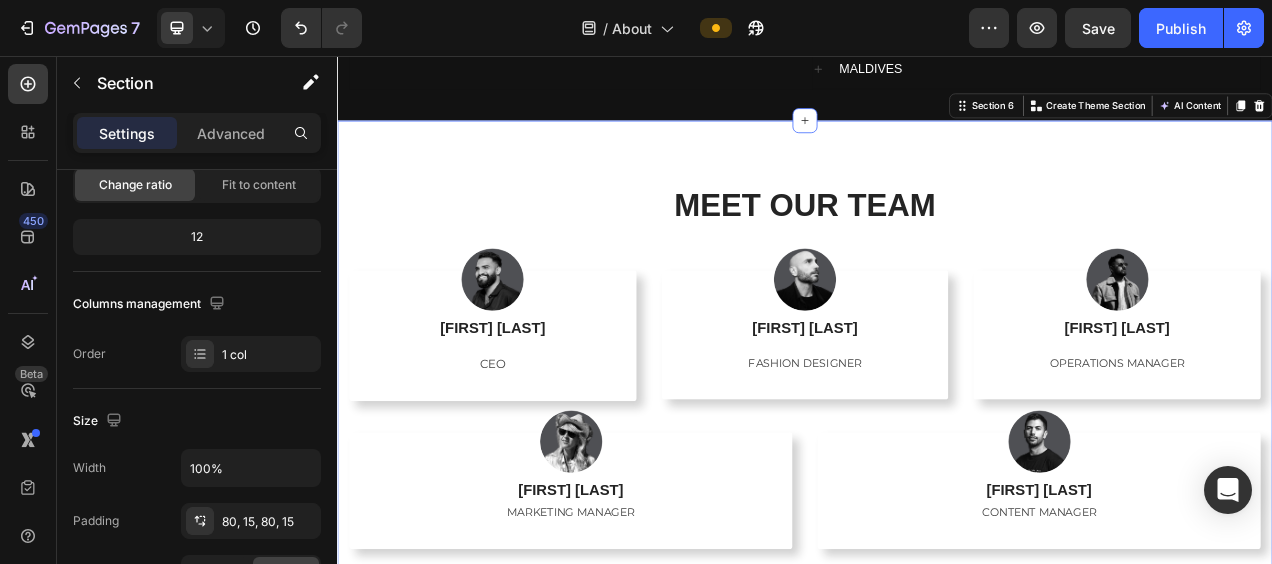 scroll, scrollTop: 0, scrollLeft: 0, axis: both 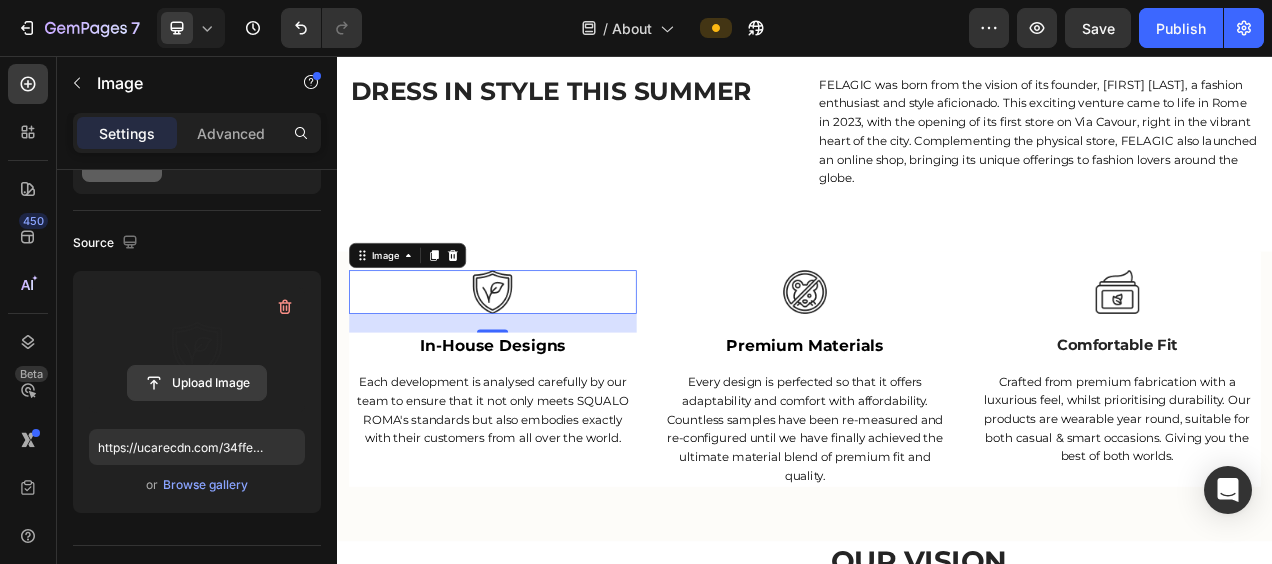 click 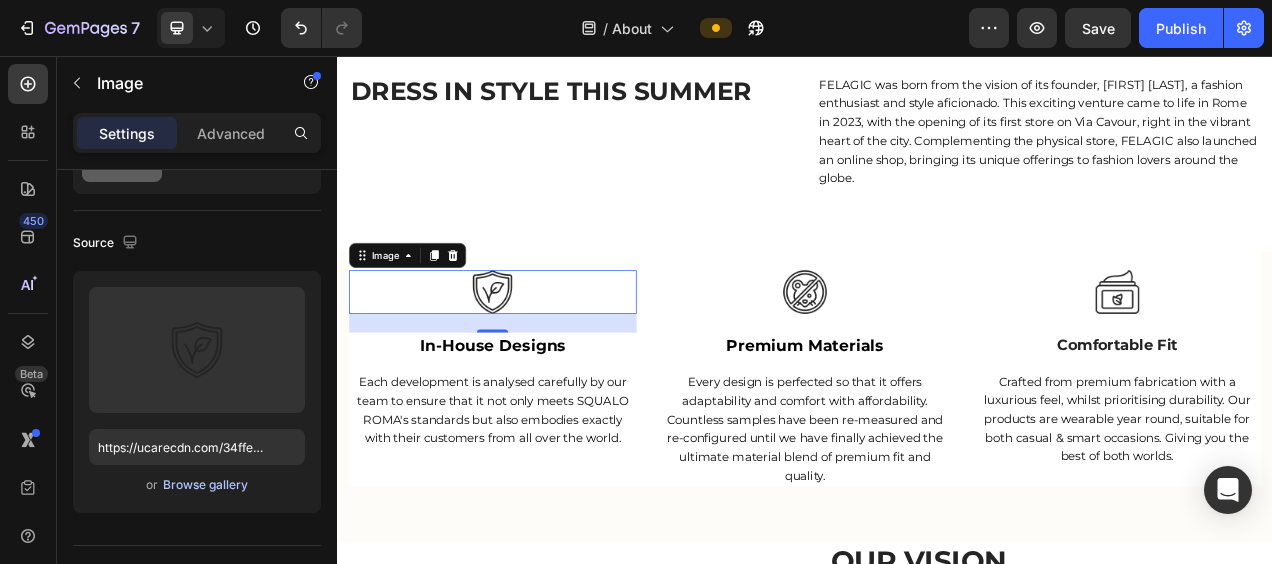 click on "Browse gallery" at bounding box center (205, 485) 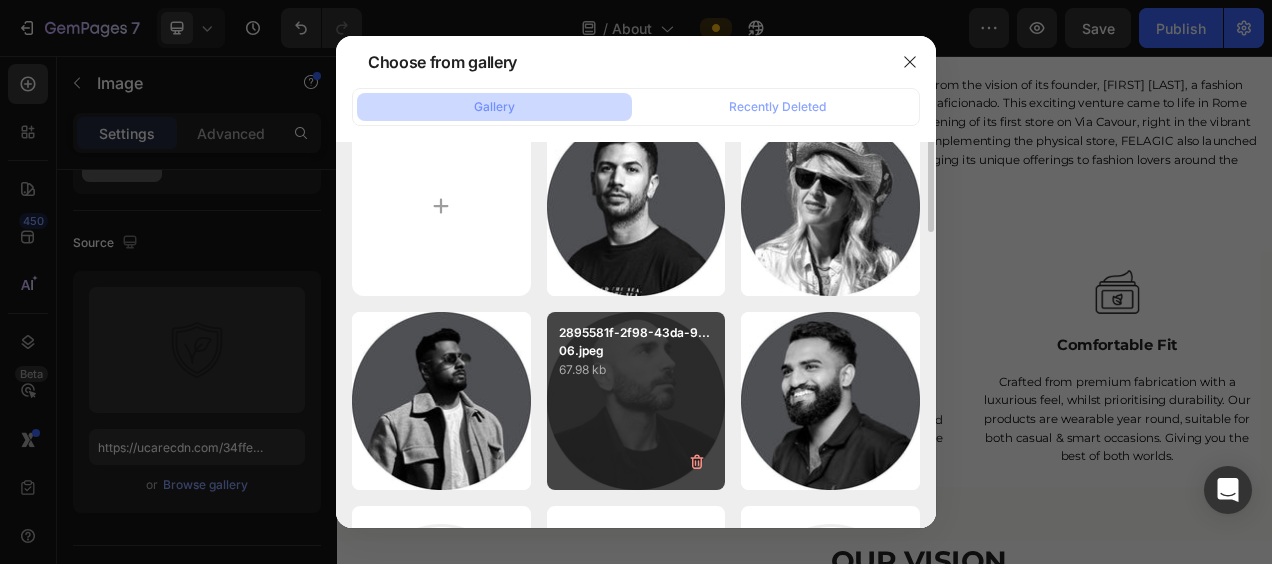 scroll, scrollTop: 0, scrollLeft: 0, axis: both 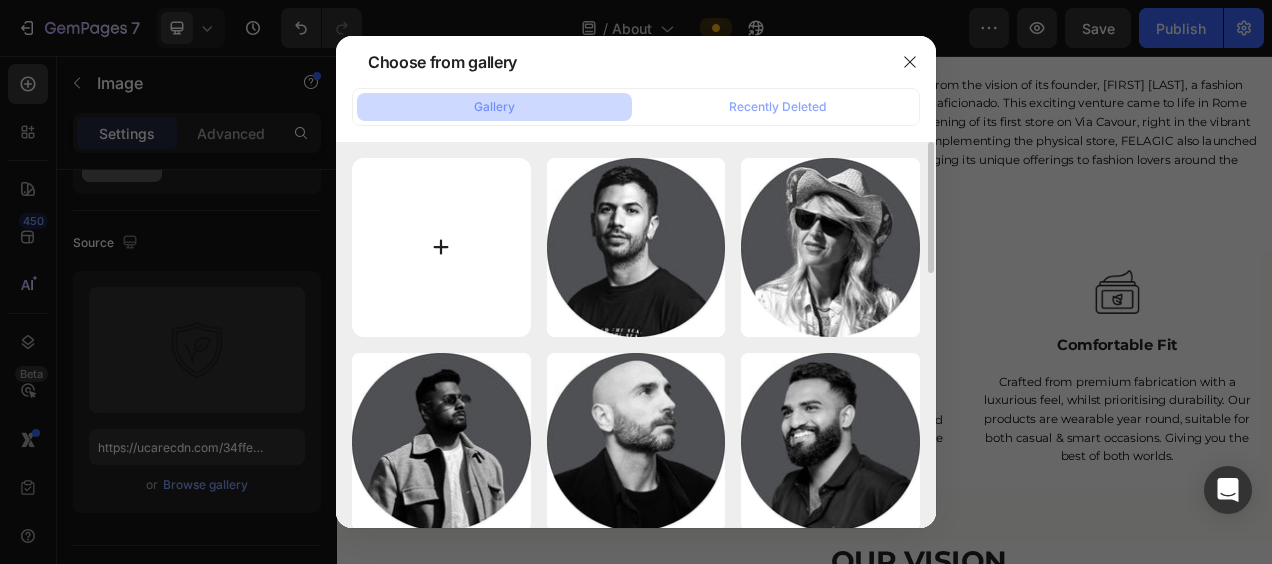click at bounding box center [441, 247] 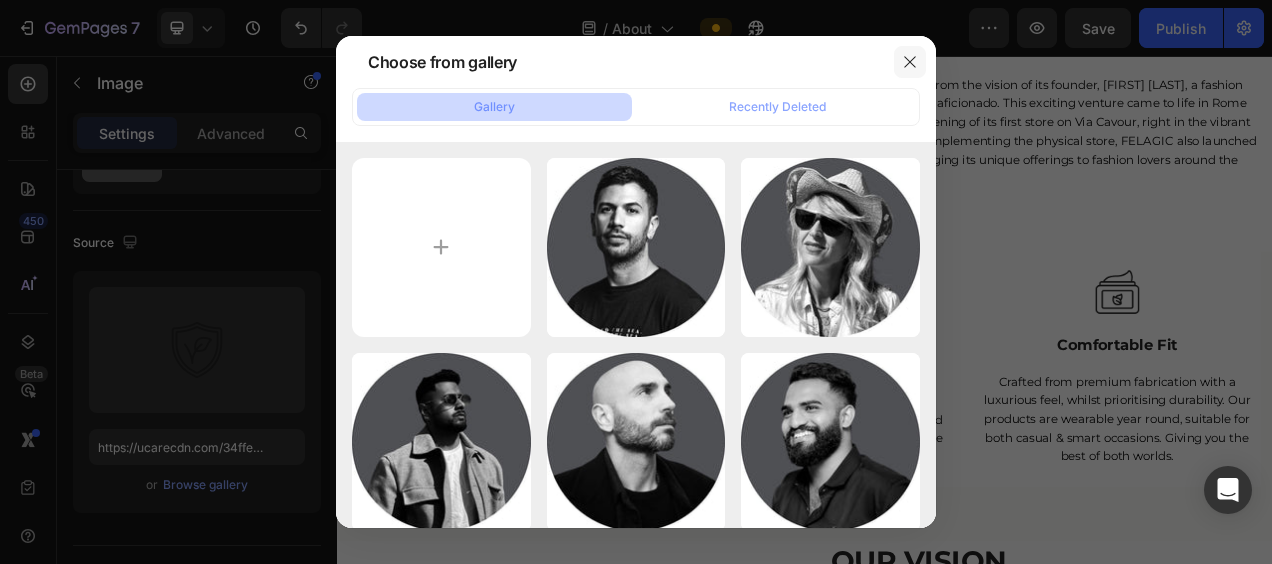 click 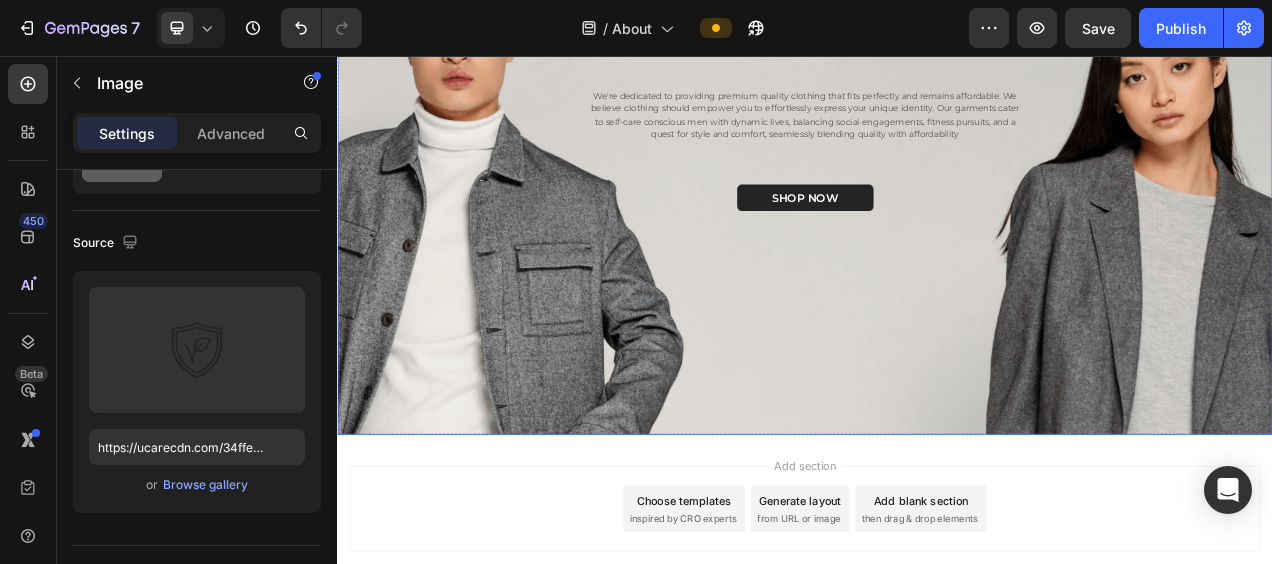scroll, scrollTop: 3334, scrollLeft: 0, axis: vertical 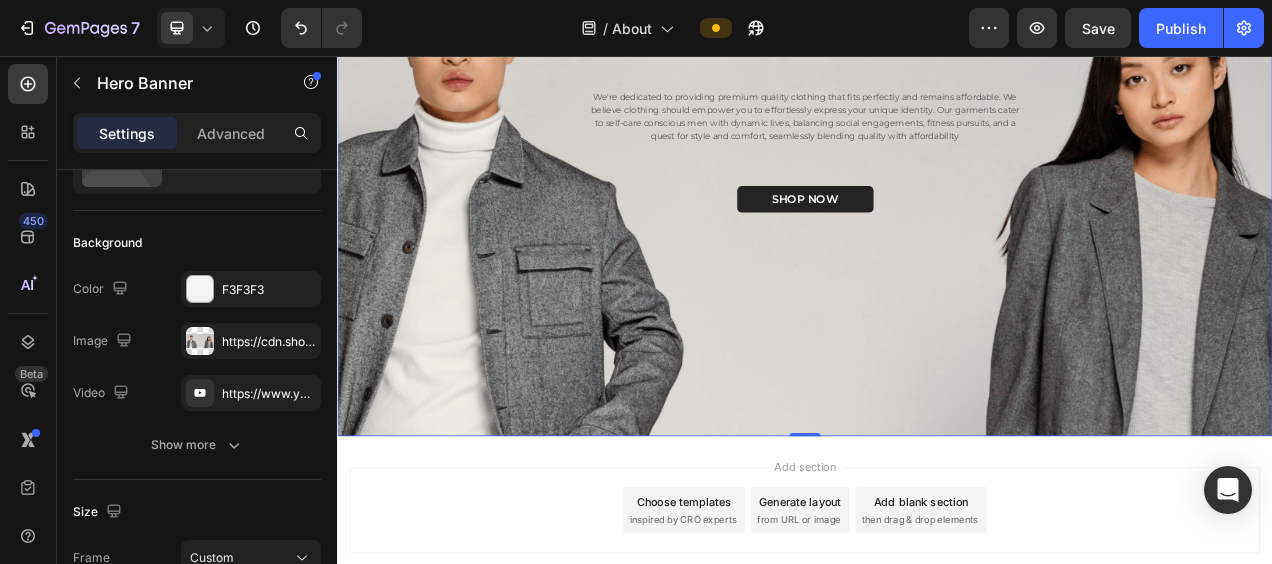 click on "DESIGNED IN ROME DELIVERED WORLDWIDE Heading We're dedicated to providing premium quality clothing that fits perfectly and remains affordable. We believe clothing should empower you to effortlessly express your unique identity. Our garments cater to self-care conscious men with dynamic lives, balancing social engagements, fitness pursuits, and a quest for style and comfort, seamlessly blending quality with affordability Text Block SHOP NOW Button Row" at bounding box center (937, 105) 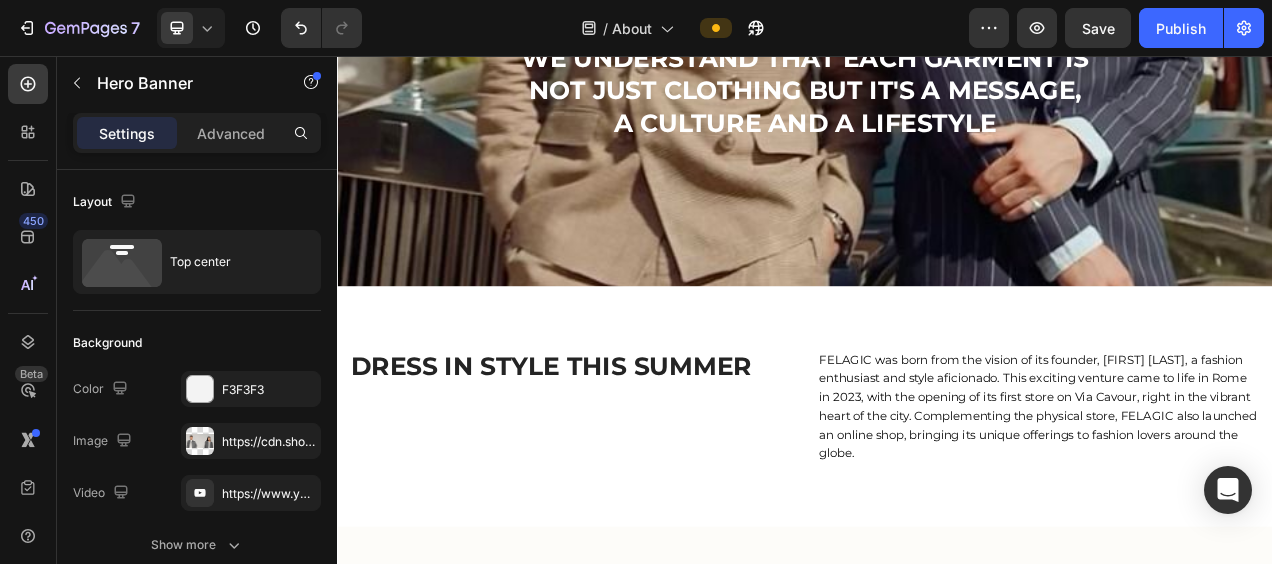 scroll, scrollTop: 0, scrollLeft: 0, axis: both 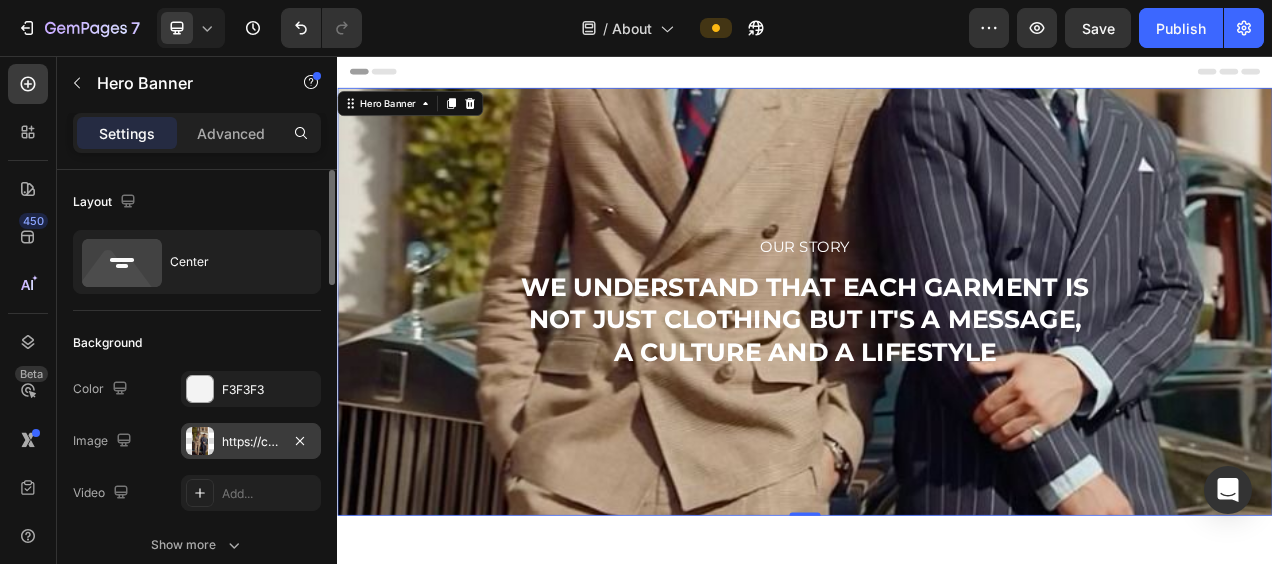 click at bounding box center (200, 441) 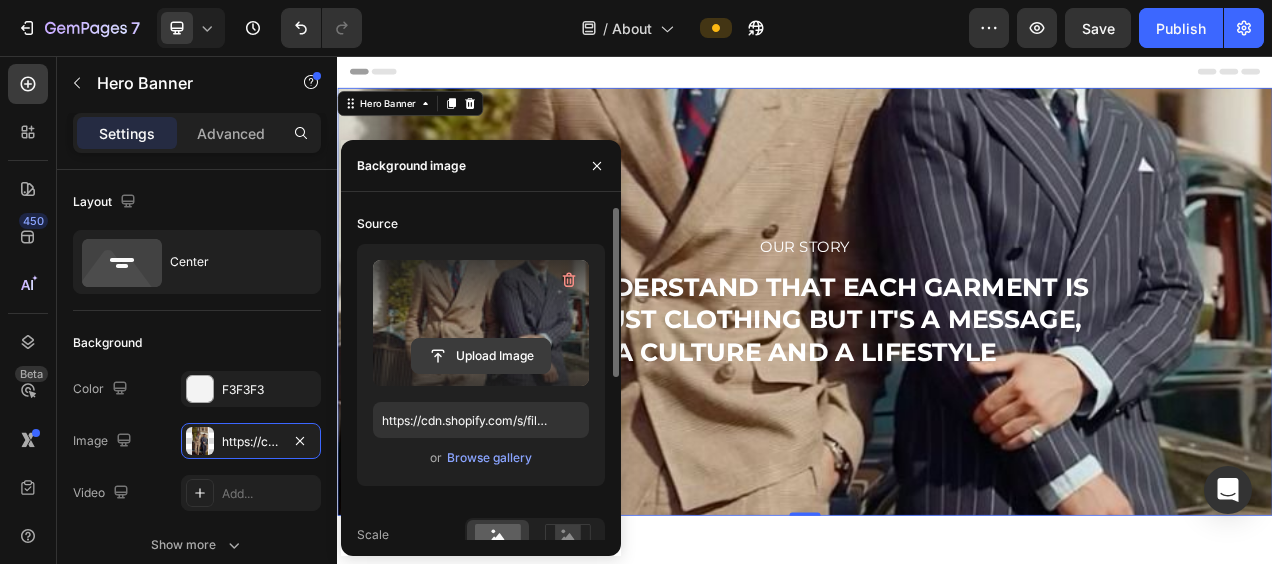 click 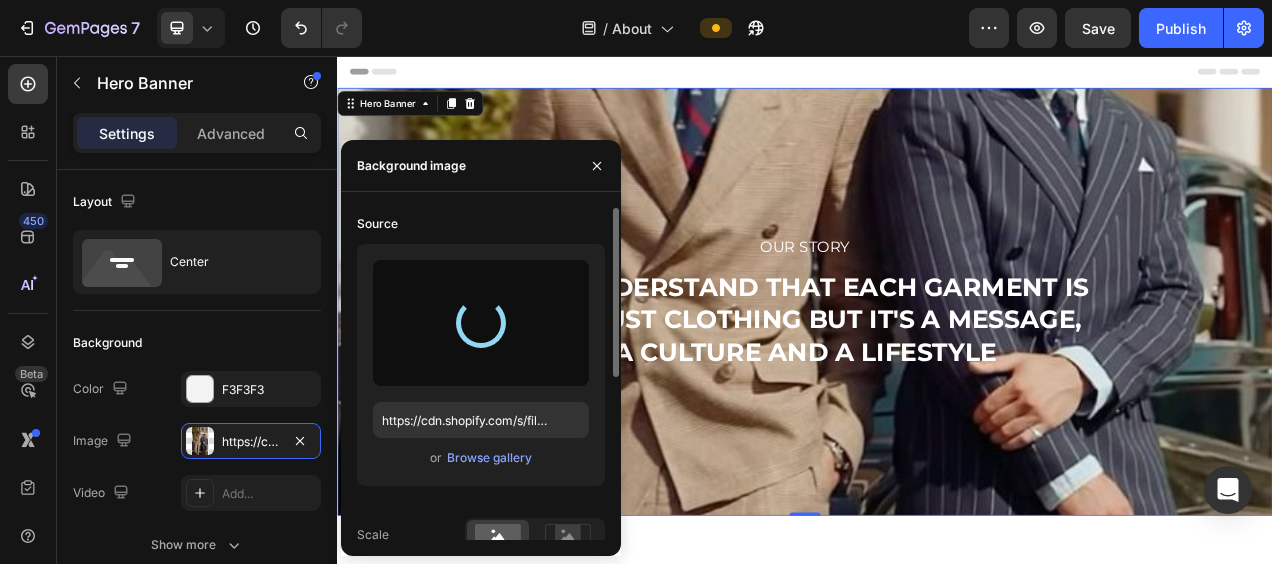 type on "https://cdn.shopify.com/s/files/1/0654/1302/1785/files/gempages_577881709786170309-dba18051-0b22-4653-a4b0-6776b0e068d1.jpg" 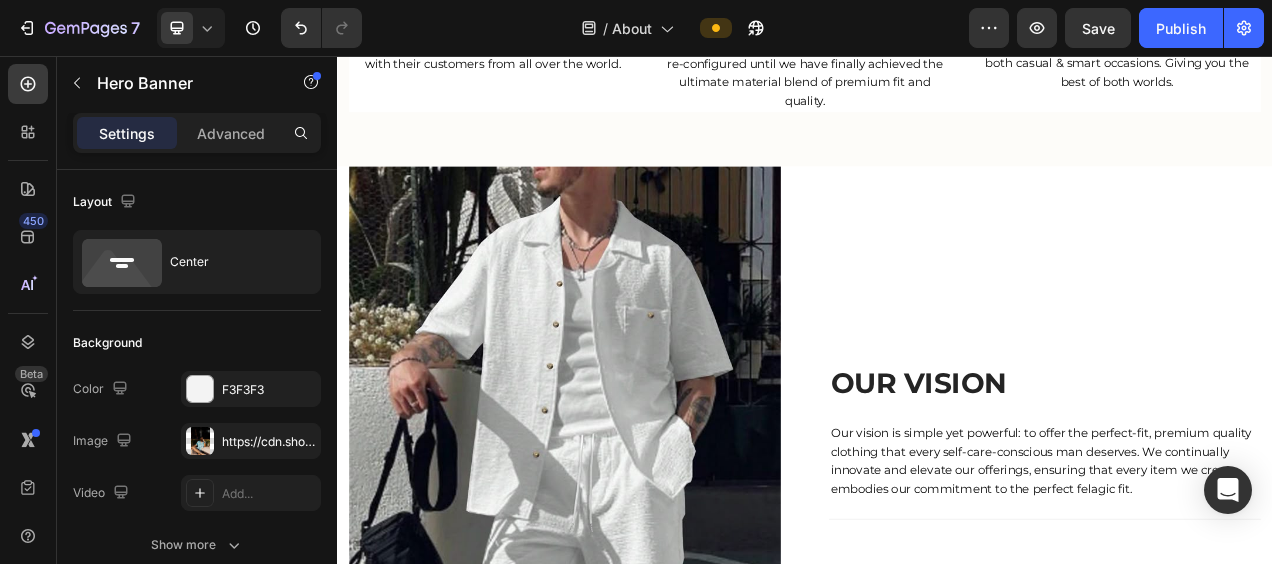 scroll, scrollTop: 1237, scrollLeft: 0, axis: vertical 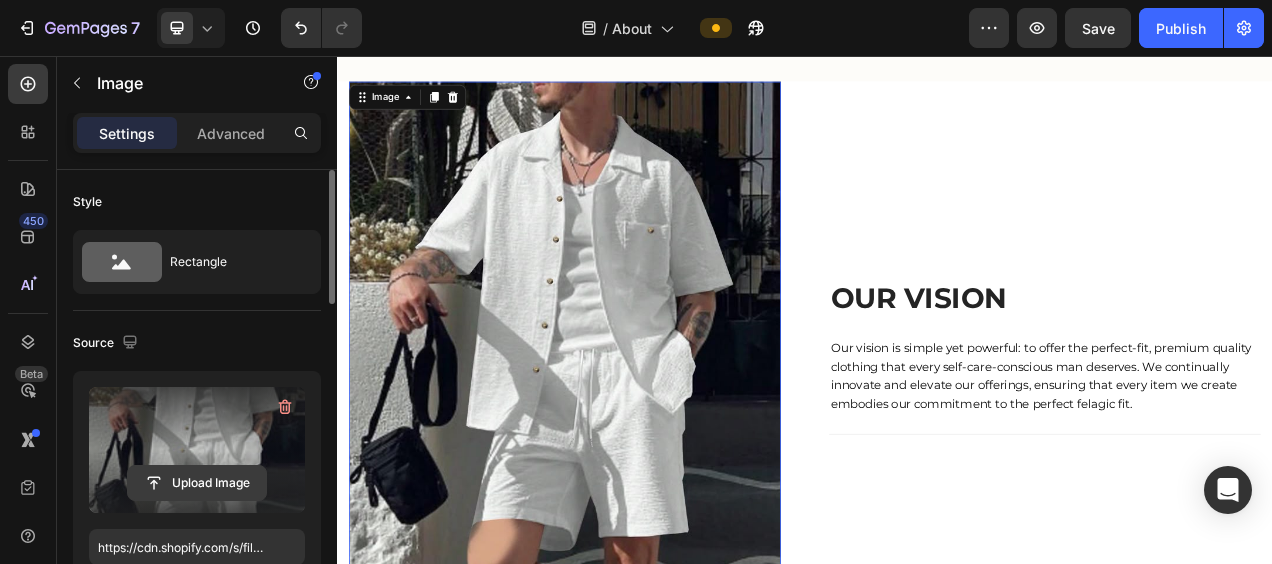 click 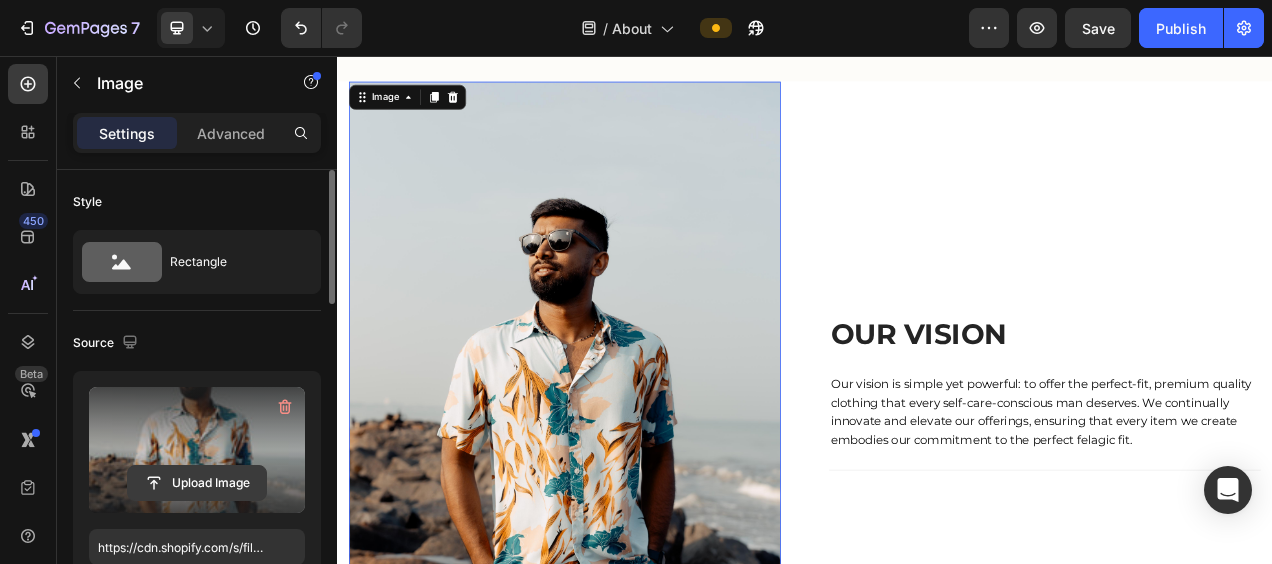 click 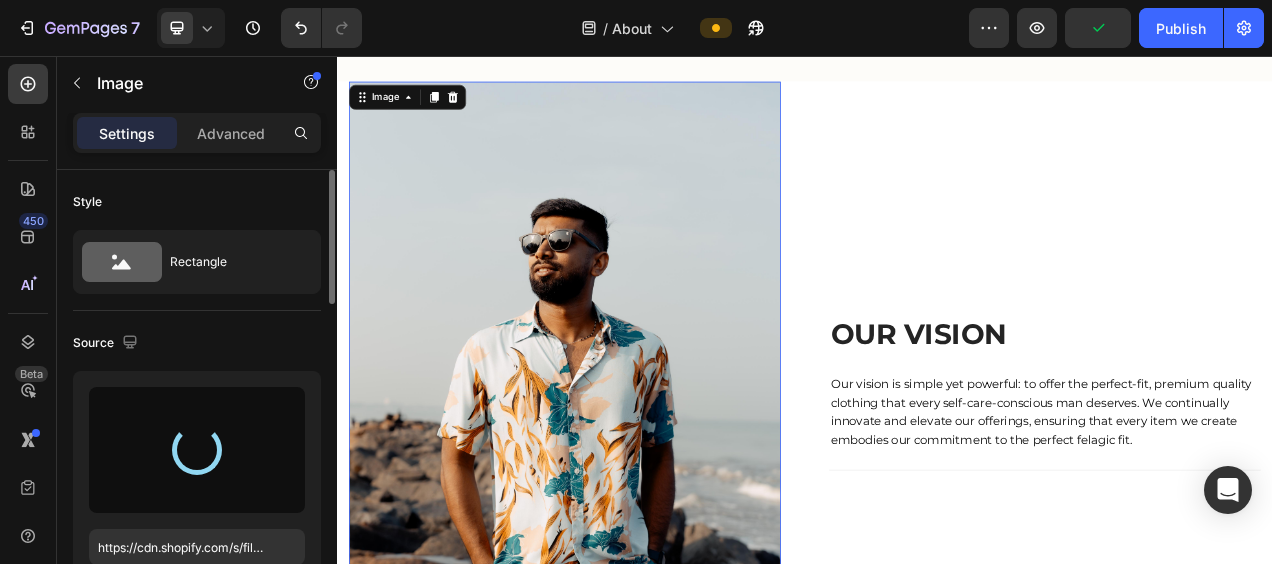type on "https://cdn.shopify.com/s/files/1/0654/1302/1785/files/gempages_577881709786170309-1cc39186-bd6d-4039-b869-da6ab0a90ff5.jpg" 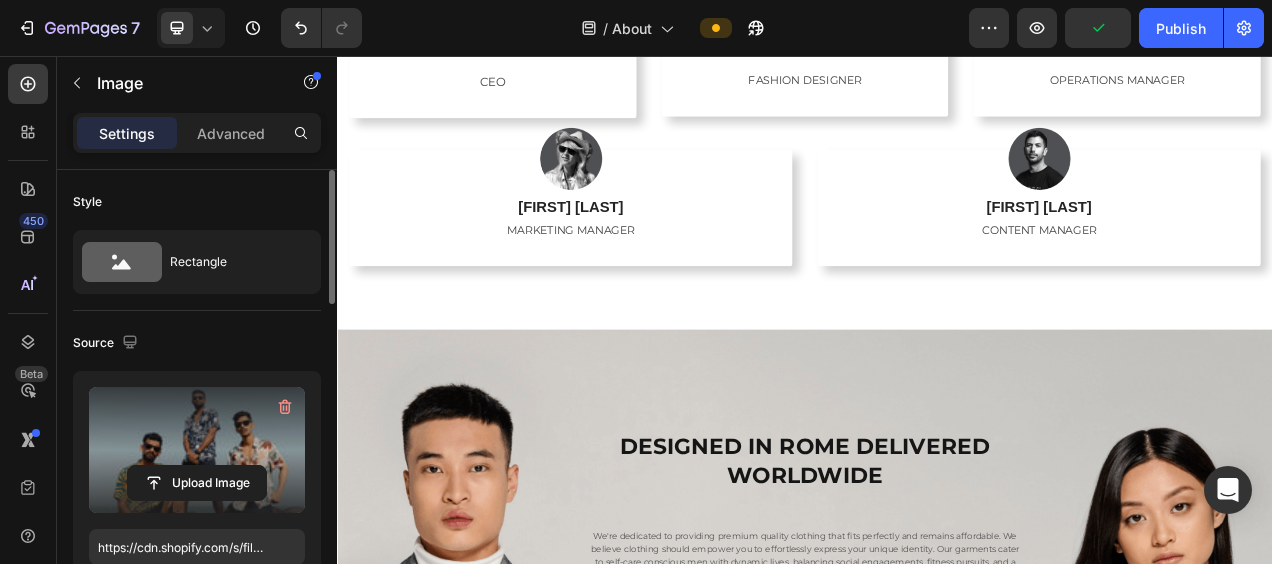 scroll, scrollTop: 3127, scrollLeft: 0, axis: vertical 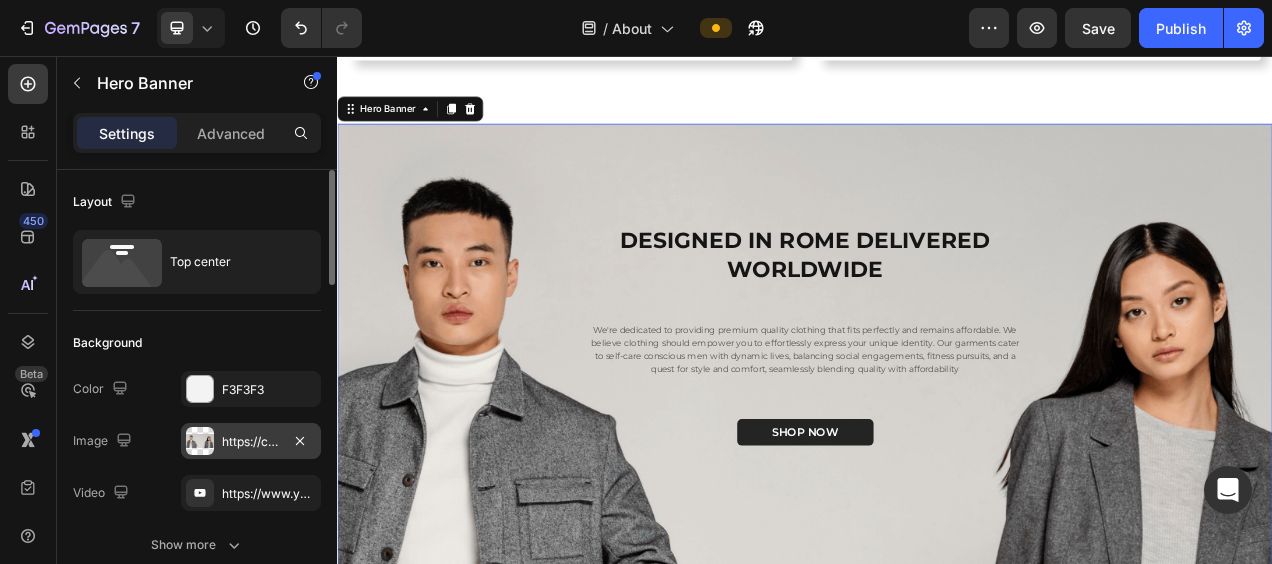 click at bounding box center (200, 441) 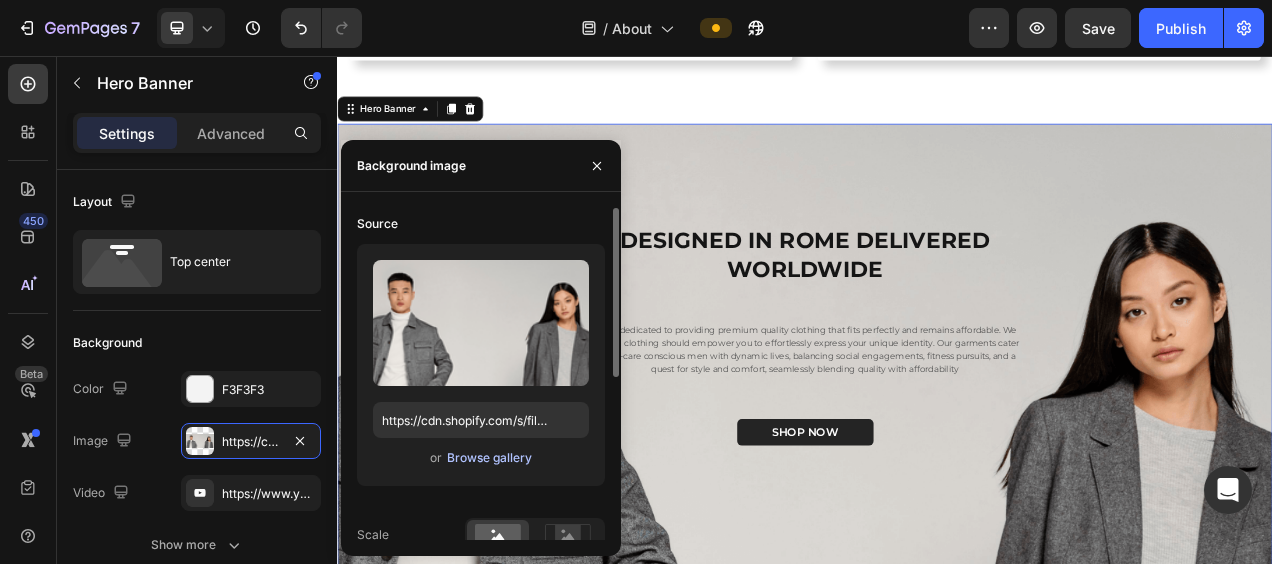 click on "Browse gallery" at bounding box center [489, 458] 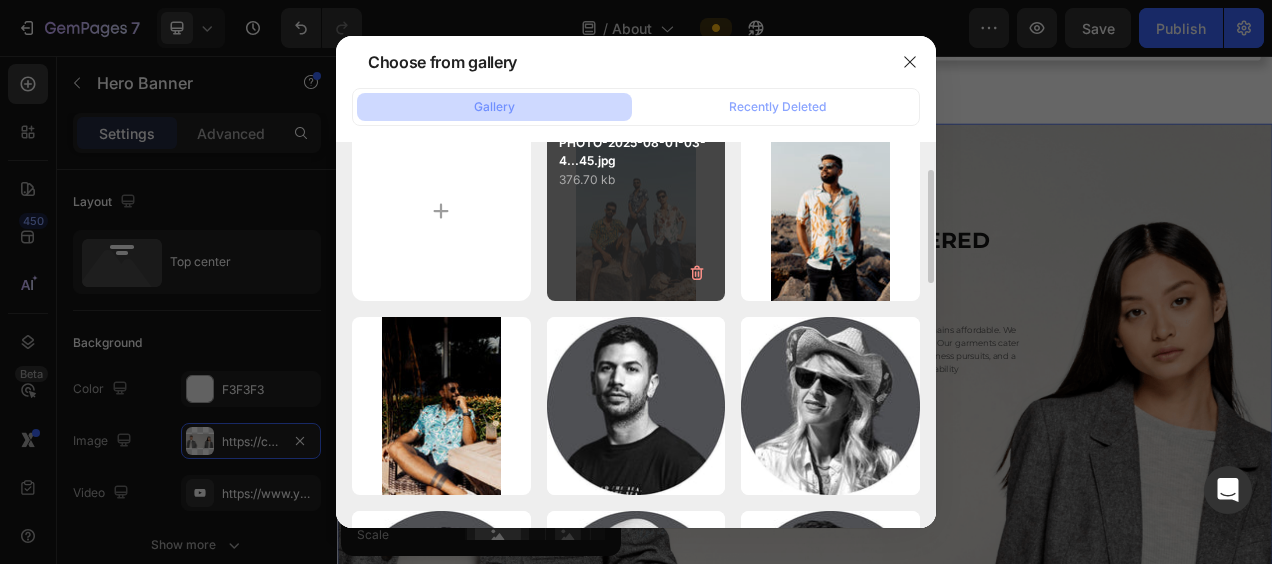 scroll, scrollTop: 52, scrollLeft: 0, axis: vertical 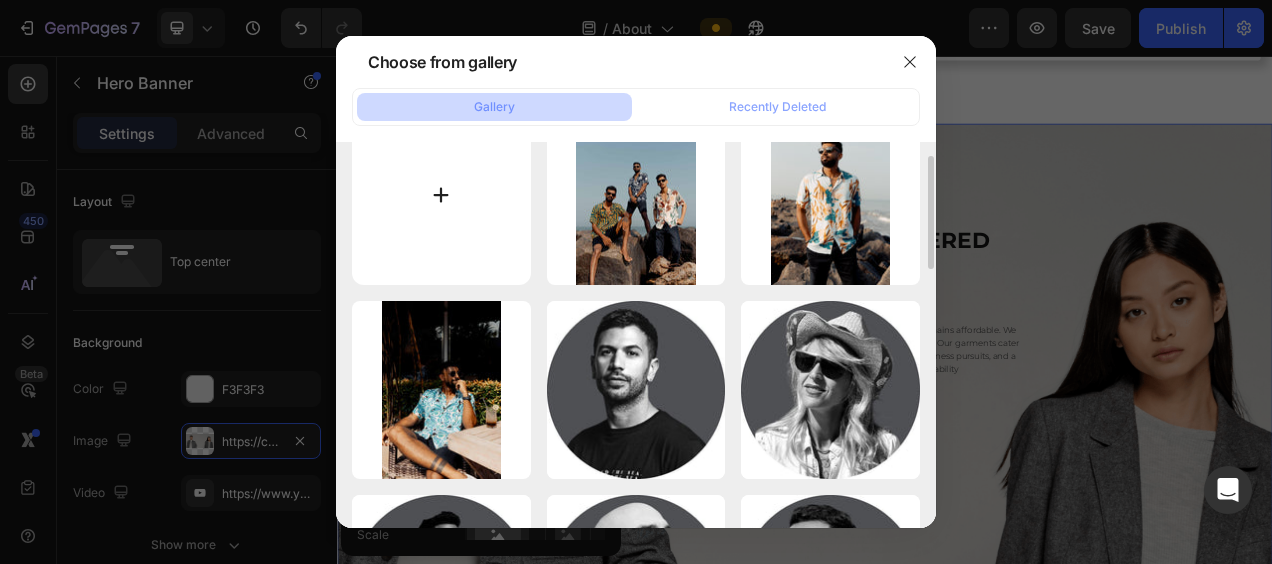 click at bounding box center (441, 195) 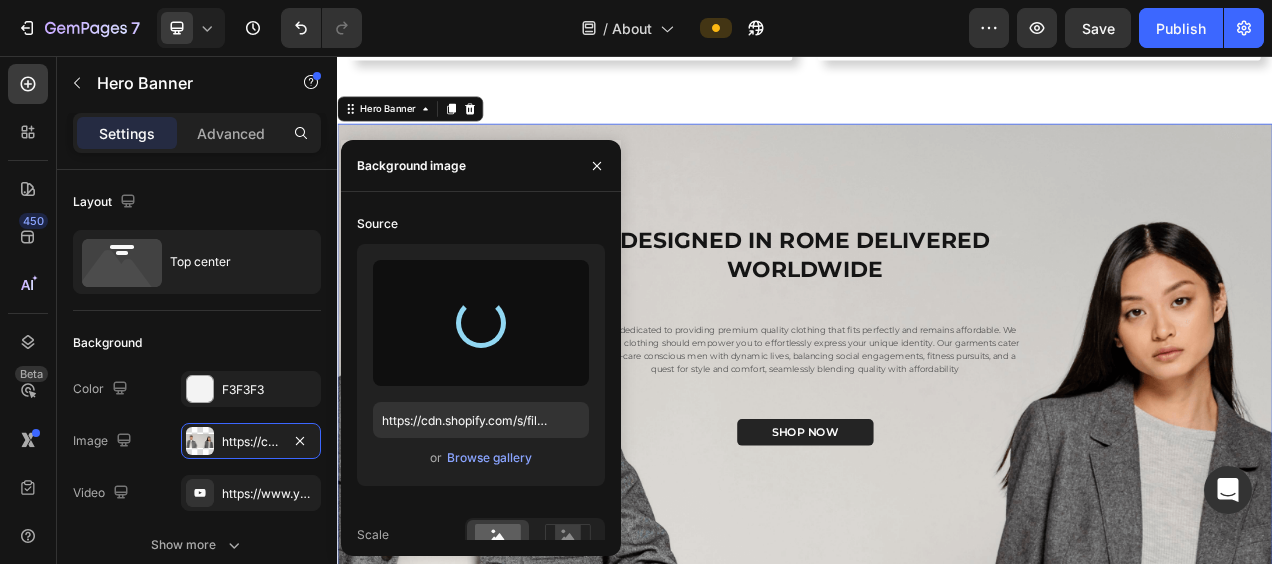 type on "https://cdn.shopify.com/s/files/1/0654/1302/1785/files/gempages_577881709786170309-c8028b2e-c475-49fc-8a1e-8976398084ce.jpg" 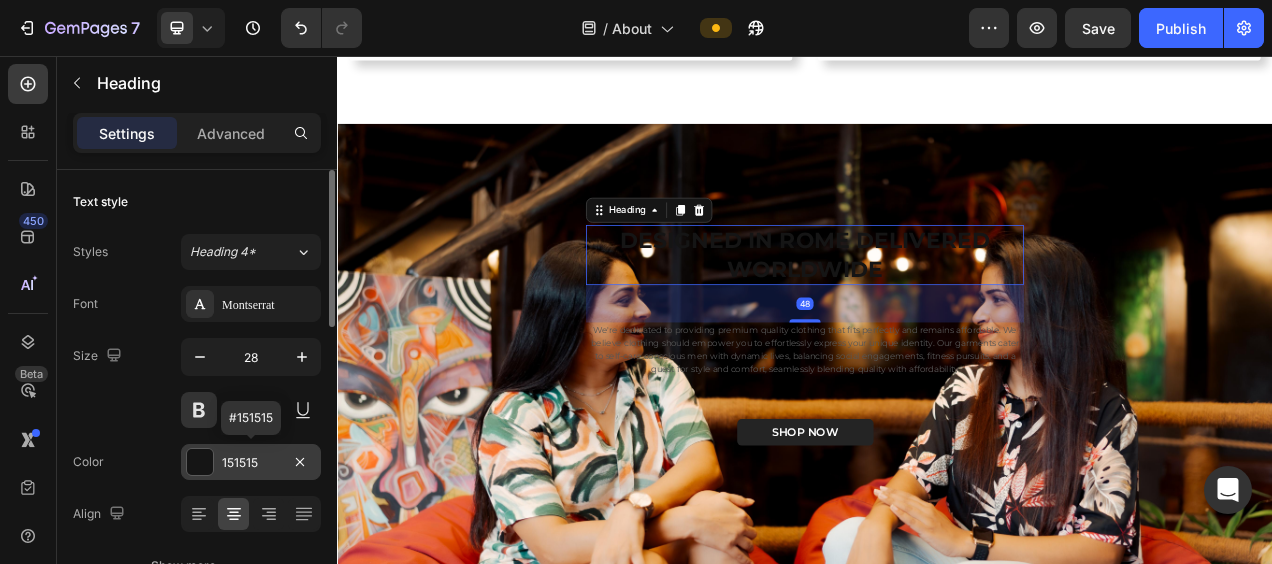 click at bounding box center (200, 462) 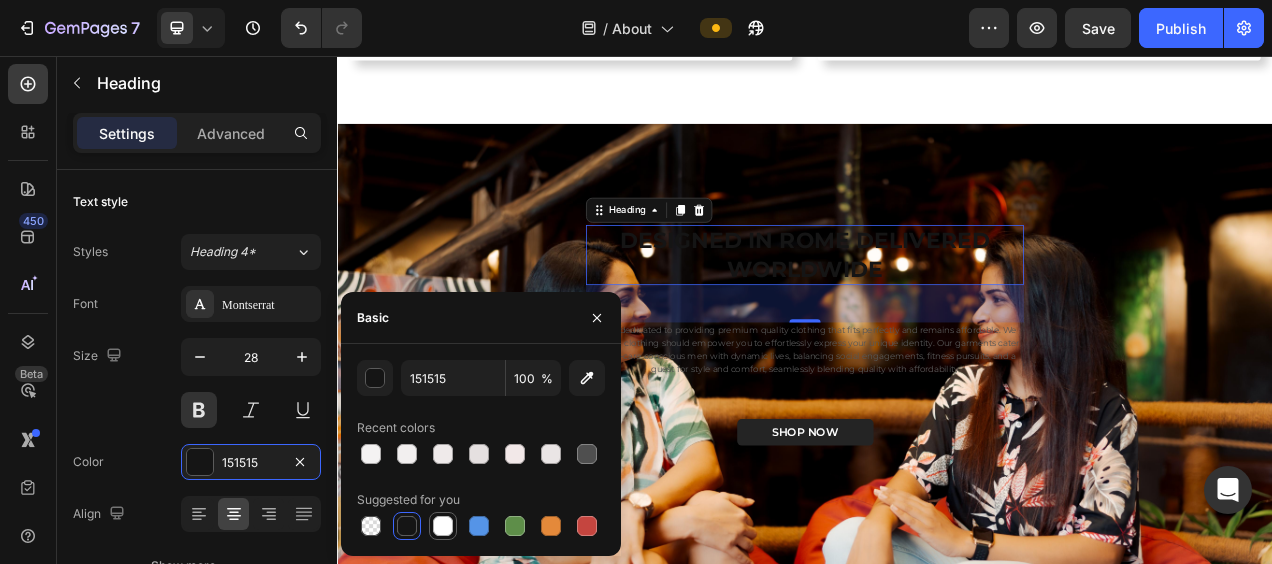 click at bounding box center [443, 526] 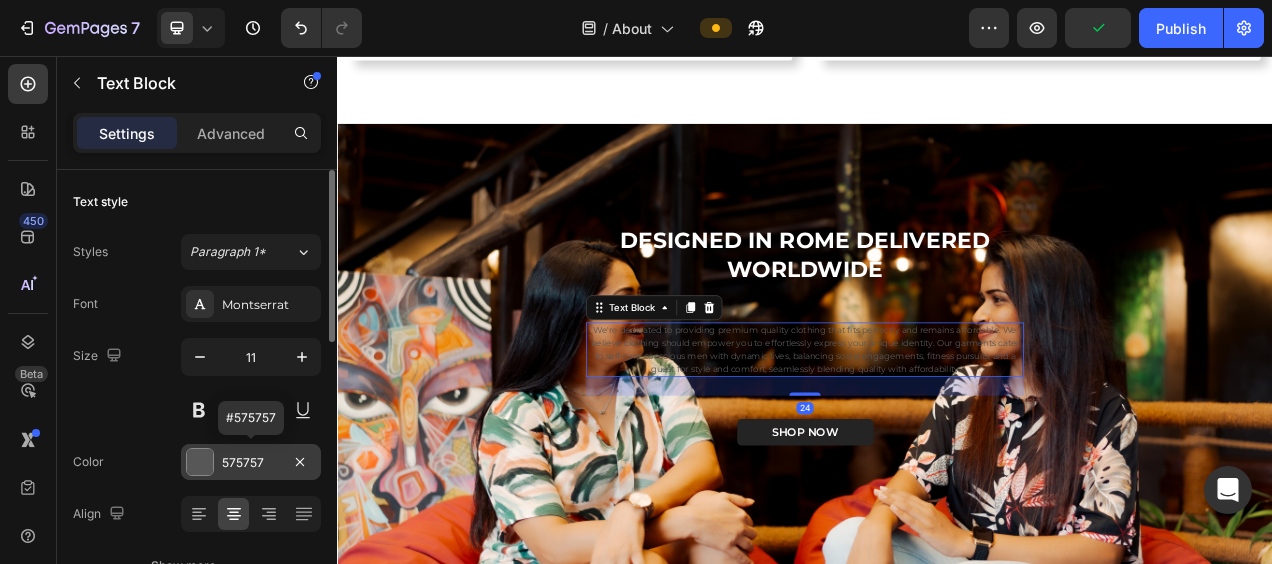 click at bounding box center [200, 462] 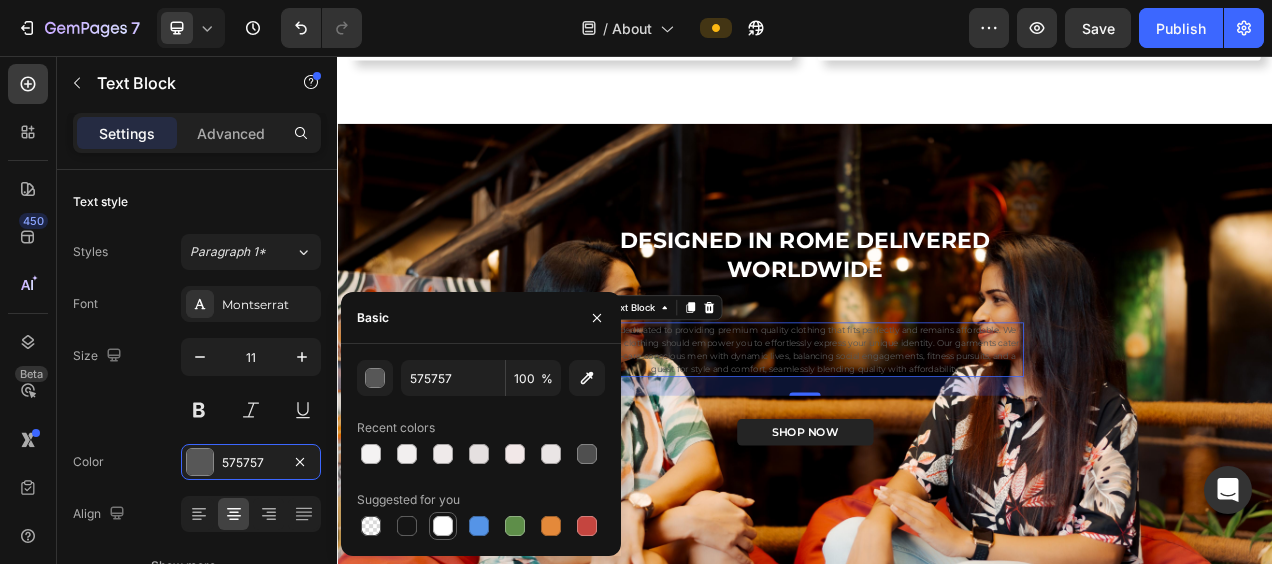 click at bounding box center (443, 526) 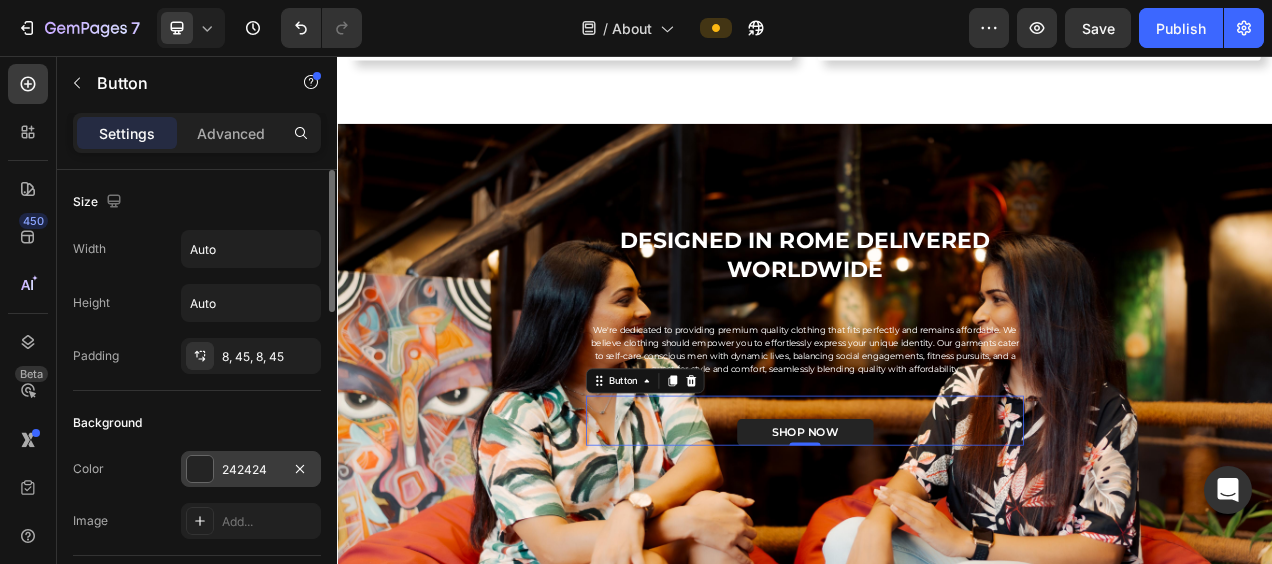 click at bounding box center (200, 469) 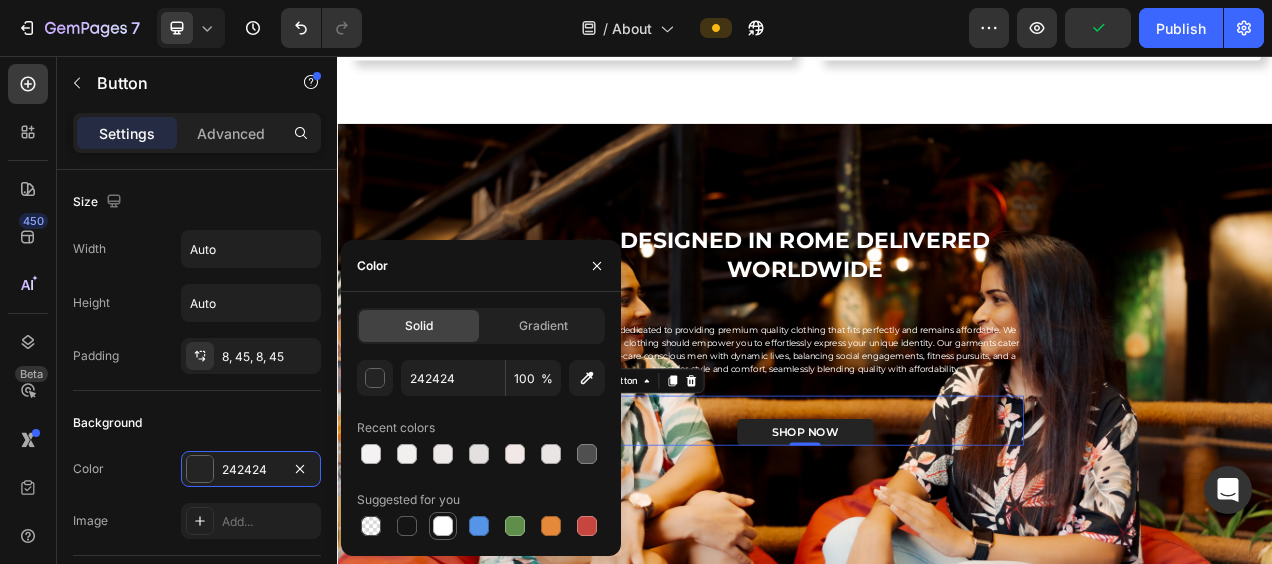 click at bounding box center (443, 526) 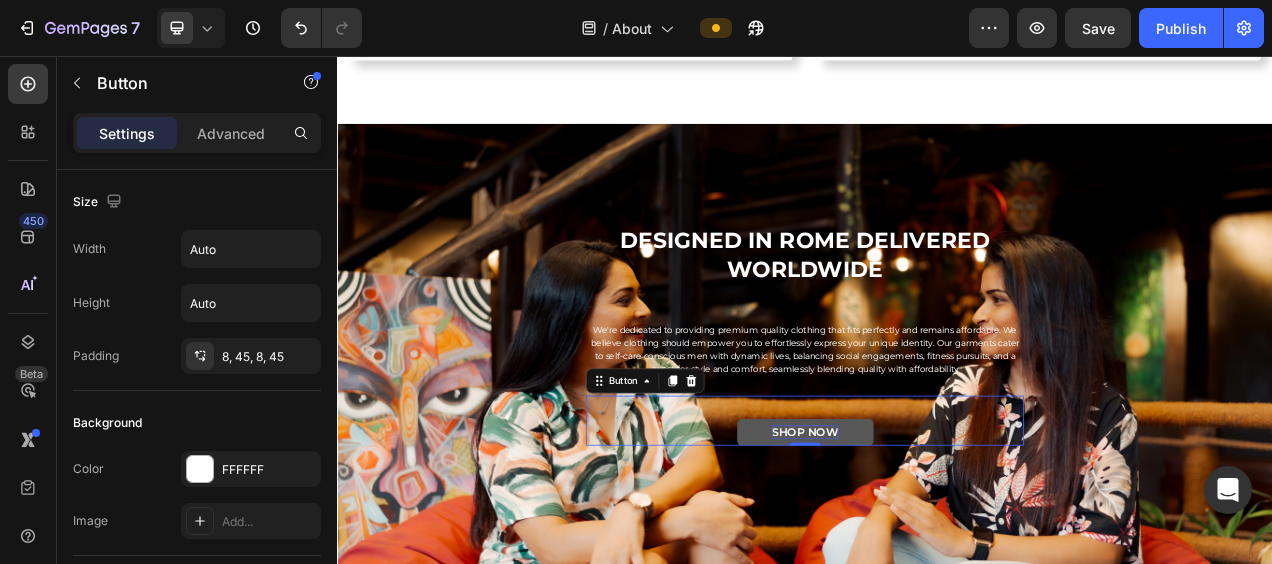 click on "SHOP NOW" at bounding box center [937, 539] 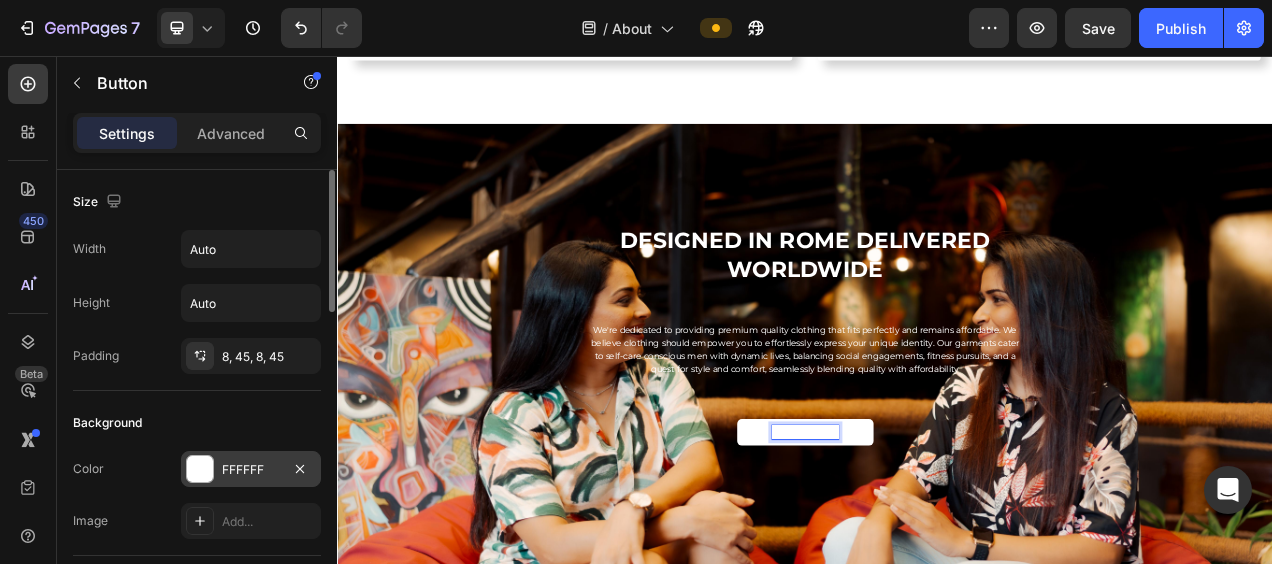 click at bounding box center (200, 469) 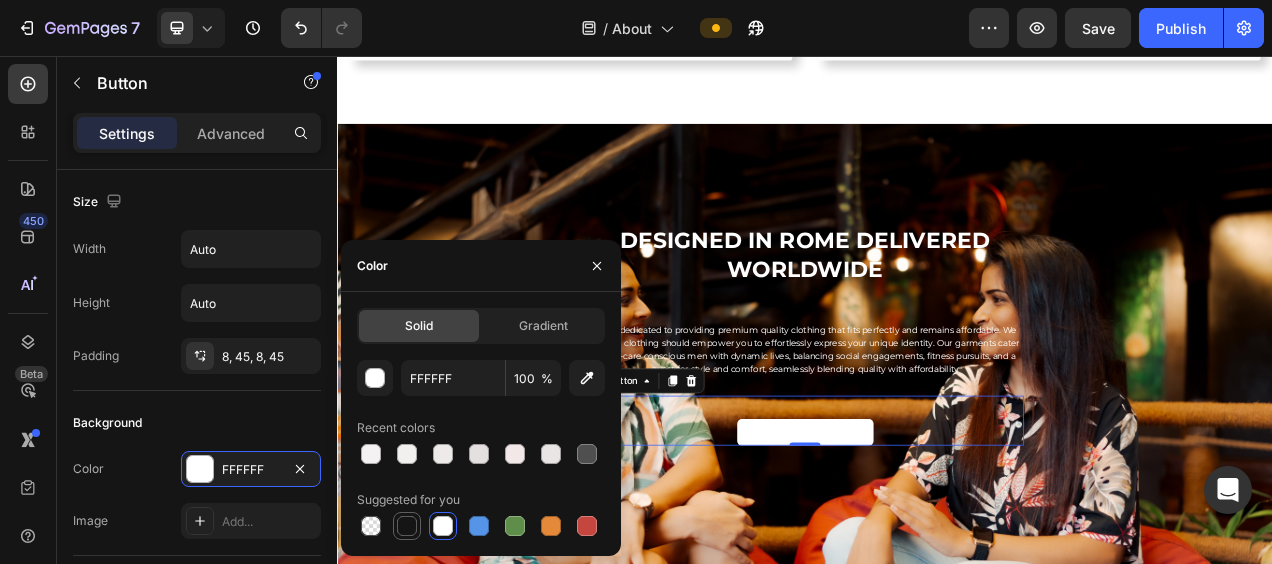 click at bounding box center [407, 526] 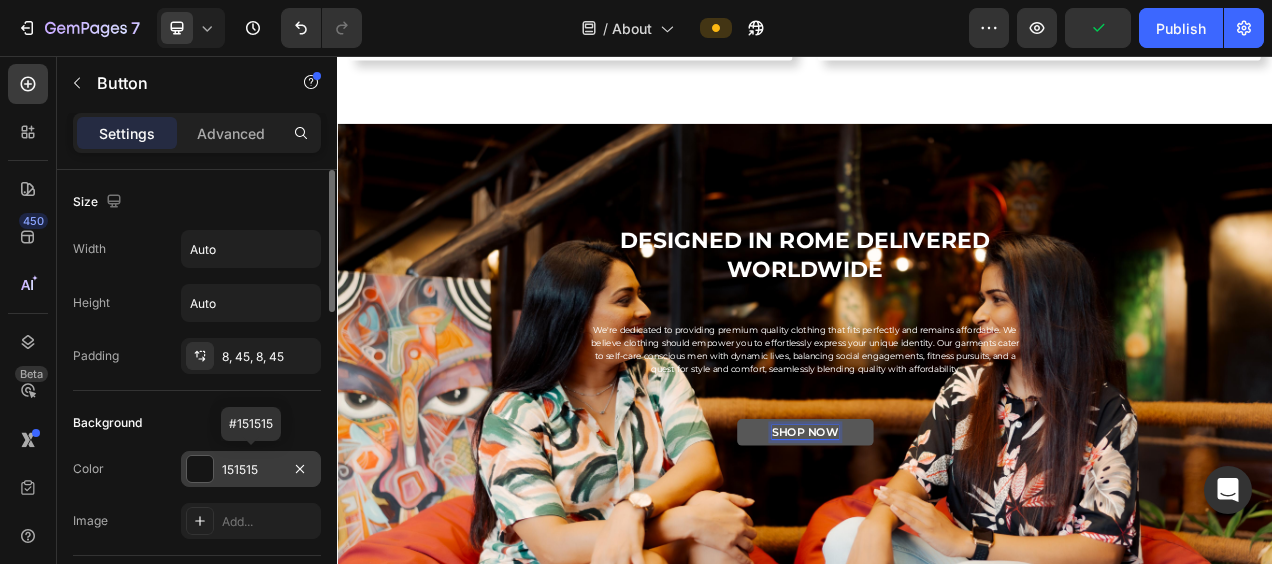 click at bounding box center (200, 469) 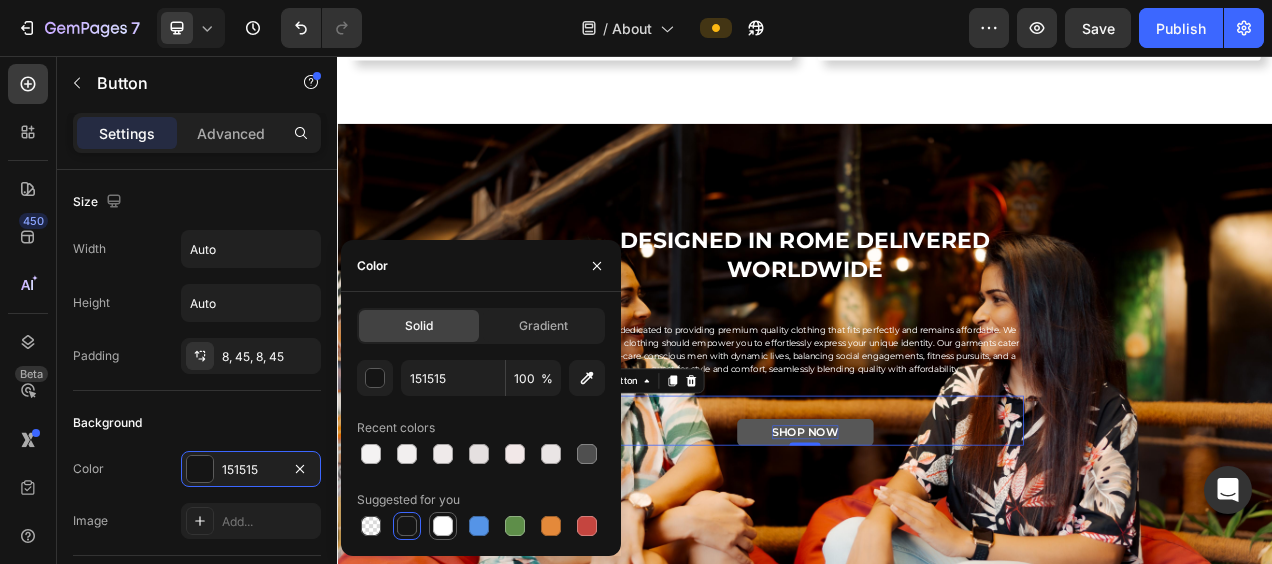 click at bounding box center (443, 526) 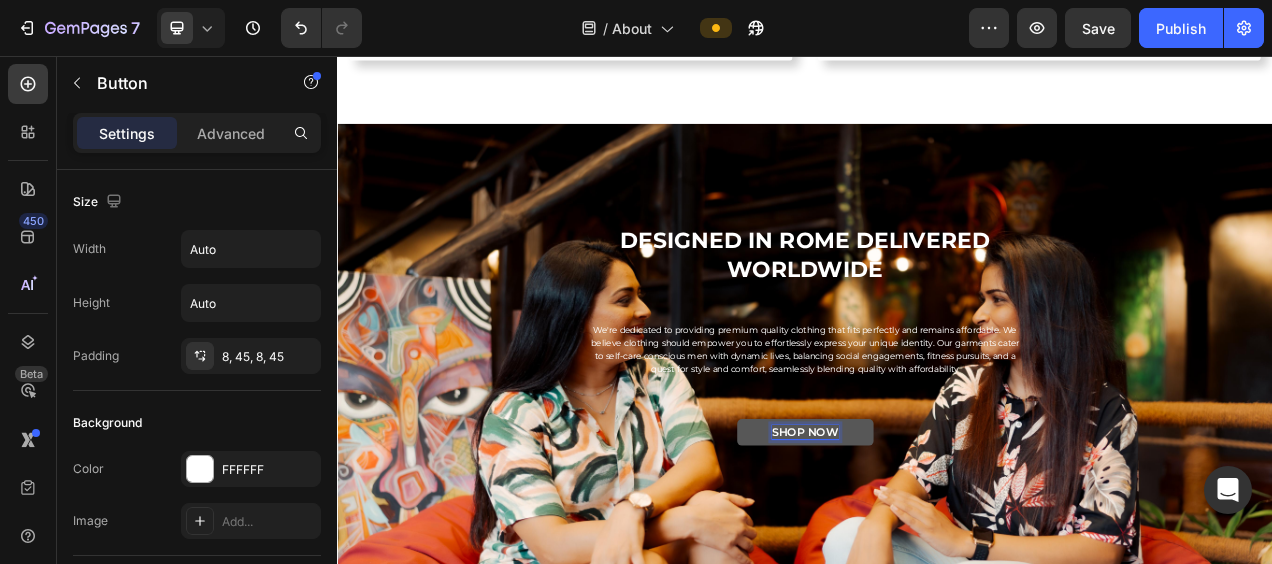 click on "SHOP NOW" at bounding box center [937, 539] 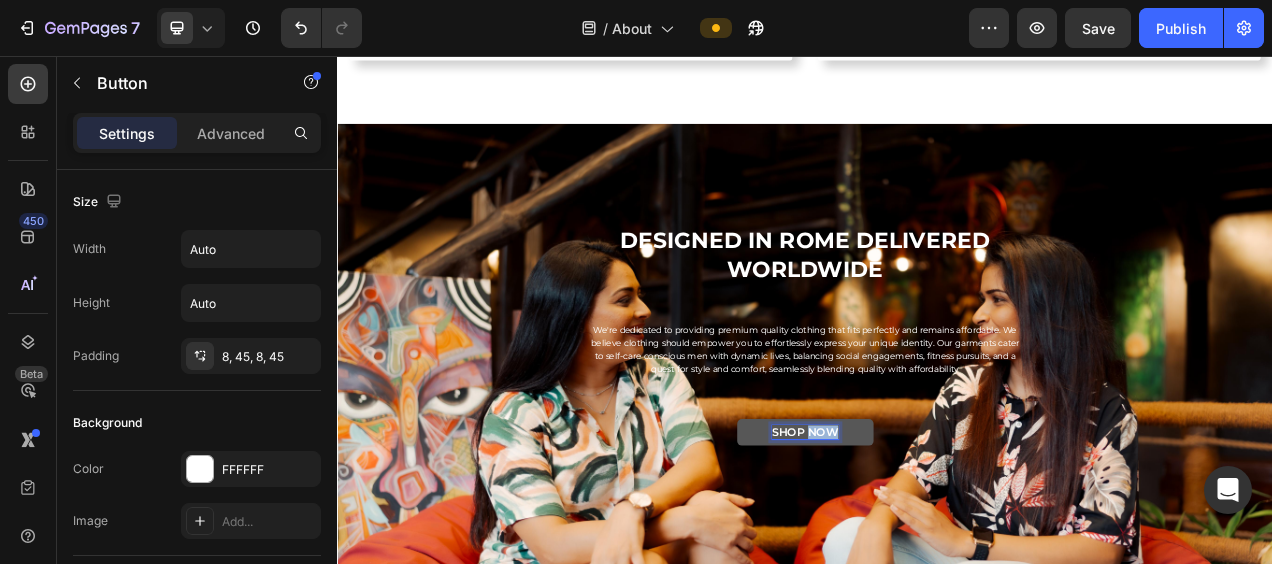 click on "SHOP NOW" at bounding box center (937, 539) 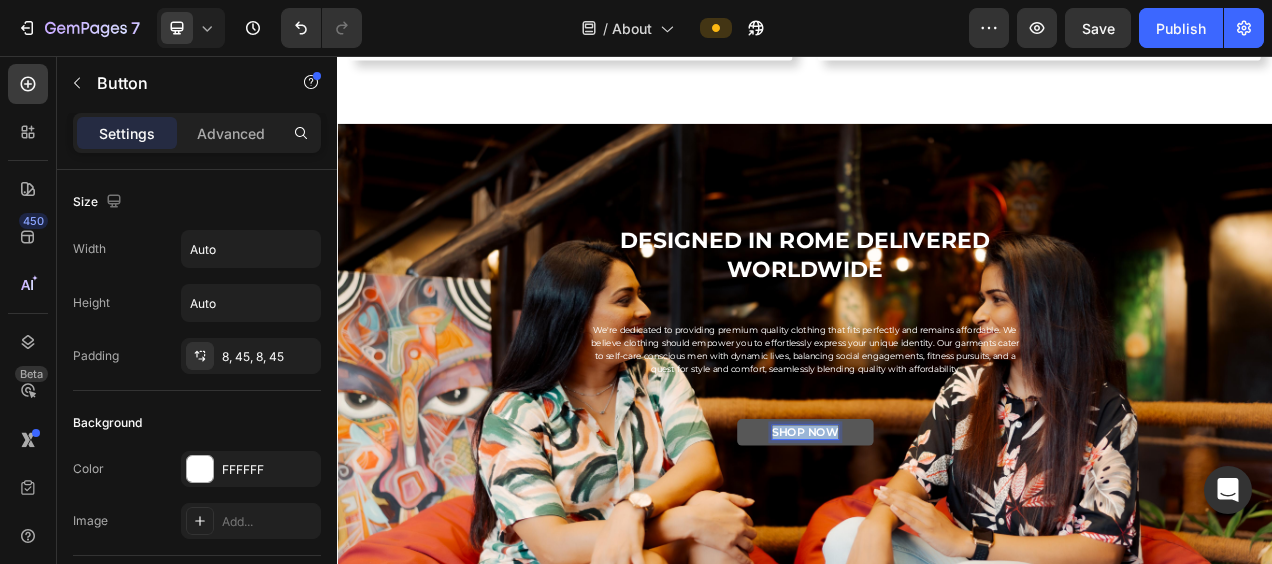 click on "SHOP NOW" at bounding box center [937, 539] 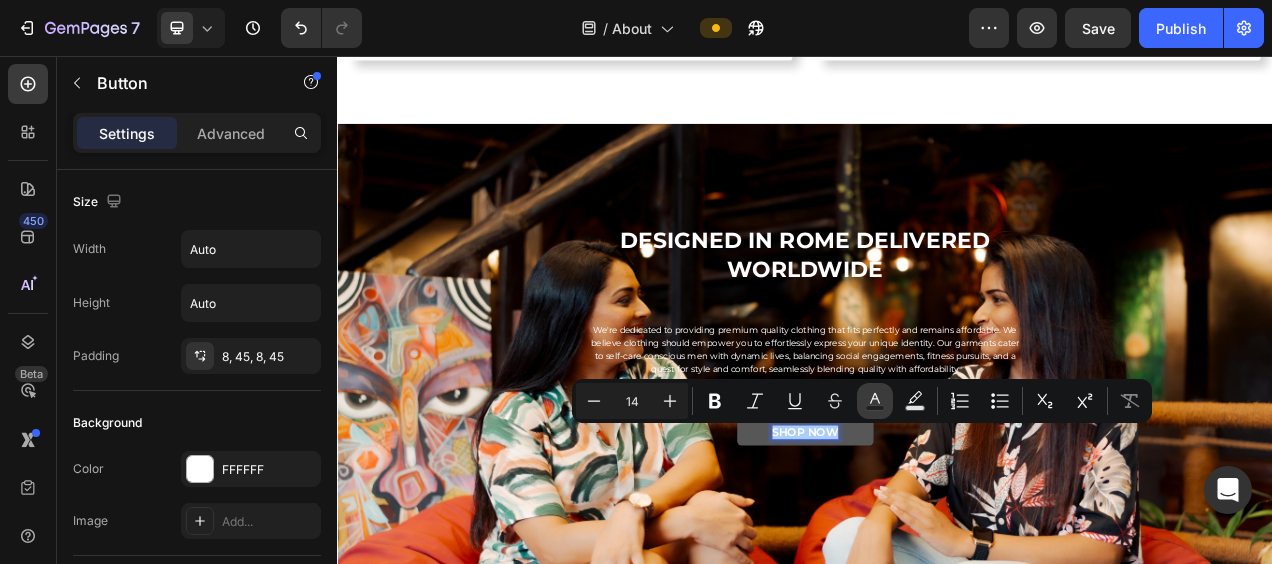 click 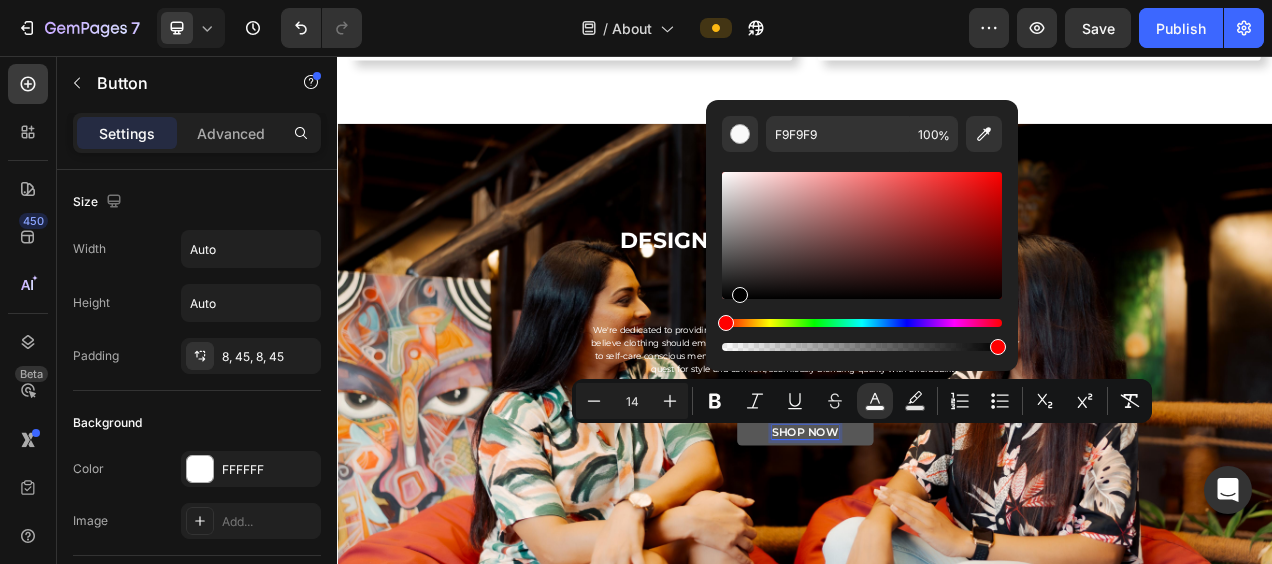 type on "000000" 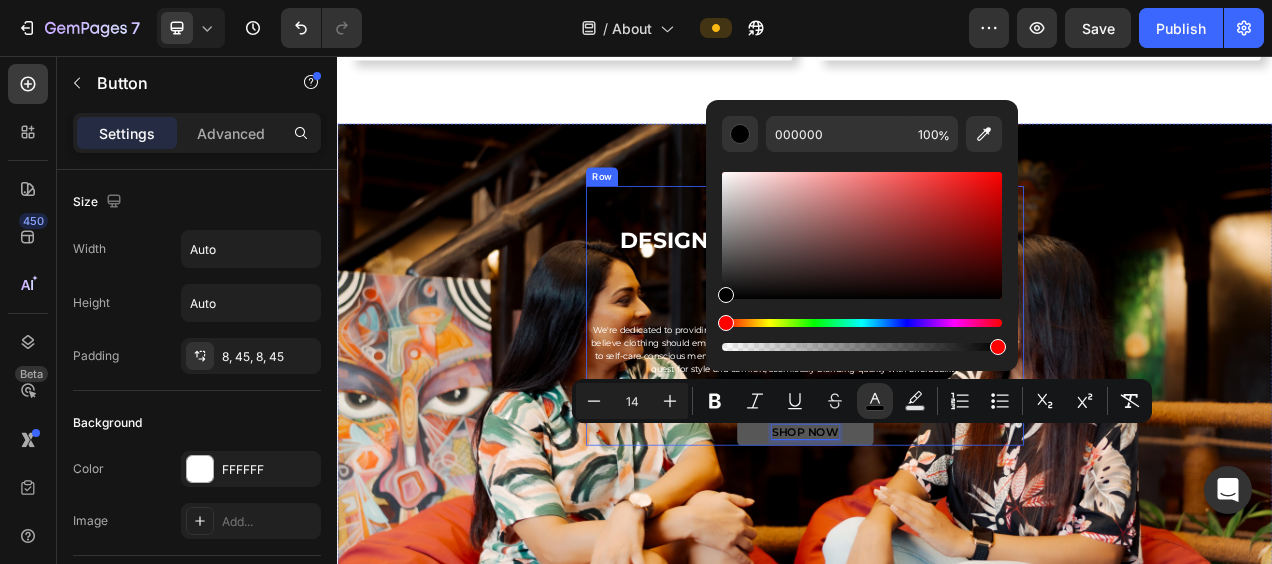 drag, startPoint x: 1055, startPoint y: 230, endPoint x: 800, endPoint y: 370, distance: 290.90378 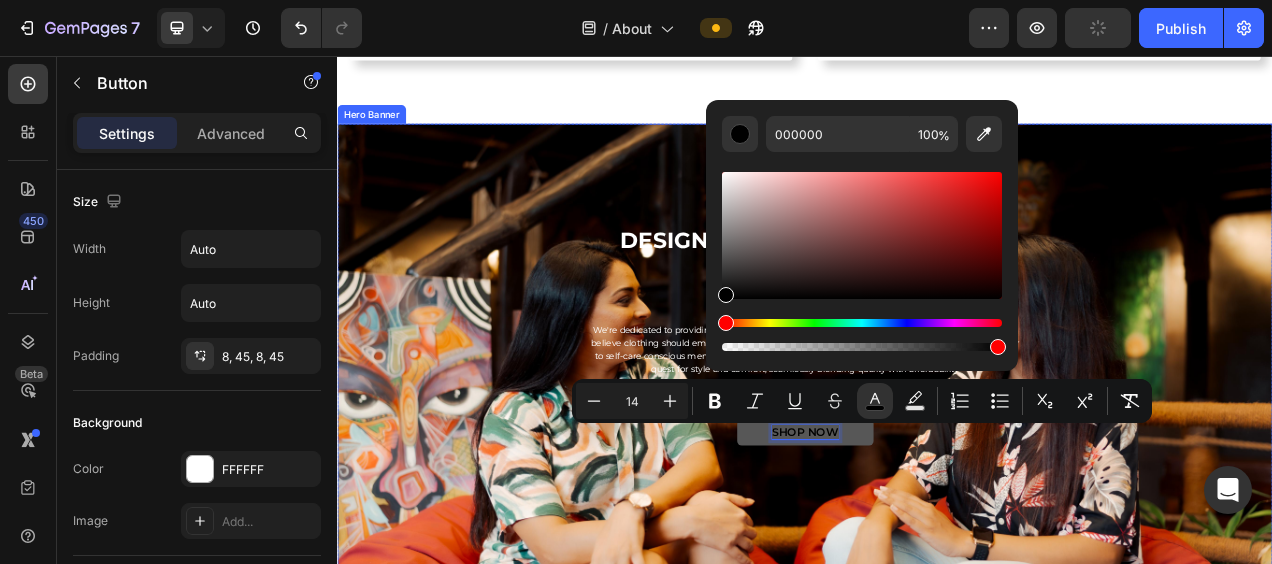 click on "DESIGNED IN ROME DELIVERED WORLDWIDE Heading We're dedicated to providing premium quality clothing that fits perfectly and remains affordable. We believe clothing should empower you to effortlessly express your unique identity. Our garments cater to self-care conscious men with dynamic lives, balancing social engagements, fitness pursuits, and a quest for style and comfort, seamlessly blending quality with affordability Text Block SHOP NOW Button   0 Row" at bounding box center [937, 404] 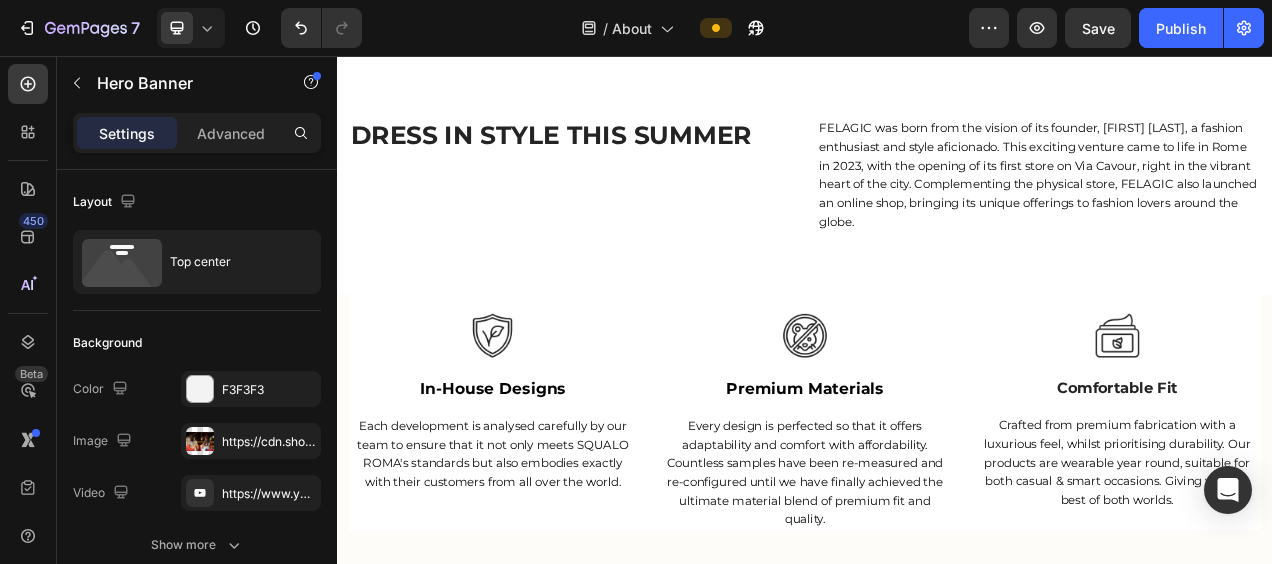 scroll, scrollTop: 594, scrollLeft: 0, axis: vertical 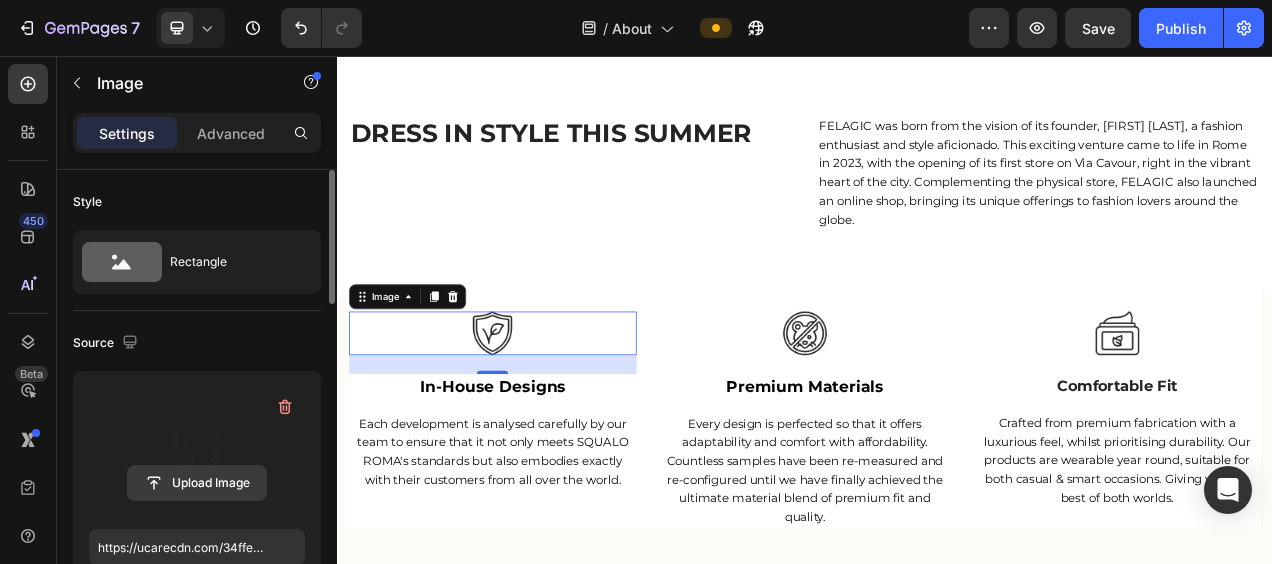 click 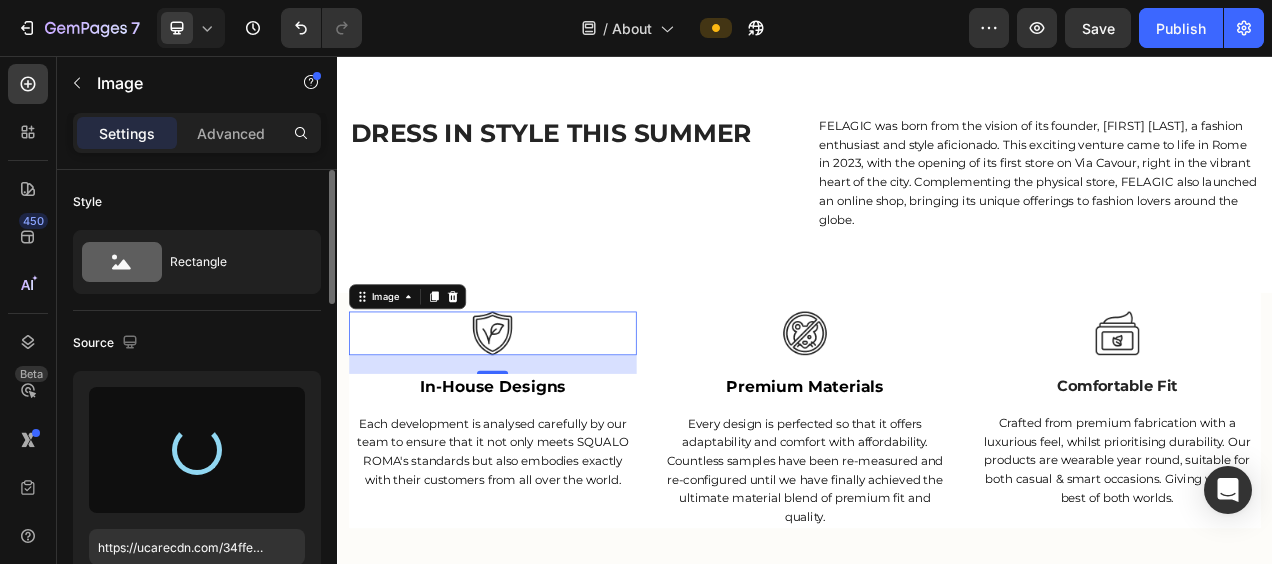 type on "https://cdn.shopify.com/s/files/1/0654/1302/1785/files/gempages_577881709786170309-ff796b46-715f-4300-acae-b4c150a1850a.jpg" 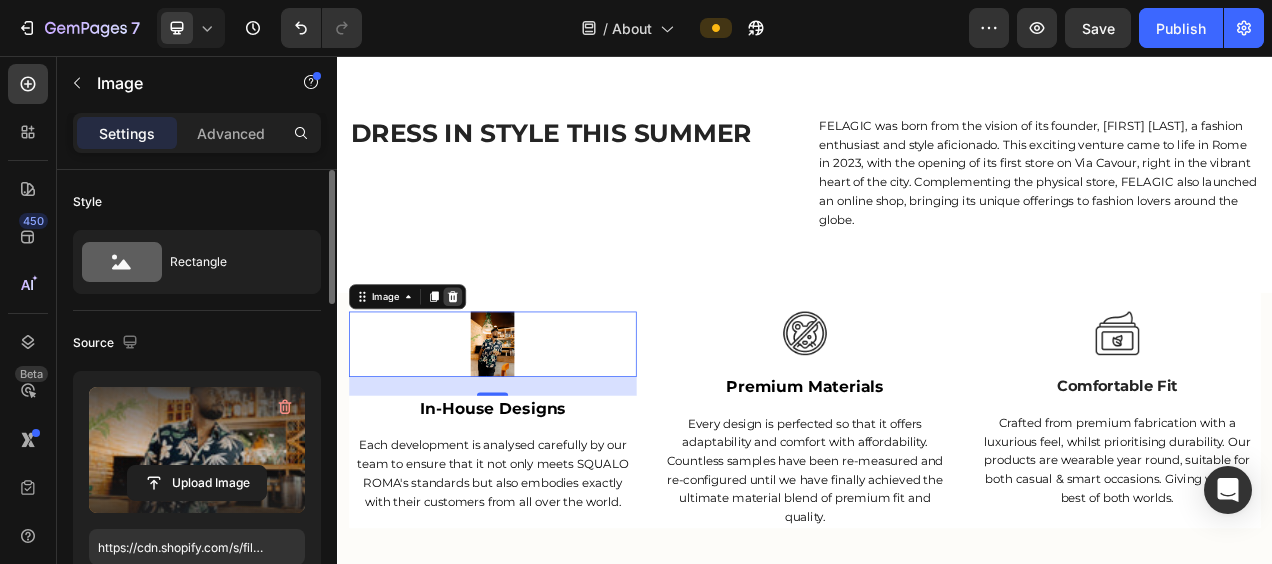 click 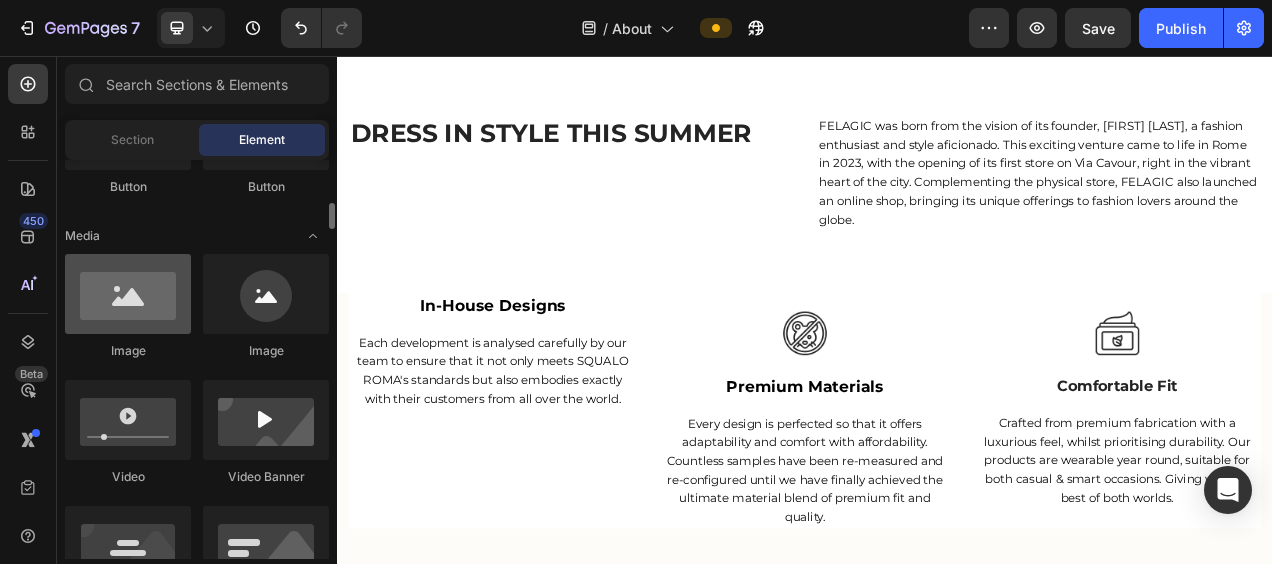 scroll, scrollTop: 538, scrollLeft: 0, axis: vertical 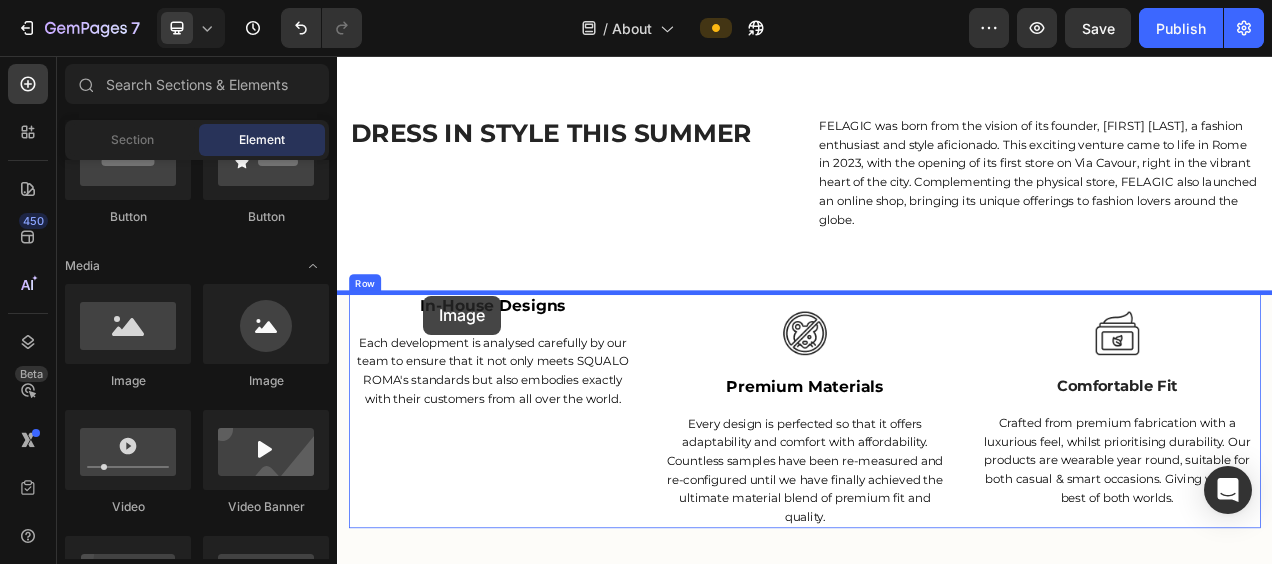 drag, startPoint x: 459, startPoint y: 374, endPoint x: 449, endPoint y: 366, distance: 12.806249 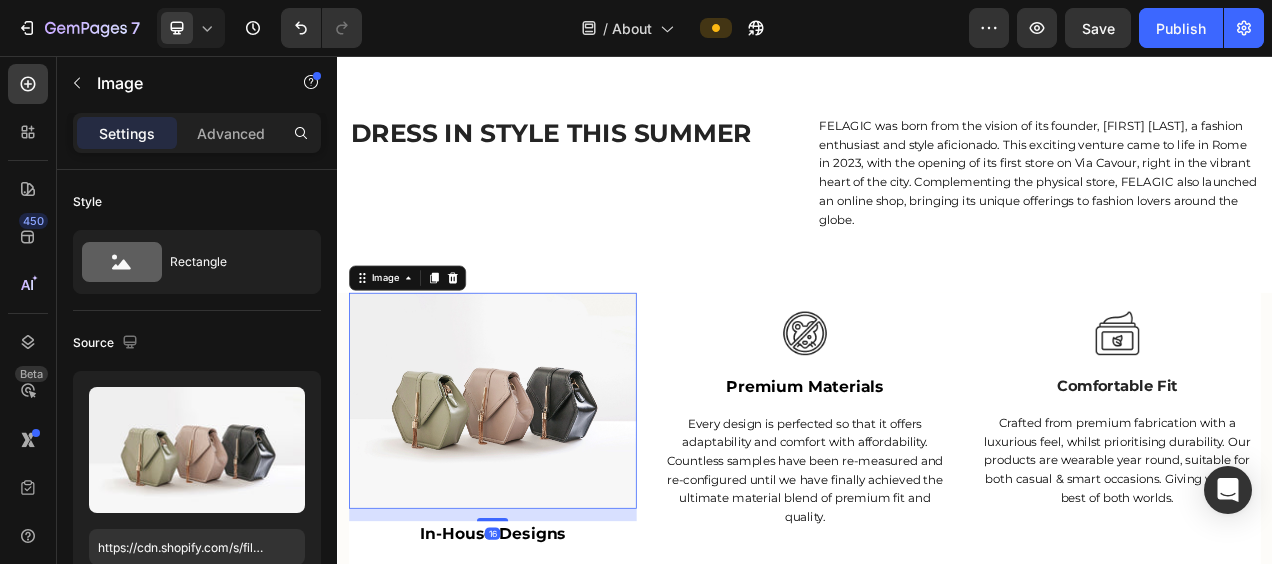 scroll, scrollTop: 781, scrollLeft: 0, axis: vertical 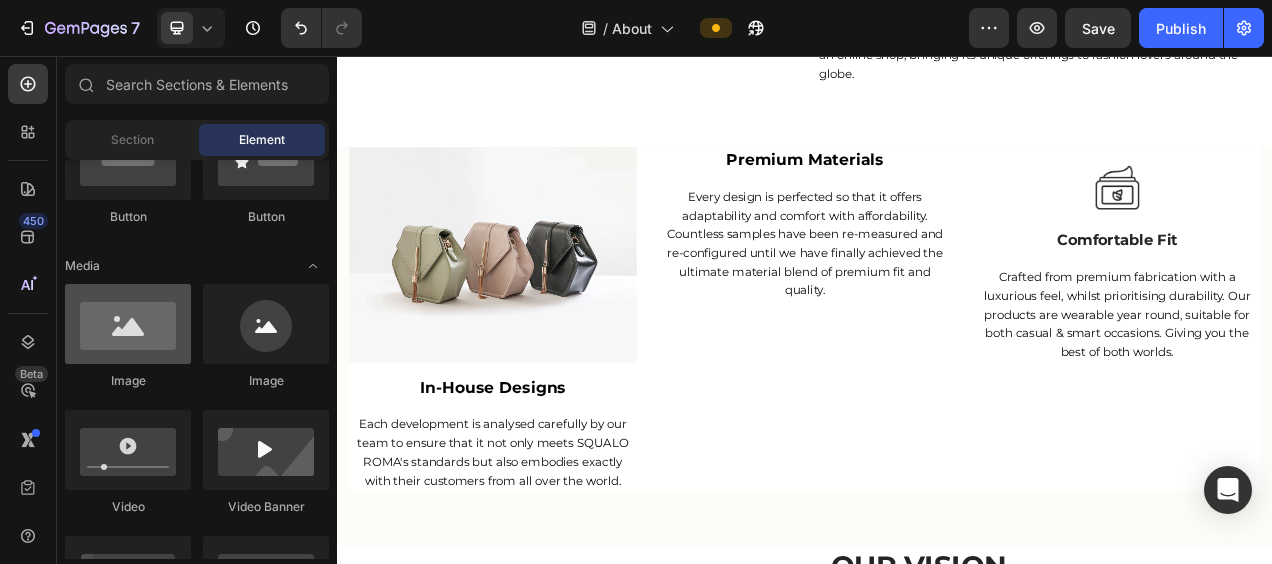 click at bounding box center [128, 324] 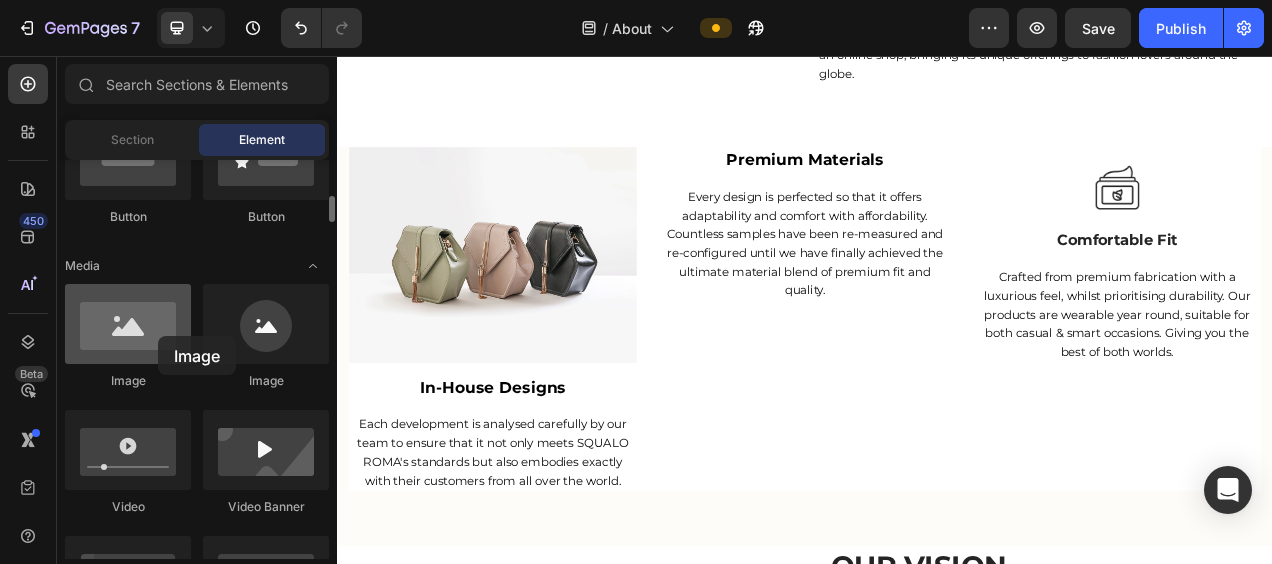 click at bounding box center [128, 324] 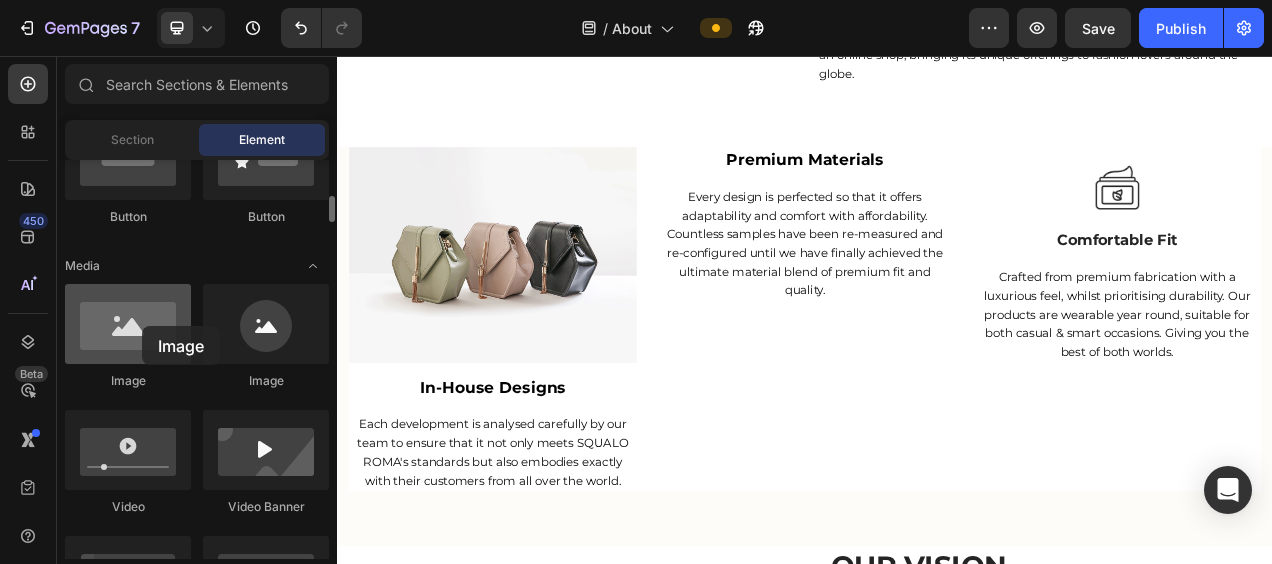 click at bounding box center [128, 324] 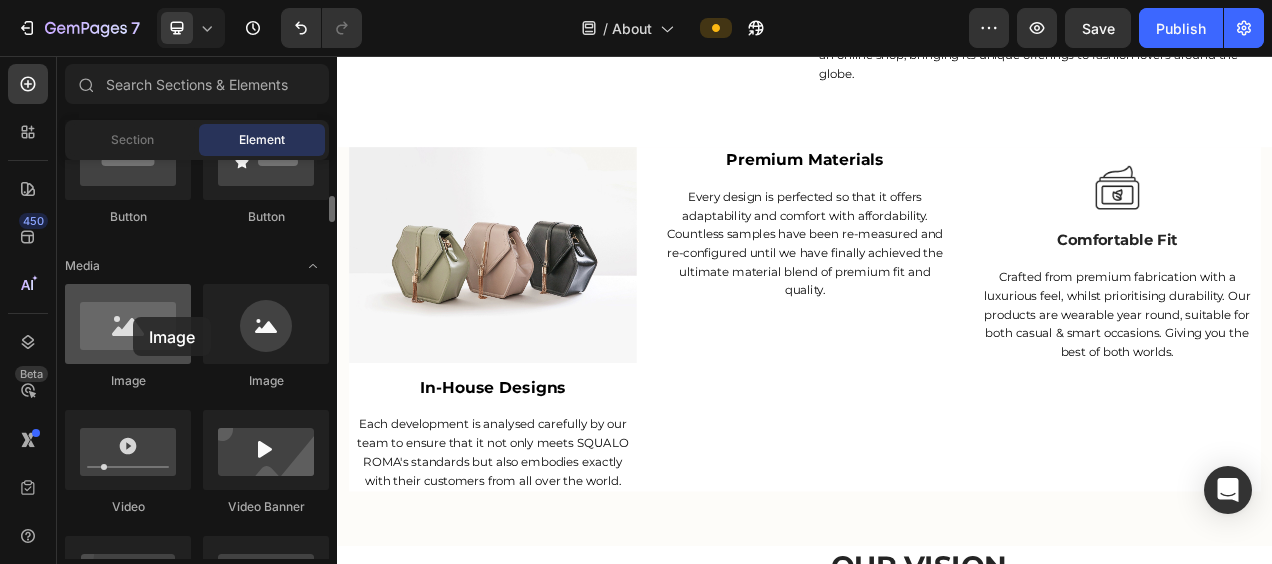 click at bounding box center (128, 324) 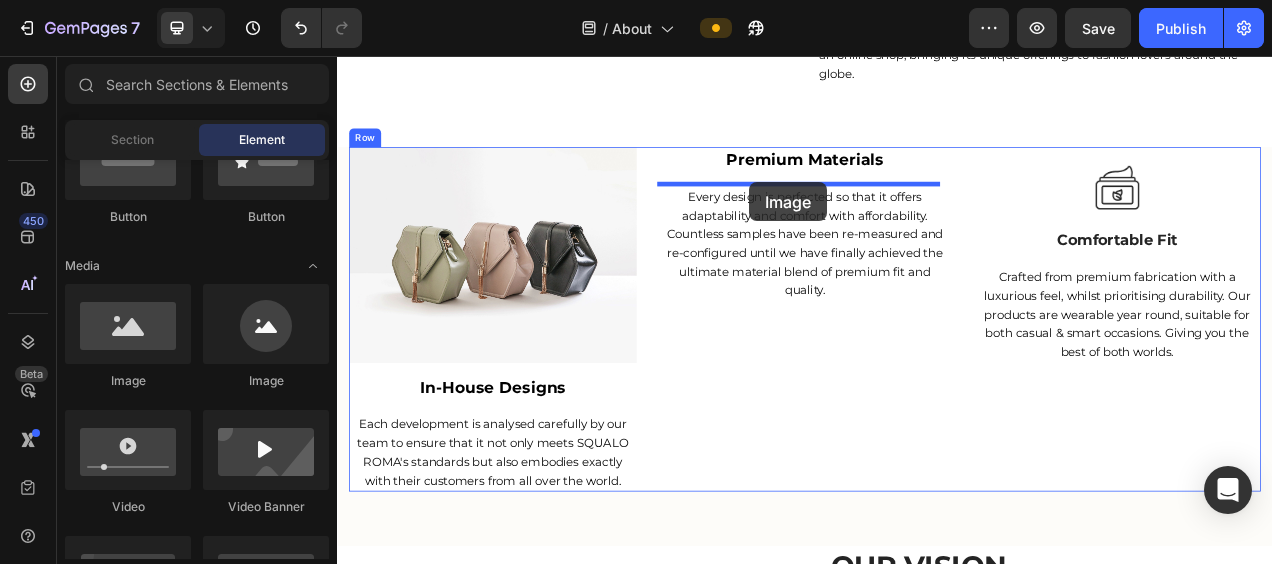 drag, startPoint x: 470, startPoint y: 373, endPoint x: 873, endPoint y: 215, distance: 432.86603 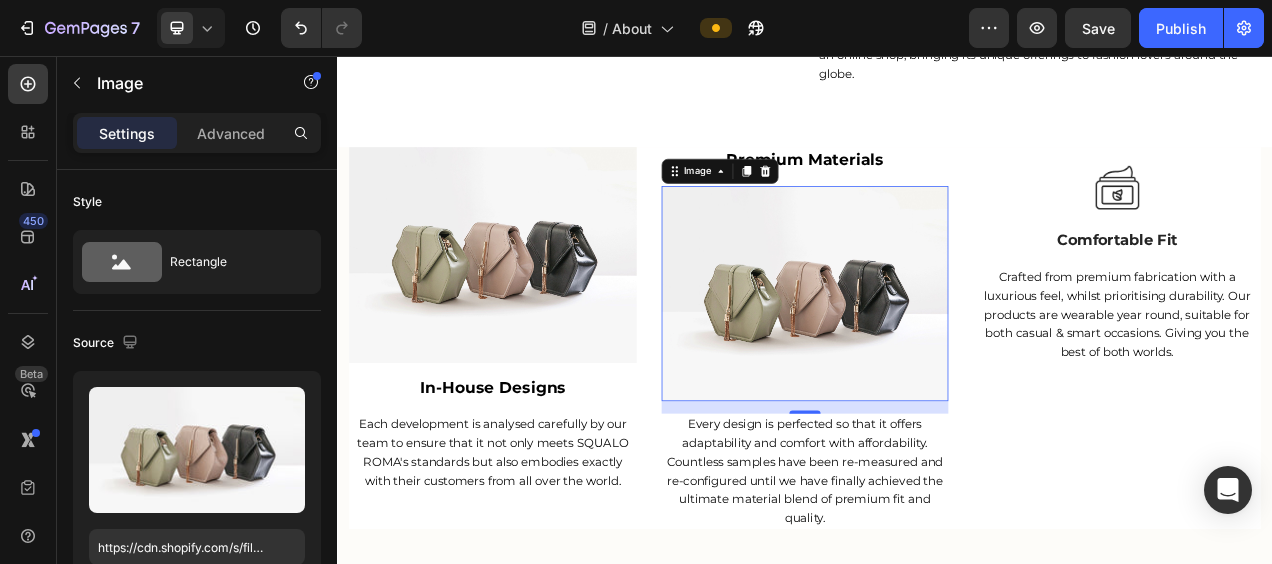 click at bounding box center [937, 361] 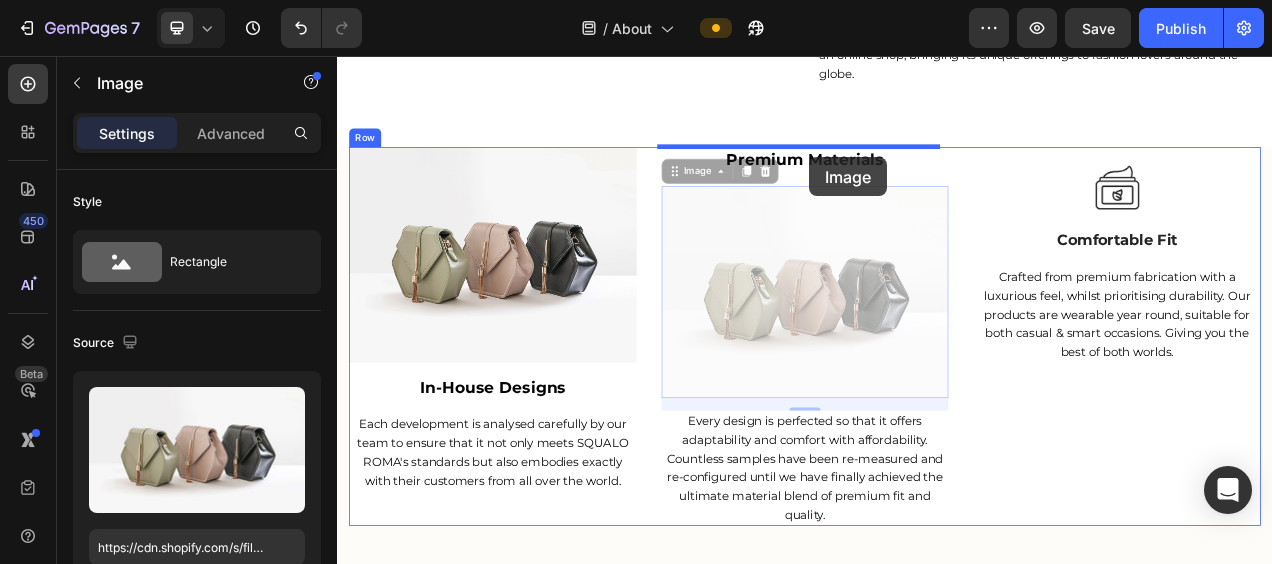 drag, startPoint x: 980, startPoint y: 363, endPoint x: 943, endPoint y: 186, distance: 180.82588 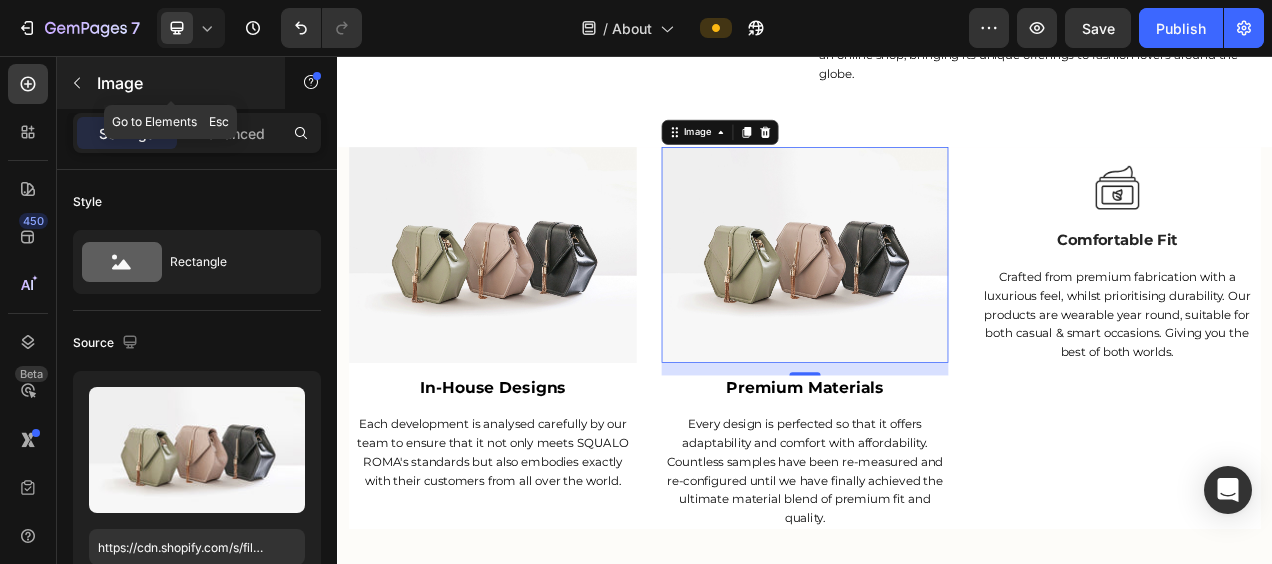 click 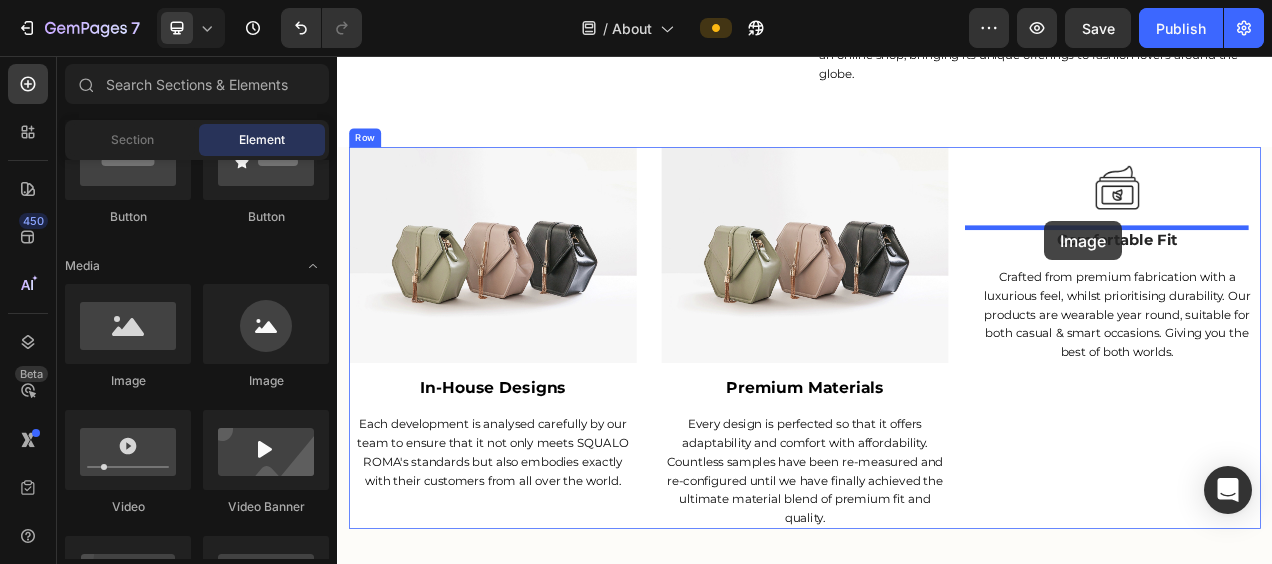 drag, startPoint x: 472, startPoint y: 387, endPoint x: 1285, endPoint y: 268, distance: 821.66296 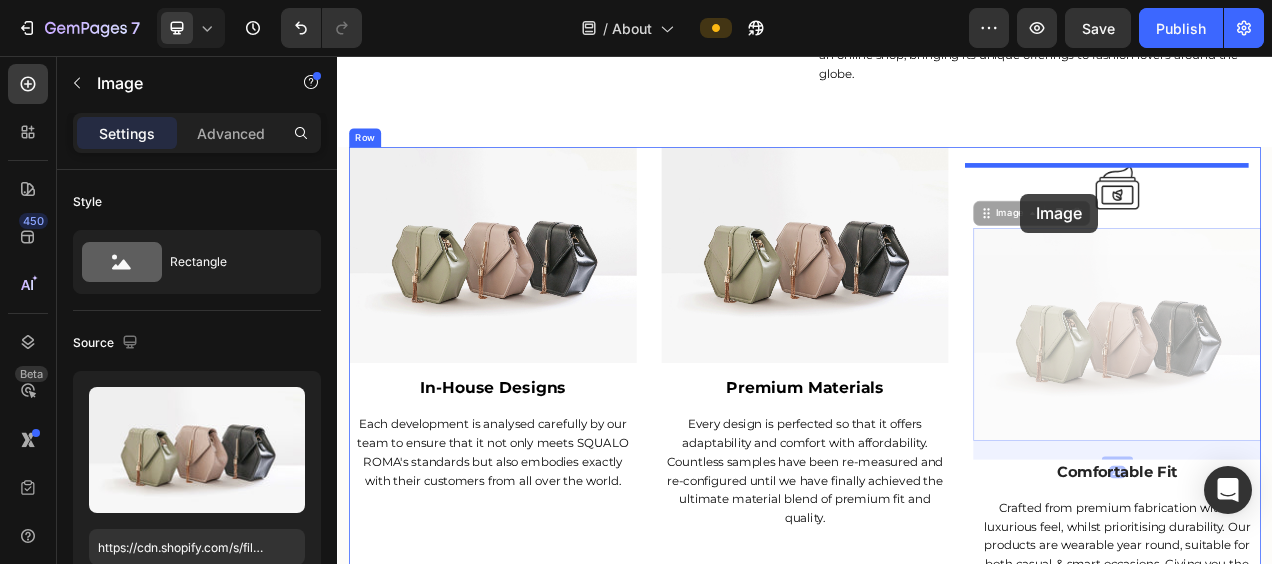 drag, startPoint x: 1163, startPoint y: 407, endPoint x: 1214, endPoint y: 233, distance: 181.32016 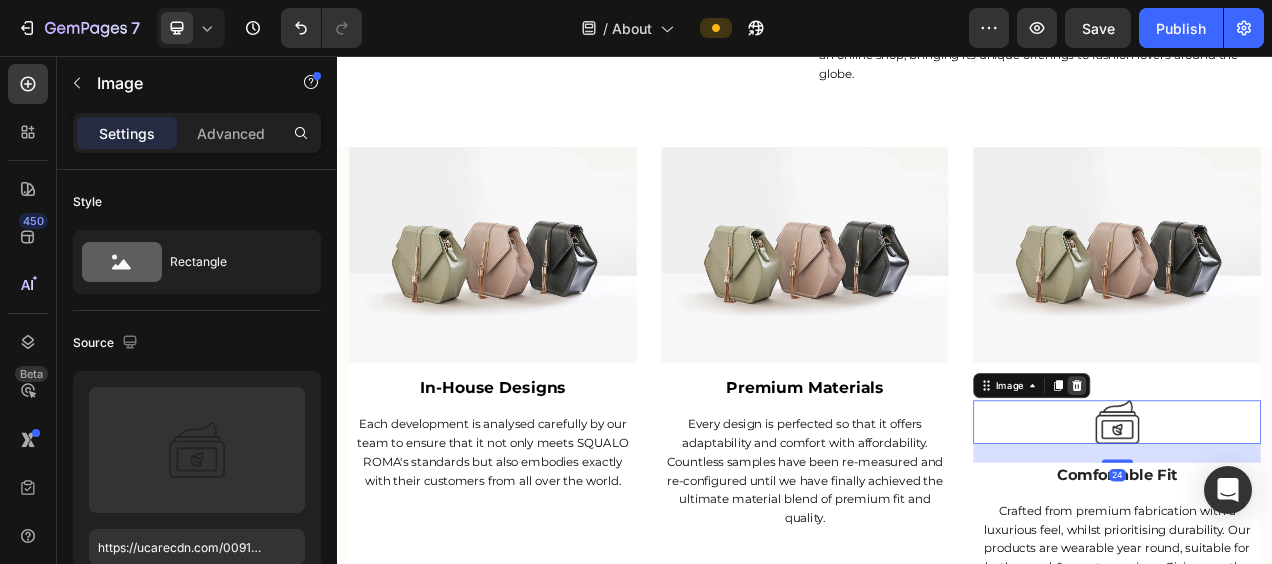 click 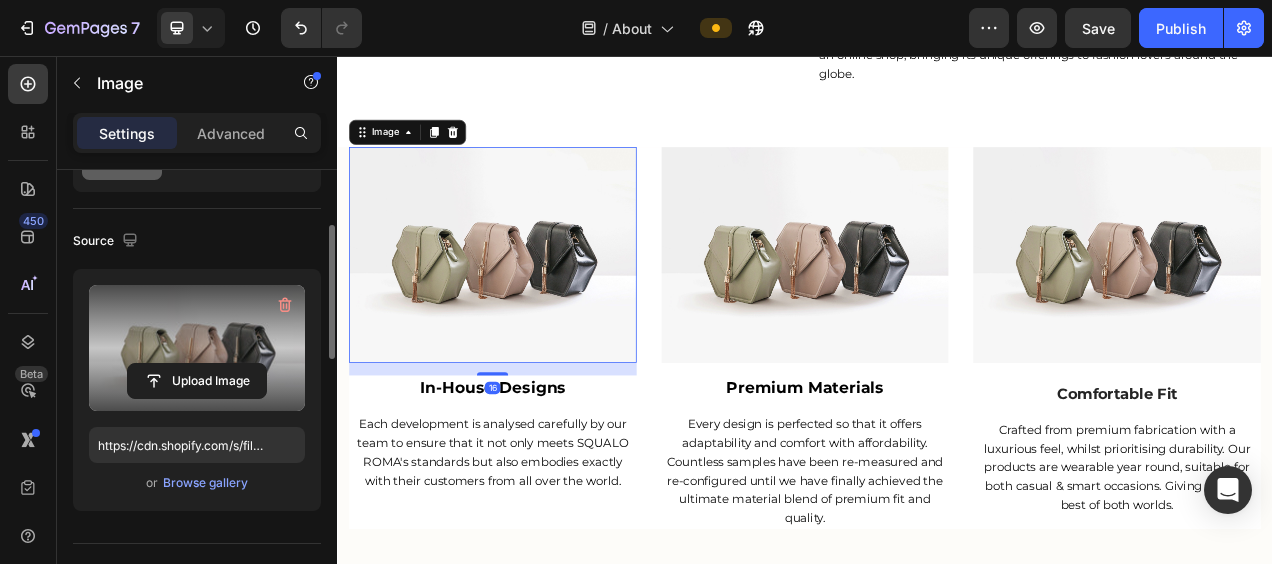 scroll, scrollTop: 121, scrollLeft: 0, axis: vertical 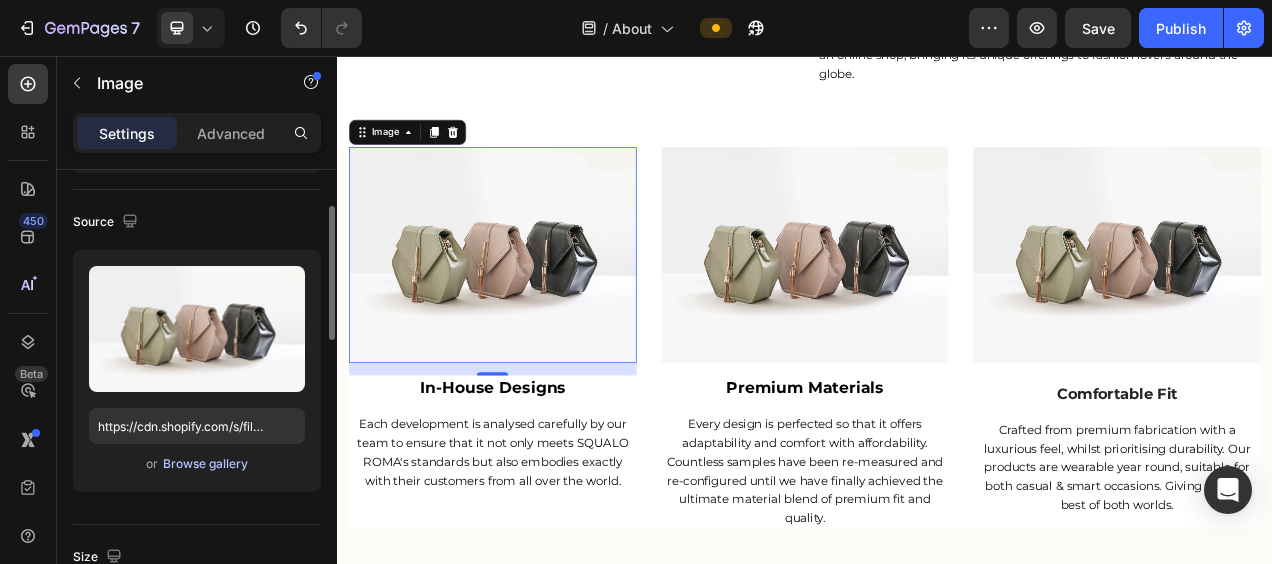 click on "Browse gallery" at bounding box center [205, 464] 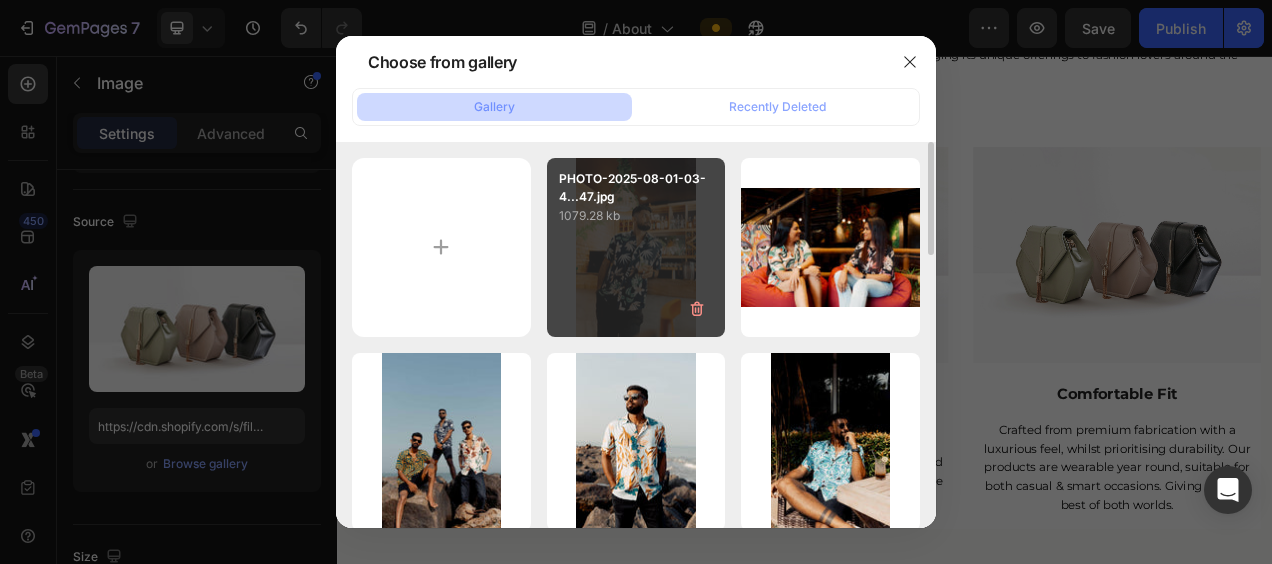 click on "PHOTO-2025-08-01-03-4...47.jpg 1079.28 kb" at bounding box center [636, 247] 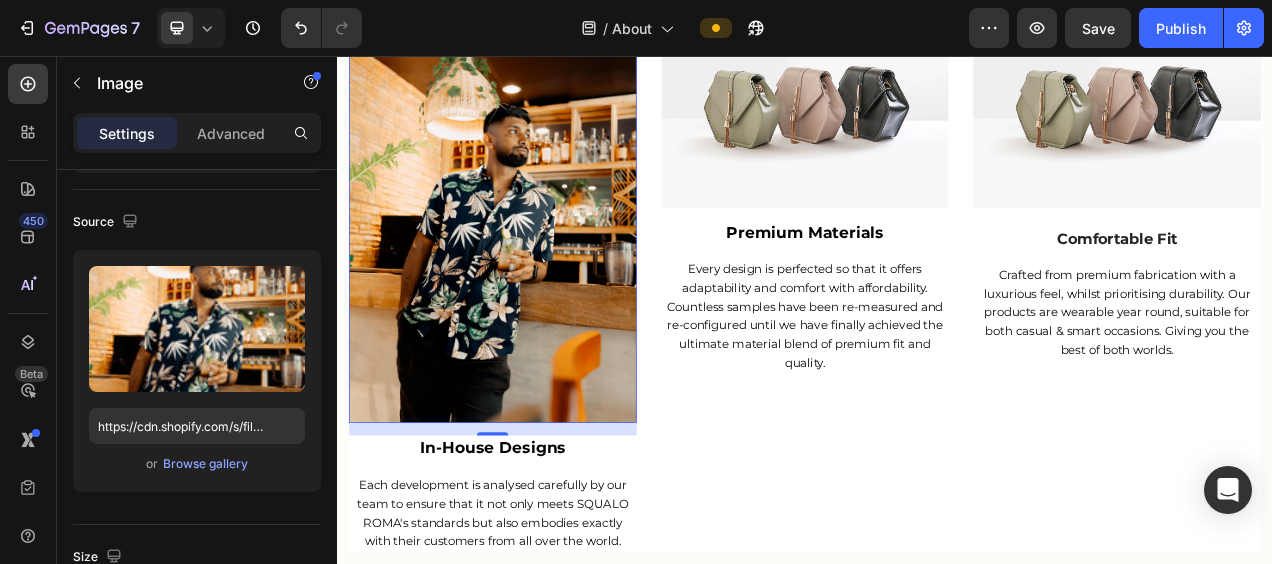 scroll, scrollTop: 990, scrollLeft: 0, axis: vertical 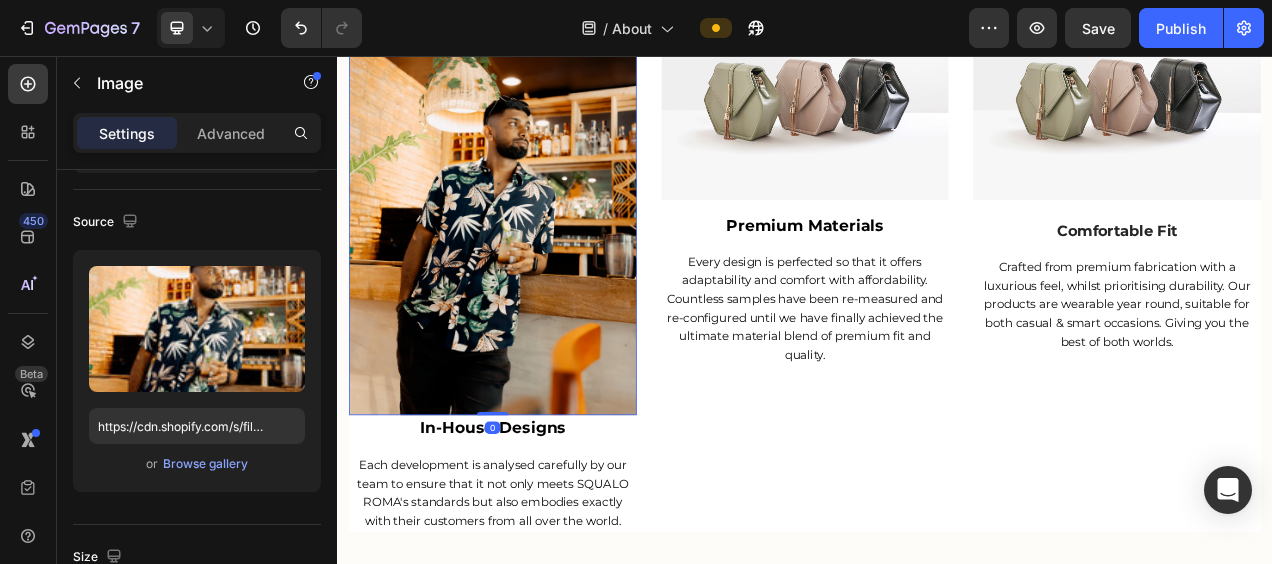 drag, startPoint x: 530, startPoint y: 524, endPoint x: 535, endPoint y: 407, distance: 117.10679 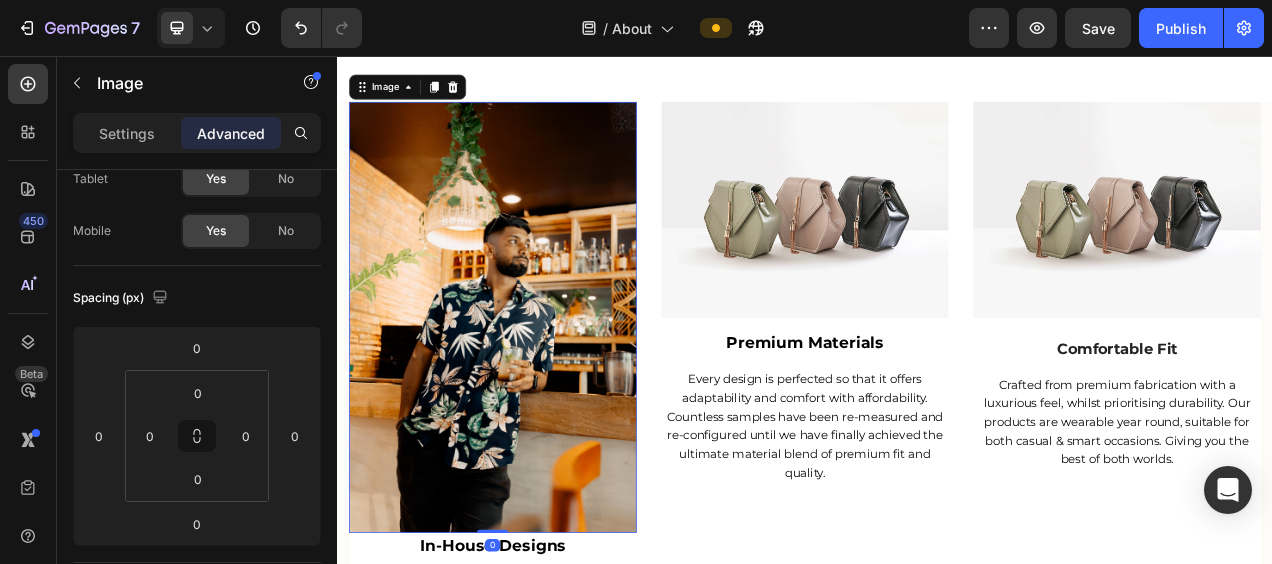 scroll, scrollTop: 840, scrollLeft: 0, axis: vertical 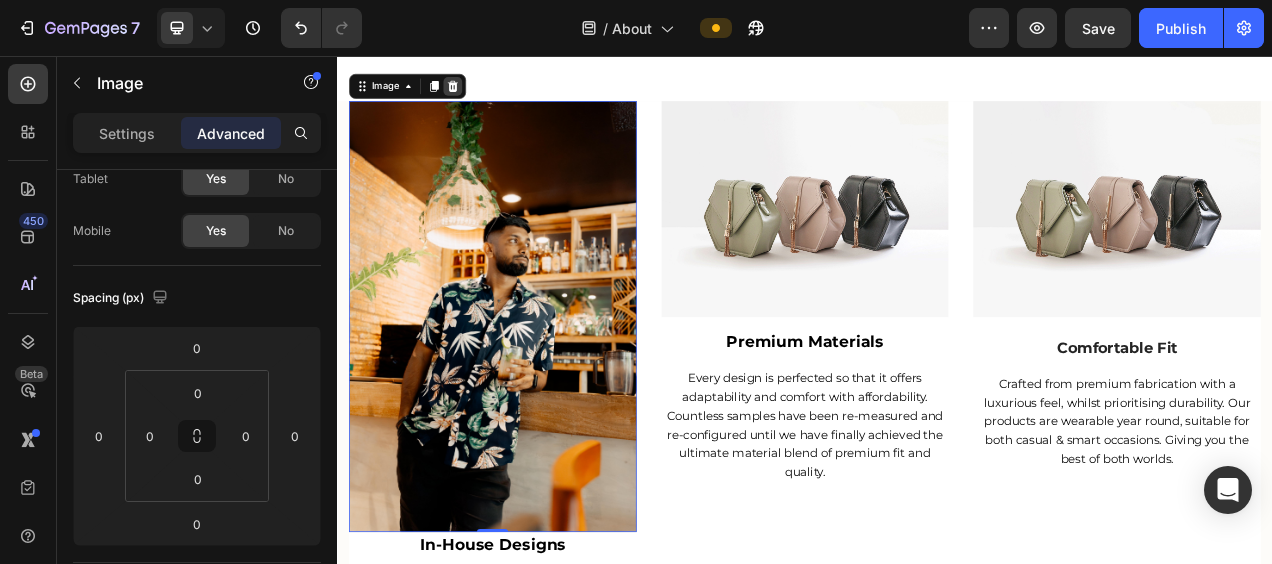 click 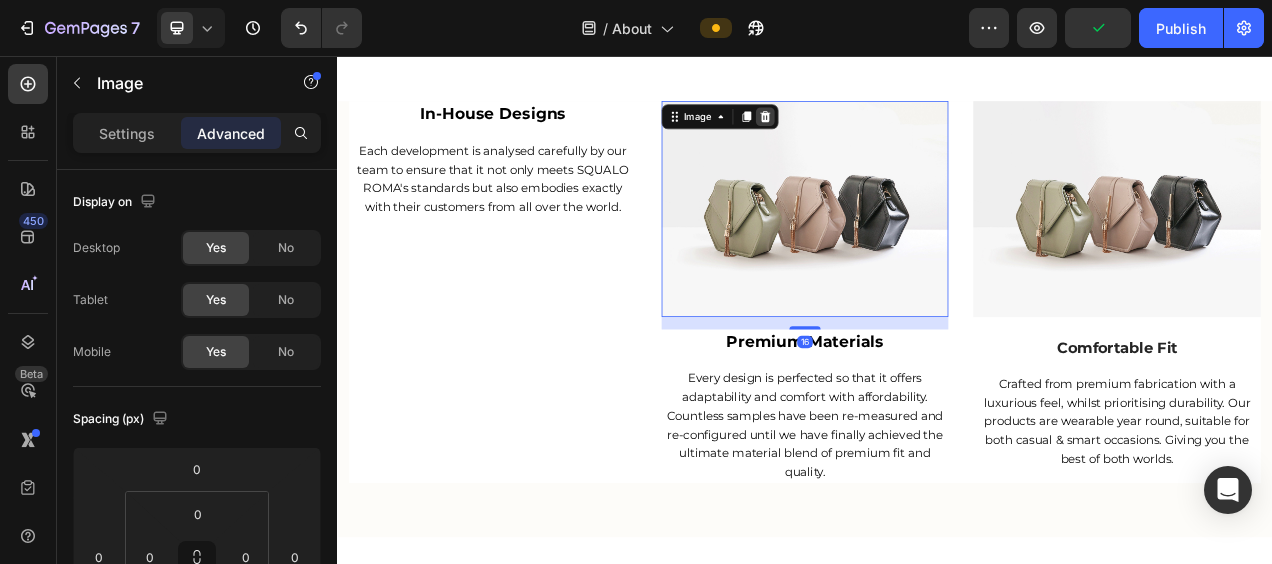 click at bounding box center [886, 134] 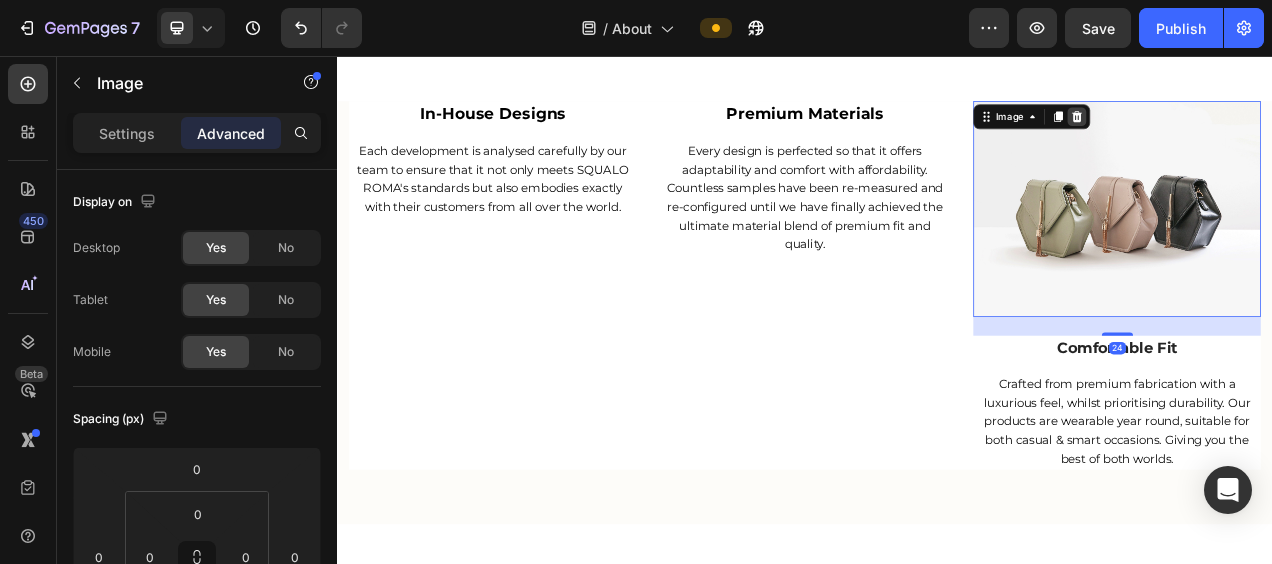 click 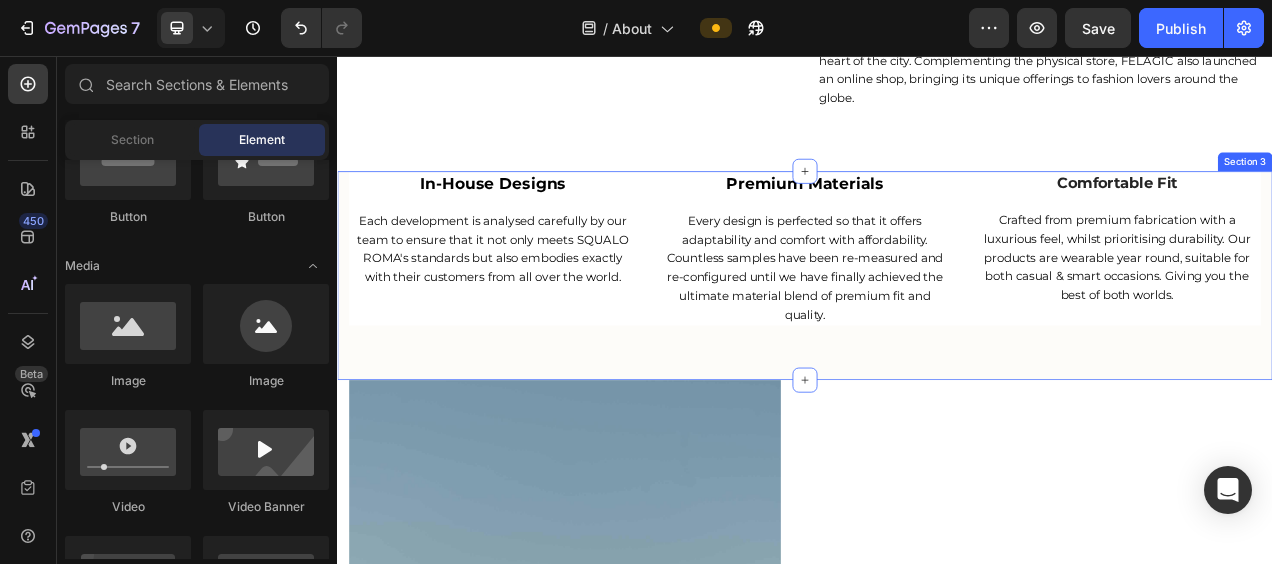 scroll, scrollTop: 720, scrollLeft: 0, axis: vertical 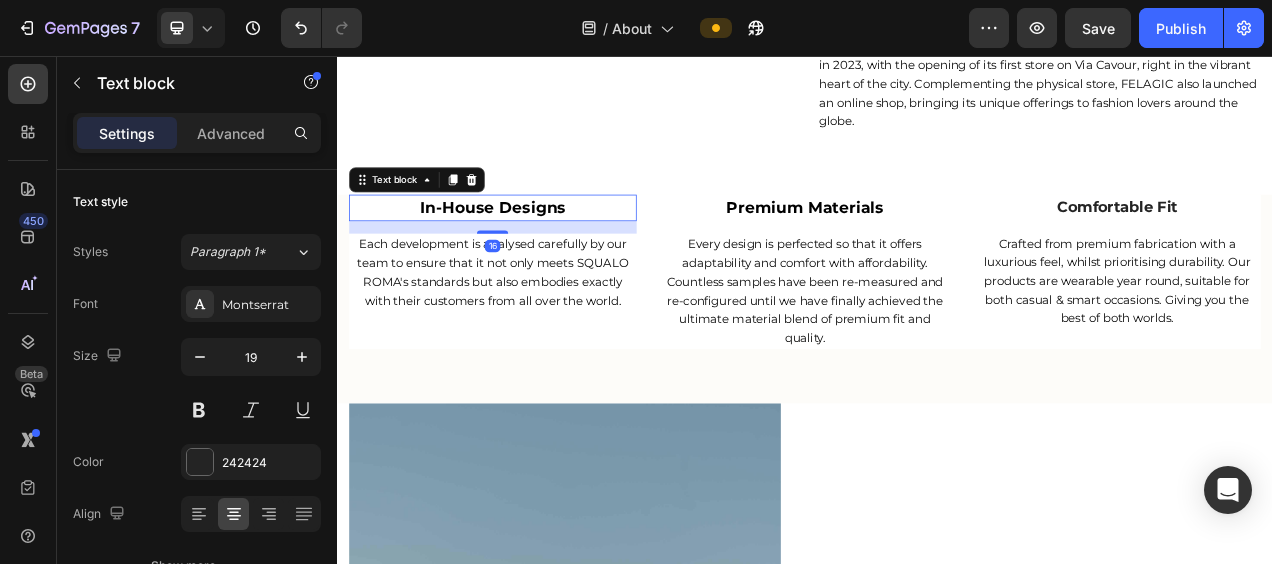click on "in-house designs" at bounding box center (536, 250) 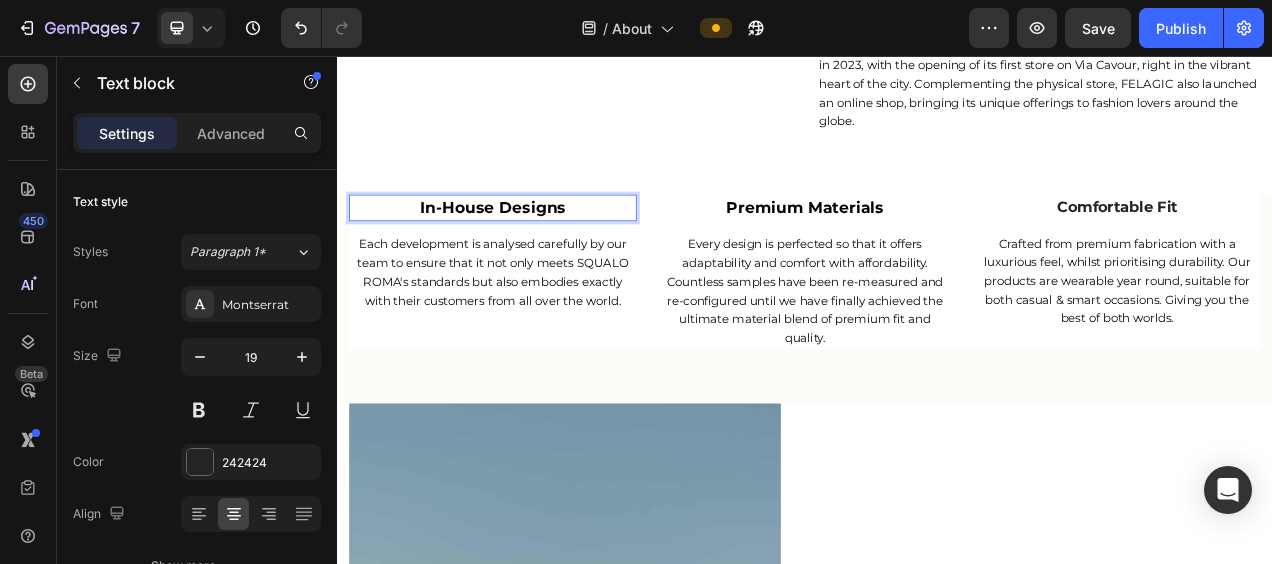 click on "in-house designs" at bounding box center [536, 250] 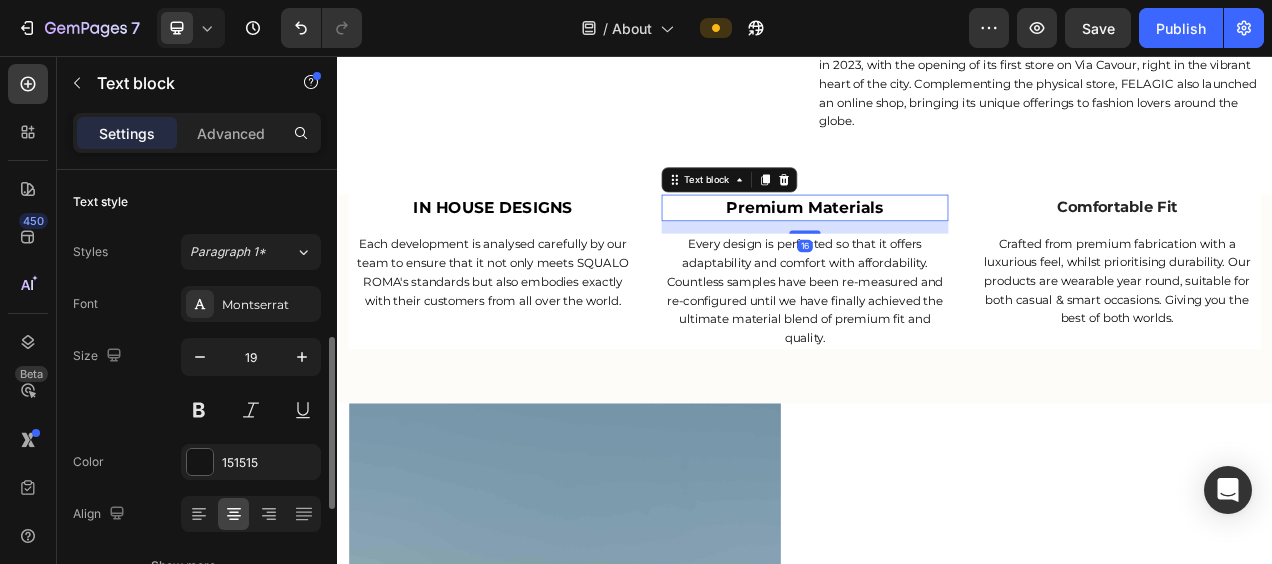 scroll, scrollTop: 121, scrollLeft: 0, axis: vertical 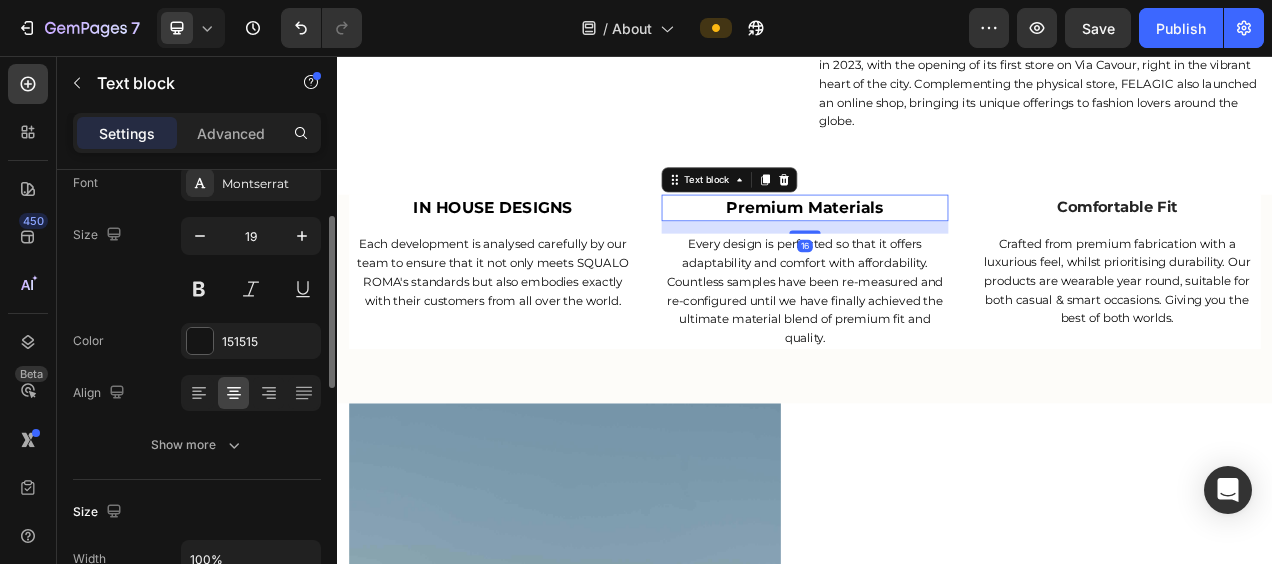 click on "premium materials" at bounding box center [937, 250] 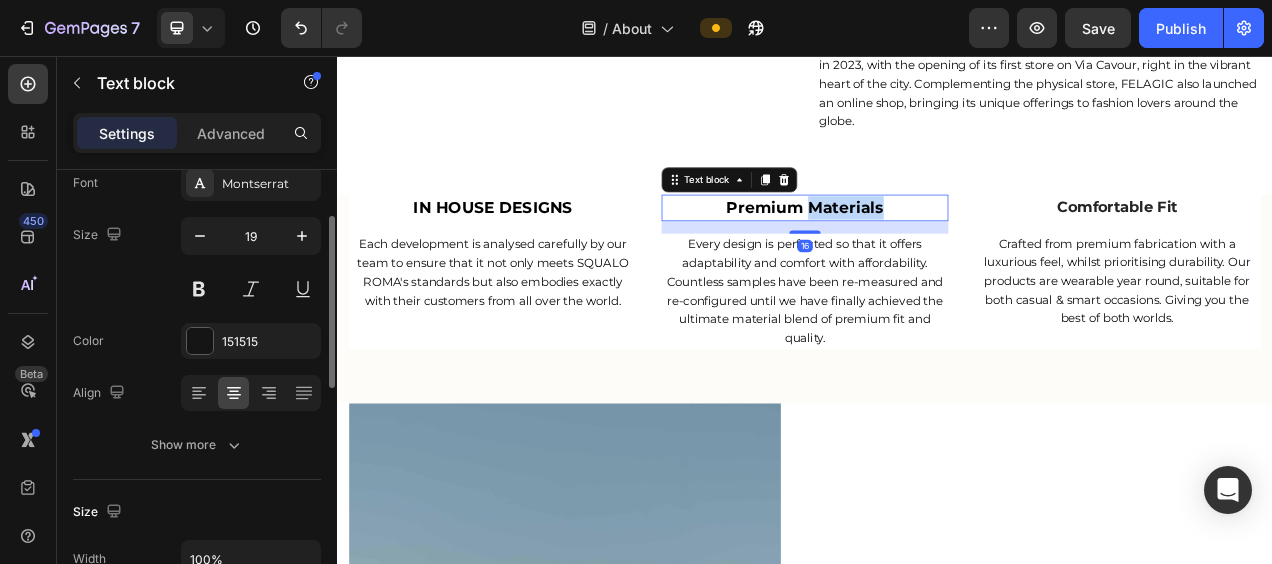 click on "premium materials" at bounding box center [937, 250] 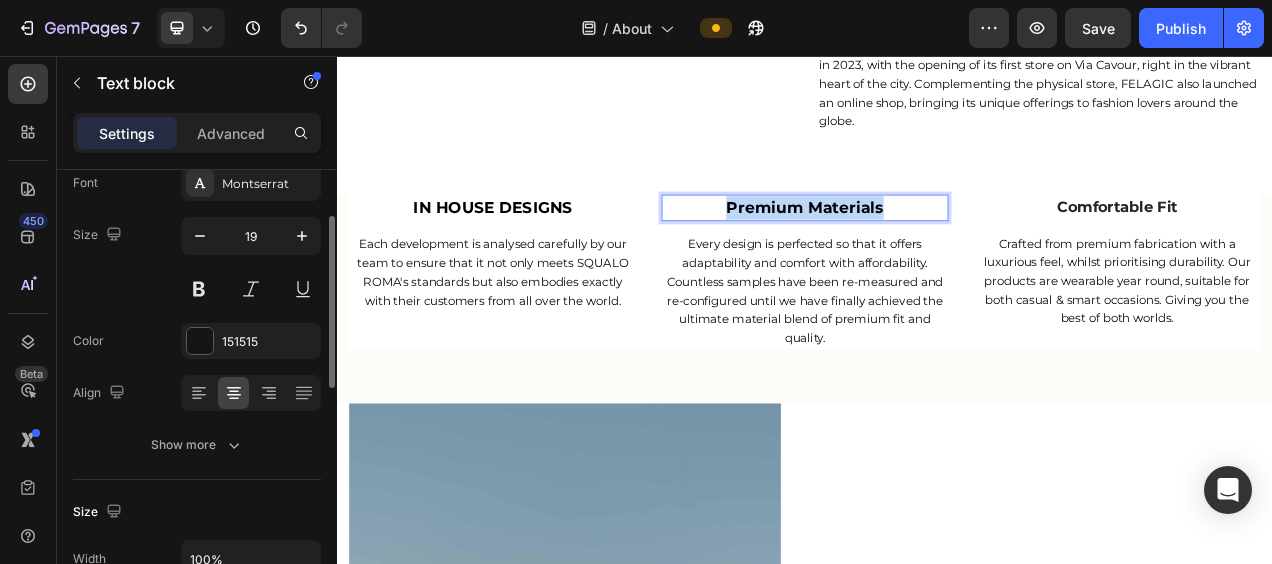 click on "premium materials" at bounding box center (937, 250) 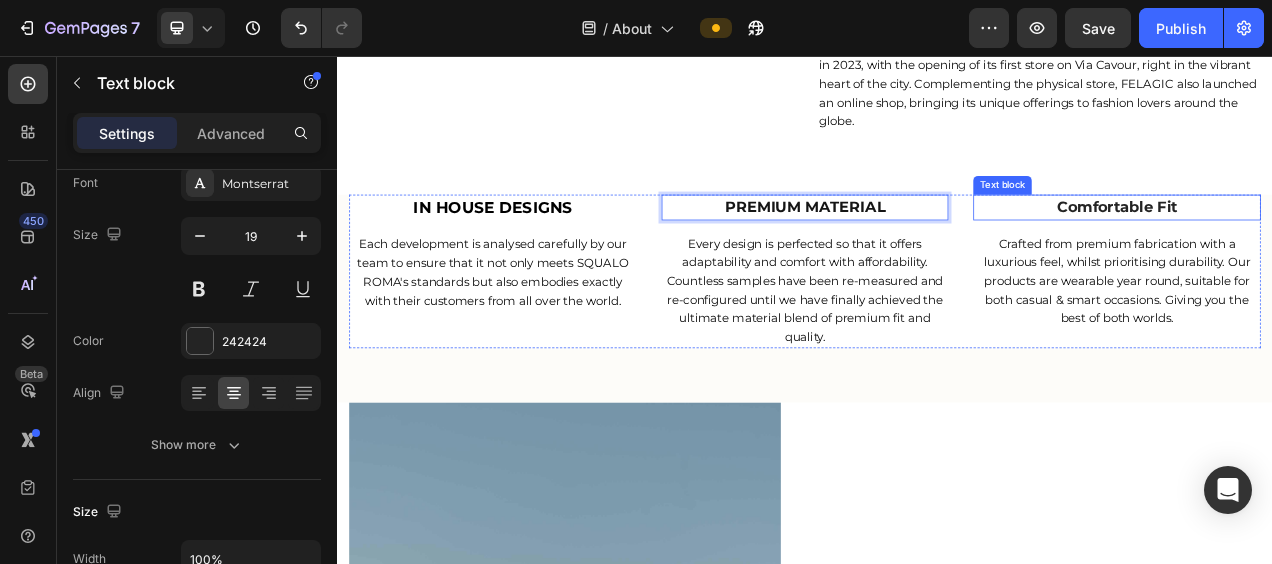 click on "comfortable fit" at bounding box center (1337, 249) 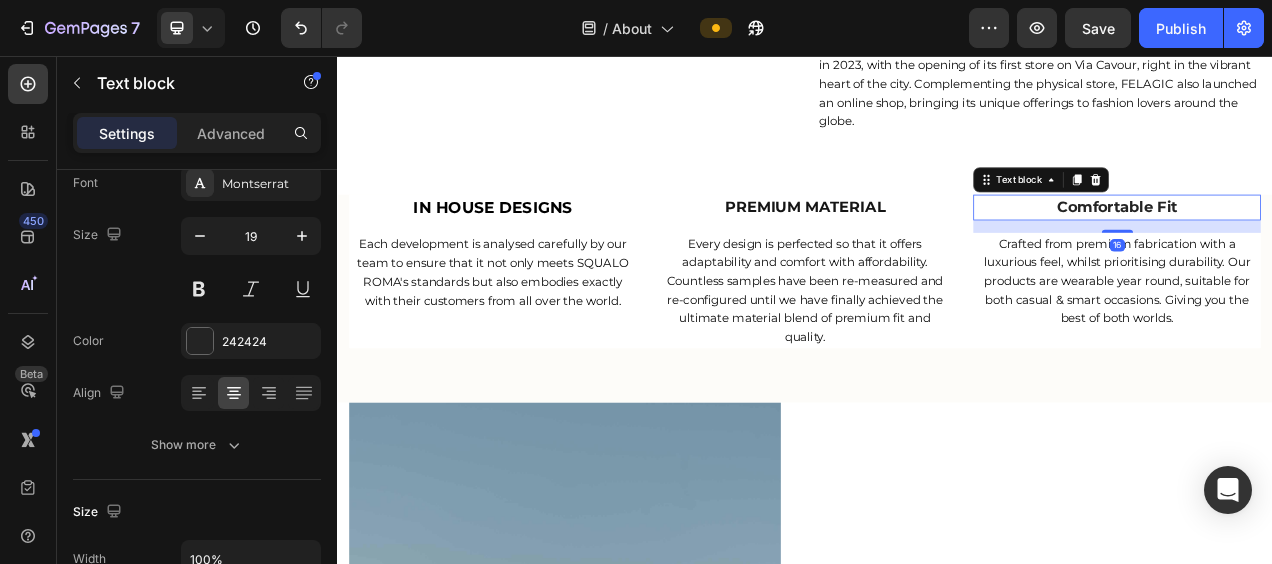 click on "comfortable fit" at bounding box center [1337, 249] 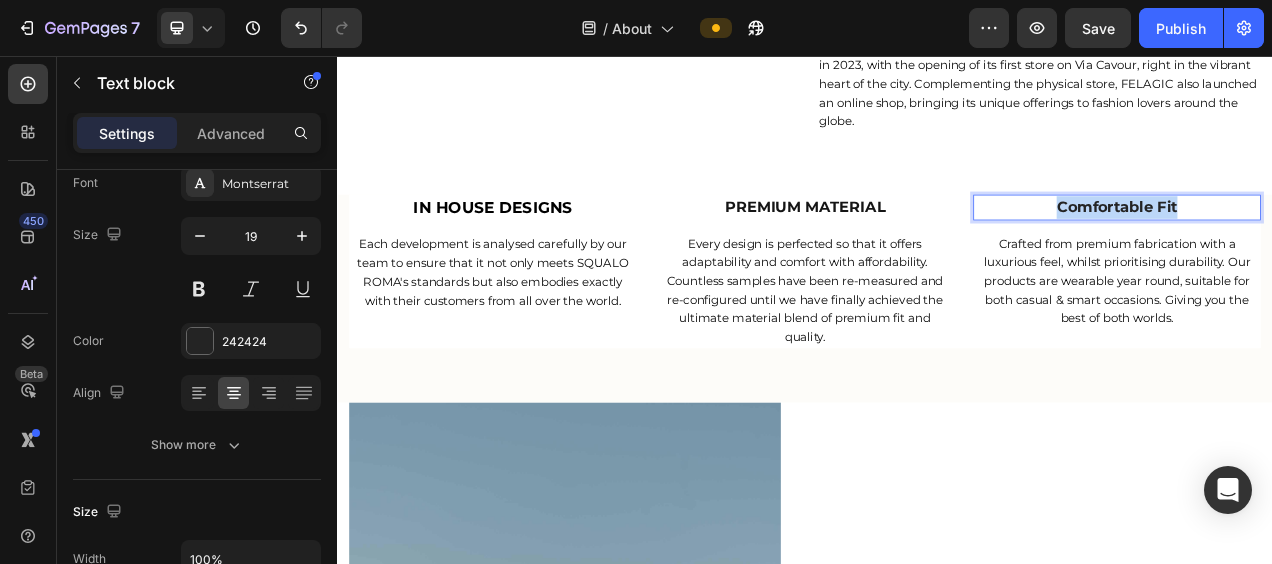 click on "comfortable fit" at bounding box center (1337, 249) 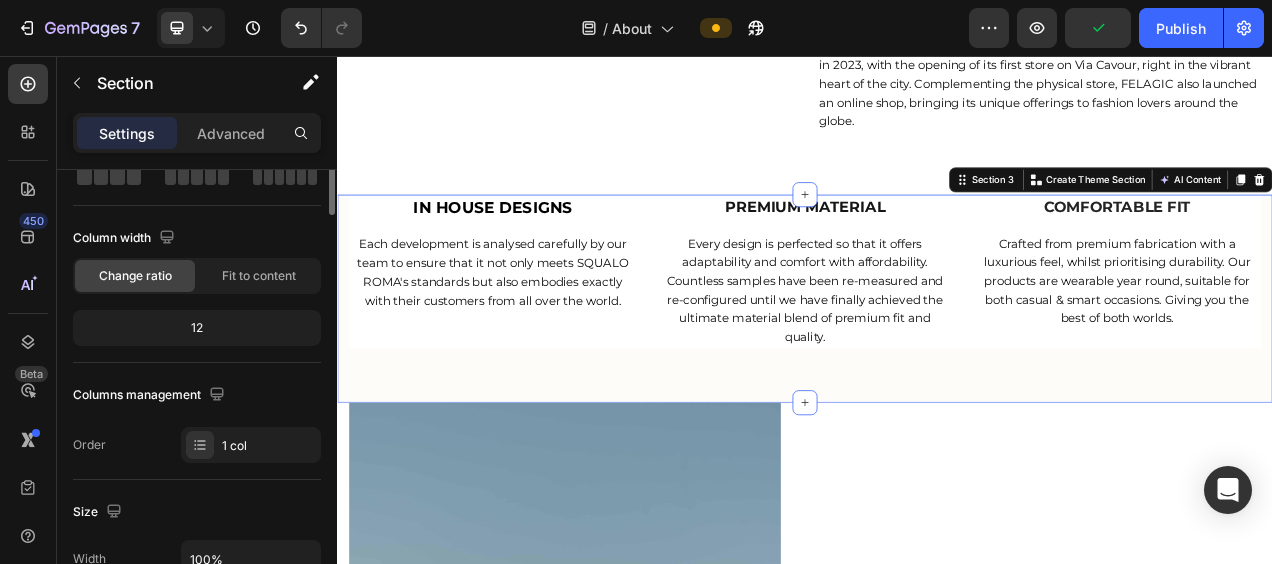 scroll, scrollTop: 0, scrollLeft: 0, axis: both 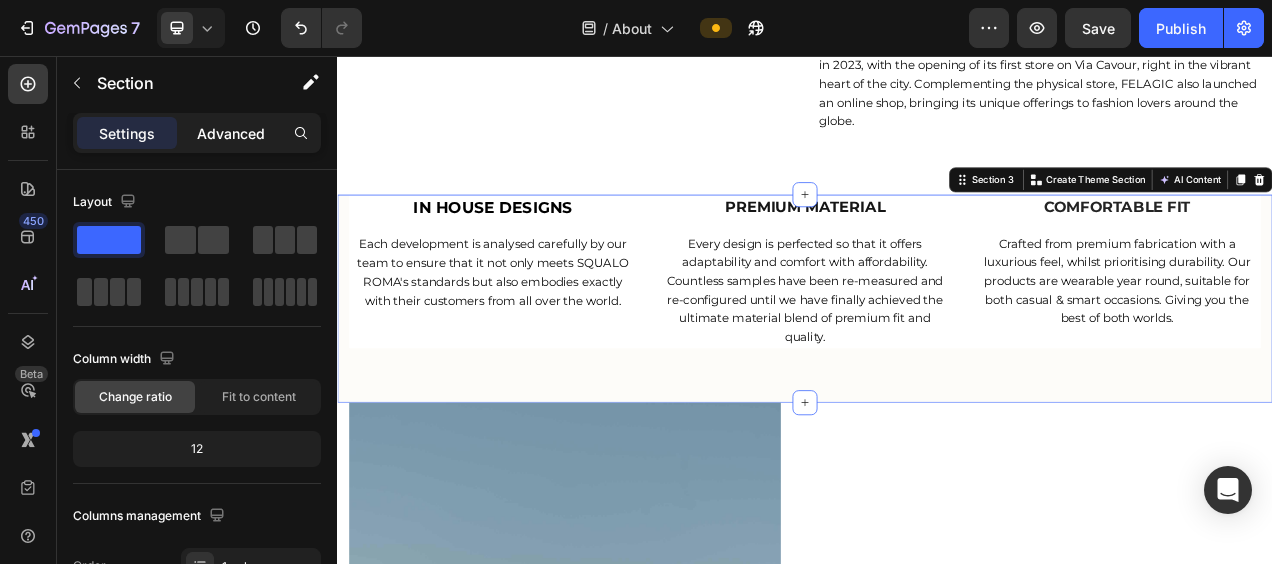 click on "Advanced" at bounding box center (231, 133) 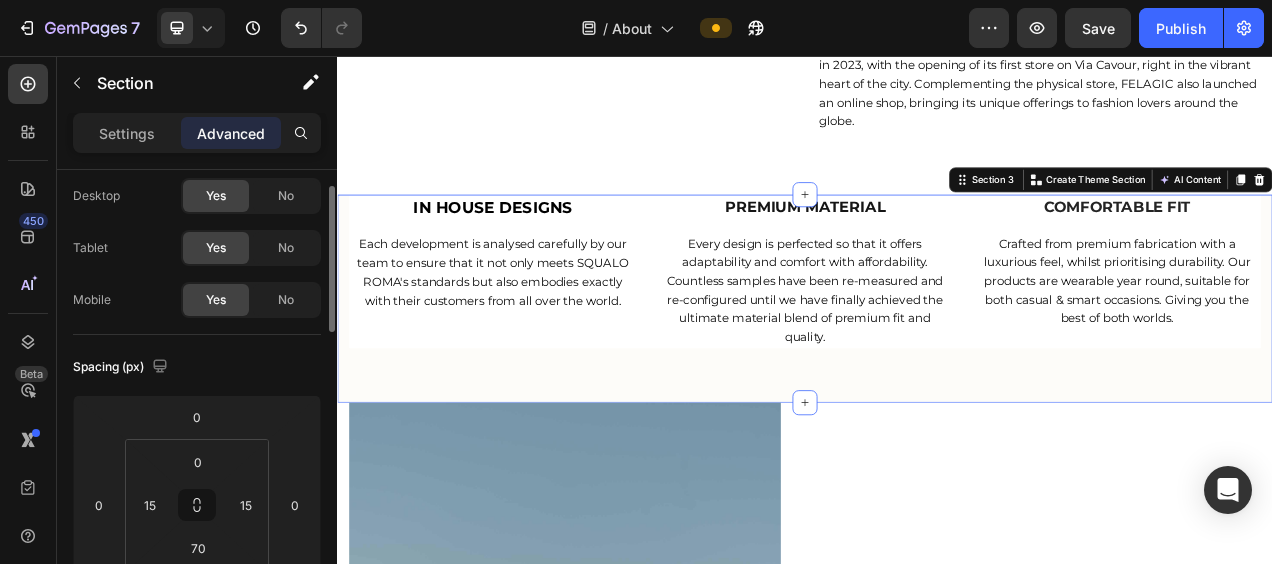 scroll, scrollTop: 0, scrollLeft: 0, axis: both 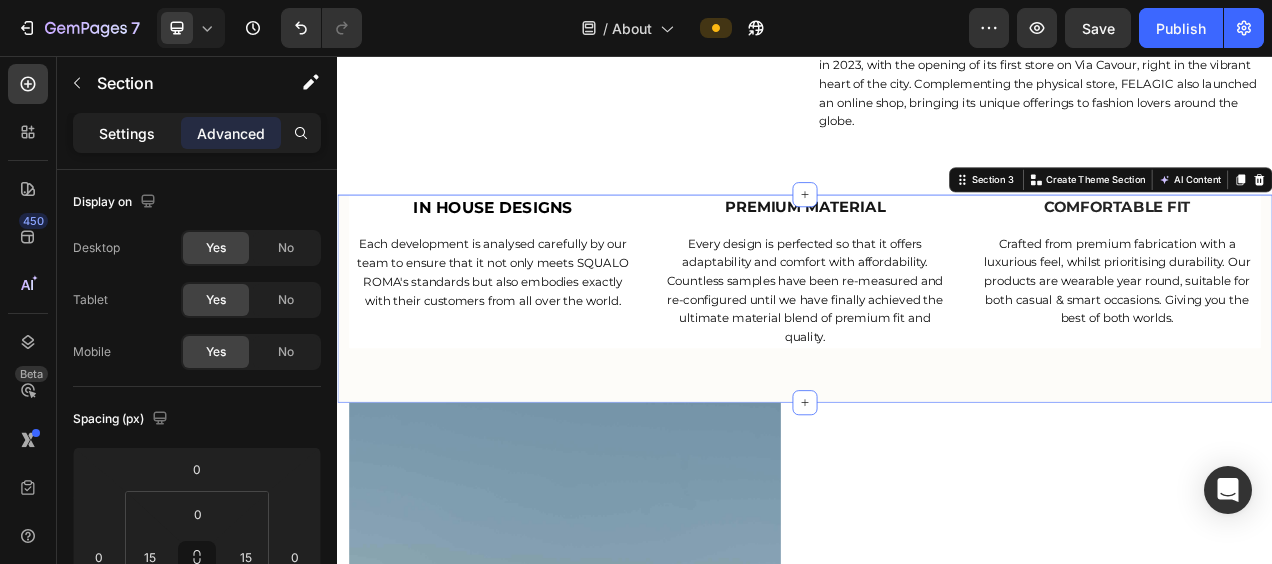 click on "Settings" at bounding box center (127, 133) 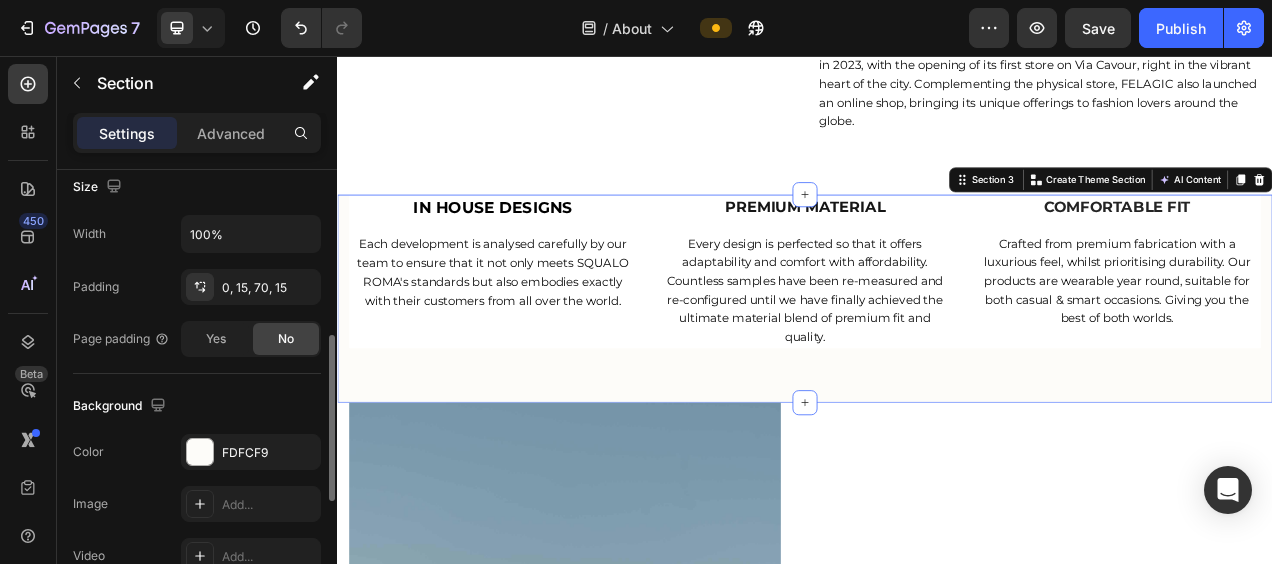 scroll, scrollTop: 526, scrollLeft: 0, axis: vertical 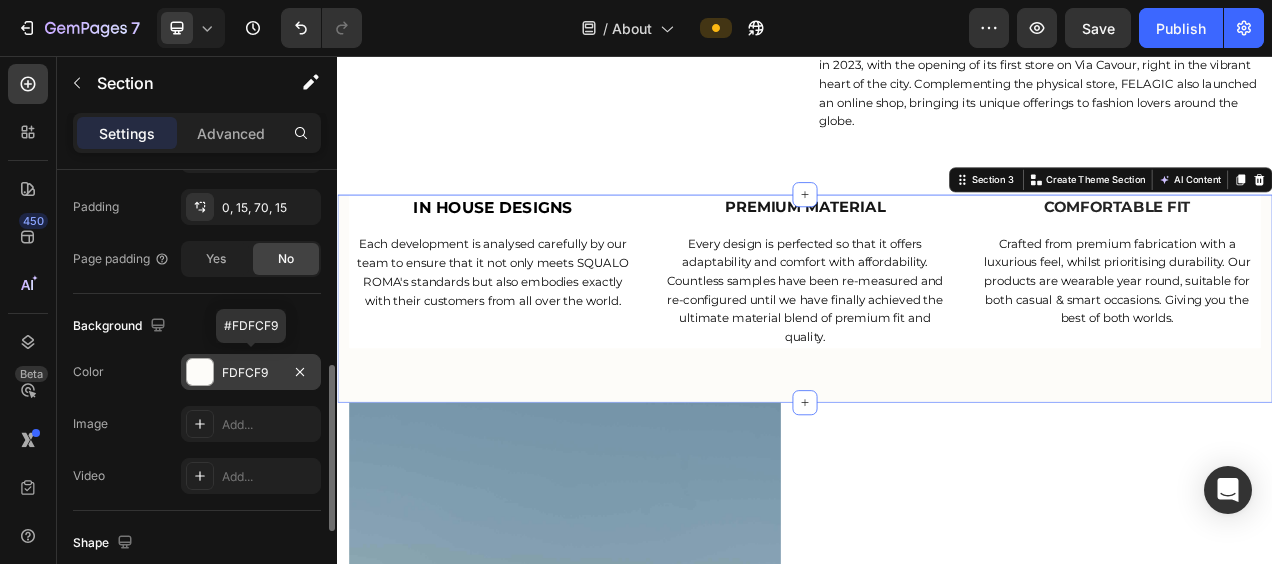 click at bounding box center [200, 372] 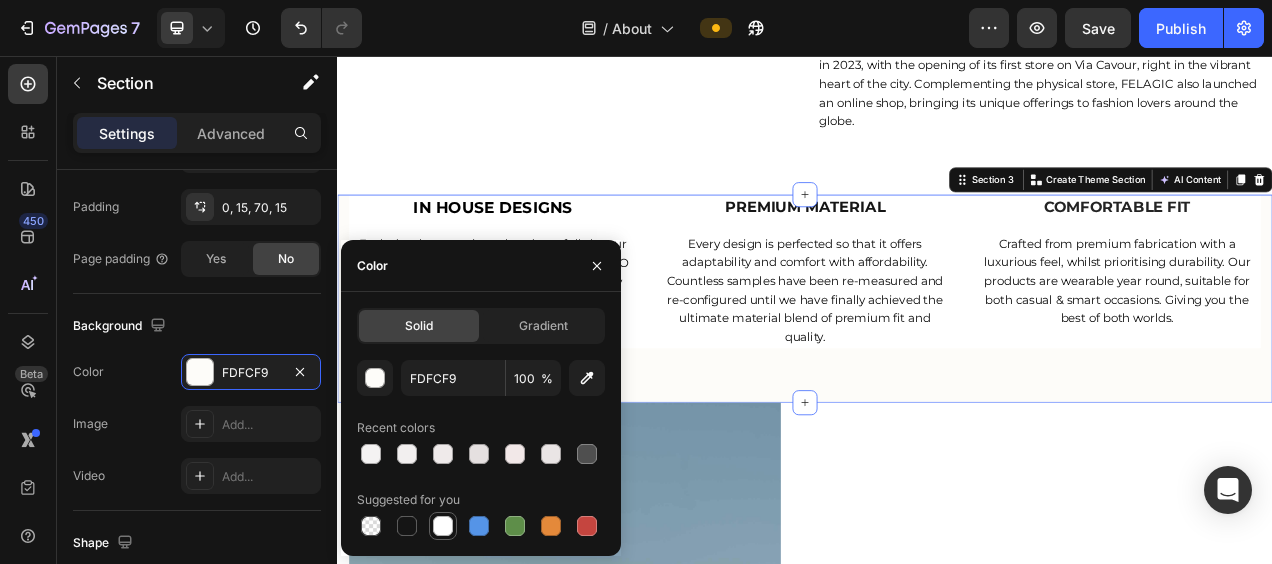 click at bounding box center [443, 526] 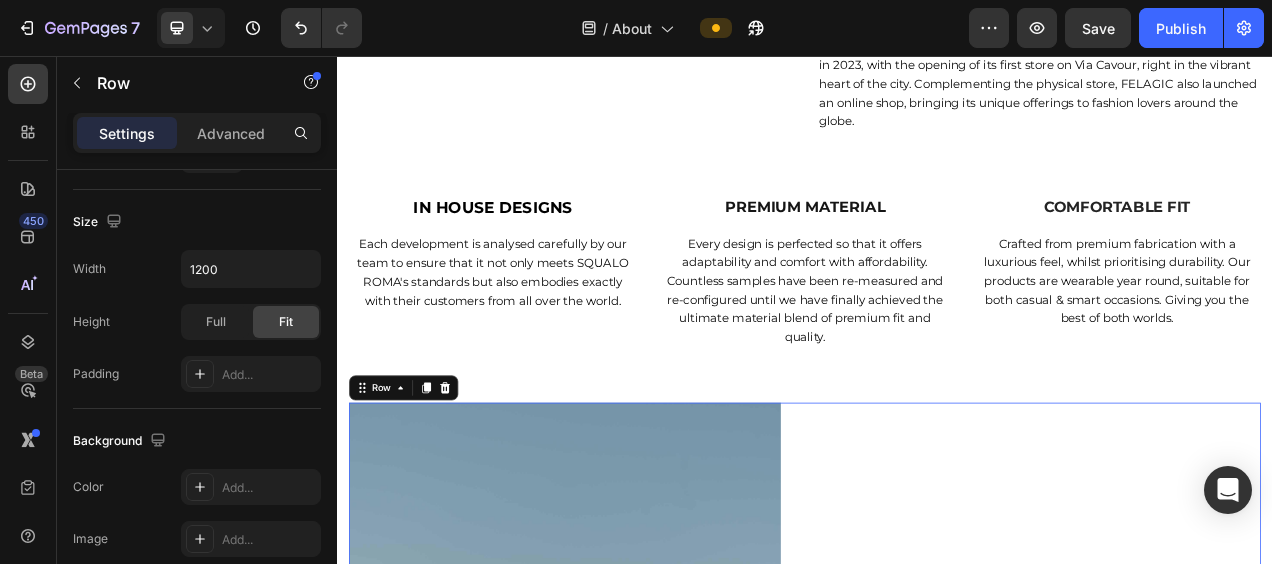 click on "OUR VISION Heading Our vision is simple yet powerful: to offer the perfect-fit, premium quality clothing that every self-care-conscious man deserves. We continually innovate and elevate our offerings, ensuring that every item we create embodies our commitment to the perfect felagic fit. Text block                Title Line" at bounding box center (1245, 916) 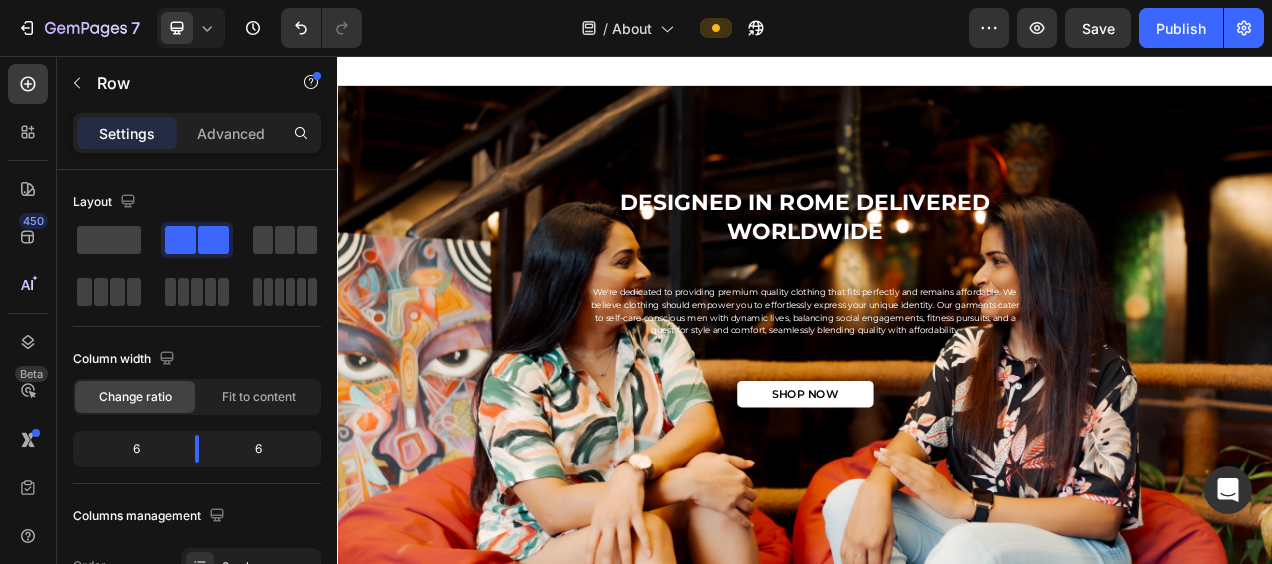 scroll, scrollTop: 3074, scrollLeft: 0, axis: vertical 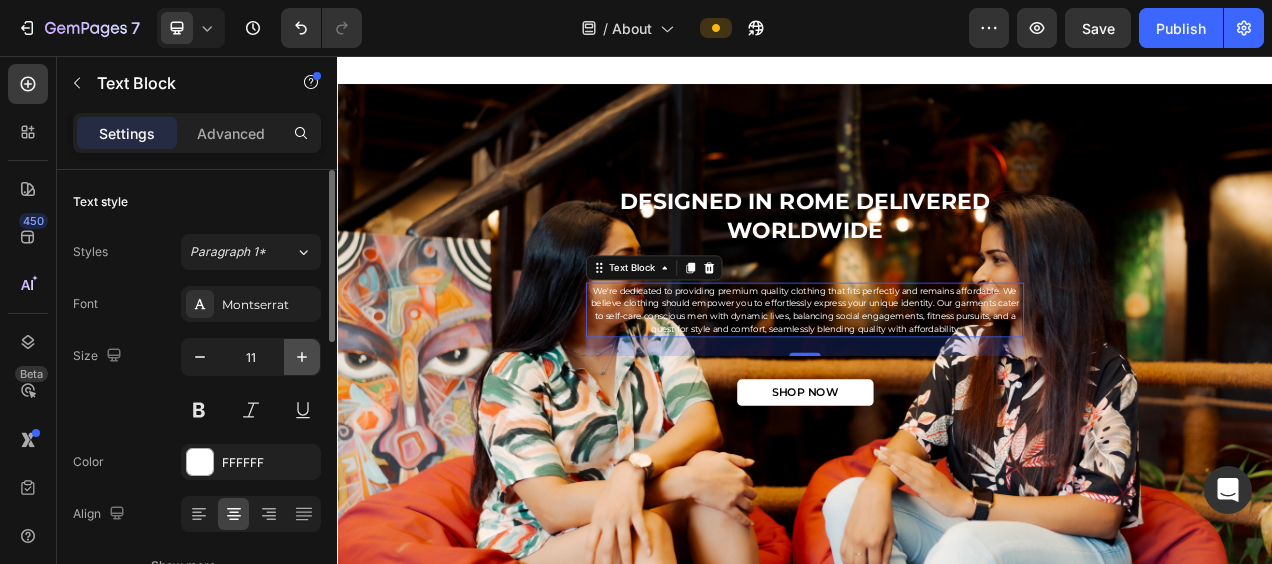 click 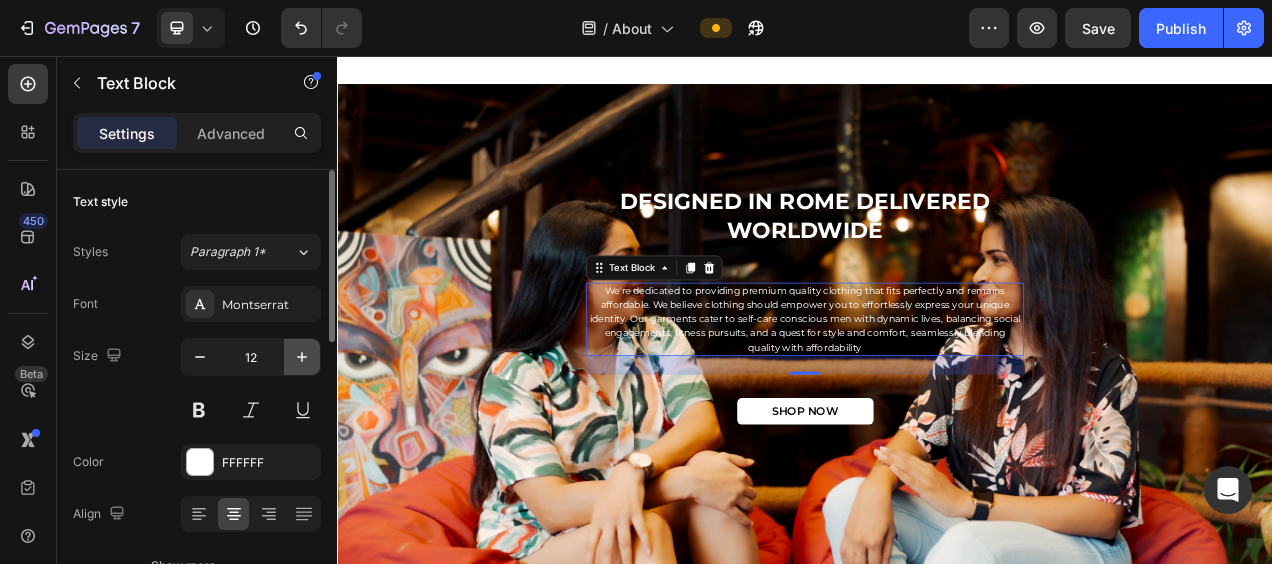 click 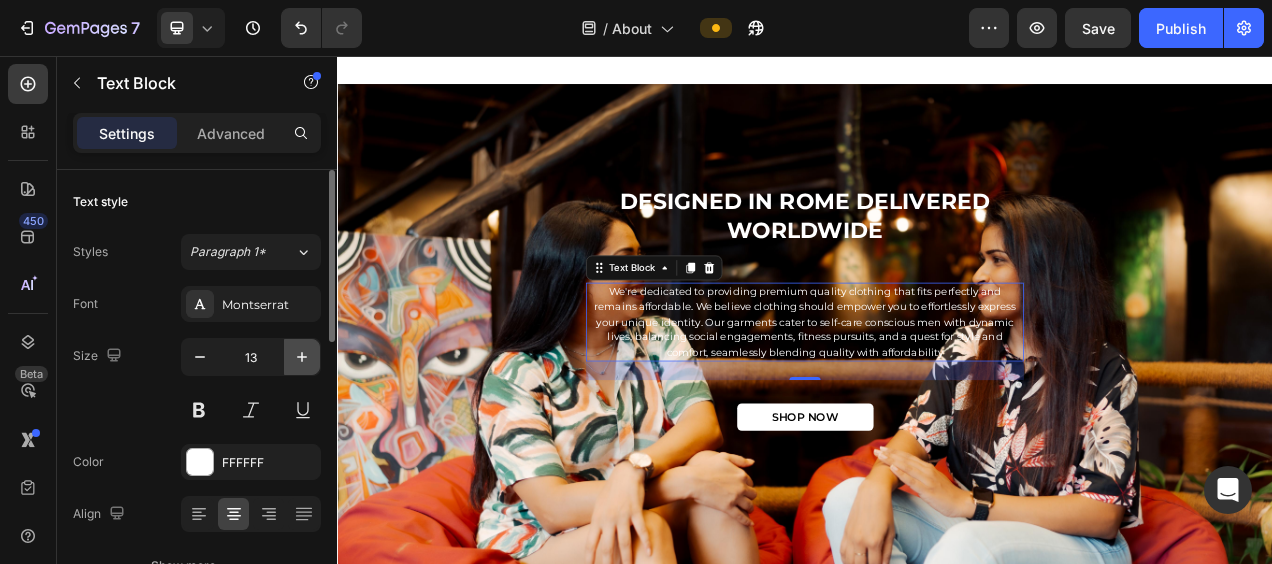 click 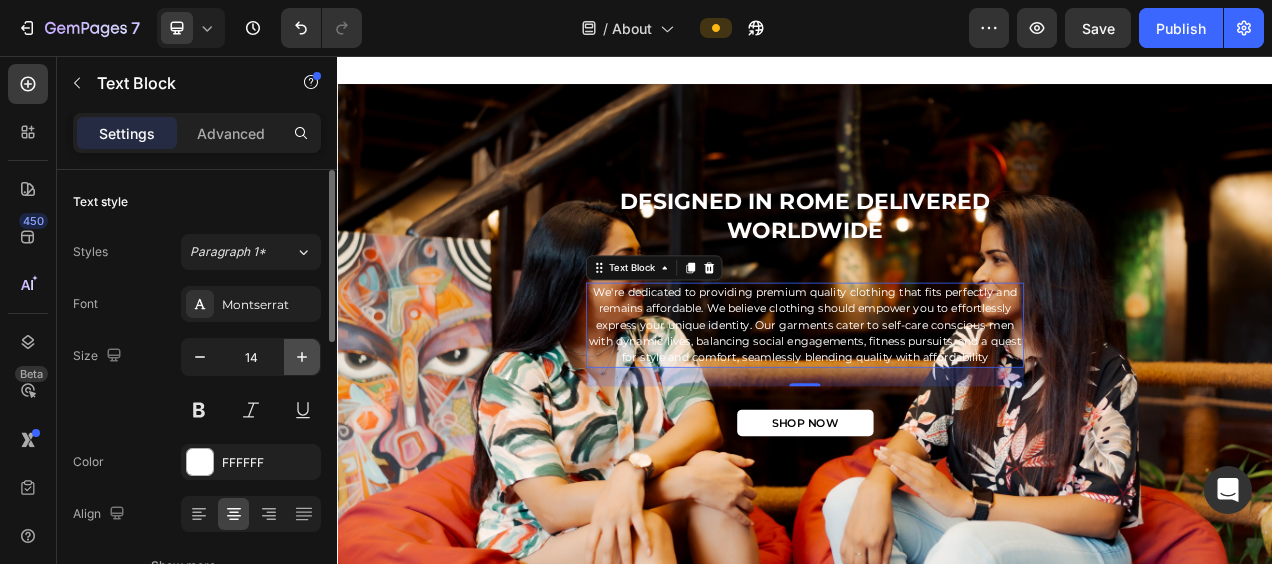 click 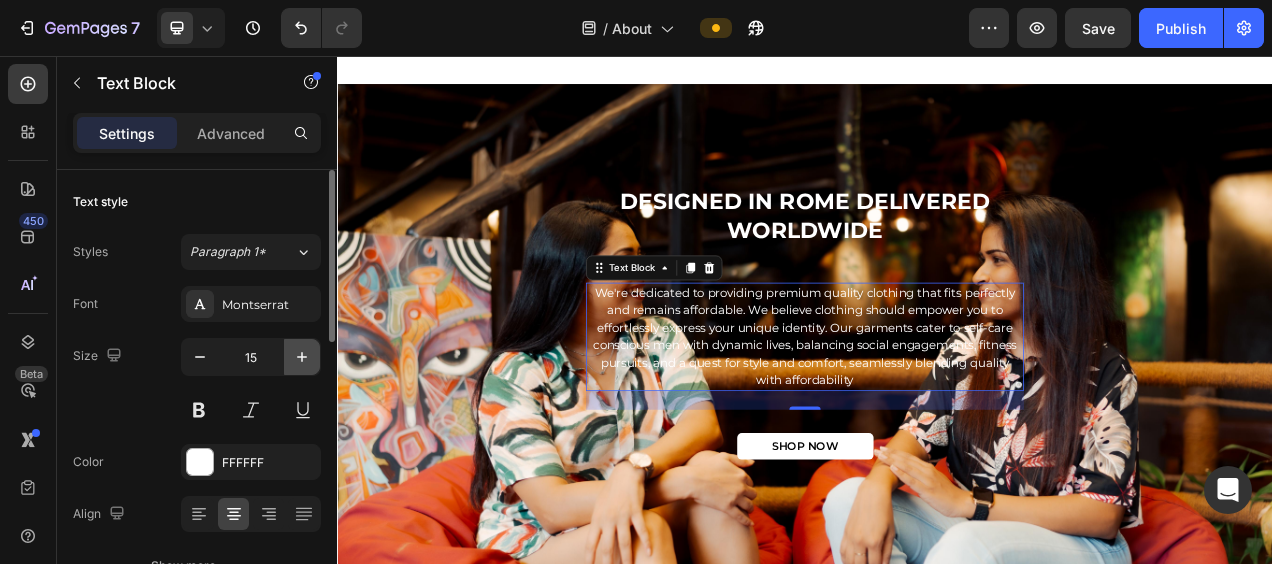 click 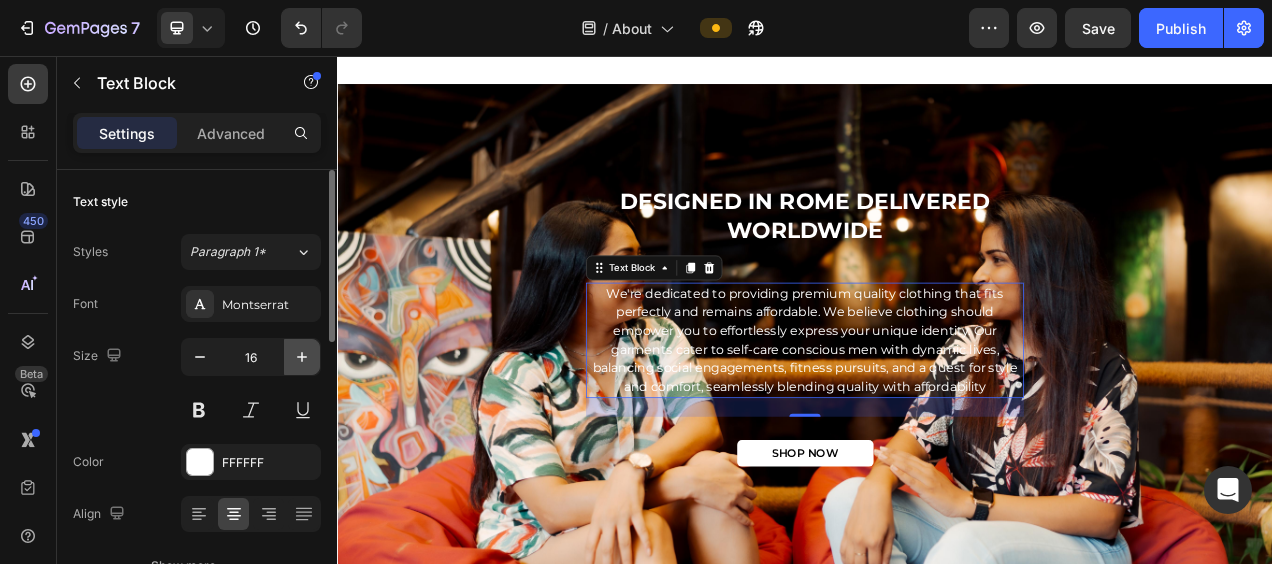 click 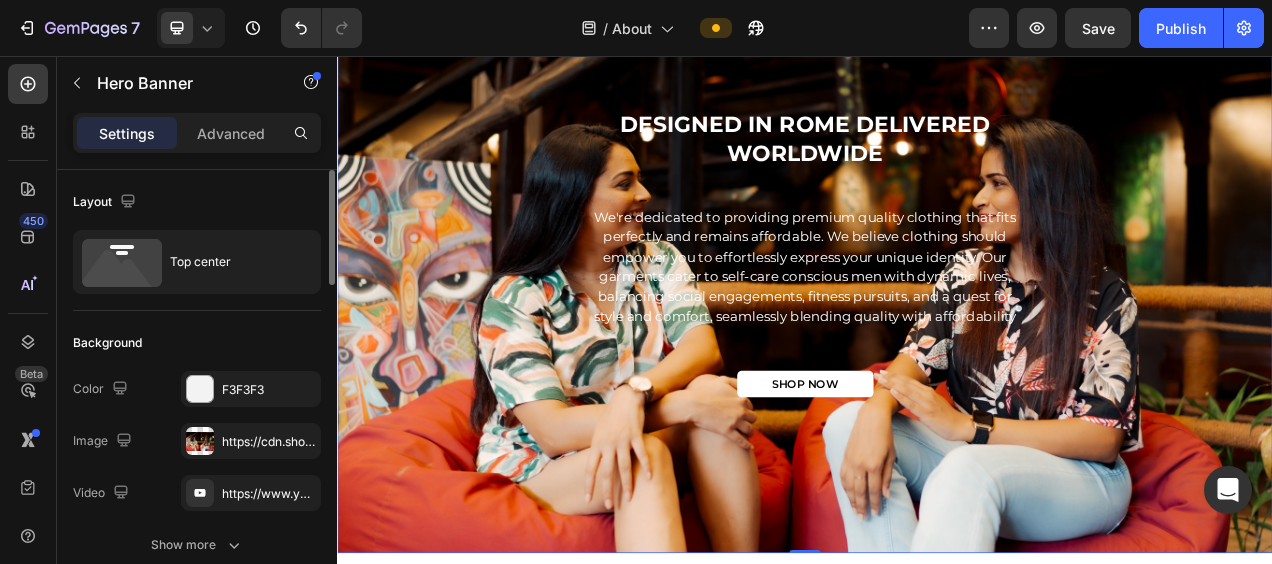 scroll, scrollTop: 3184, scrollLeft: 0, axis: vertical 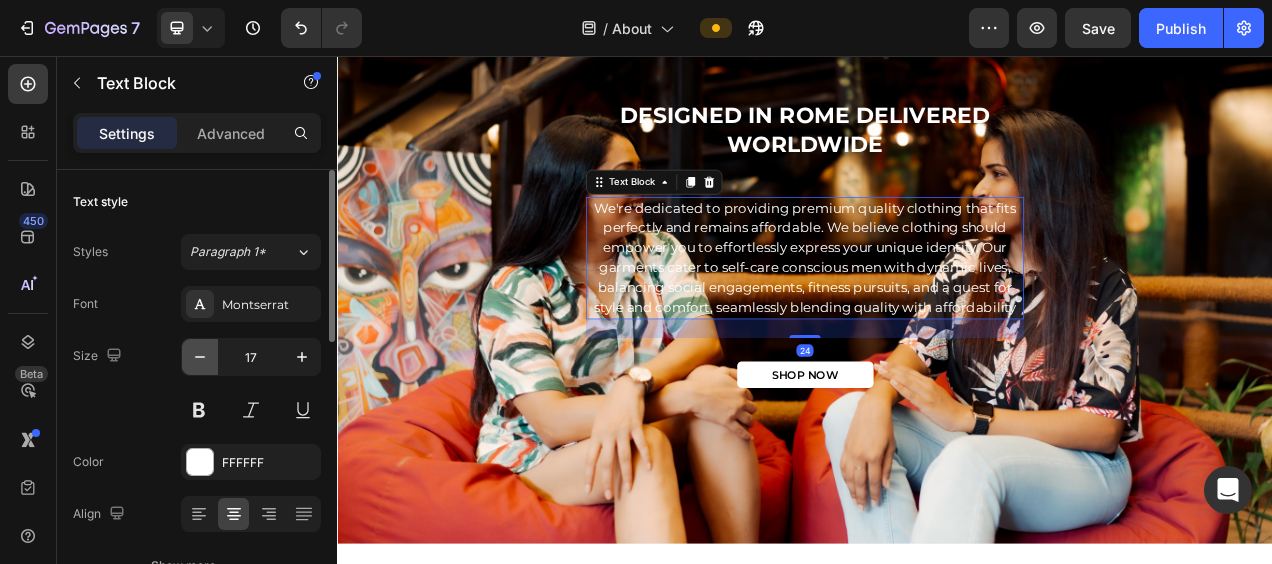 click at bounding box center (200, 357) 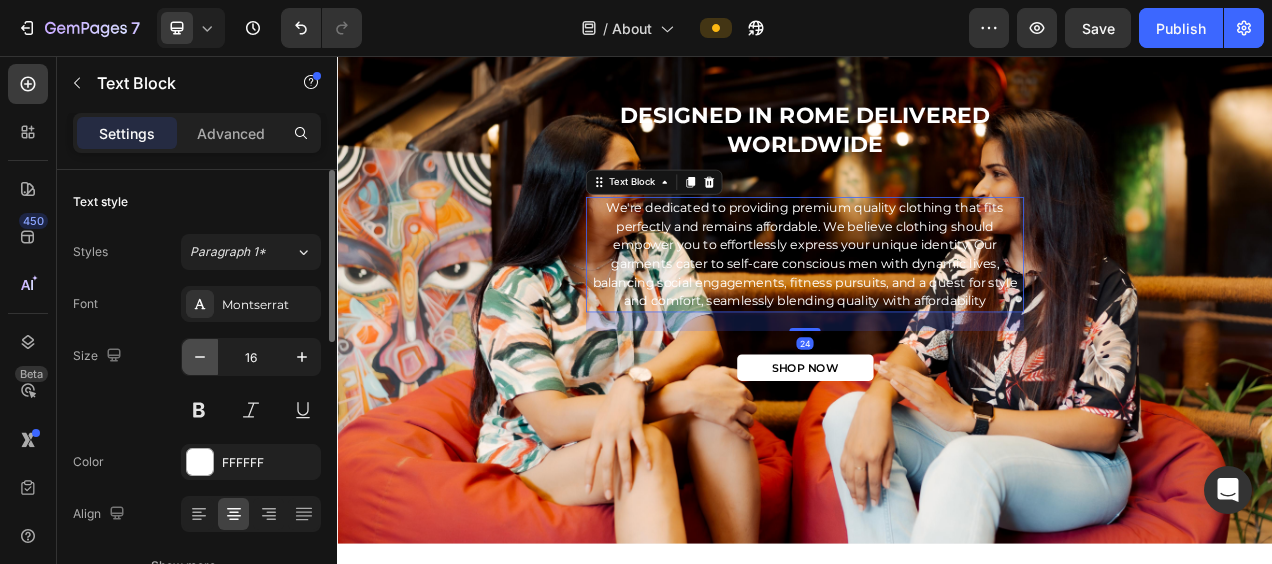 click at bounding box center [200, 357] 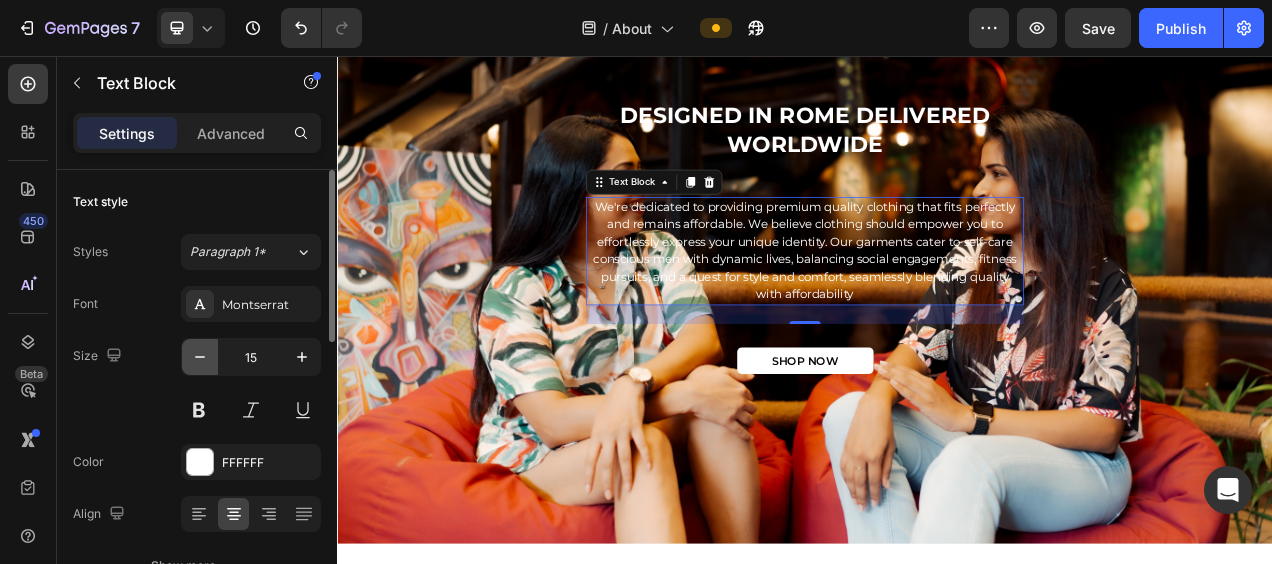 click at bounding box center [200, 357] 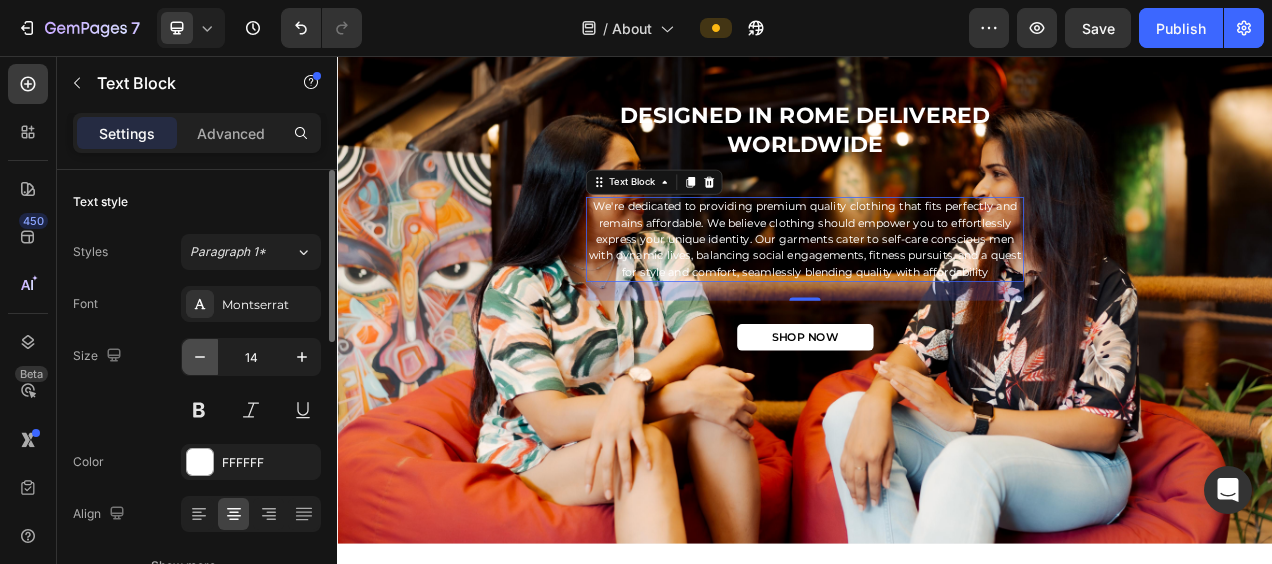 click at bounding box center [200, 357] 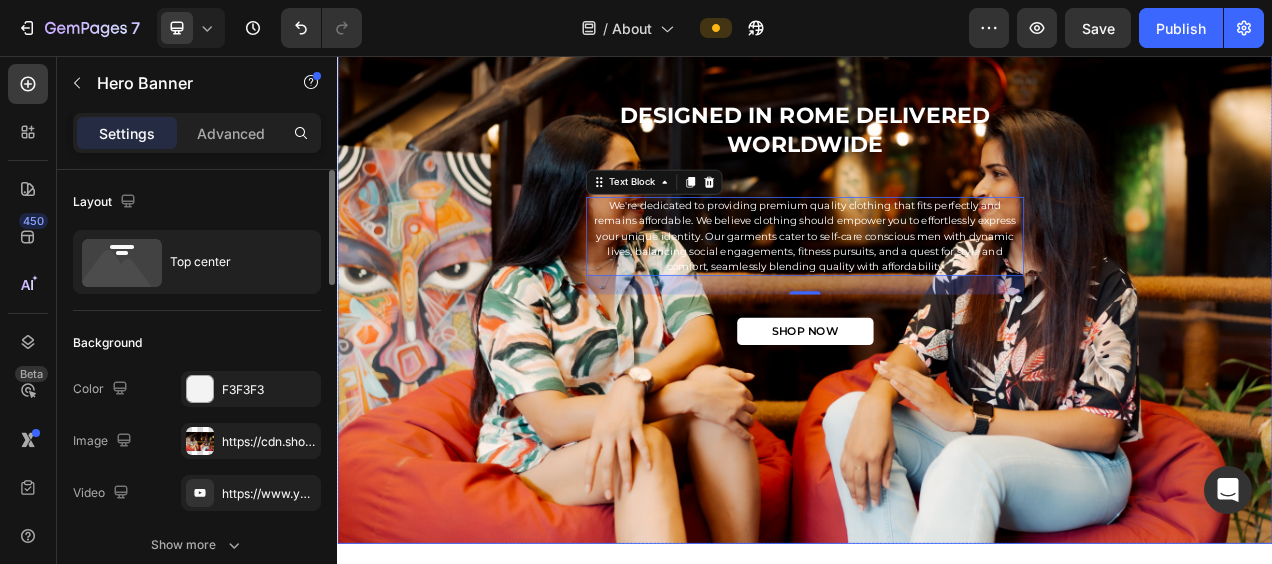 click on "DESIGNED IN ROME DELIVERED WORLDWIDE Heading We're dedicated to providing premium quality clothing that fits perfectly and remains affordable. We believe clothing should empower you to effortlessly express your unique identity. Our garments cater to self-care conscious men with dynamic lives, balancing social engagements, fitness pursuits, and a quest for style and comfort, seamlessly blending quality with affordability Text Block   24 SHOP NOW Button Row Hero Banner Section 7 Root" at bounding box center [937, -1203] 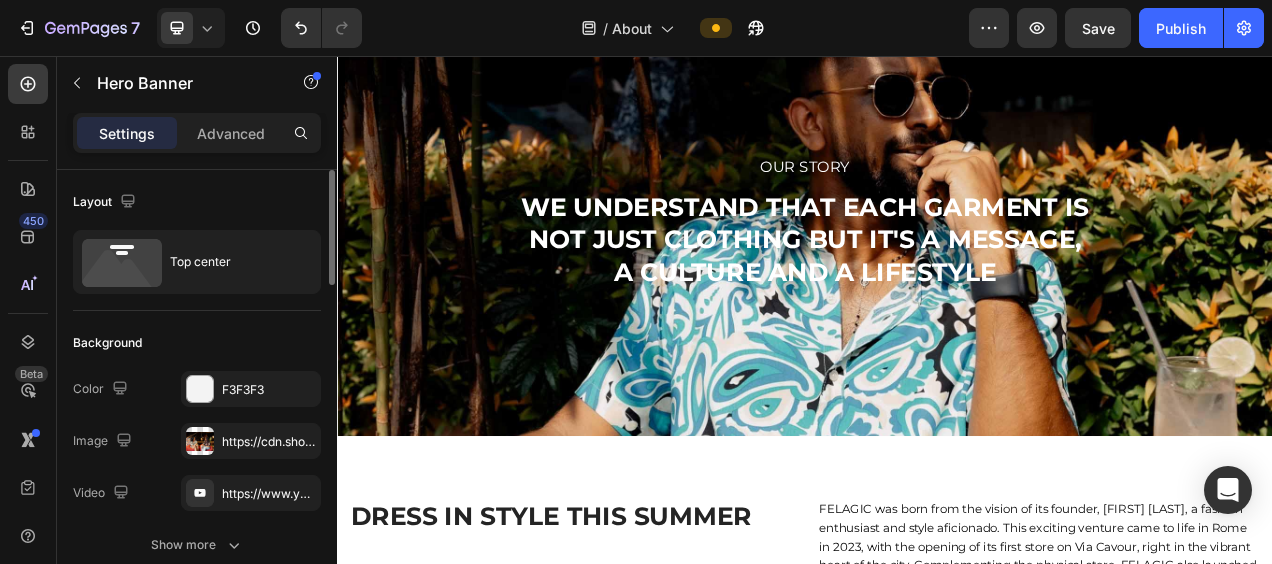 scroll, scrollTop: 0, scrollLeft: 0, axis: both 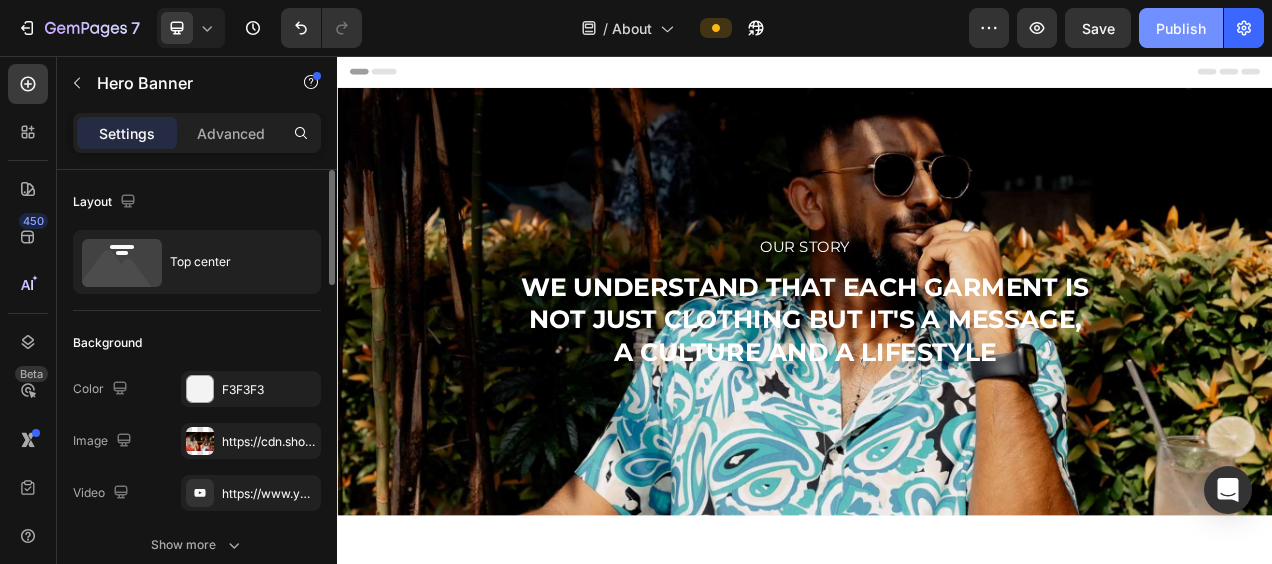 click on "Publish" at bounding box center (1181, 28) 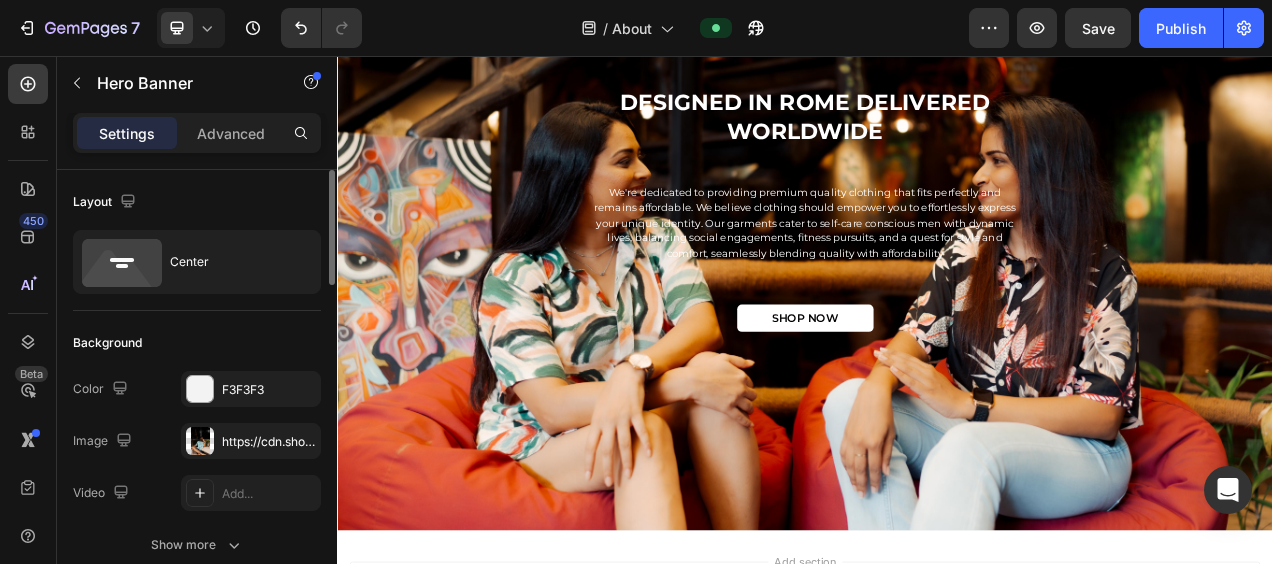 scroll, scrollTop: 3208, scrollLeft: 0, axis: vertical 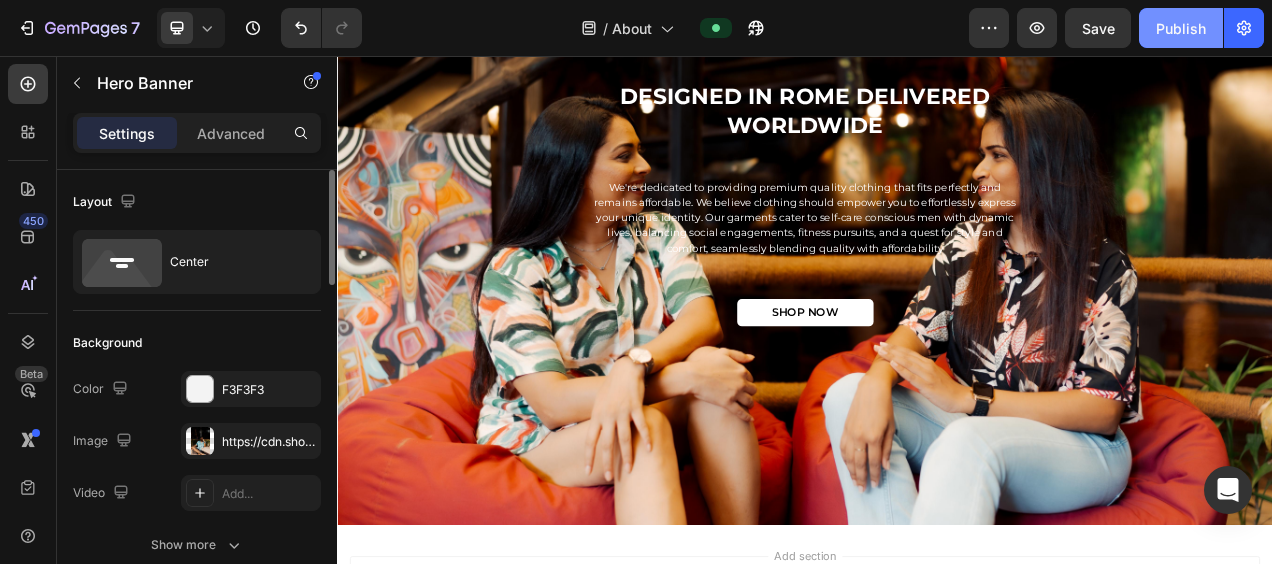 click on "Publish" at bounding box center (1181, 28) 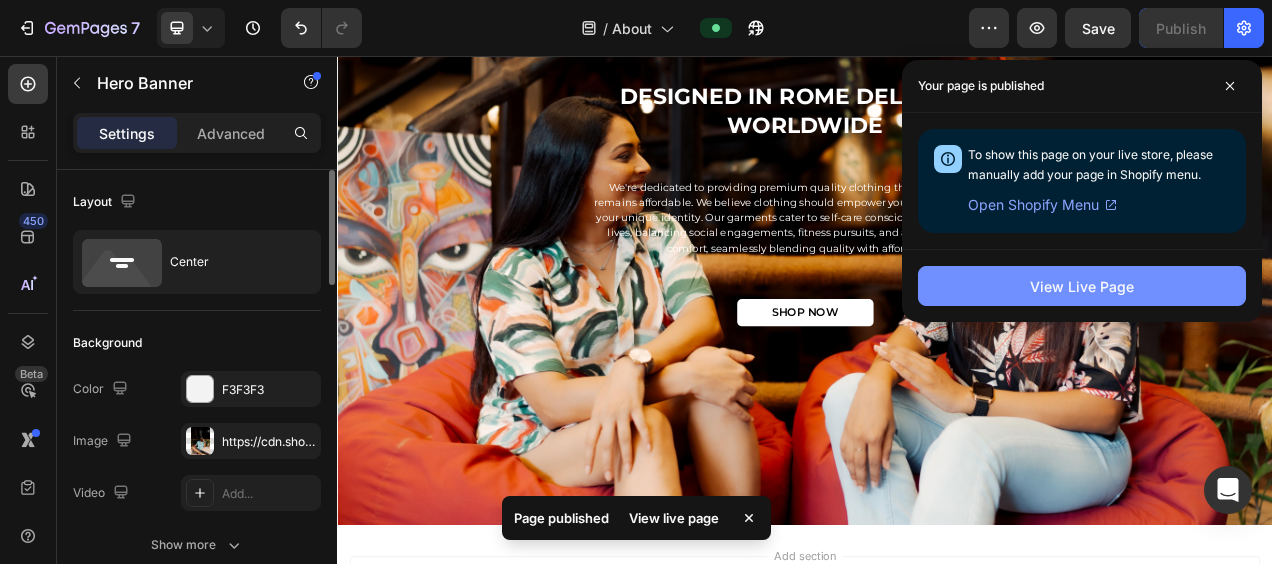 click on "View Live Page" at bounding box center (1082, 286) 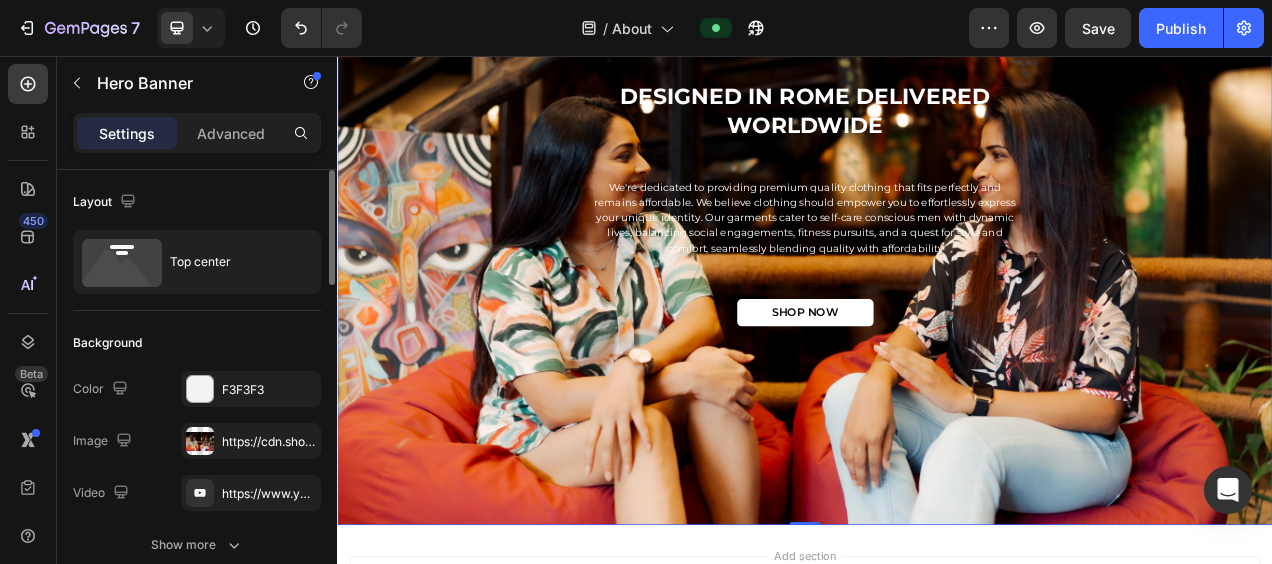 click on "DESIGNED IN ROME DELIVERED WORLDWIDE Heading We're dedicated to providing premium quality clothing that fits perfectly and remains affordable. We believe clothing should empower you to effortlessly express your unique identity. Our garments cater to self-care conscious men with dynamic lives, balancing social engagements, fitness pursuits, and a quest for style and comfort, seamlessly blending quality with affordability Text Block SHOP NOW Button Row Hero Banner   0 Section 7 Root" at bounding box center (937, -1227) 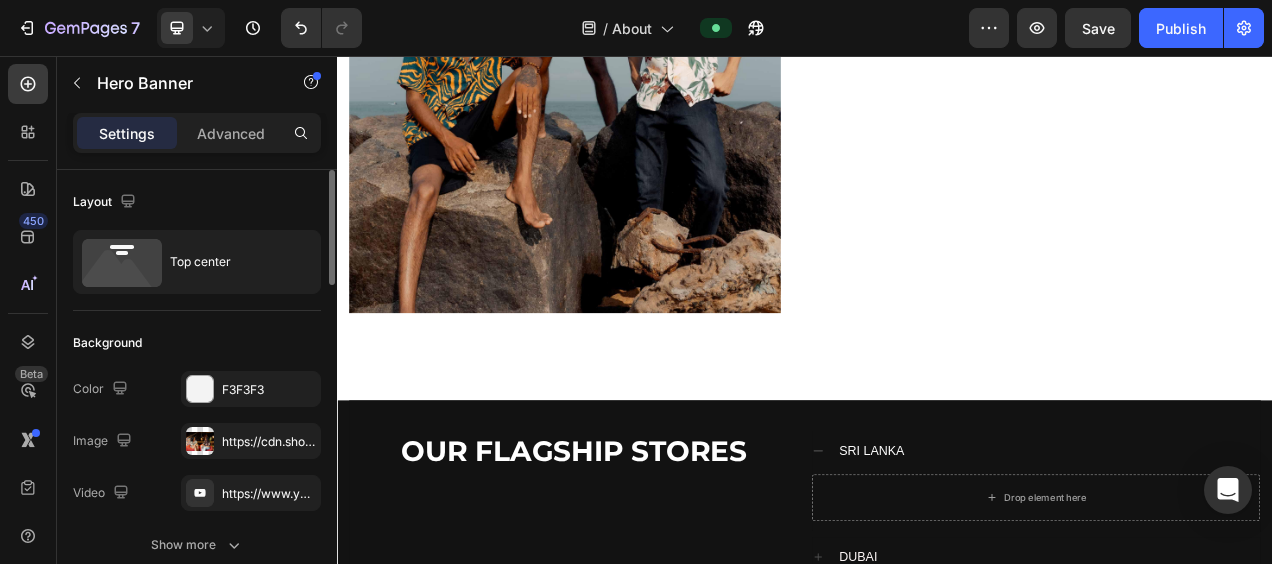 scroll, scrollTop: 1162, scrollLeft: 0, axis: vertical 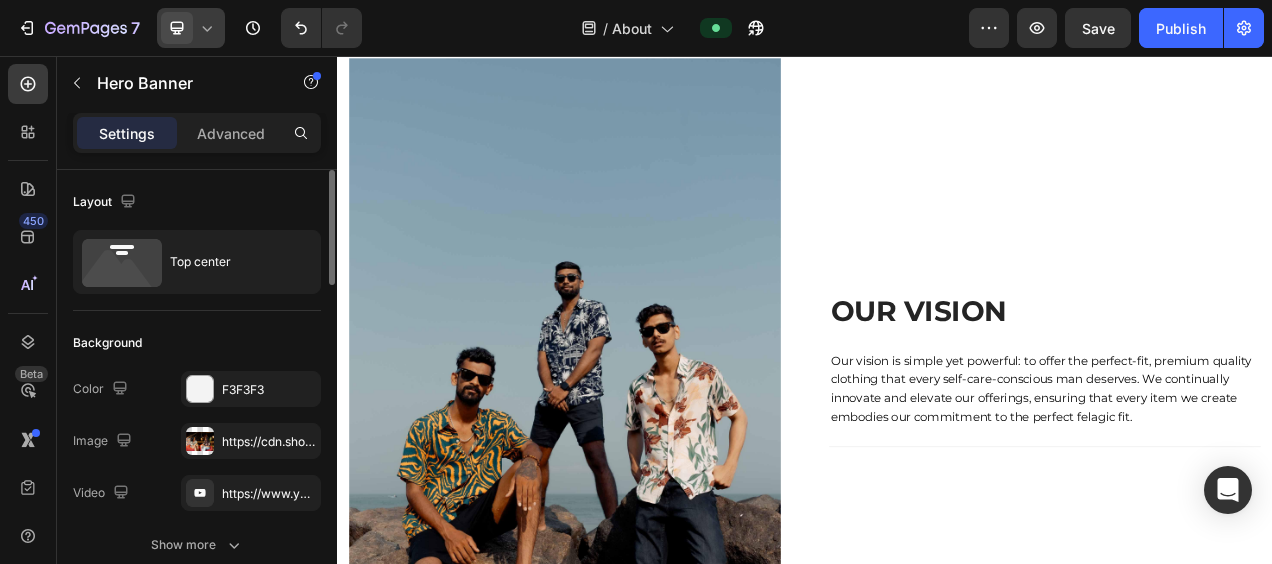 click 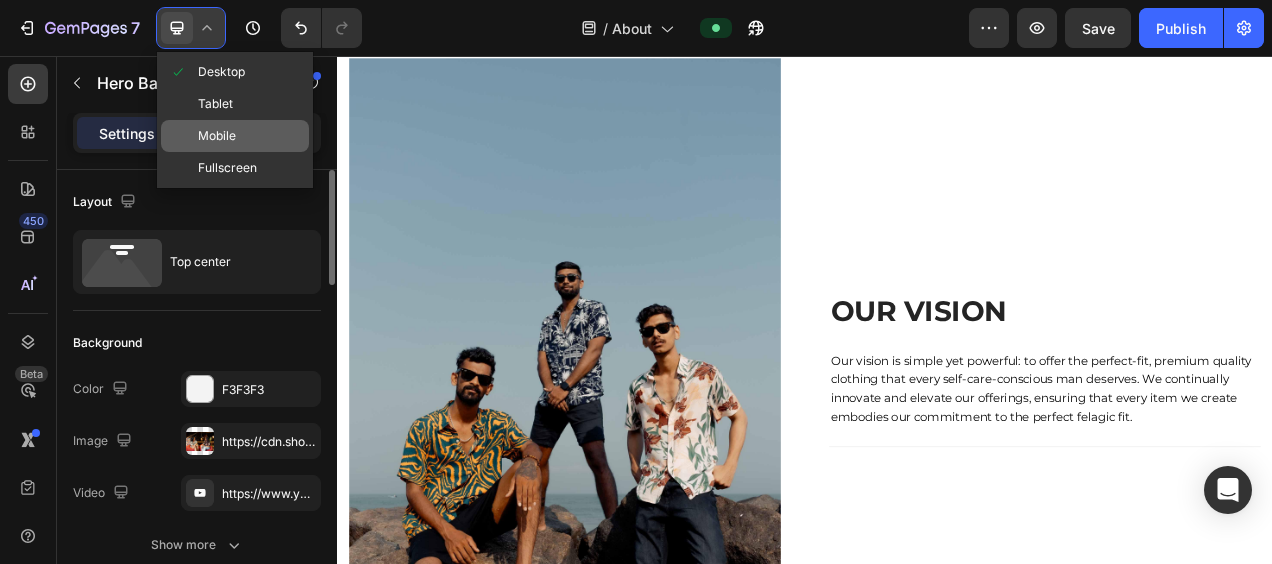 click on "Mobile" at bounding box center [217, 136] 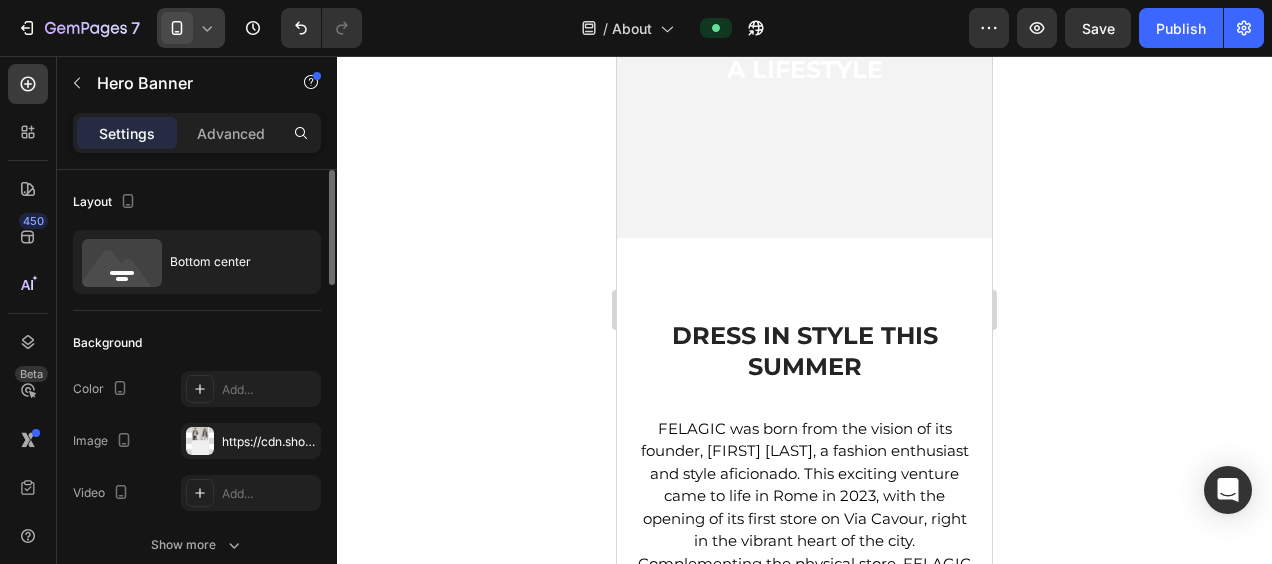 scroll, scrollTop: 0, scrollLeft: 0, axis: both 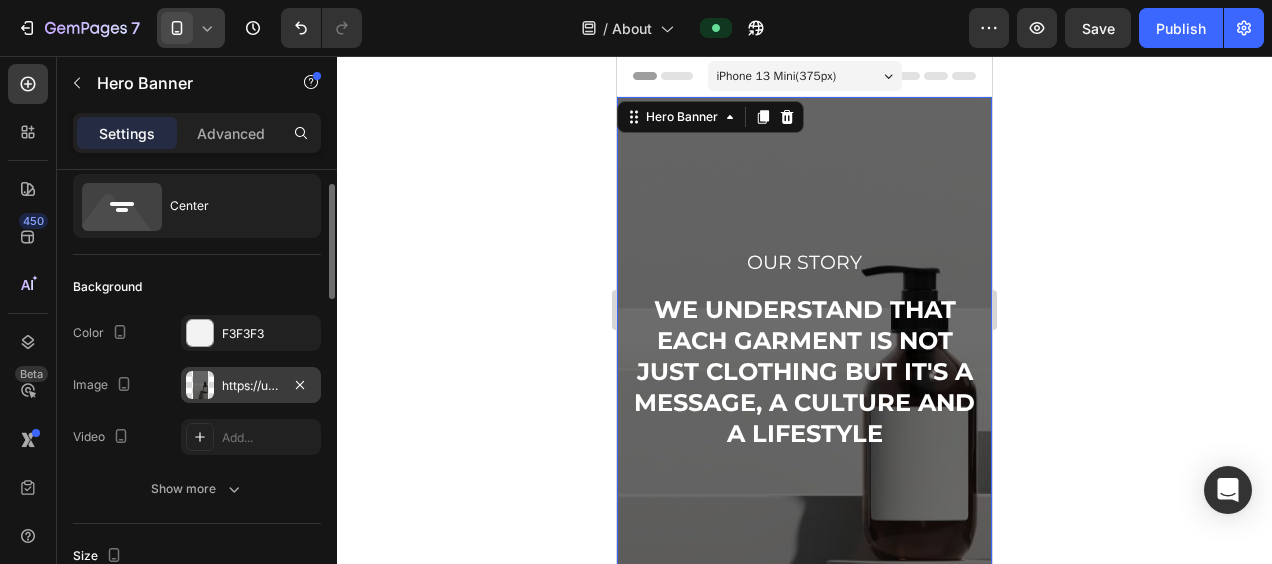 click at bounding box center [200, 385] 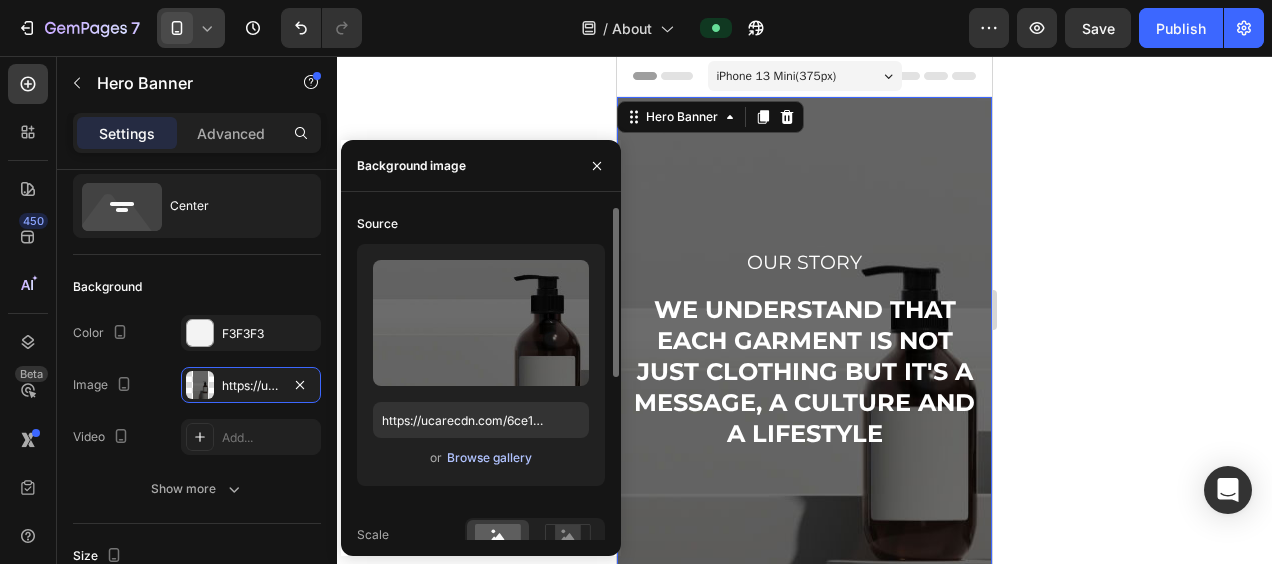click on "Browse gallery" at bounding box center (489, 458) 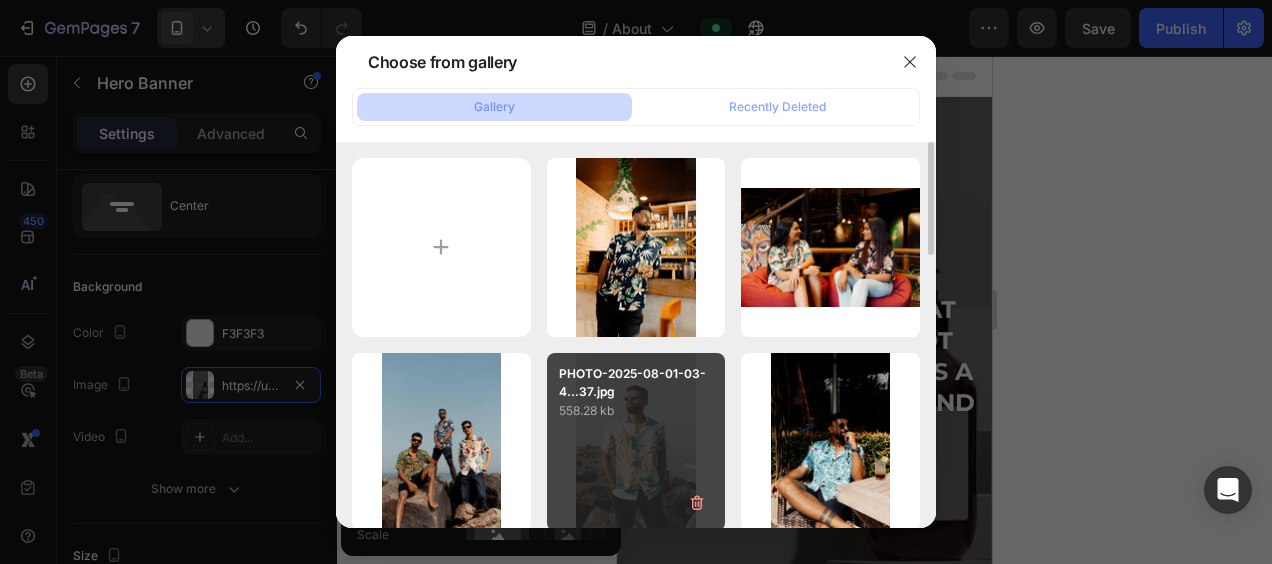 scroll, scrollTop: 93, scrollLeft: 0, axis: vertical 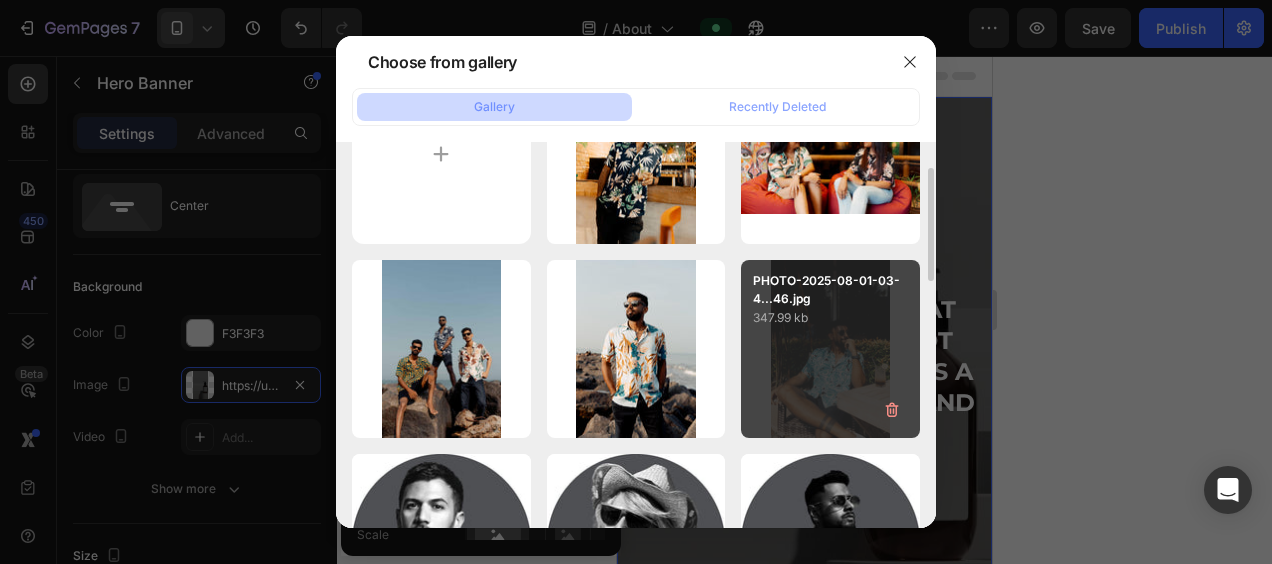 click on "PHOTO-2025-08-01-03-4...46.jpg 347.99 kb" at bounding box center (830, 349) 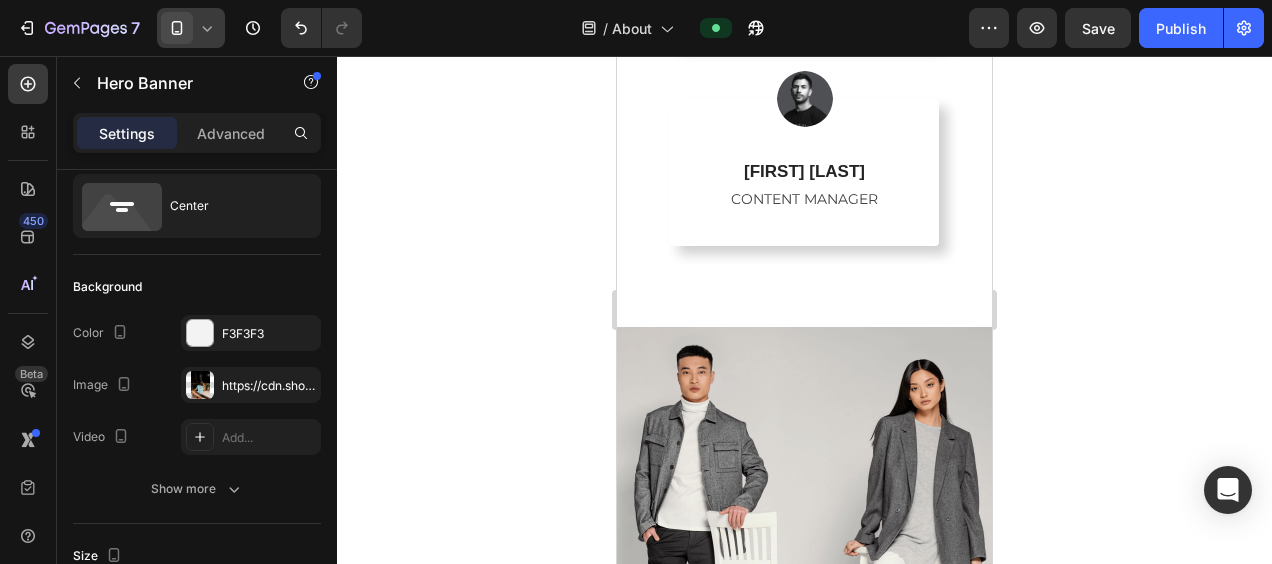 scroll, scrollTop: 4539, scrollLeft: 0, axis: vertical 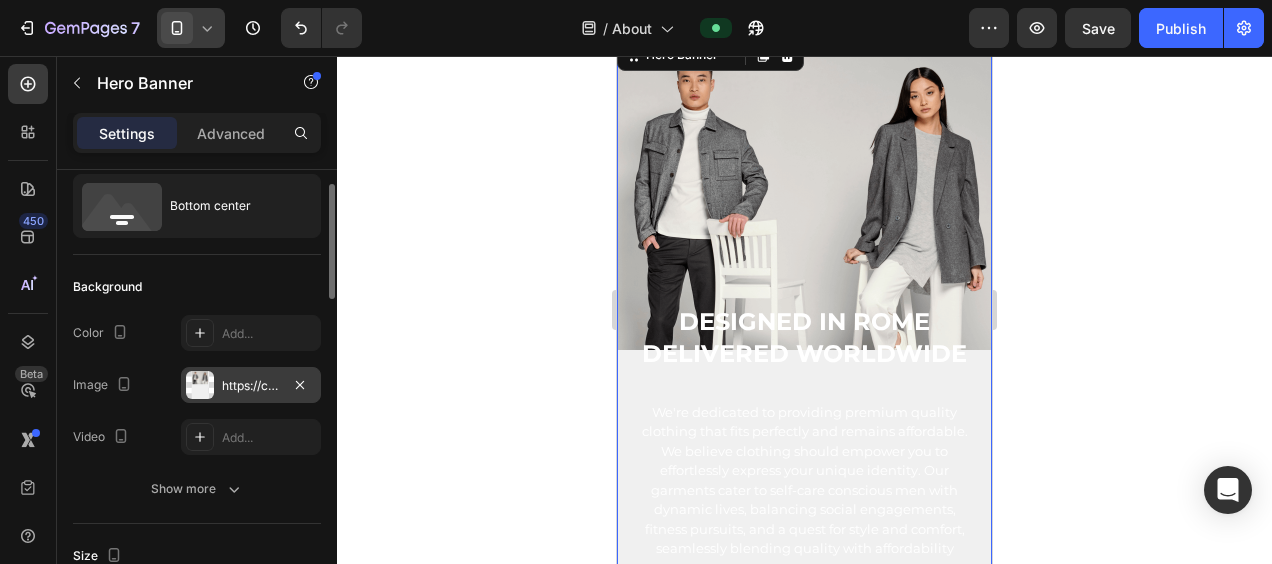 click at bounding box center [200, 385] 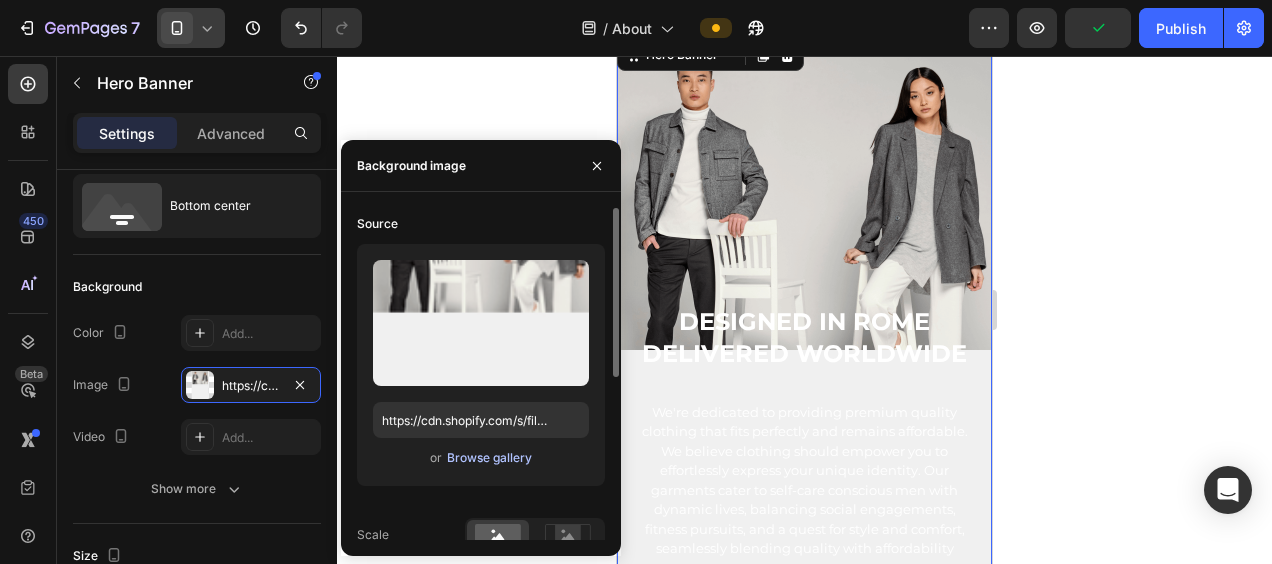 click on "Browse gallery" at bounding box center [489, 458] 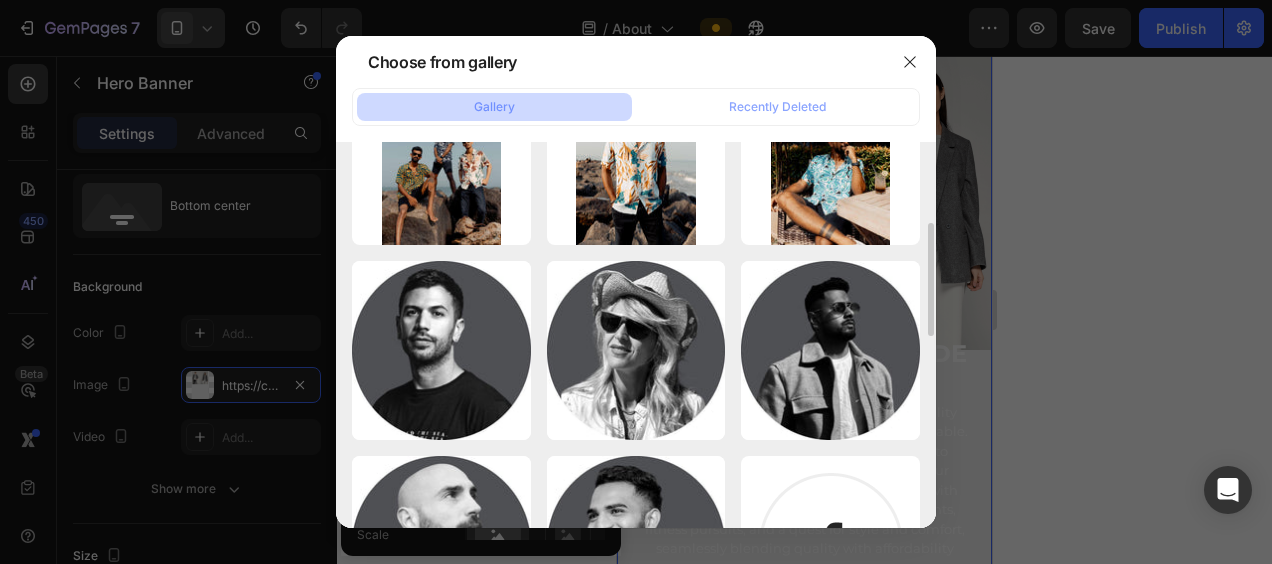 scroll, scrollTop: 0, scrollLeft: 0, axis: both 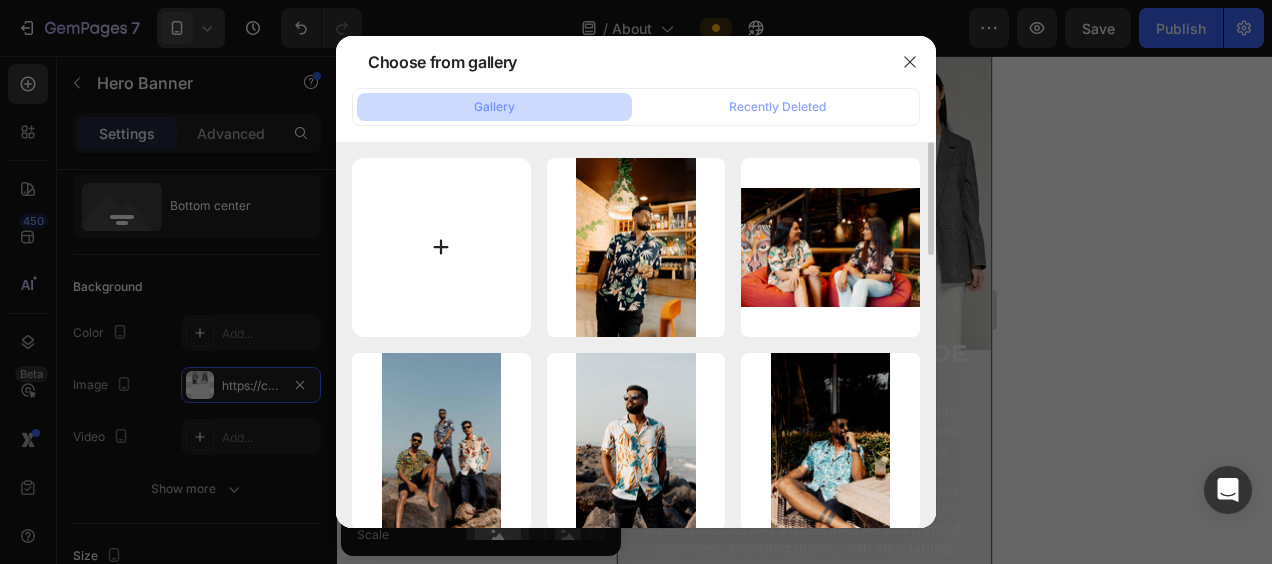 click at bounding box center [441, 247] 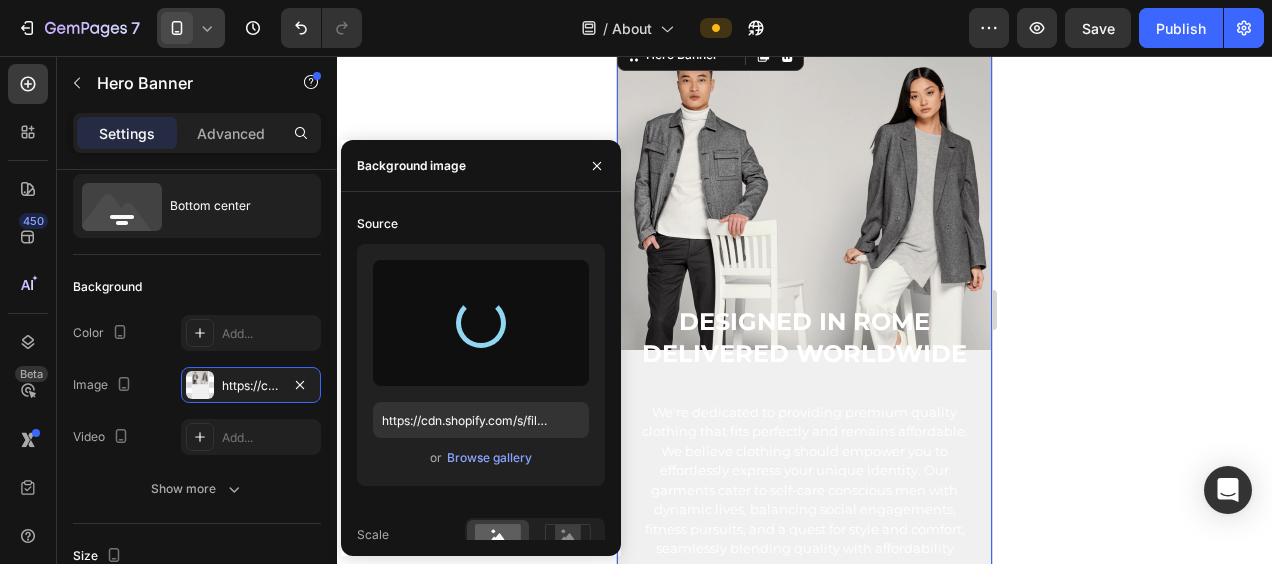 type on "https://cdn.shopify.com/s/files/1/0654/1302/1785/files/gempages_577881709786170309-3b1a7f9b-8b1f-4d93-9b76-3b1784ce5191.jpg" 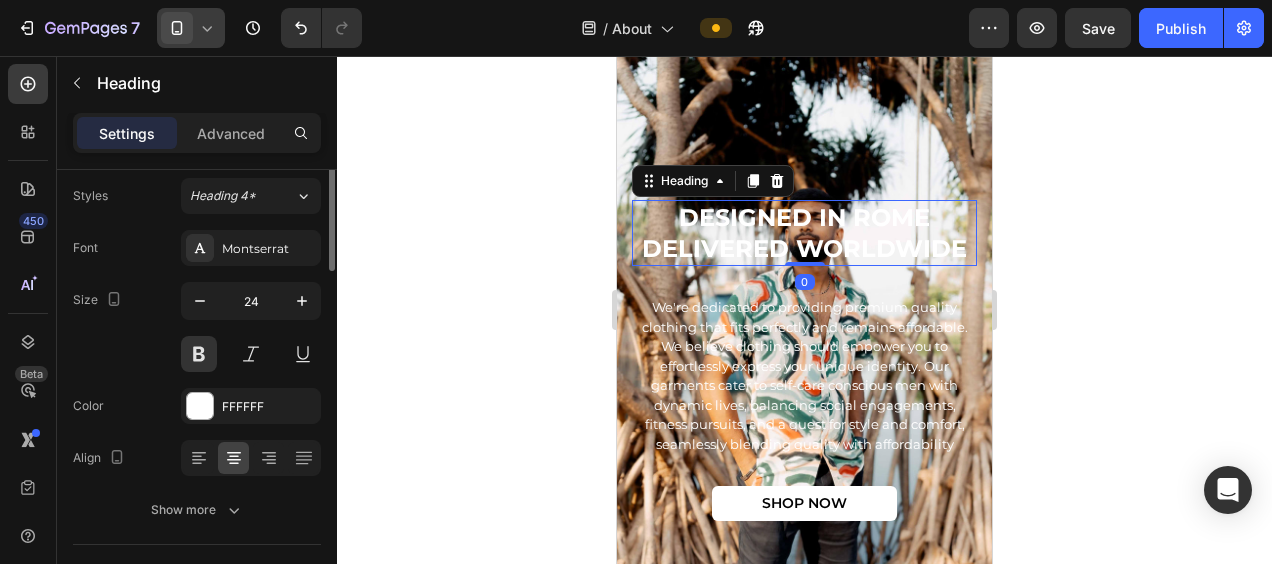 scroll, scrollTop: 0, scrollLeft: 0, axis: both 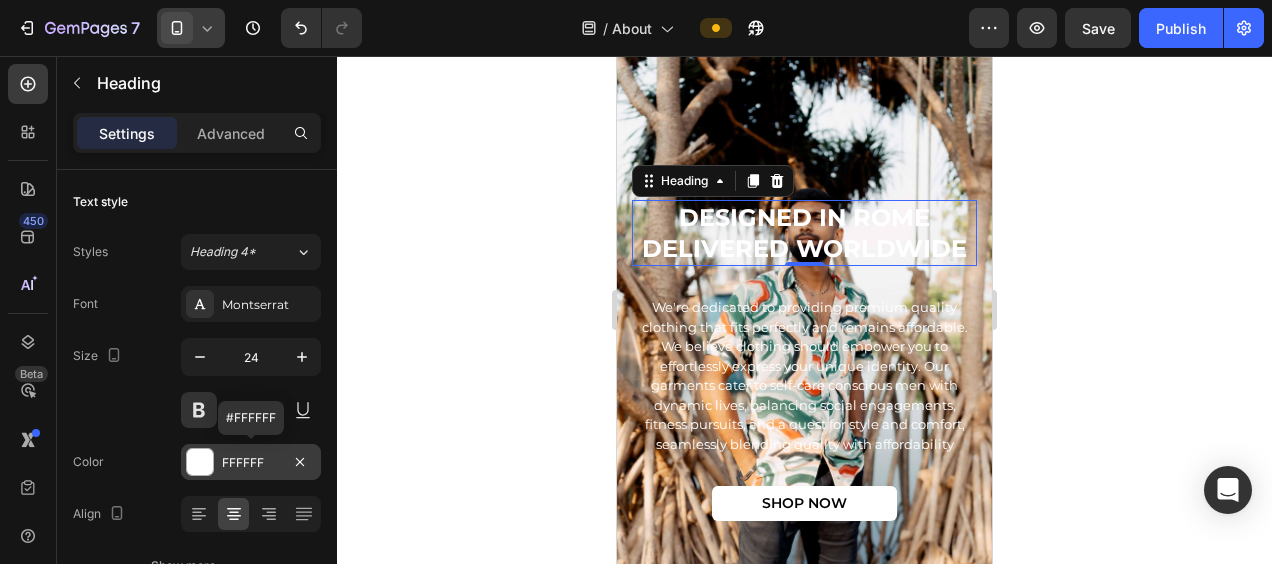 click at bounding box center (200, 462) 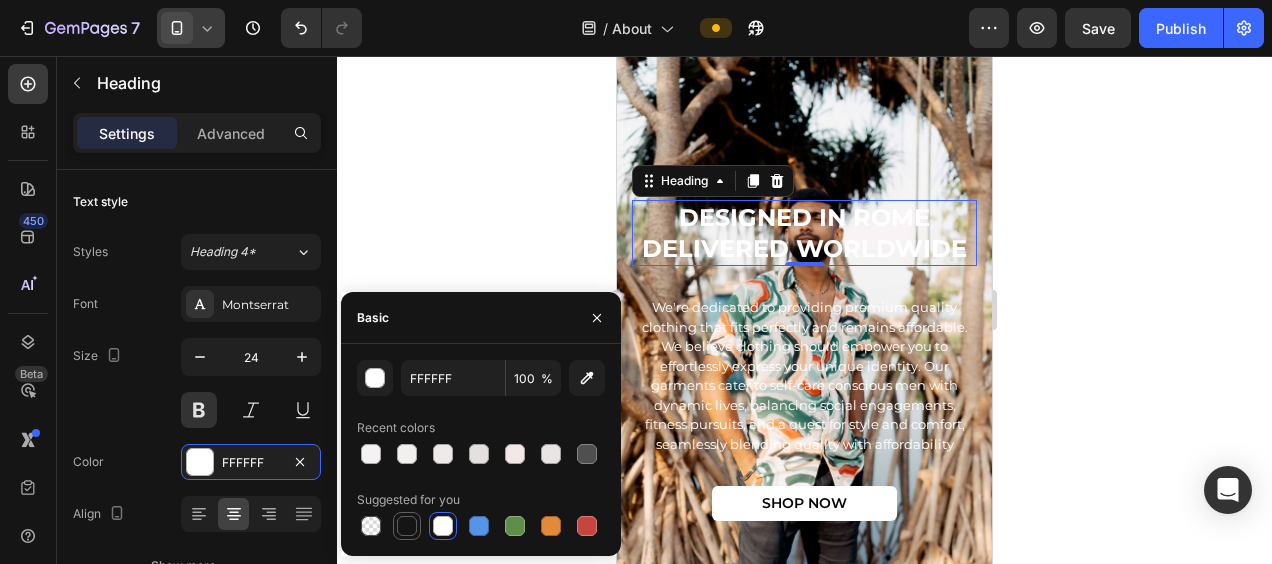 click at bounding box center (407, 526) 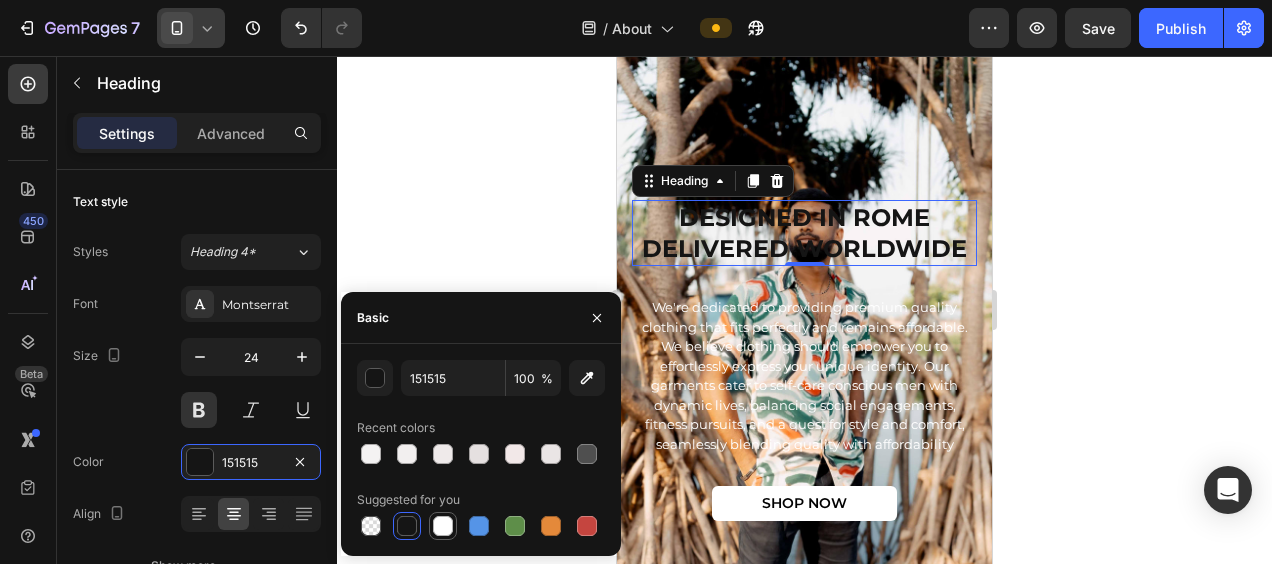 click at bounding box center [443, 526] 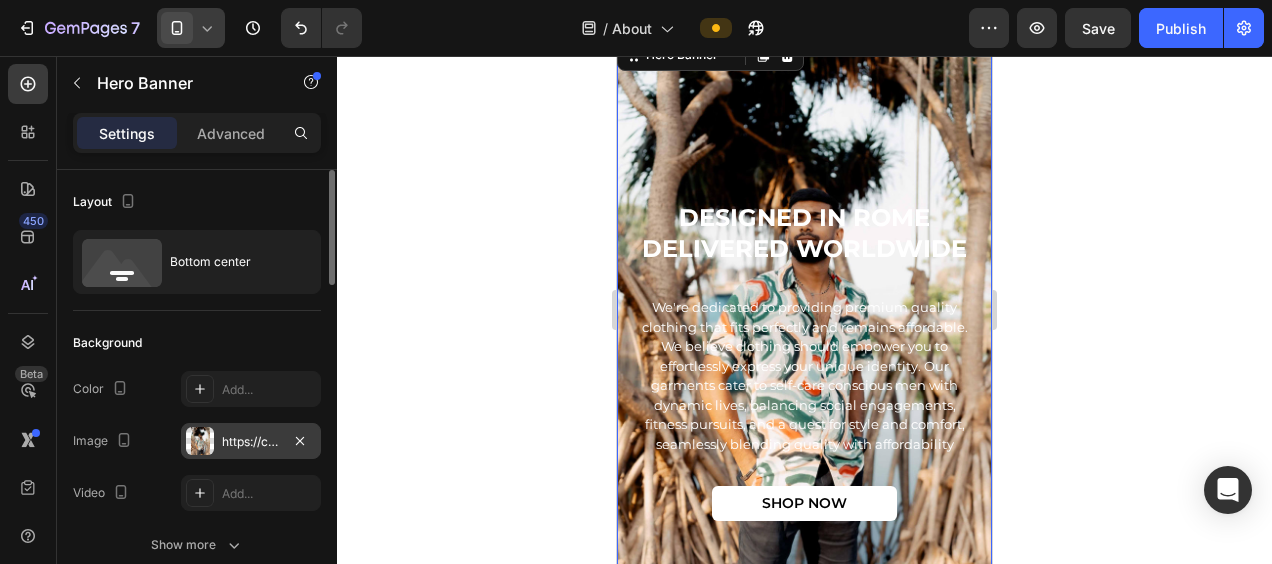 click at bounding box center (200, 441) 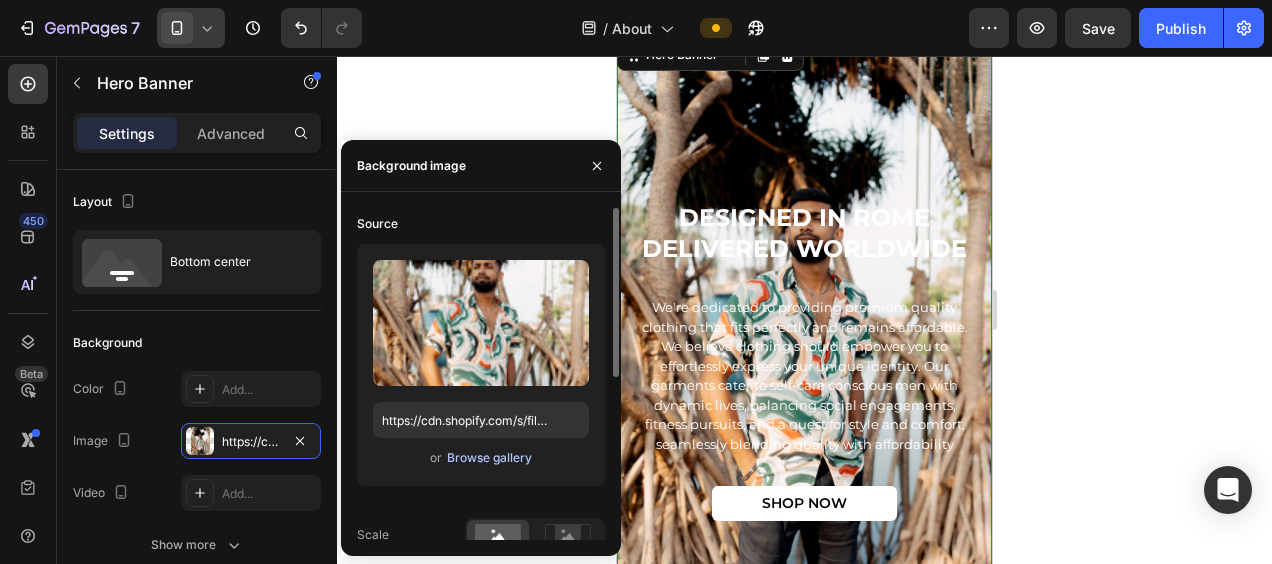 click on "Browse gallery" at bounding box center (489, 458) 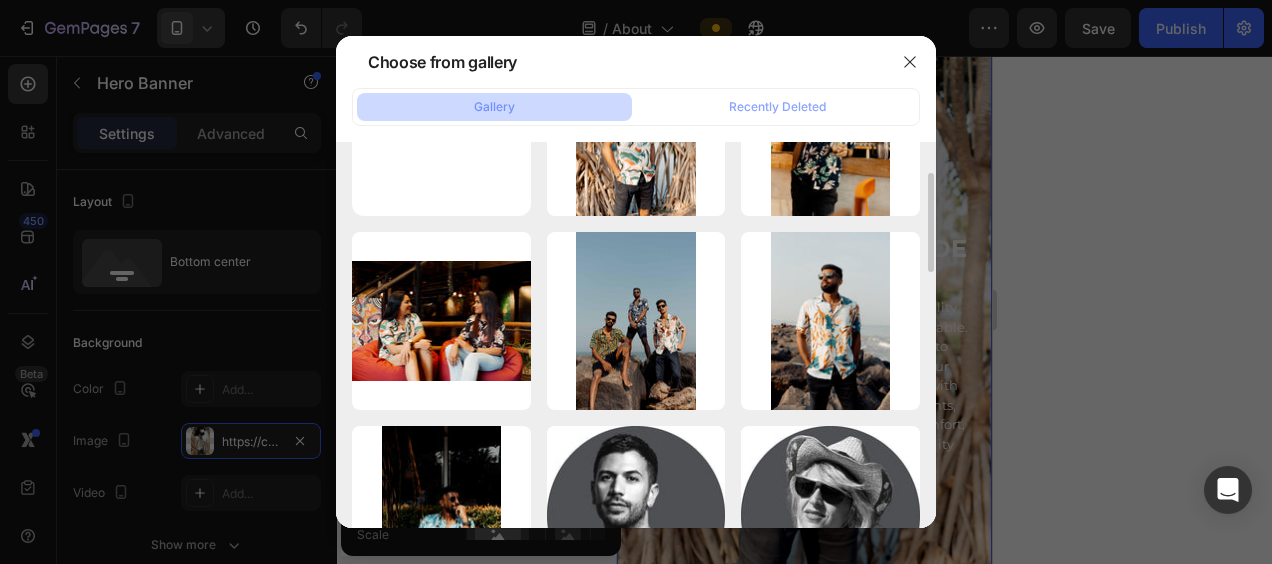 scroll, scrollTop: 122, scrollLeft: 0, axis: vertical 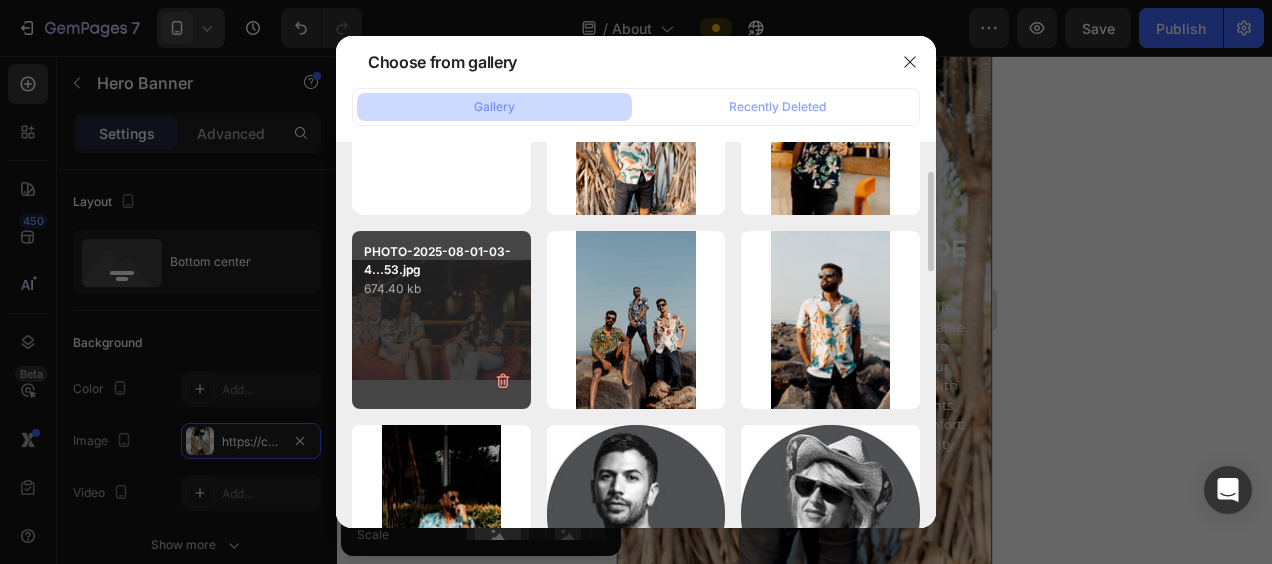 click on "PHOTO-2025-08-01-03-4...53.jpg 674.40 kb" at bounding box center (441, 320) 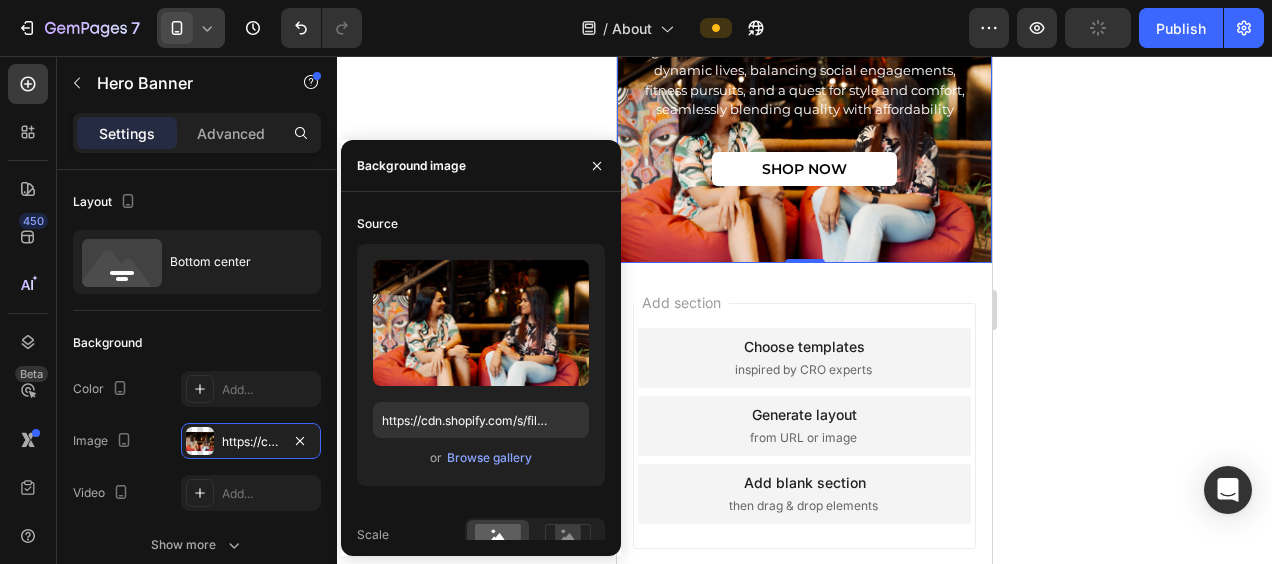 scroll, scrollTop: 4397, scrollLeft: 0, axis: vertical 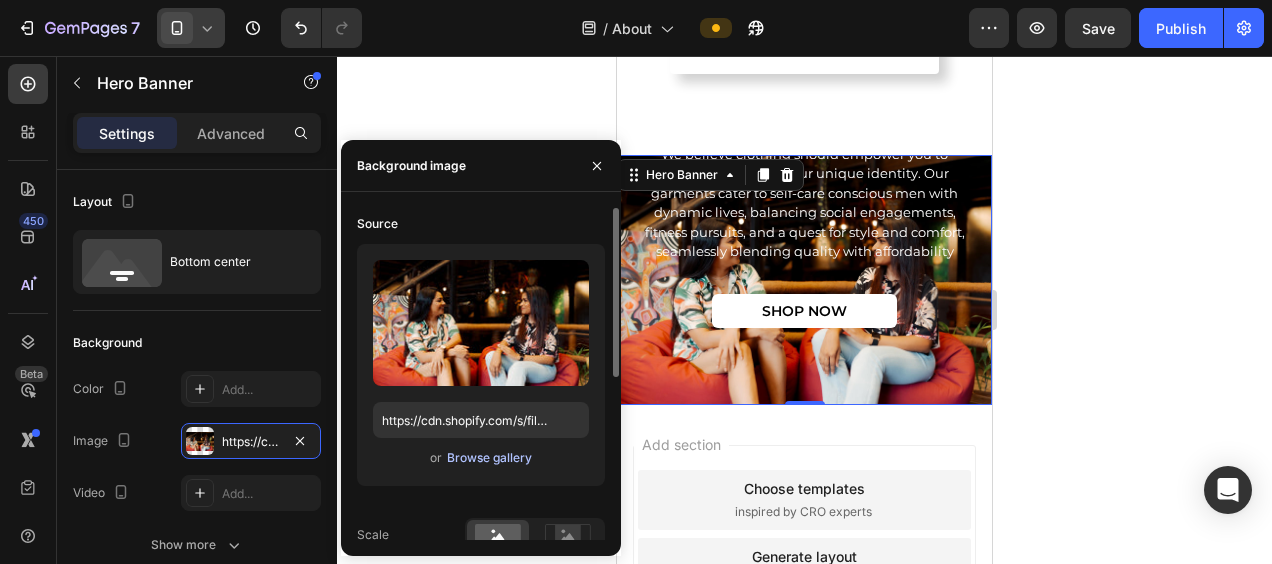 click on "Browse gallery" at bounding box center (489, 458) 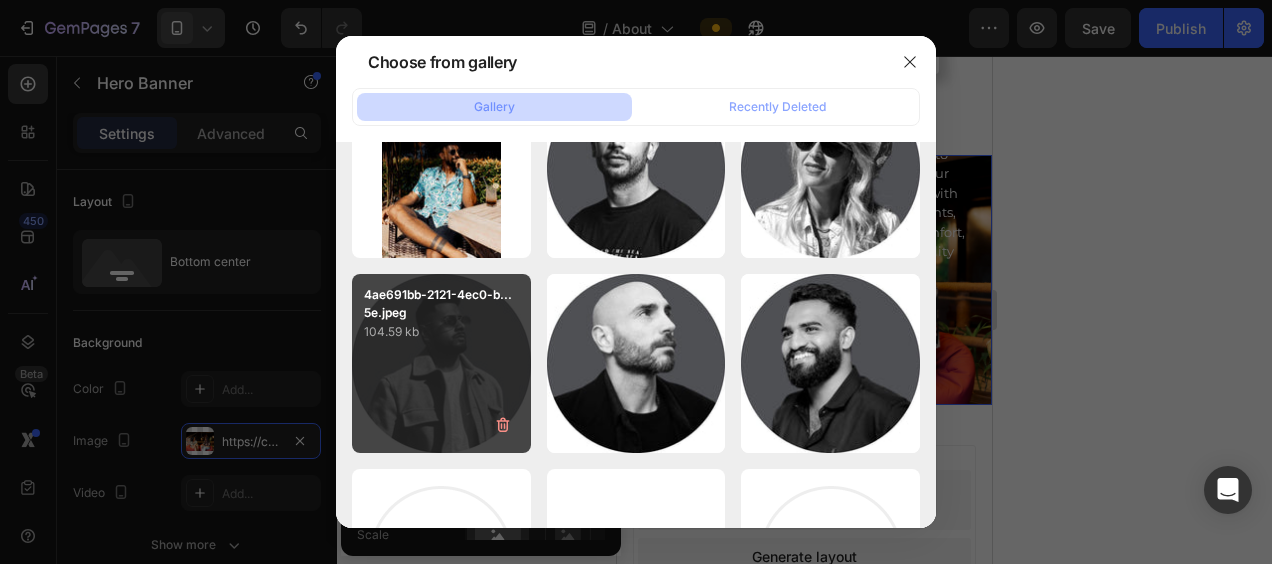scroll, scrollTop: 0, scrollLeft: 0, axis: both 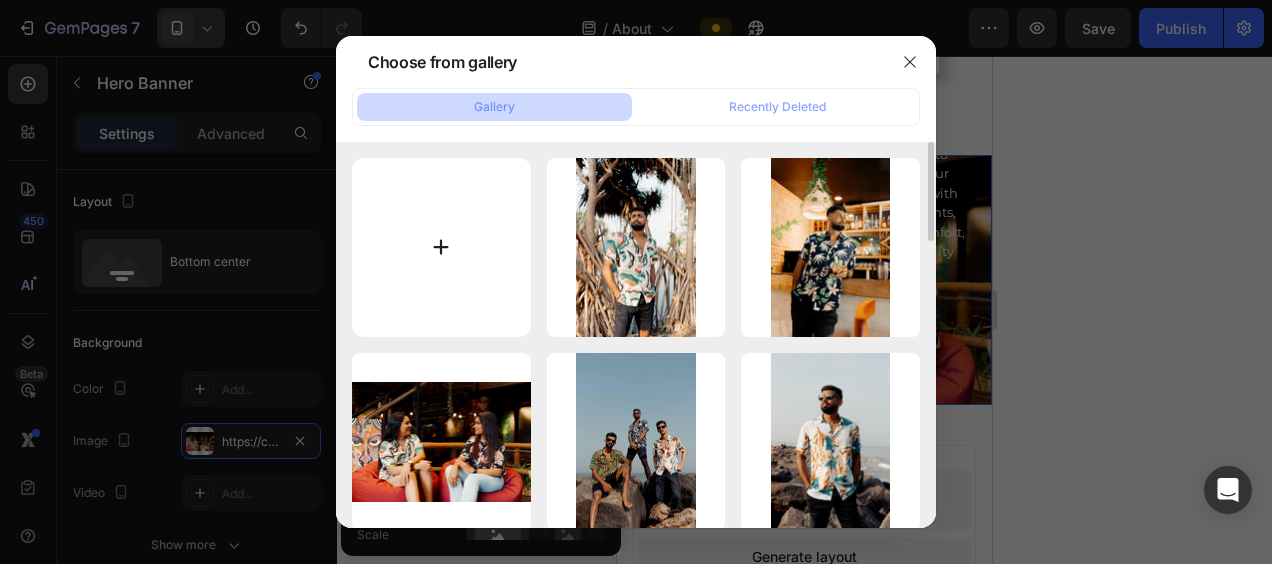 click at bounding box center (441, 247) 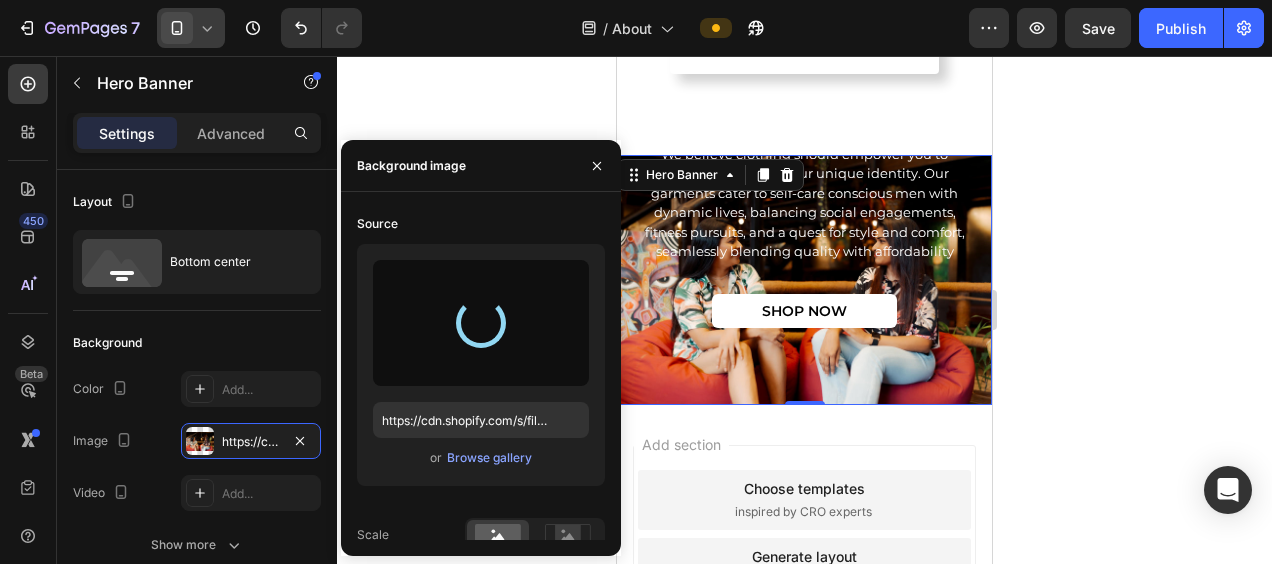 type on "https://cdn.shopify.com/s/files/1/0654/1302/1785/files/gempages_577881709786170309-858b73d7-0bcc-4214-b28e-da195d7c094b.jpg" 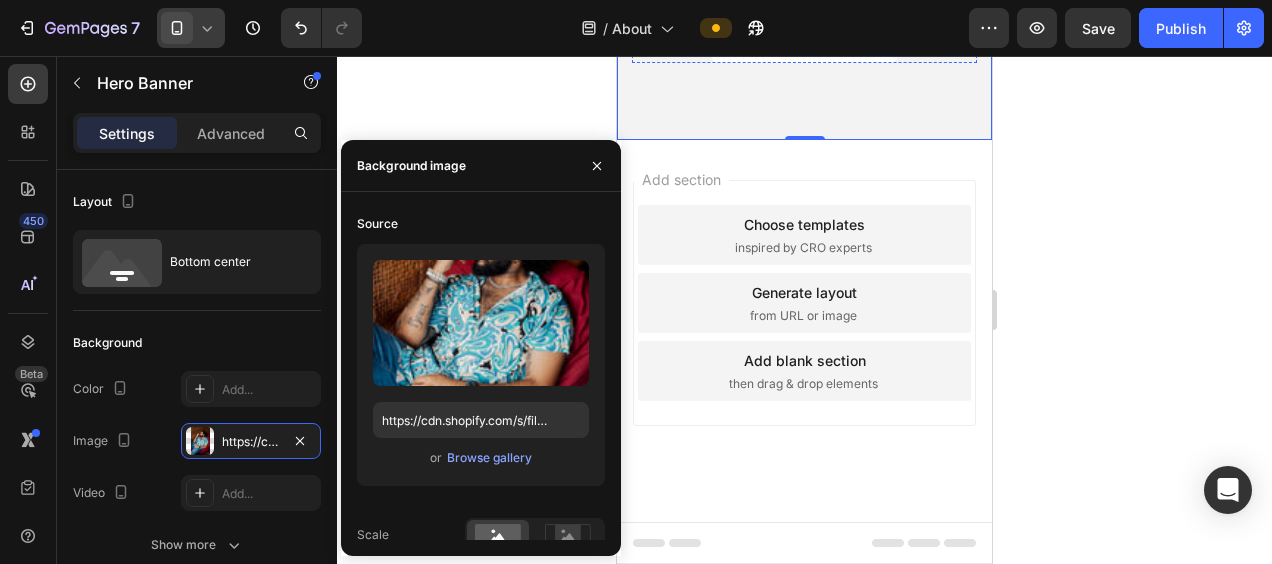 scroll, scrollTop: 4713, scrollLeft: 0, axis: vertical 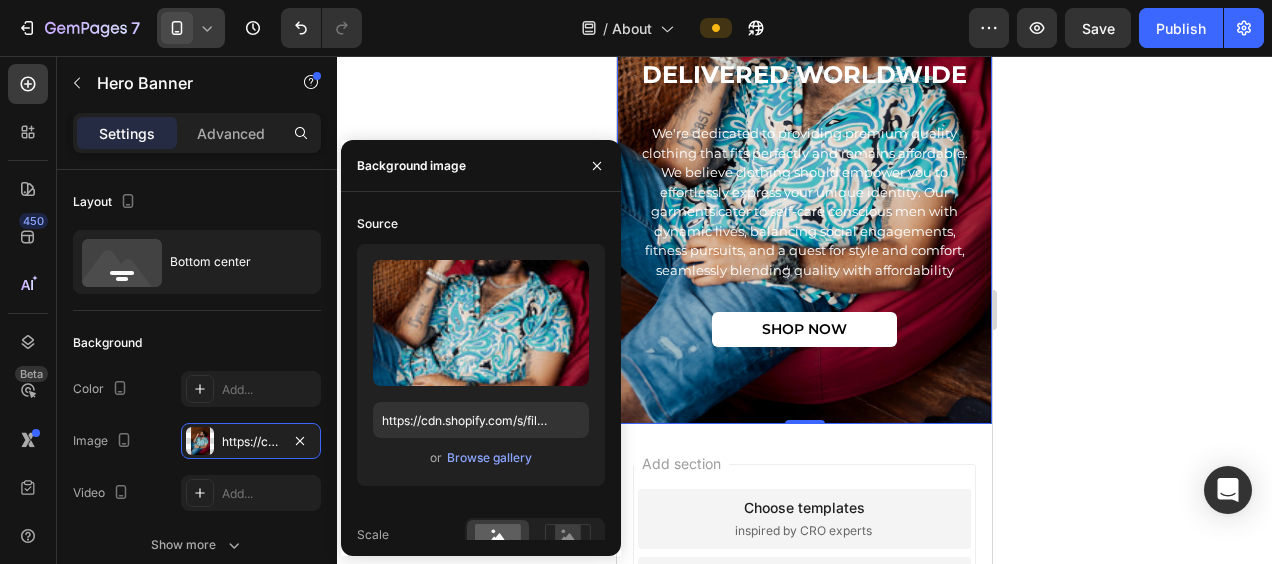 click 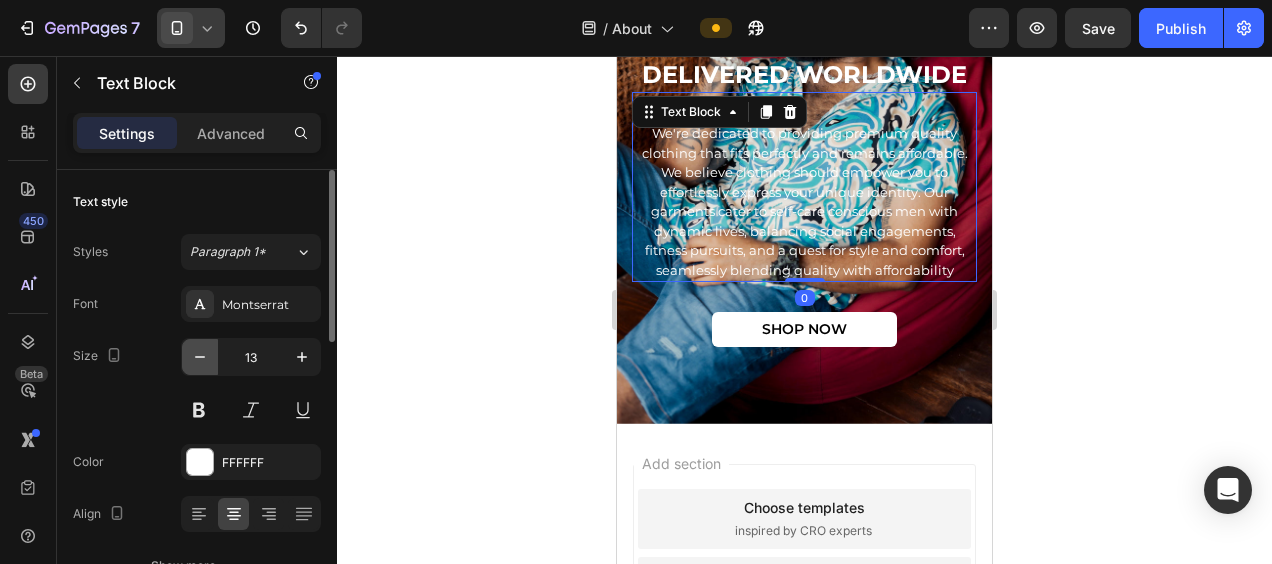 click 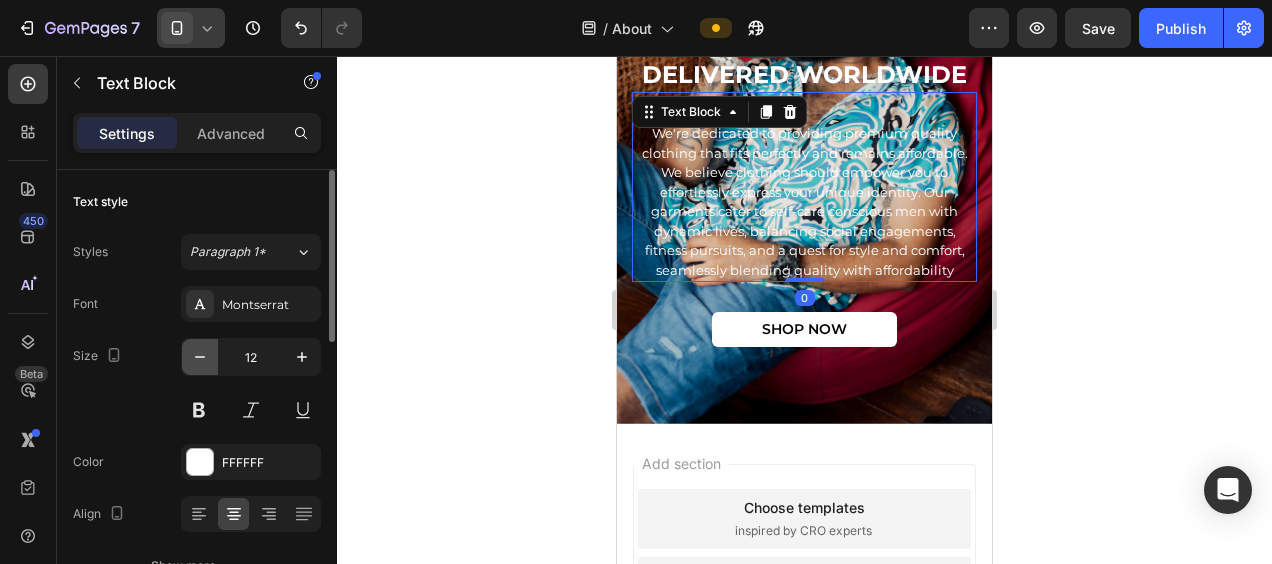 click 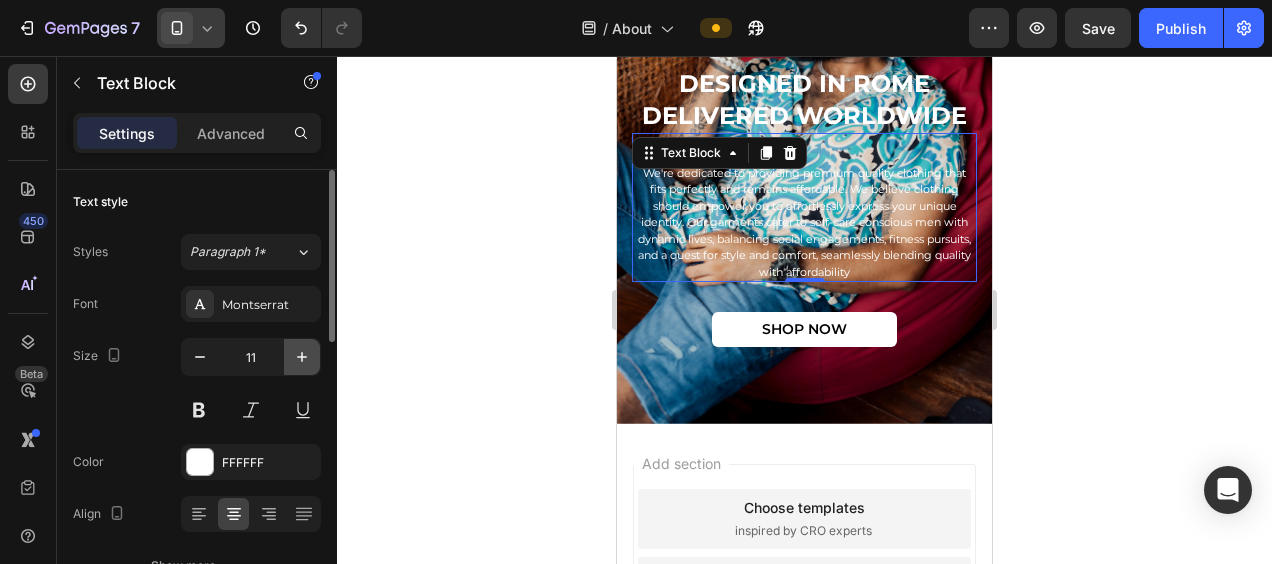 click 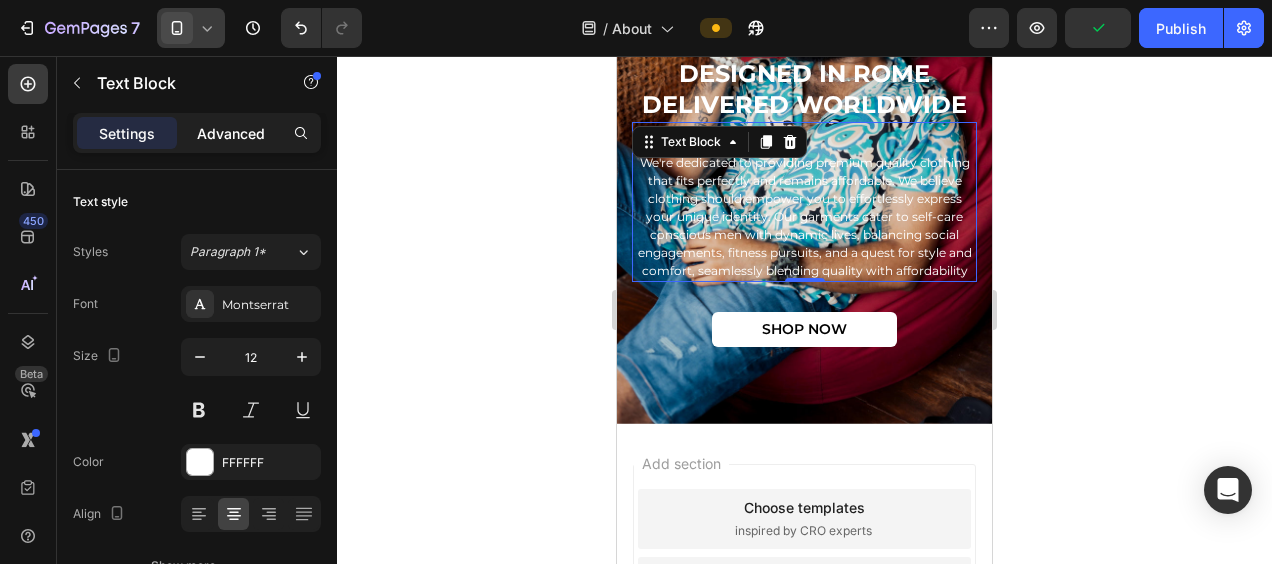 click on "Advanced" at bounding box center (231, 133) 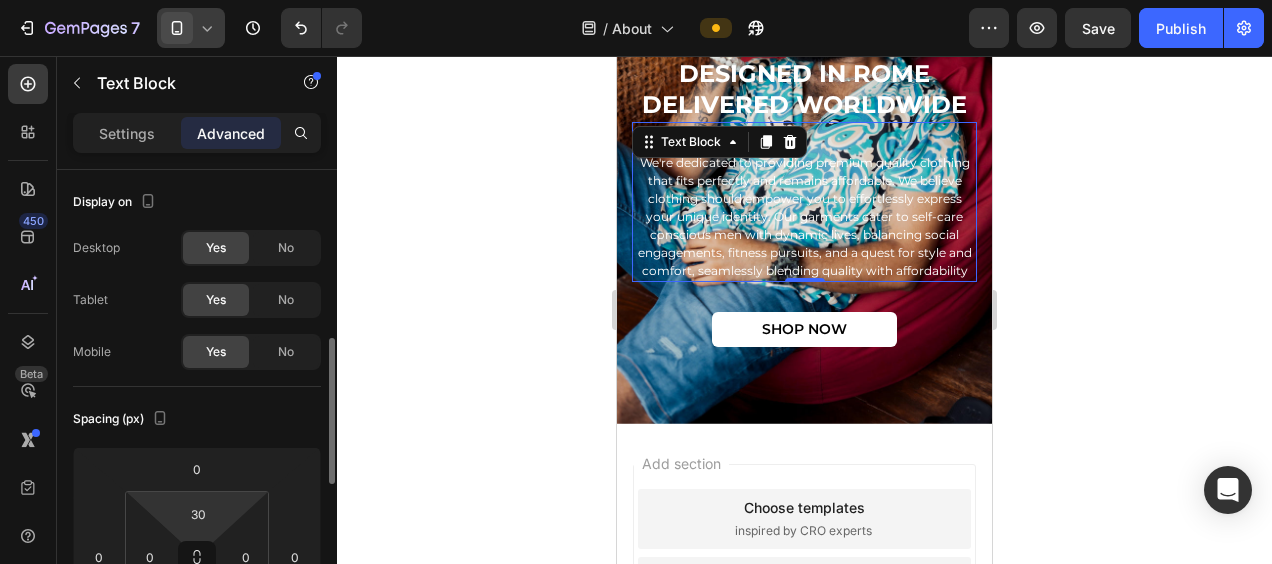 scroll, scrollTop: 136, scrollLeft: 0, axis: vertical 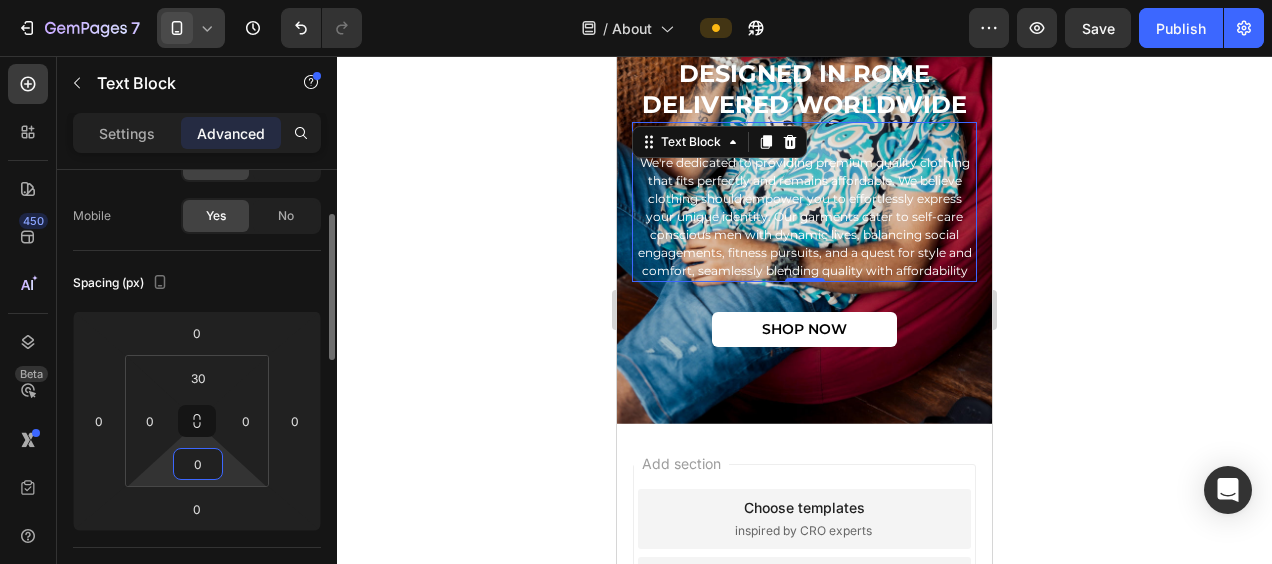 click on "0" at bounding box center (198, 464) 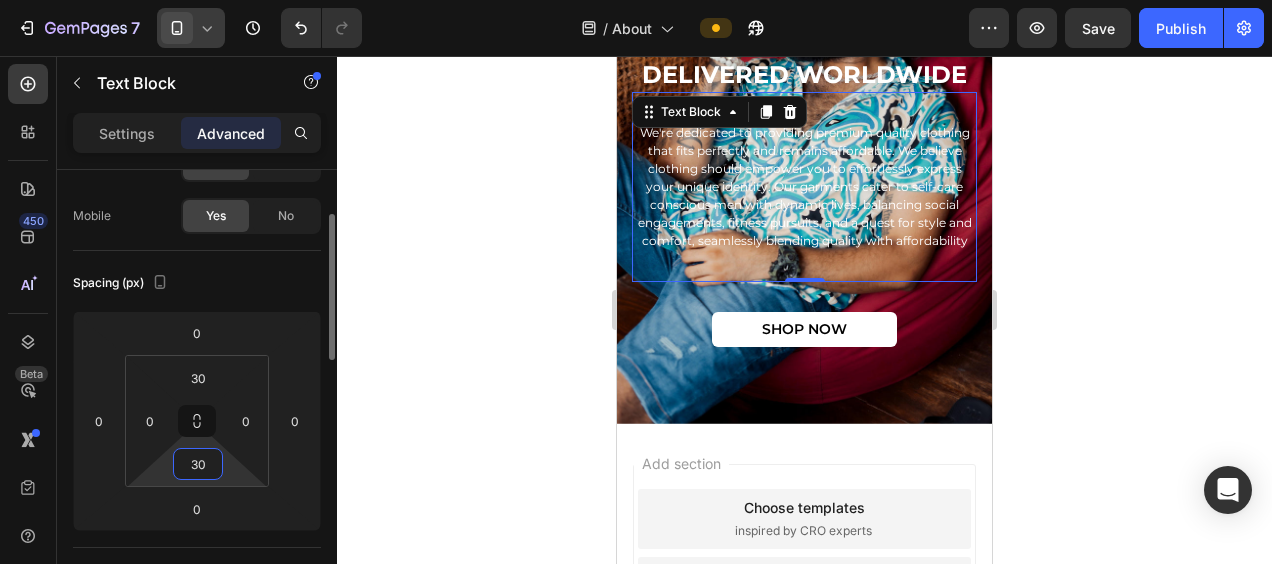 type on "3" 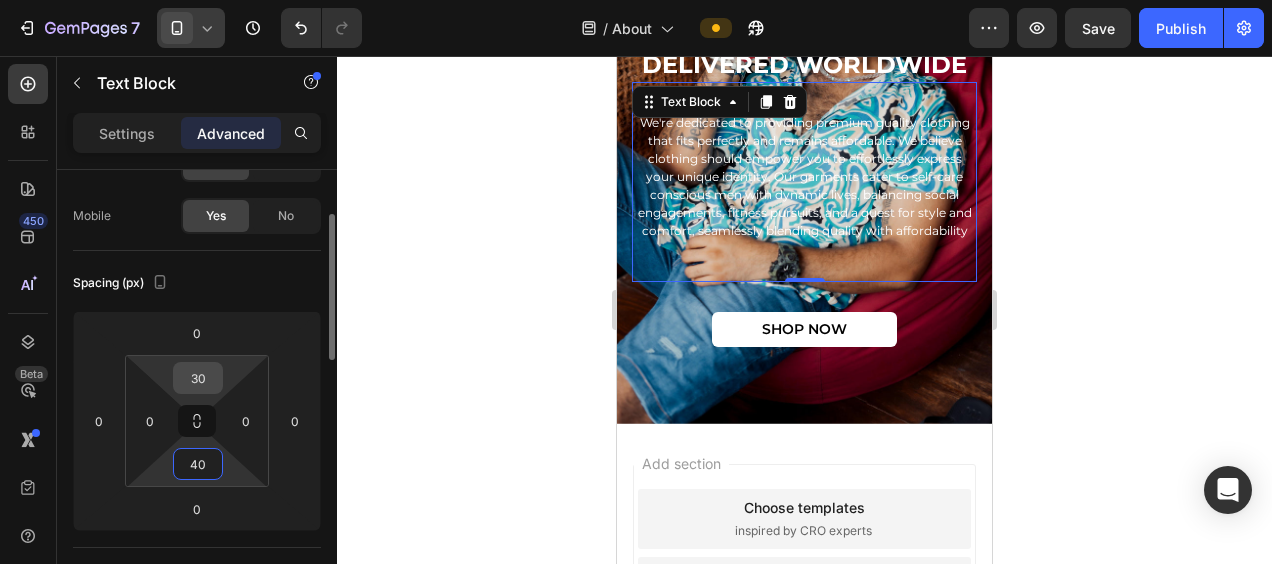 type on "40" 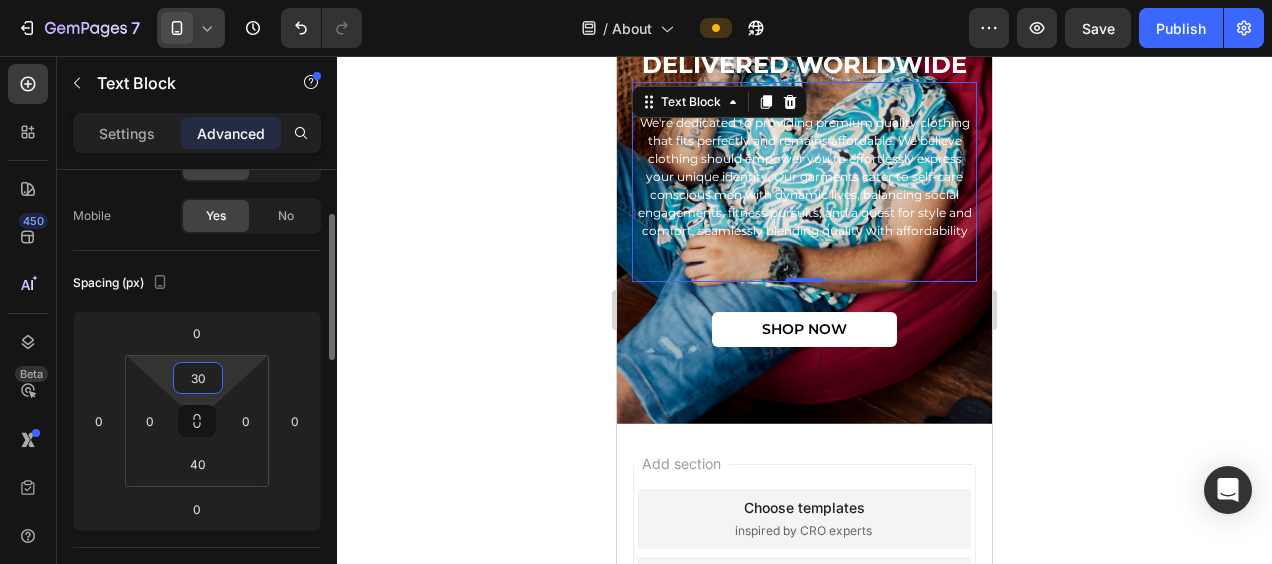 click on "30" at bounding box center [198, 378] 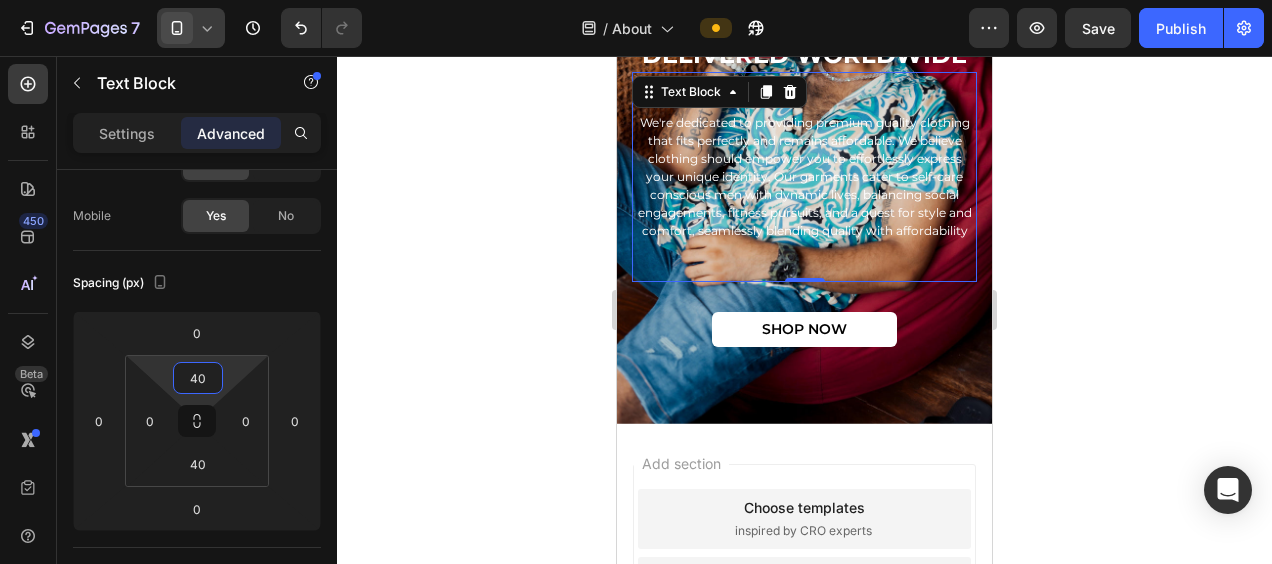 type on "40" 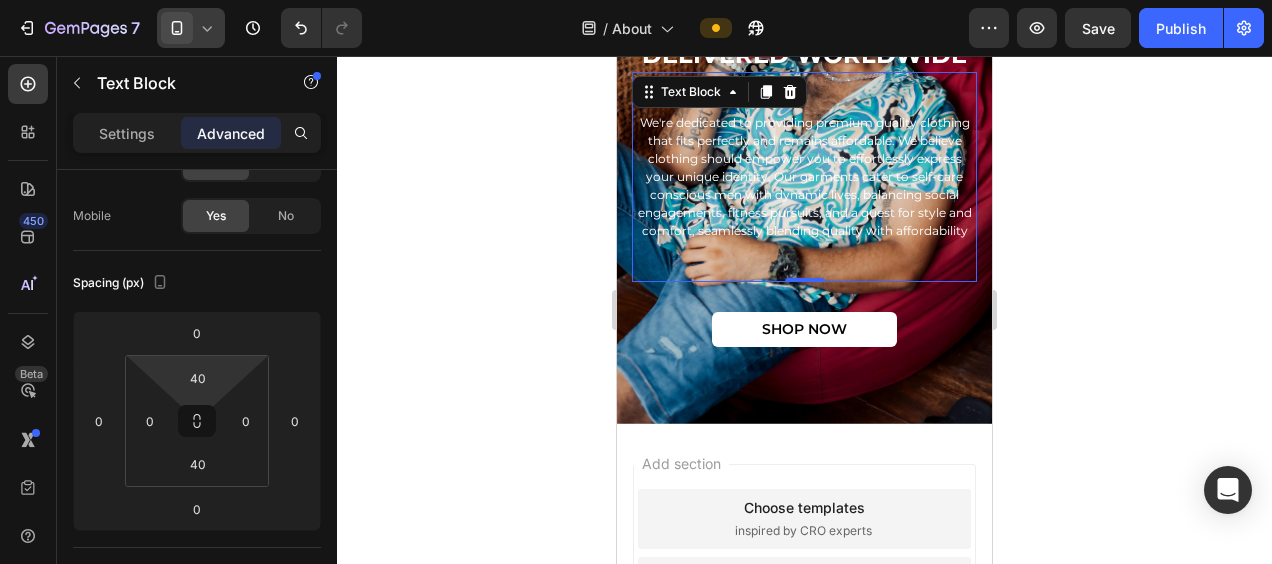 click 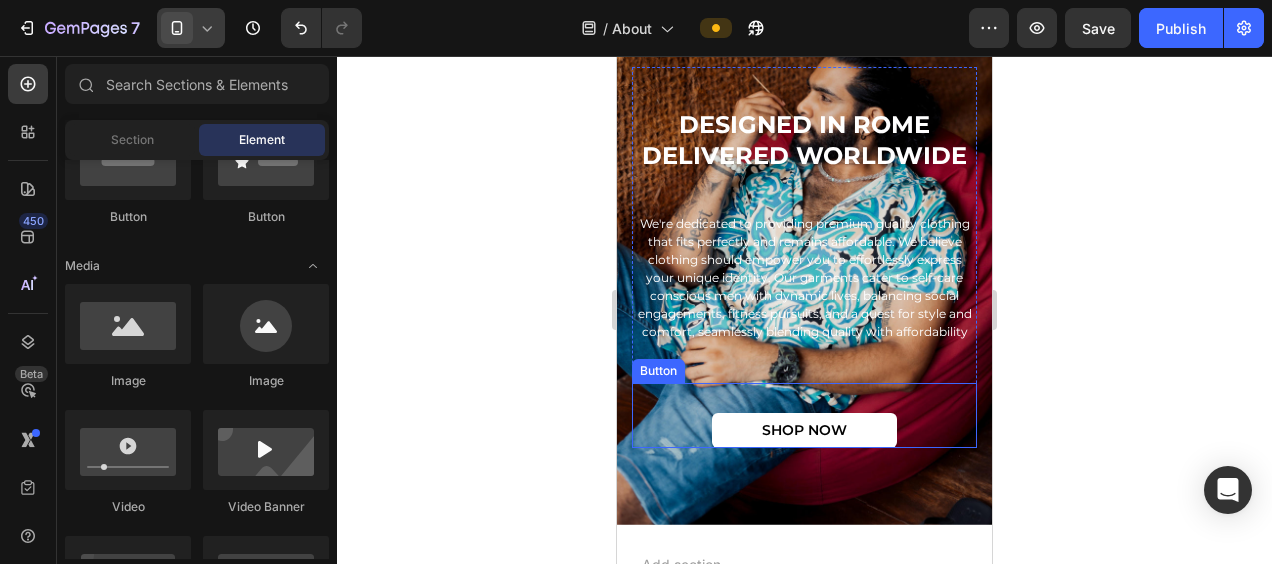 scroll, scrollTop: 4580, scrollLeft: 0, axis: vertical 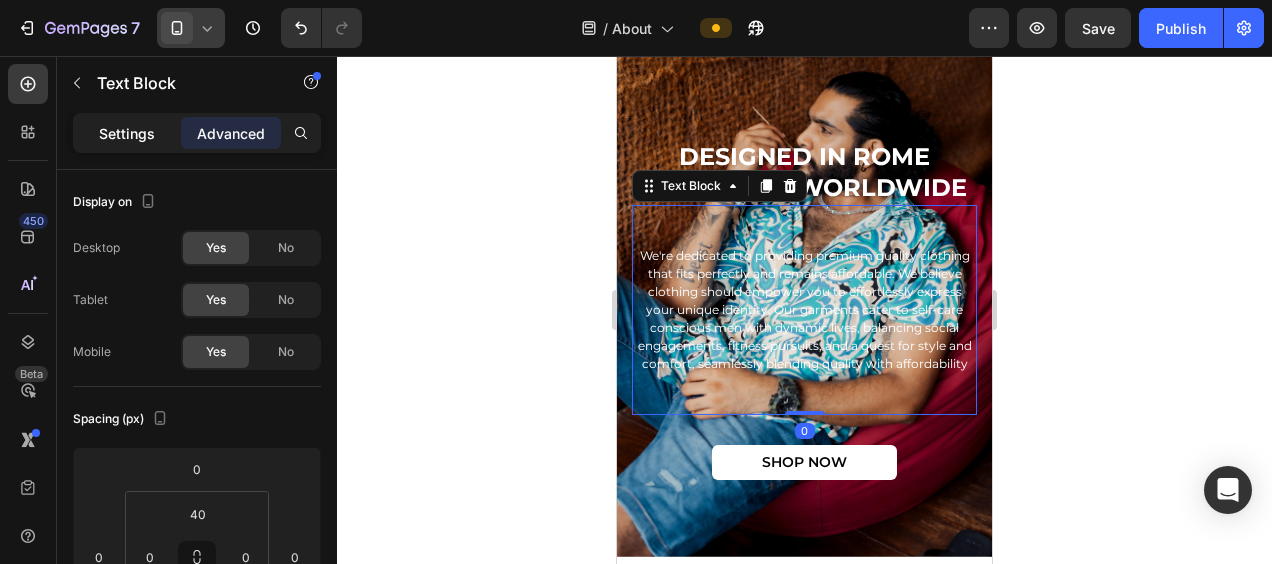 click on "Settings" at bounding box center (127, 133) 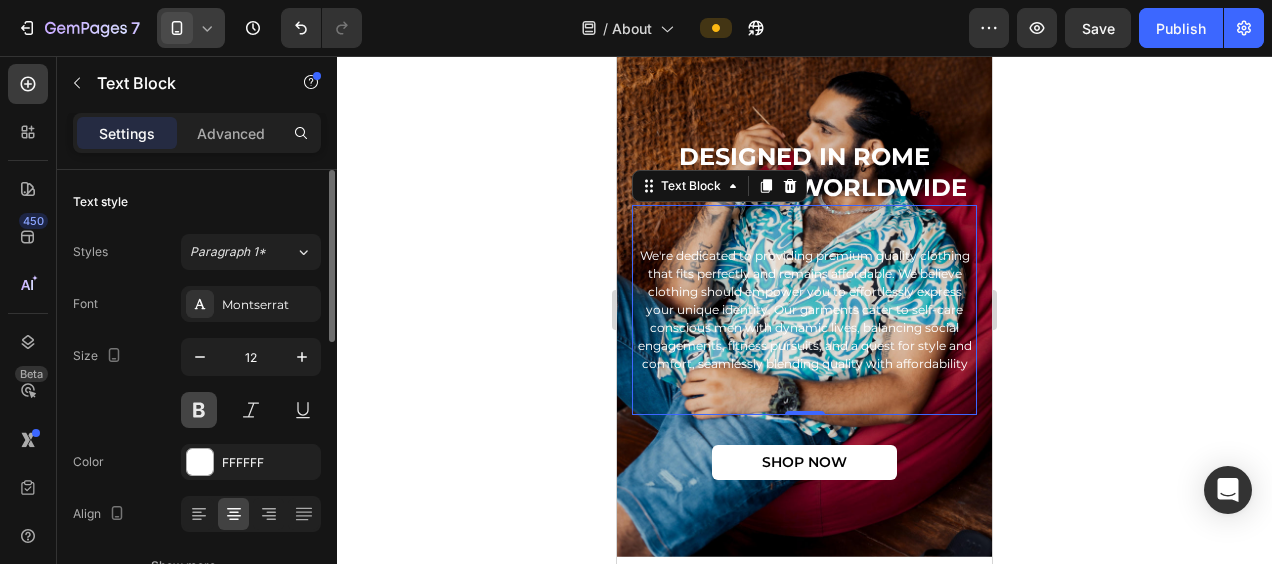 click at bounding box center (199, 410) 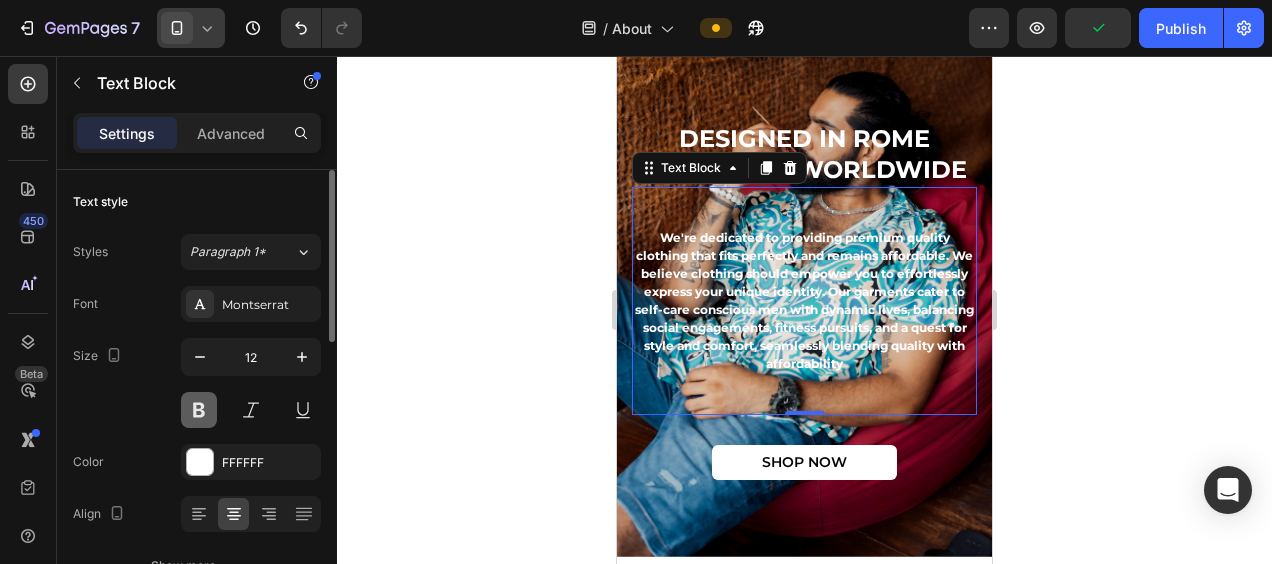 click at bounding box center [199, 410] 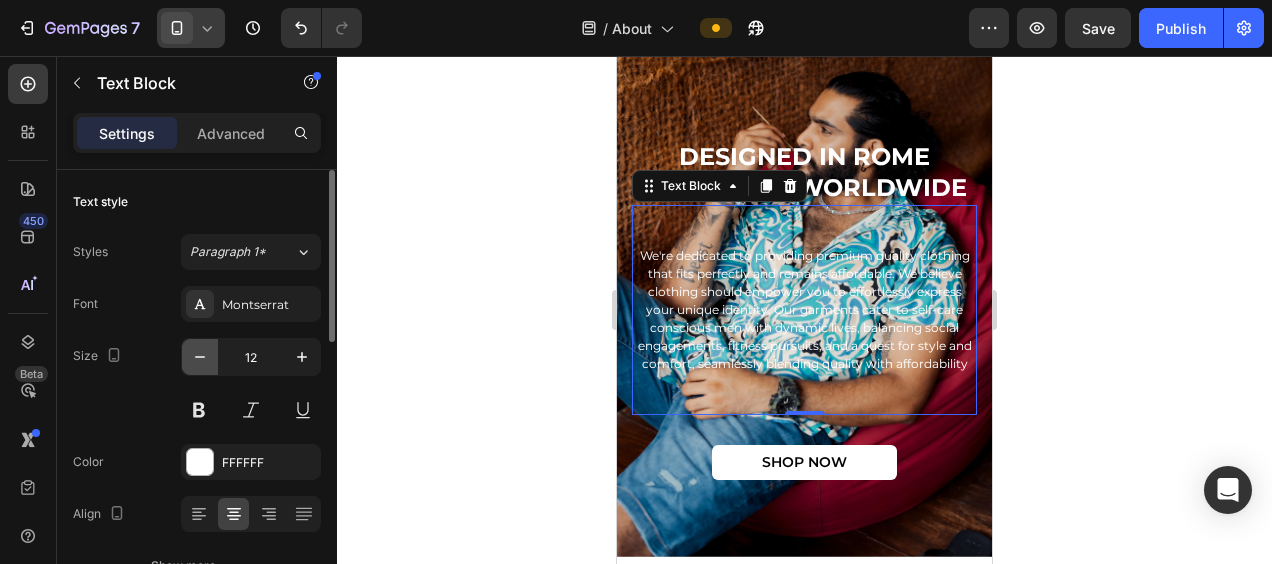 click 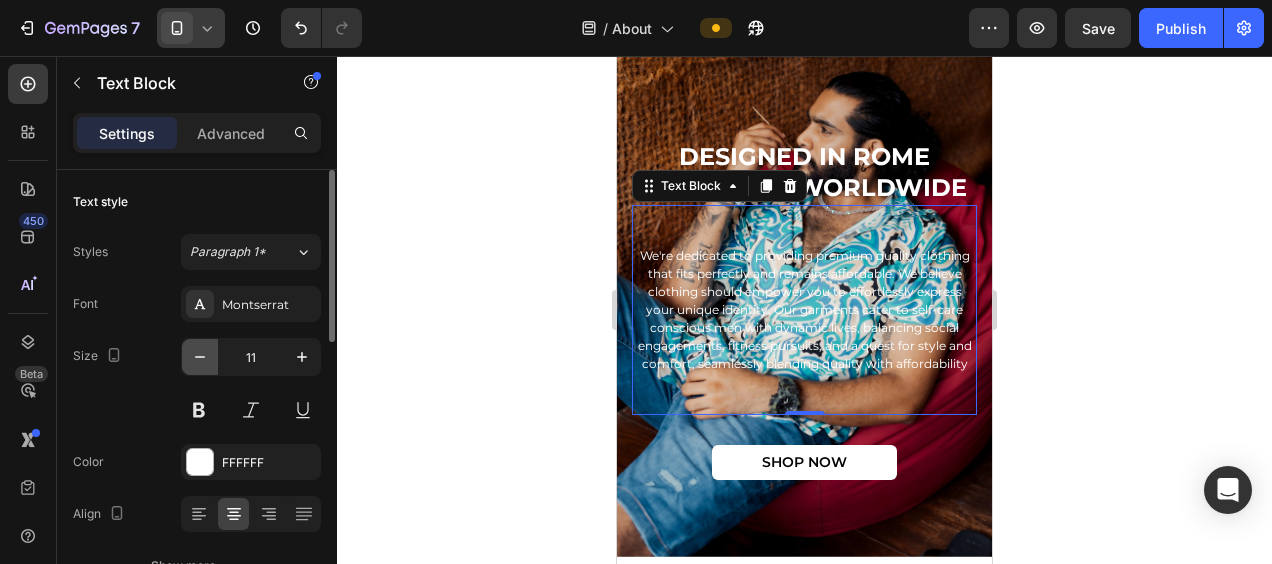 click 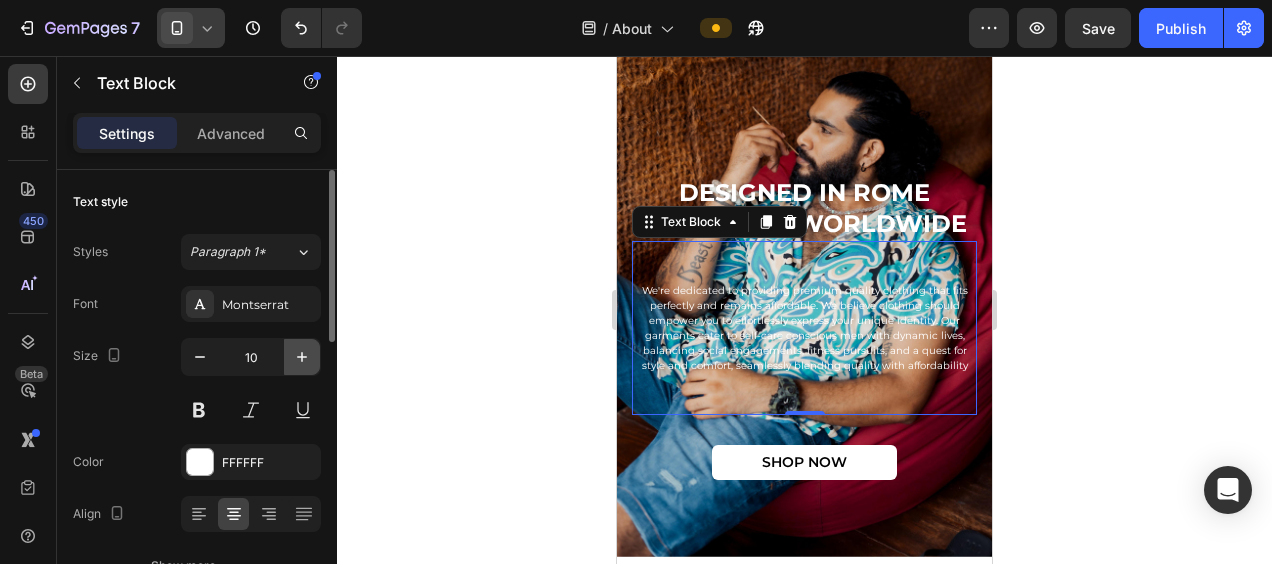 click 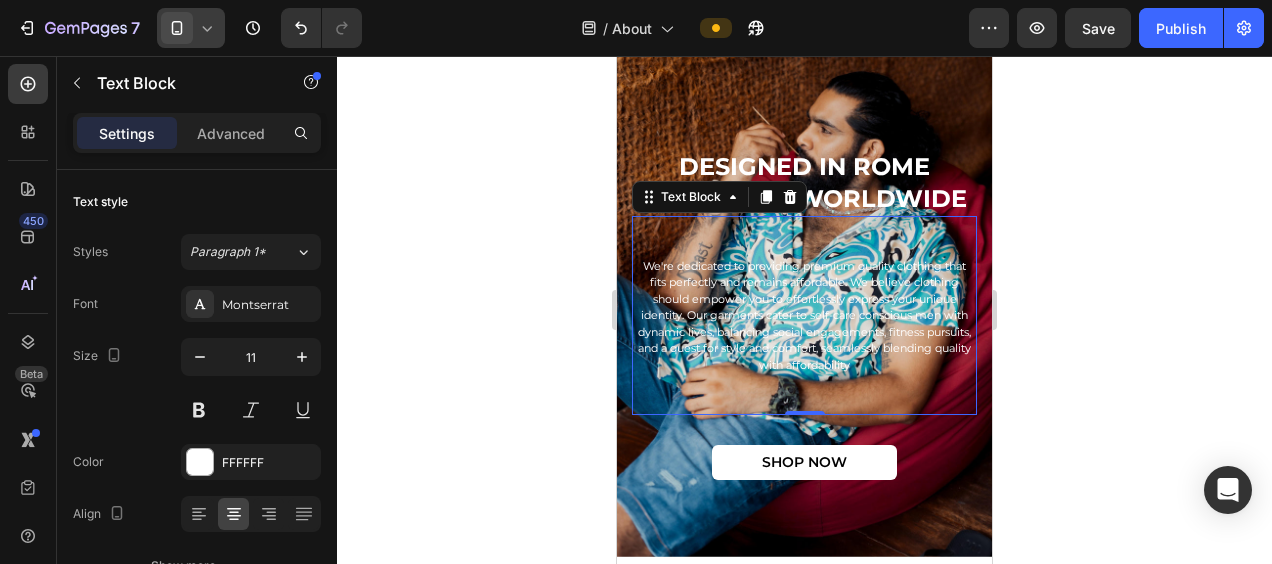 click 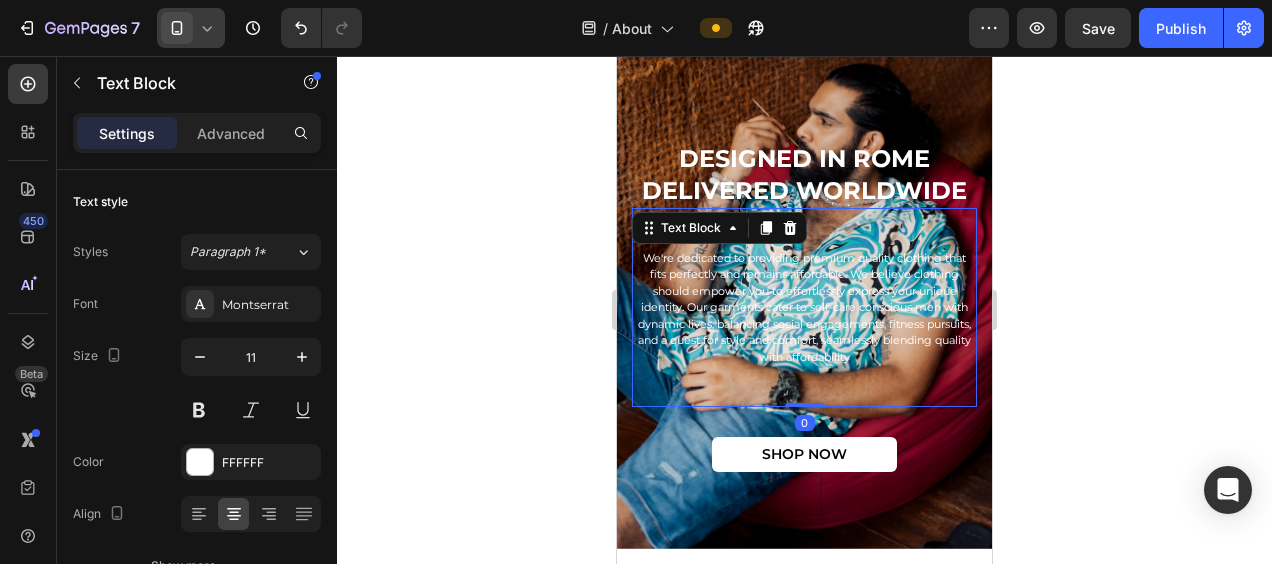 scroll, scrollTop: 4551, scrollLeft: 0, axis: vertical 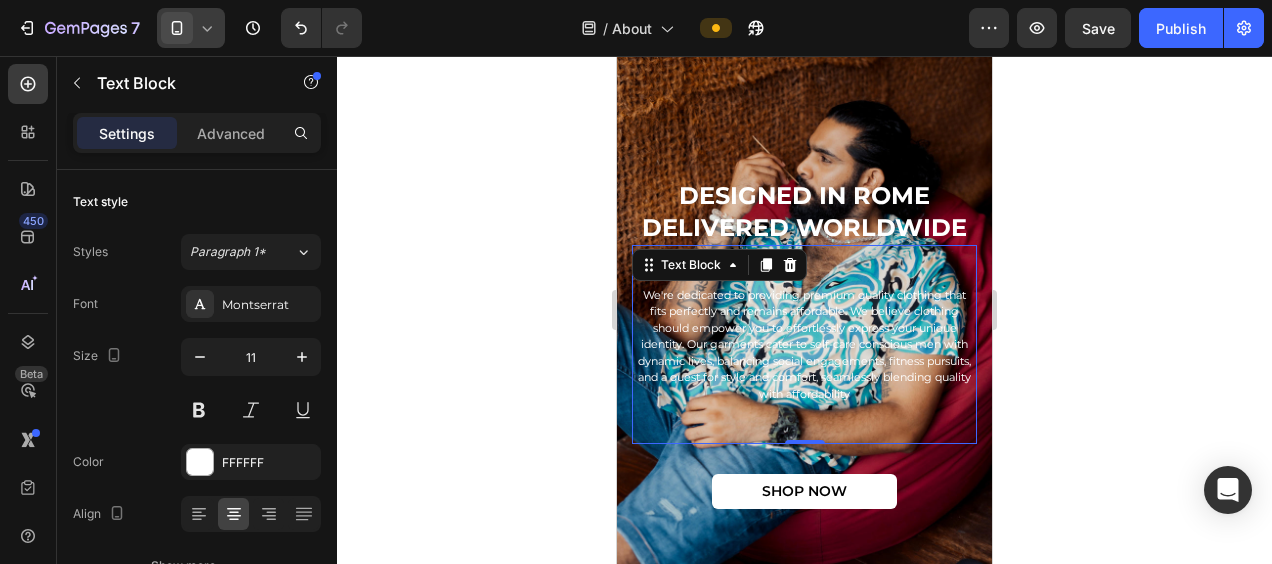 click on "We're dedicated to providing premium quality clothing that fits perfectly and remains affordable. We believe clothing should empower you to effortlessly express your unique identity. Our garments cater to self-care conscious men with dynamic lives, balancing social engagements, fitness pursuits, and a quest for style and comfort, seamlessly blending quality with affordability" at bounding box center [804, 345] 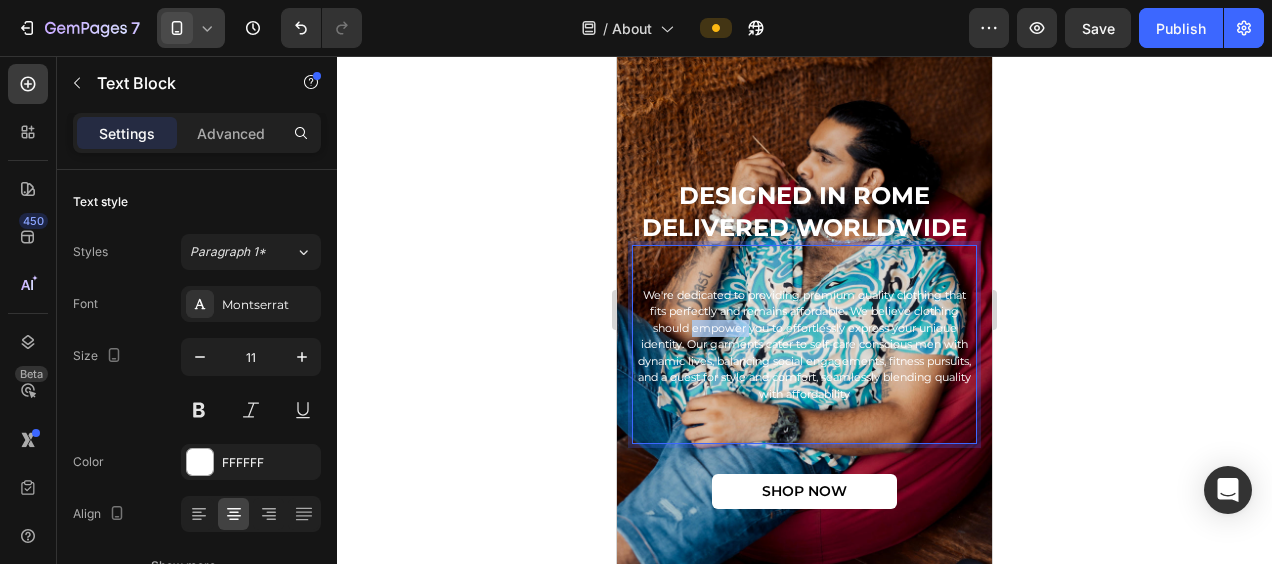 click on "We're dedicated to providing premium quality clothing that fits perfectly and remains affordable. We believe clothing should empower you to effortlessly express your unique identity. Our garments cater to self-care conscious men with dynamic lives, balancing social engagements, fitness pursuits, and a quest for style and comfort, seamlessly blending quality with affordability" at bounding box center (804, 345) 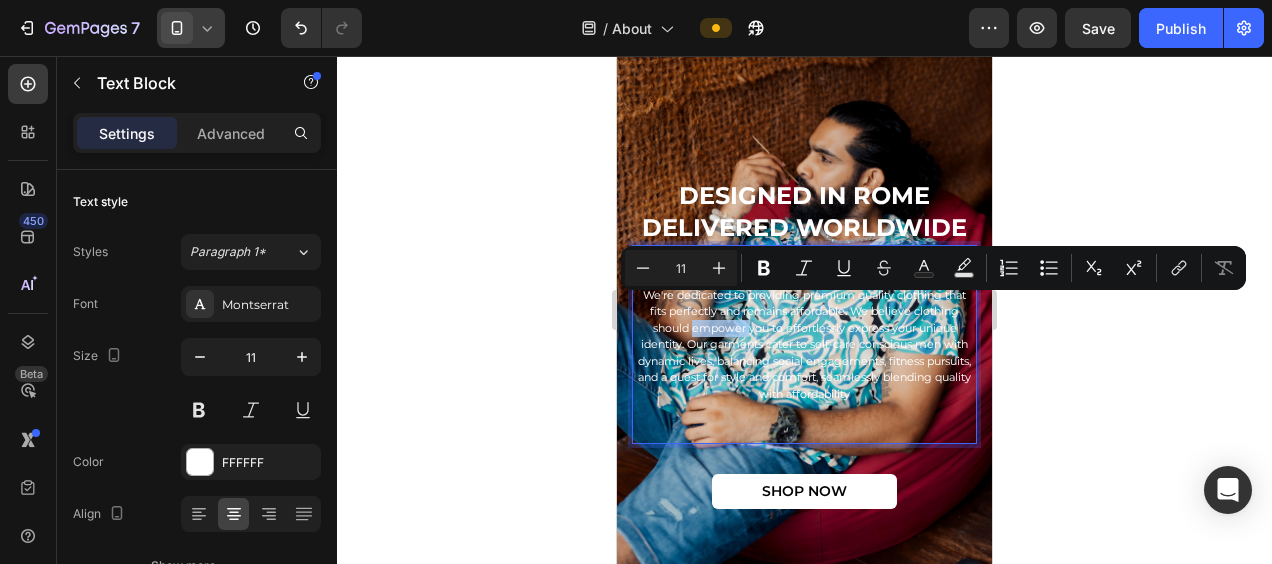 click on "We're dedicated to providing premium quality clothing that fits perfectly and remains affordable. We believe clothing should empower you to effortlessly express your unique identity. Our garments cater to self-care conscious men with dynamic lives, balancing social engagements, fitness pursuits, and a quest for style and comfort, seamlessly blending quality with affordability" at bounding box center [804, 345] 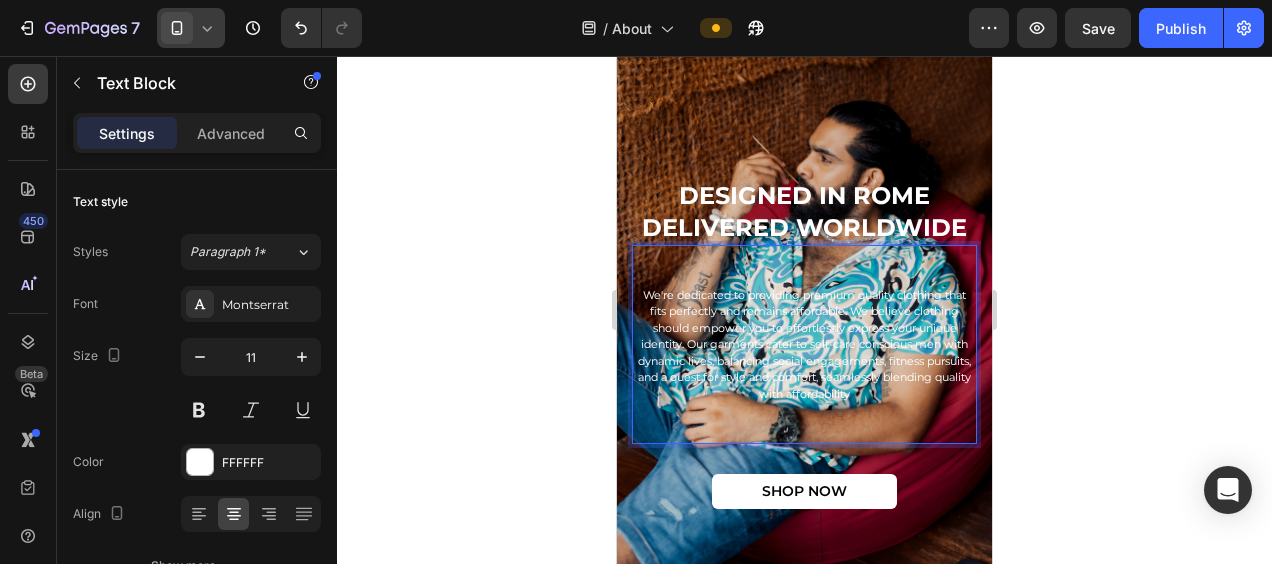 click on "We're dedicated to providing premium quality clothing that fits perfectly and remains affordable. We believe clothing should empower you to effortlessly express your unique identity. Our garments cater to self-care conscious men with dynamic lives, balancing social engagements, fitness pursuits, and a quest for style and comfort, seamlessly blending quality with affordability" at bounding box center [804, 345] 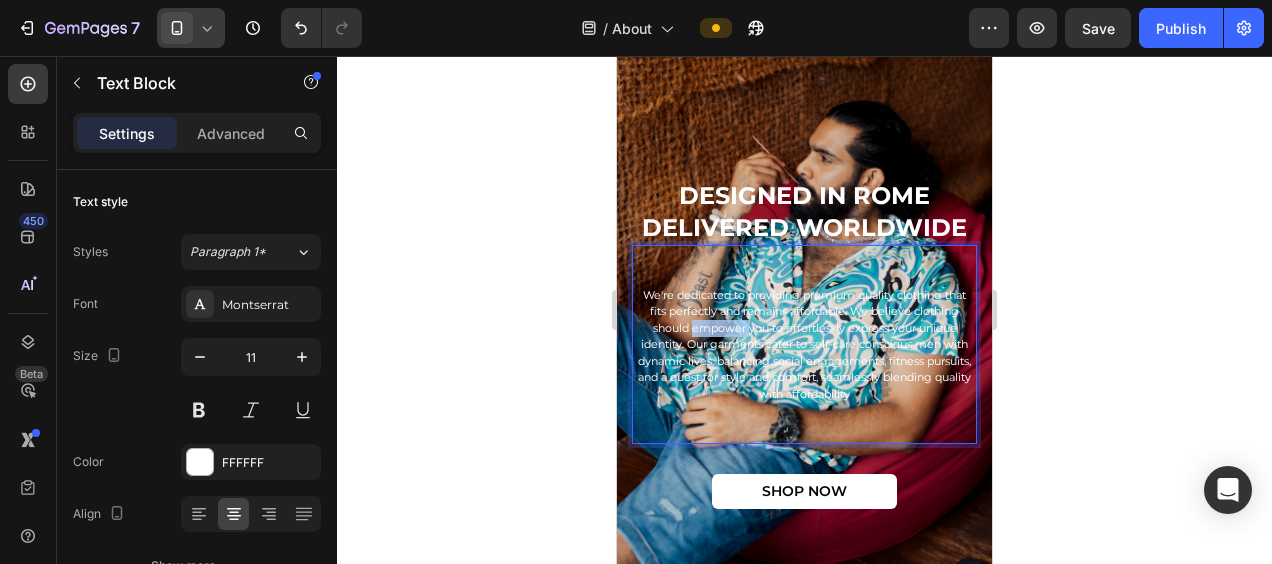 click on "We're dedicated to providing premium quality clothing that fits perfectly and remains affordable. We believe clothing should empower you to effortlessly express your unique identity. Our garments cater to self-care conscious men with dynamic lives, balancing social engagements, fitness pursuits, and a quest for style and comfort, seamlessly blending quality with affordability" at bounding box center (804, 345) 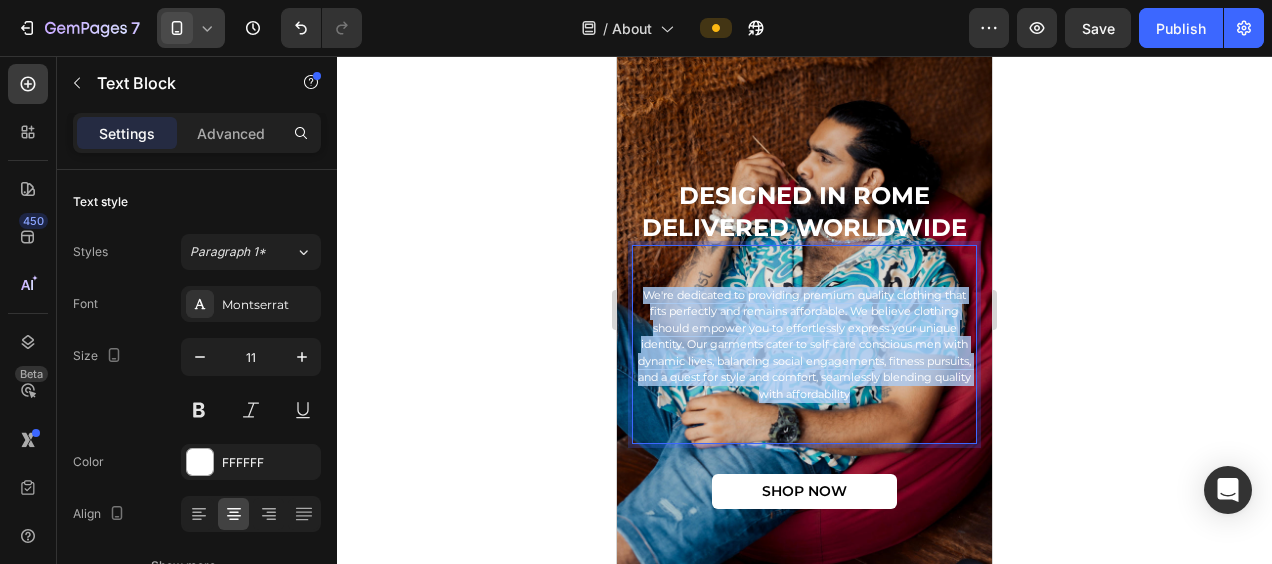 click on "We're dedicated to providing premium quality clothing that fits perfectly and remains affordable. We believe clothing should empower you to effortlessly express your unique identity. Our garments cater to self-care conscious men with dynamic lives, balancing social engagements, fitness pursuits, and a quest for style and comfort, seamlessly blending quality with affordability" at bounding box center [804, 345] 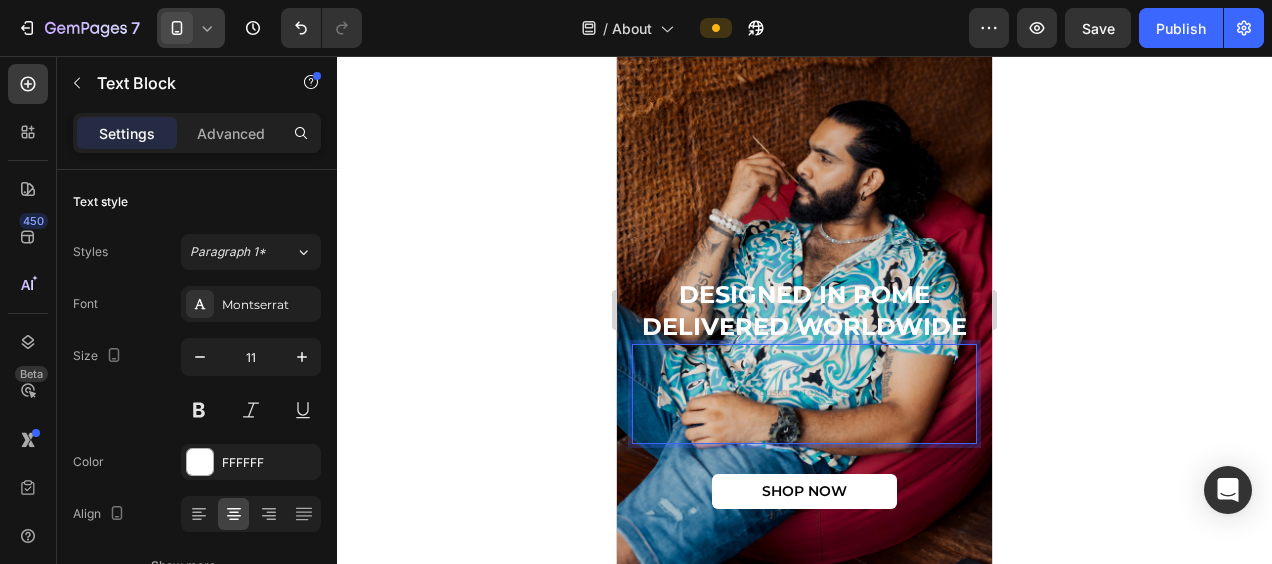 click at bounding box center (804, 394) 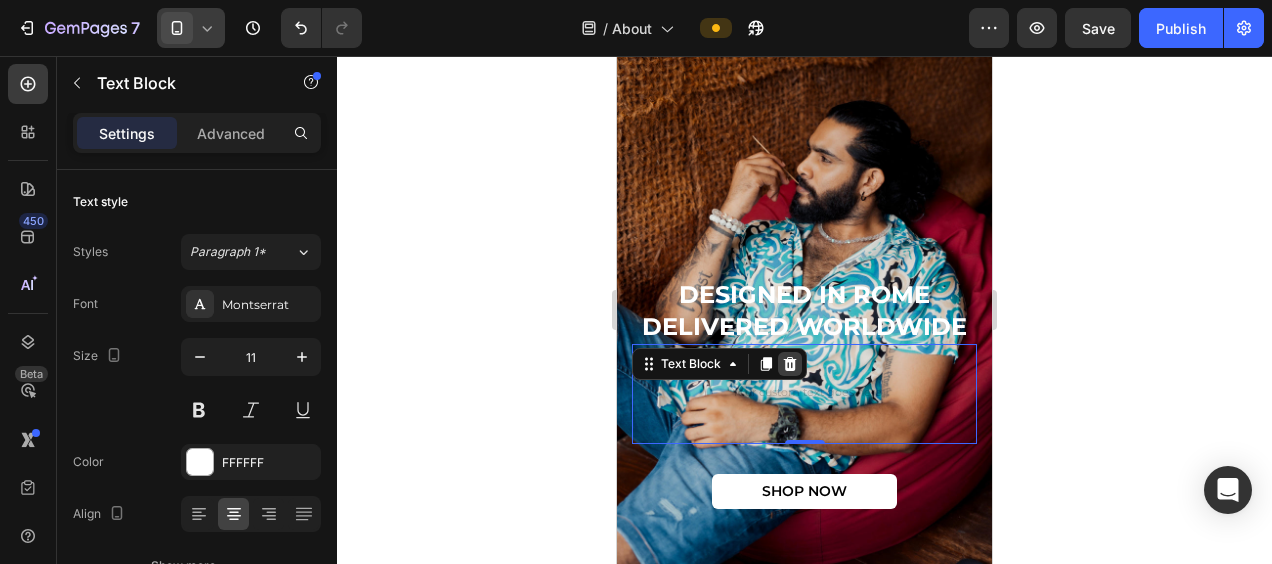 click 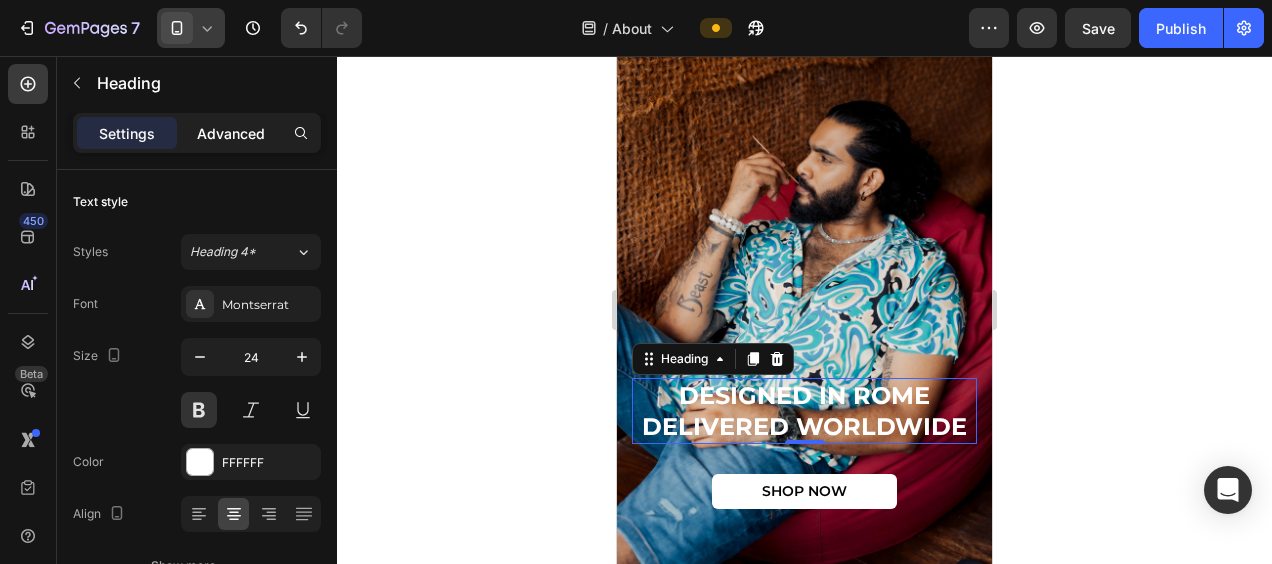 click on "Advanced" at bounding box center (231, 133) 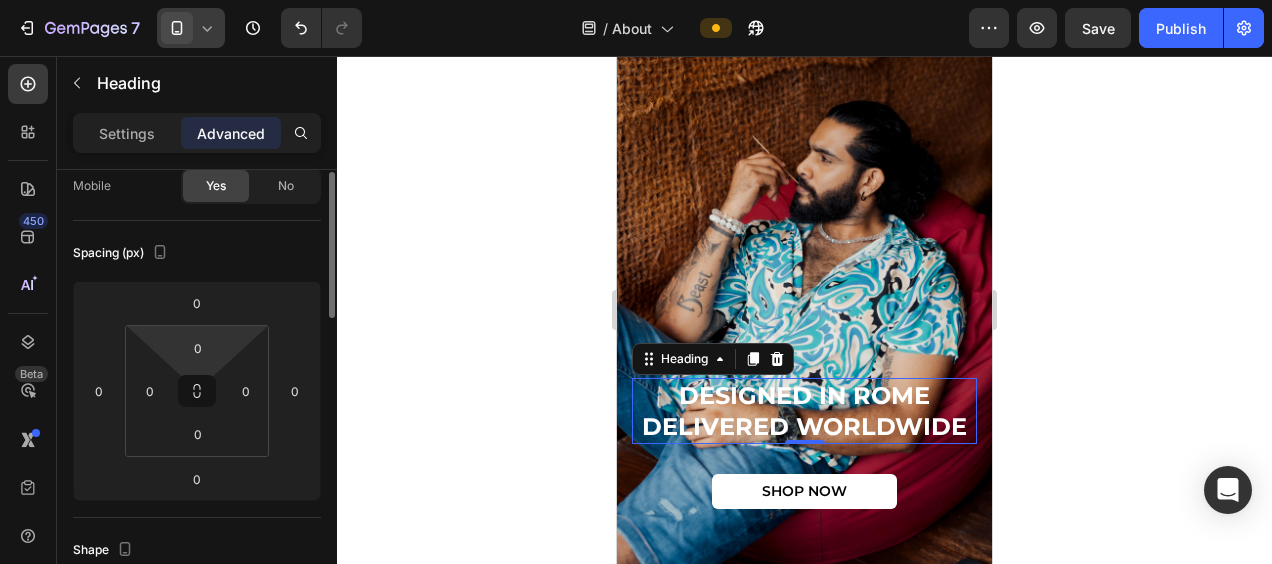scroll, scrollTop: 173, scrollLeft: 0, axis: vertical 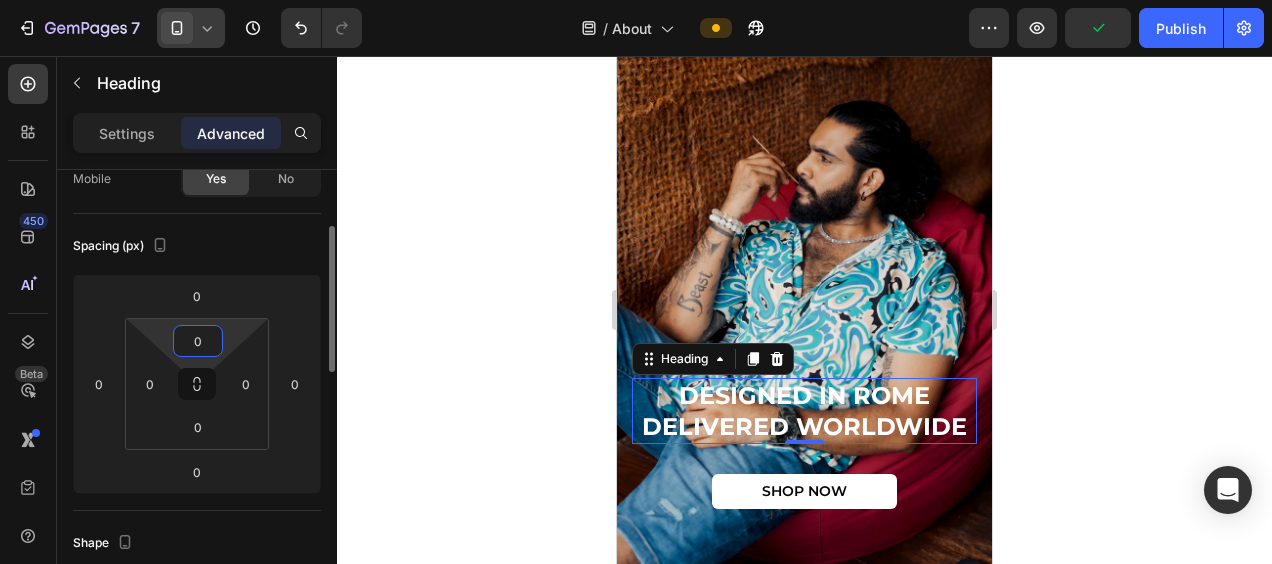 click on "0" at bounding box center (198, 341) 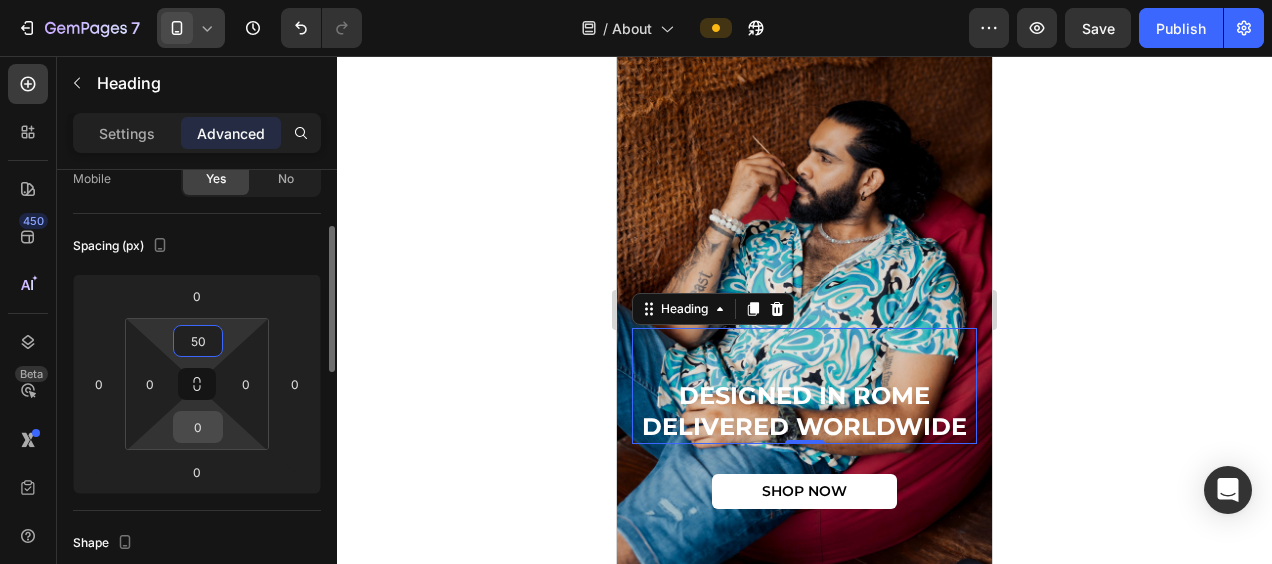 type on "50" 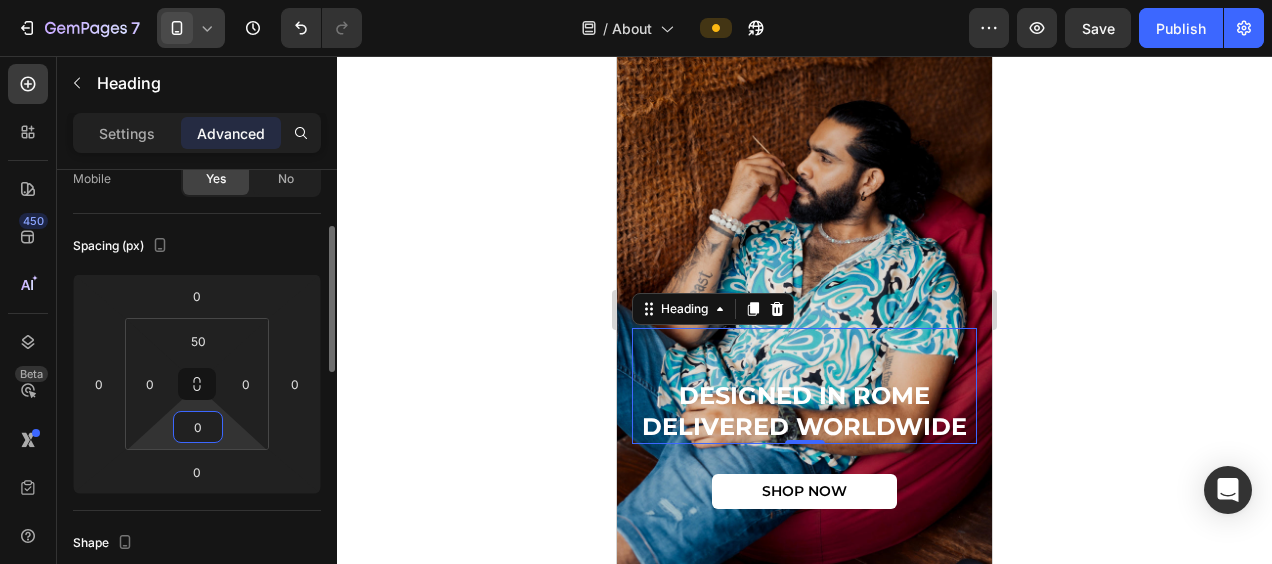 click on "0" at bounding box center [198, 427] 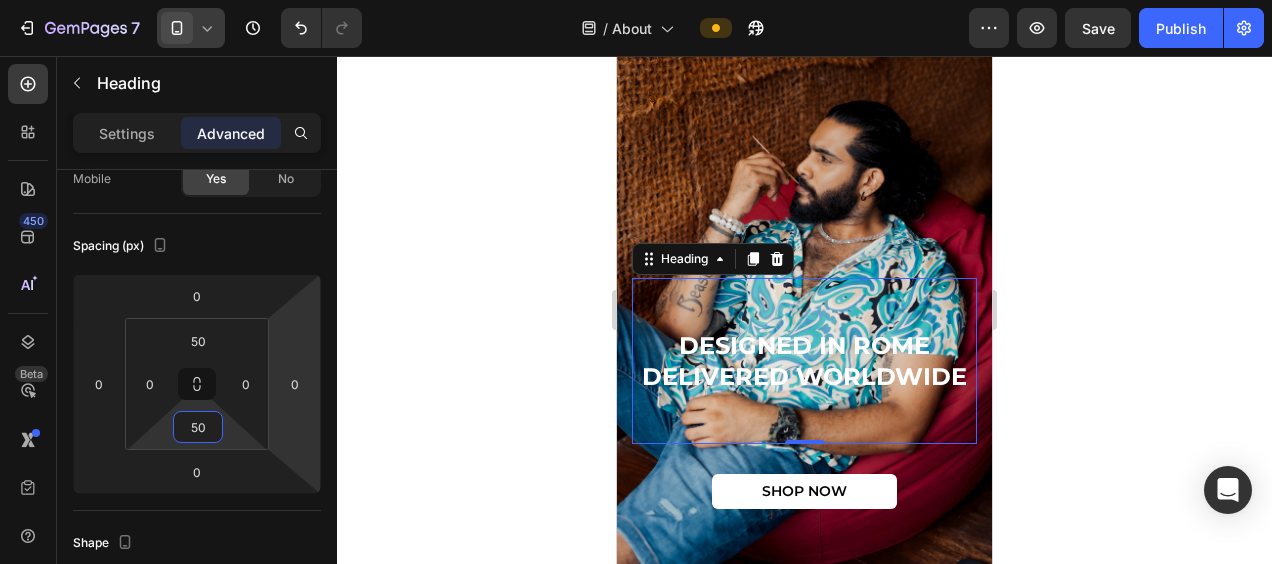 type on "50" 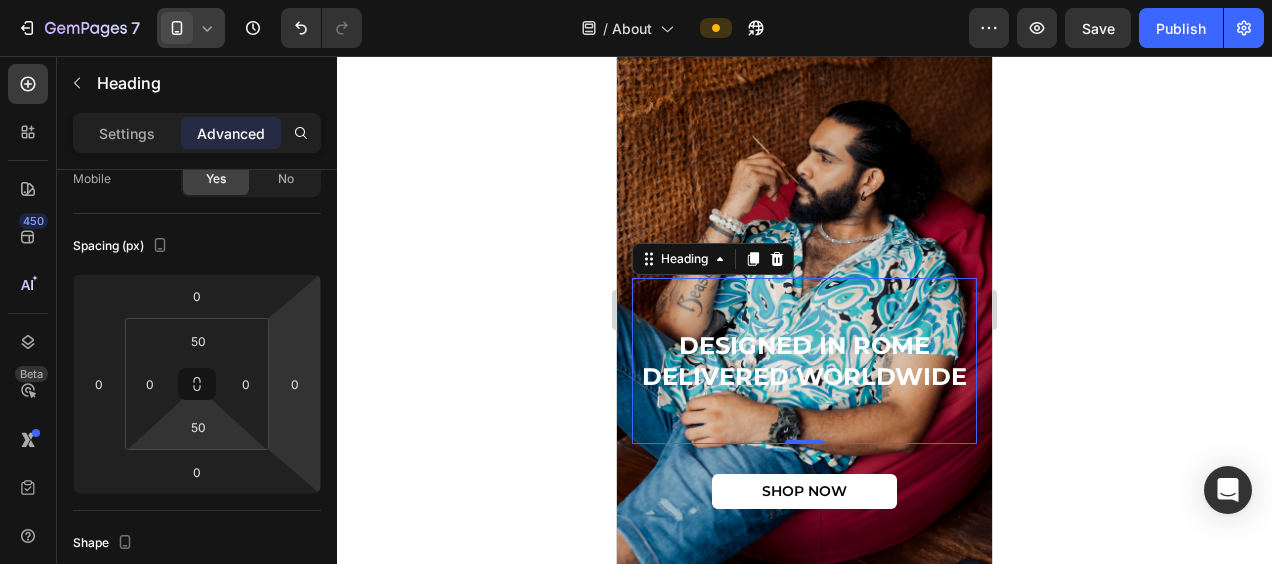 click 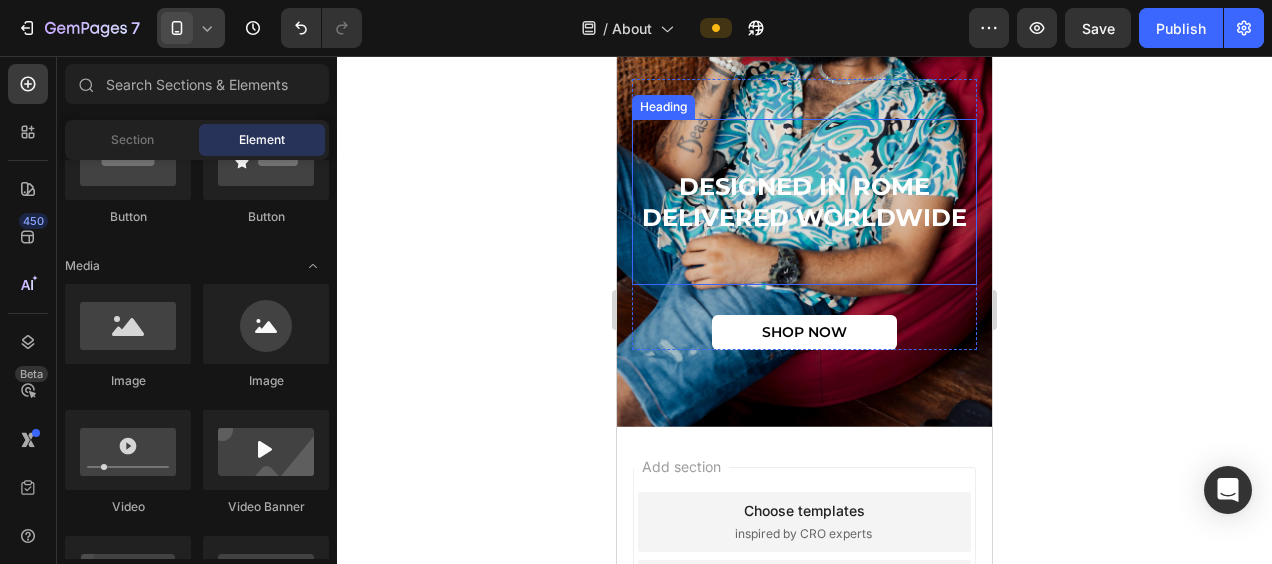 scroll, scrollTop: 4834, scrollLeft: 0, axis: vertical 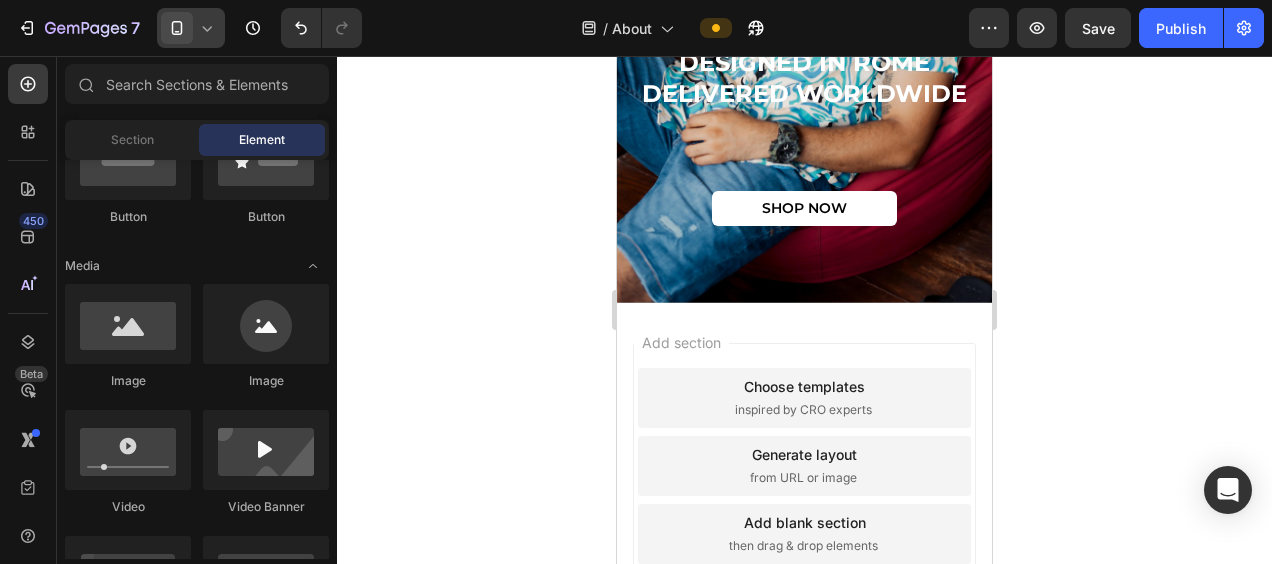 click 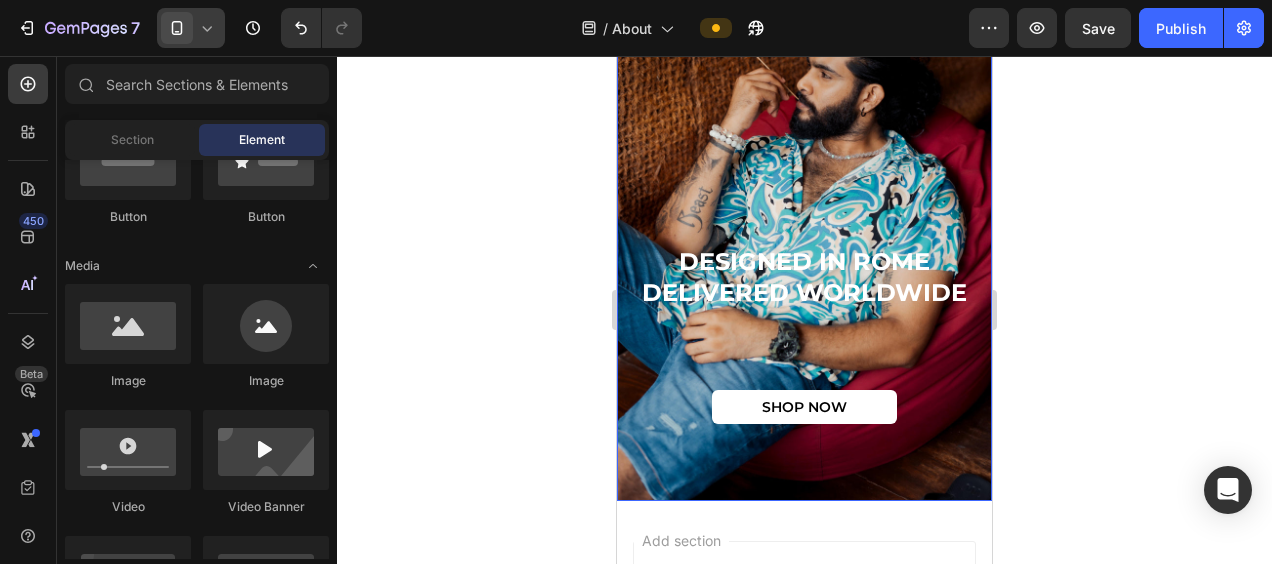 scroll, scrollTop: 4447, scrollLeft: 0, axis: vertical 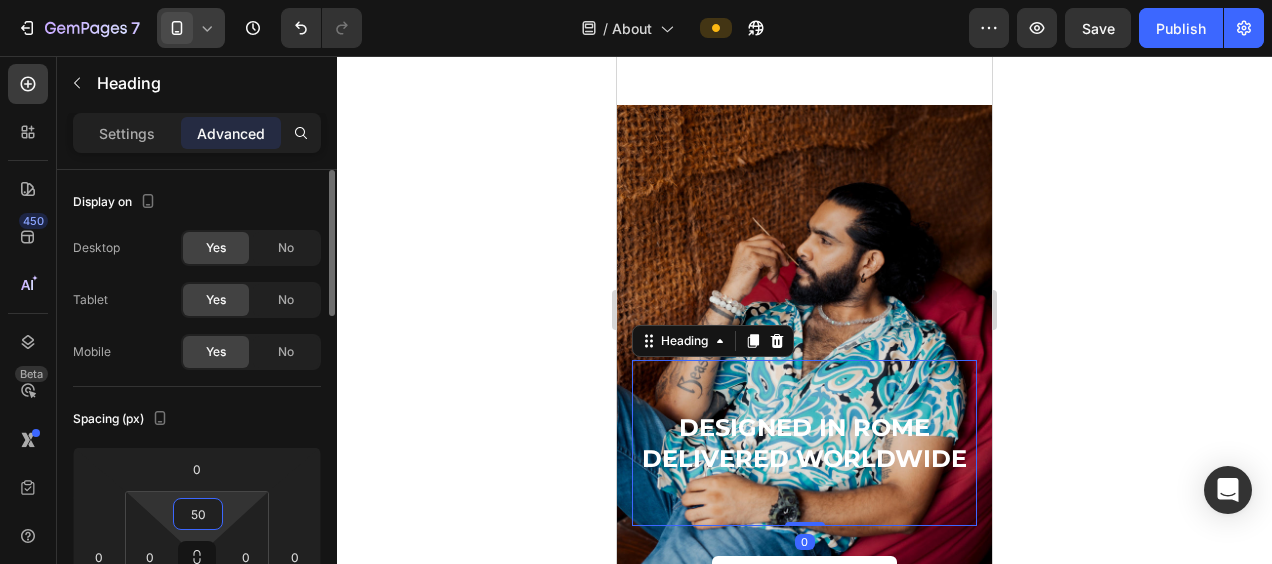 click on "50" at bounding box center [198, 514] 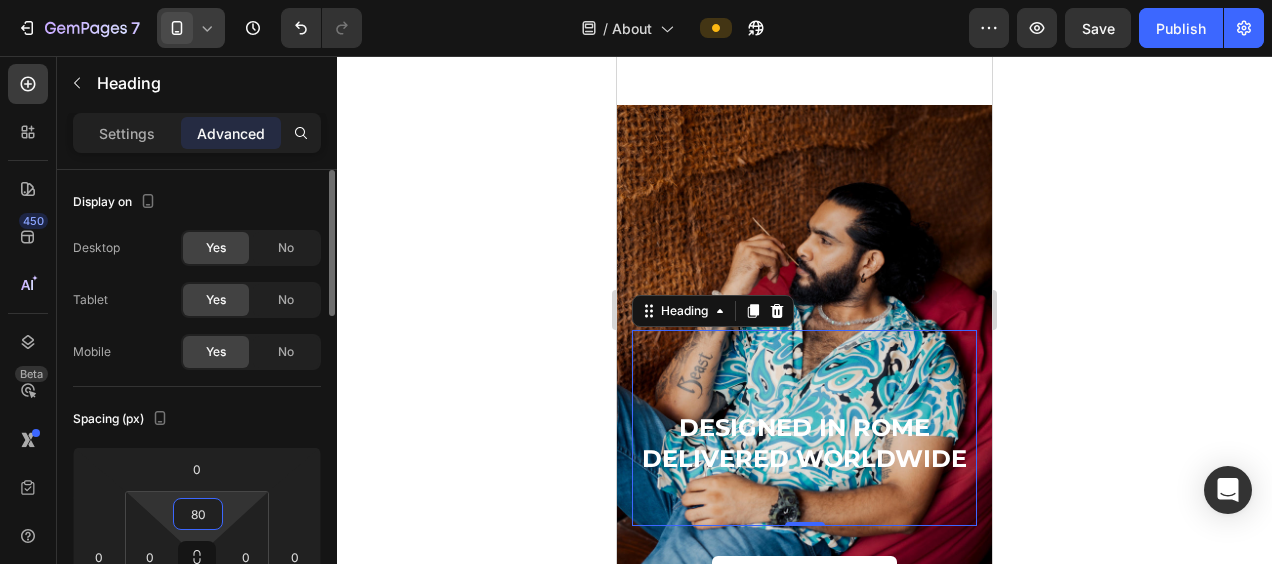 scroll, scrollTop: 153, scrollLeft: 0, axis: vertical 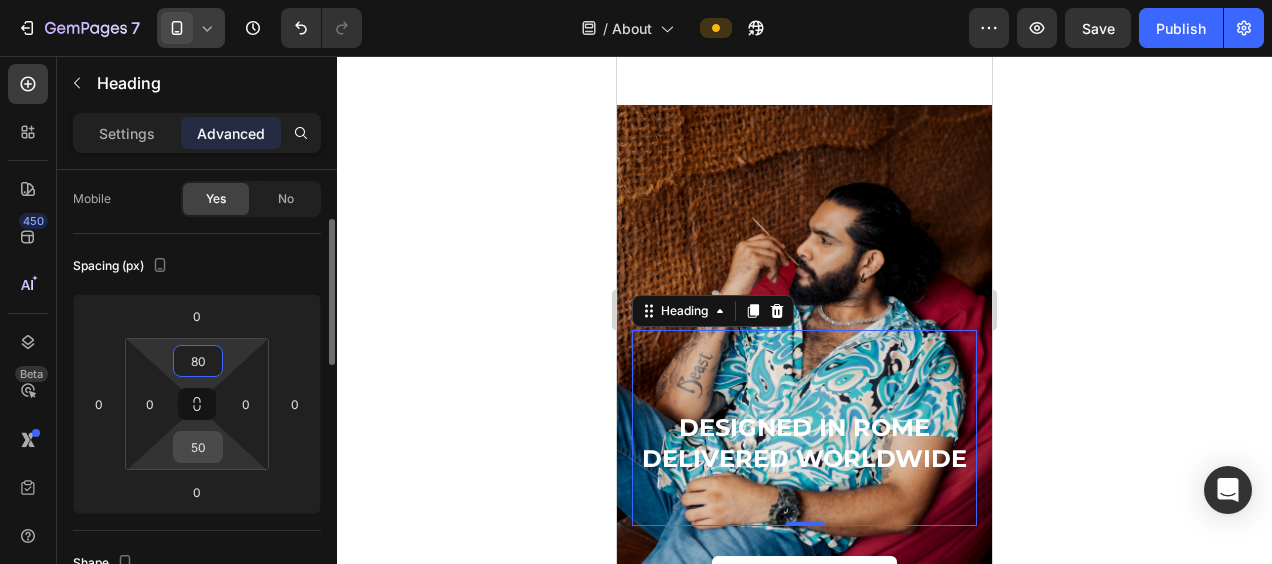 type on "80" 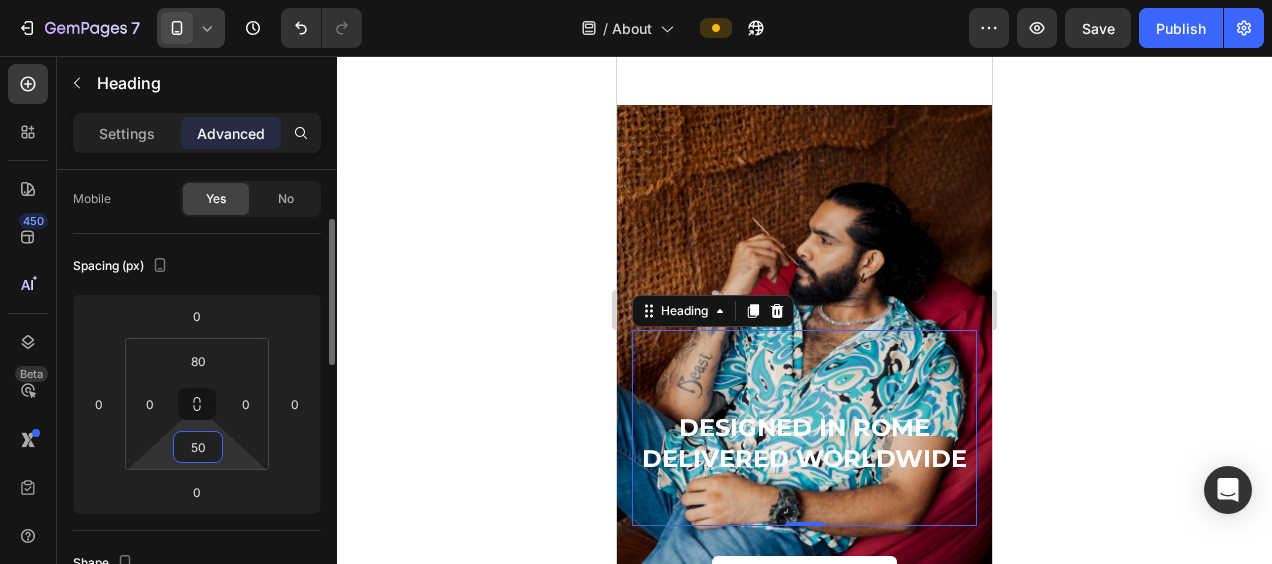 click on "50" at bounding box center [198, 447] 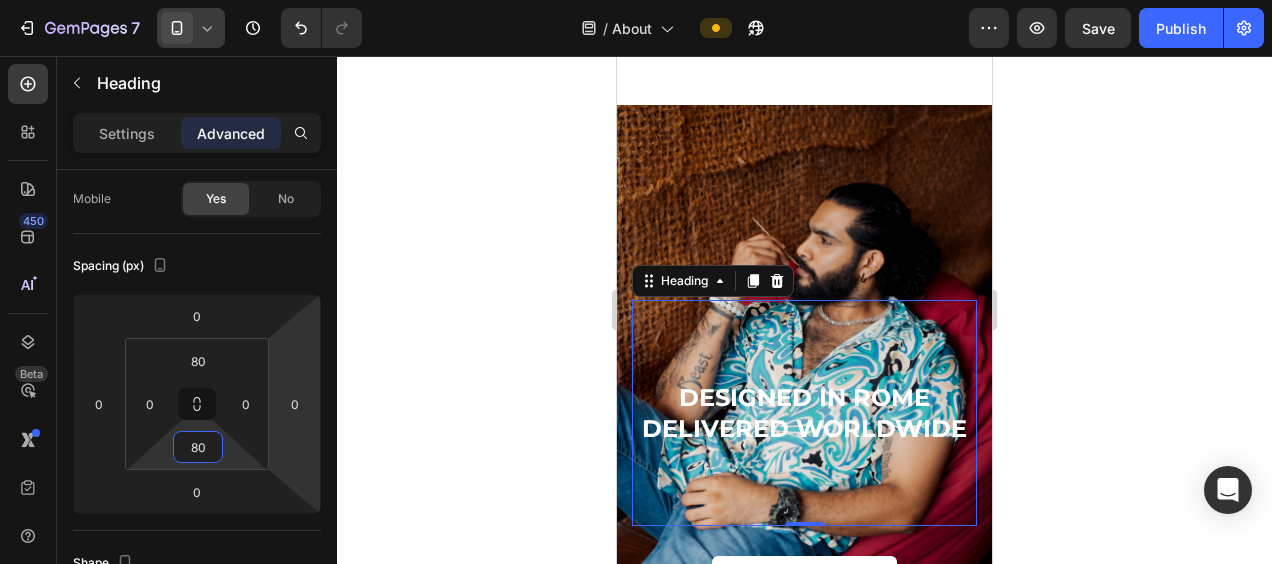 type on "80" 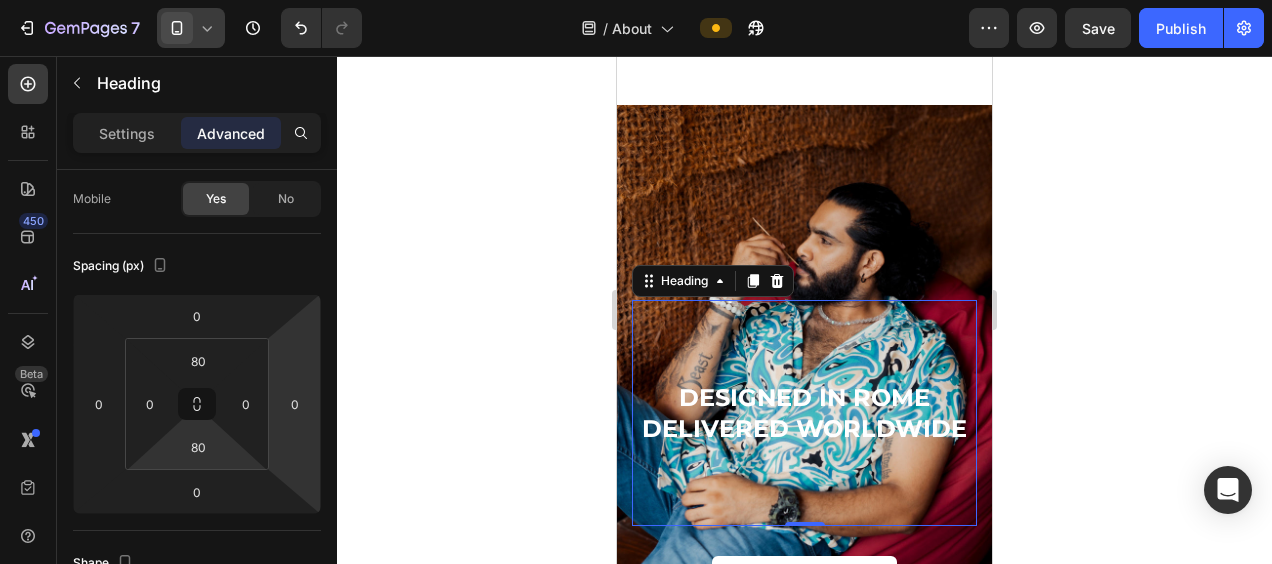 click 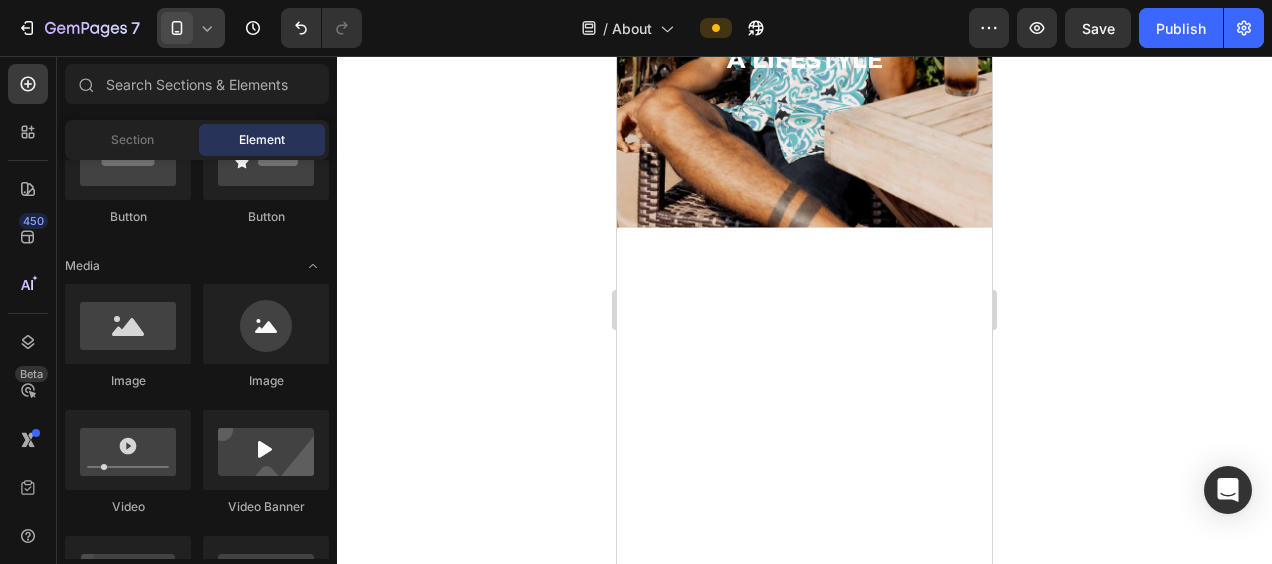 scroll, scrollTop: 0, scrollLeft: 0, axis: both 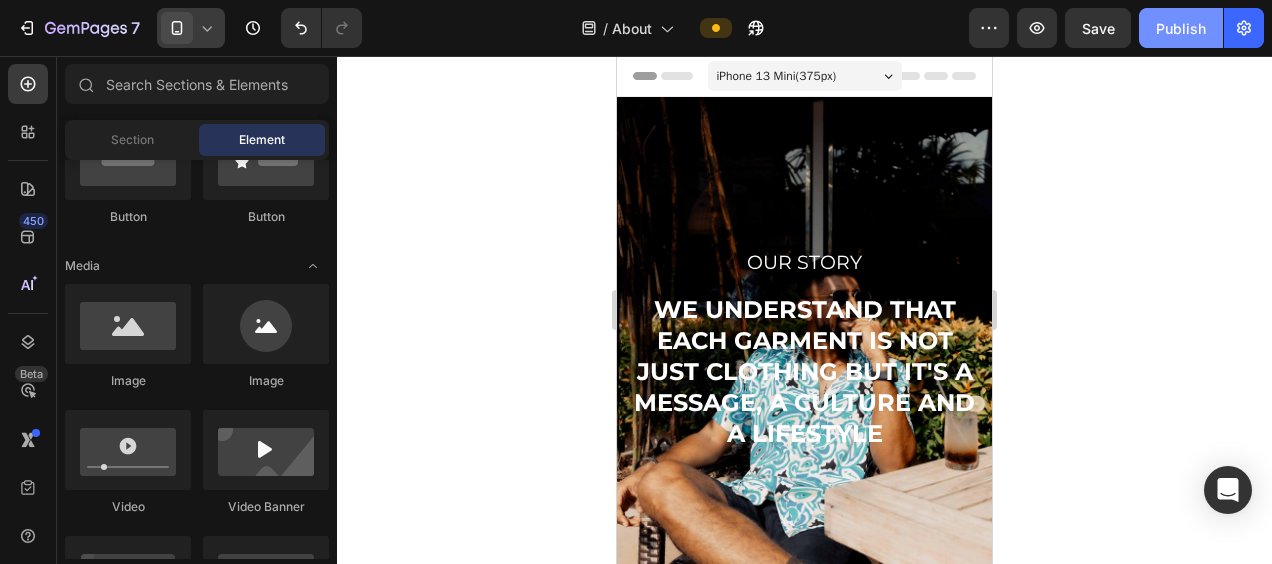 click on "Publish" at bounding box center [1181, 28] 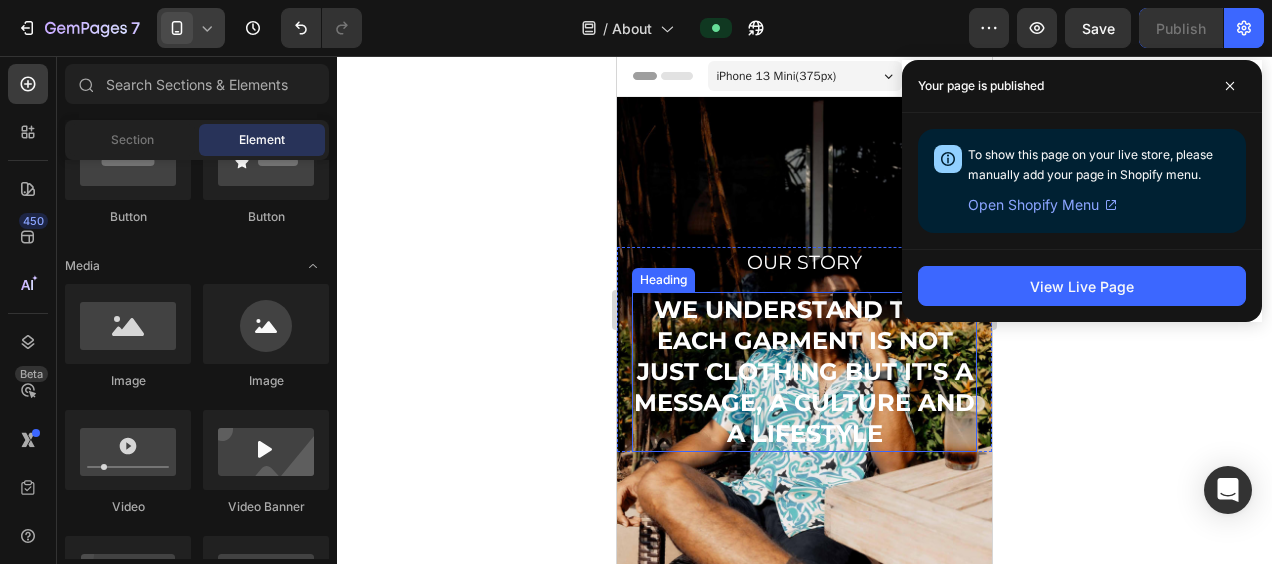 click 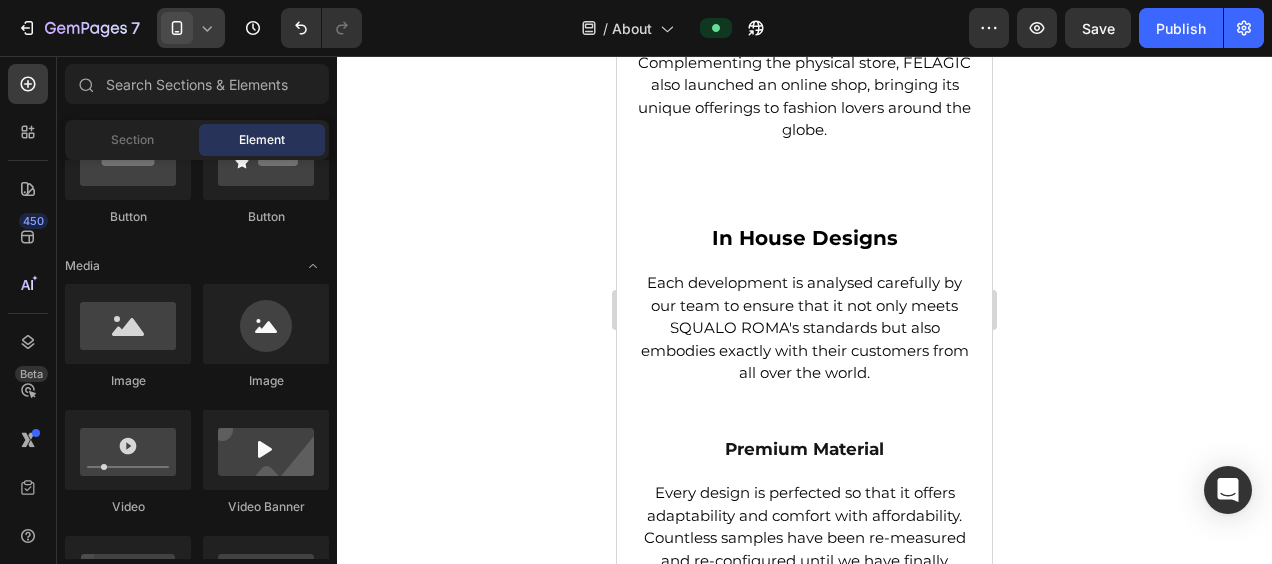 scroll, scrollTop: 931, scrollLeft: 0, axis: vertical 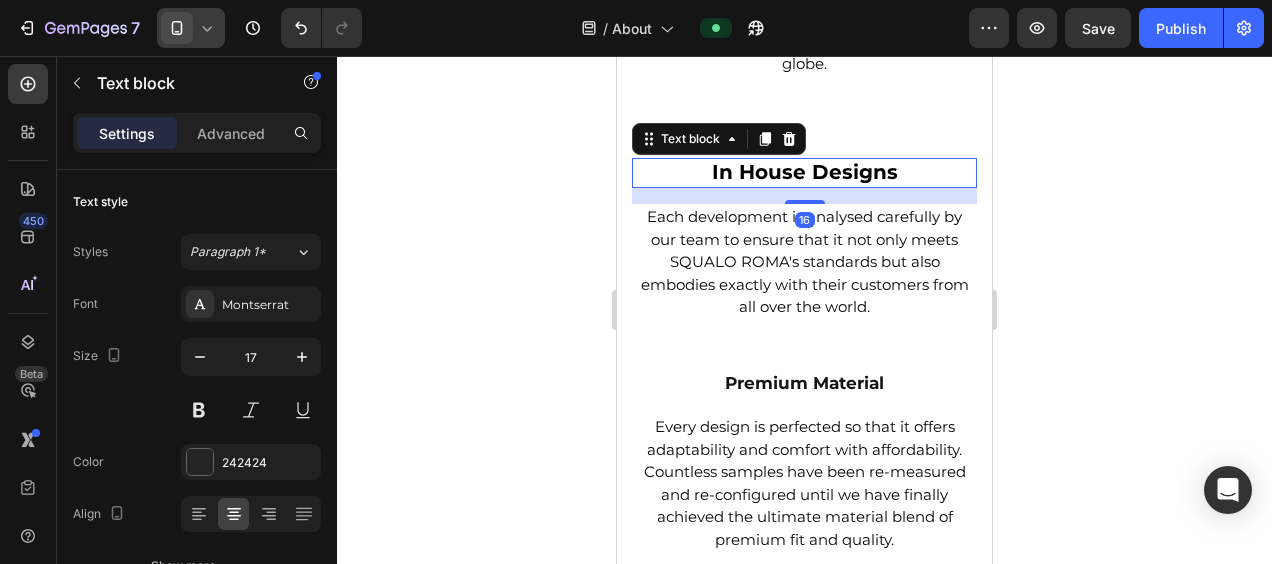 click on "in house designs" at bounding box center (805, 172) 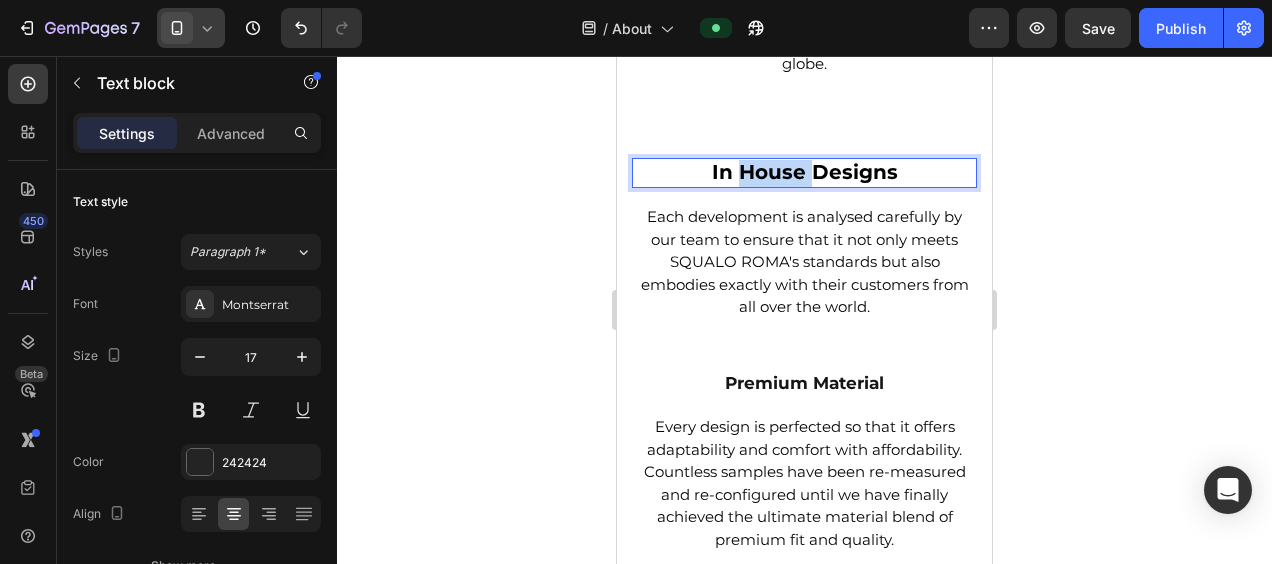 click on "in house designs" at bounding box center (805, 172) 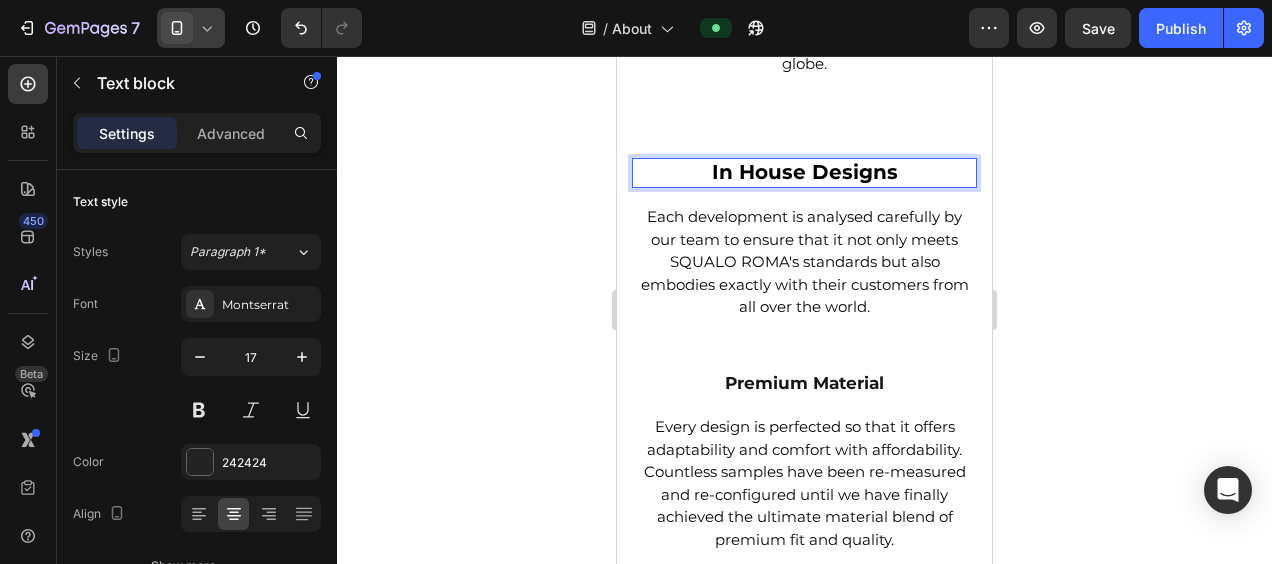 click on "in house designs" at bounding box center (805, 172) 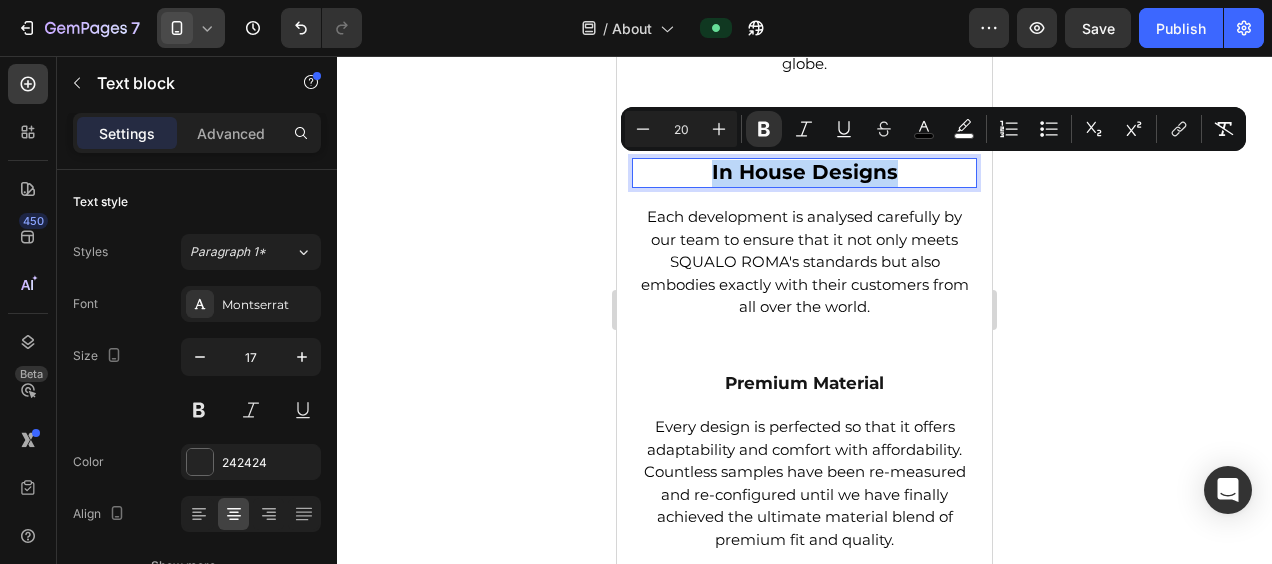 drag, startPoint x: 896, startPoint y: 167, endPoint x: 698, endPoint y: 181, distance: 198.49434 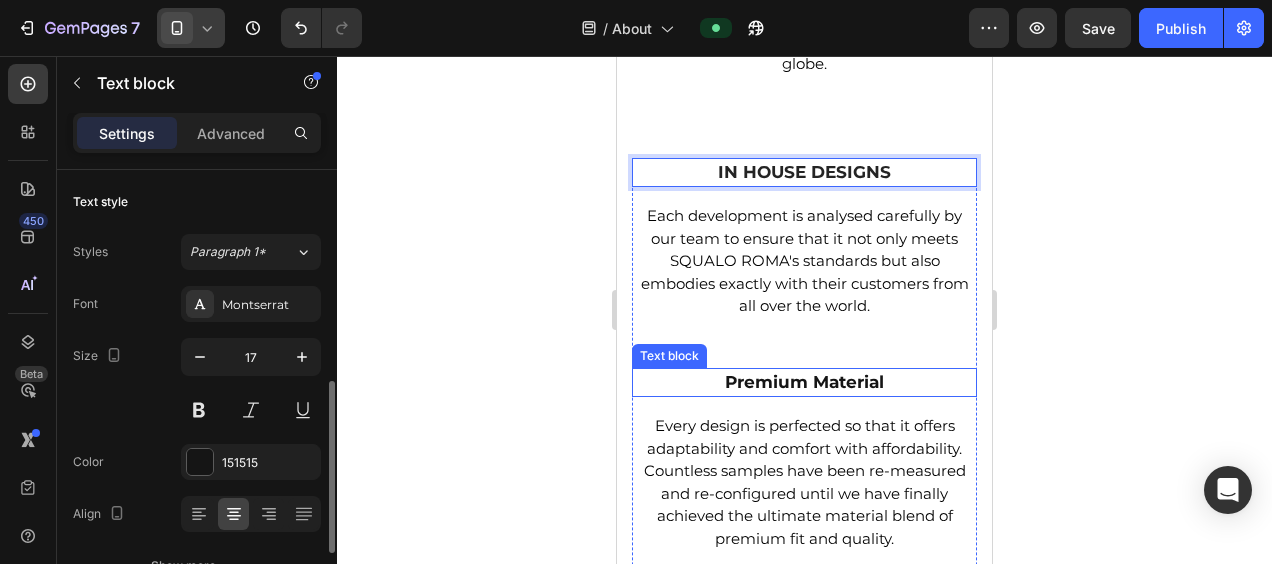 scroll, scrollTop: 153, scrollLeft: 0, axis: vertical 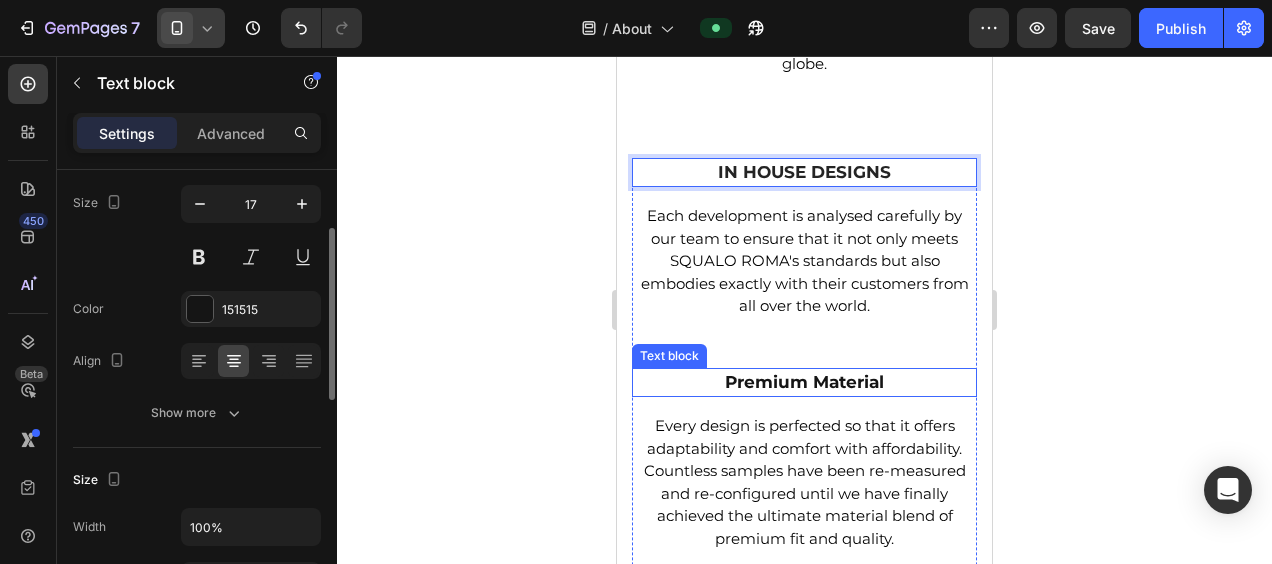 click on "premium material" at bounding box center [804, 383] 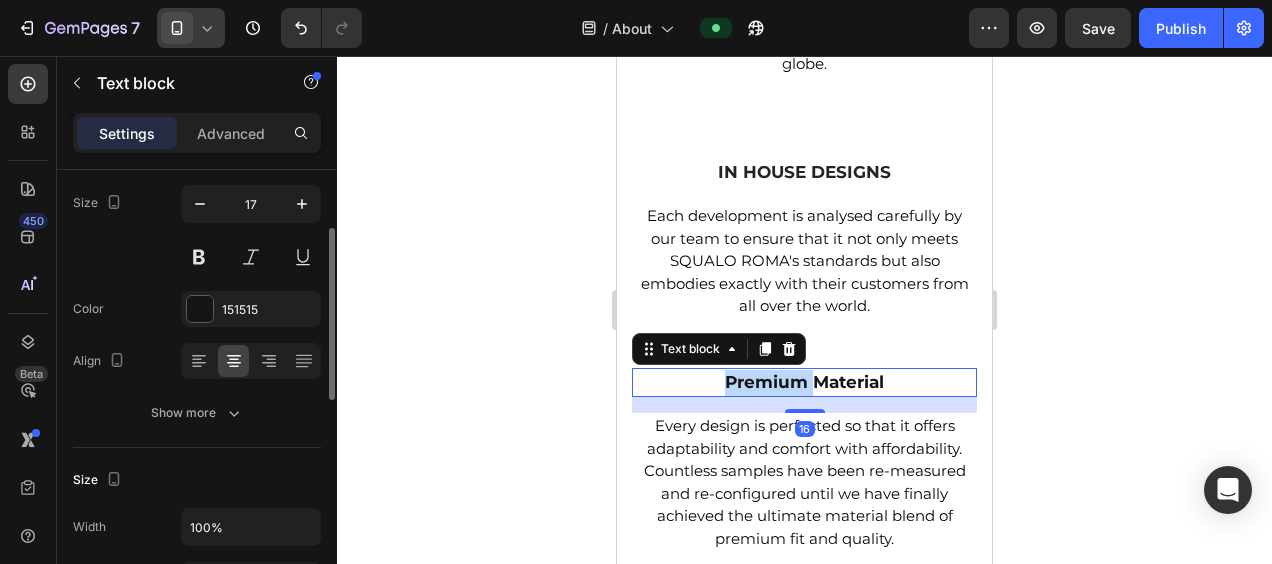 click on "premium material" at bounding box center [804, 383] 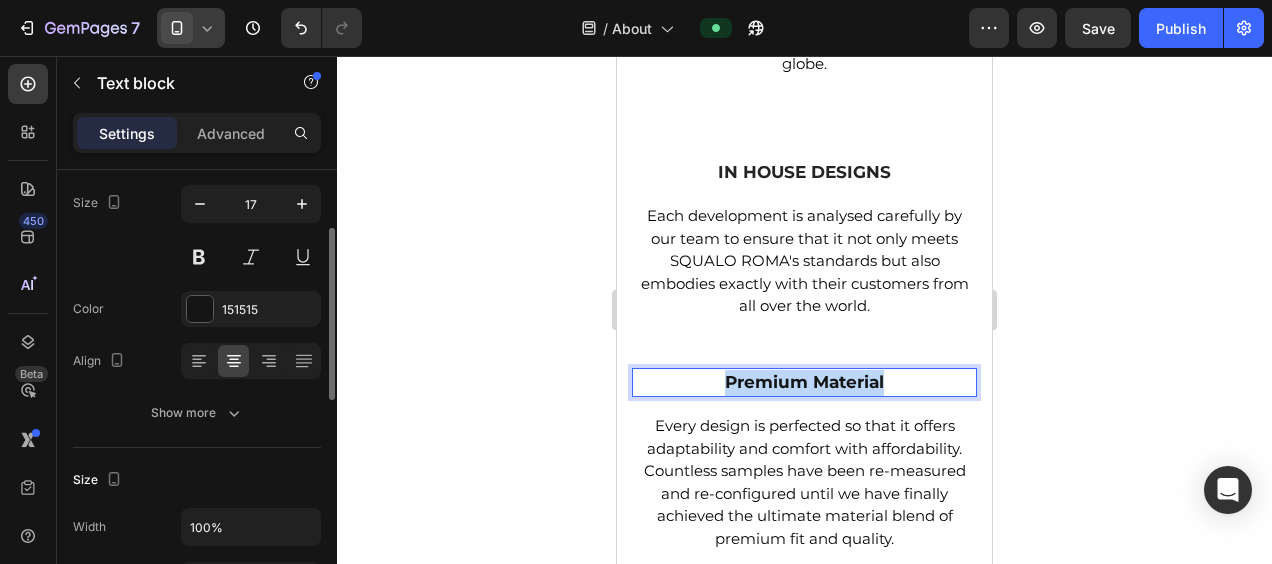 click on "premium material" at bounding box center (804, 383) 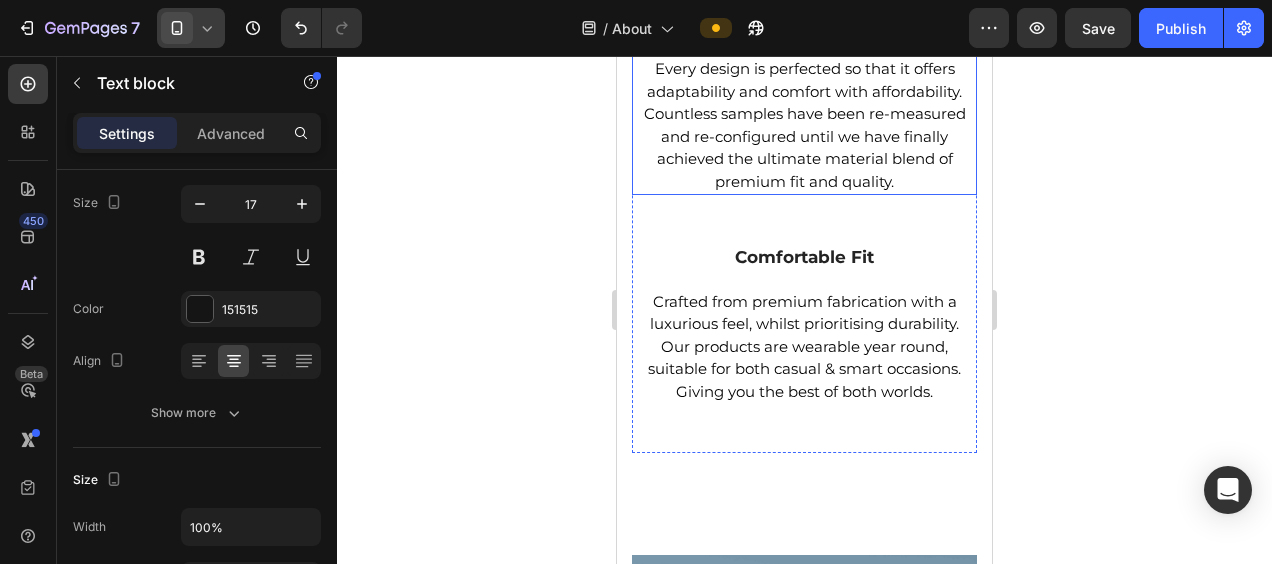 scroll, scrollTop: 1289, scrollLeft: 0, axis: vertical 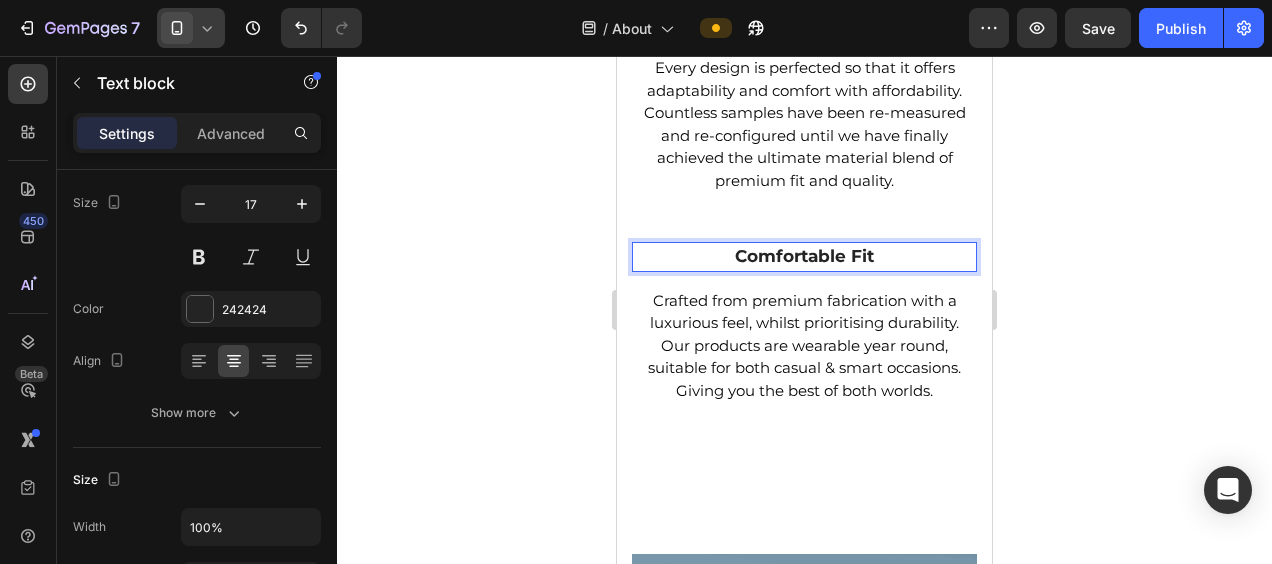 click on "comfortable fit" at bounding box center (804, 257) 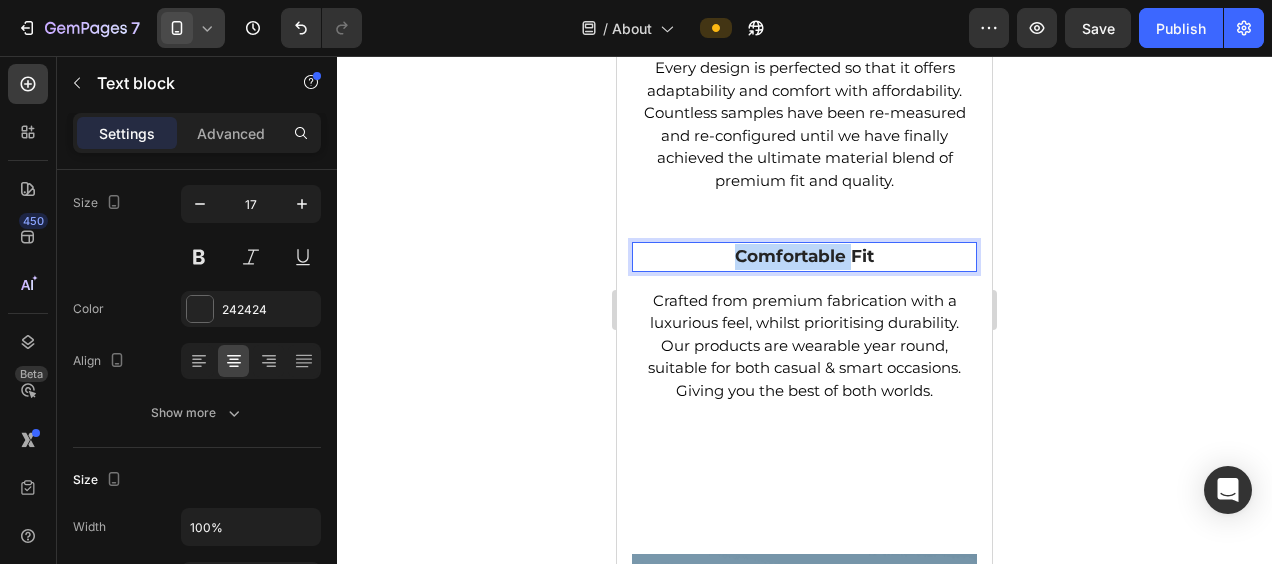 click on "comfortable fit" at bounding box center (804, 257) 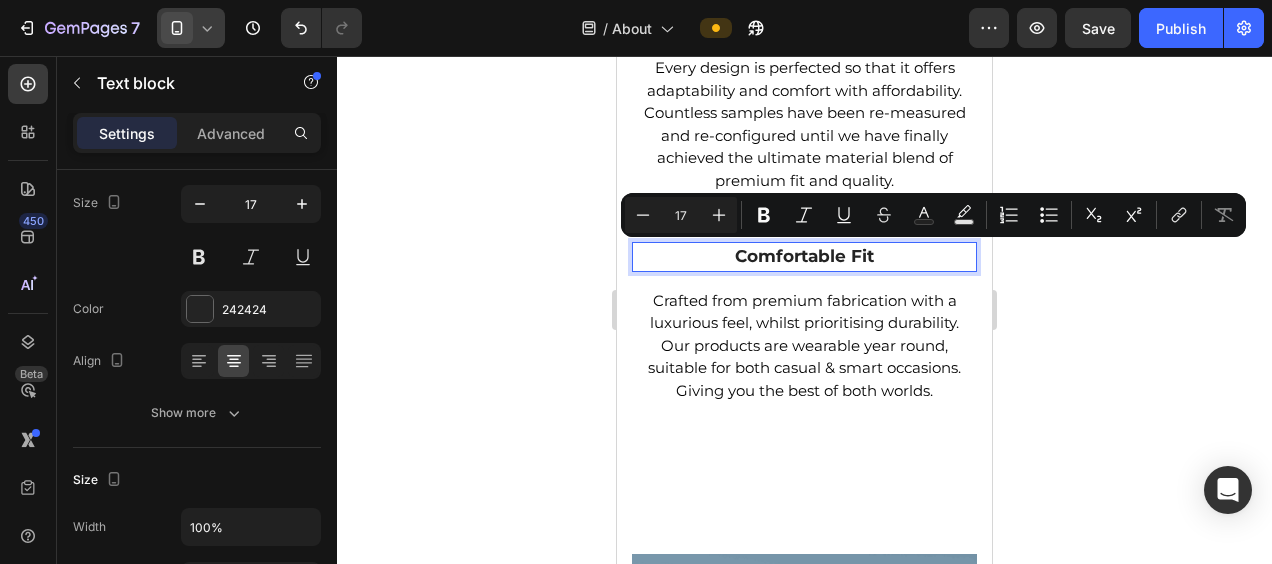 click on "comfortable fit" at bounding box center (804, 257) 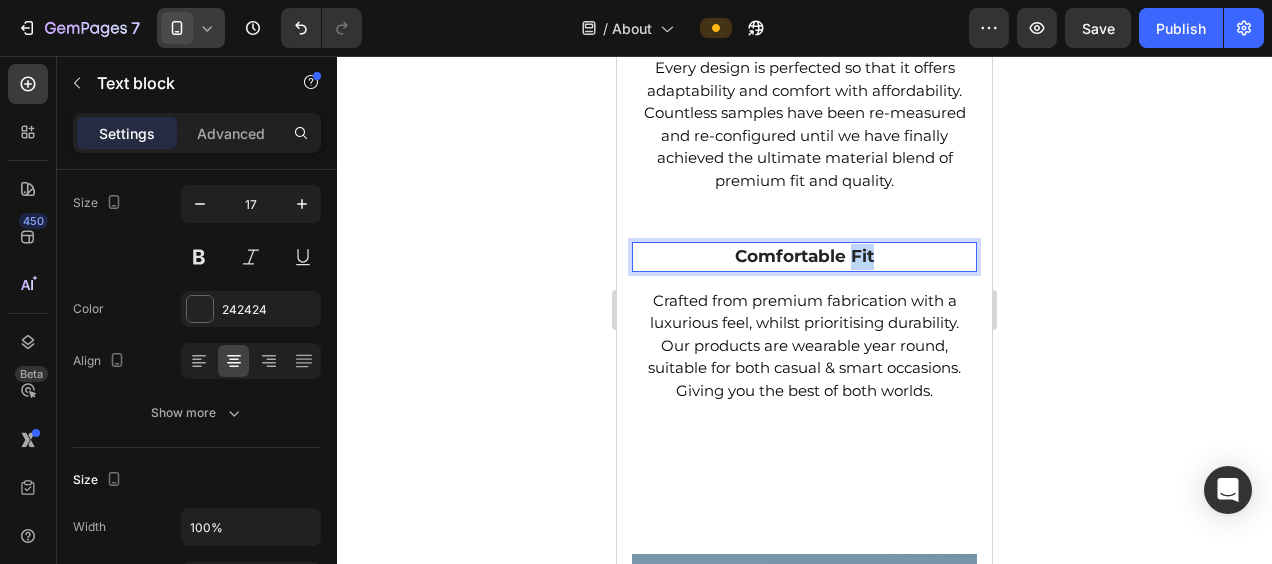 click on "comfortable fit" at bounding box center (804, 257) 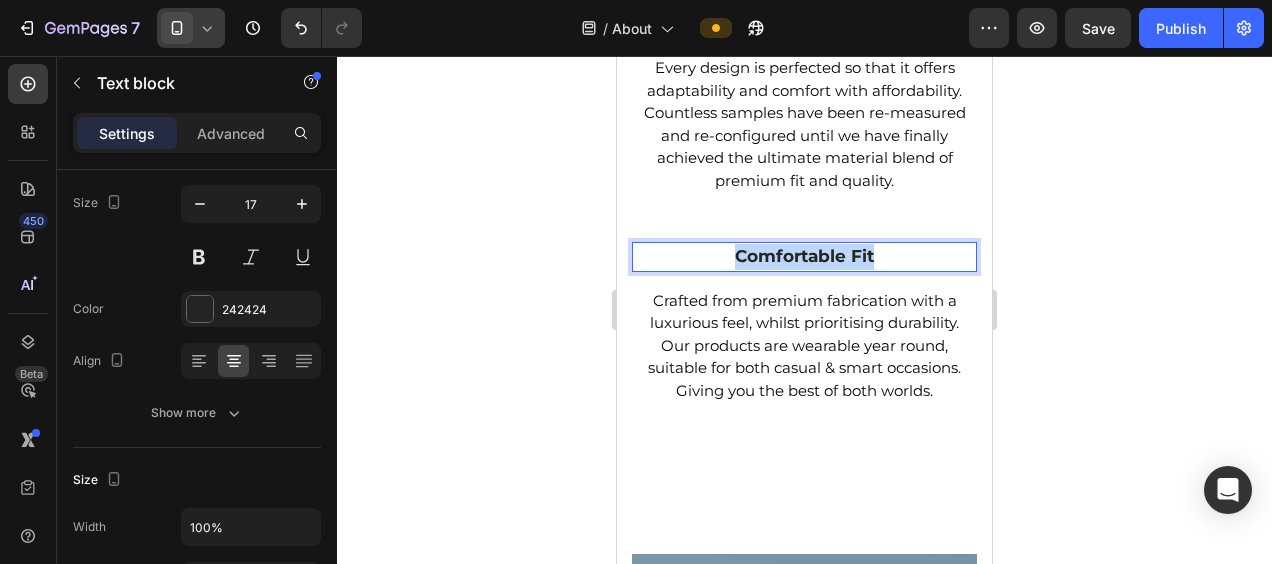click on "comfortable fit" at bounding box center (804, 257) 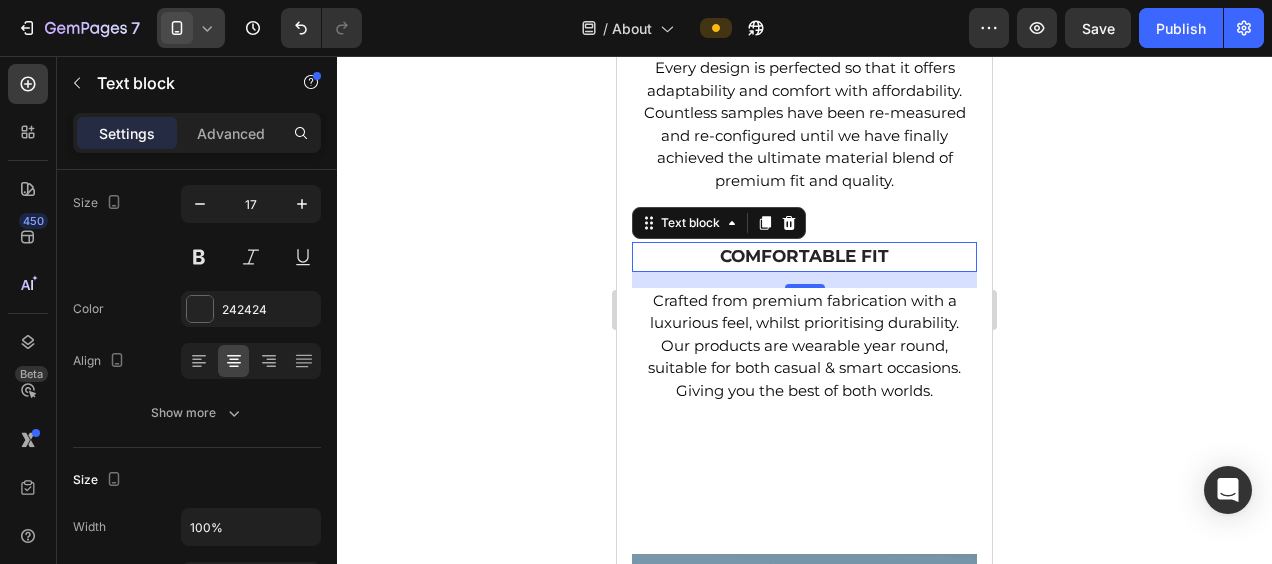 click 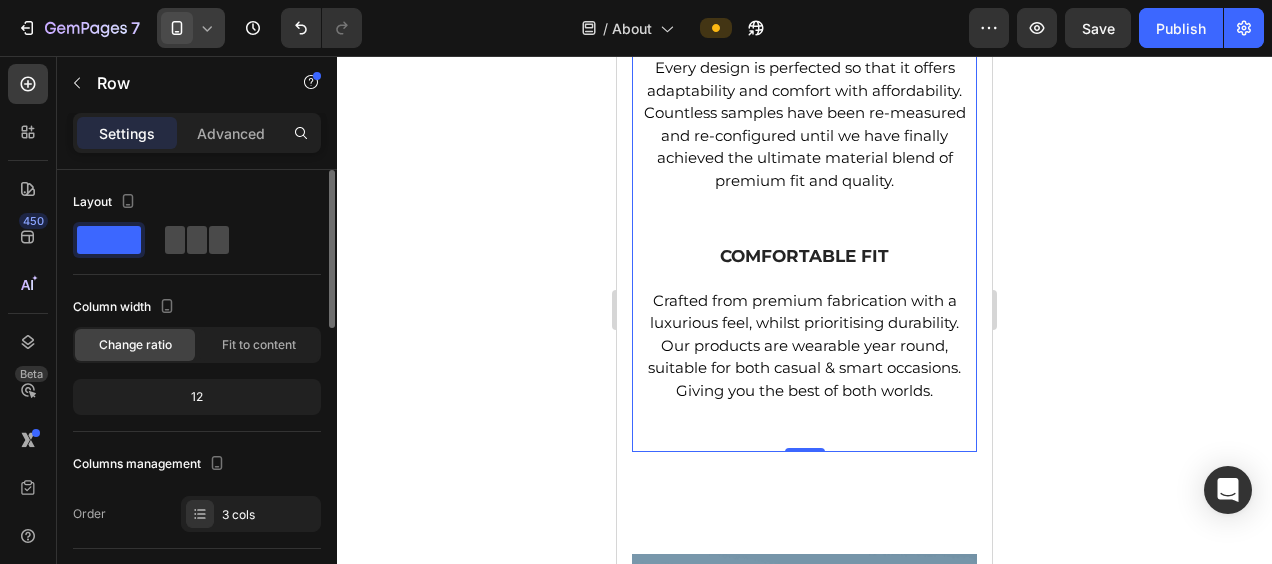 click 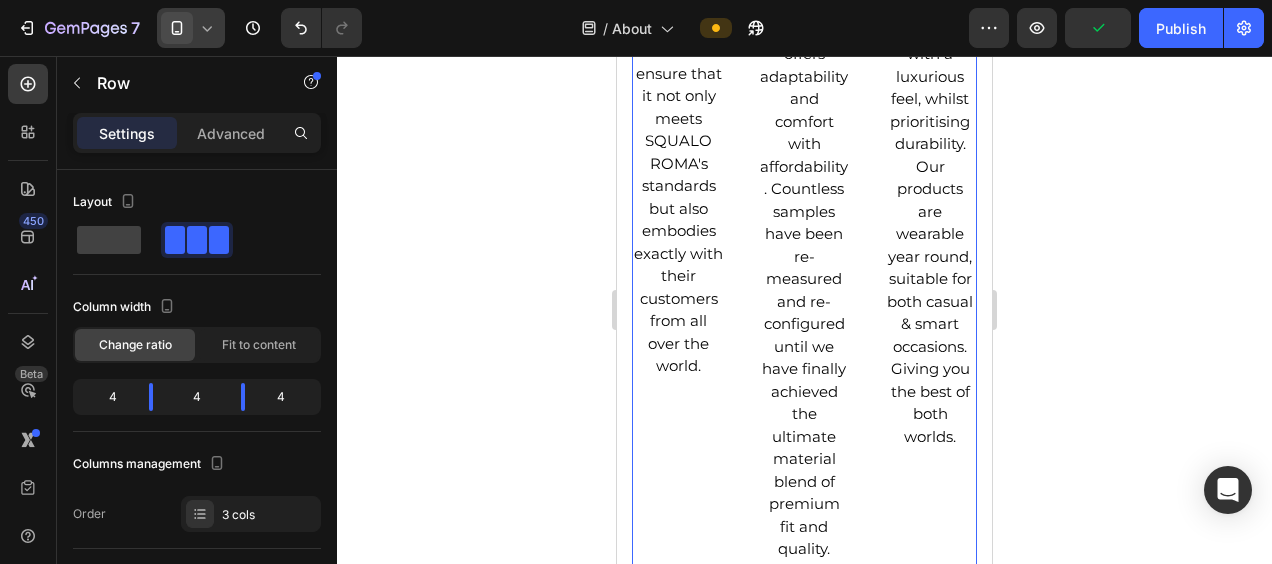 scroll, scrollTop: 1235, scrollLeft: 0, axis: vertical 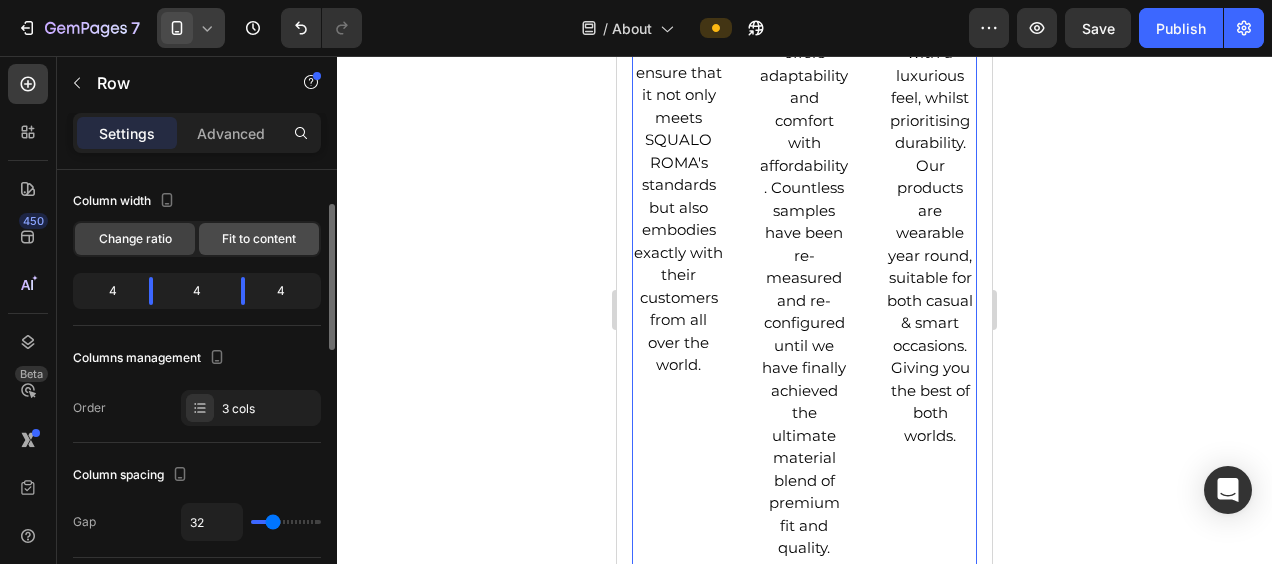 click on "Fit to content" 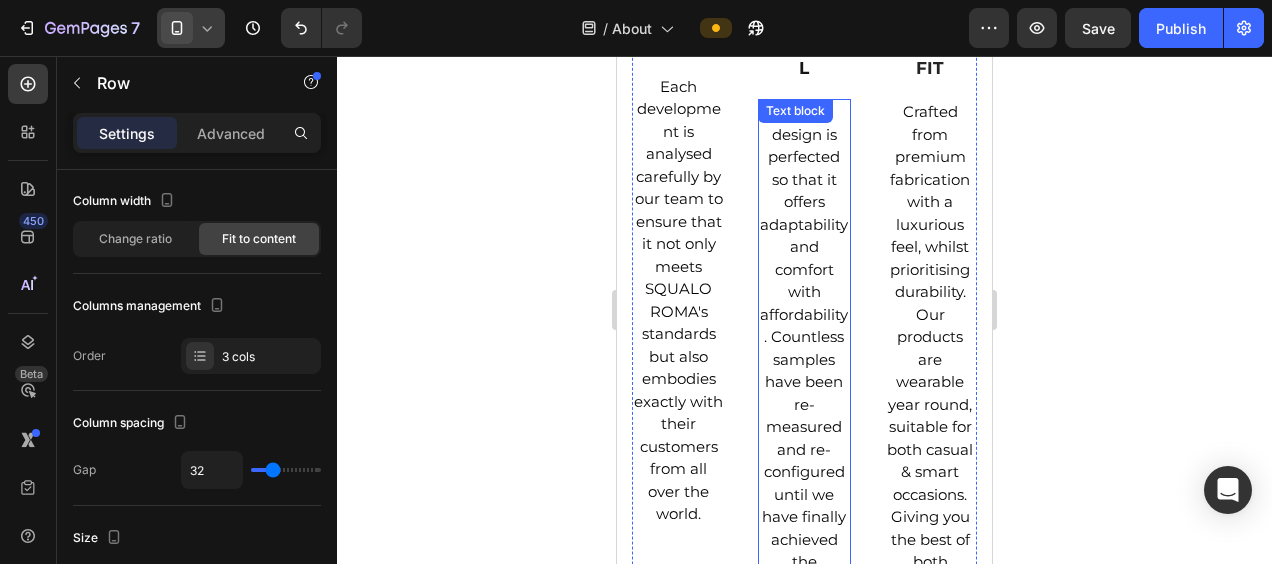 scroll, scrollTop: 1083, scrollLeft: 0, axis: vertical 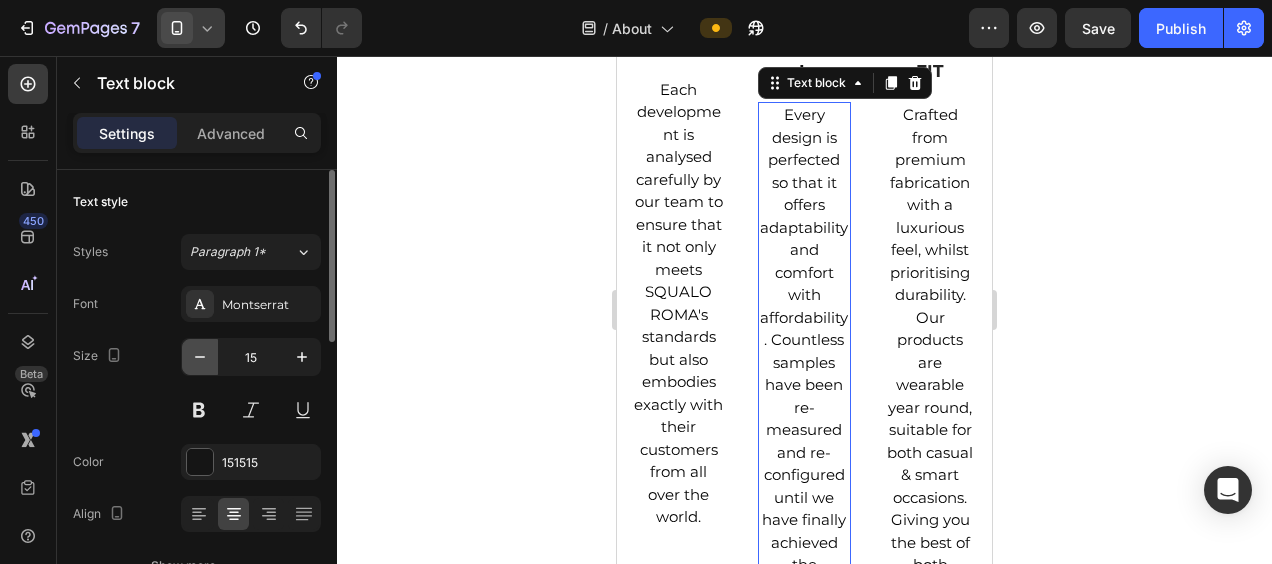 click 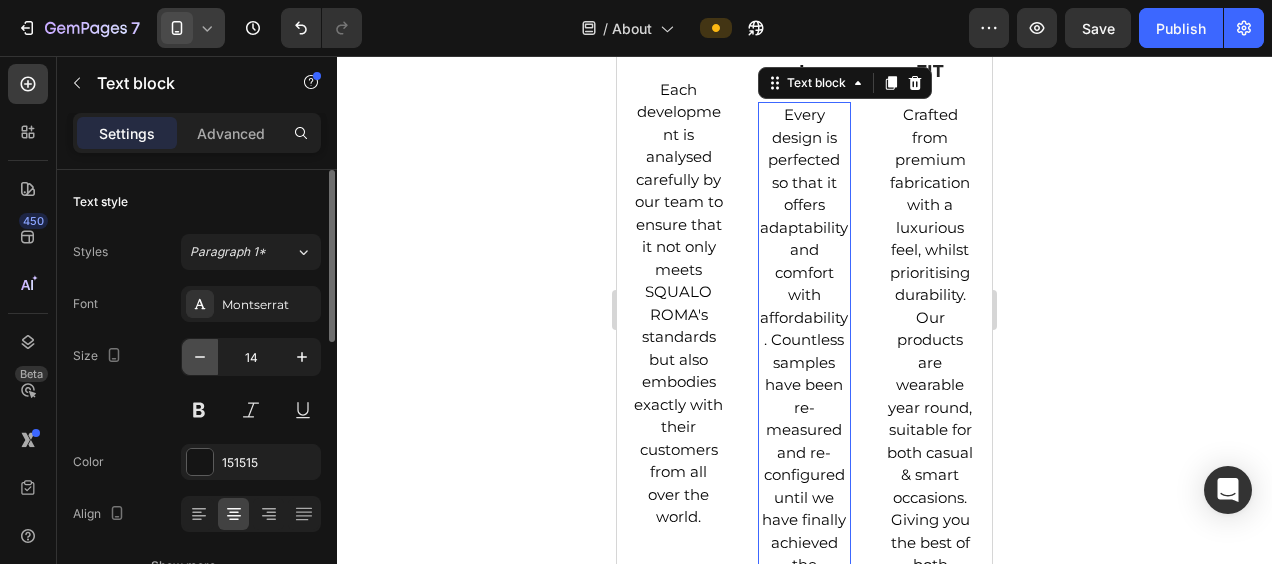 click 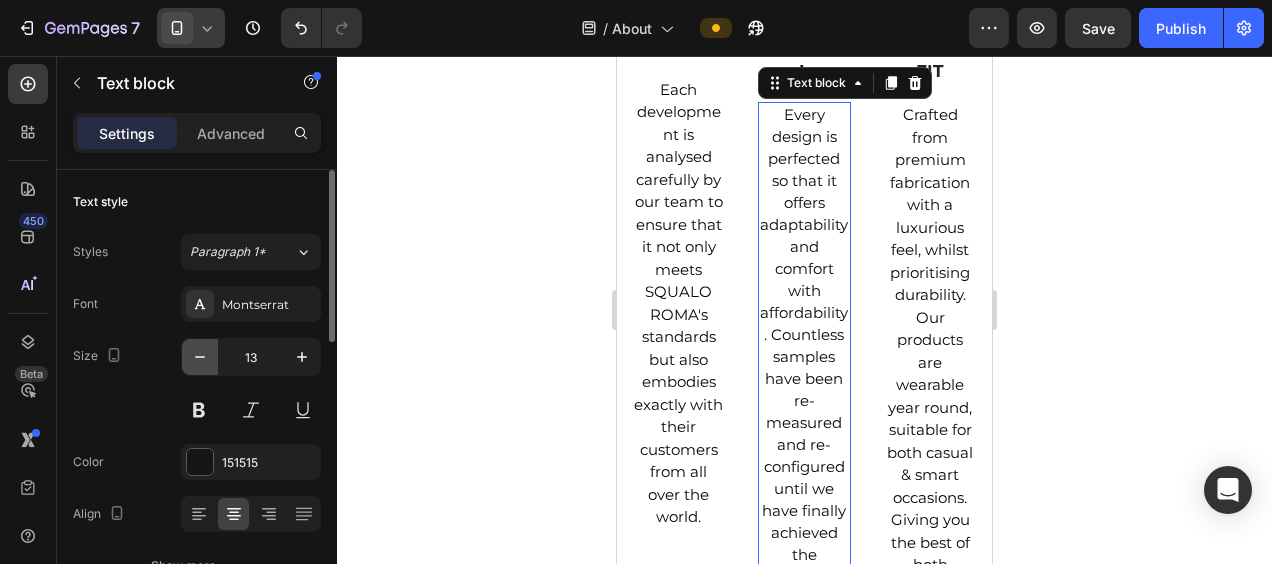 click 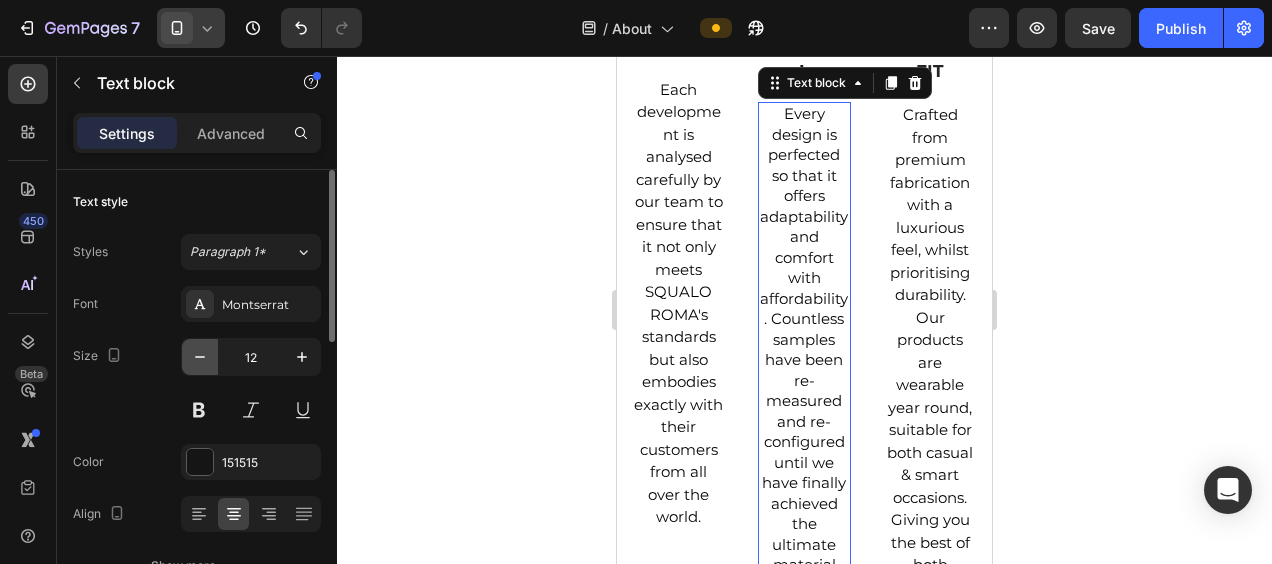 click 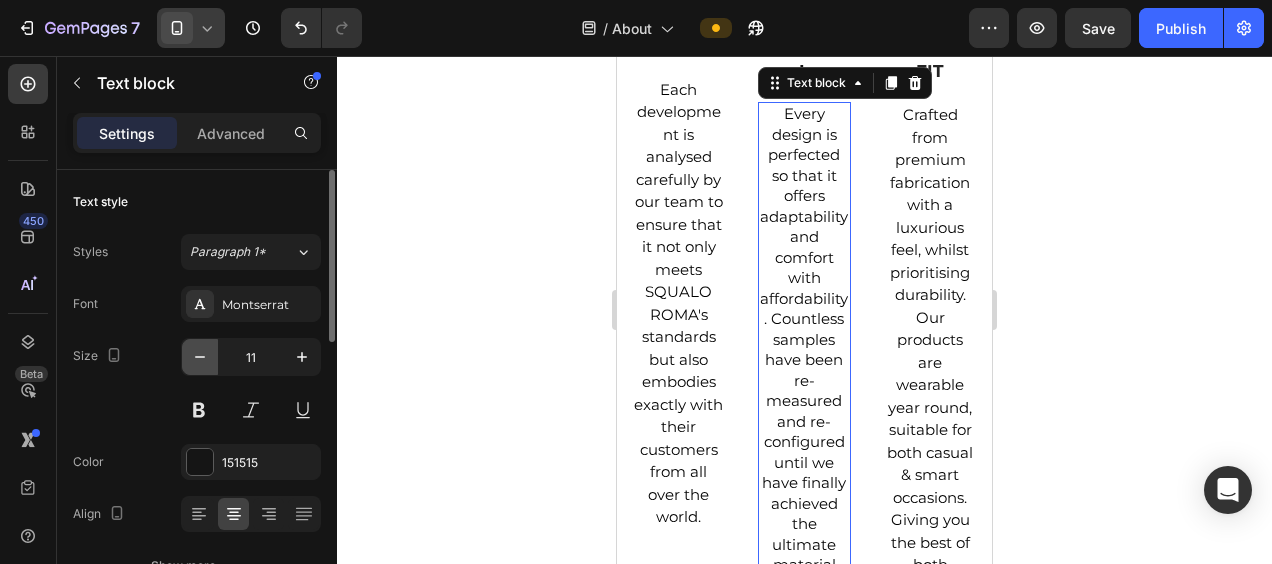 click 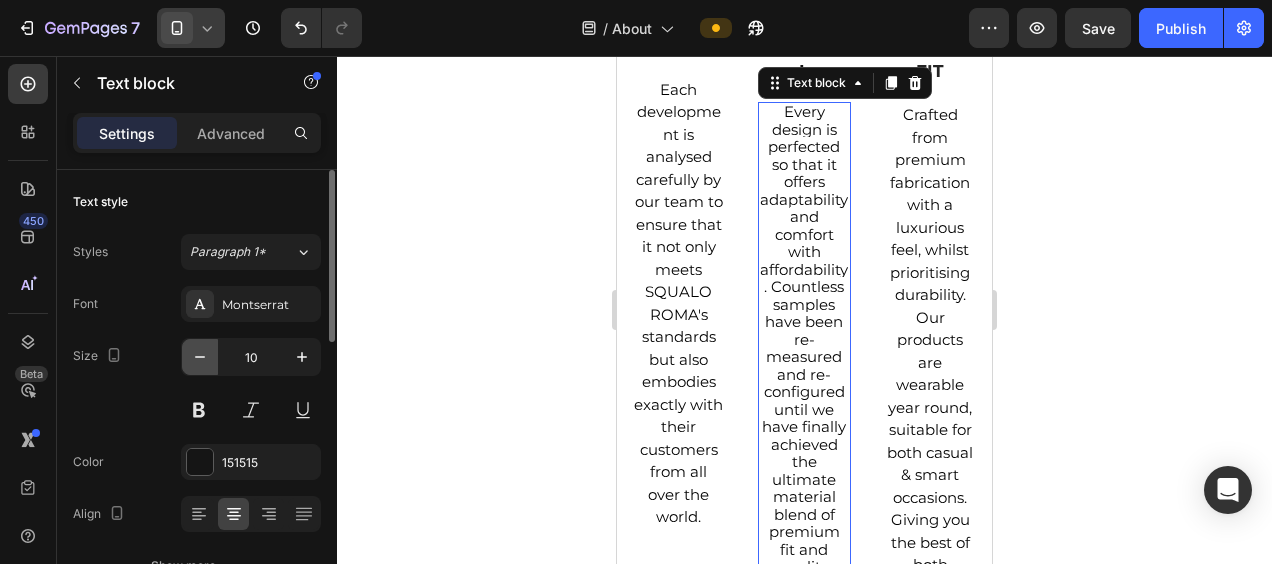 click 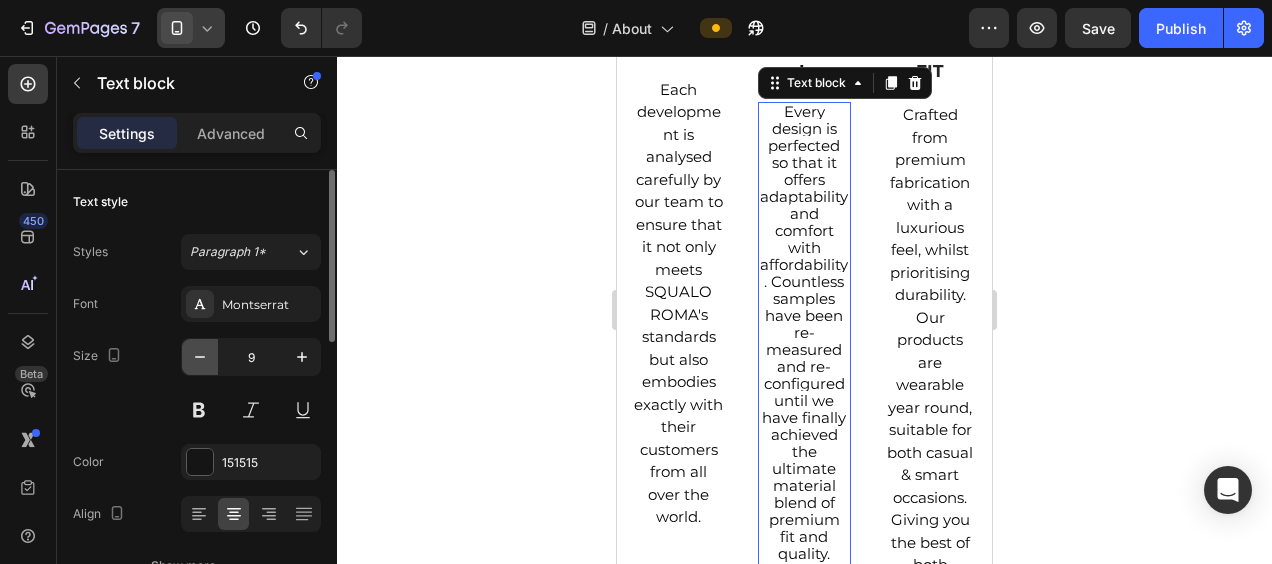 click 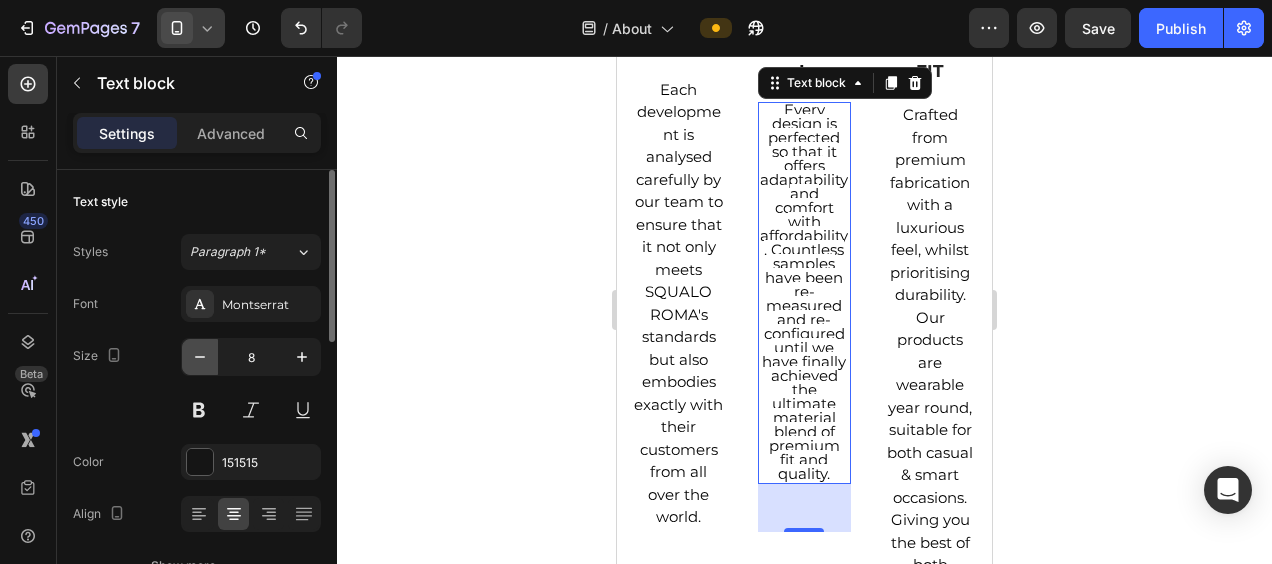 click 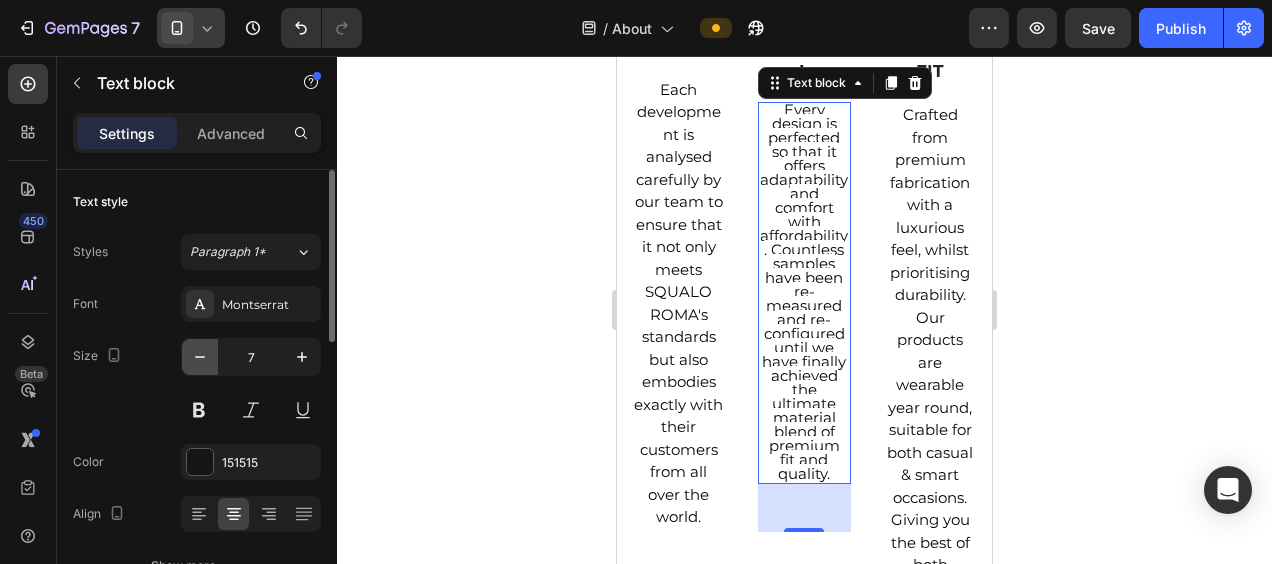click 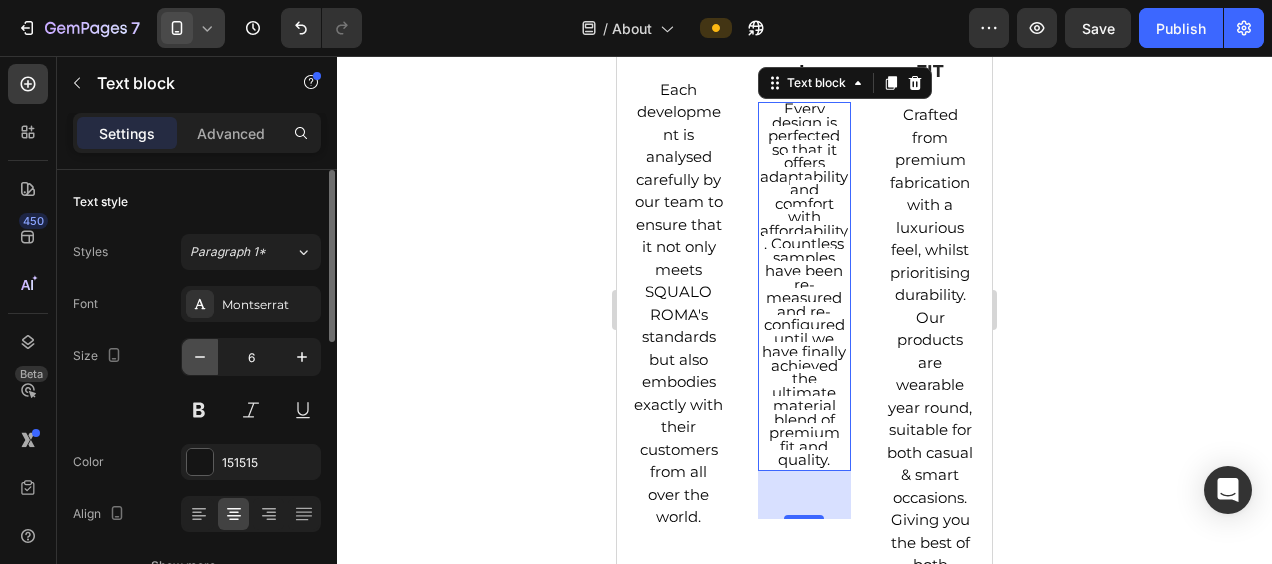 click 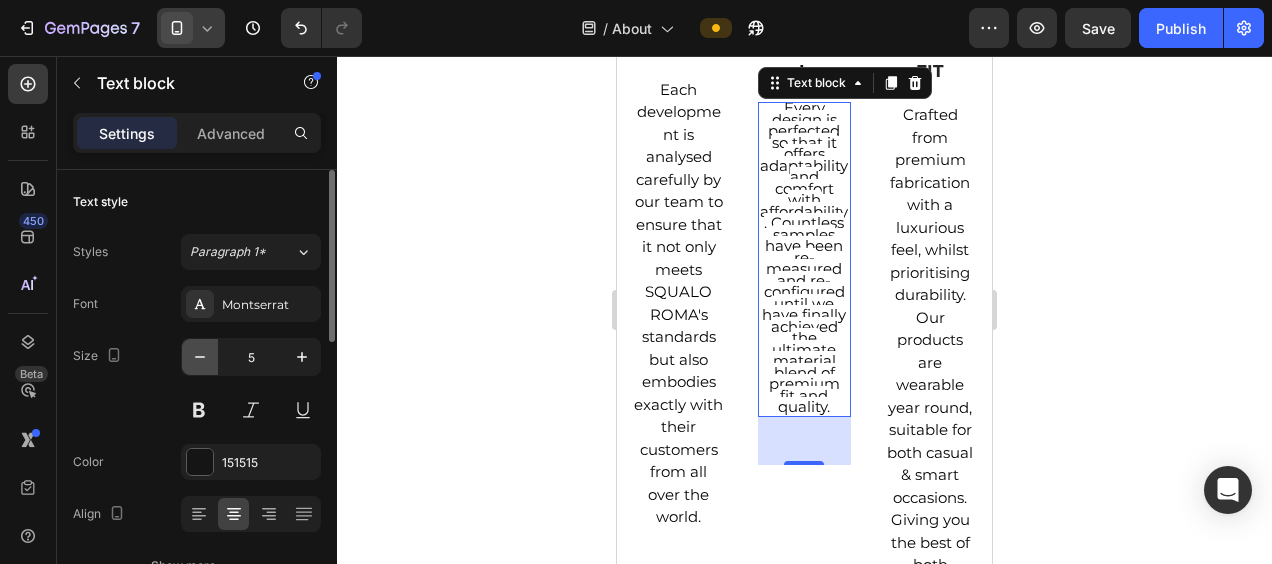 click 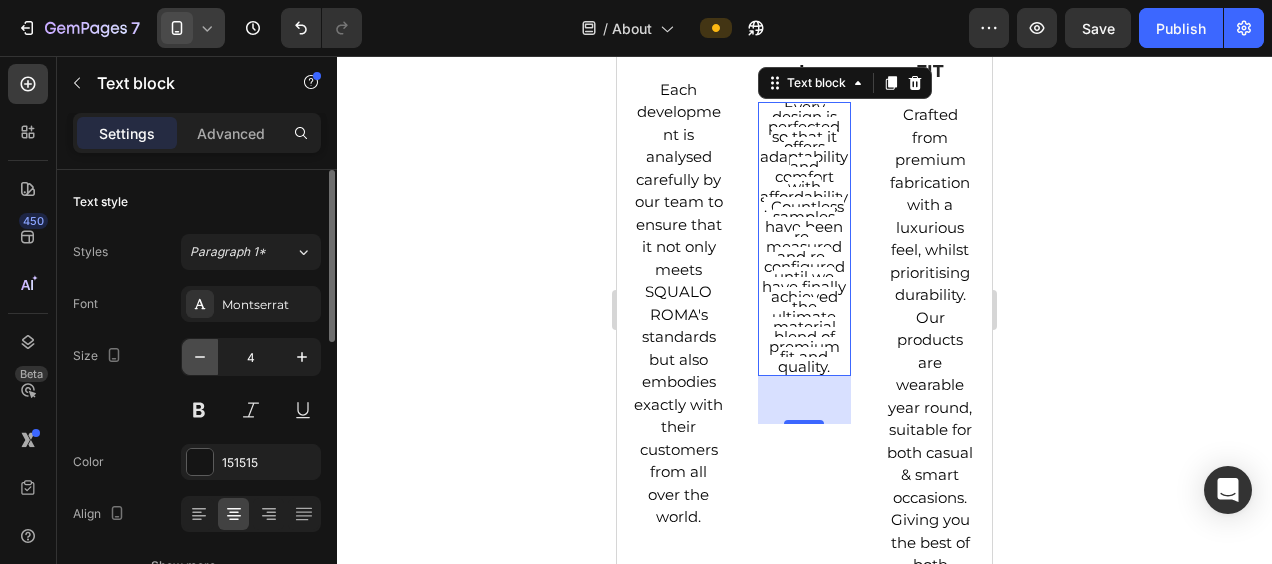 click 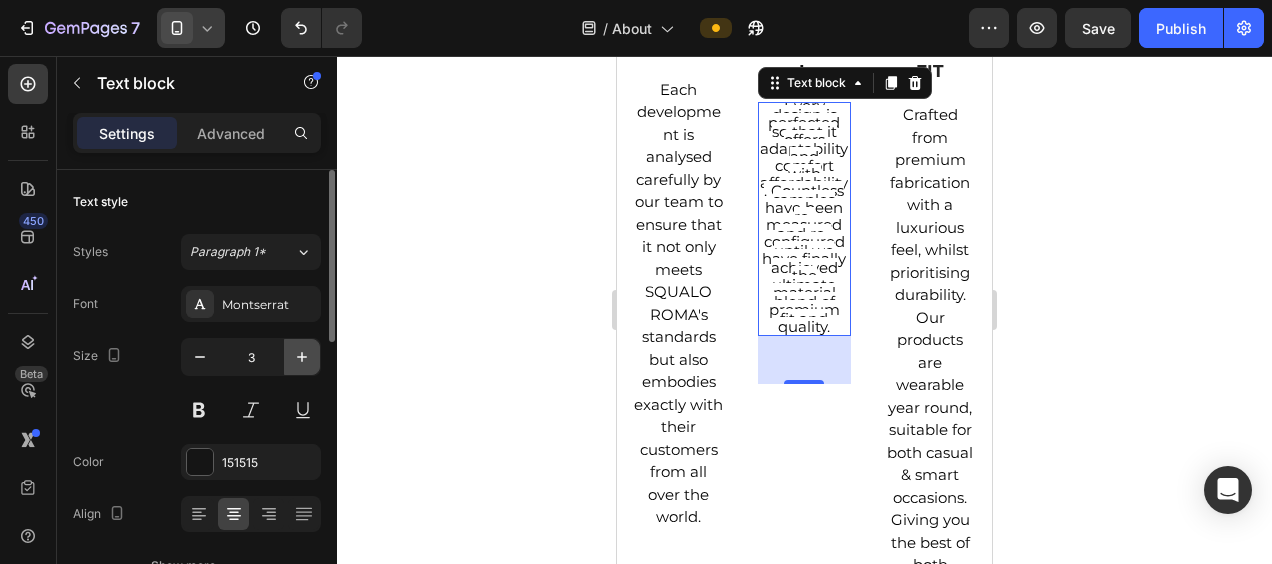 click 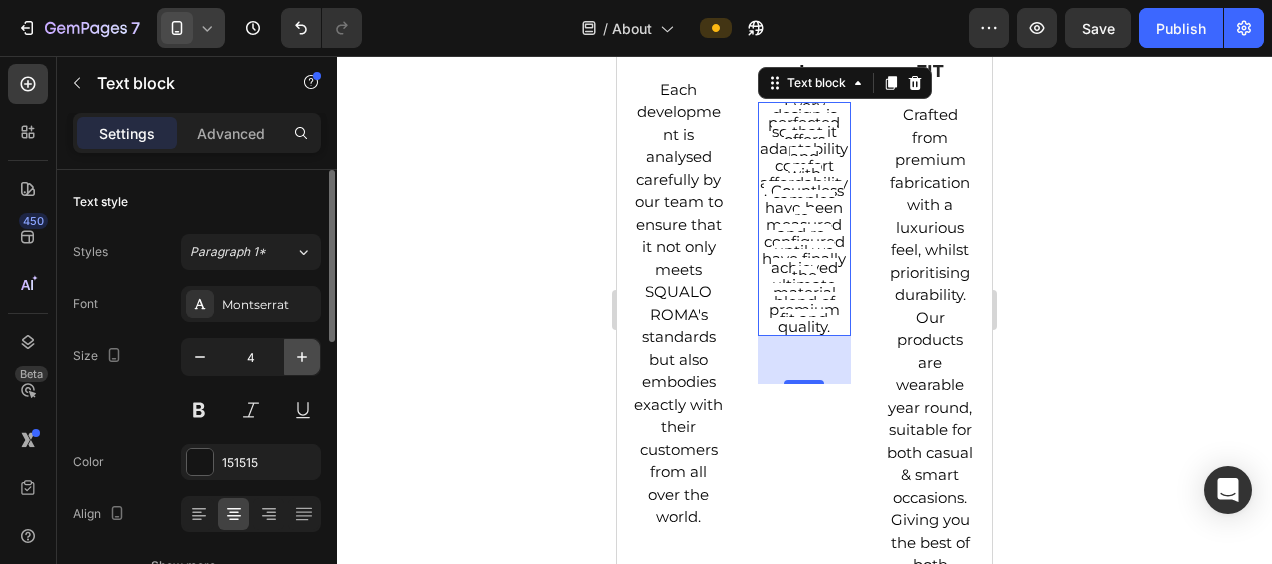 click 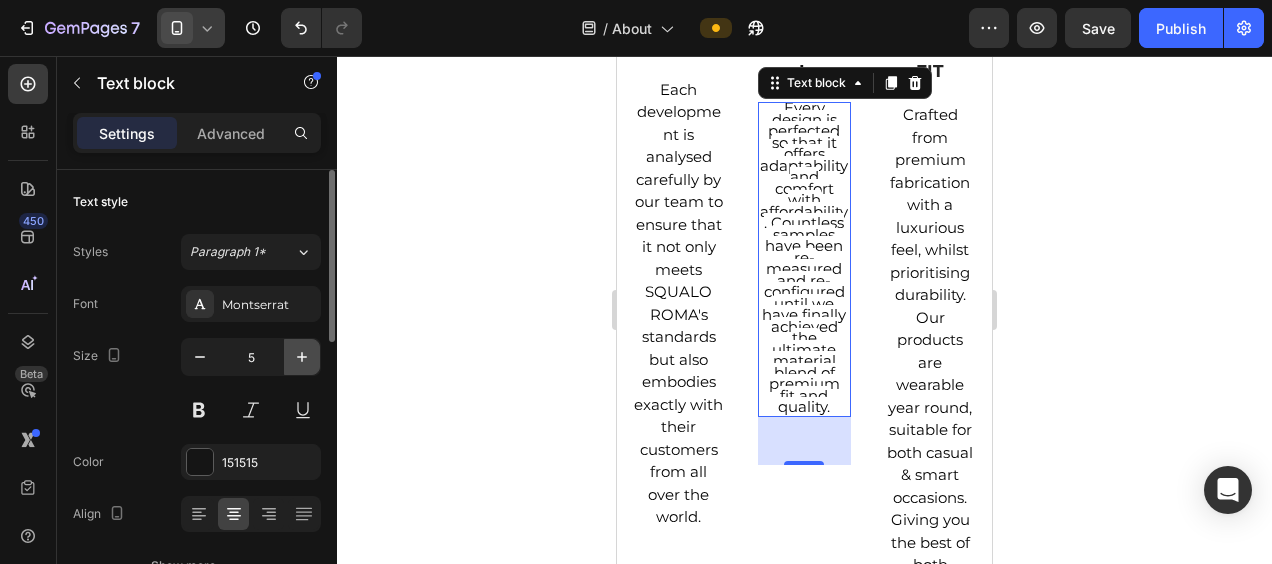 click 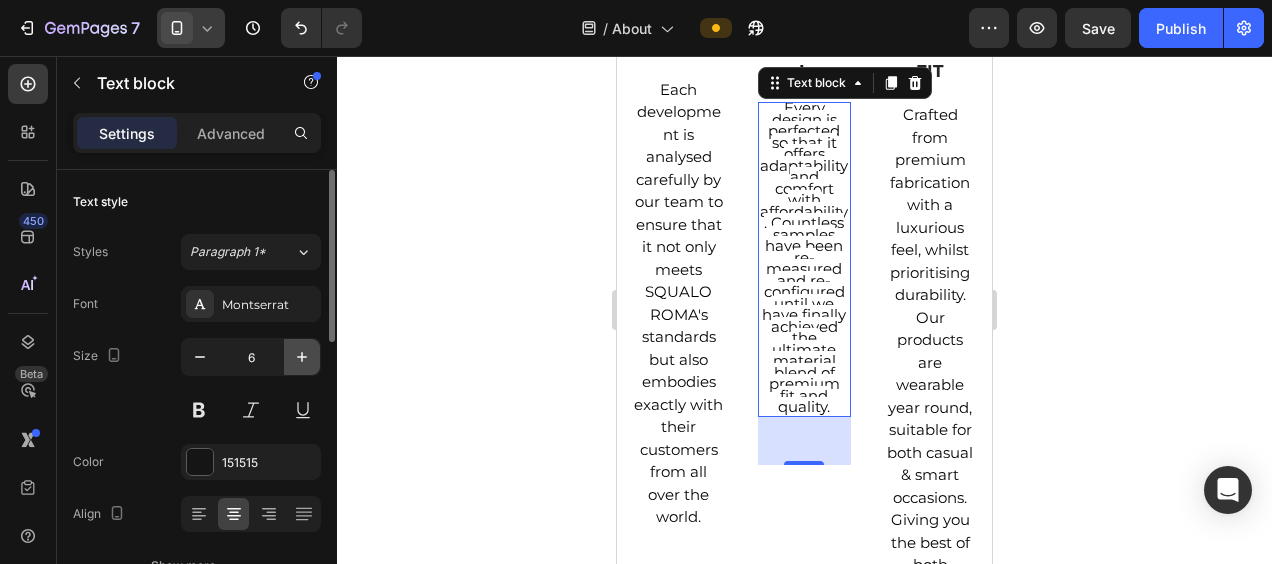 click 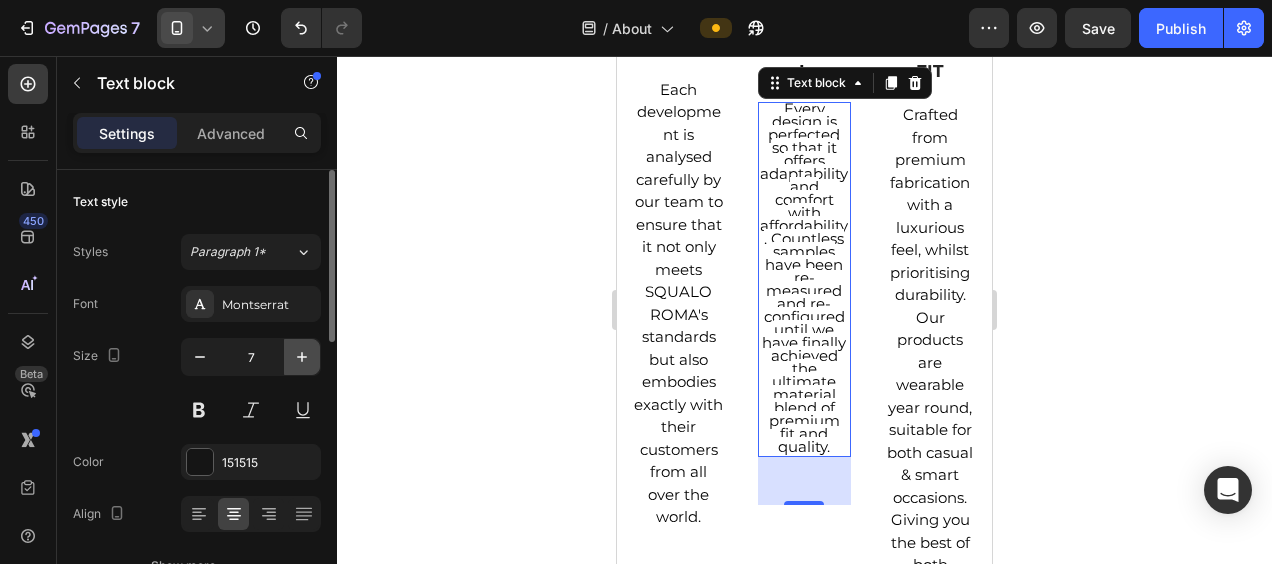 click 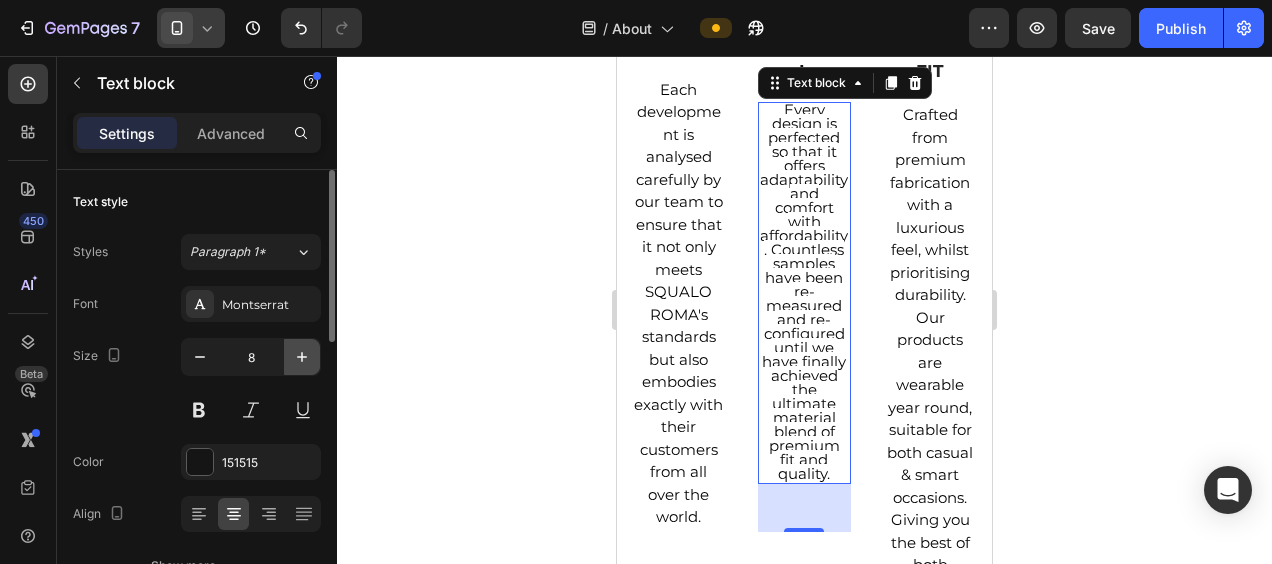 click 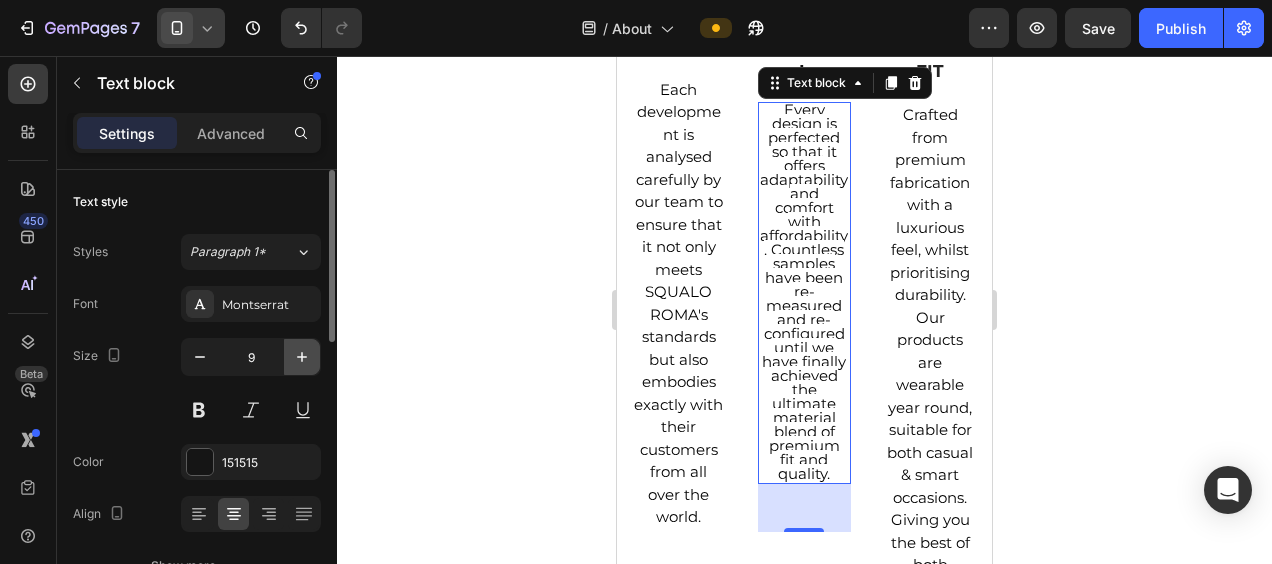 click 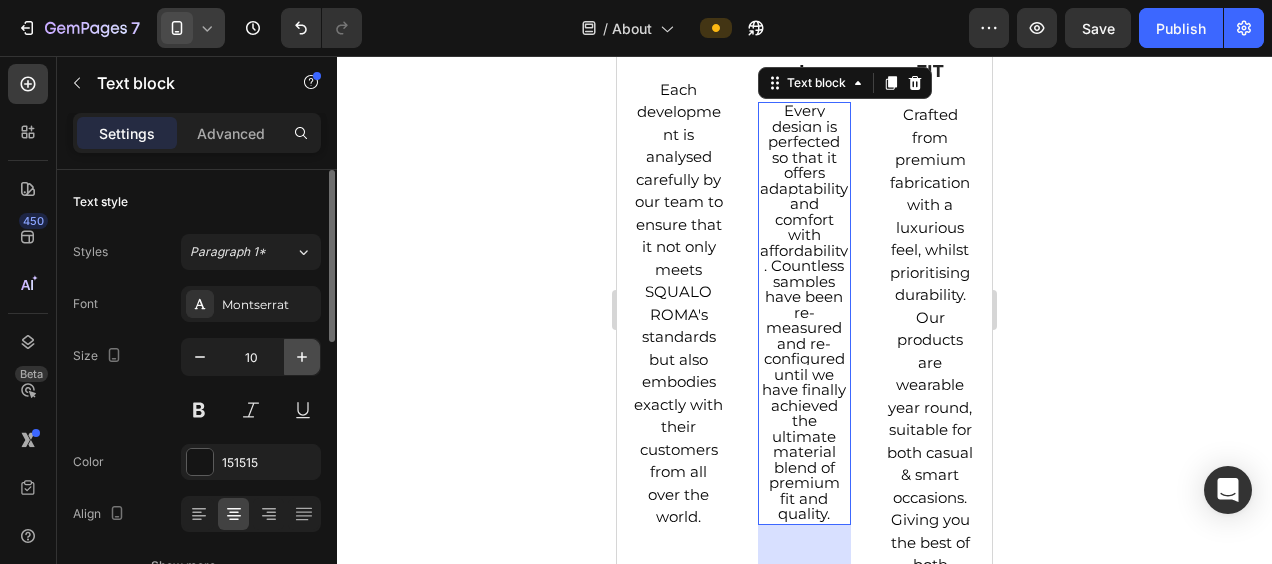 click 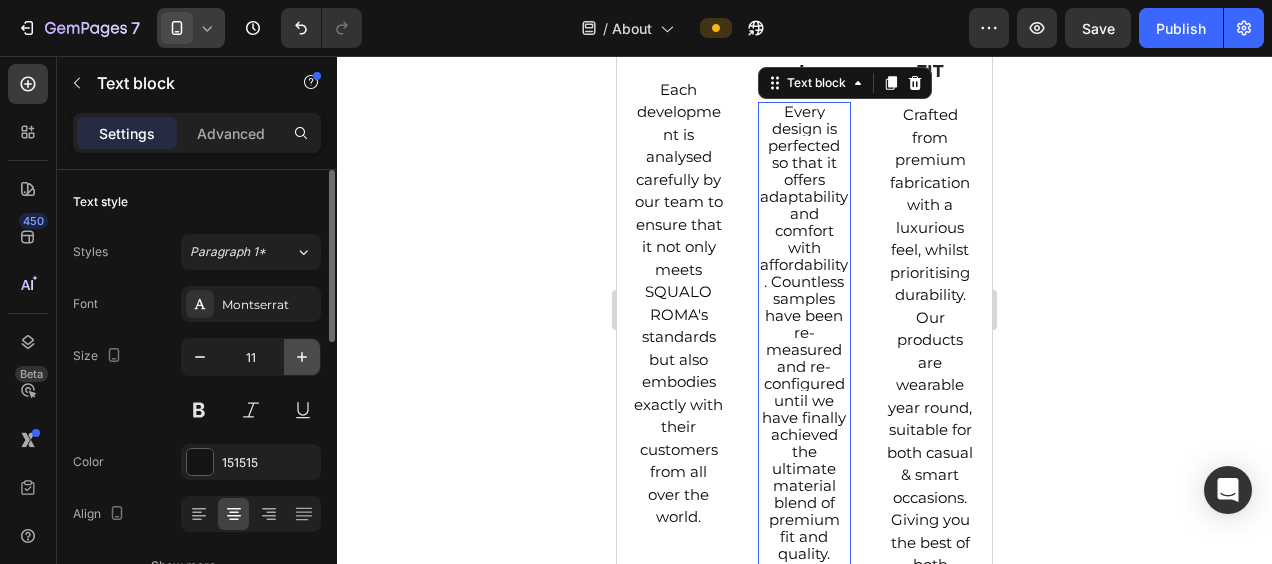 click 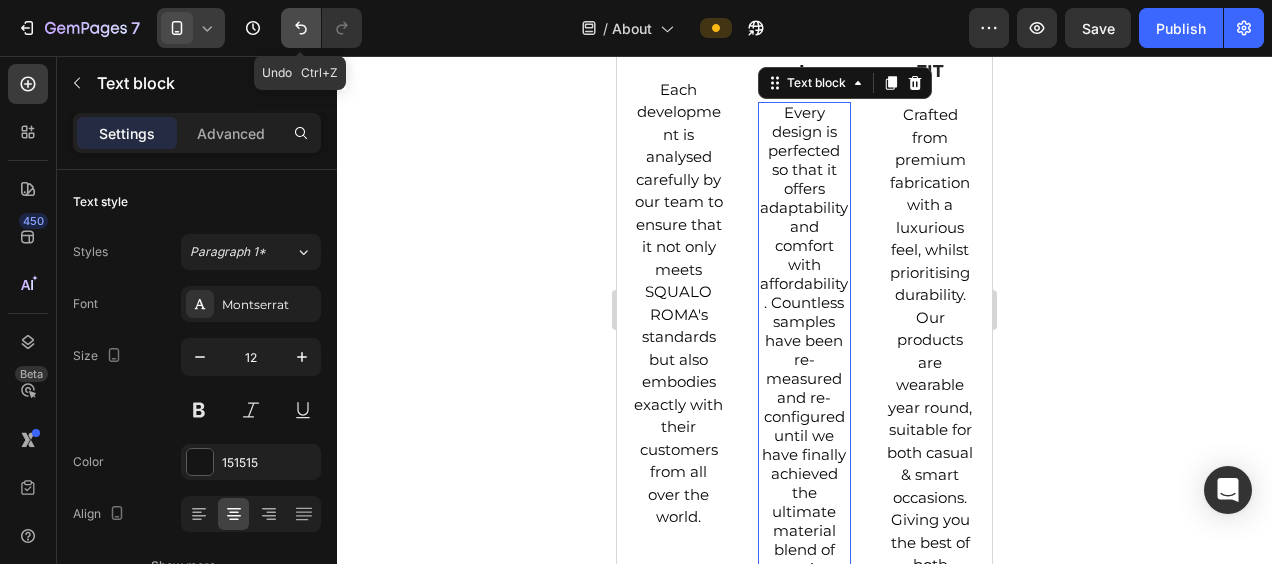 click 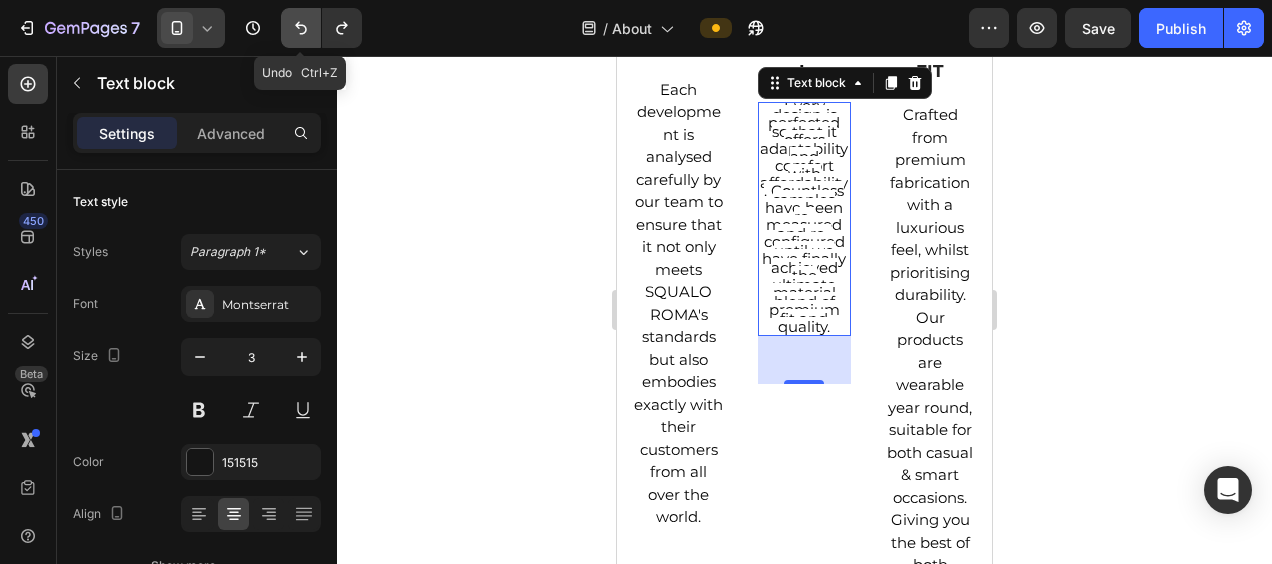click 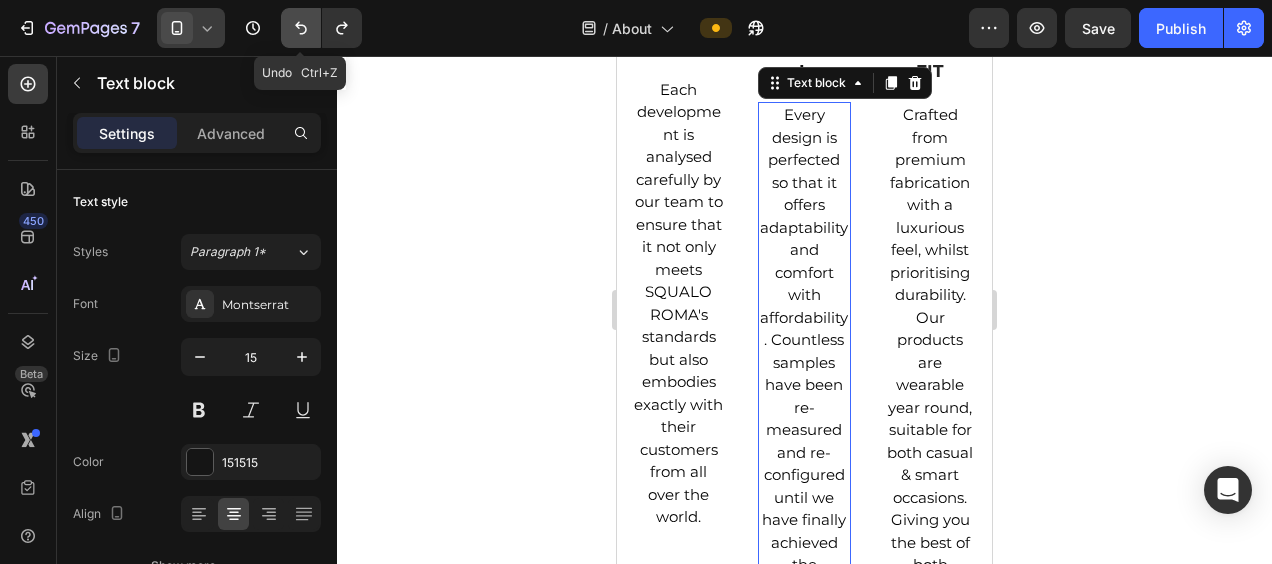 click 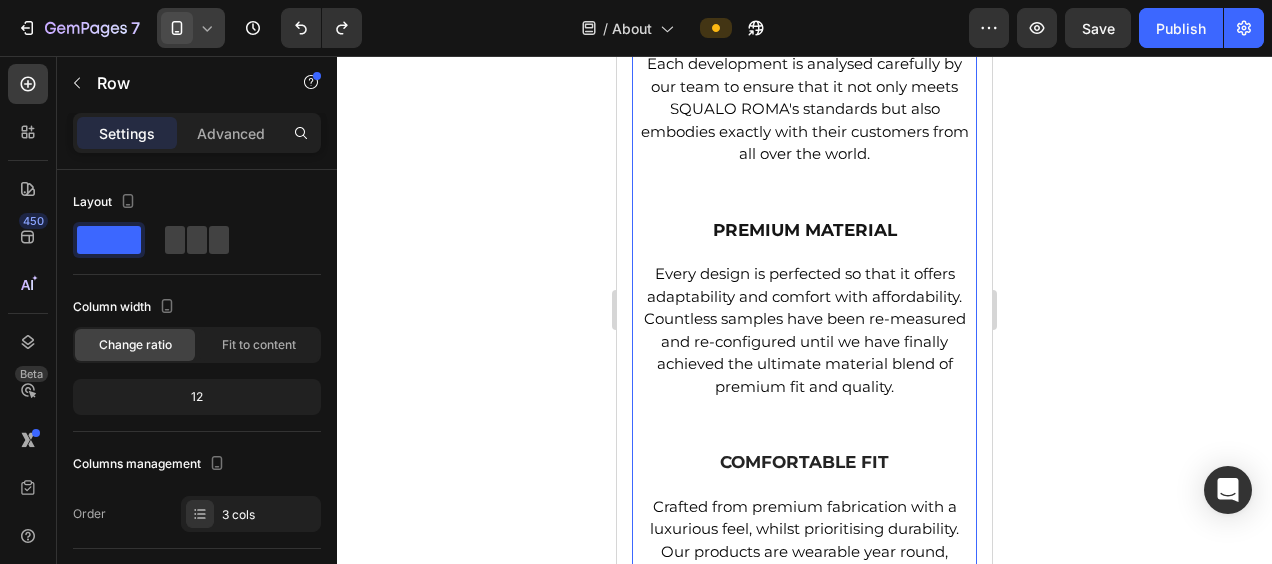 scroll, scrollTop: 914, scrollLeft: 0, axis: vertical 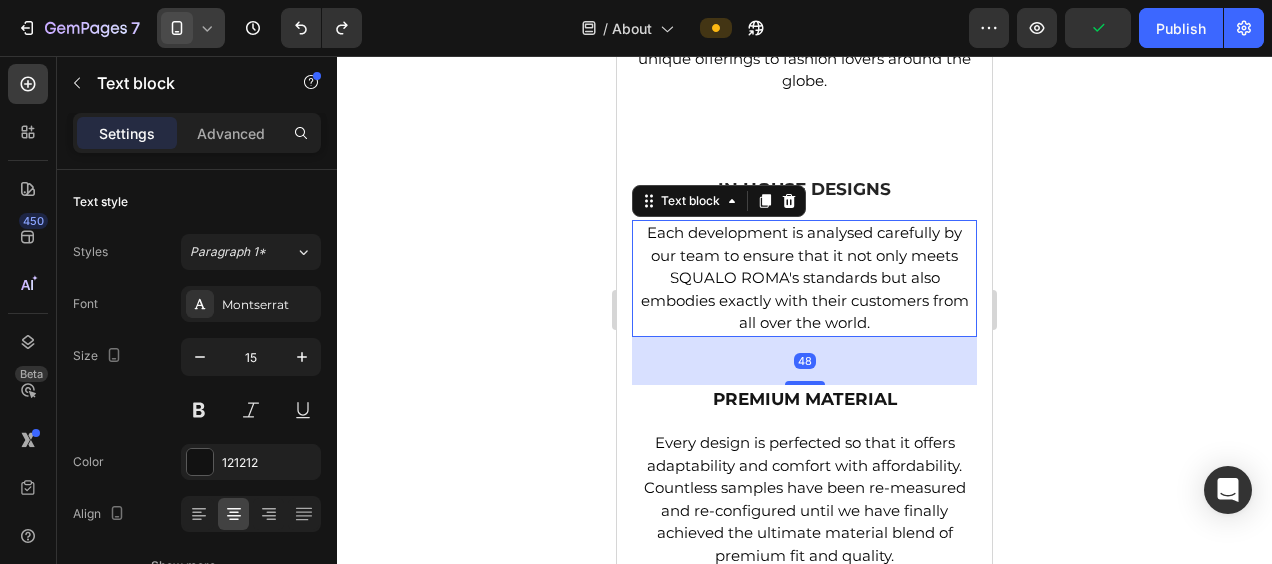 click on "48" at bounding box center (804, 361) 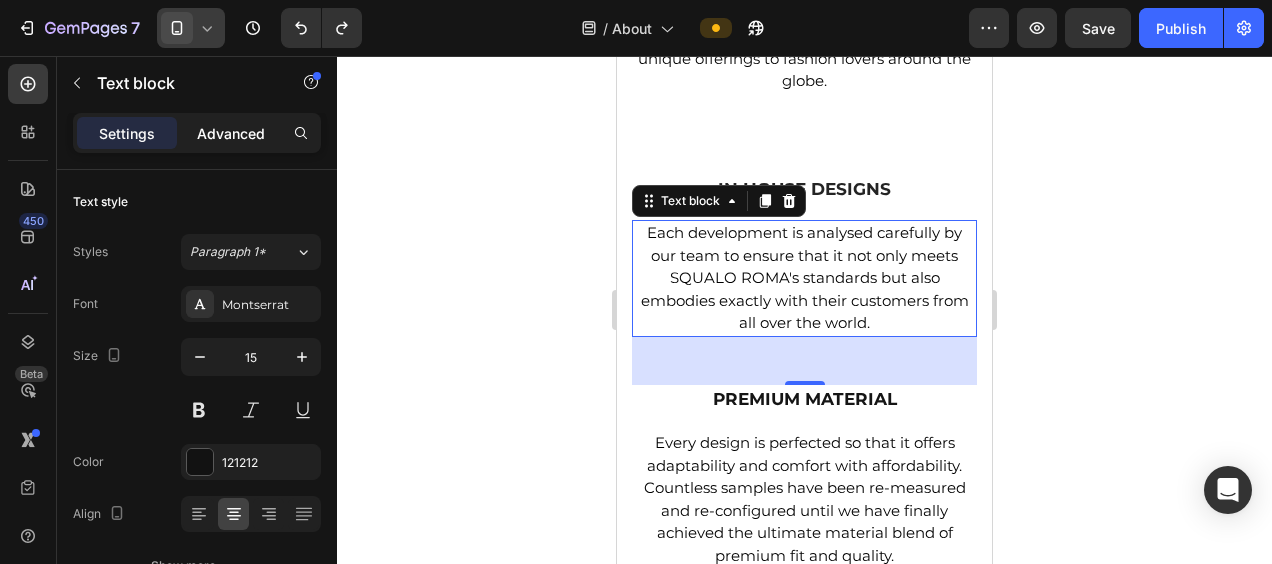 click on "Advanced" 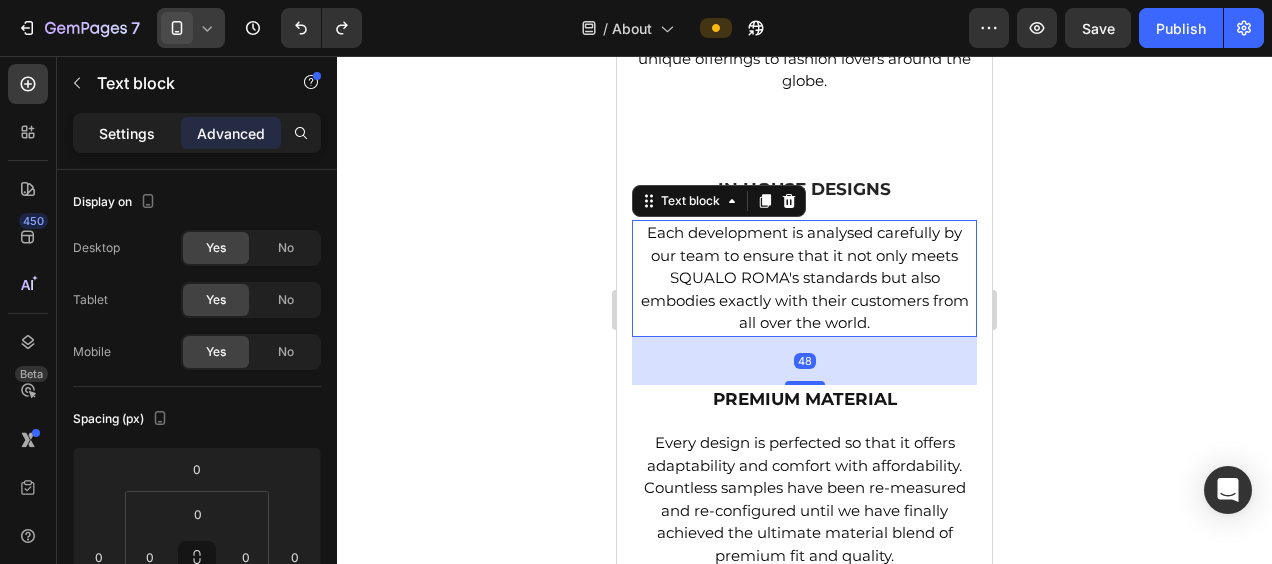 click on "Settings" at bounding box center (127, 133) 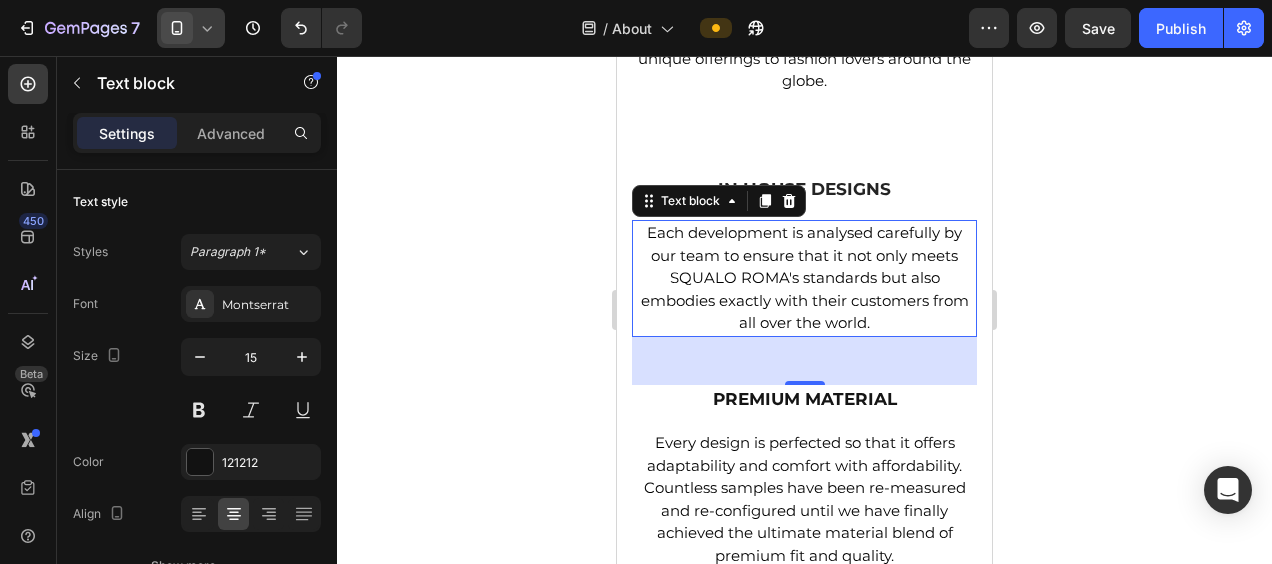 click 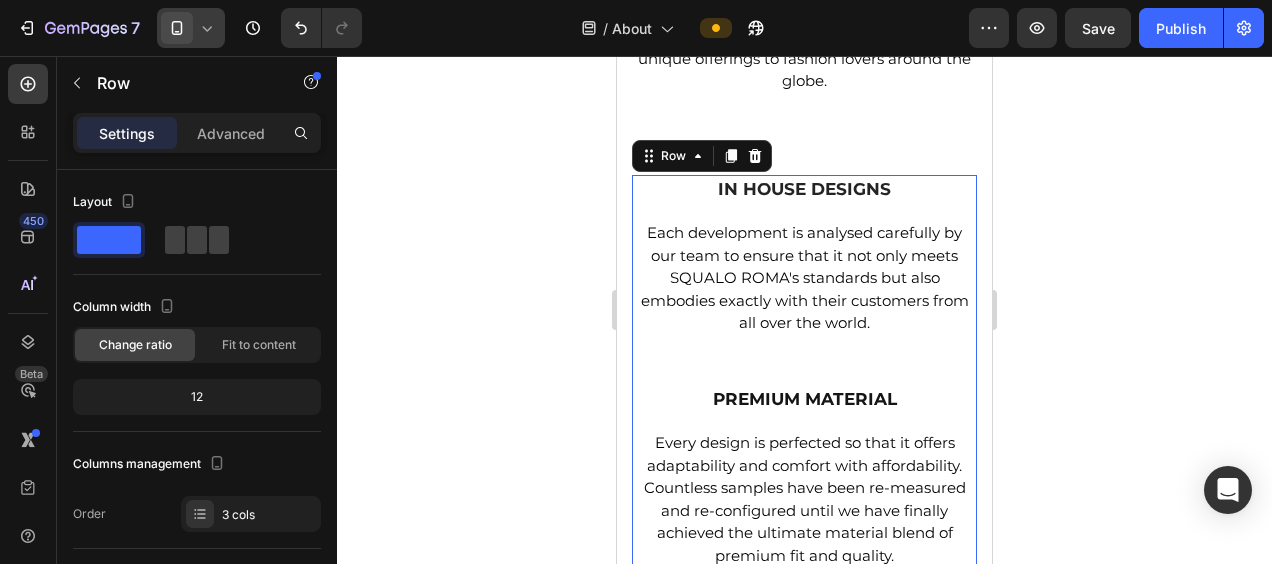 click 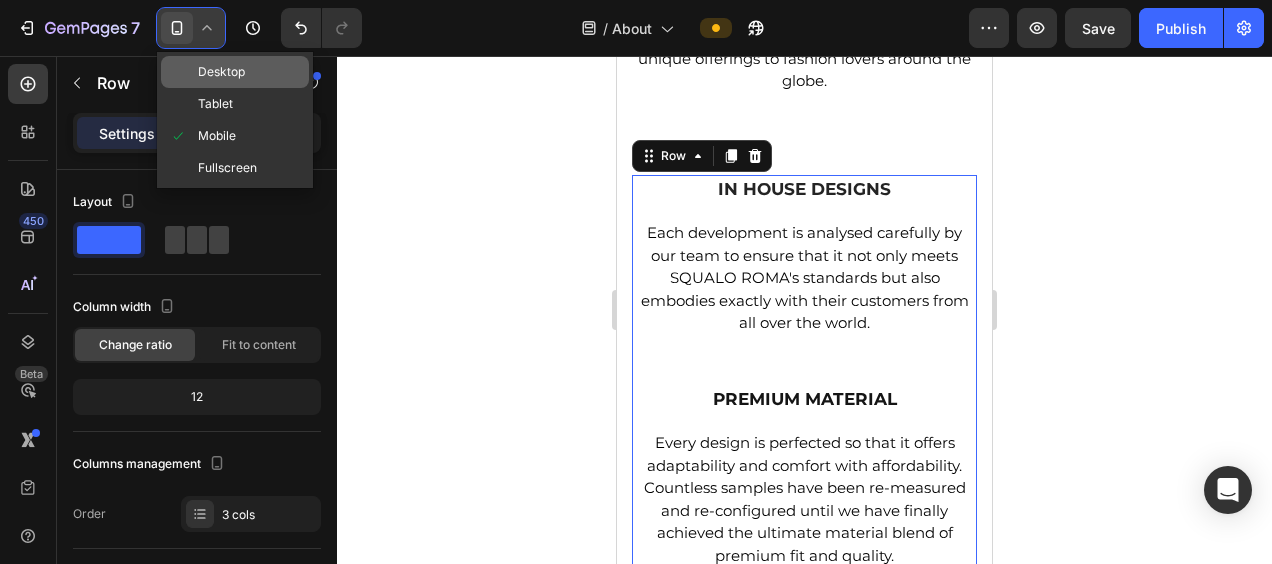 click on "Desktop" at bounding box center (221, 72) 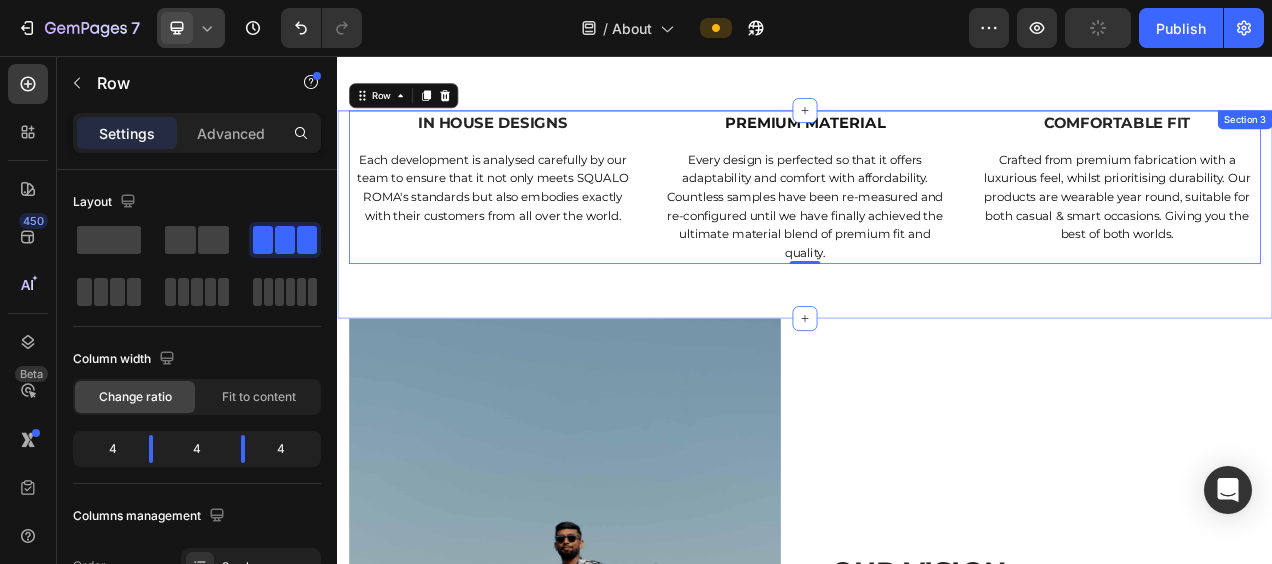scroll, scrollTop: 733, scrollLeft: 0, axis: vertical 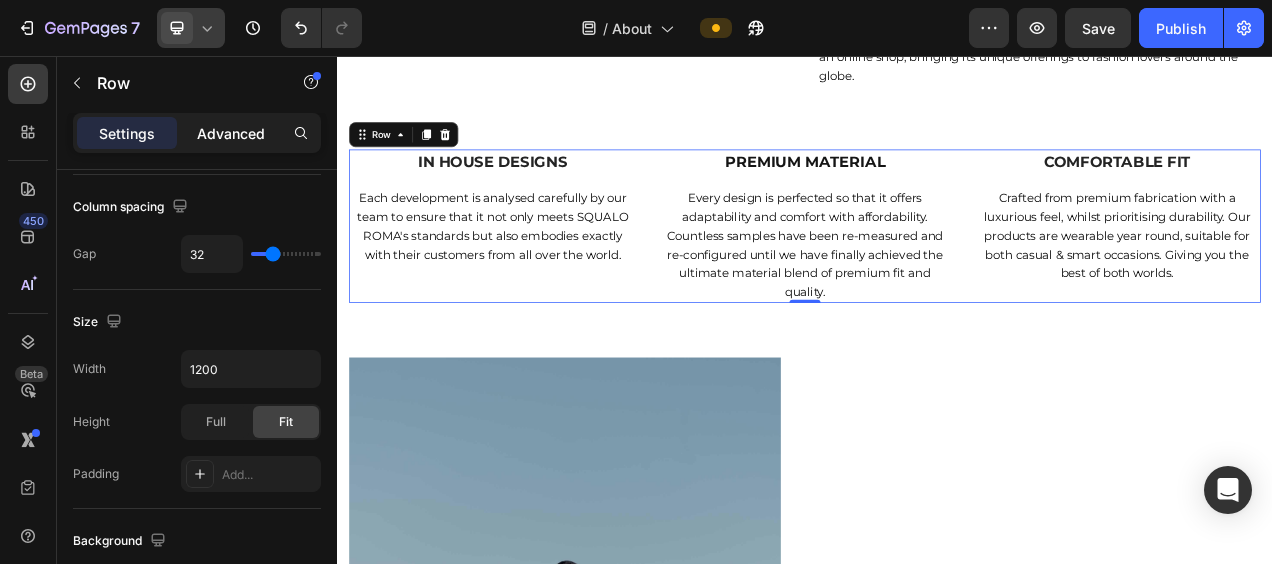 click on "Advanced" at bounding box center (231, 133) 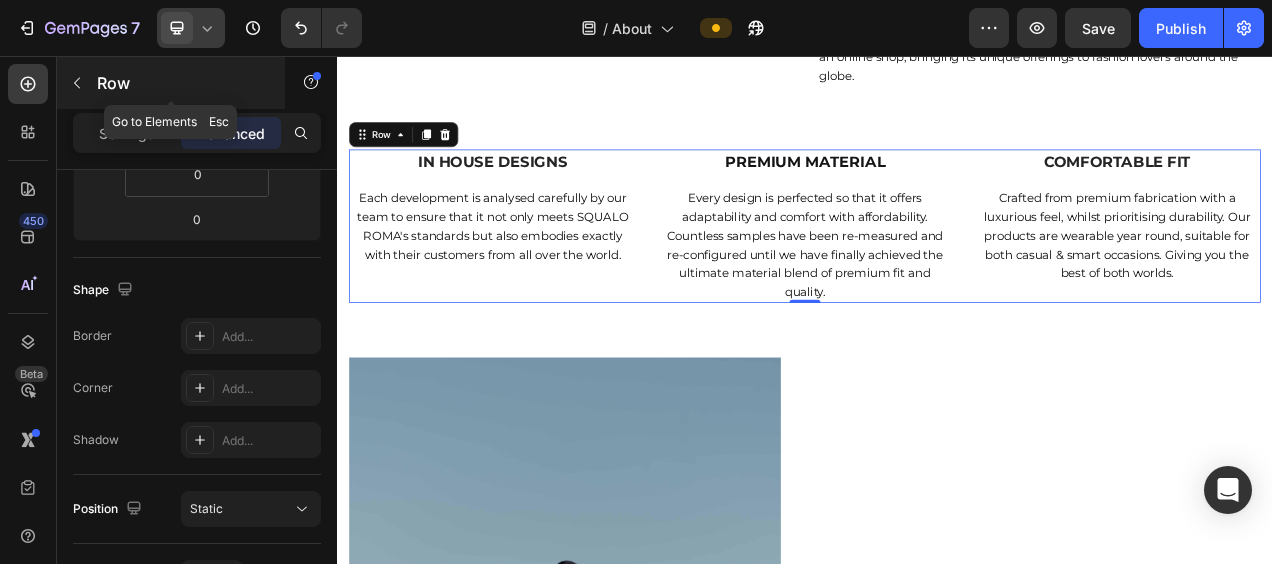 click 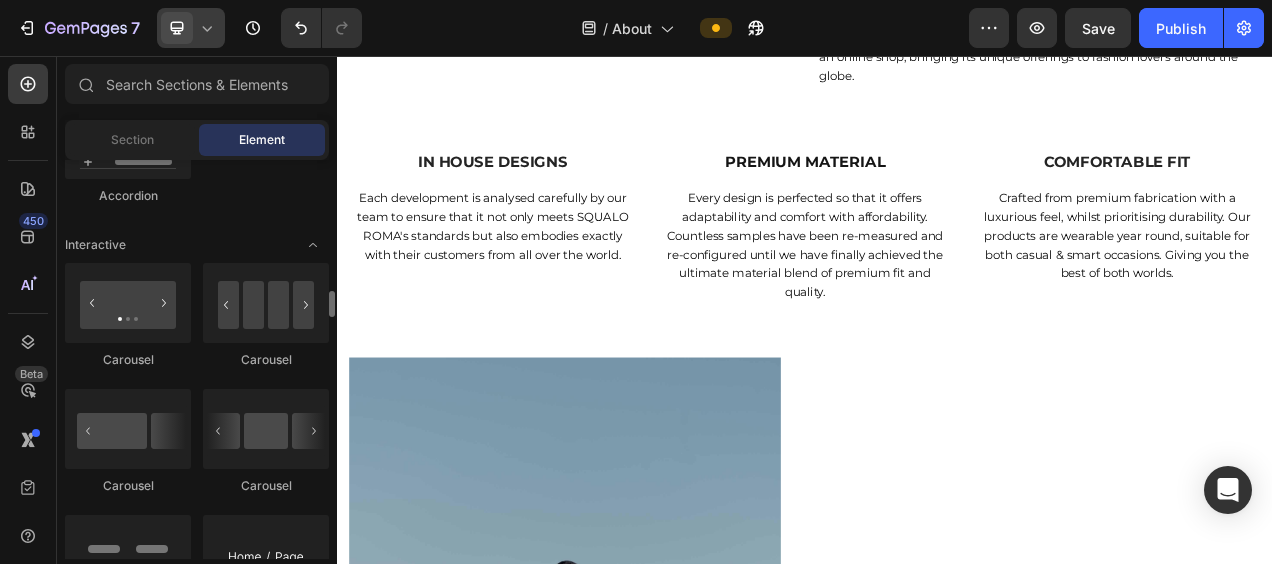 scroll, scrollTop: 1940, scrollLeft: 0, axis: vertical 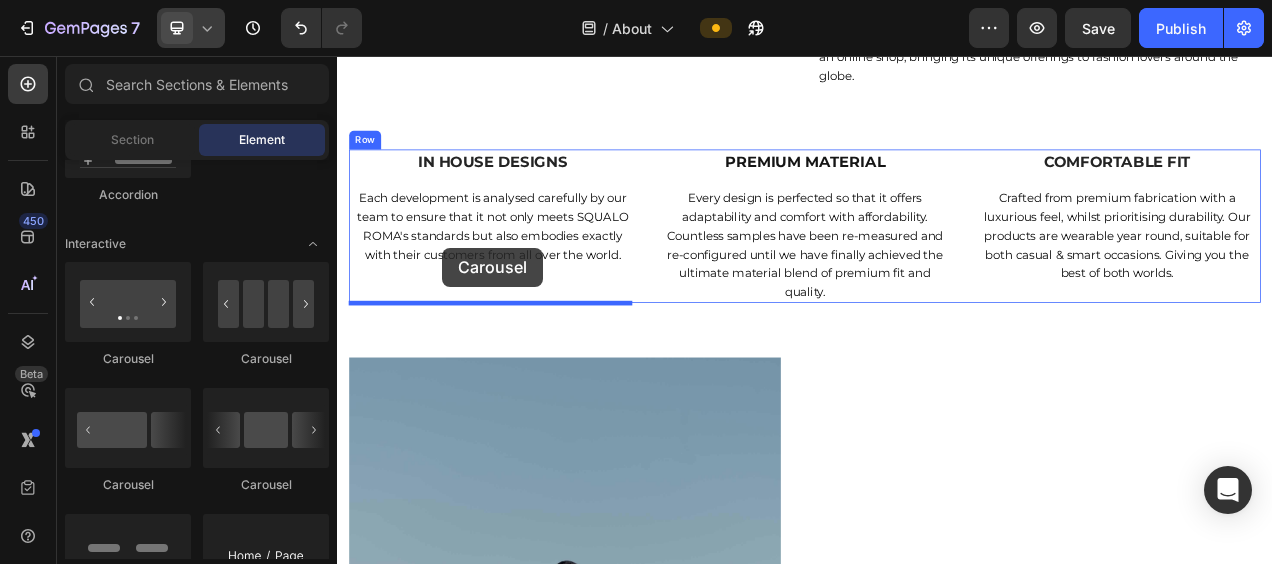 drag, startPoint x: 607, startPoint y: 358, endPoint x: 472, endPoint y: 302, distance: 146.15402 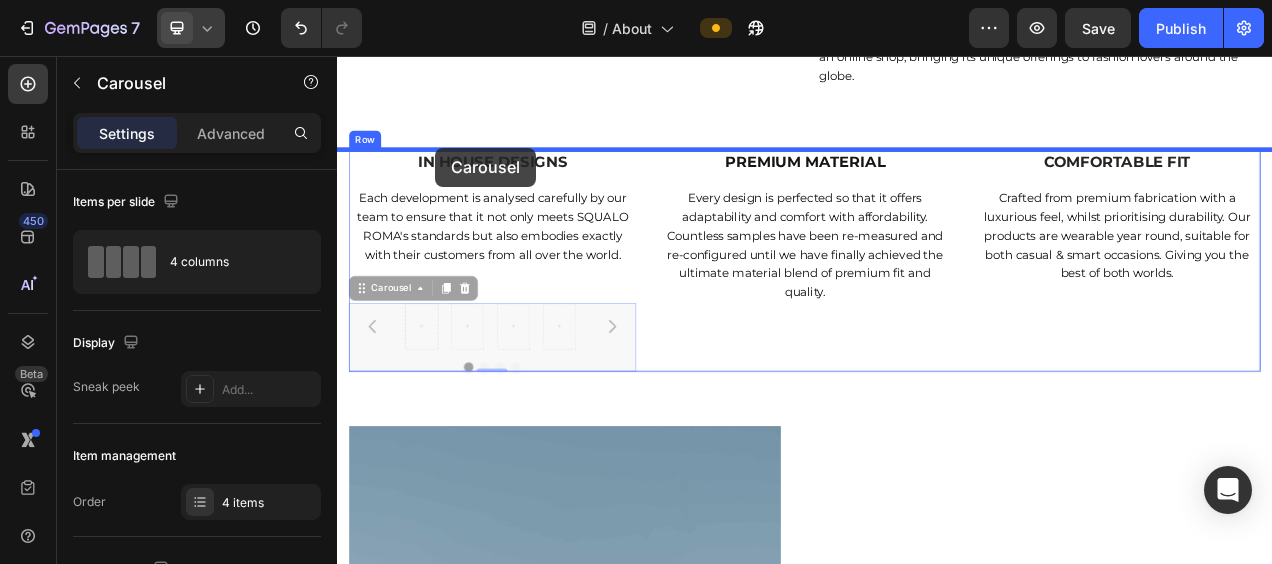 drag, startPoint x: 399, startPoint y: 432, endPoint x: 463, endPoint y: 174, distance: 265.8195 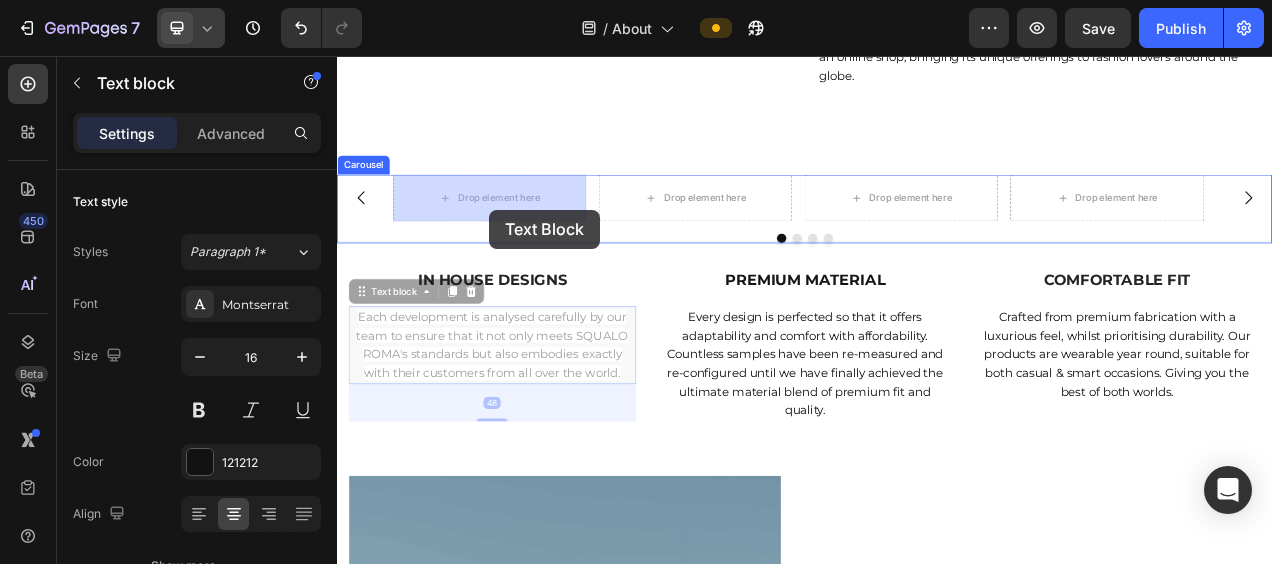 drag, startPoint x: 541, startPoint y: 406, endPoint x: 532, endPoint y: 253, distance: 153.26448 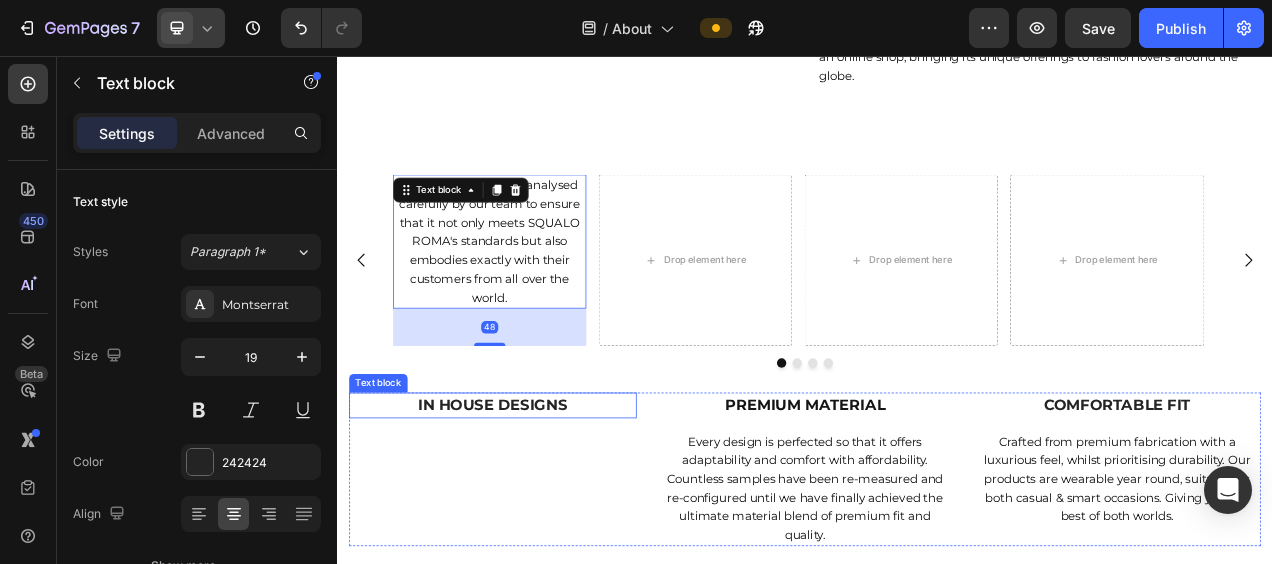 scroll, scrollTop: 426, scrollLeft: 0, axis: vertical 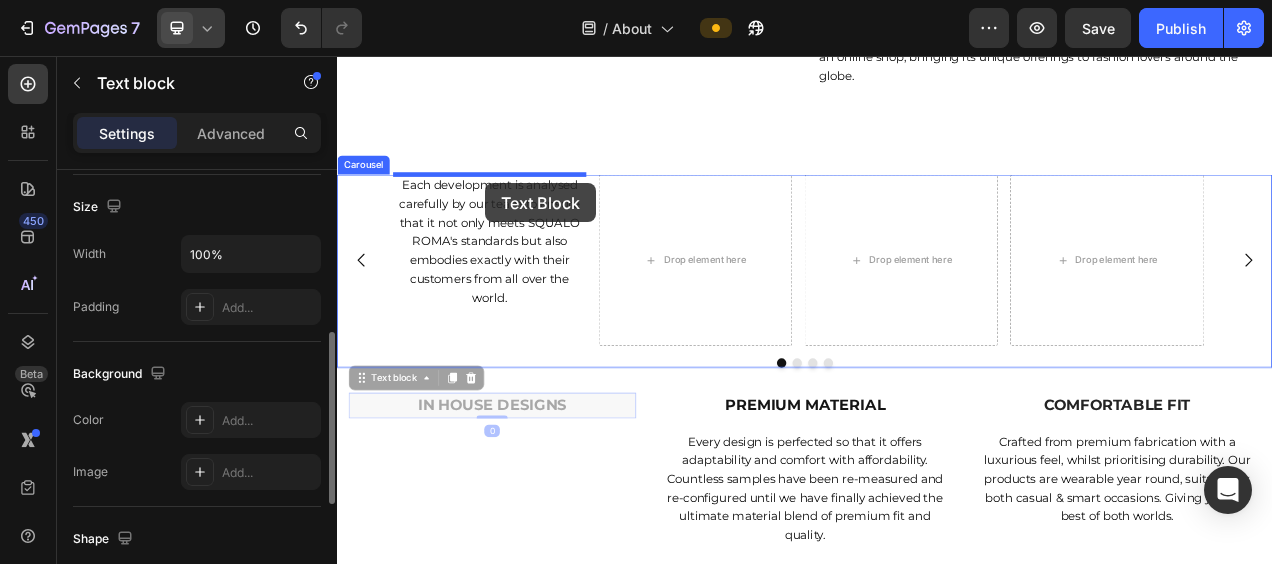 drag, startPoint x: 531, startPoint y: 504, endPoint x: 527, endPoint y: 219, distance: 285.02808 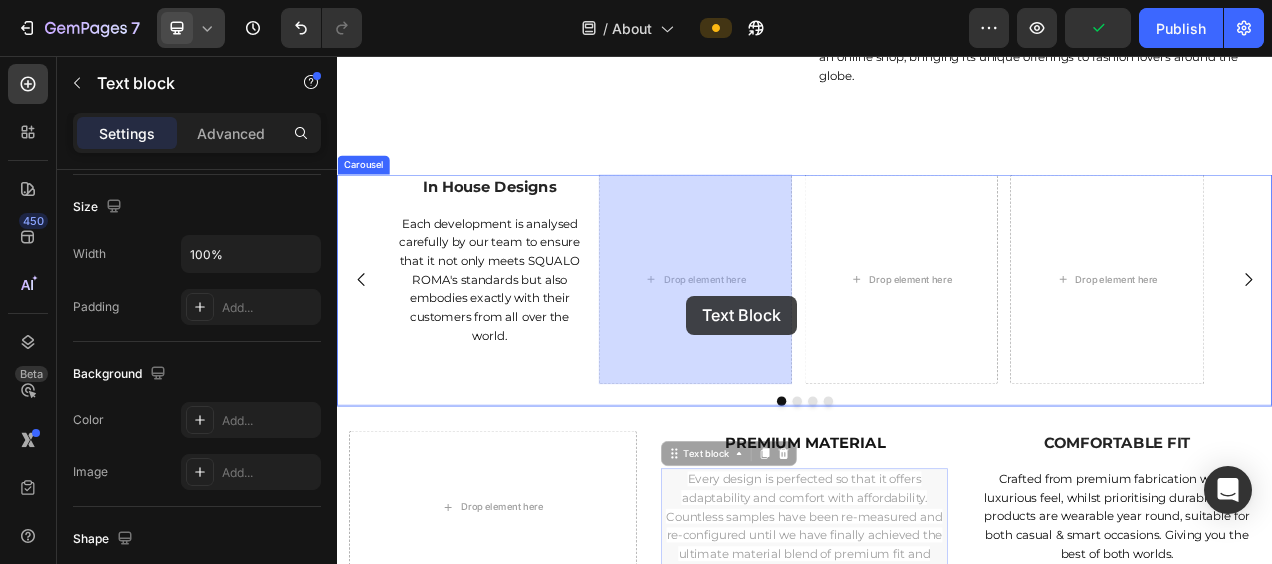 drag, startPoint x: 861, startPoint y: 645, endPoint x: 785, endPoint y: 364, distance: 291.0962 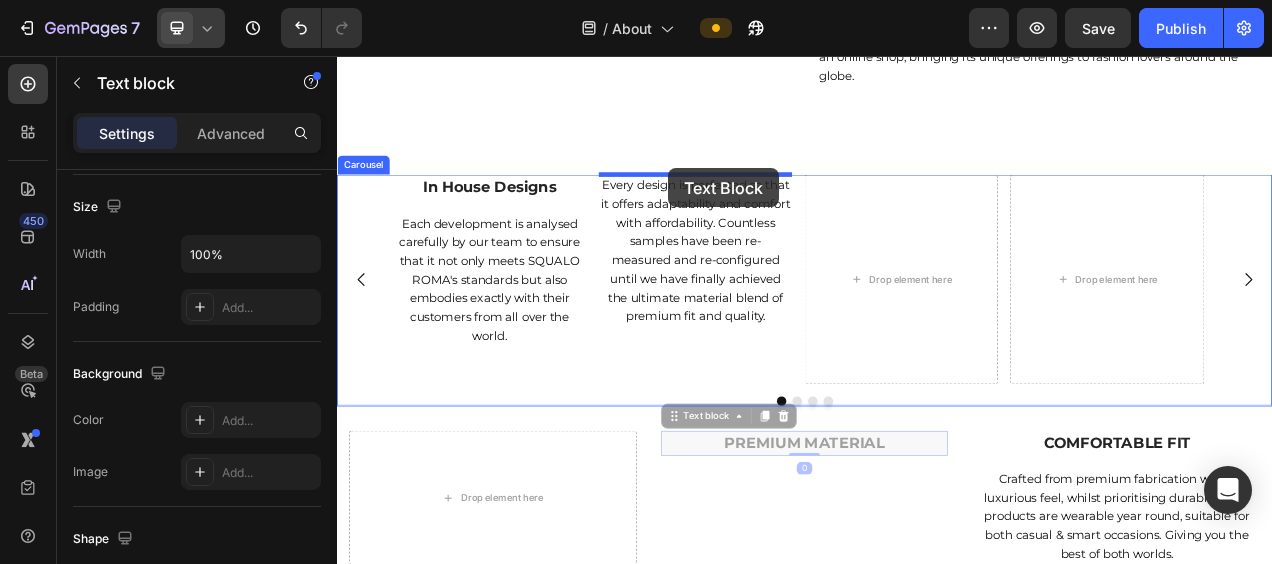 drag, startPoint x: 880, startPoint y: 550, endPoint x: 762, endPoint y: 200, distance: 369.3562 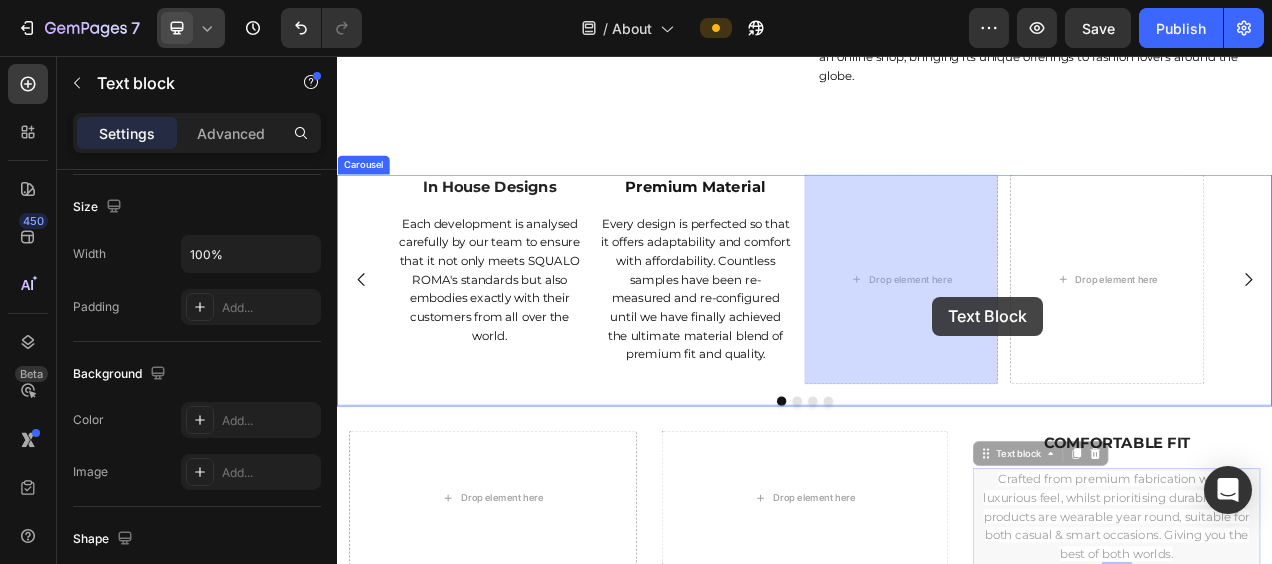 drag, startPoint x: 1240, startPoint y: 618, endPoint x: 1068, endPoint y: 339, distance: 327.75754 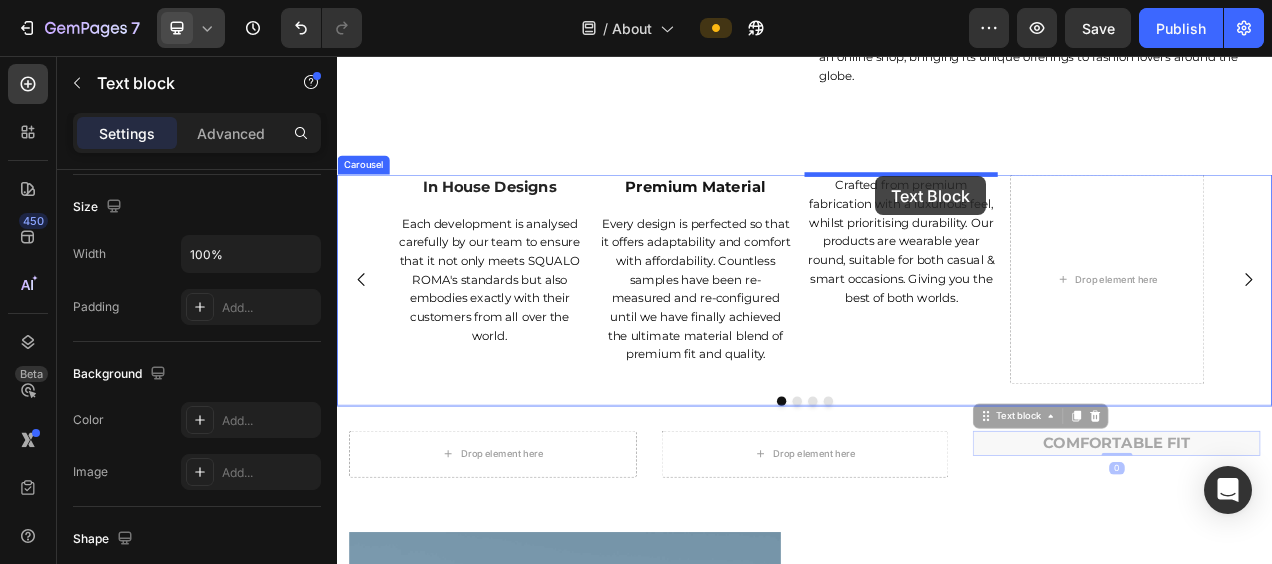 drag, startPoint x: 1254, startPoint y: 551, endPoint x: 1028, endPoint y: 210, distance: 409.0929 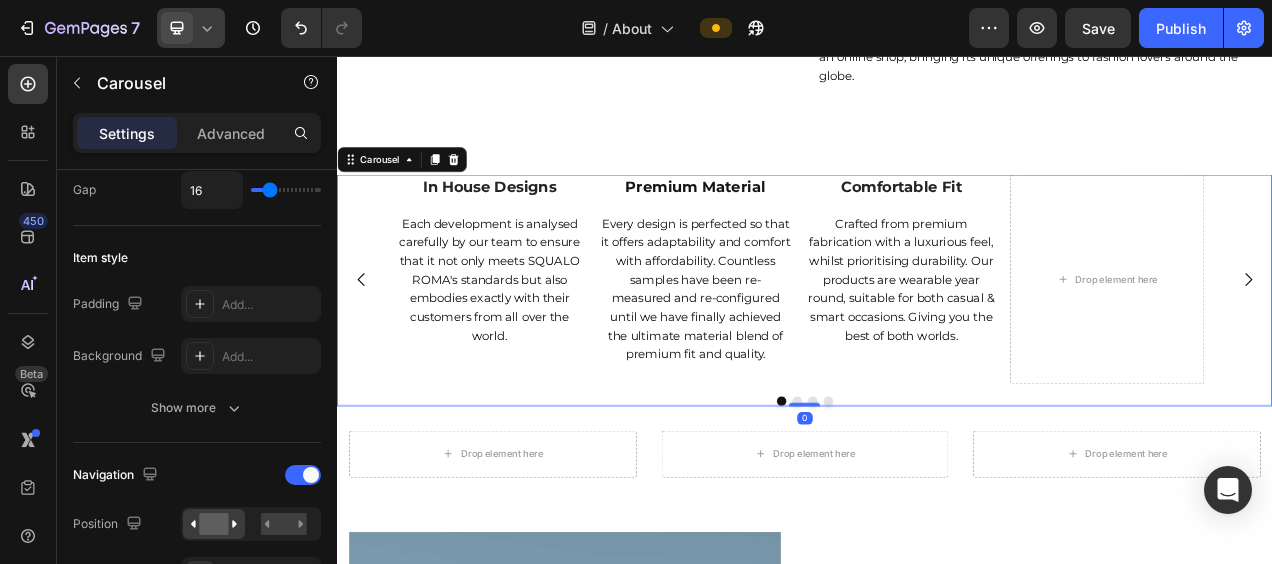 scroll, scrollTop: 0, scrollLeft: 0, axis: both 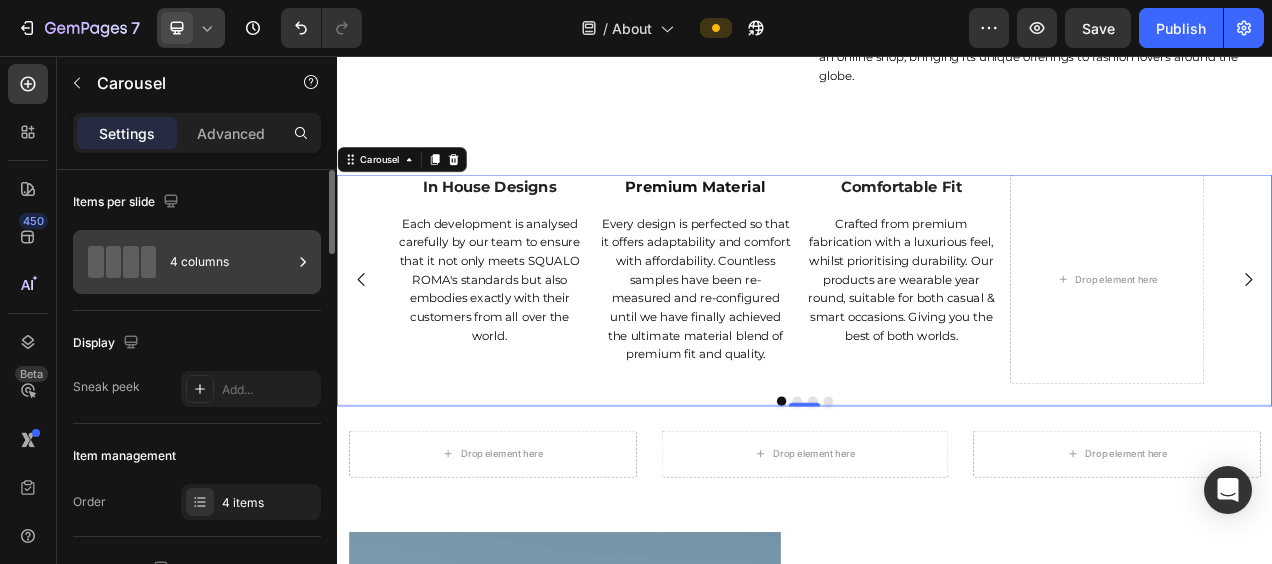 click on "4 columns" at bounding box center (231, 262) 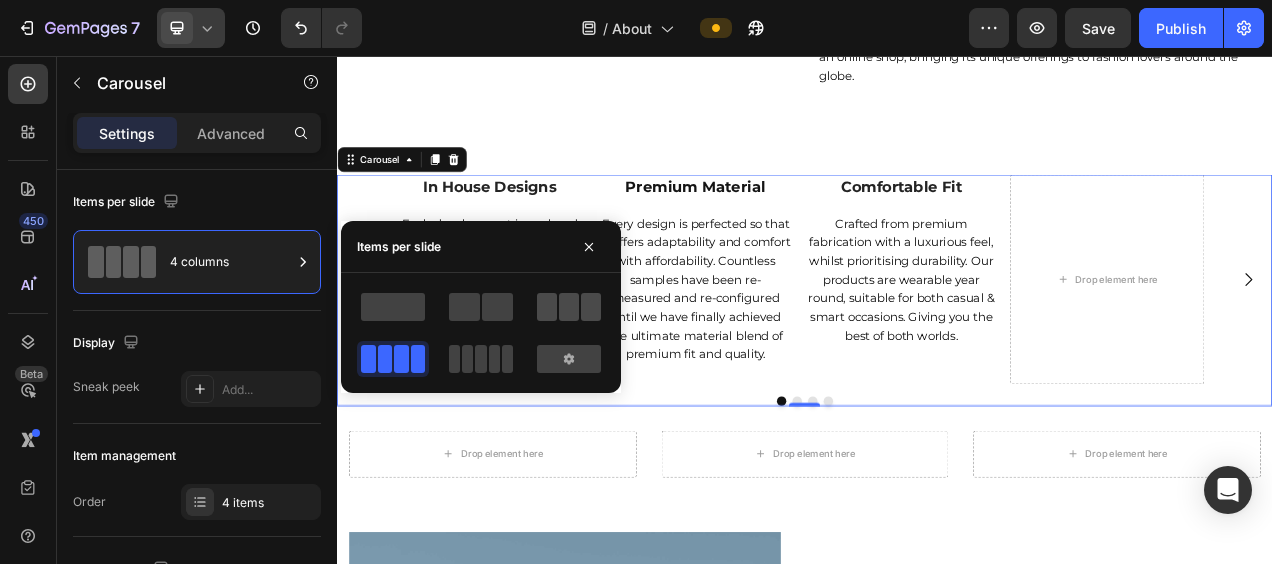 click 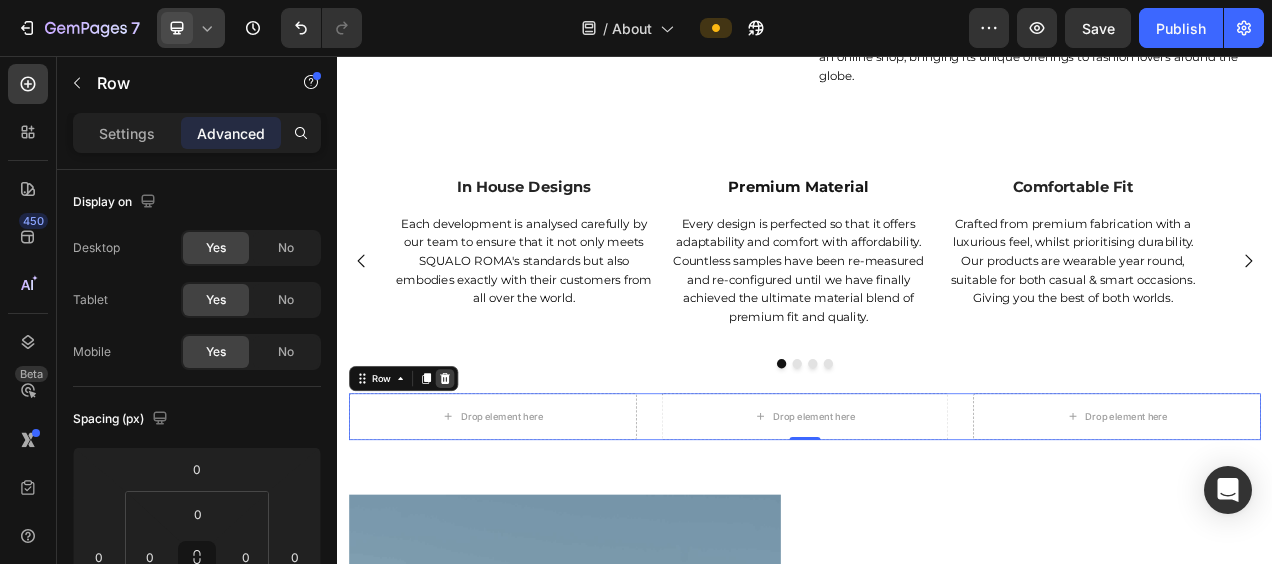 click 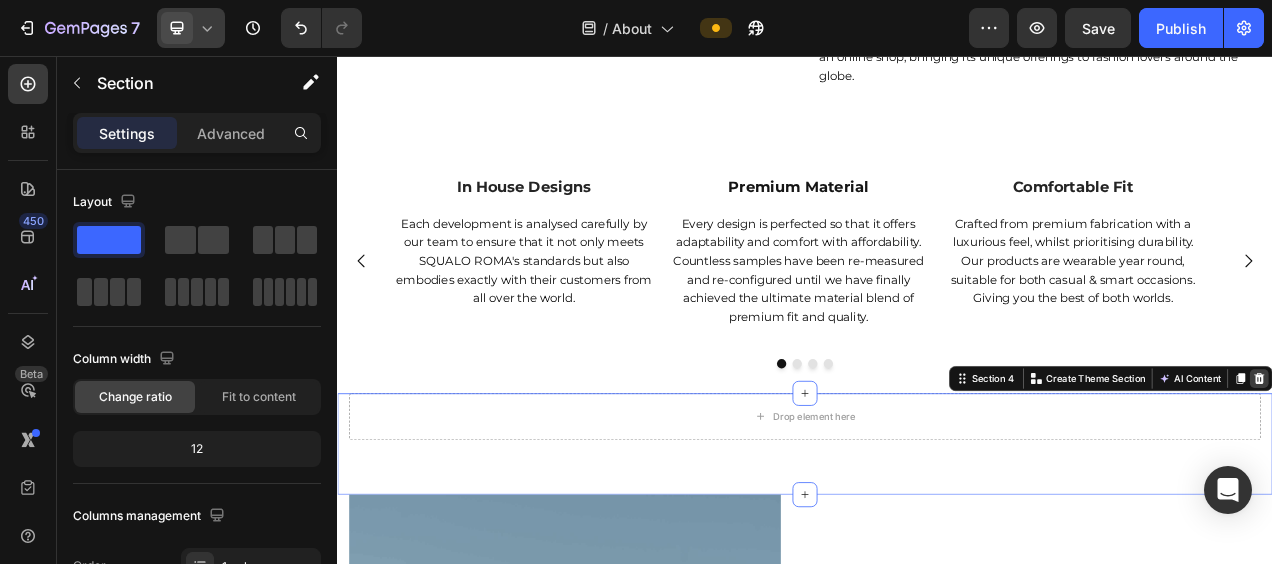 click at bounding box center (1520, 470) 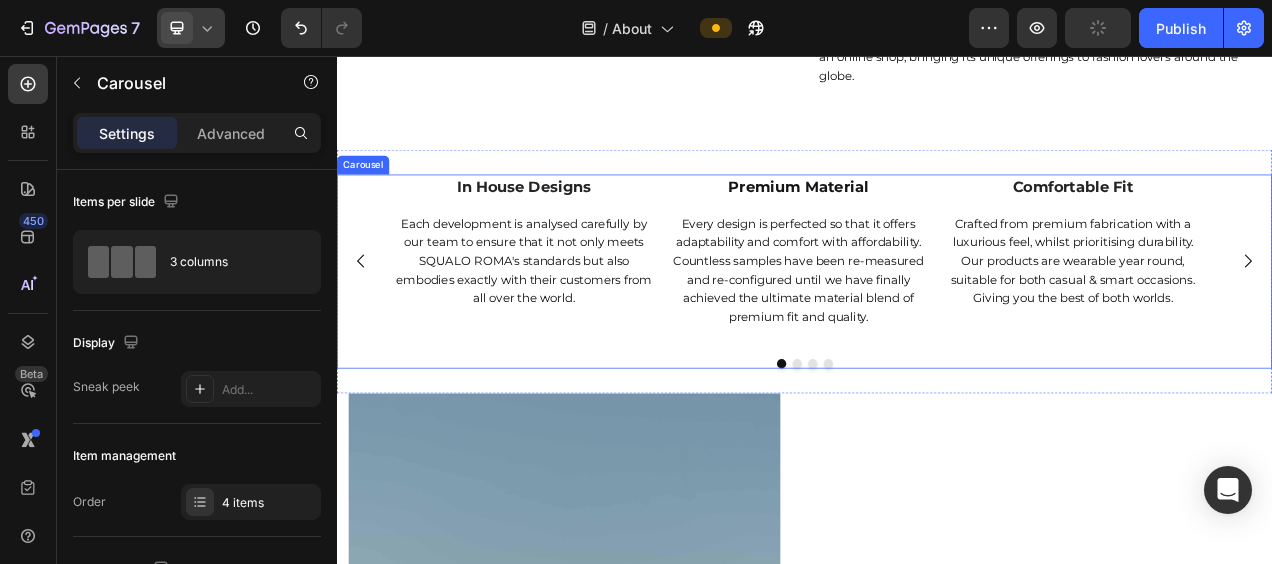 click on "in house designs Text block Each development is analysed carefully by our team to ensure that it not only meets SQUALO ROMA's standards but also embodies exactly with their customers from all over the world. Text block premium material Text block Every design is perfected so that it offers adaptability and comfort with affordability. Countless samples have been re-measured and re-configured until we have finally achieved the ultimate material blend of premium fit and quality. Text block comfortable fit Text block Crafted from premium fabrication with a luxurious feel, whilst prioritising durability. Our products are wearable year round, suitable for both casual & smart occasions. Giving you the best of both worlds.  Text block
Drop element here" at bounding box center [937, 318] 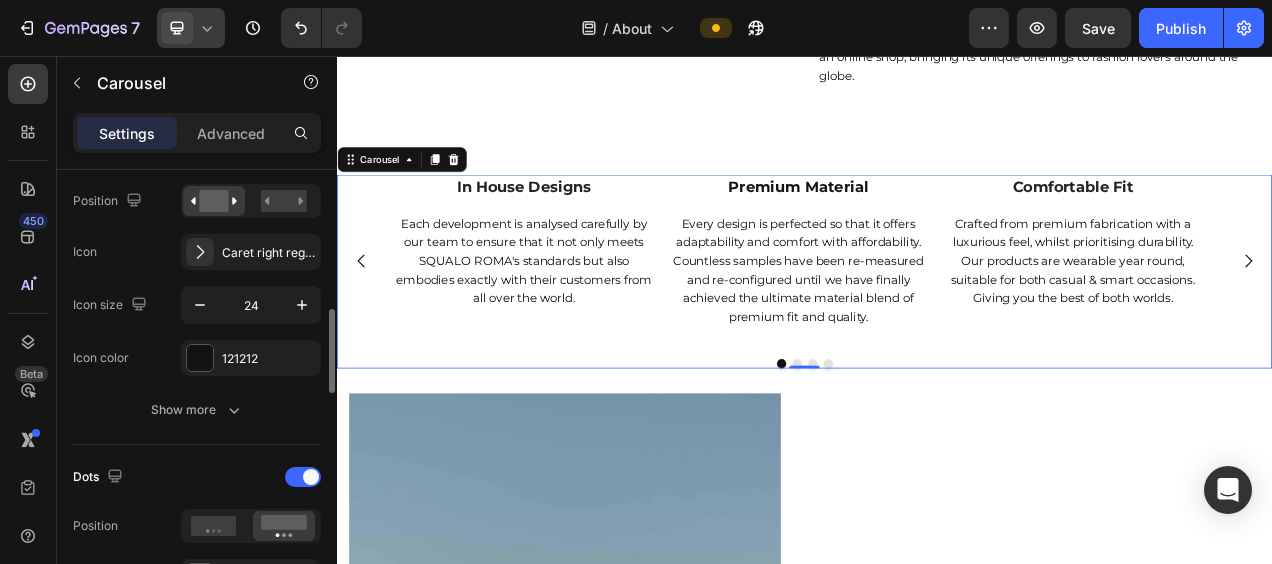 scroll, scrollTop: 750, scrollLeft: 0, axis: vertical 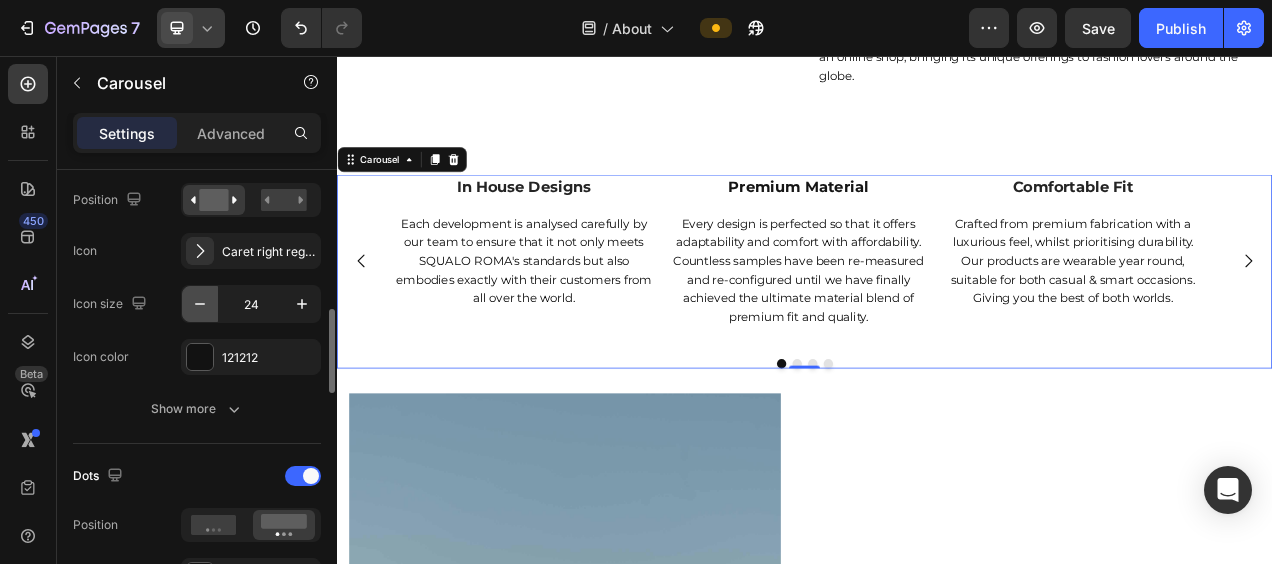 click 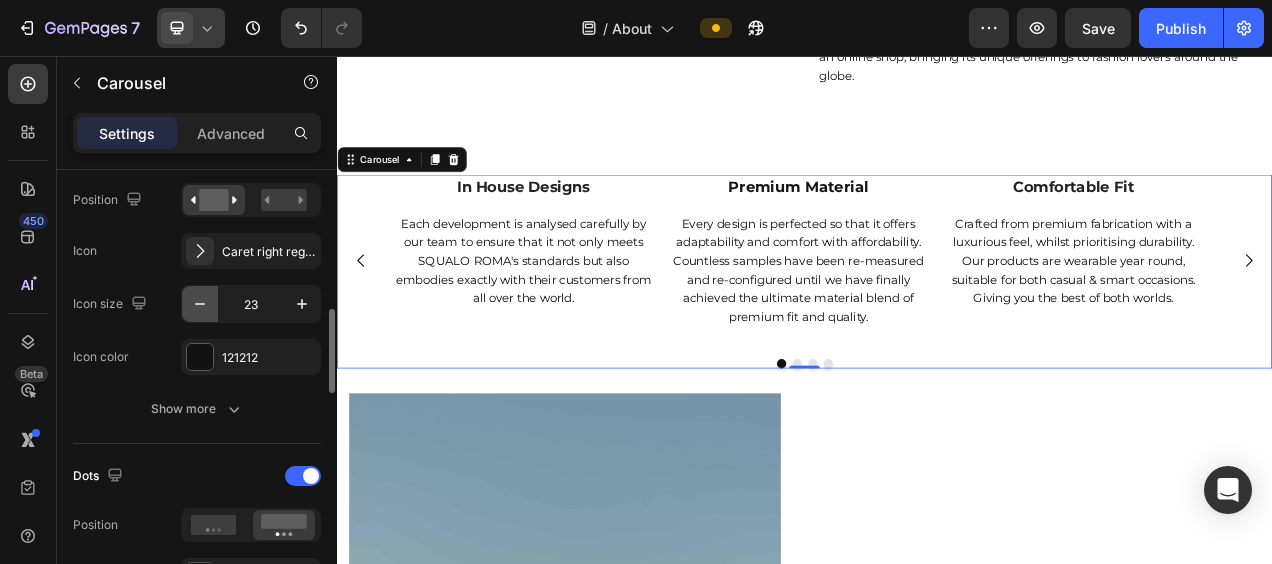 click 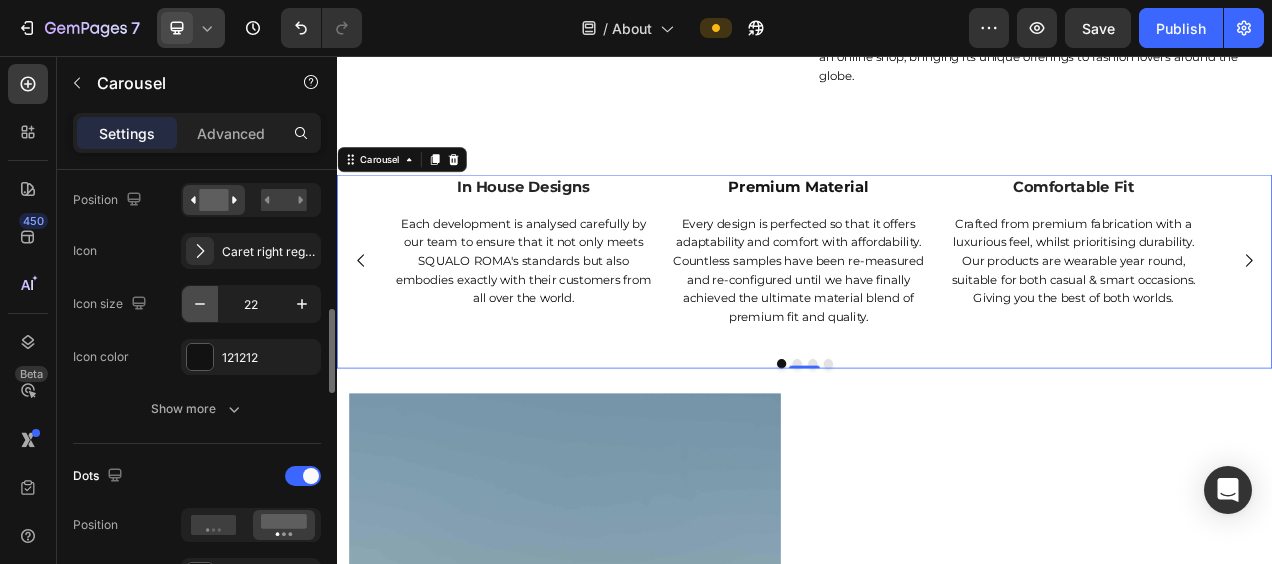 click 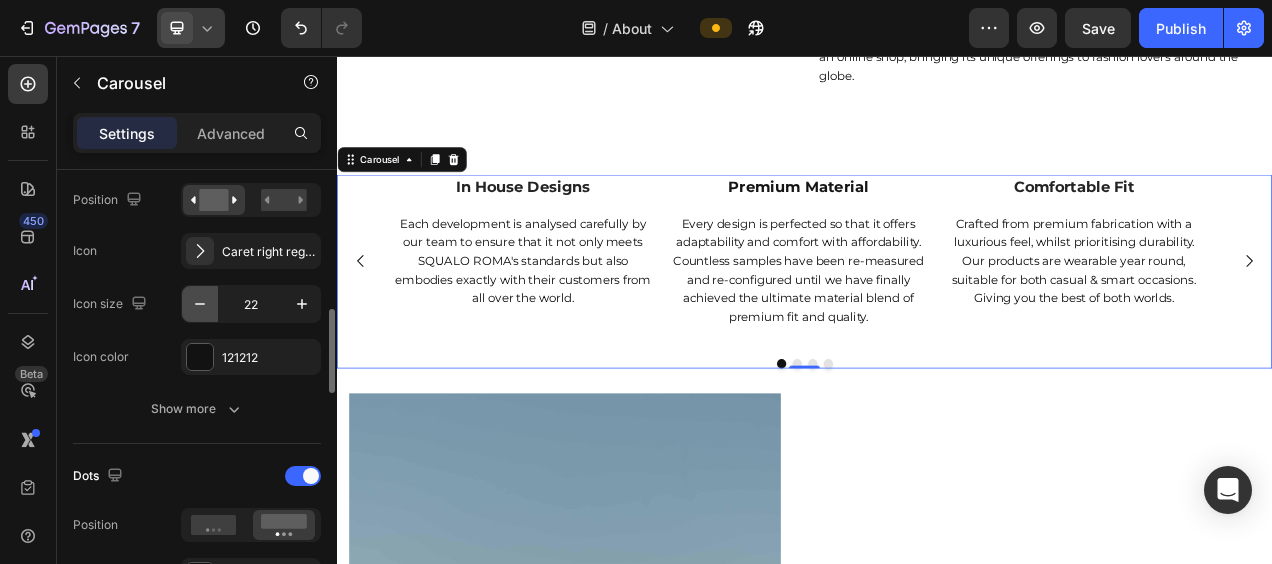 type on "21" 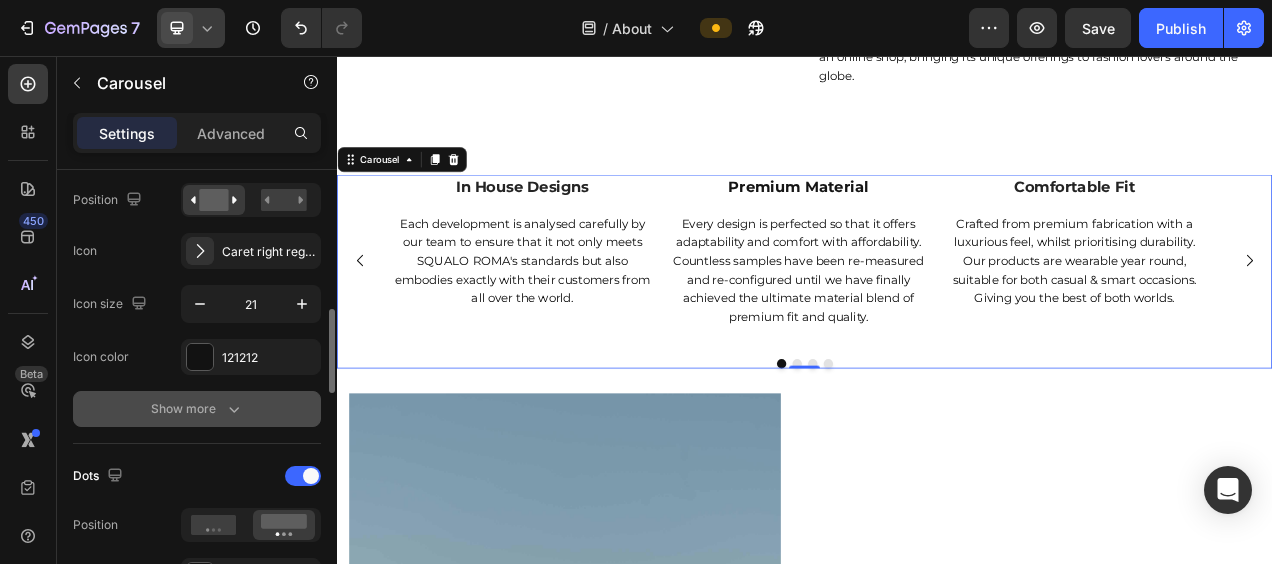click 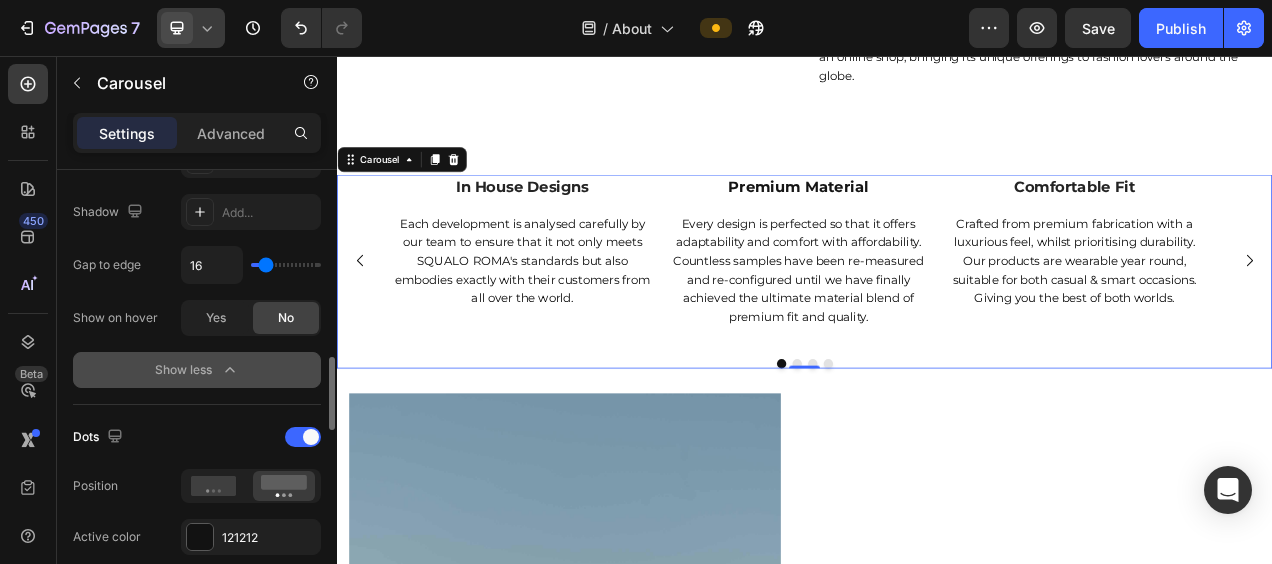 scroll, scrollTop: 1238, scrollLeft: 0, axis: vertical 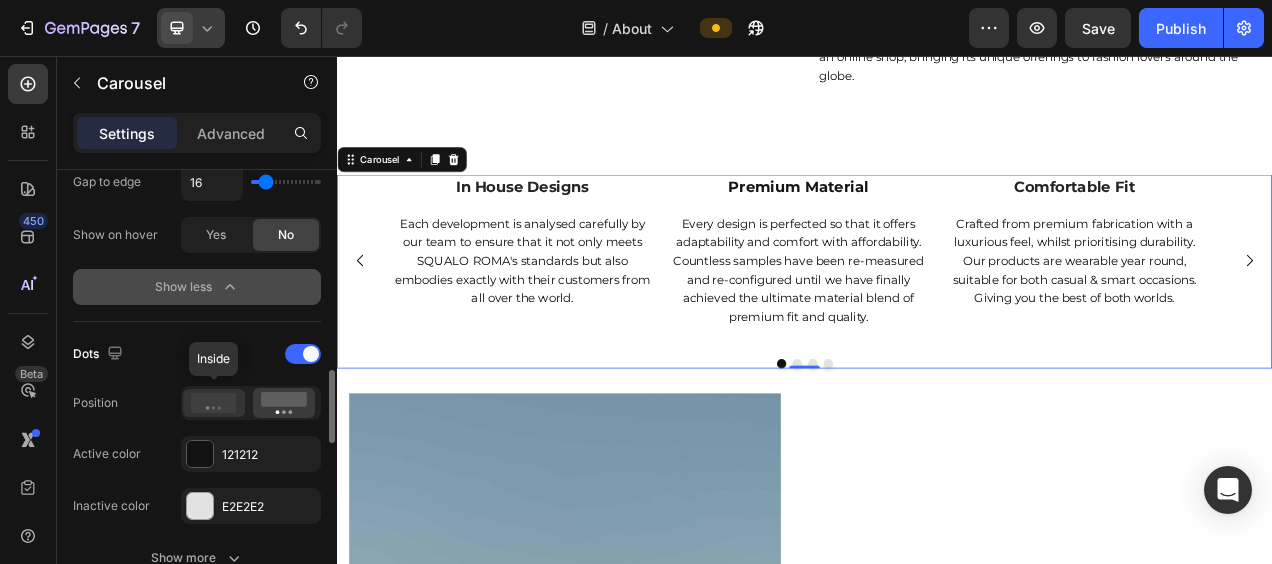 click 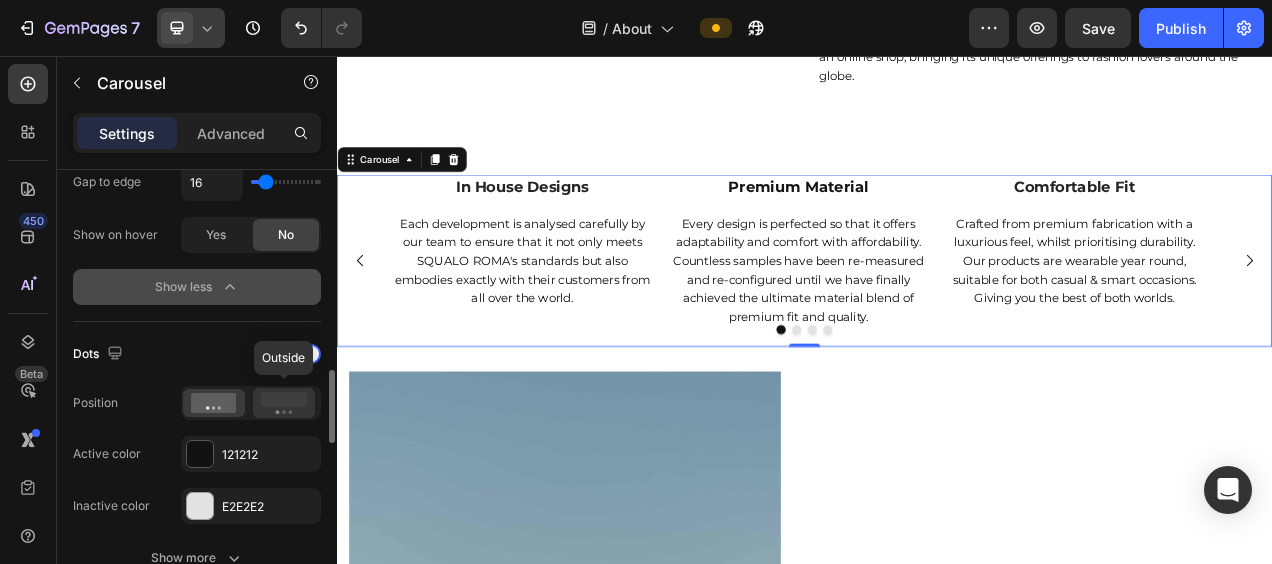 click 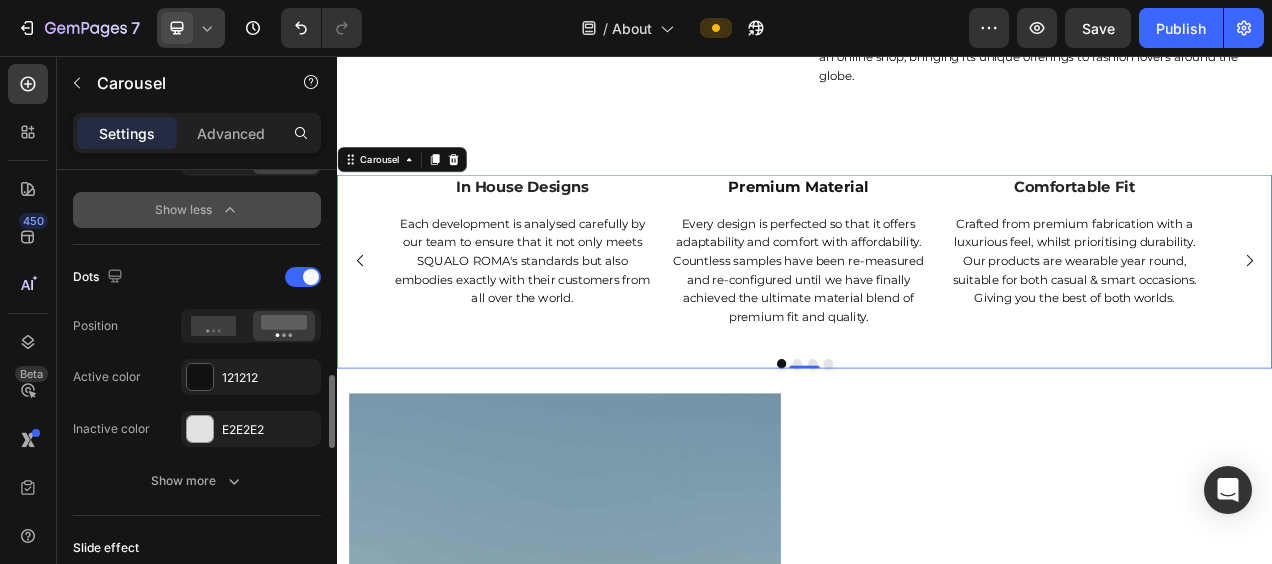 scroll, scrollTop: 1323, scrollLeft: 0, axis: vertical 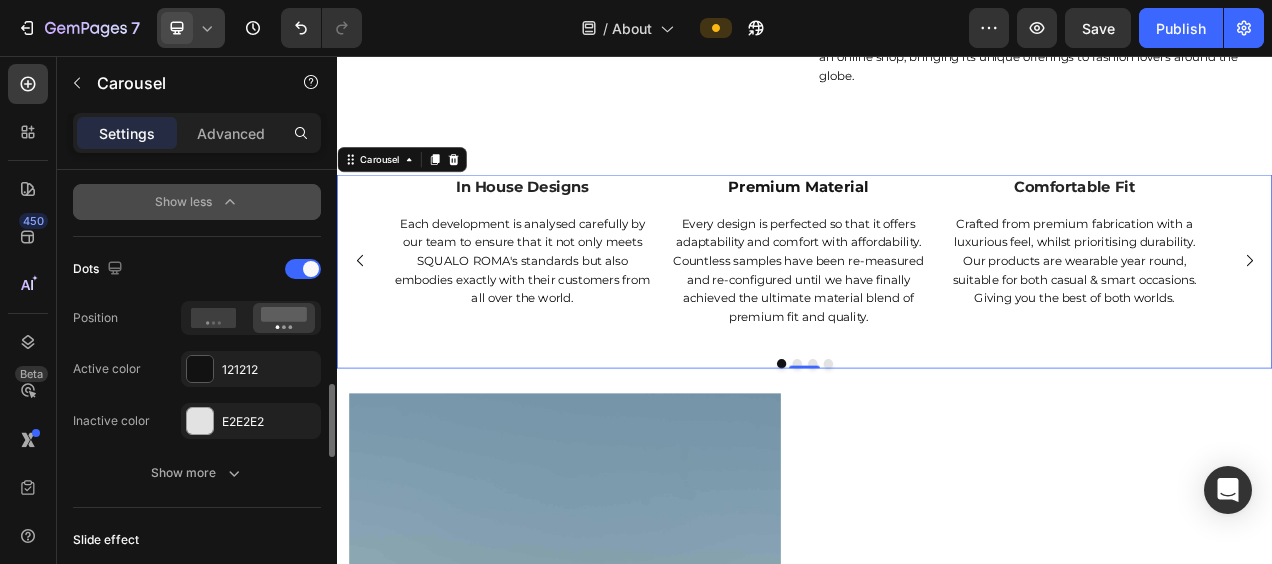 click 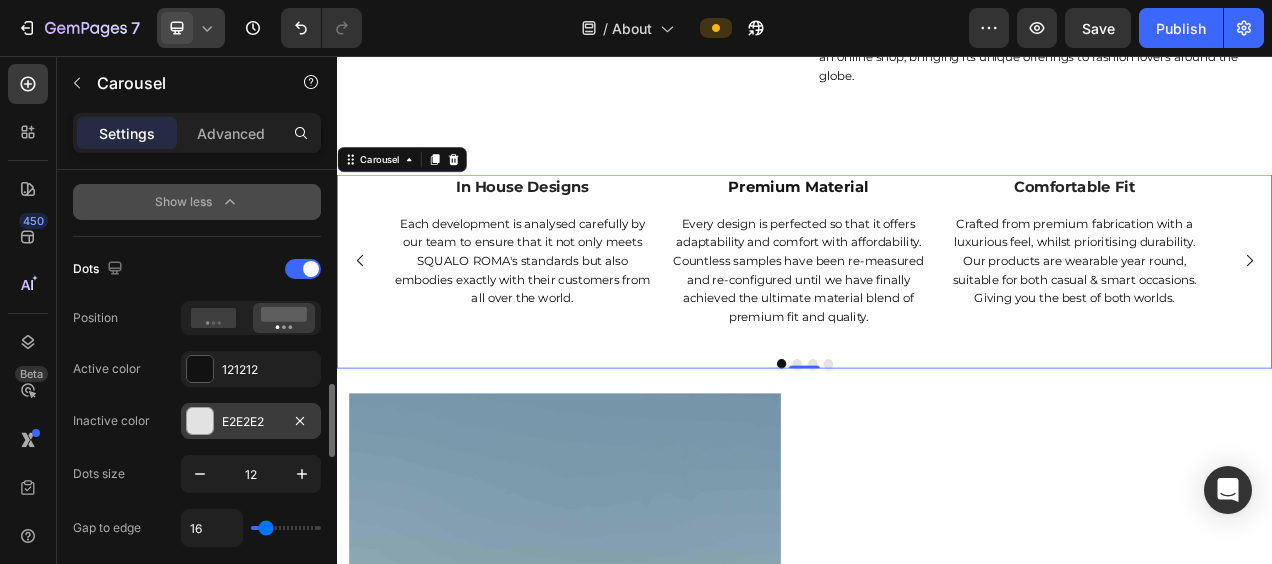 scroll, scrollTop: 1425, scrollLeft: 0, axis: vertical 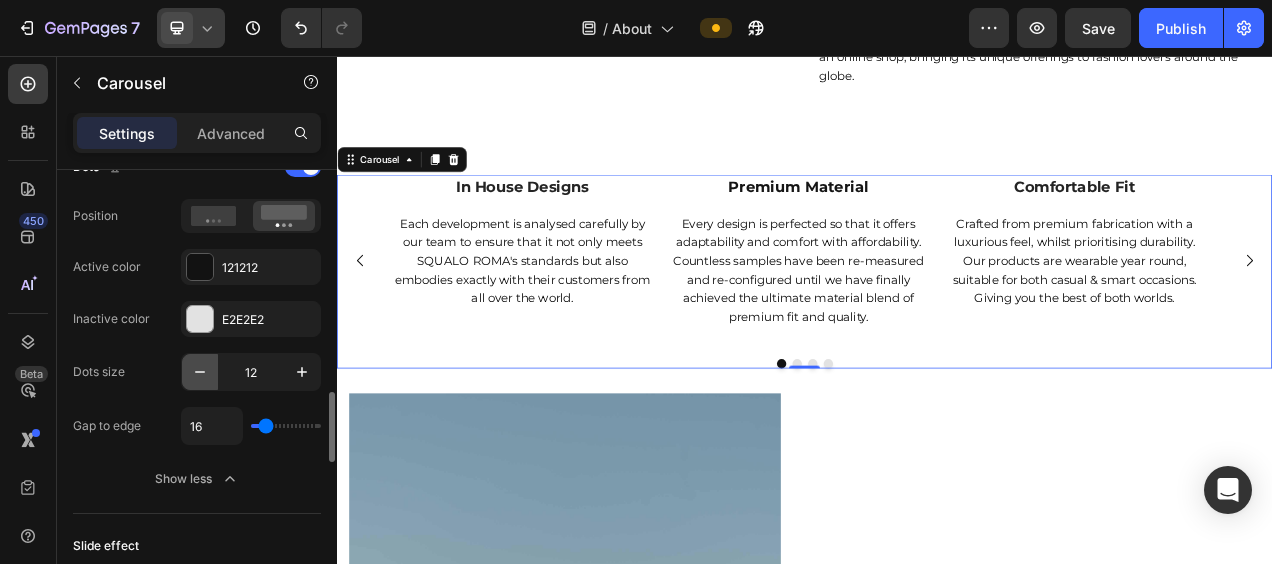 click 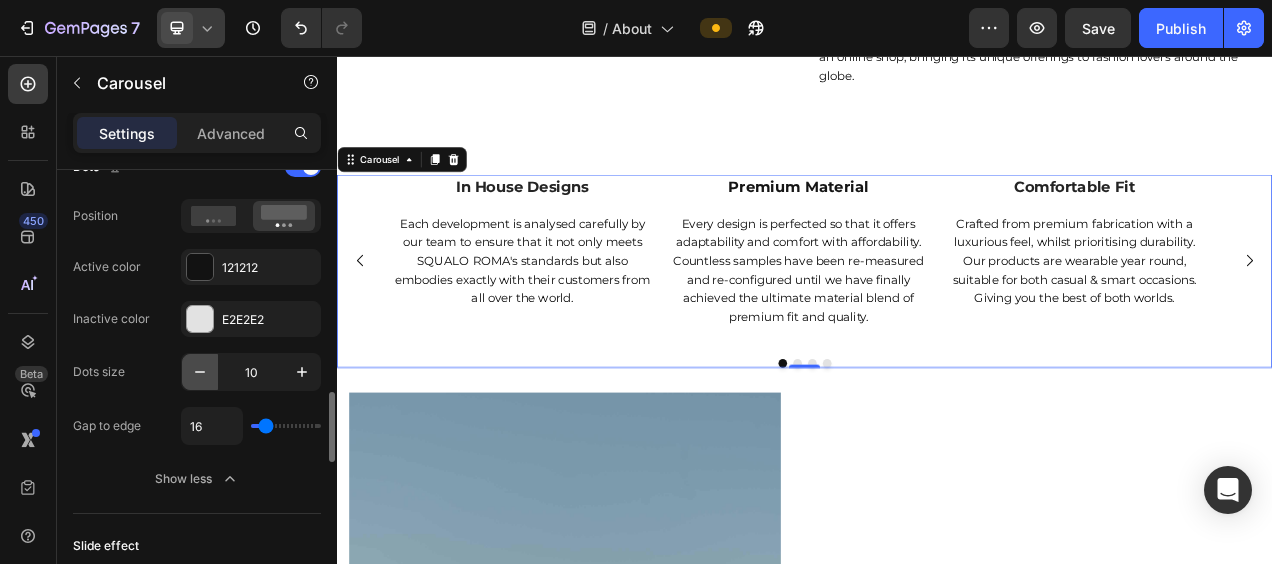 click 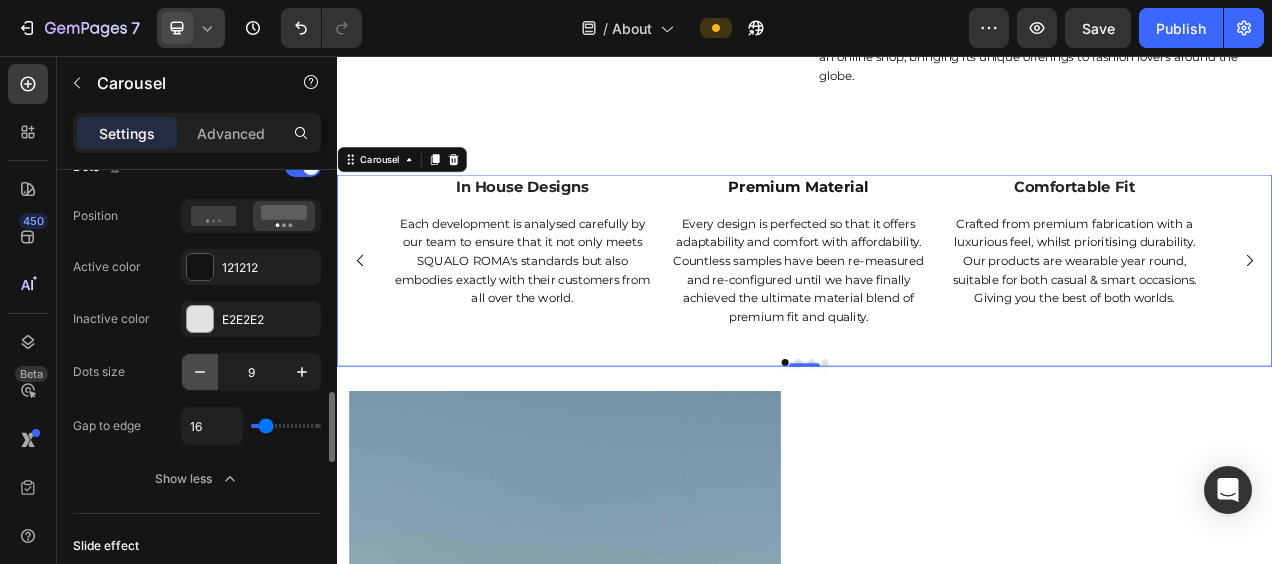 click 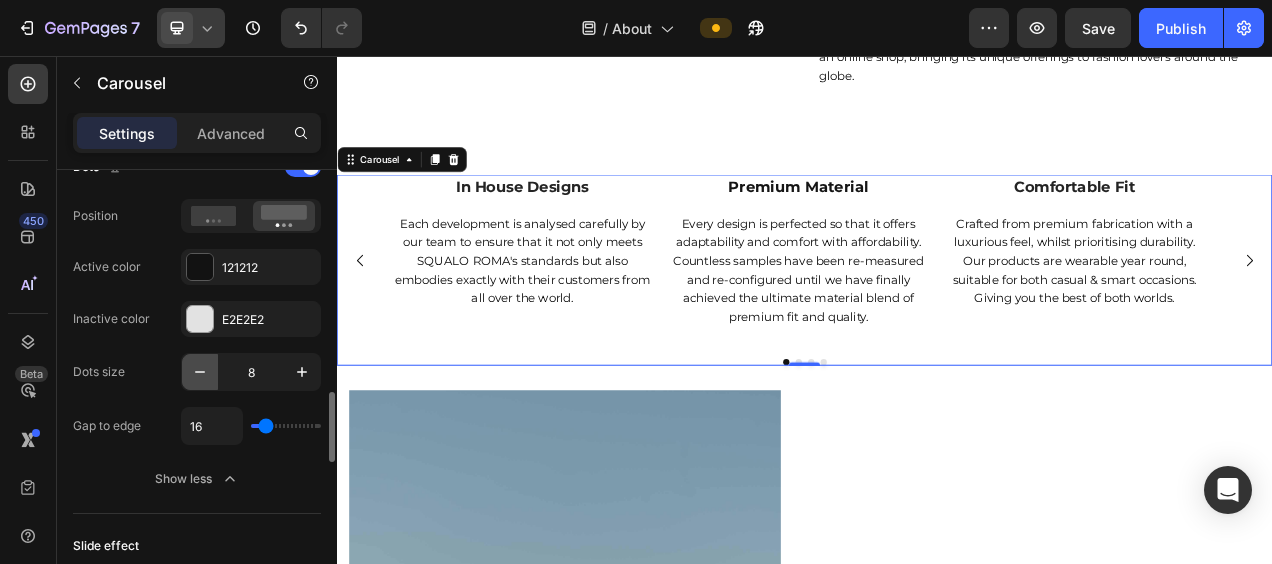 click 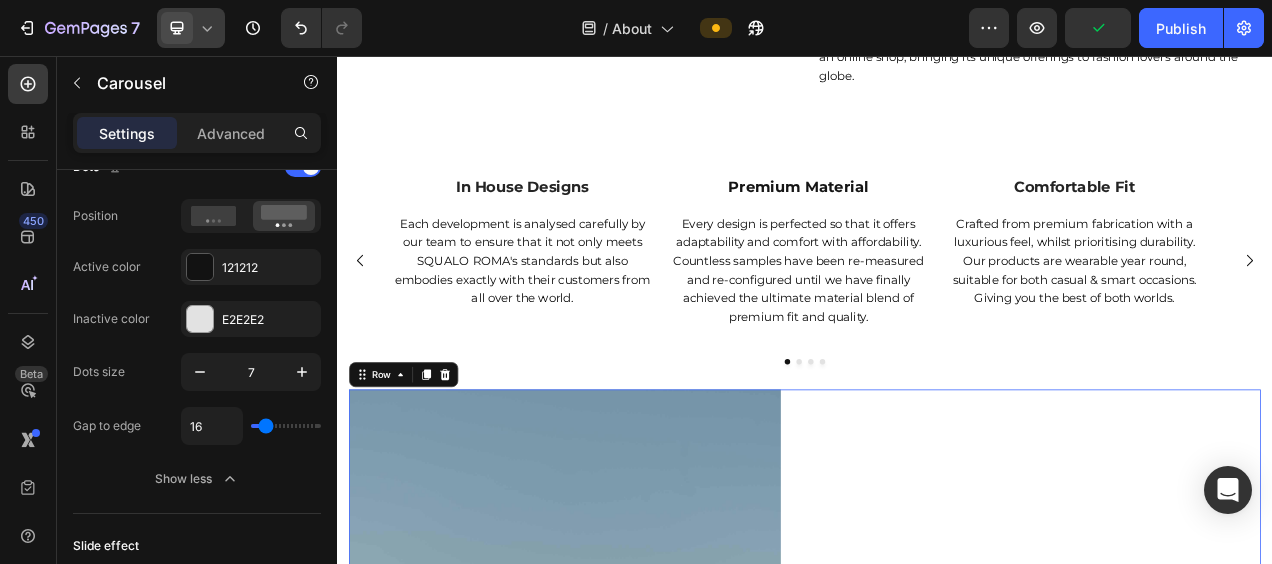scroll, scrollTop: 0, scrollLeft: 0, axis: both 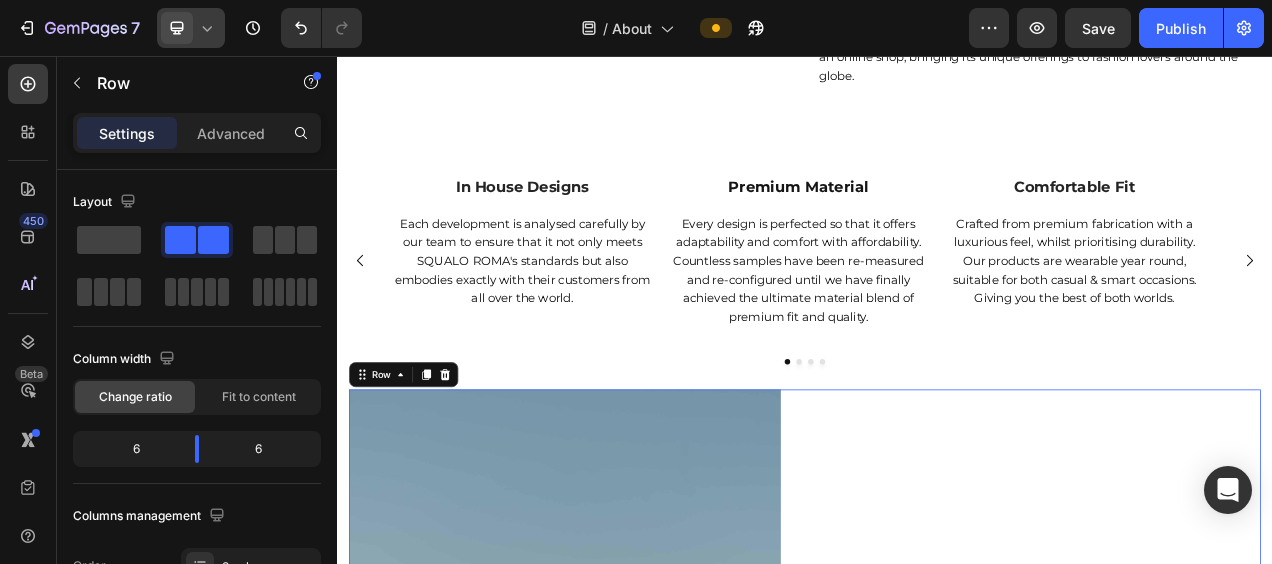 click 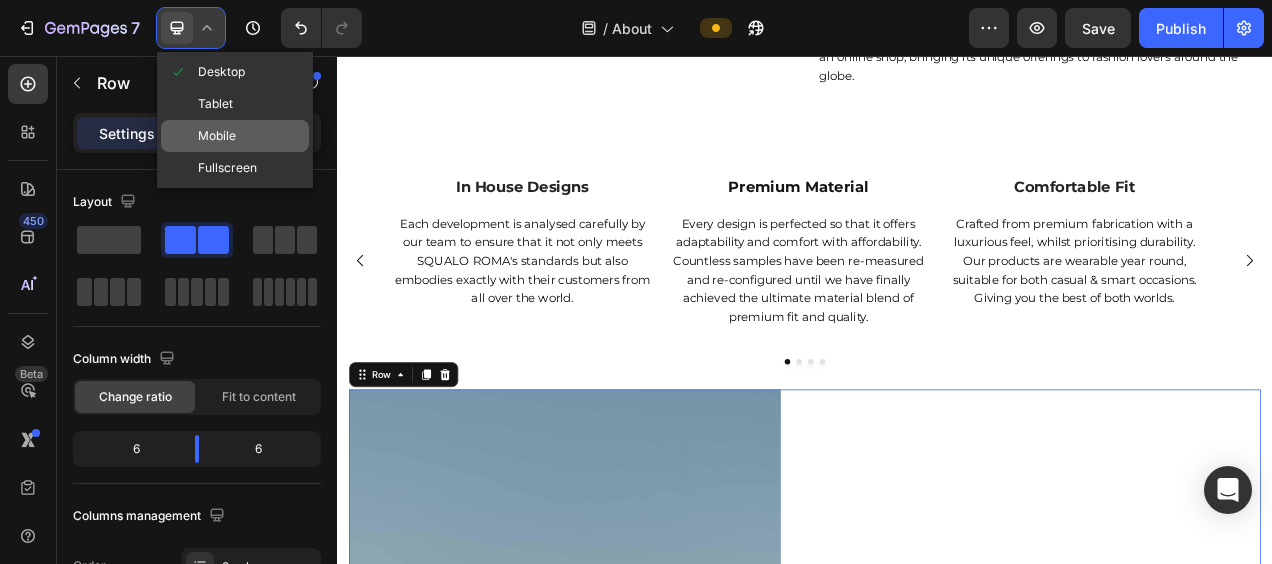 click on "Mobile" 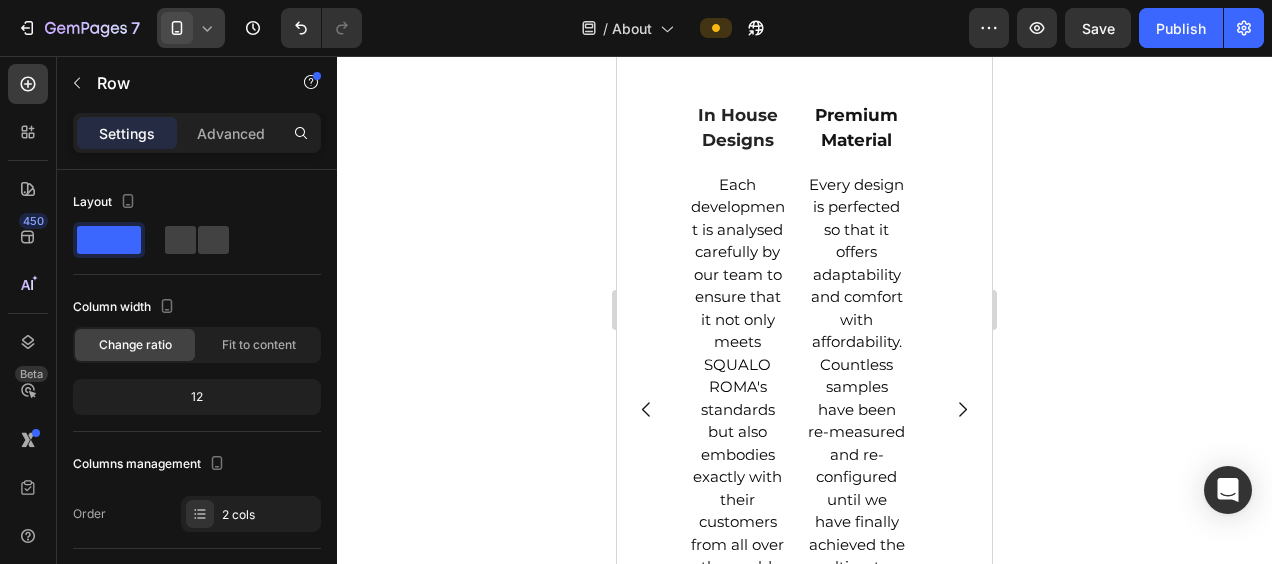 scroll, scrollTop: 990, scrollLeft: 0, axis: vertical 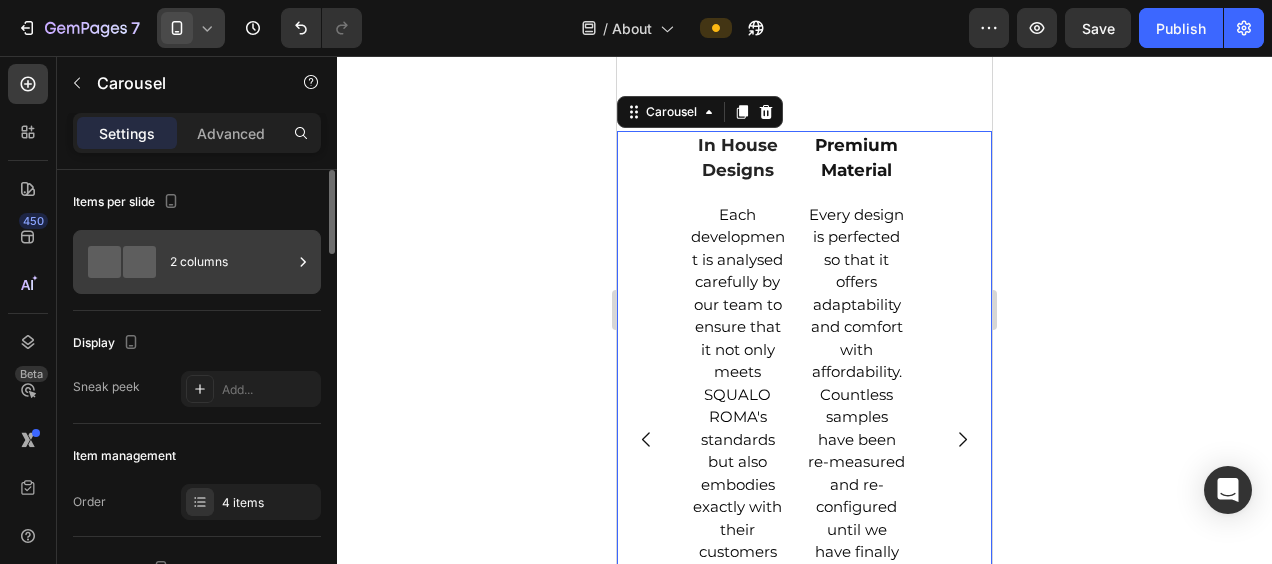 click 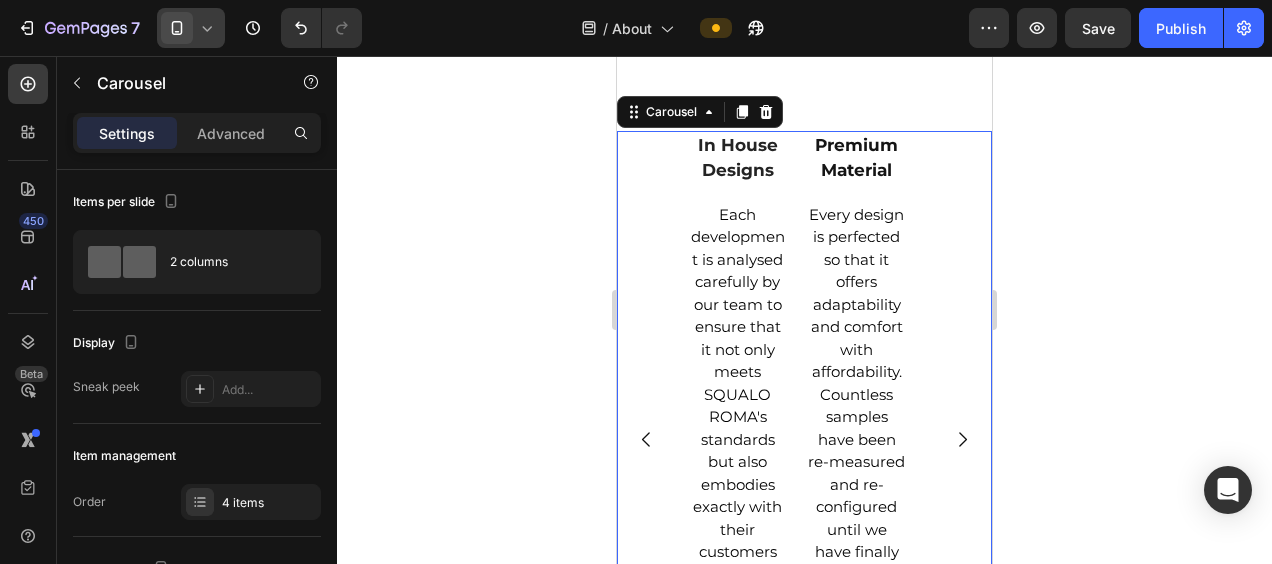 click 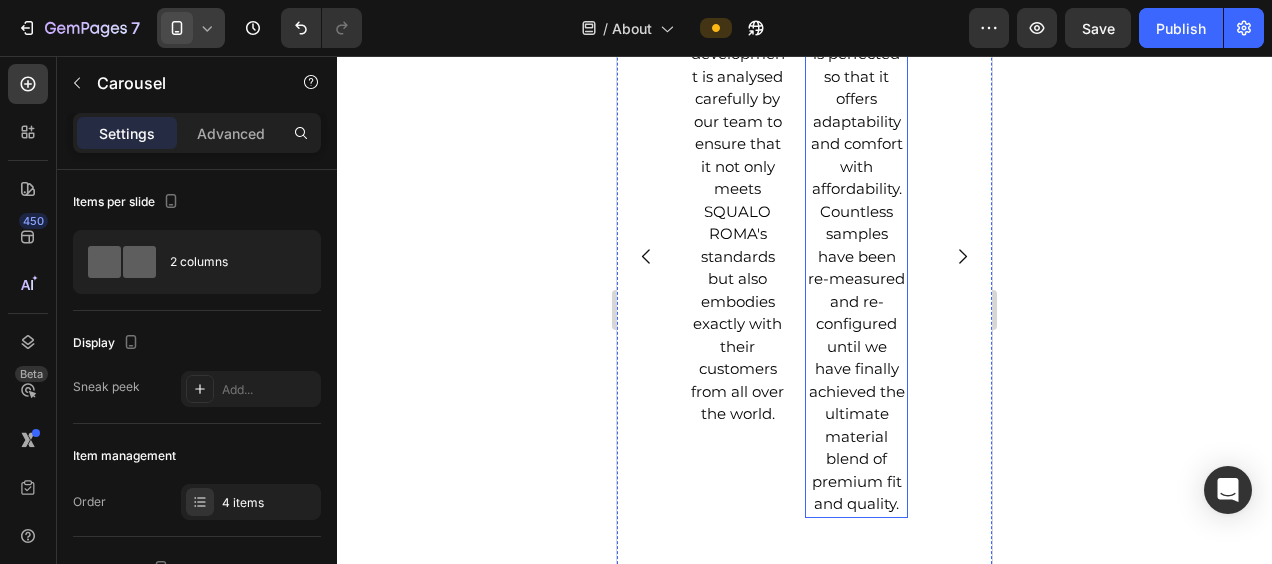 scroll, scrollTop: 1333, scrollLeft: 0, axis: vertical 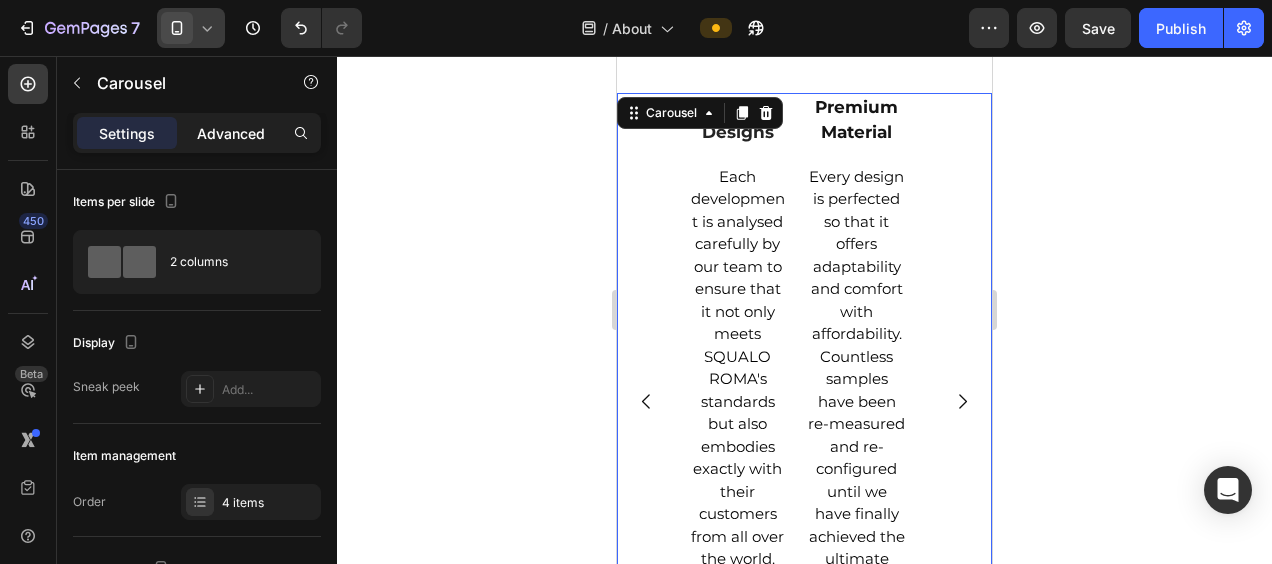 click on "Advanced" at bounding box center (231, 133) 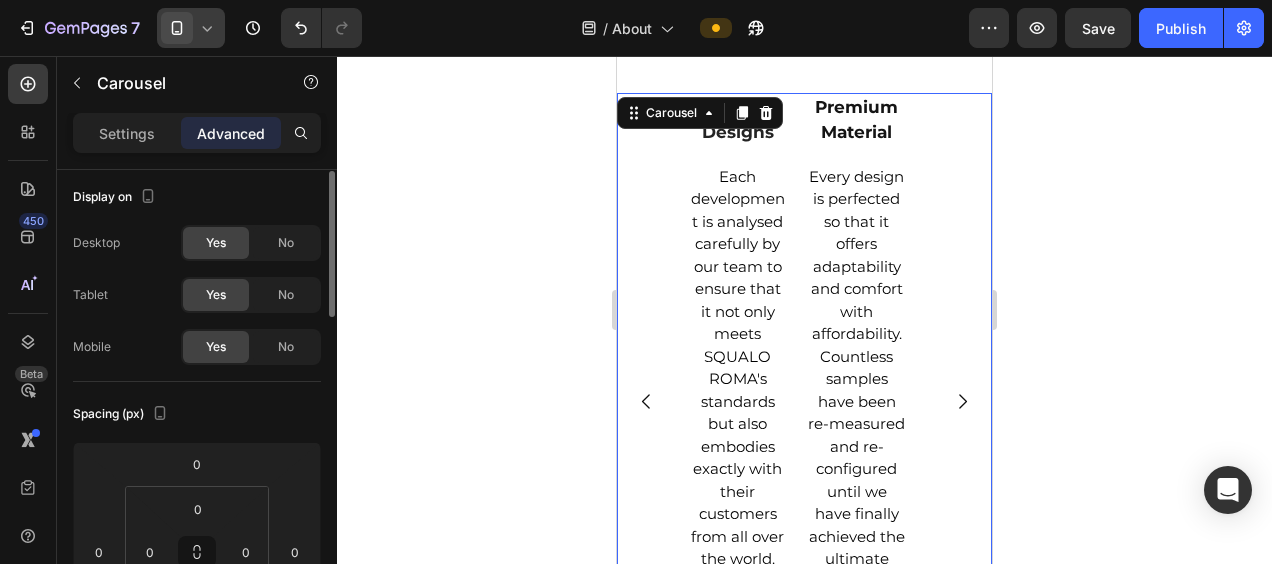 scroll, scrollTop: 0, scrollLeft: 0, axis: both 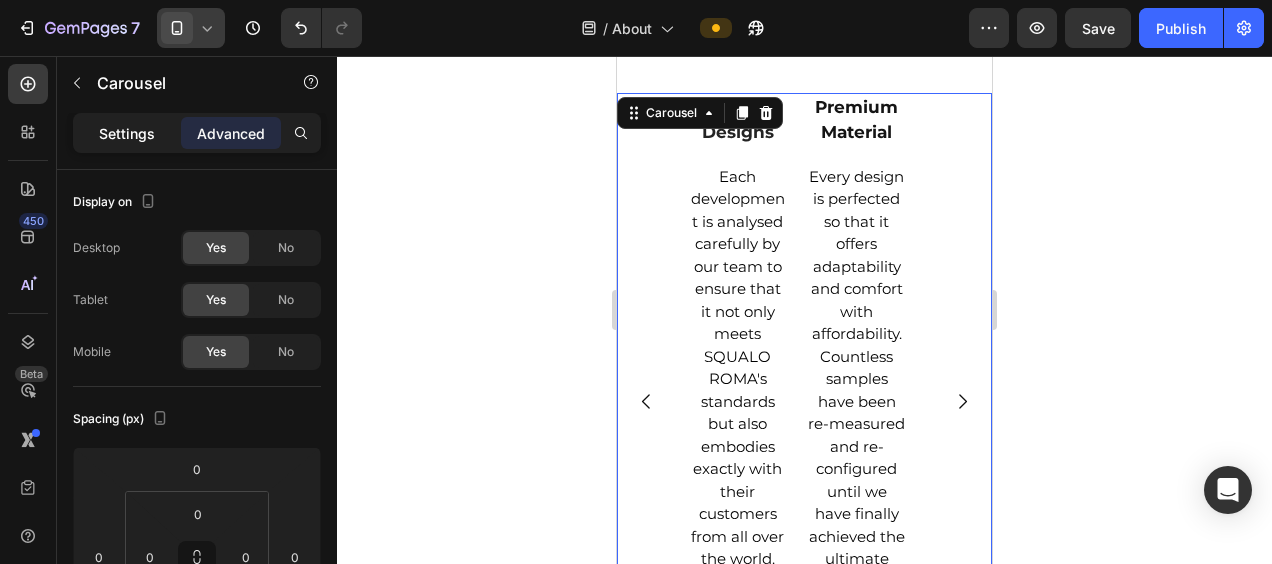 click on "Settings" at bounding box center [127, 133] 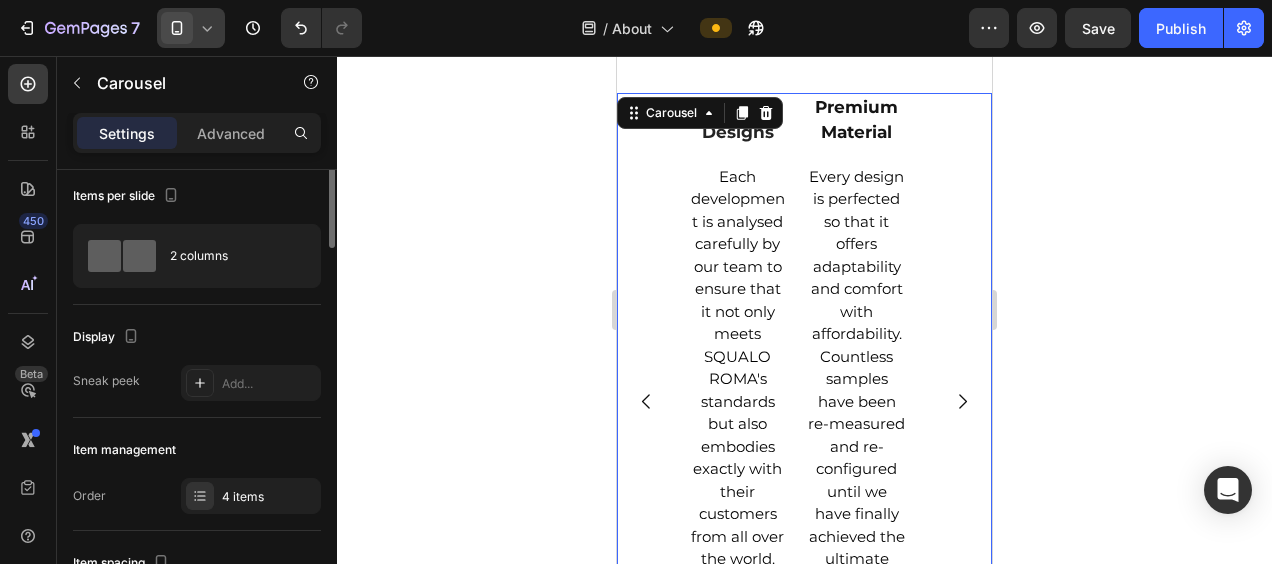 scroll, scrollTop: 0, scrollLeft: 0, axis: both 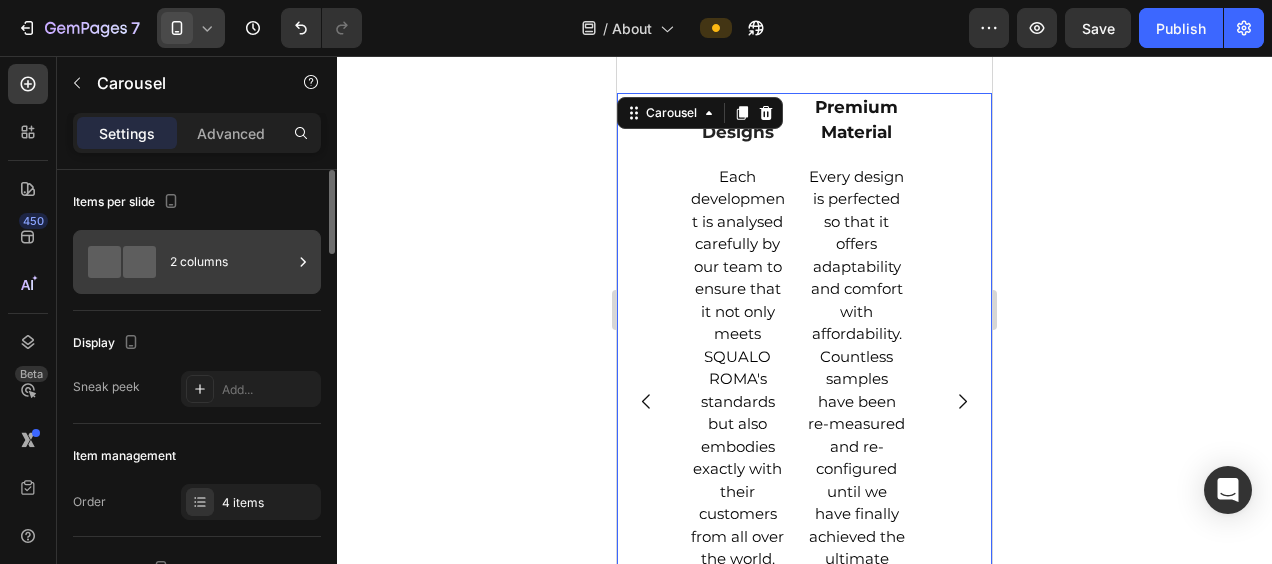 click on "2 columns" at bounding box center (231, 262) 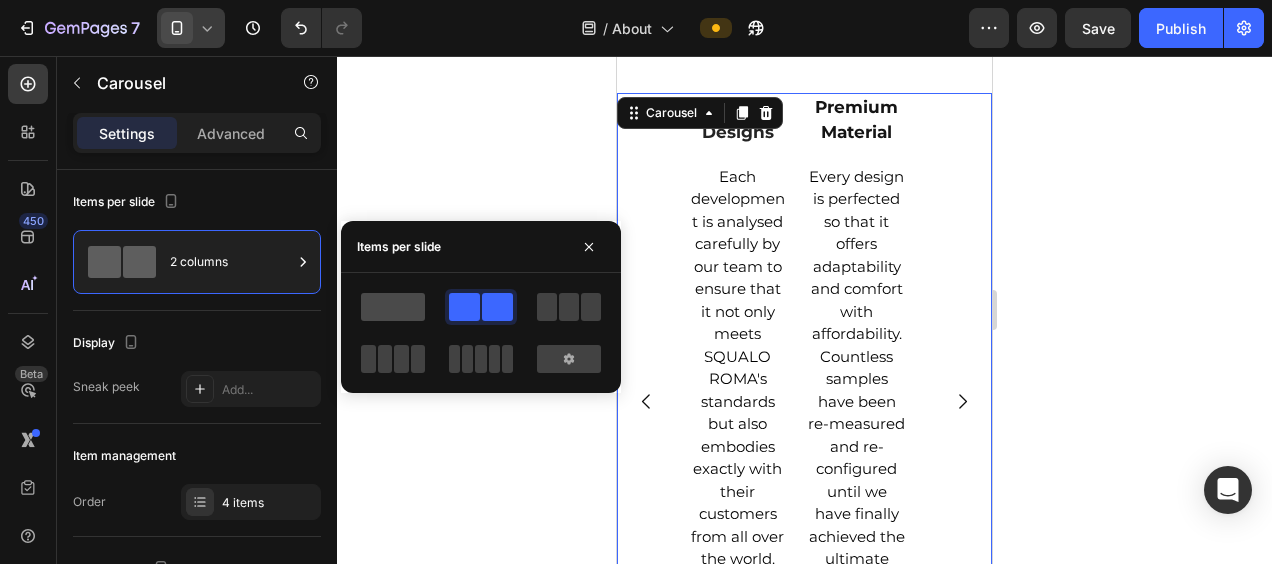 click 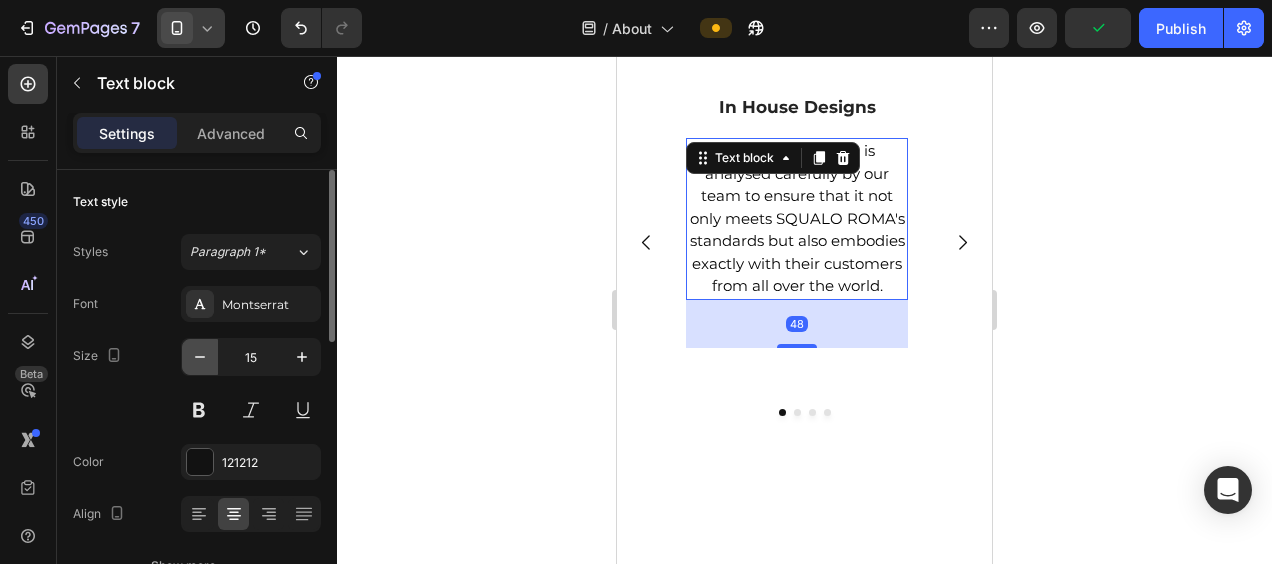 click 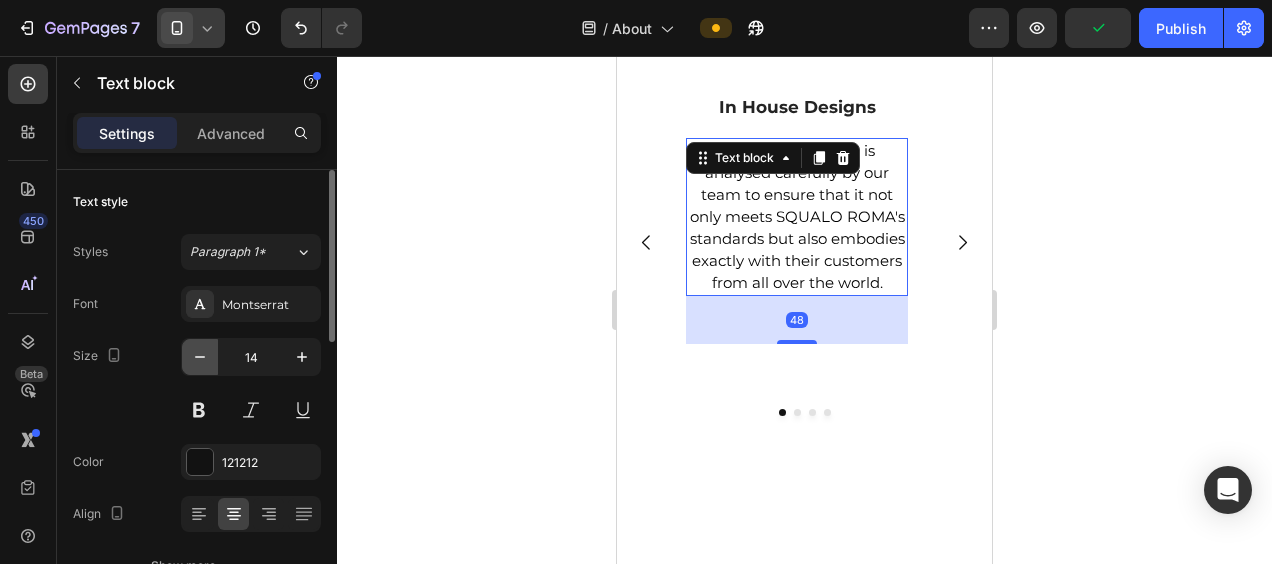 click 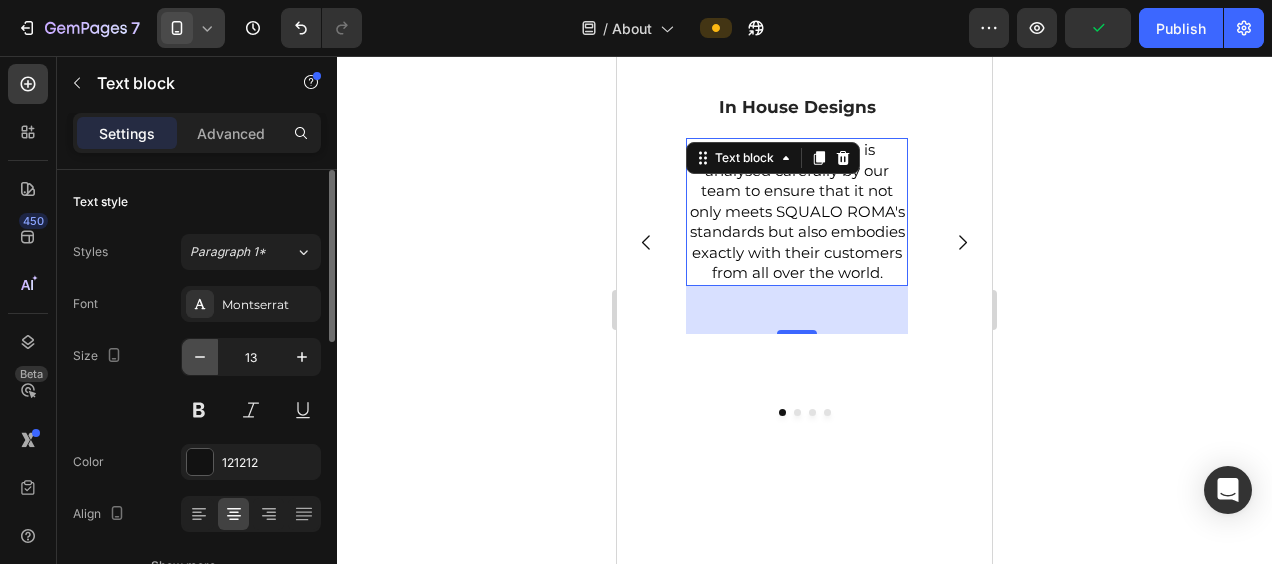 click 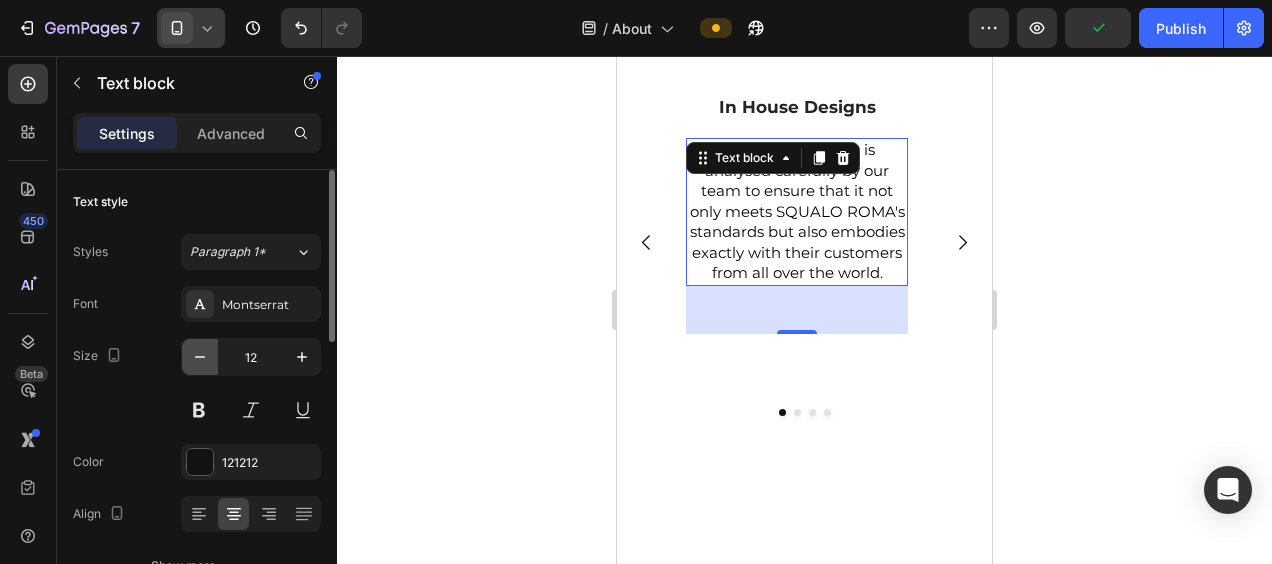 click 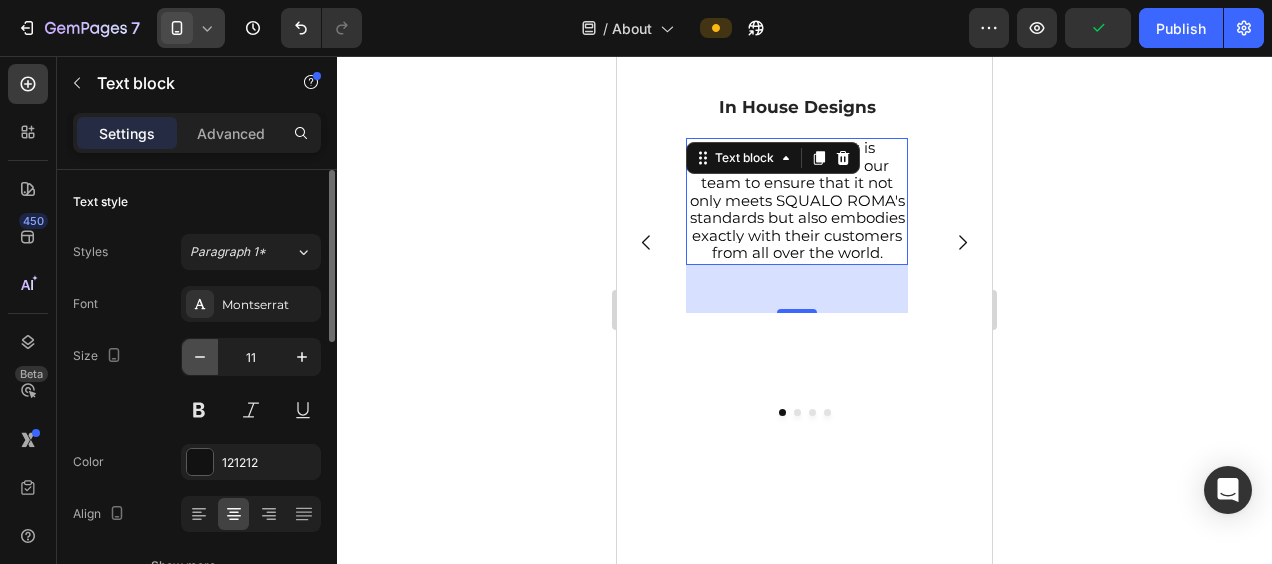 click 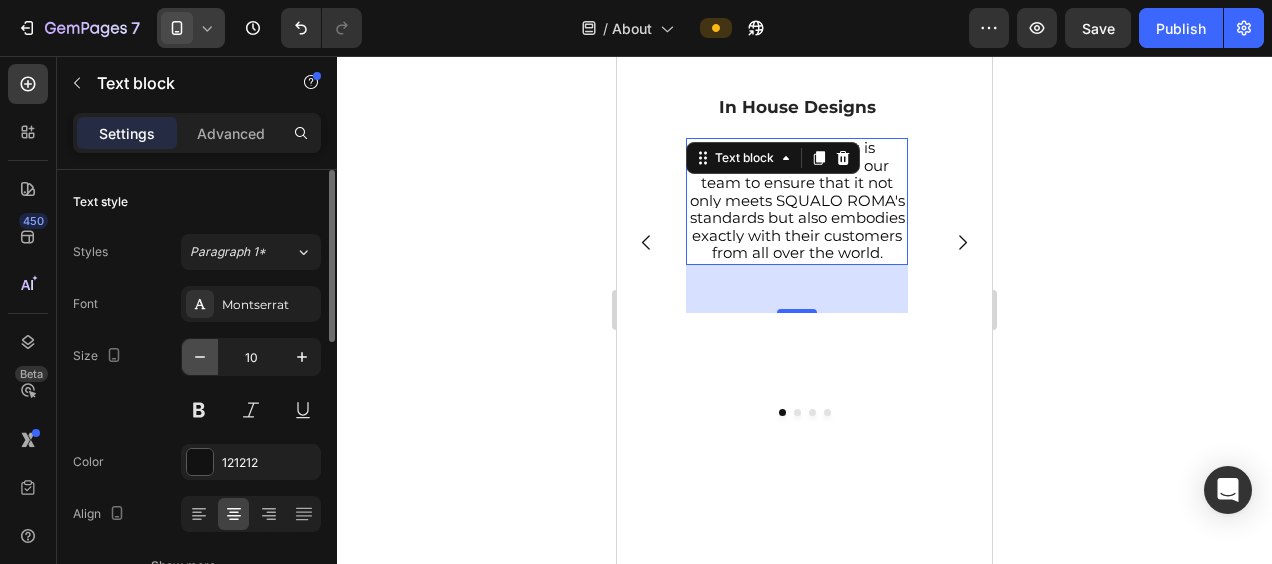 click 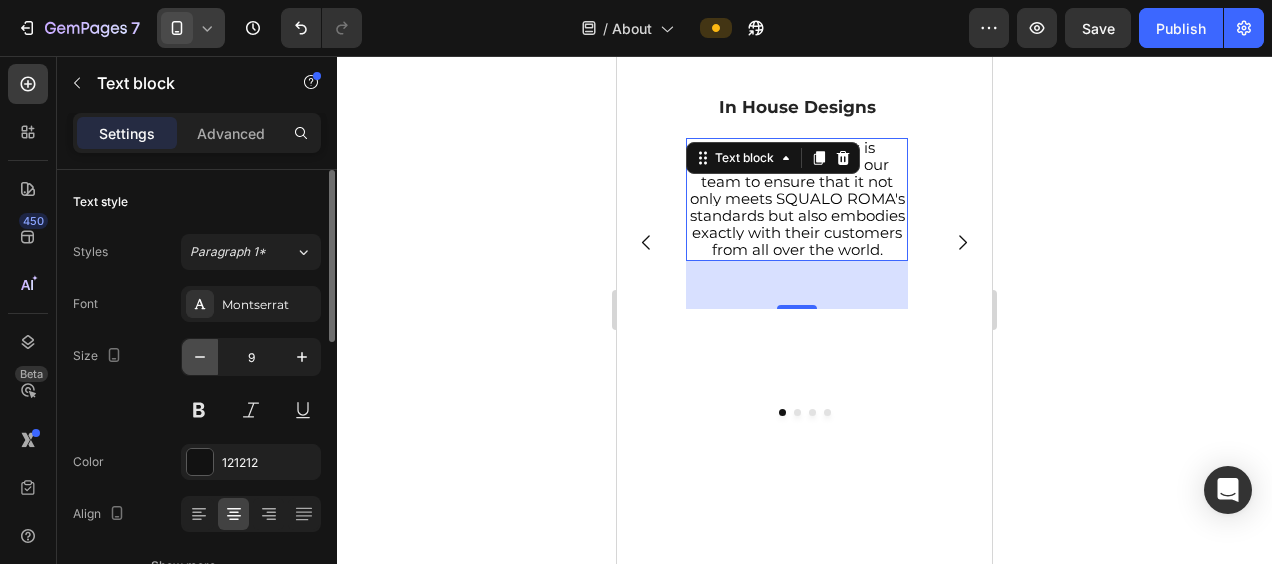 click 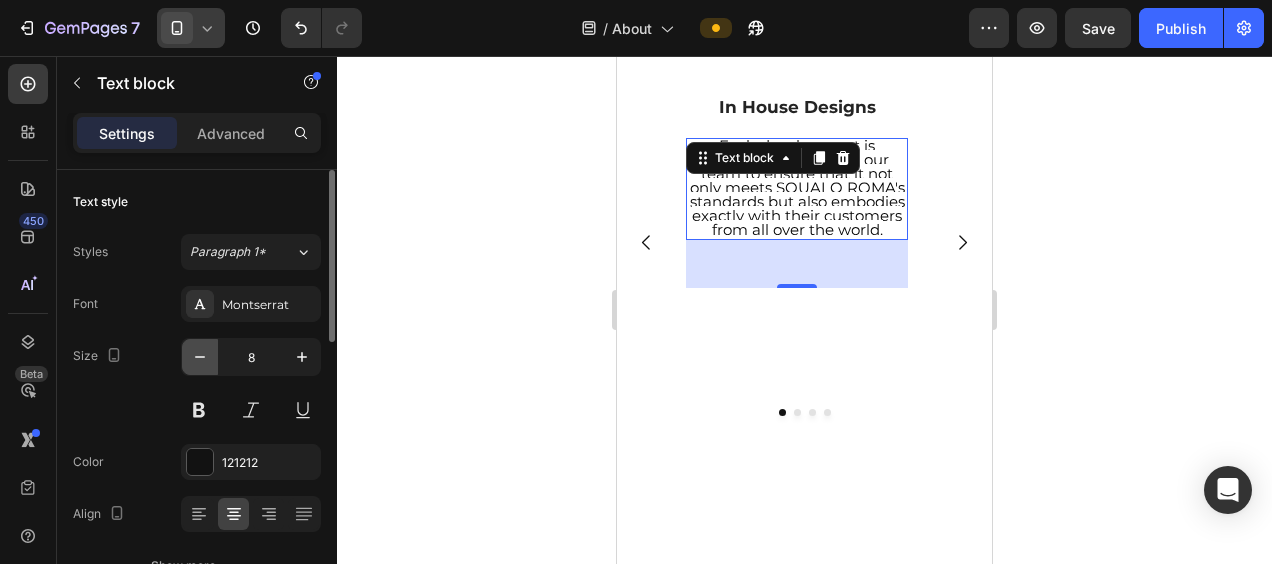 click 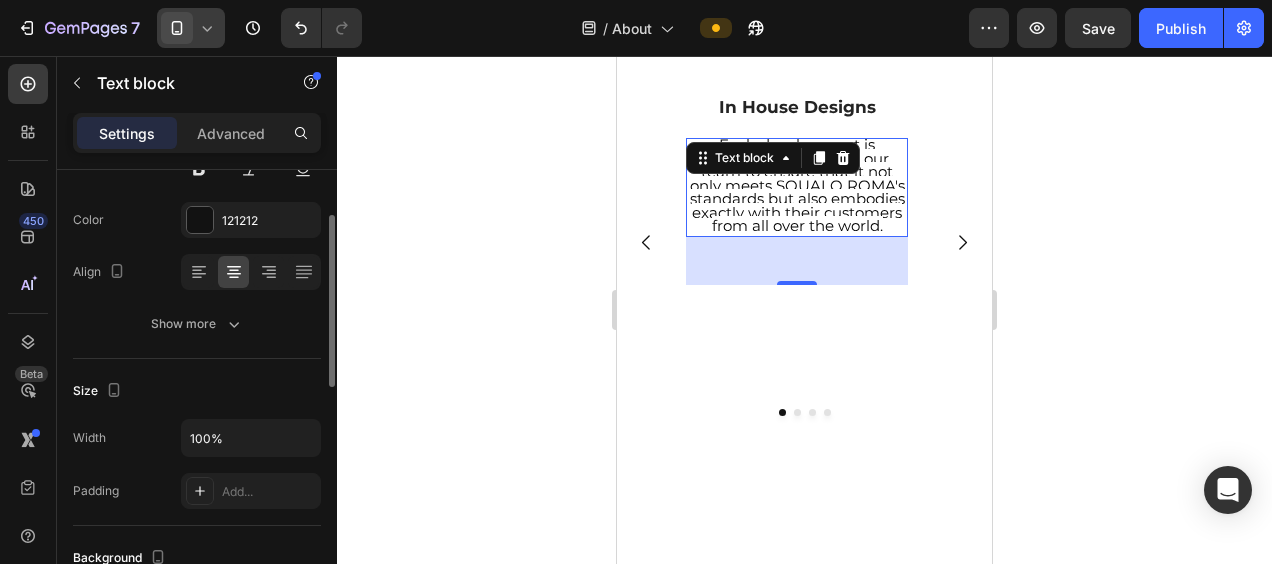 scroll, scrollTop: 208, scrollLeft: 0, axis: vertical 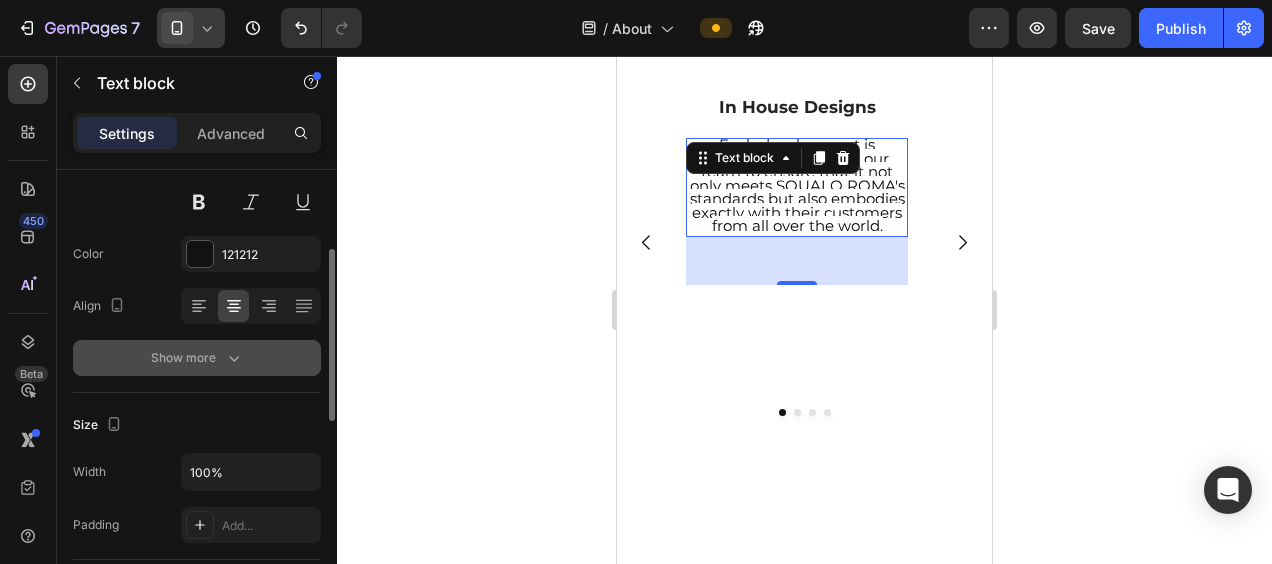 click on "Show more" at bounding box center (197, 358) 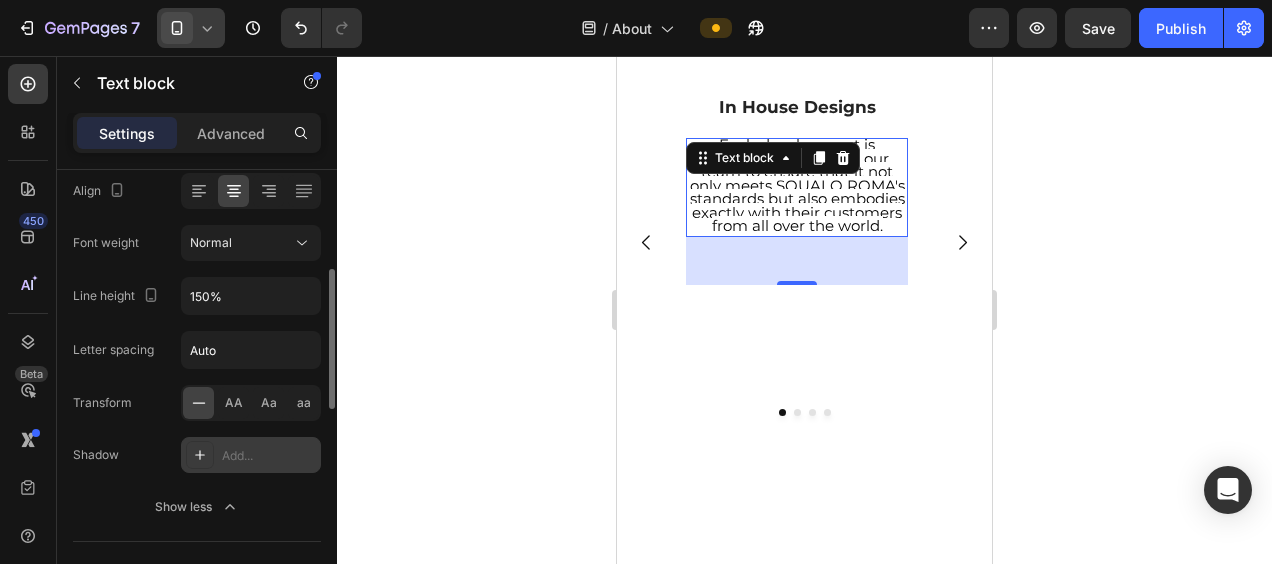 scroll, scrollTop: 322, scrollLeft: 0, axis: vertical 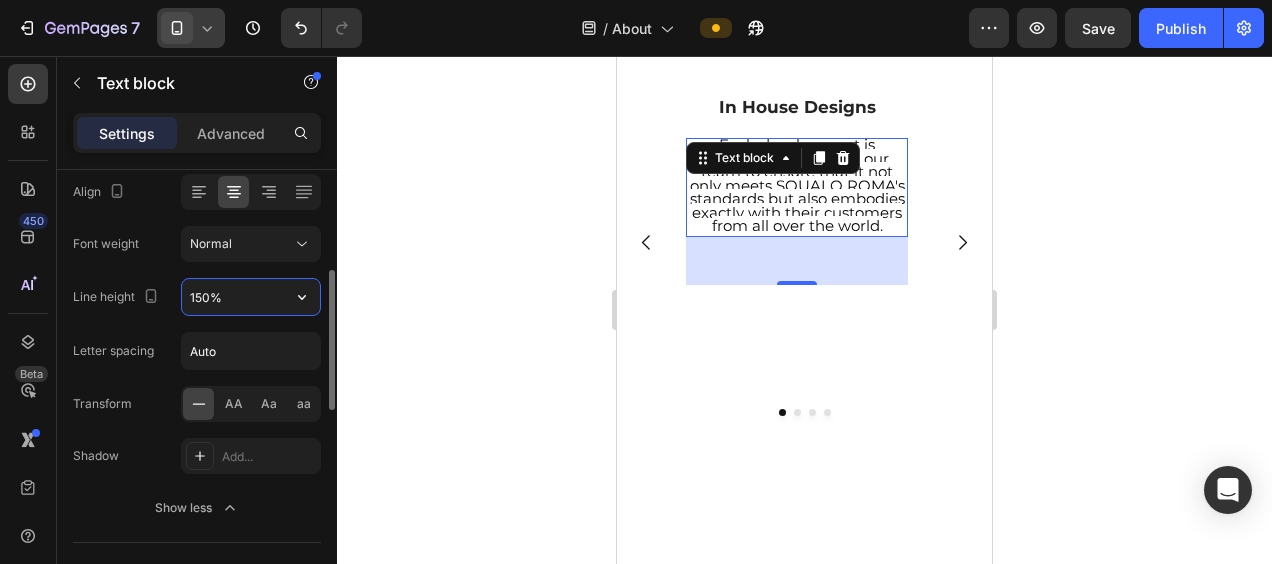 click on "150%" at bounding box center [251, 297] 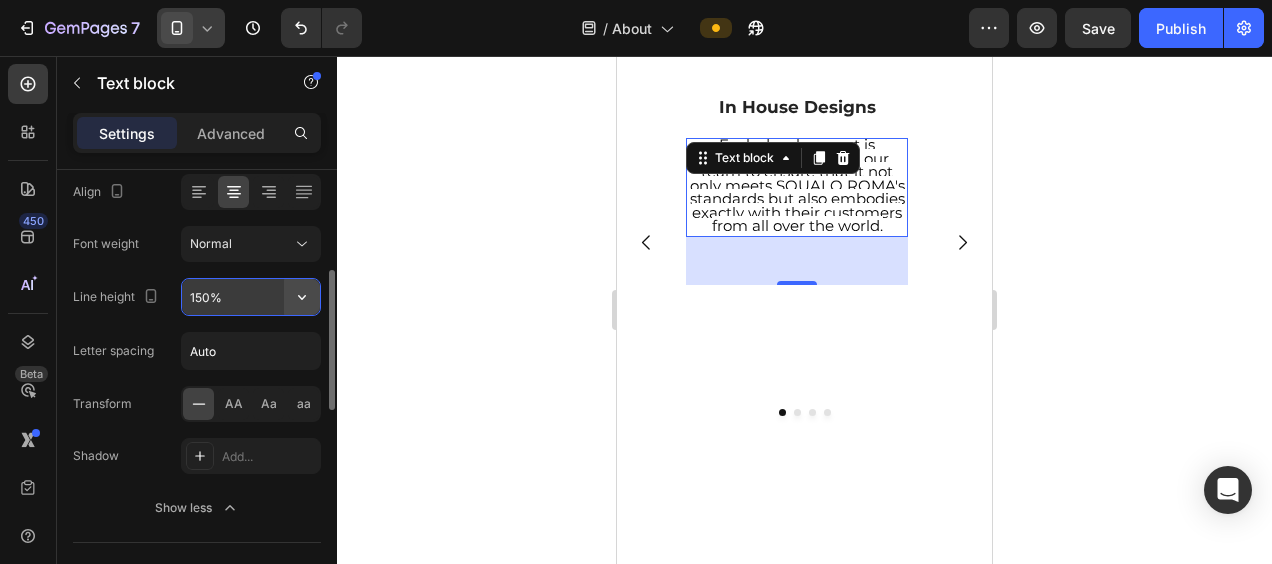 click 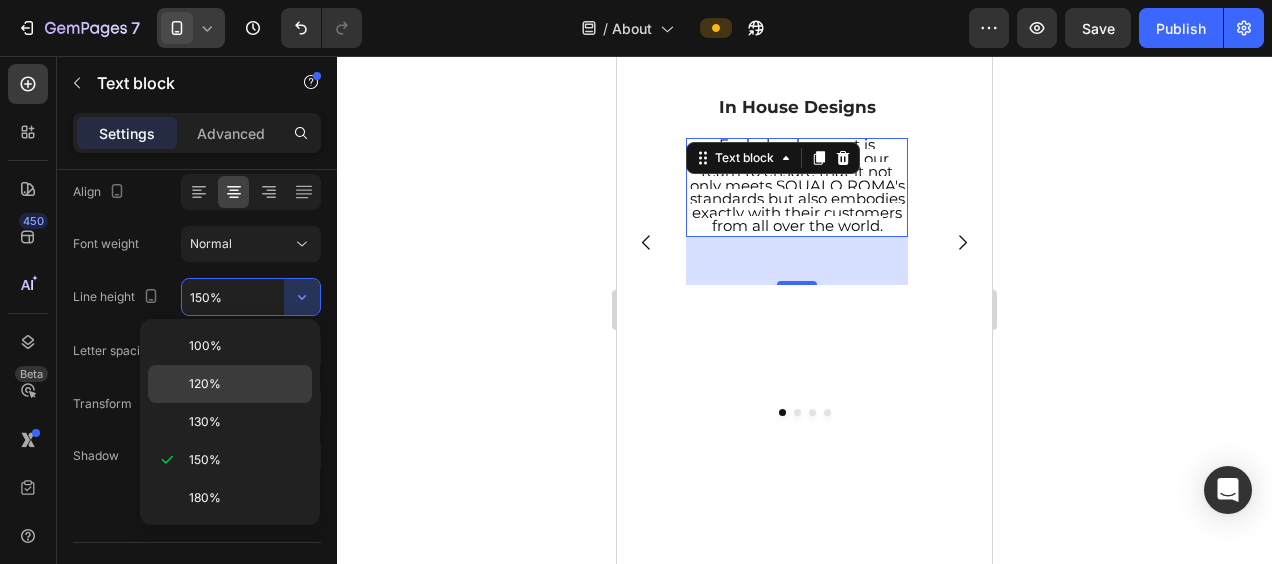 click on "120%" at bounding box center (246, 384) 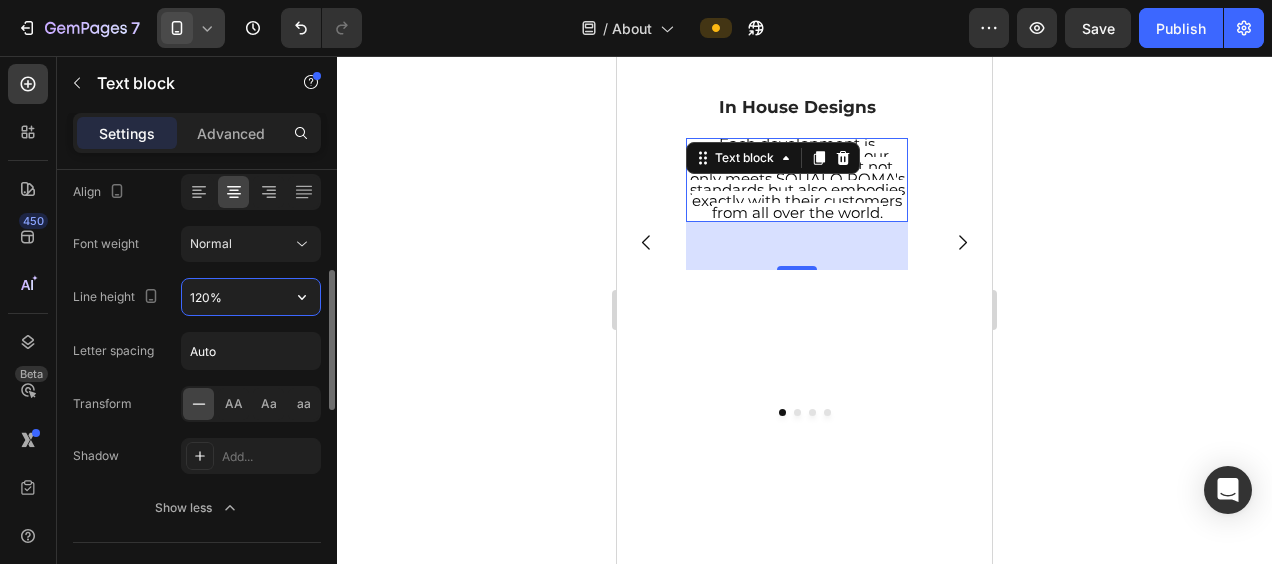 click on "120%" at bounding box center (251, 297) 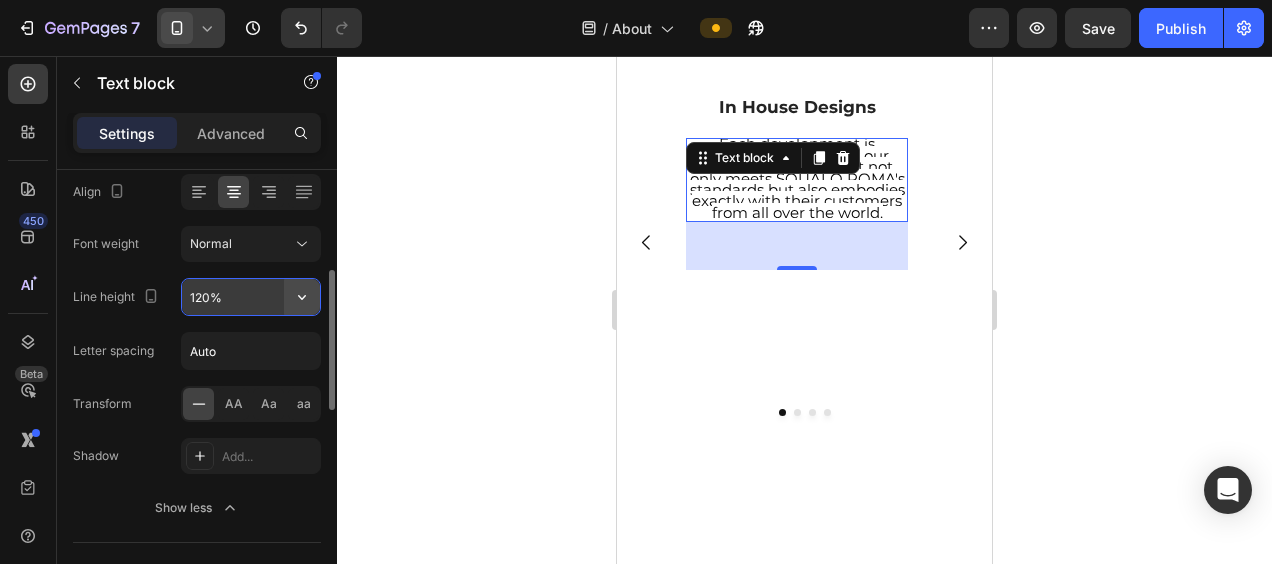 click 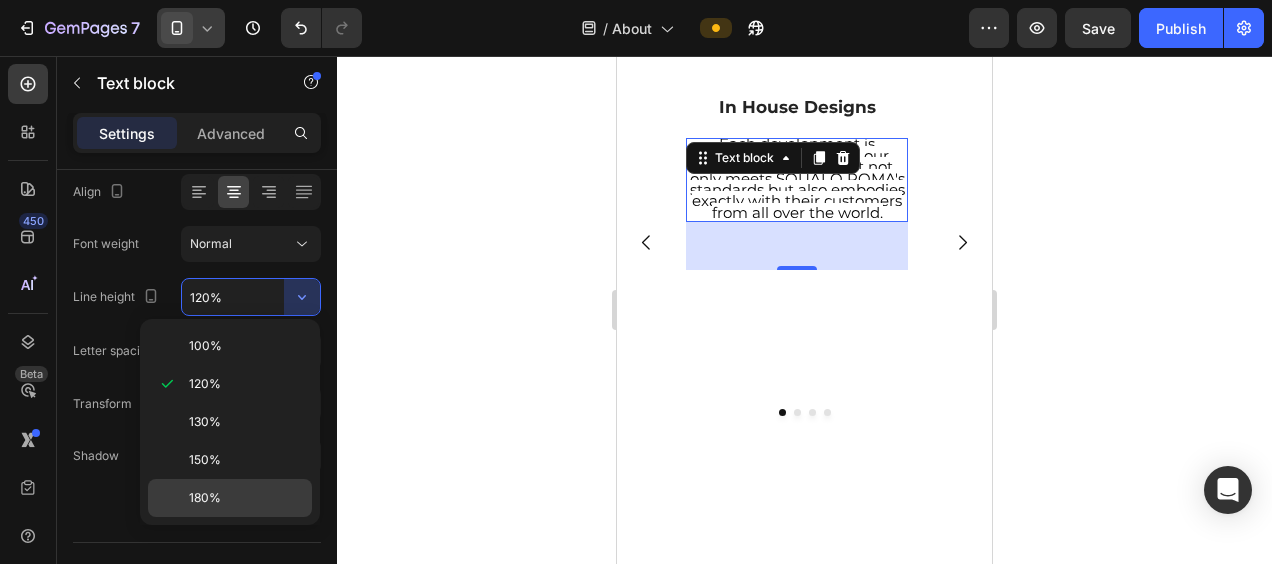click on "180%" at bounding box center (205, 498) 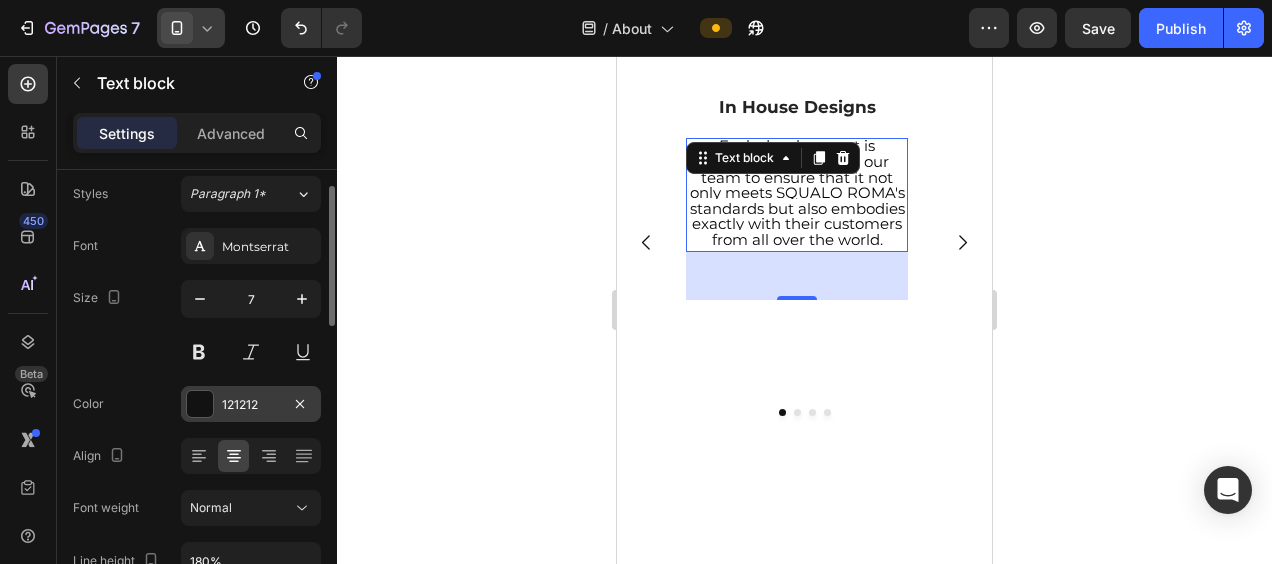 scroll, scrollTop: 57, scrollLeft: 0, axis: vertical 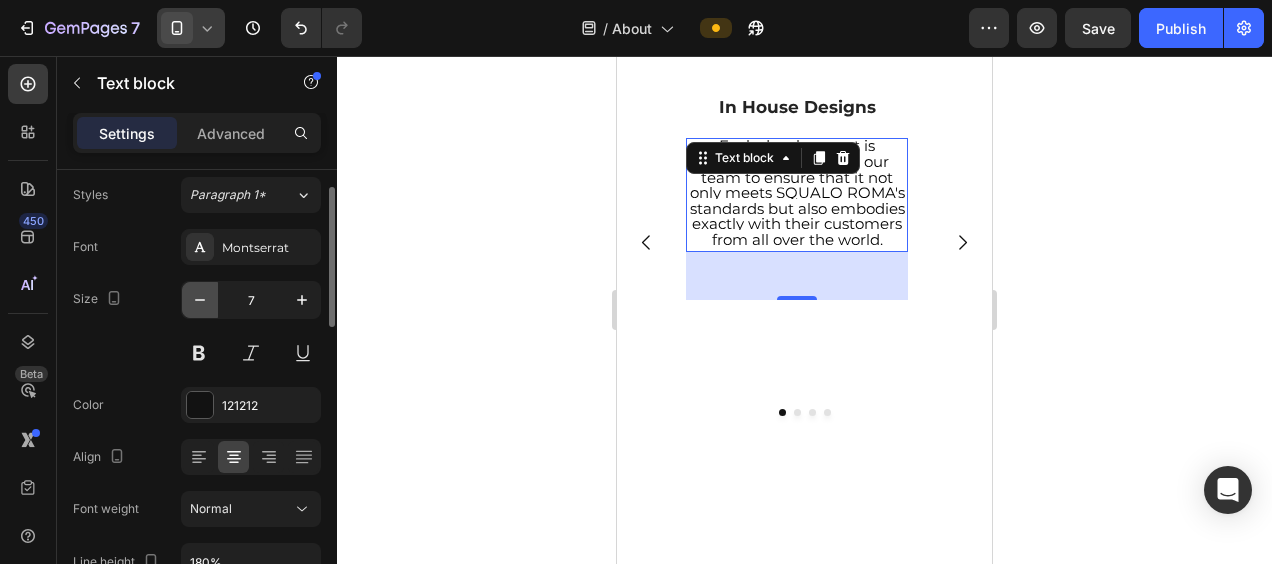 click 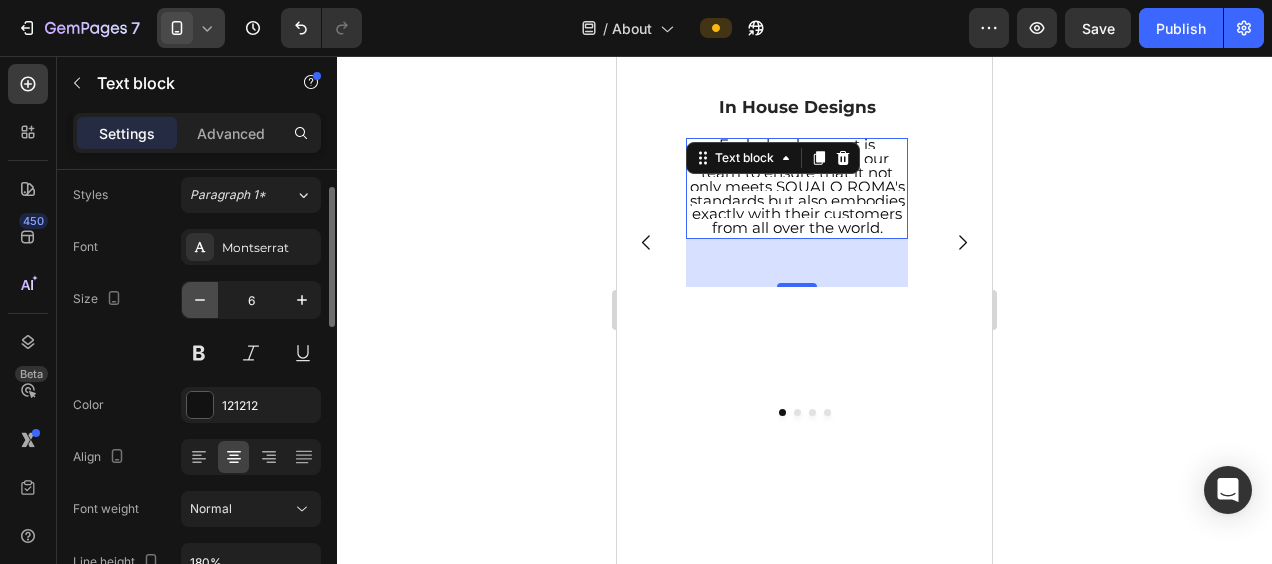 click 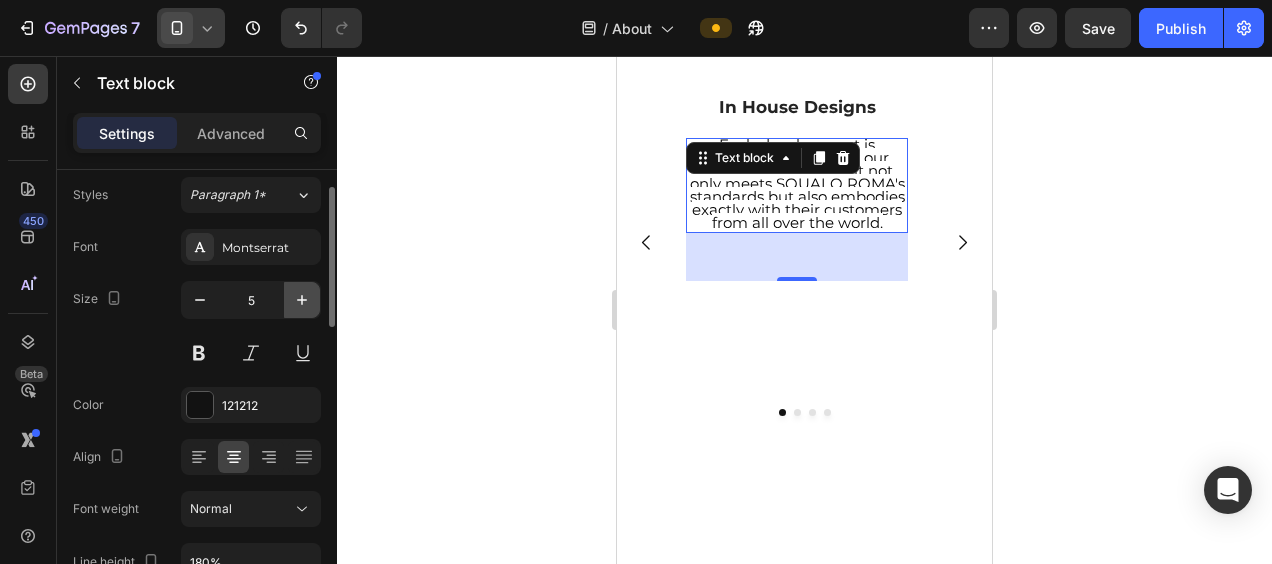 click at bounding box center [302, 300] 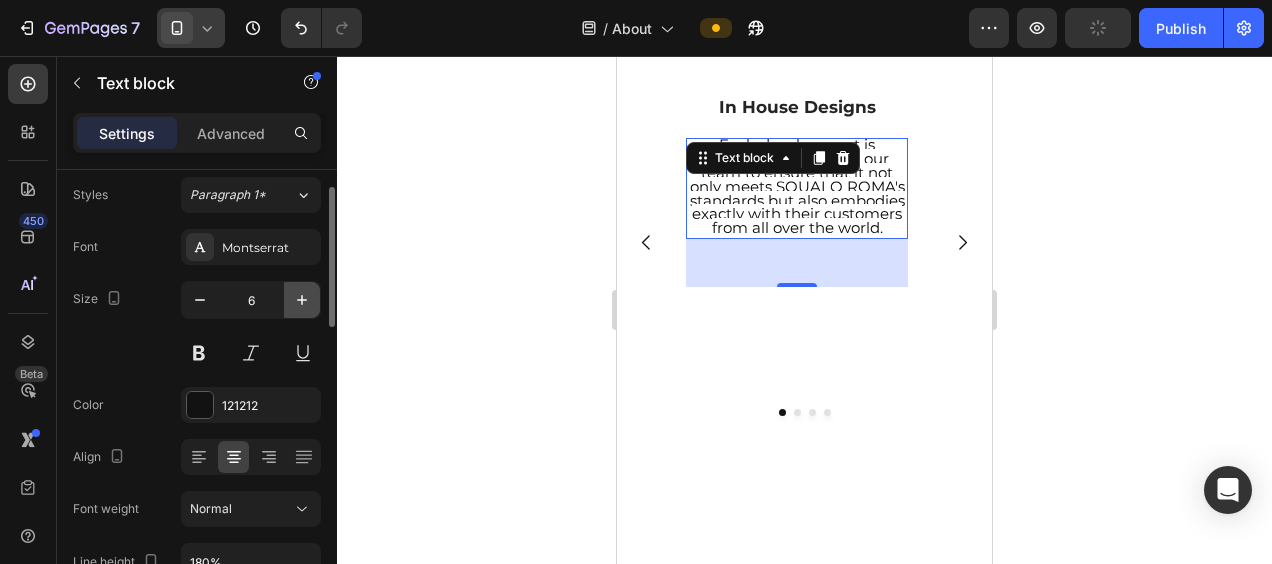 click at bounding box center [302, 300] 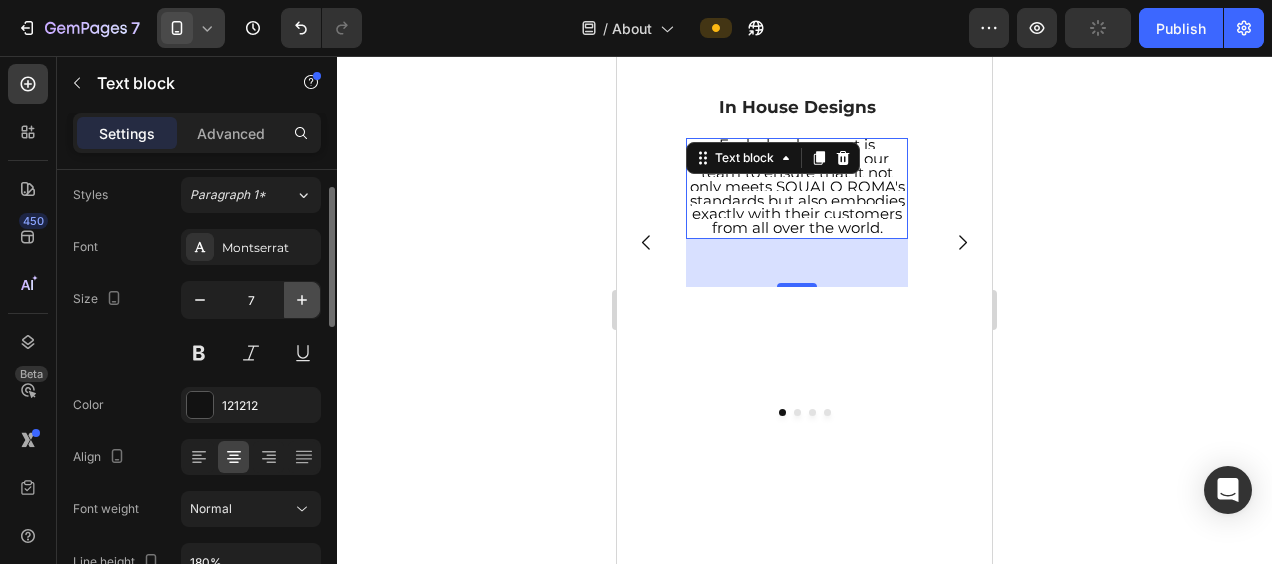 click at bounding box center [302, 300] 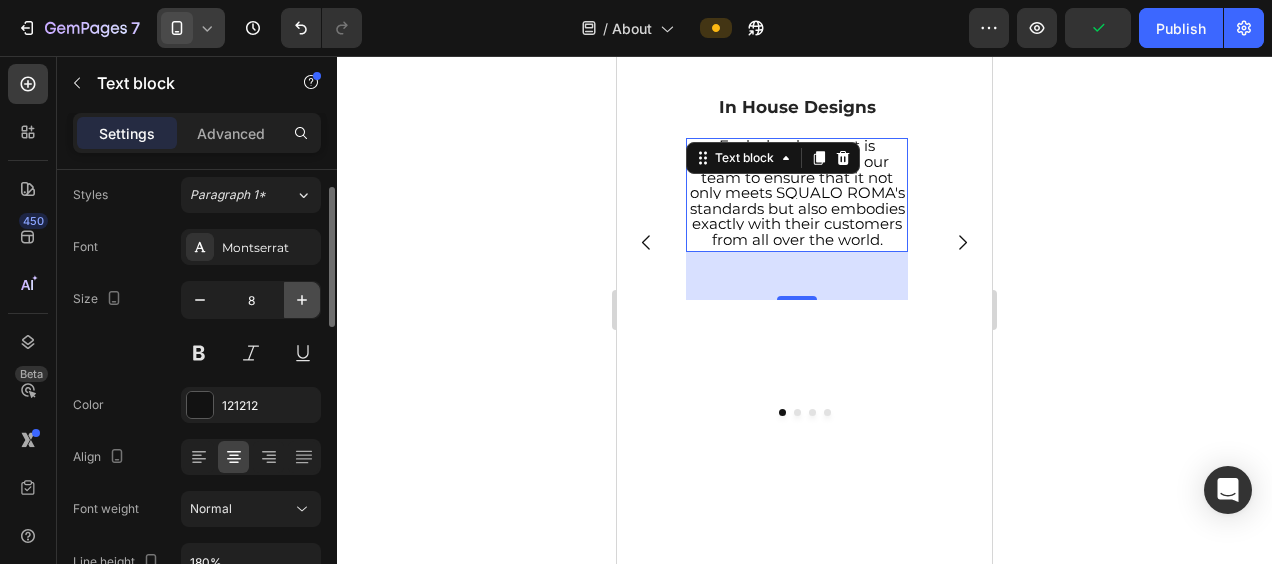 click at bounding box center [302, 300] 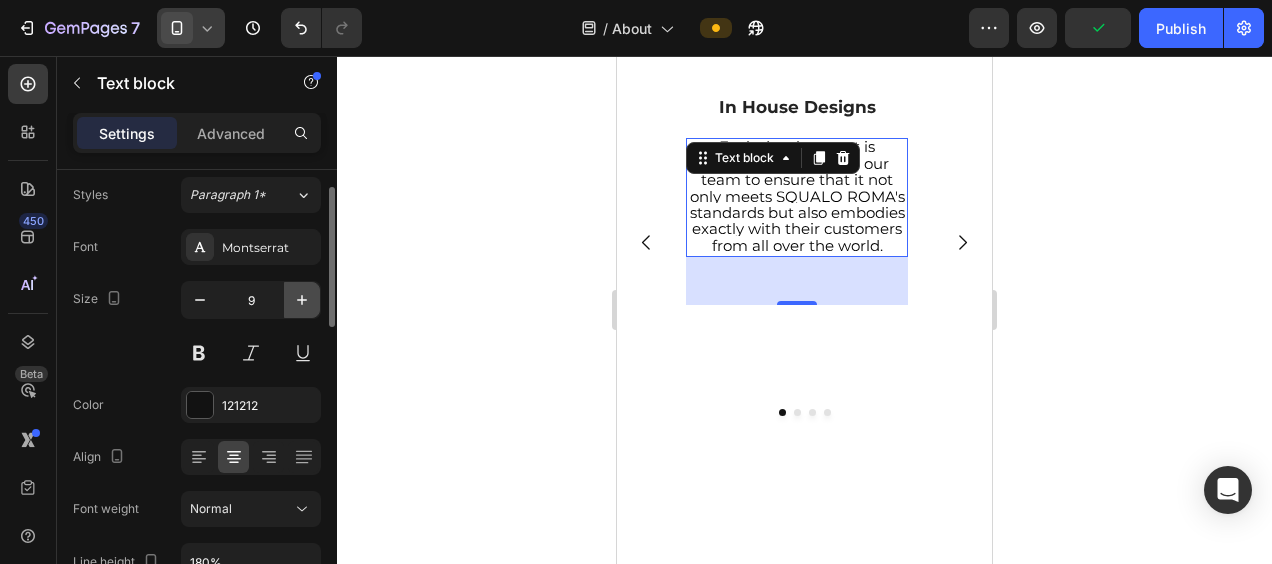 click at bounding box center [302, 300] 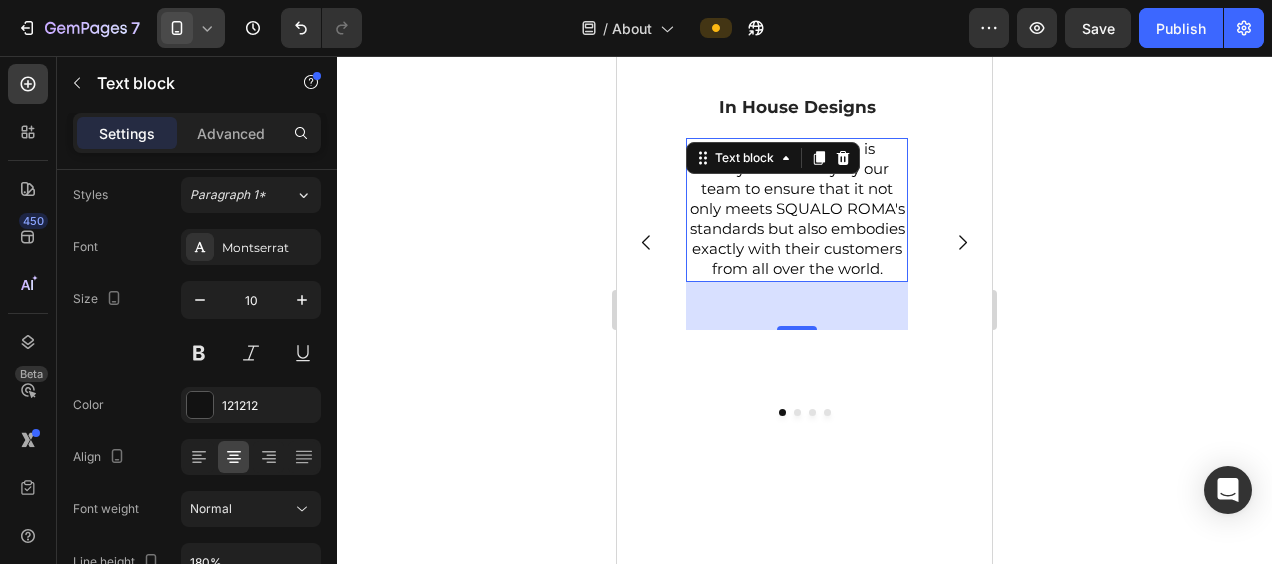 click 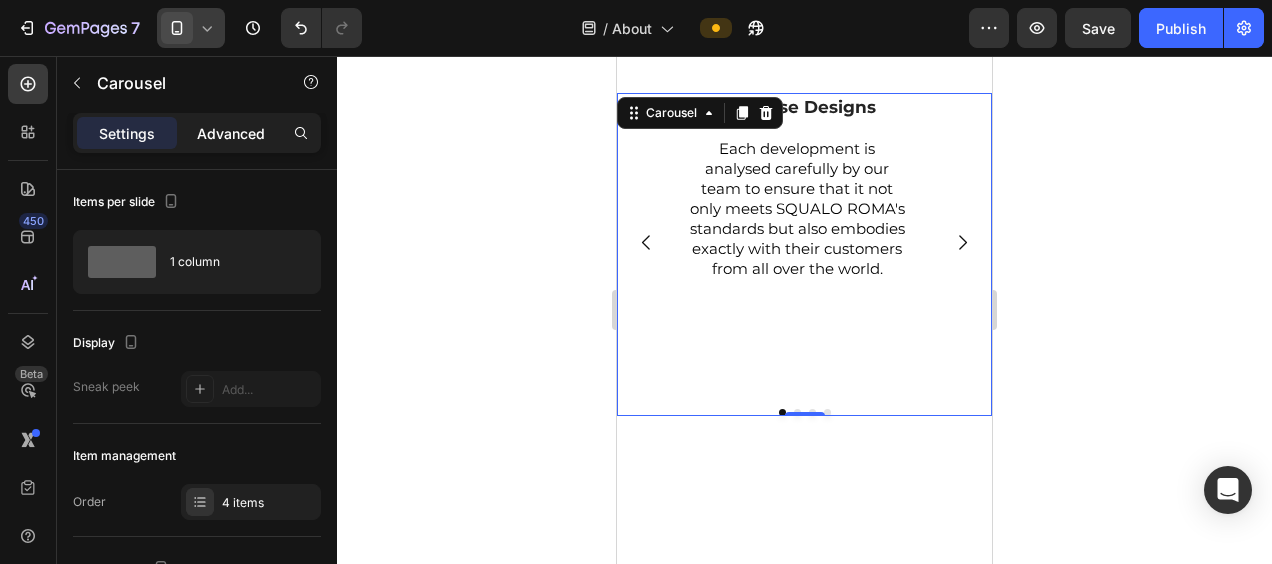 click on "Advanced" at bounding box center (231, 133) 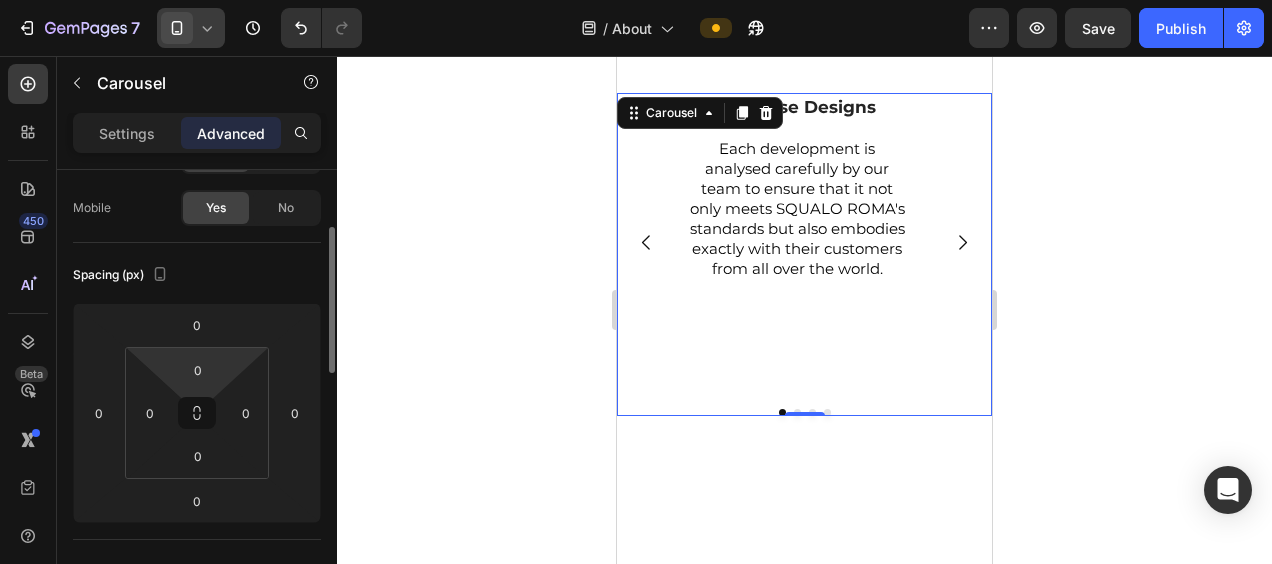 scroll, scrollTop: 163, scrollLeft: 0, axis: vertical 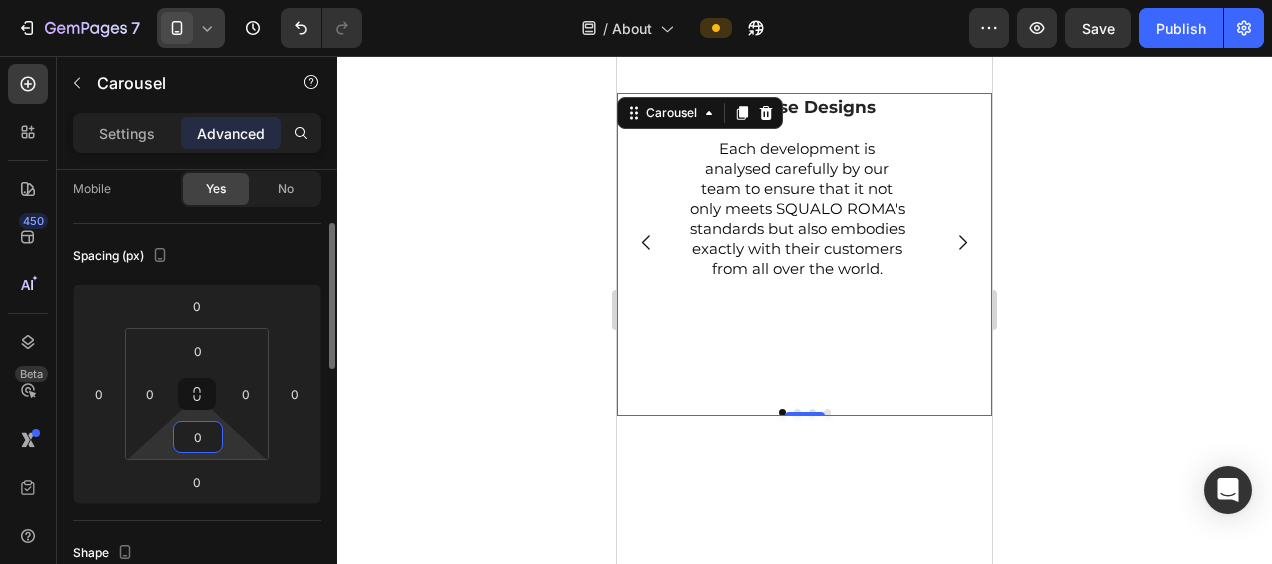 click on "0" at bounding box center (198, 437) 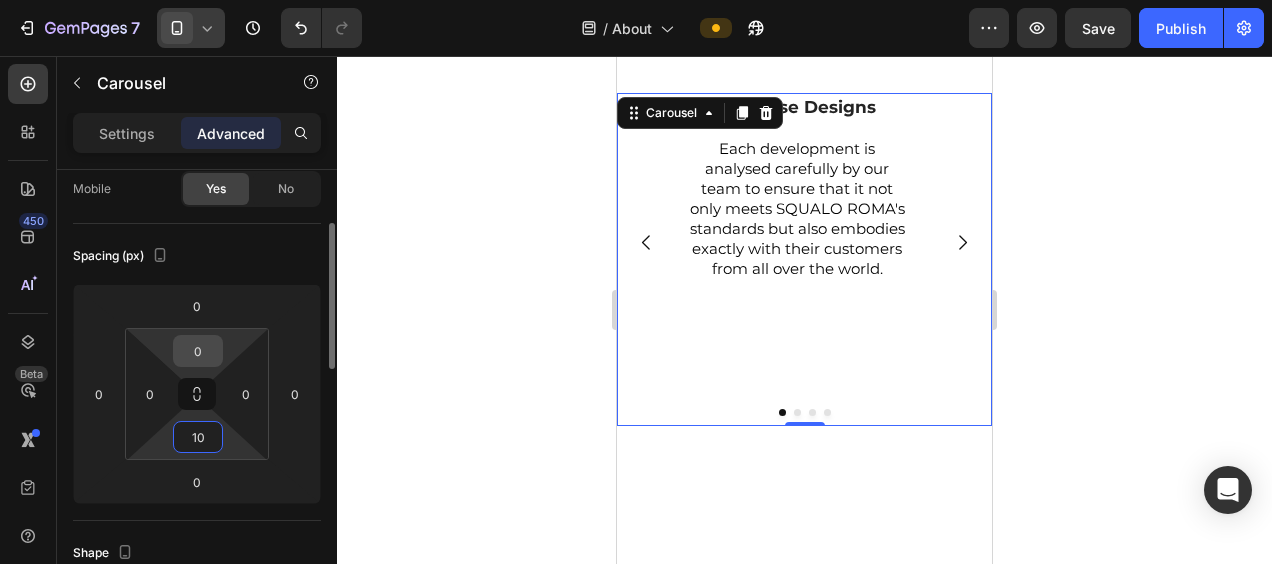 type on "10" 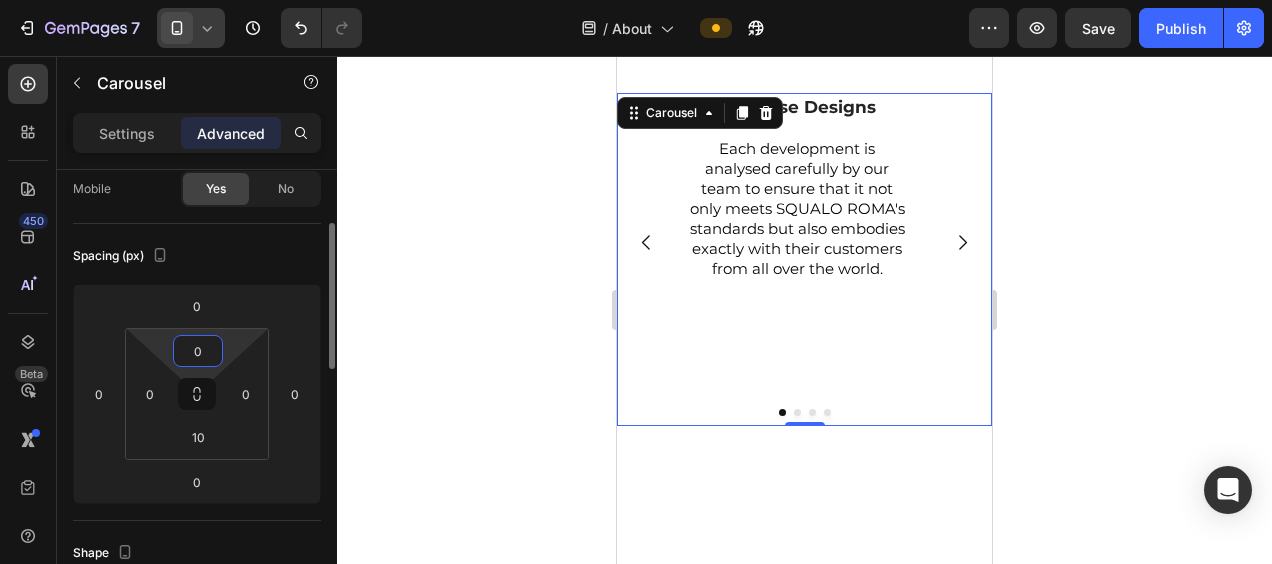 click on "0" at bounding box center [198, 351] 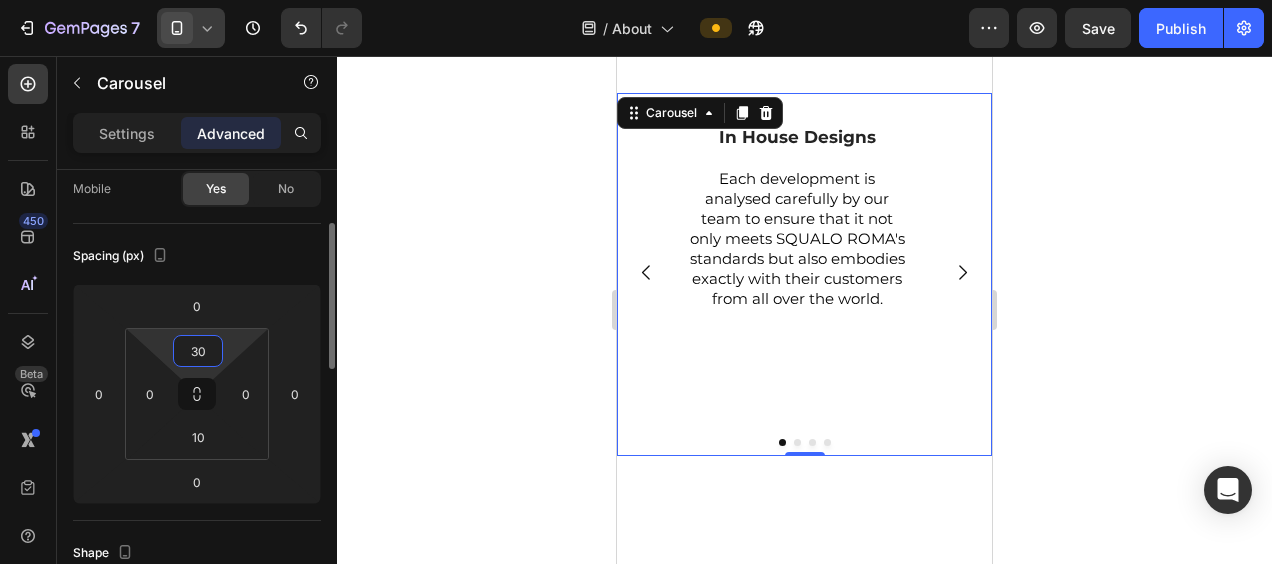 type on "3" 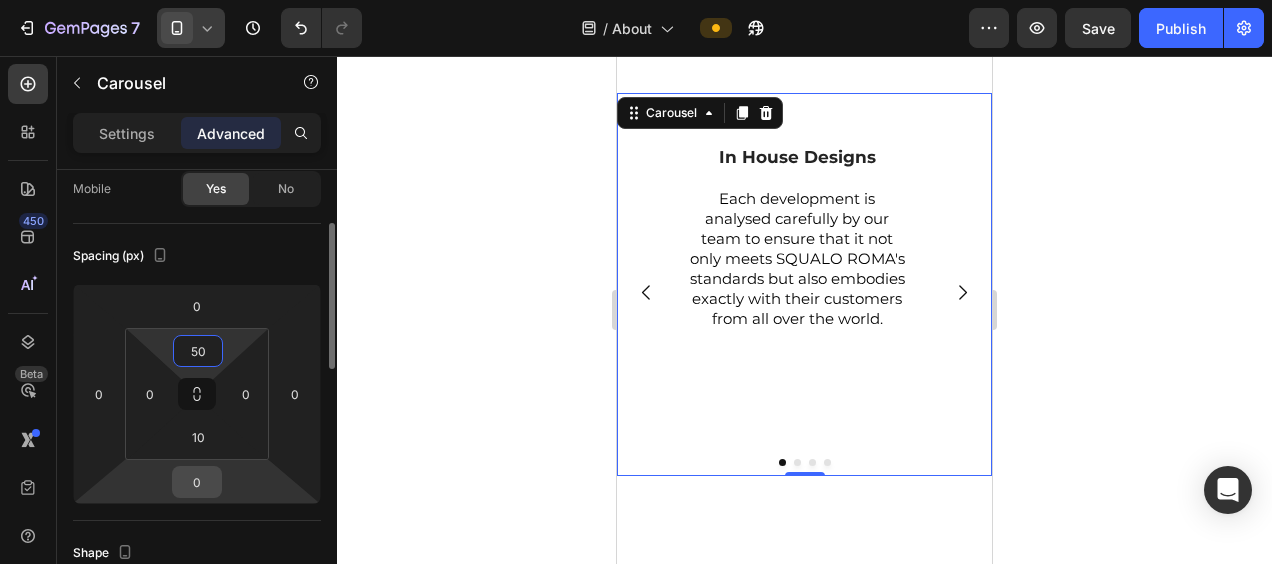 type on "50" 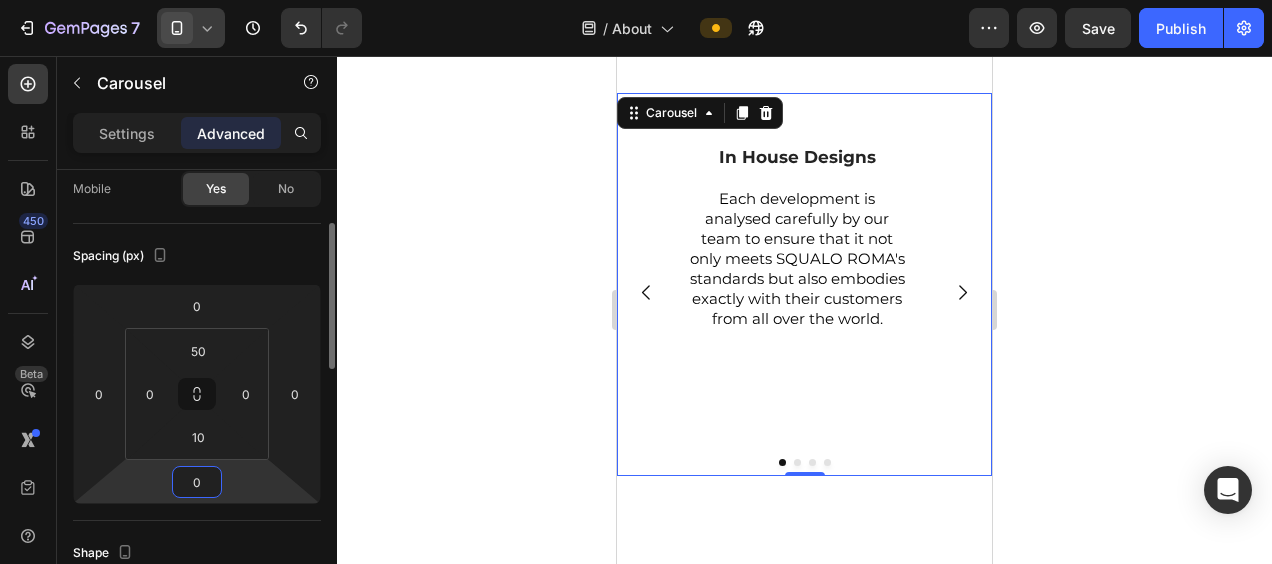 click on "0" at bounding box center (197, 482) 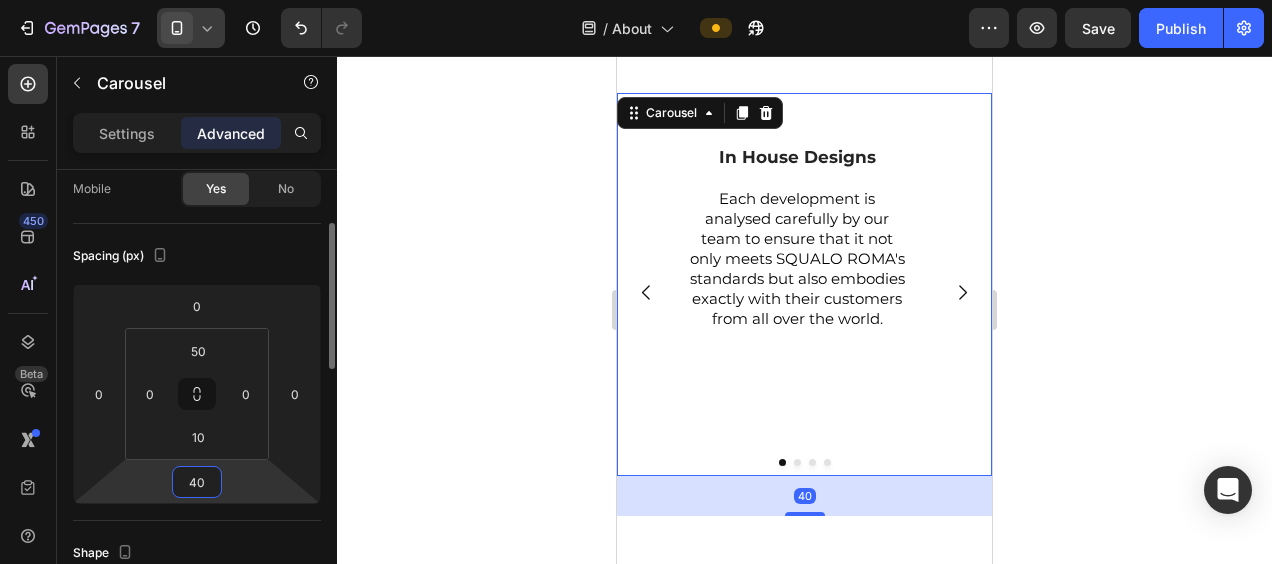 type on "4" 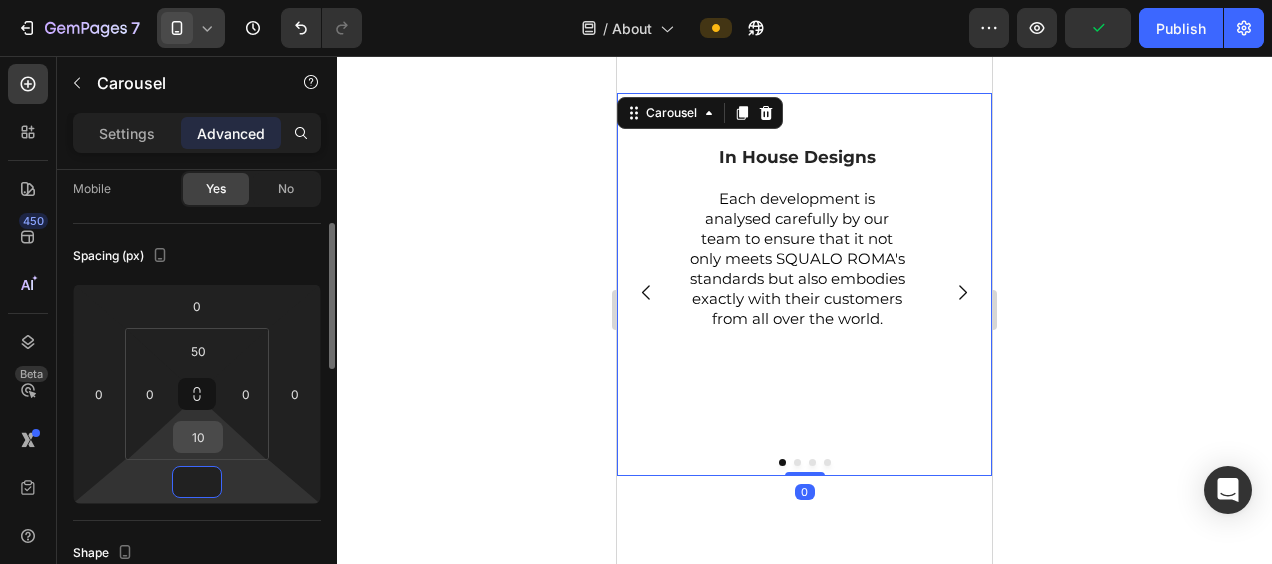click on "10" at bounding box center (198, 437) 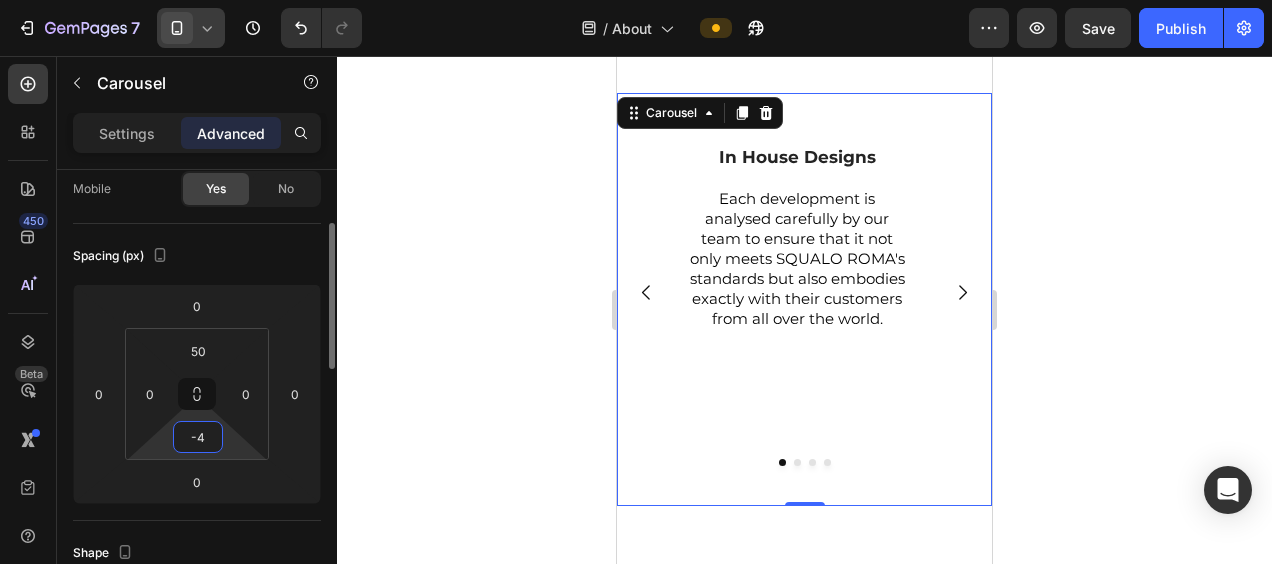 type on "-" 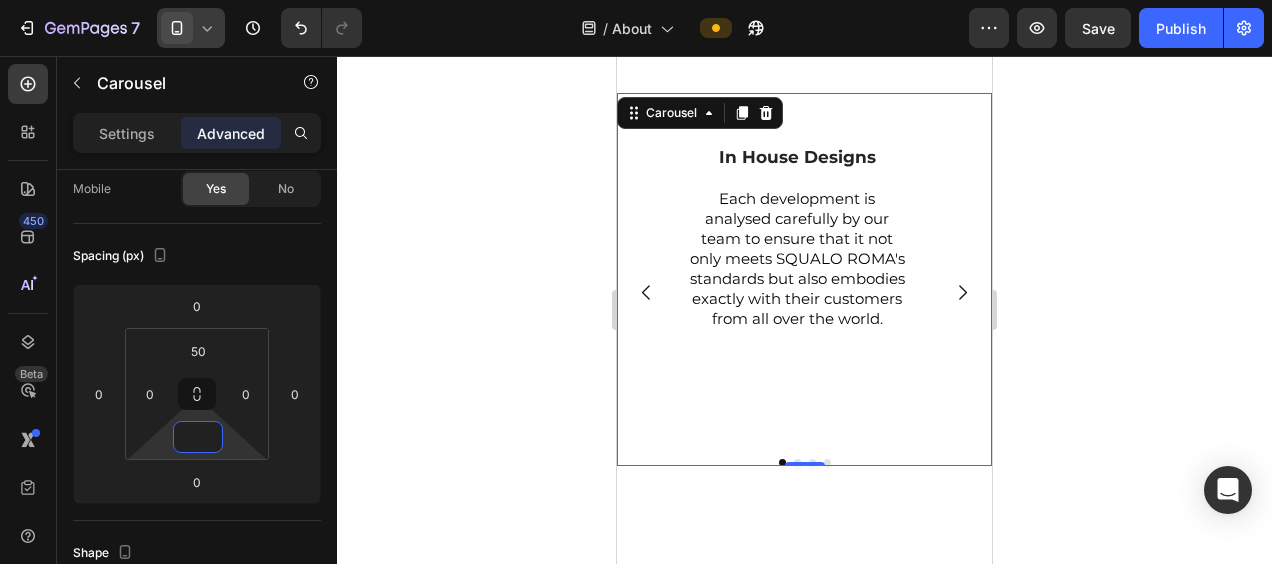 type on "0" 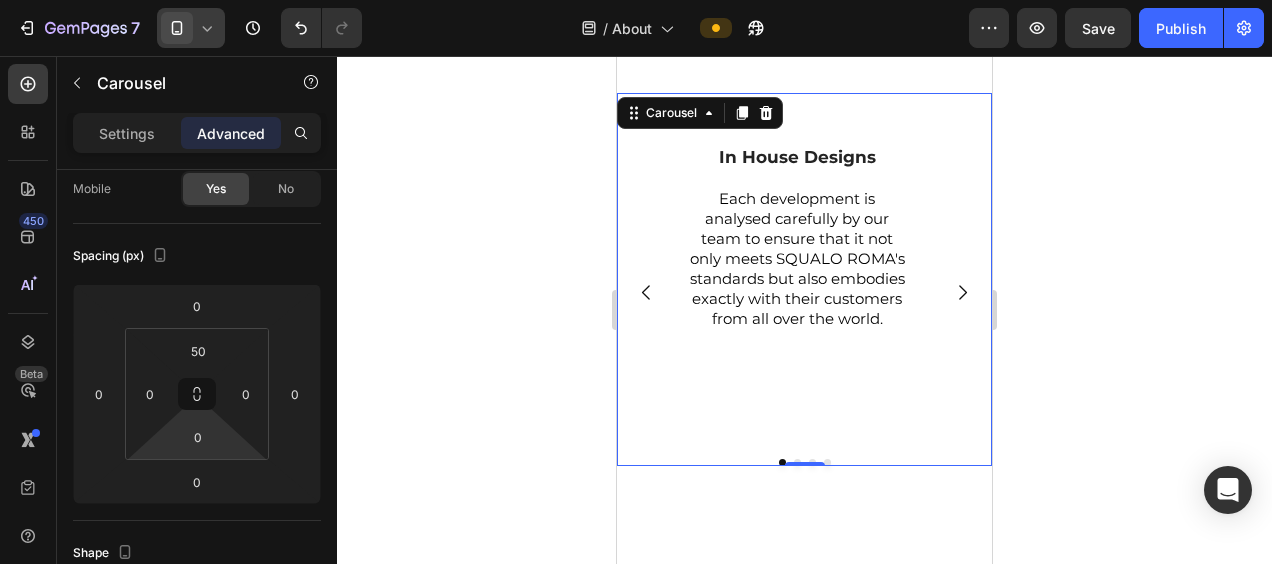 click 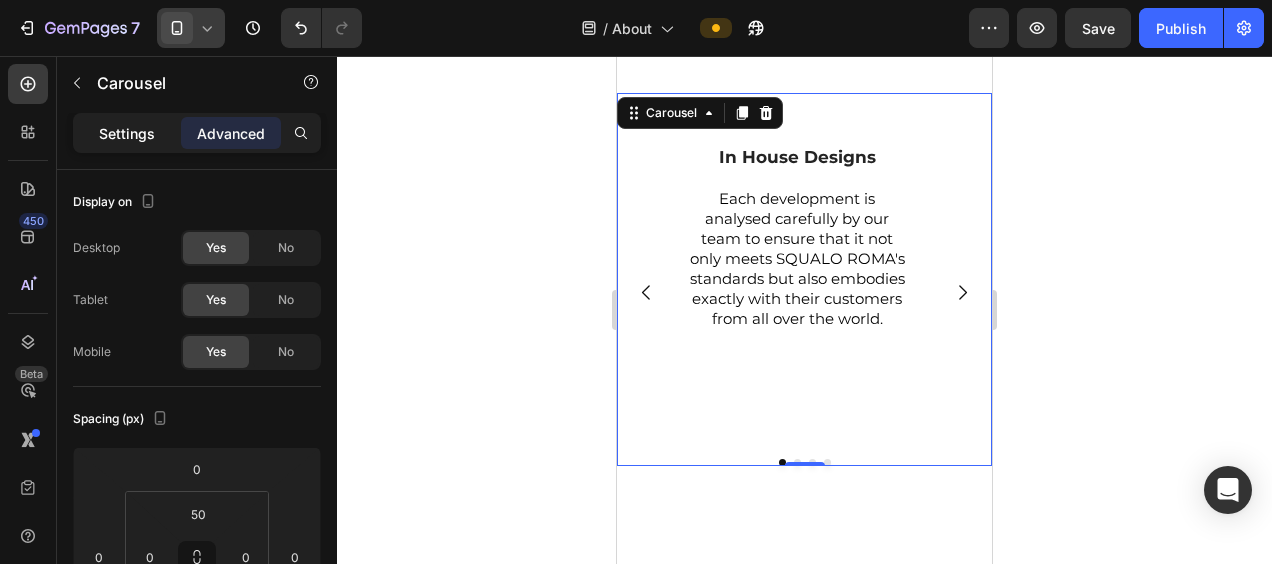 click on "Settings" 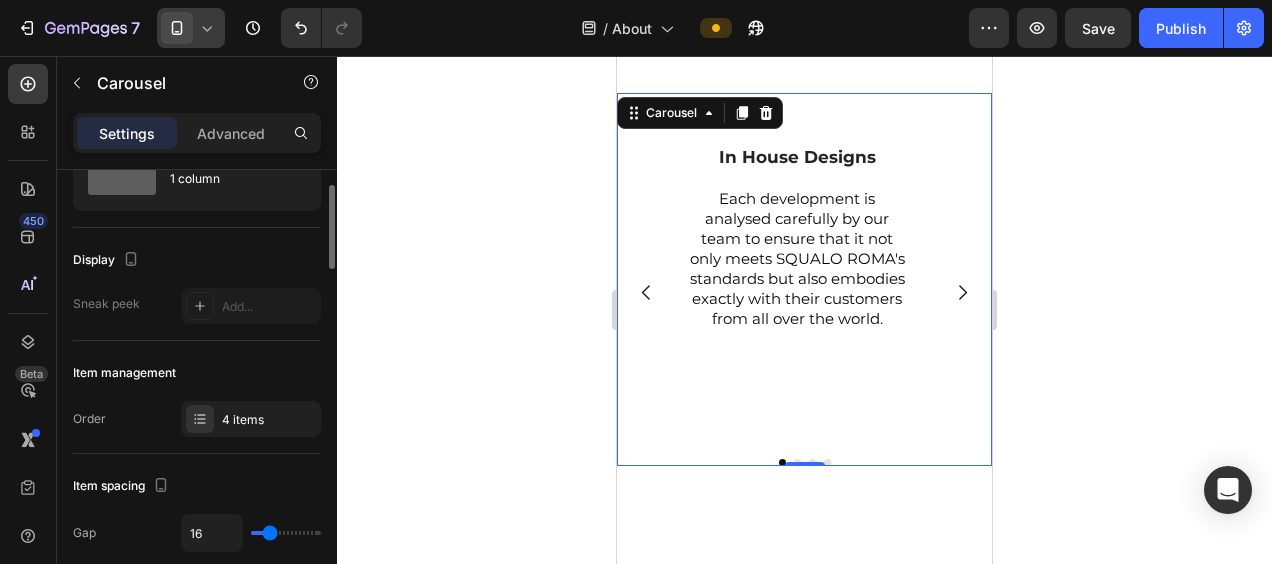 scroll, scrollTop: 99, scrollLeft: 0, axis: vertical 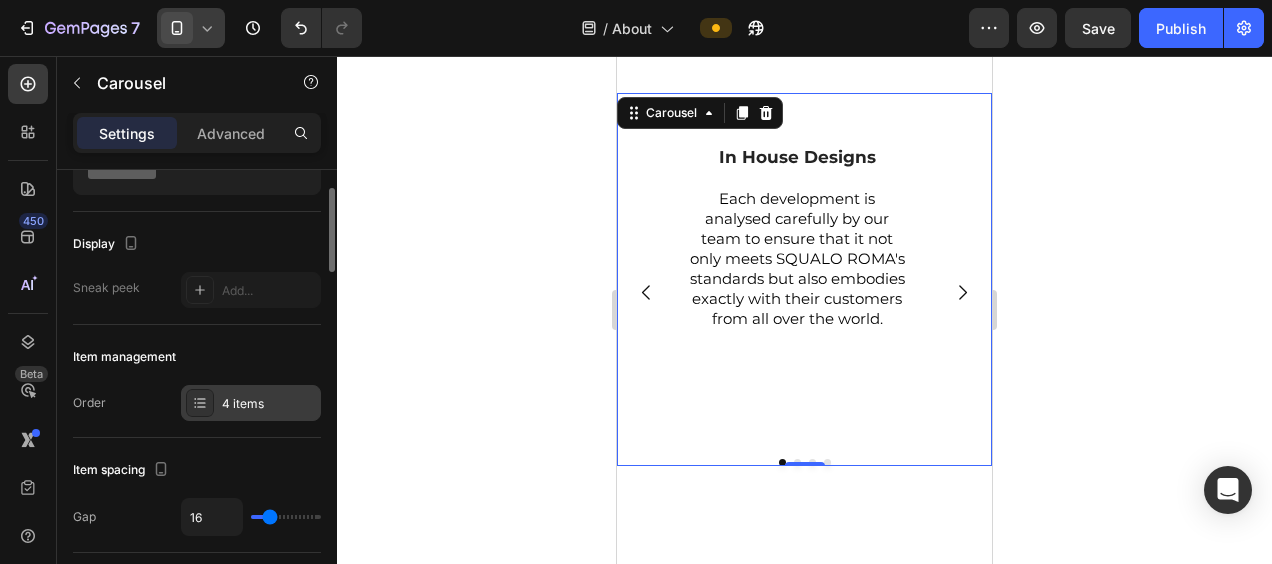 click on "4 items" at bounding box center [251, 403] 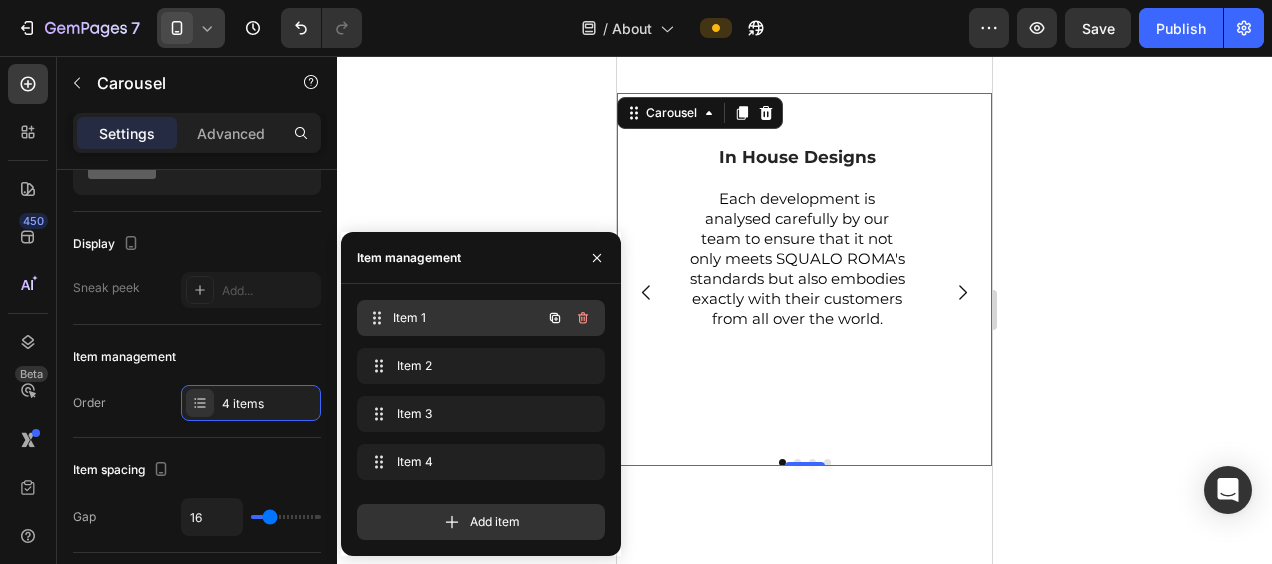 click on "Item 1" at bounding box center (467, 318) 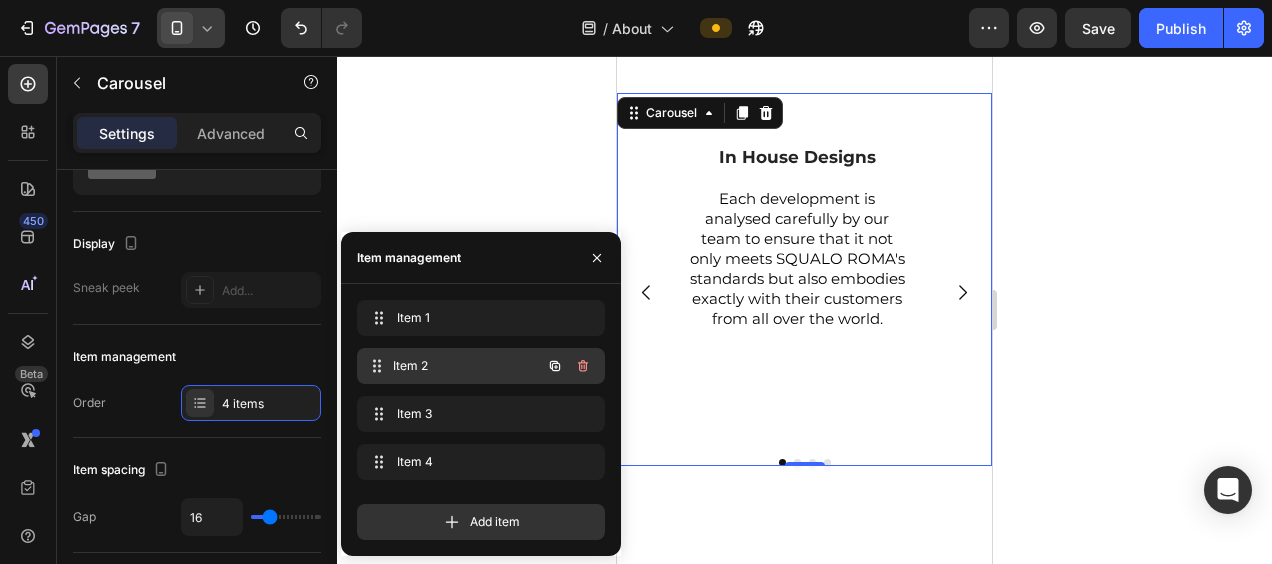 click on "Item 2" at bounding box center (467, 366) 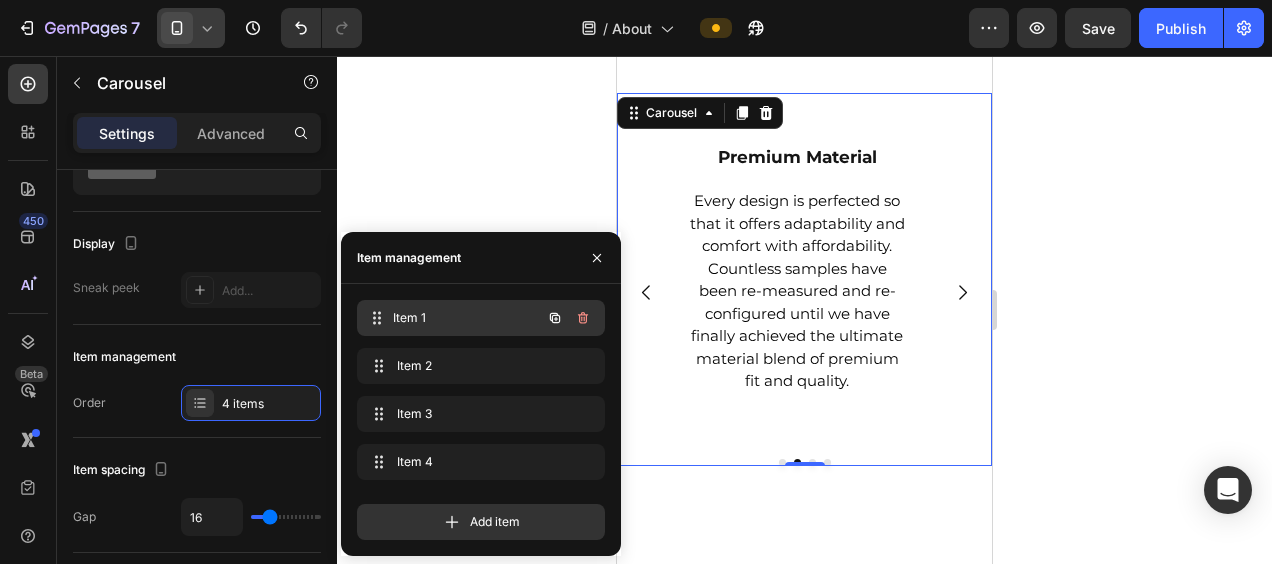 click on "Item 1" at bounding box center [467, 318] 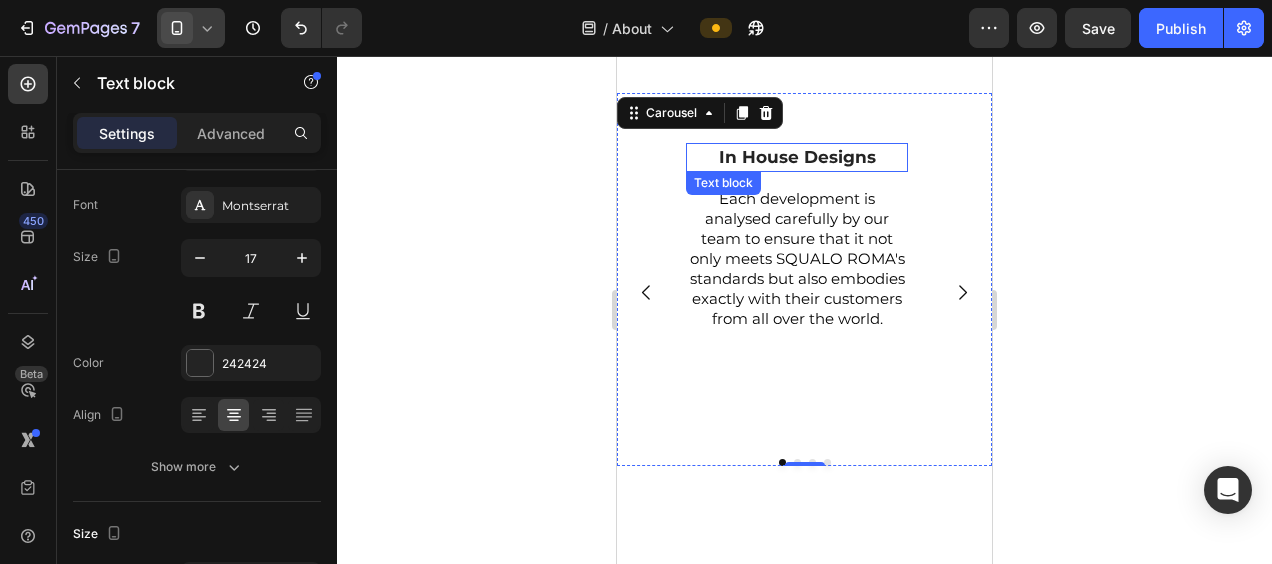 click on "in house designs" at bounding box center [797, 158] 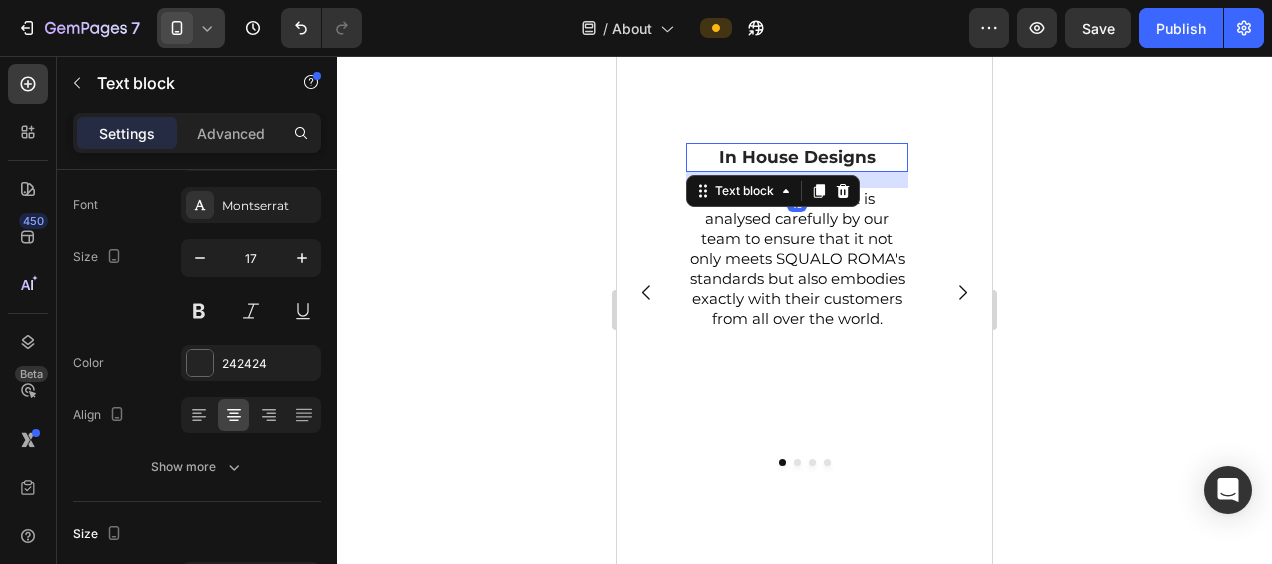 scroll, scrollTop: 0, scrollLeft: 0, axis: both 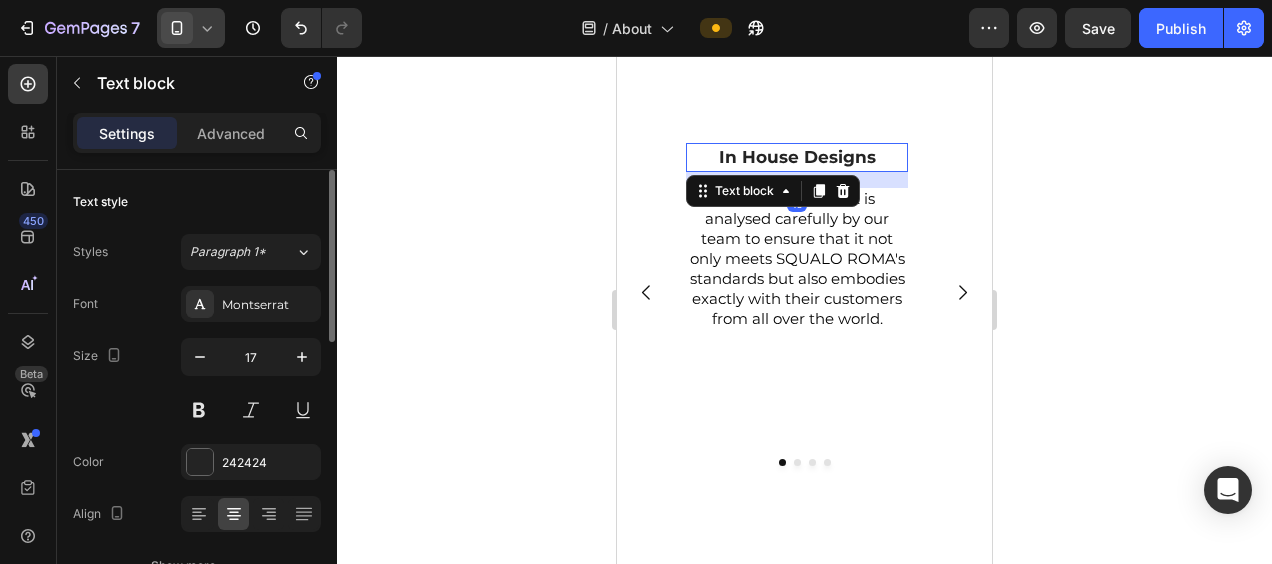 click on "in house designs" at bounding box center [797, 158] 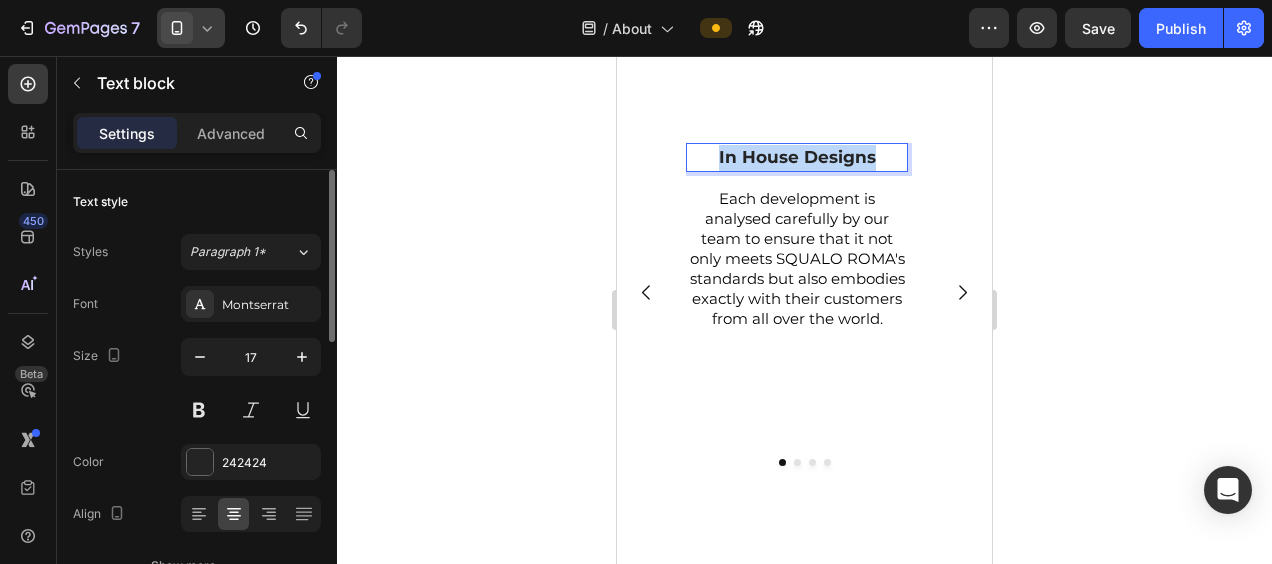 click on "in house designs" at bounding box center (797, 158) 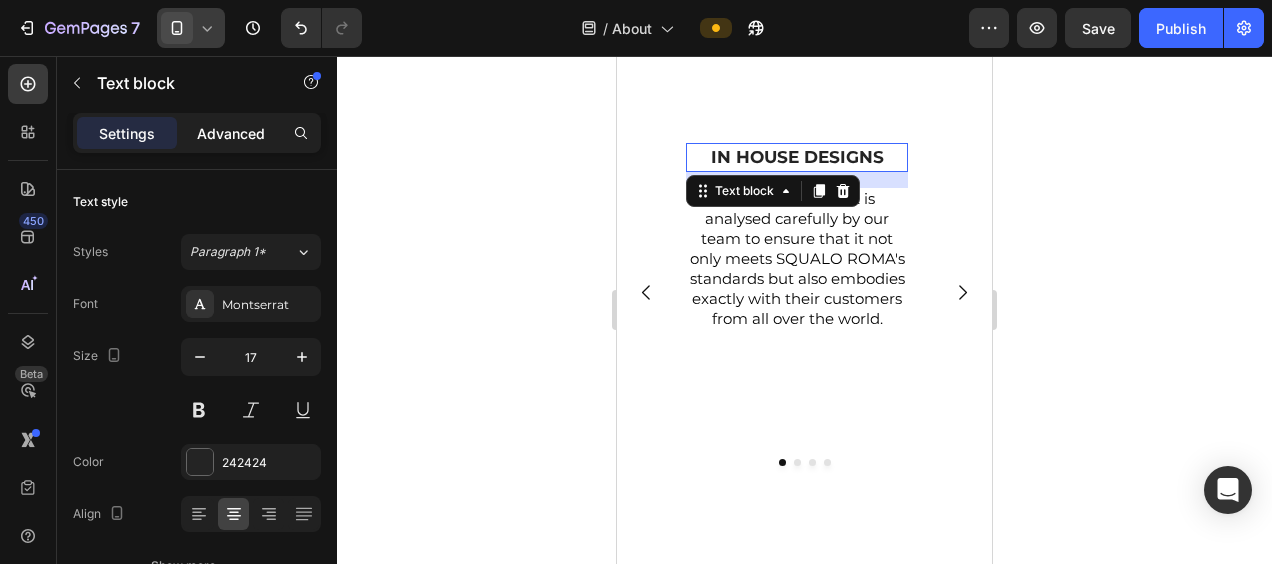 click on "Advanced" at bounding box center [231, 133] 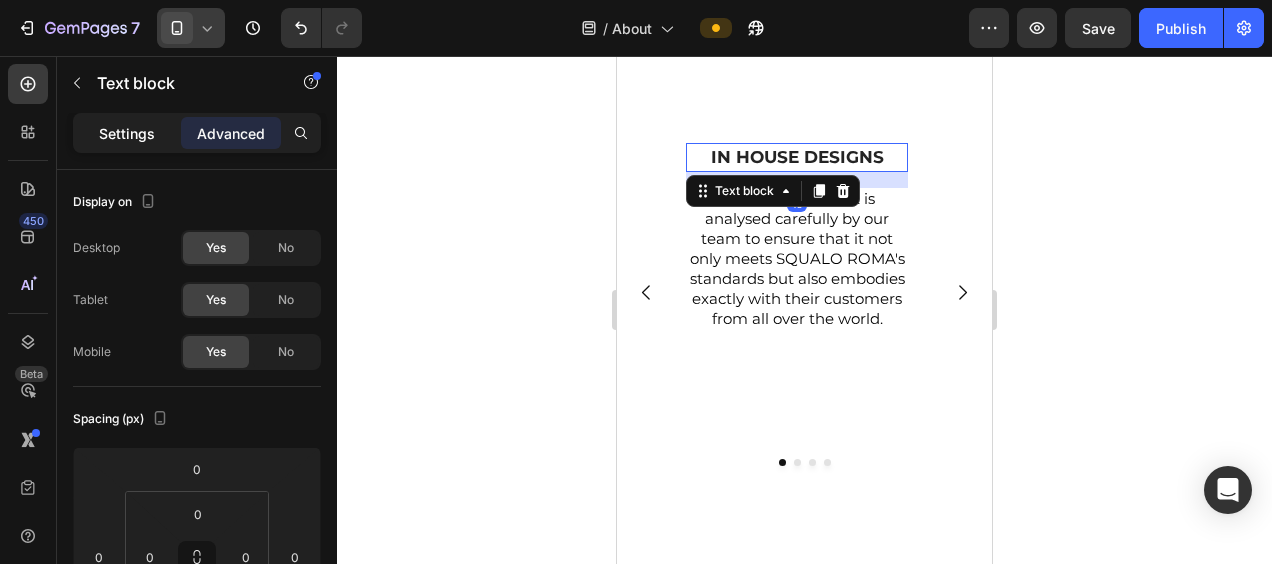 click on "Settings" 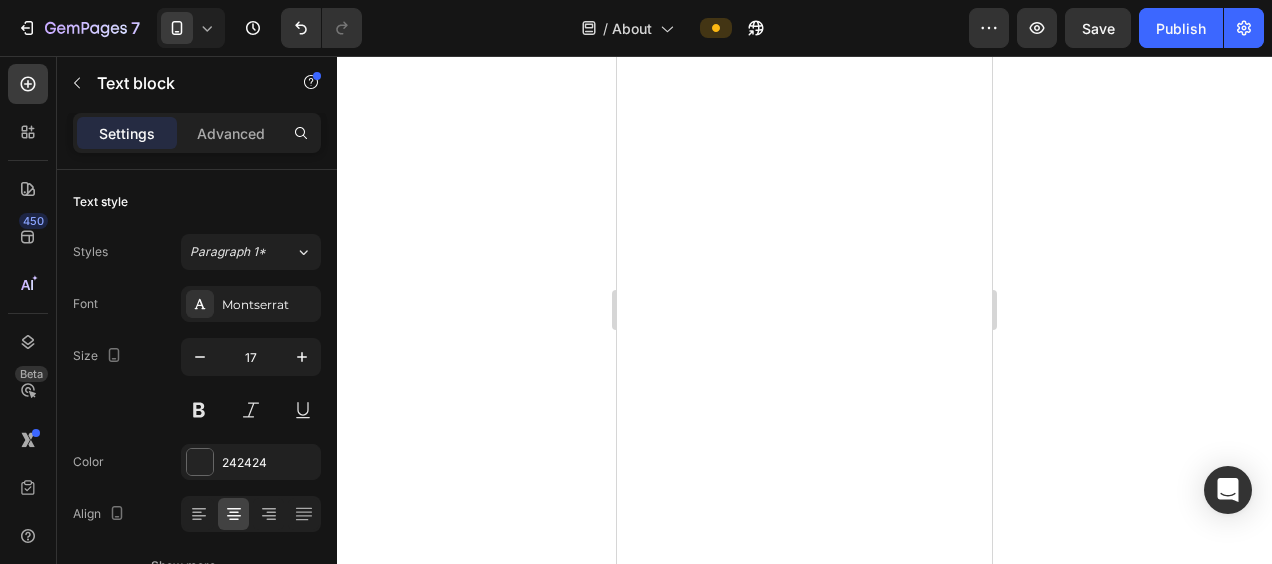 scroll, scrollTop: 0, scrollLeft: 0, axis: both 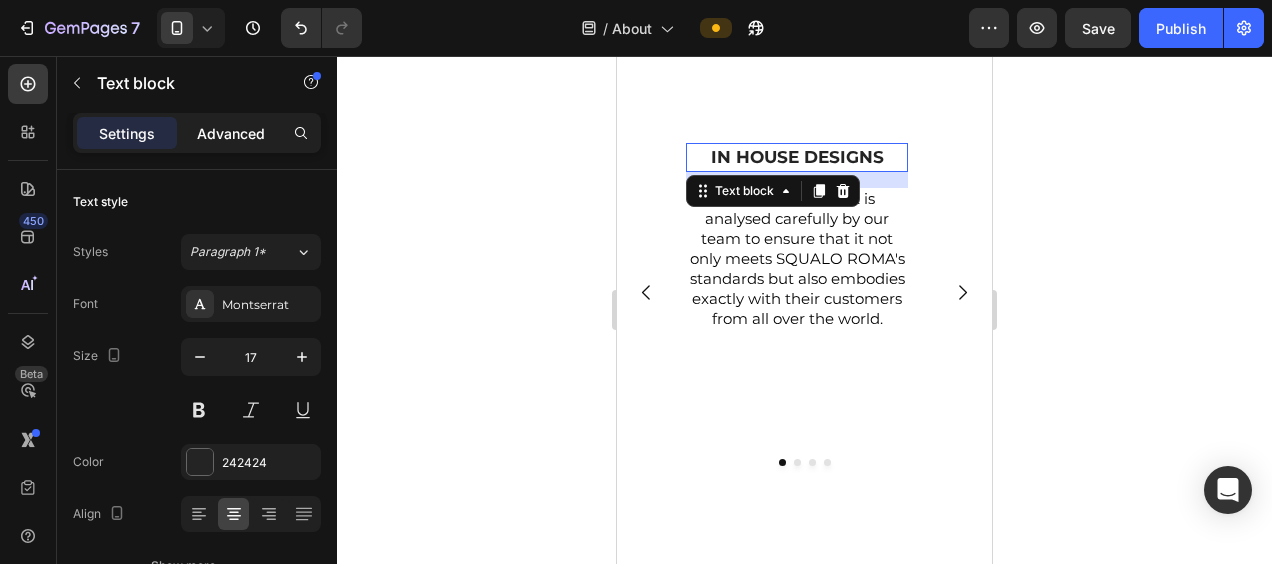 click on "Advanced" at bounding box center (231, 133) 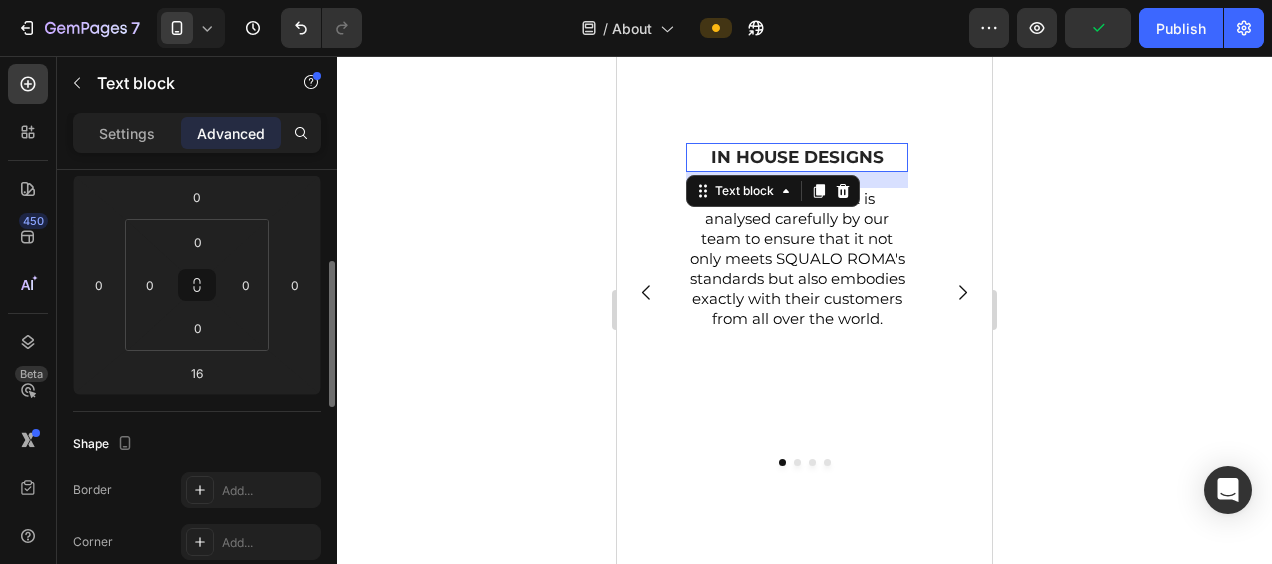 scroll, scrollTop: 274, scrollLeft: 0, axis: vertical 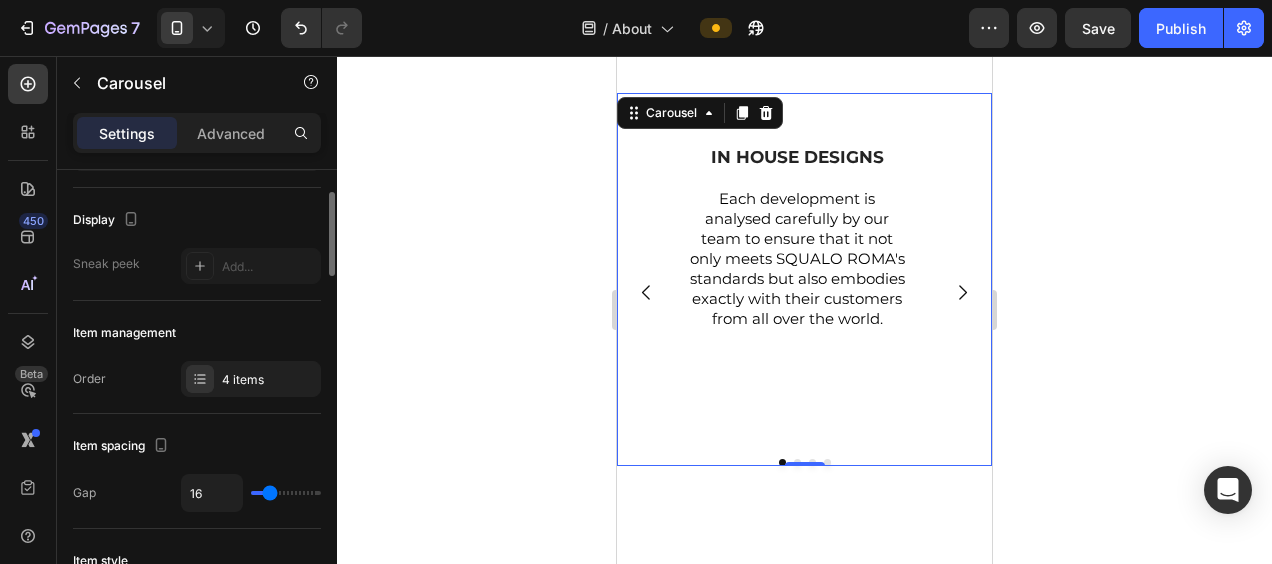 click on "4 items" at bounding box center (269, 380) 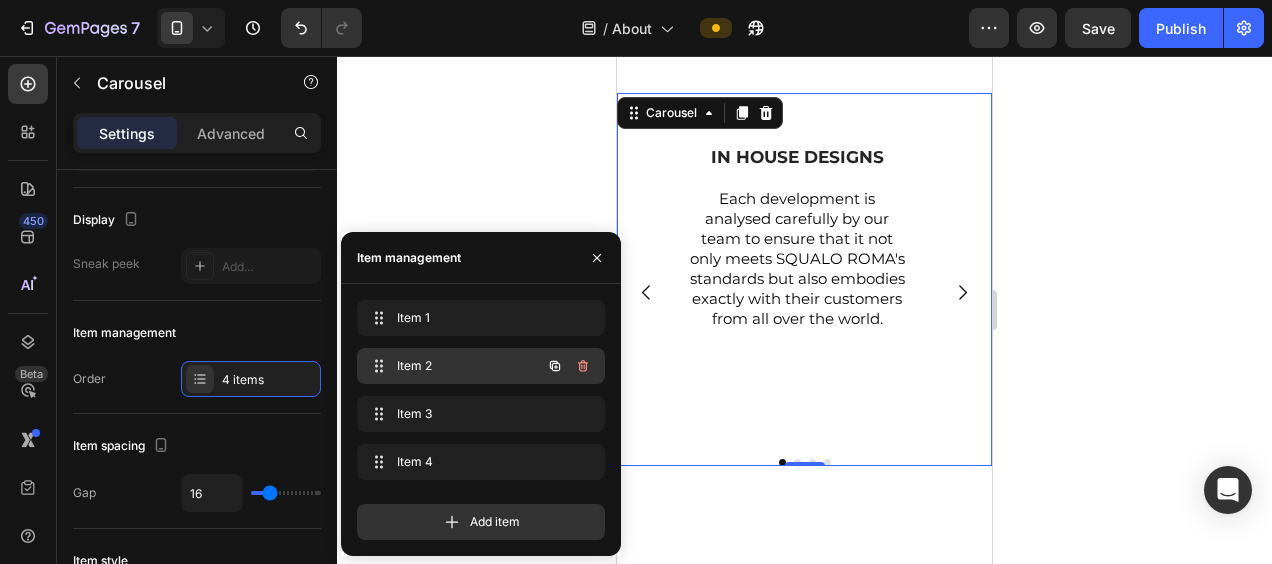 click on "Item 2 Item 2" at bounding box center (453, 366) 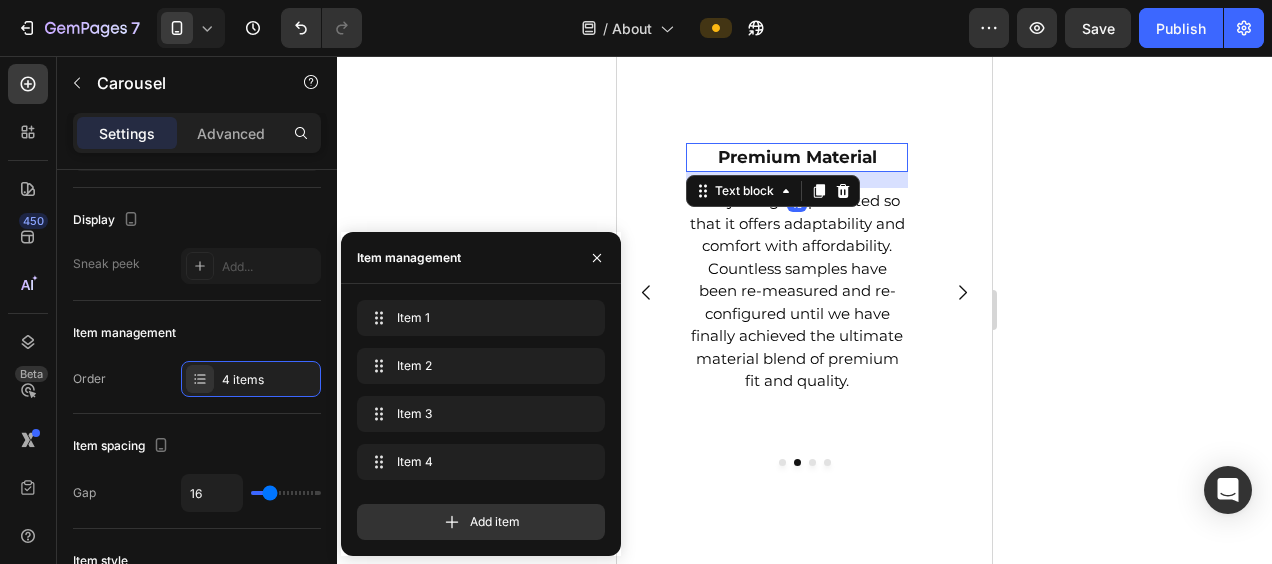 click on "premium material" at bounding box center [797, 158] 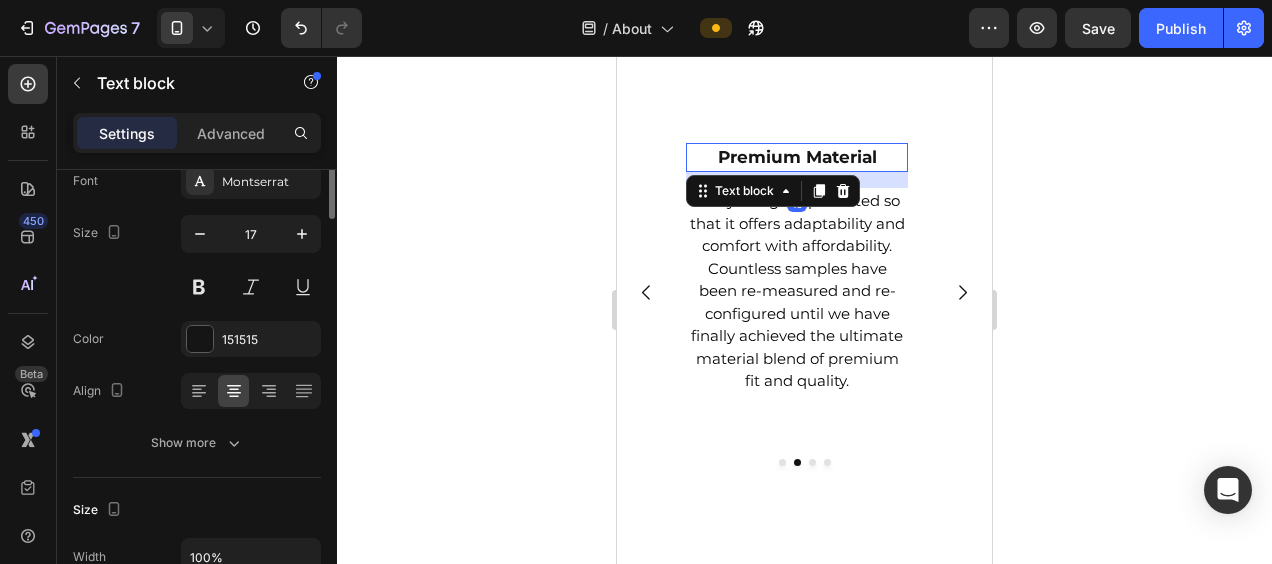 scroll, scrollTop: 0, scrollLeft: 0, axis: both 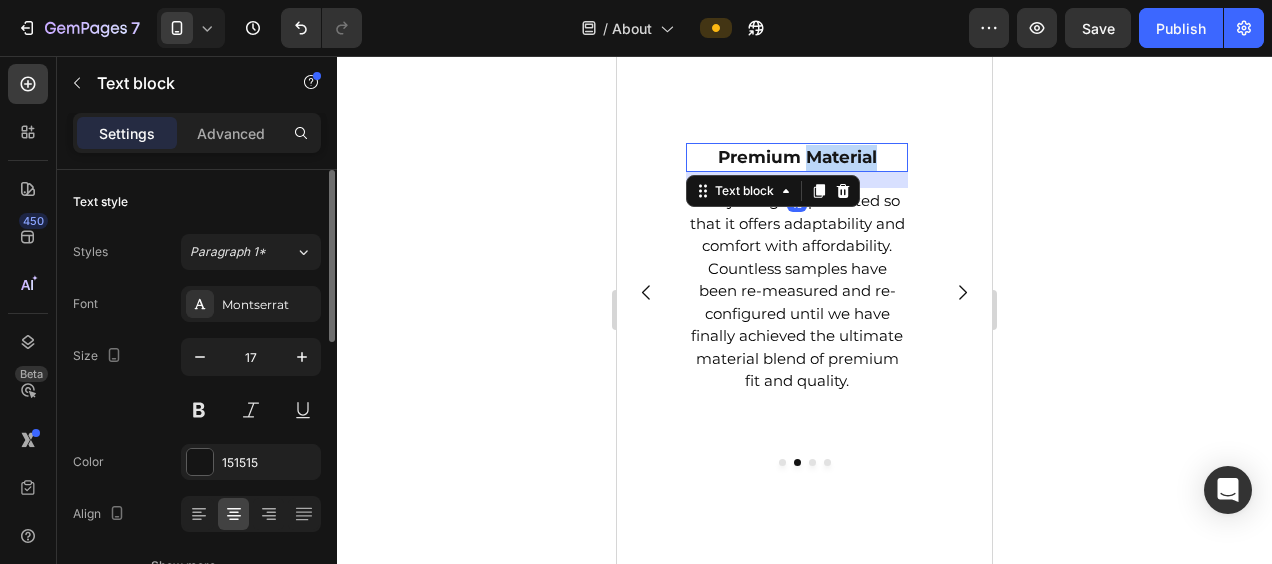 click on "premium material" at bounding box center (797, 158) 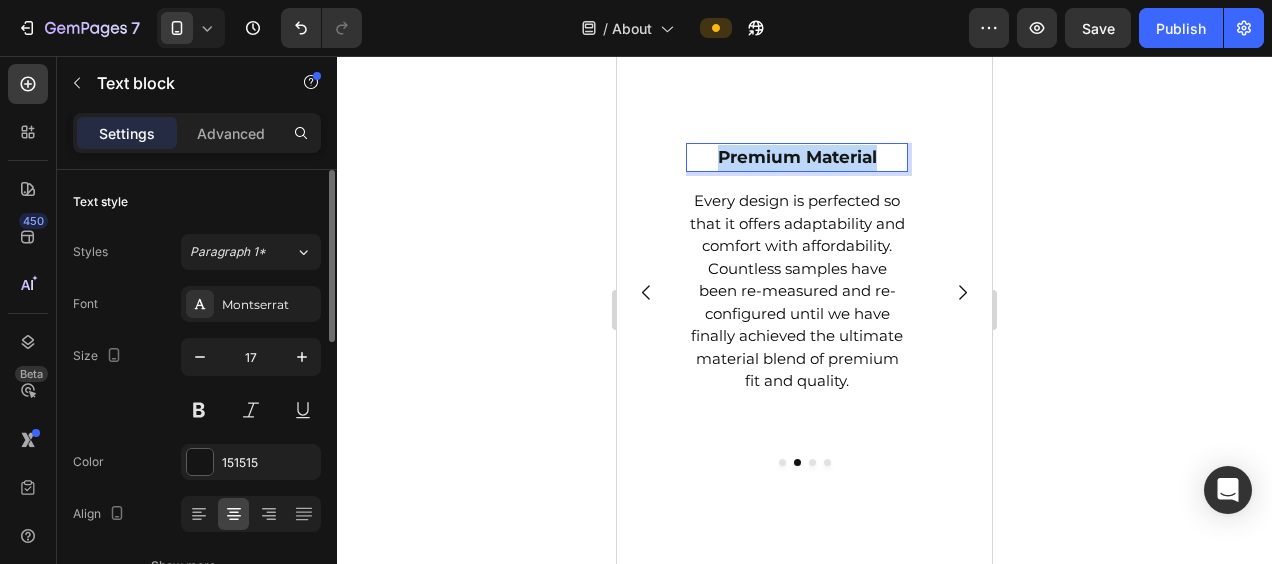 click on "premium material" at bounding box center [797, 158] 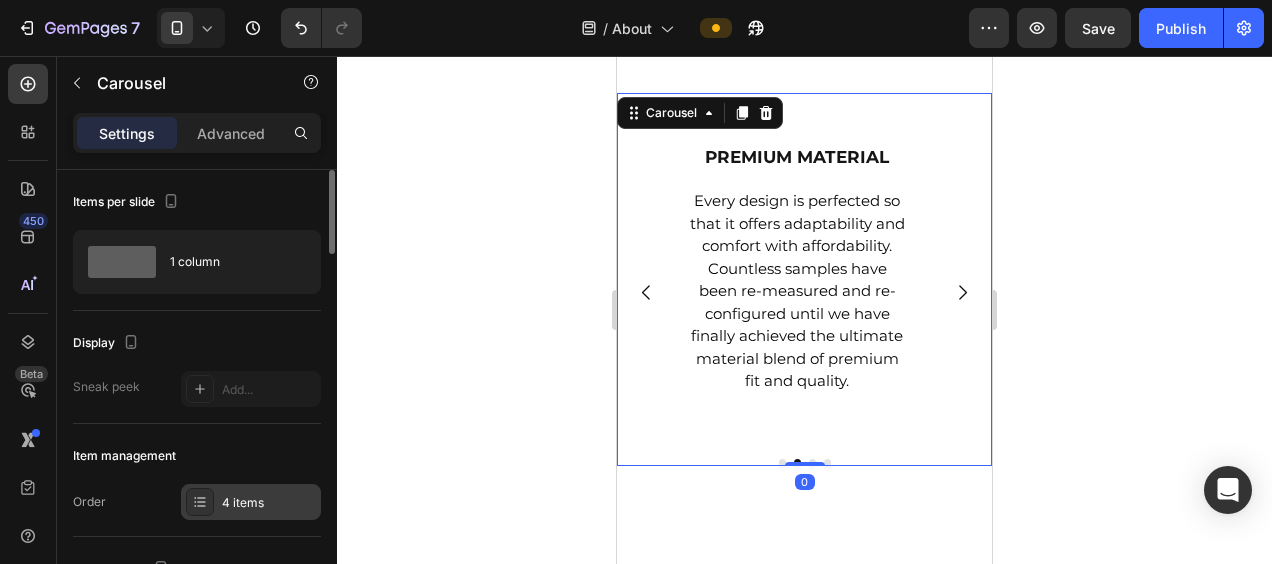 click on "4 items" at bounding box center [269, 503] 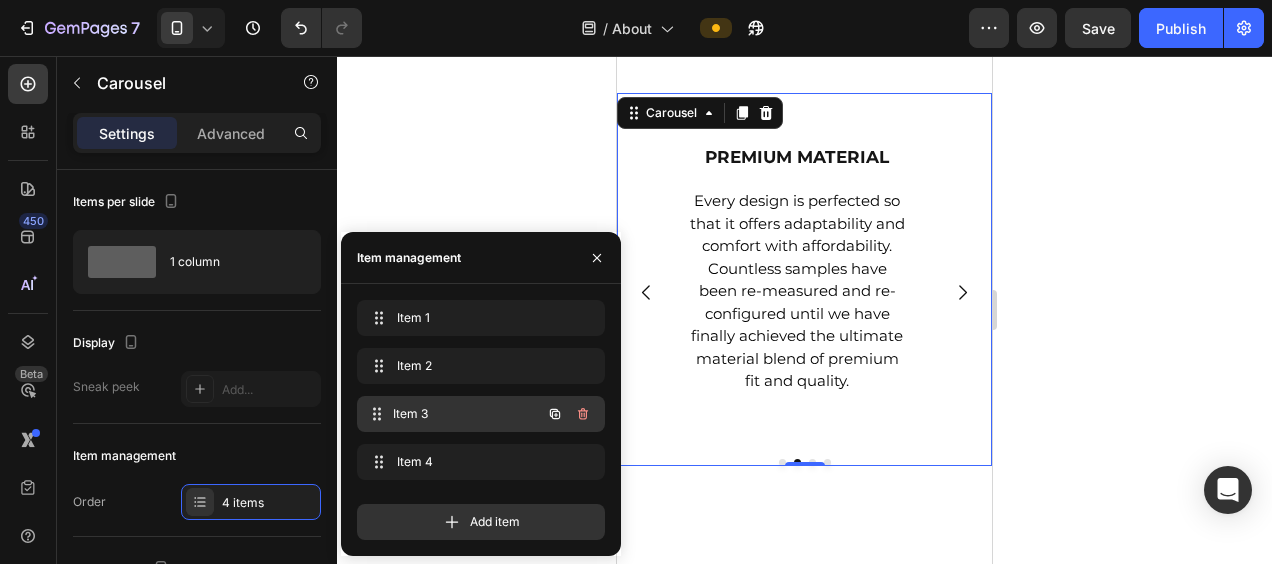 click on "Item 3 Item 3" at bounding box center (453, 414) 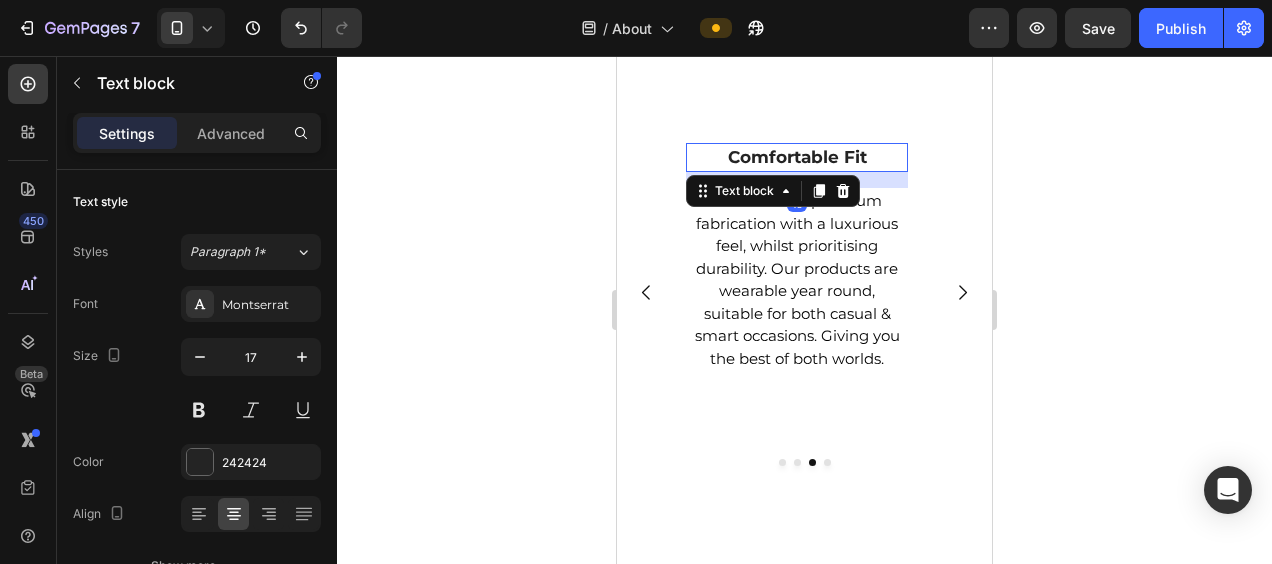 click on "comfortable fit" at bounding box center (797, 158) 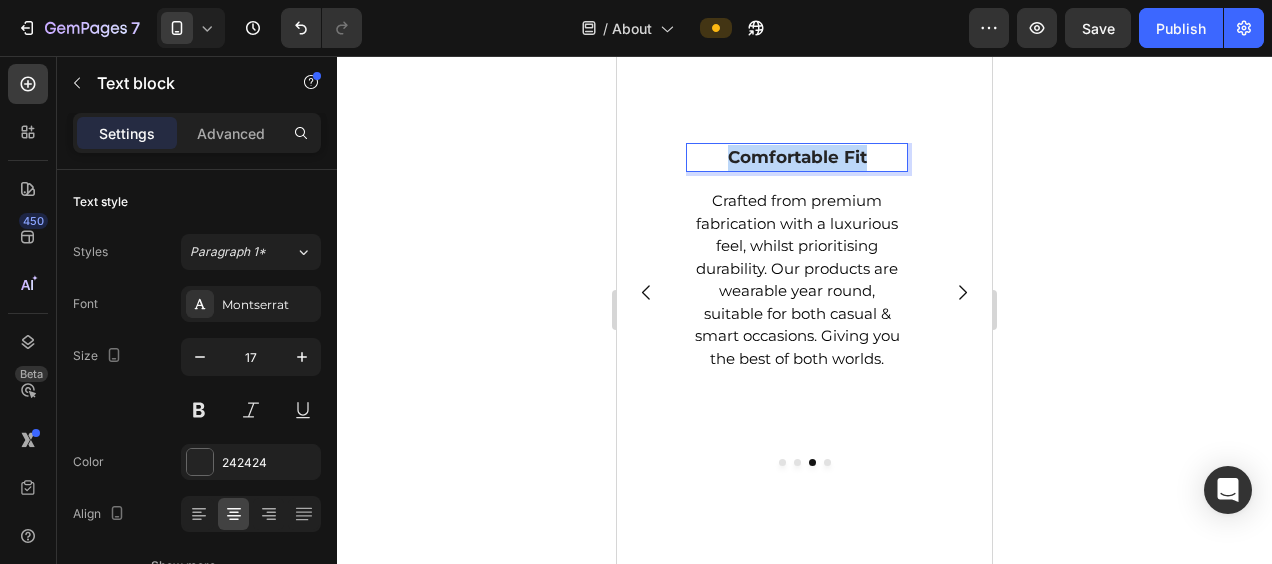 click on "comfortable fit" at bounding box center (797, 158) 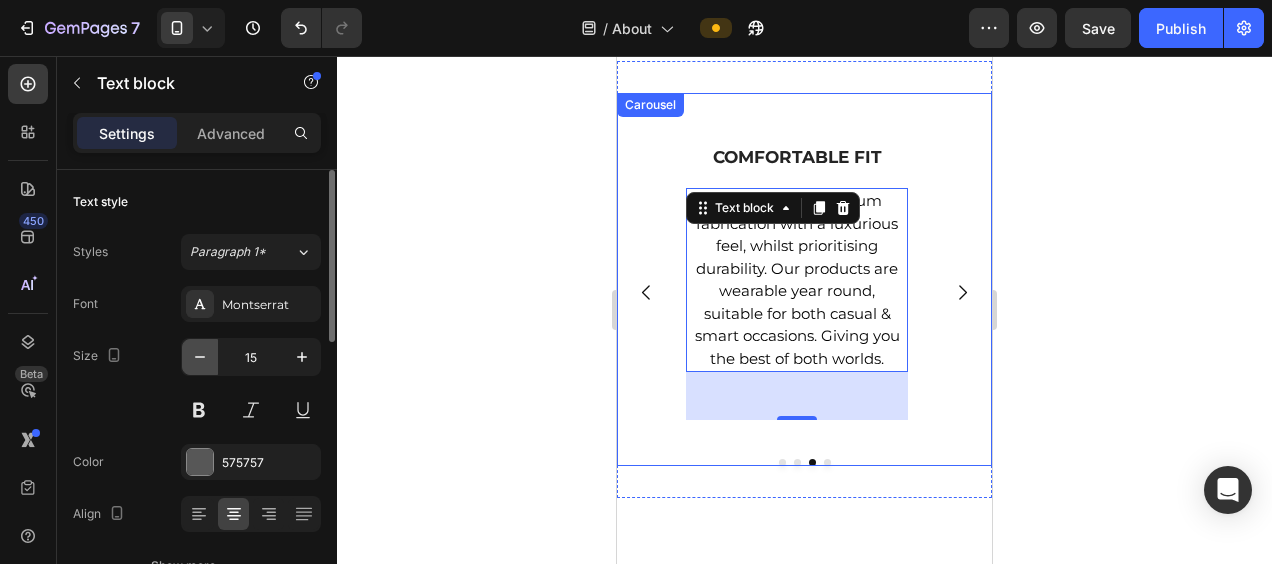 click 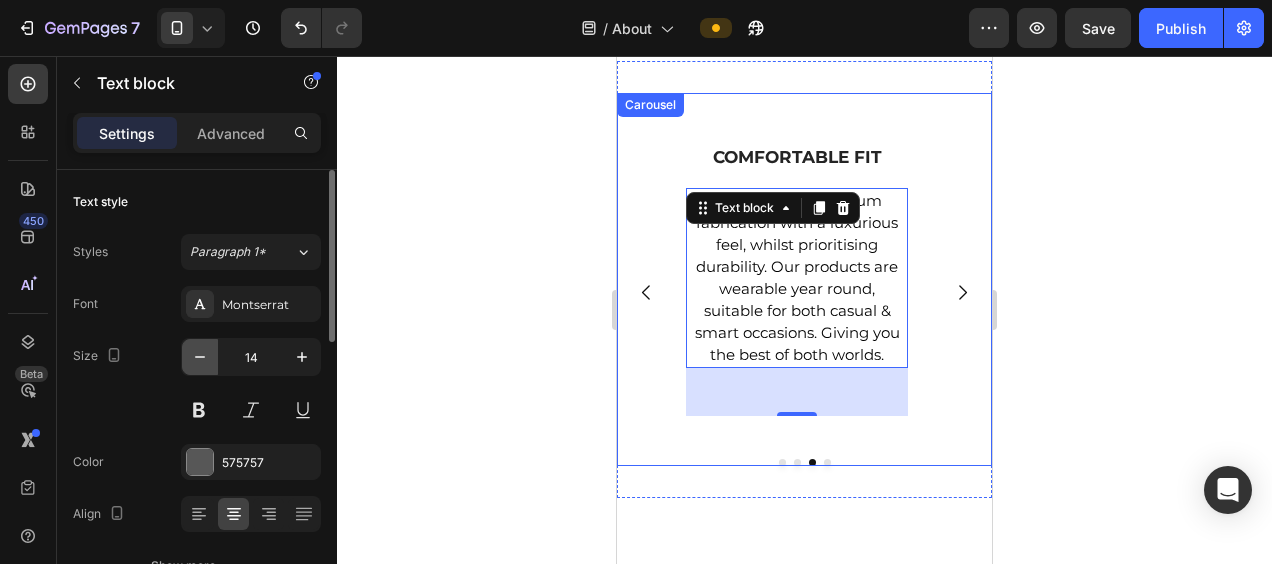 click 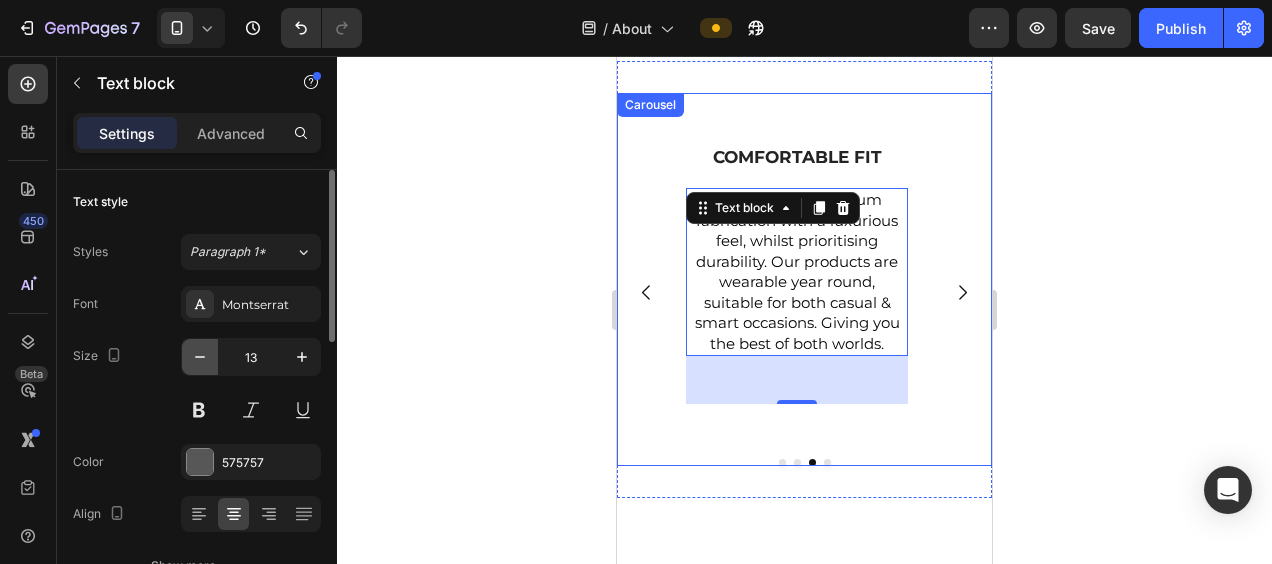click 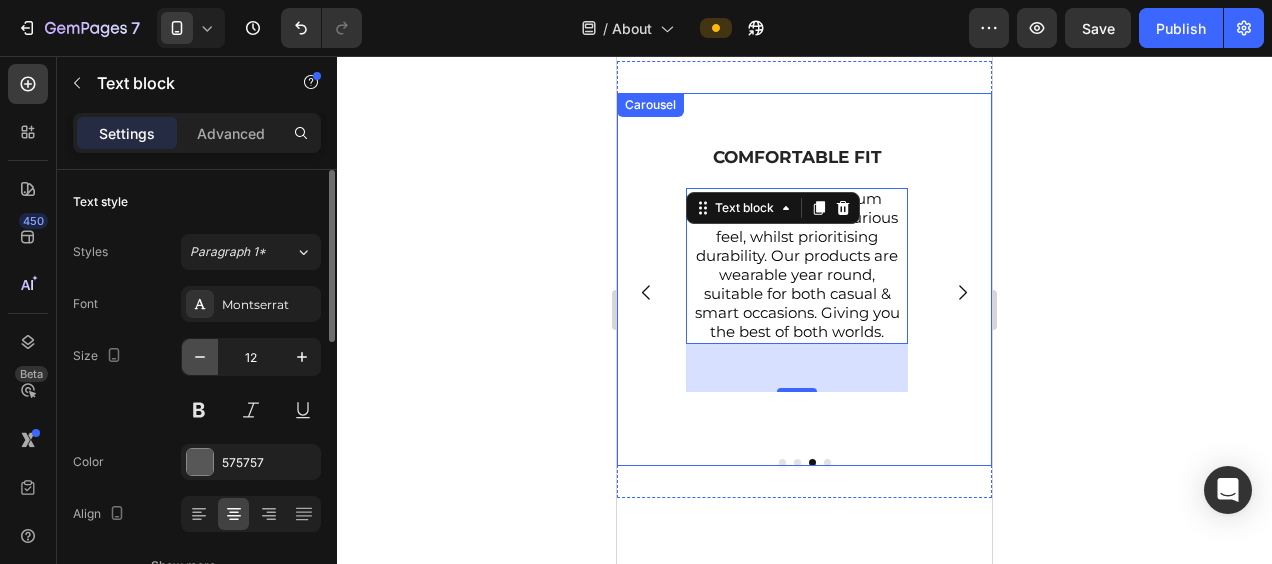 click 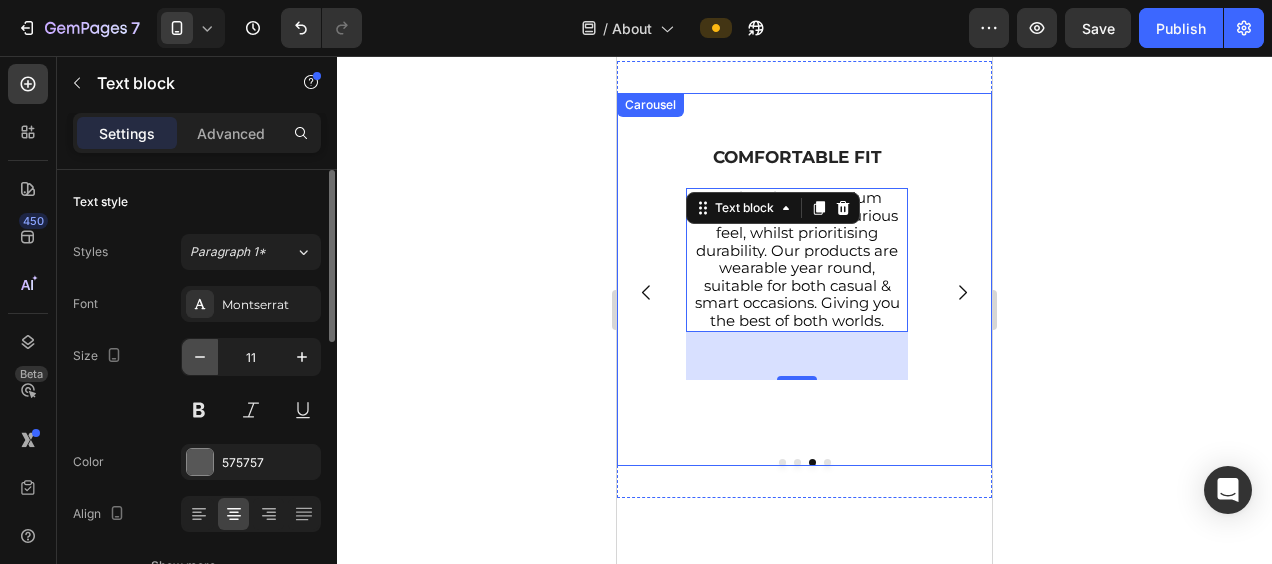 click at bounding box center (200, 357) 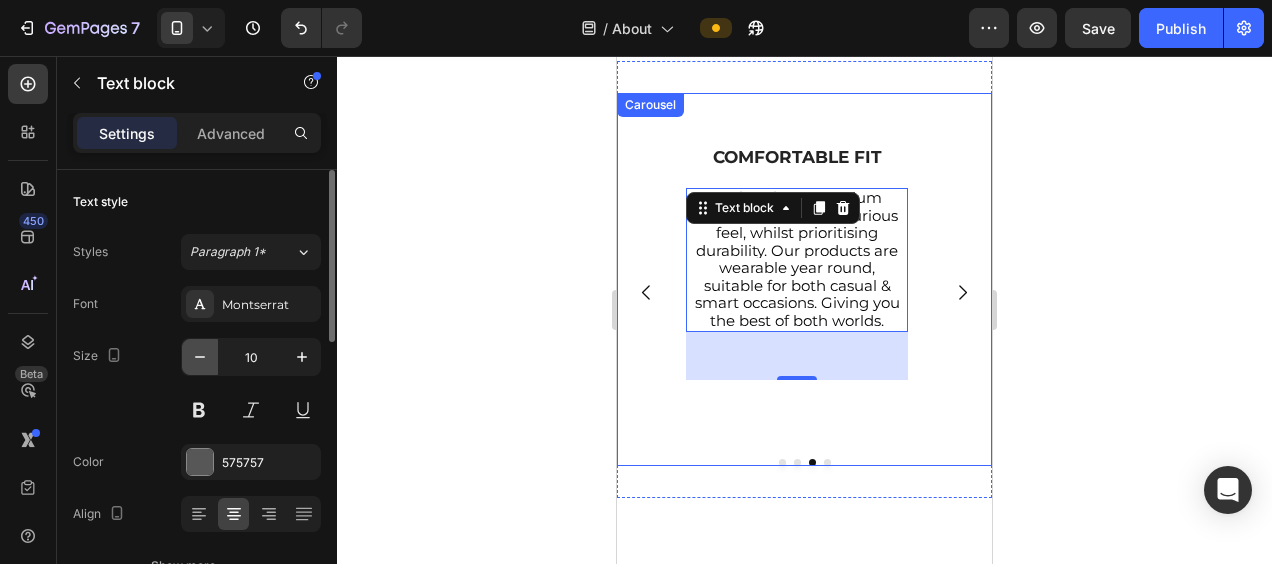 click at bounding box center [200, 357] 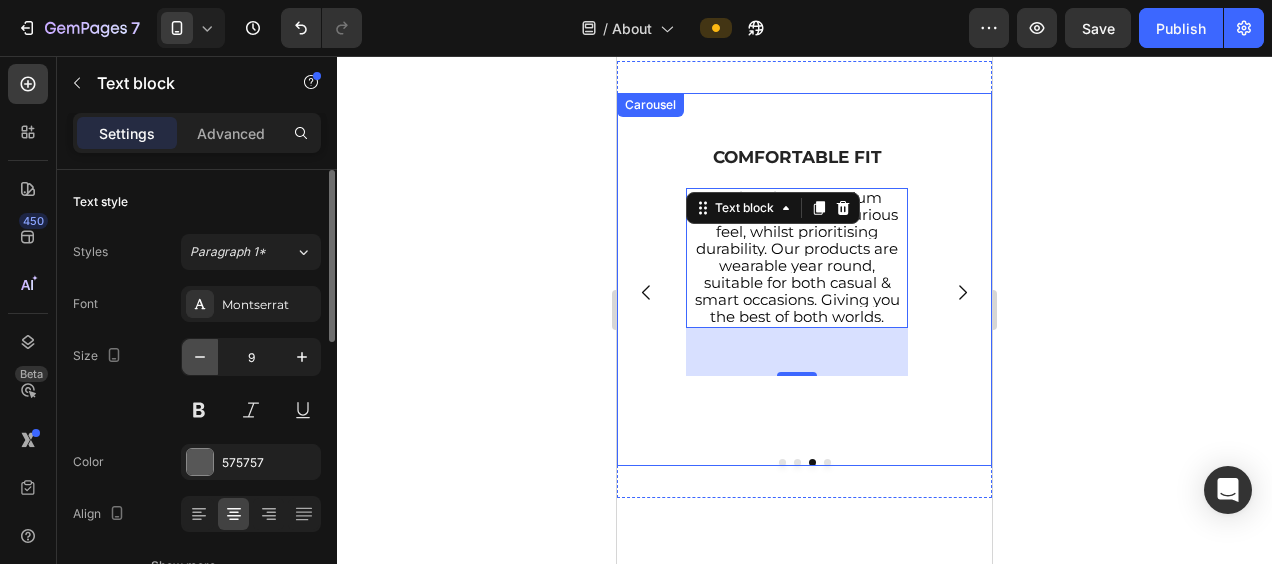 click at bounding box center [200, 357] 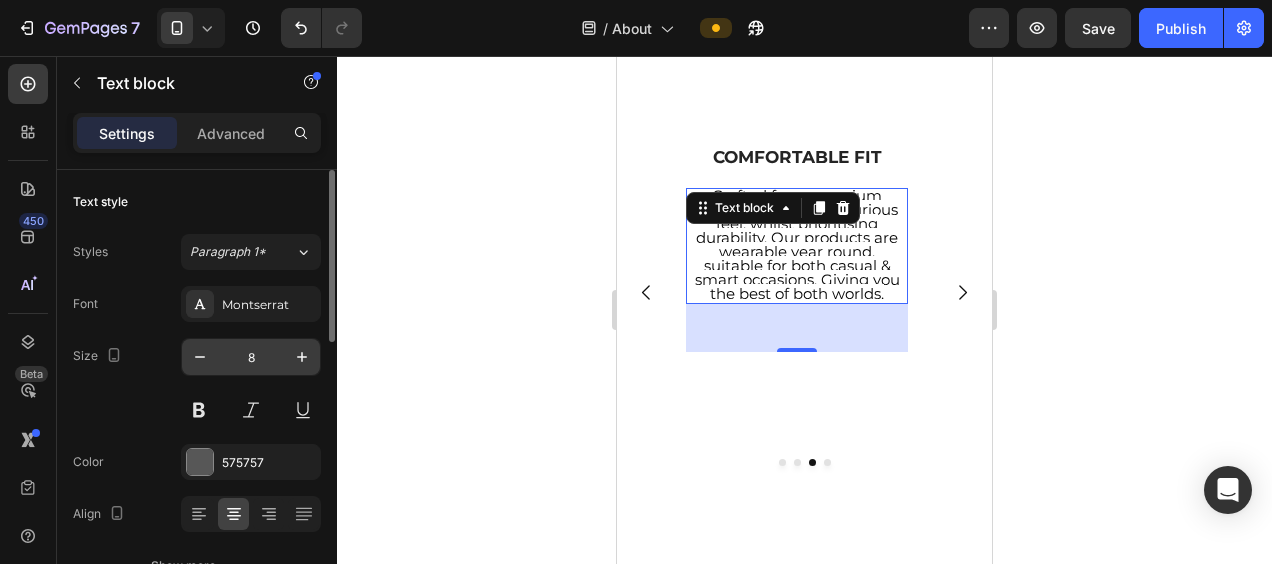 click on "8" 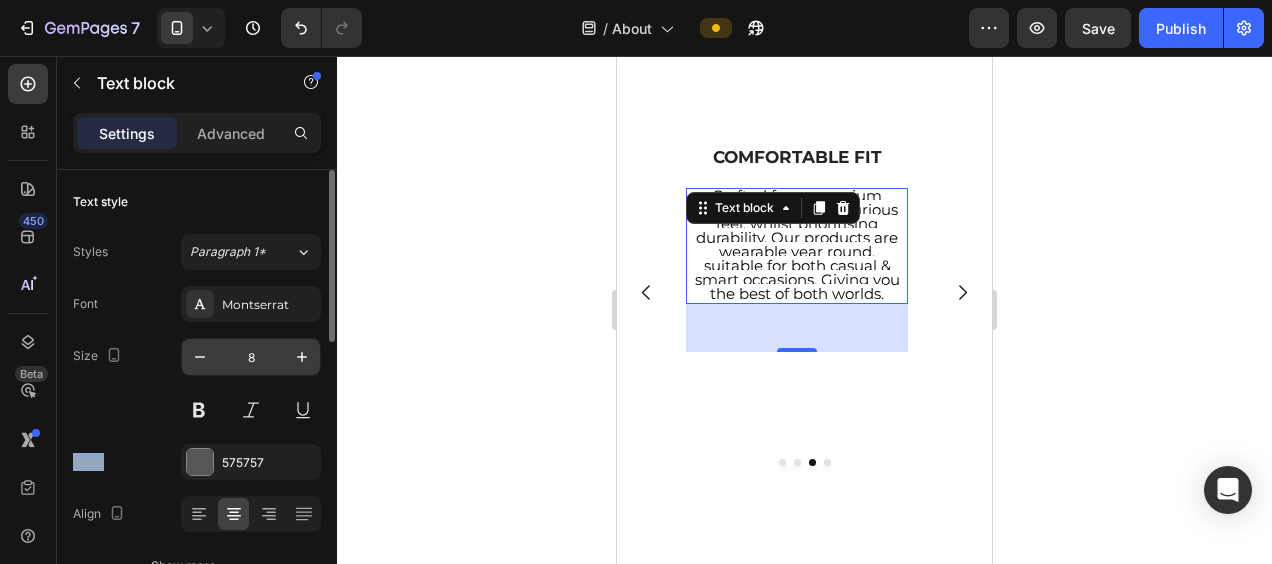 click on "8" 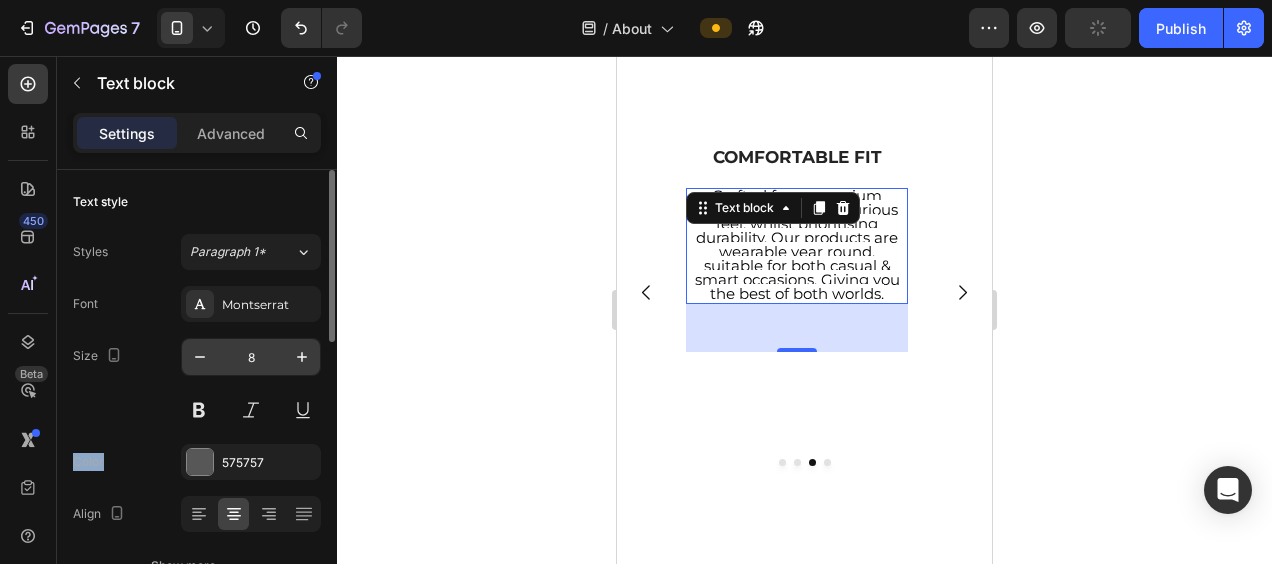 click on "8" 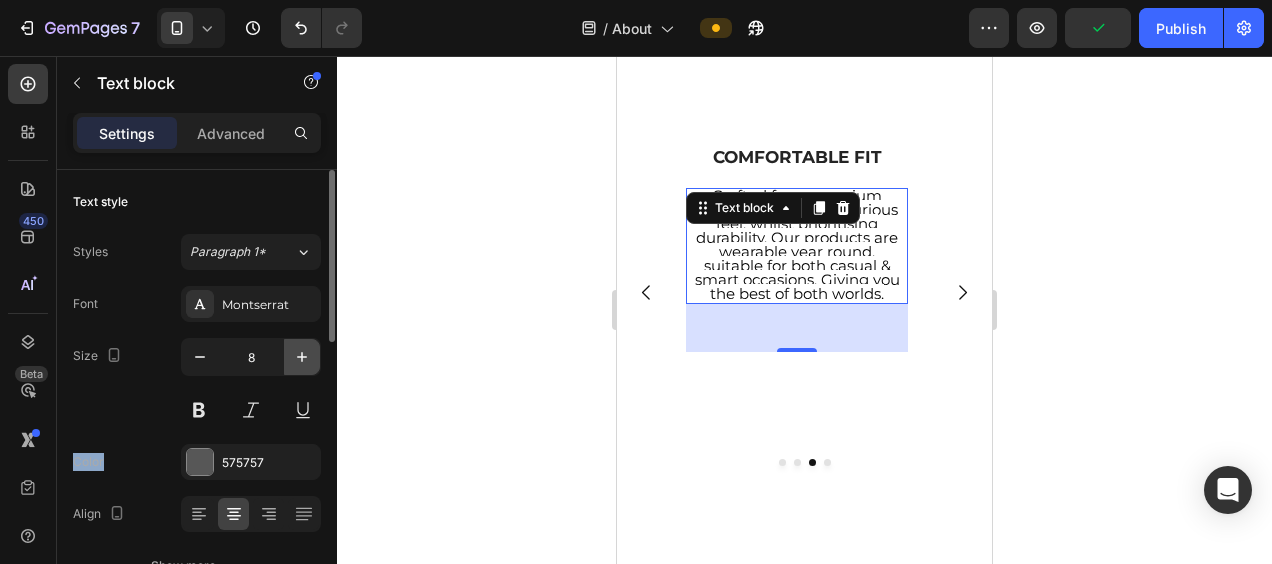 drag, startPoint x: 320, startPoint y: 362, endPoint x: 300, endPoint y: 360, distance: 20.09975 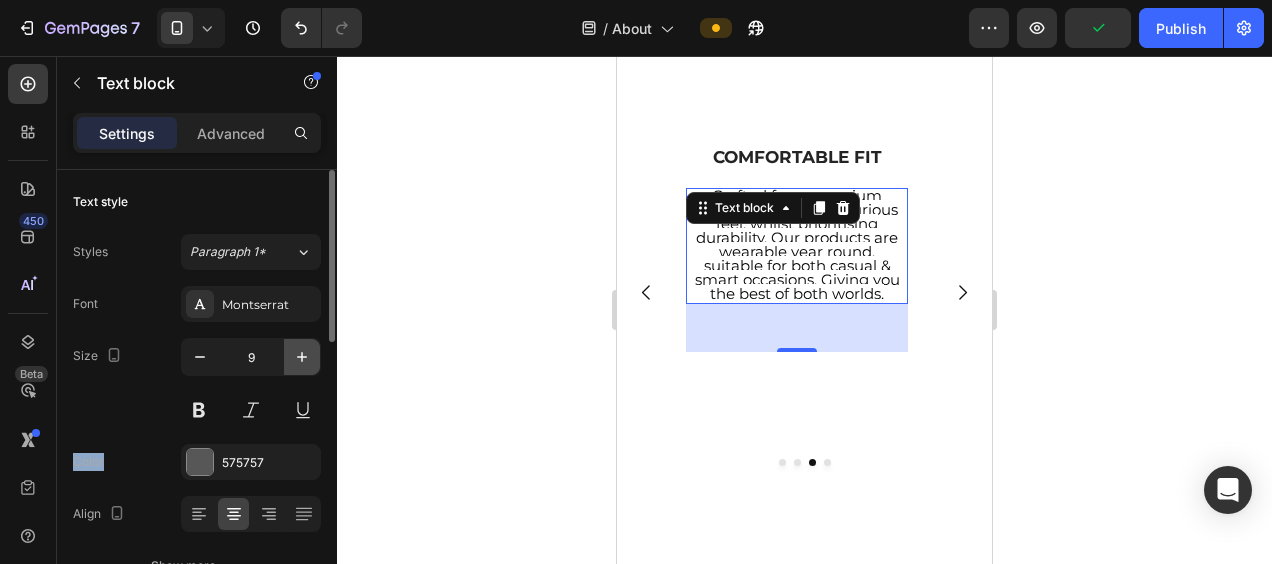 click 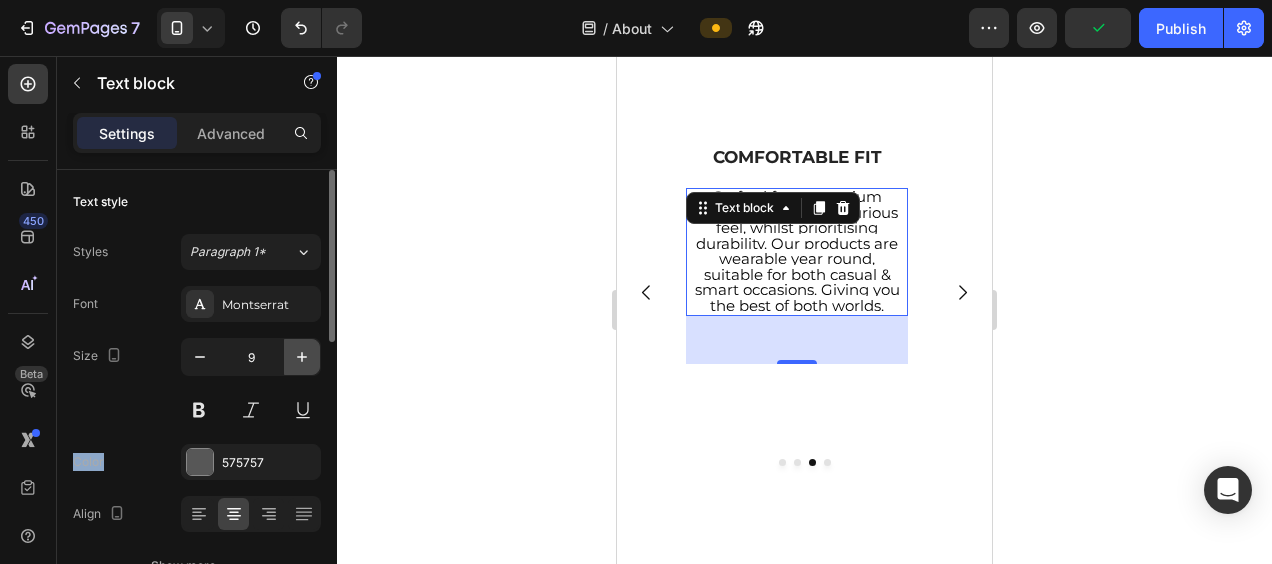 type on "10" 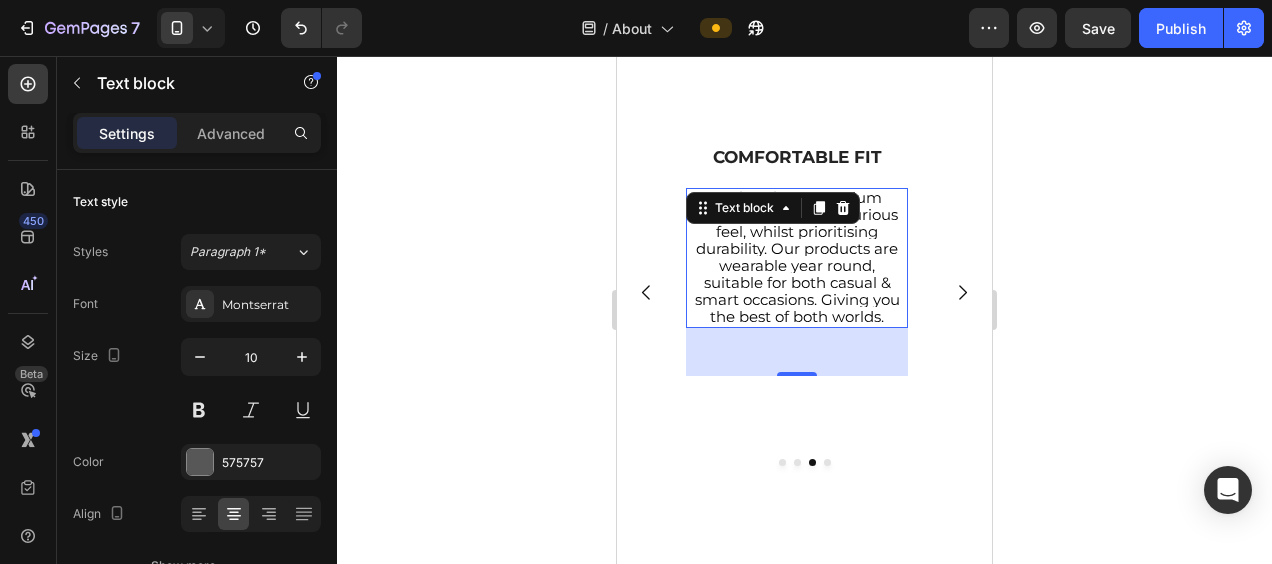 drag, startPoint x: 300, startPoint y: 360, endPoint x: 492, endPoint y: 388, distance: 194.03093 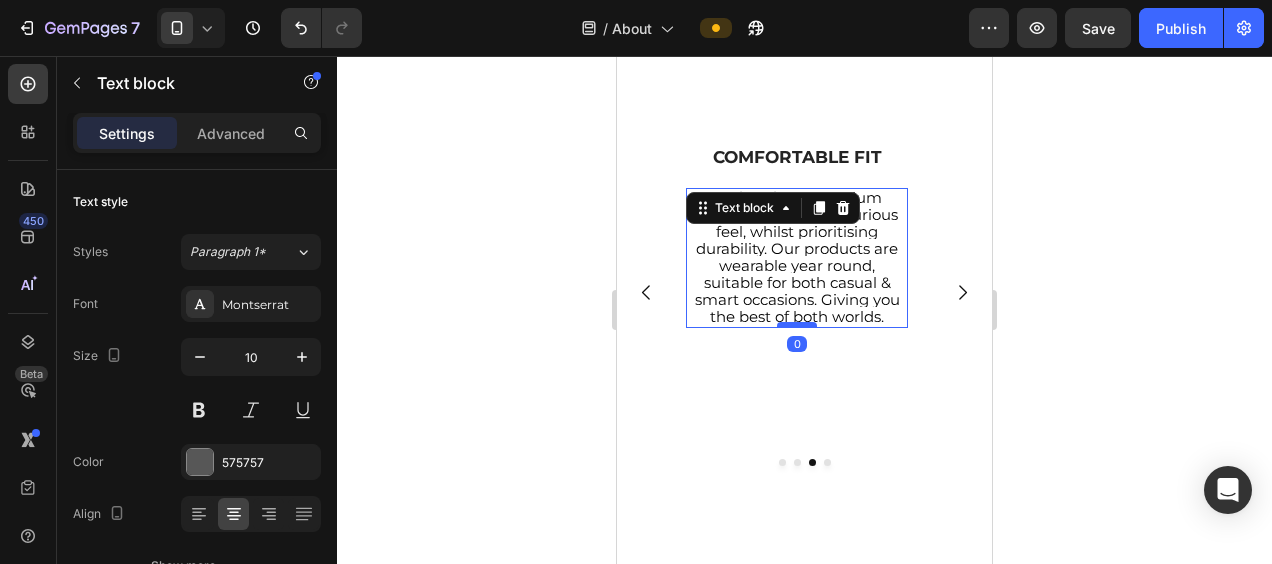 drag, startPoint x: 806, startPoint y: 372, endPoint x: 806, endPoint y: 324, distance: 48 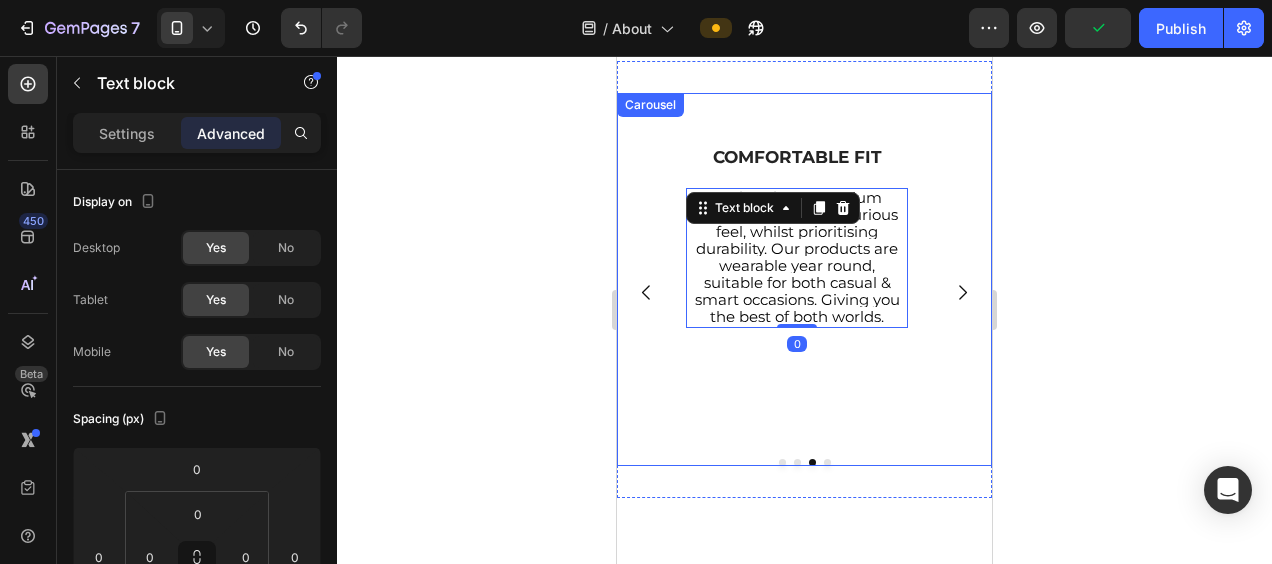 click 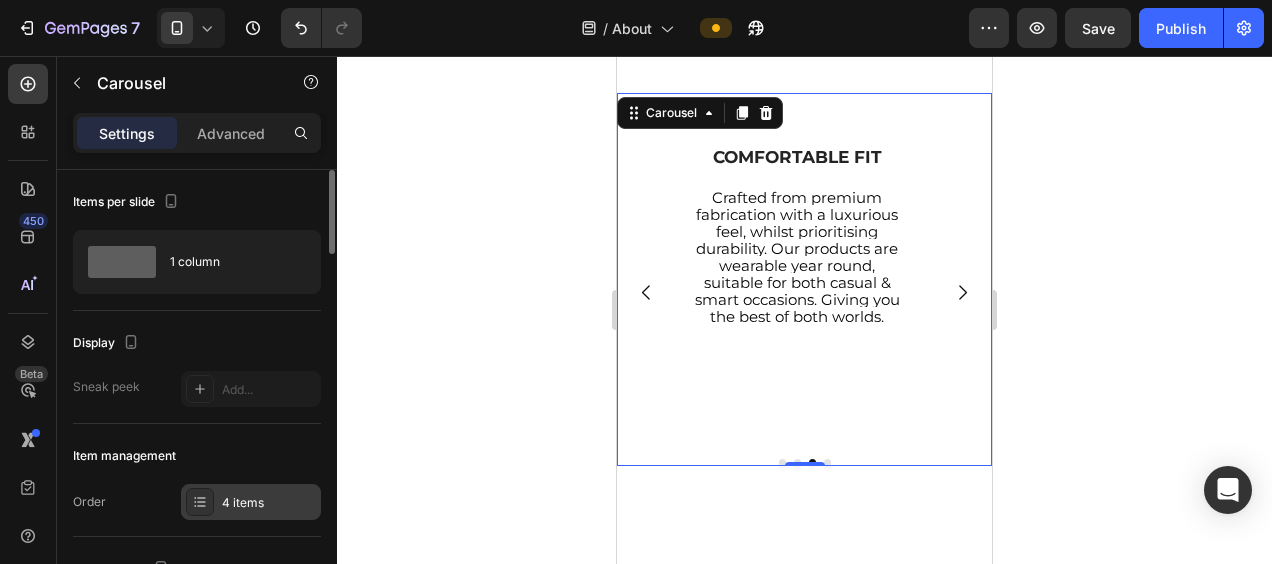 click on "4 items" at bounding box center [269, 503] 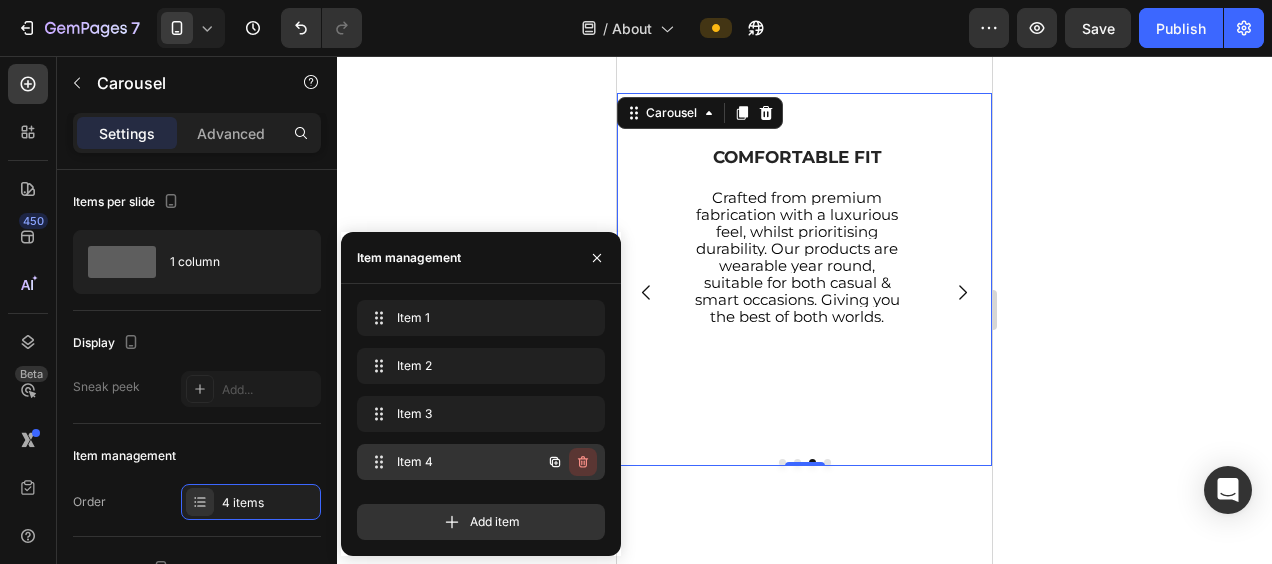 click 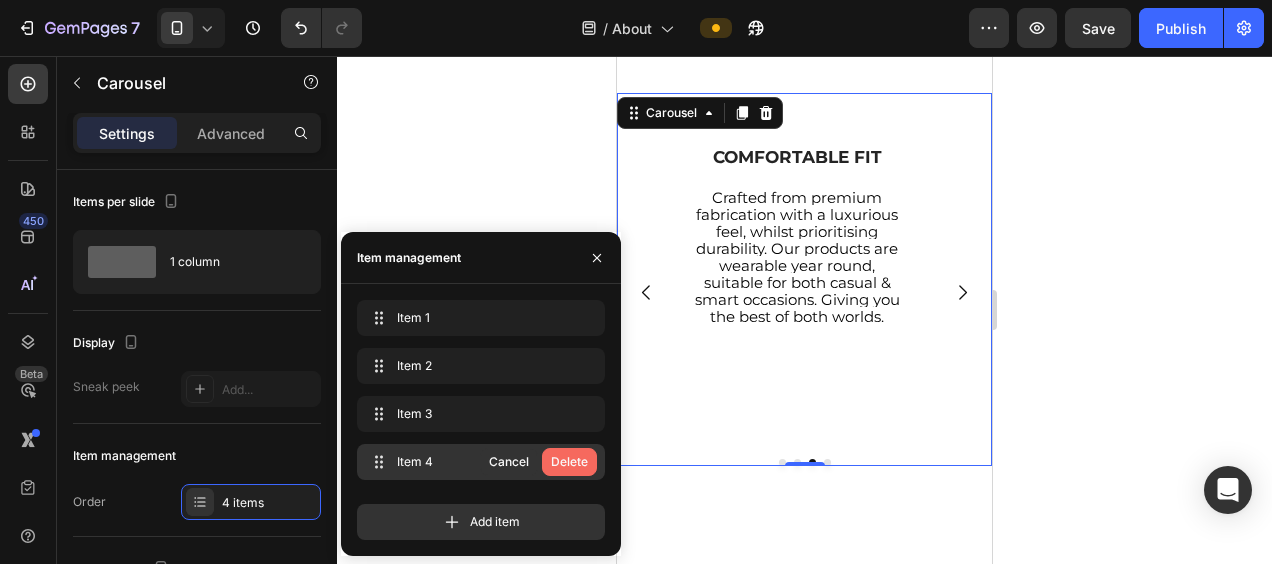 click on "Delete" at bounding box center [569, 462] 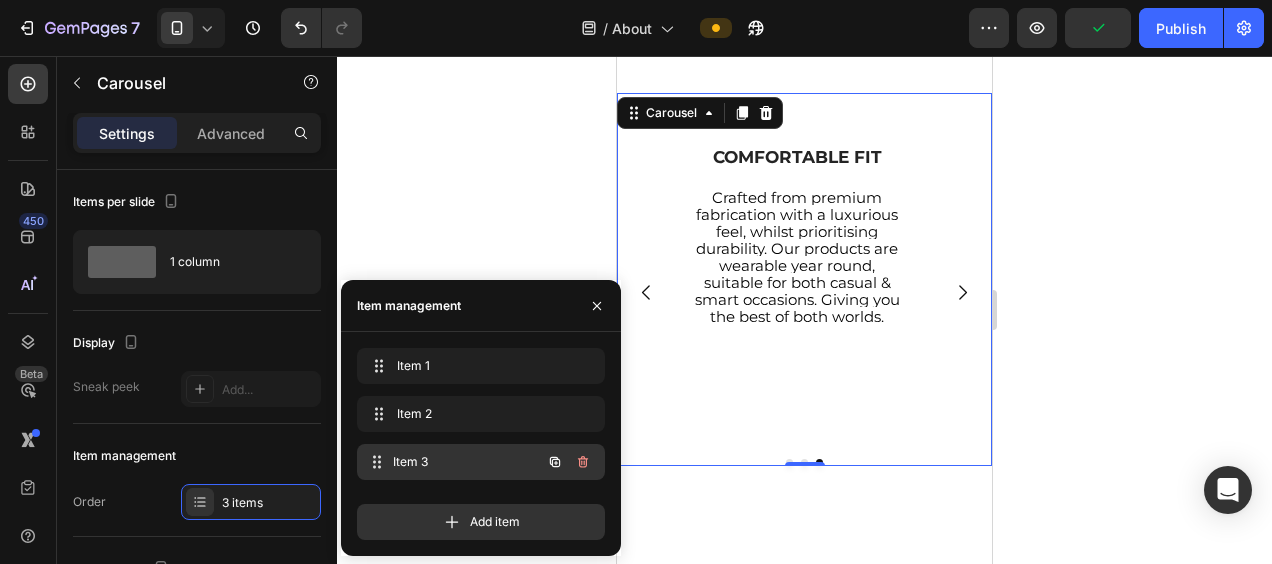 click on "Item 3" at bounding box center [467, 462] 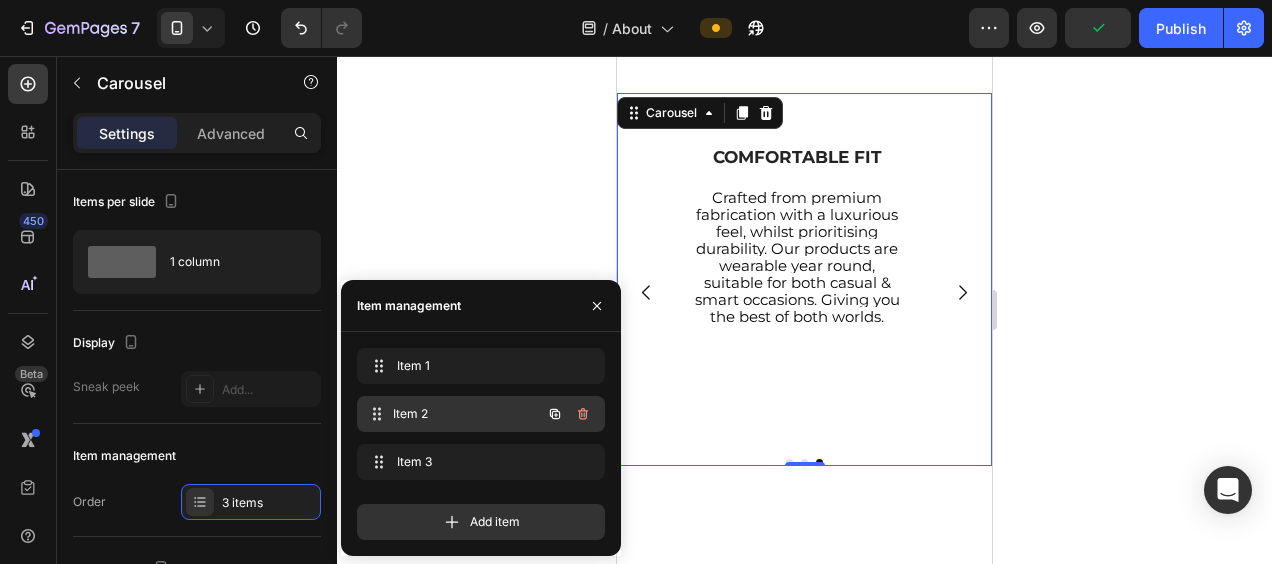 click on "Item 2" at bounding box center [467, 414] 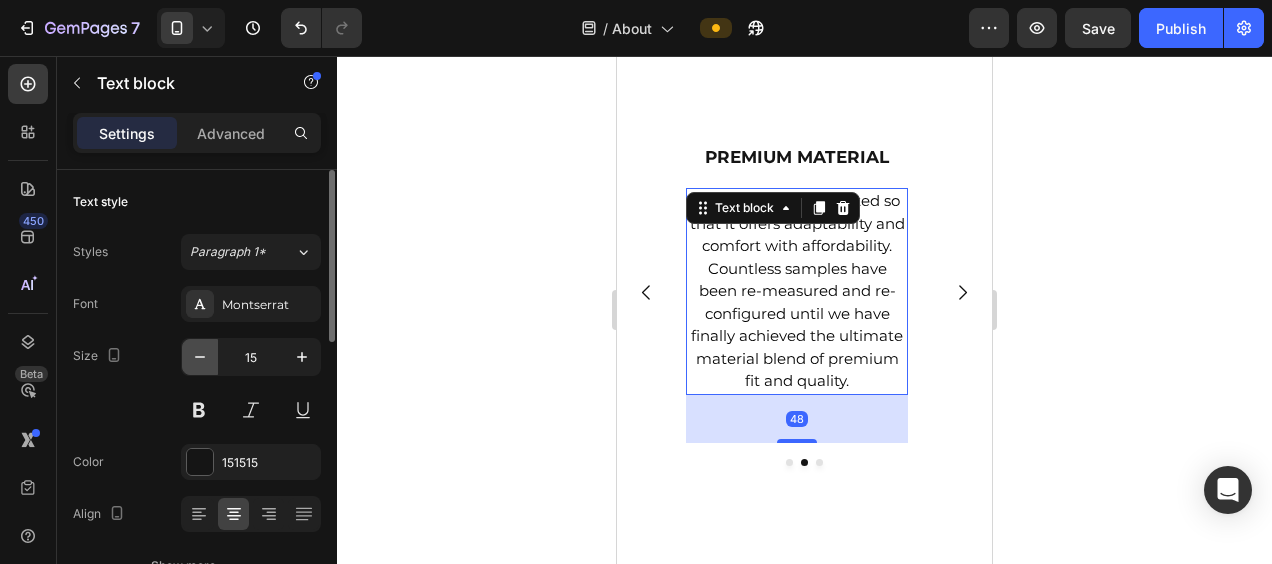 click at bounding box center (200, 357) 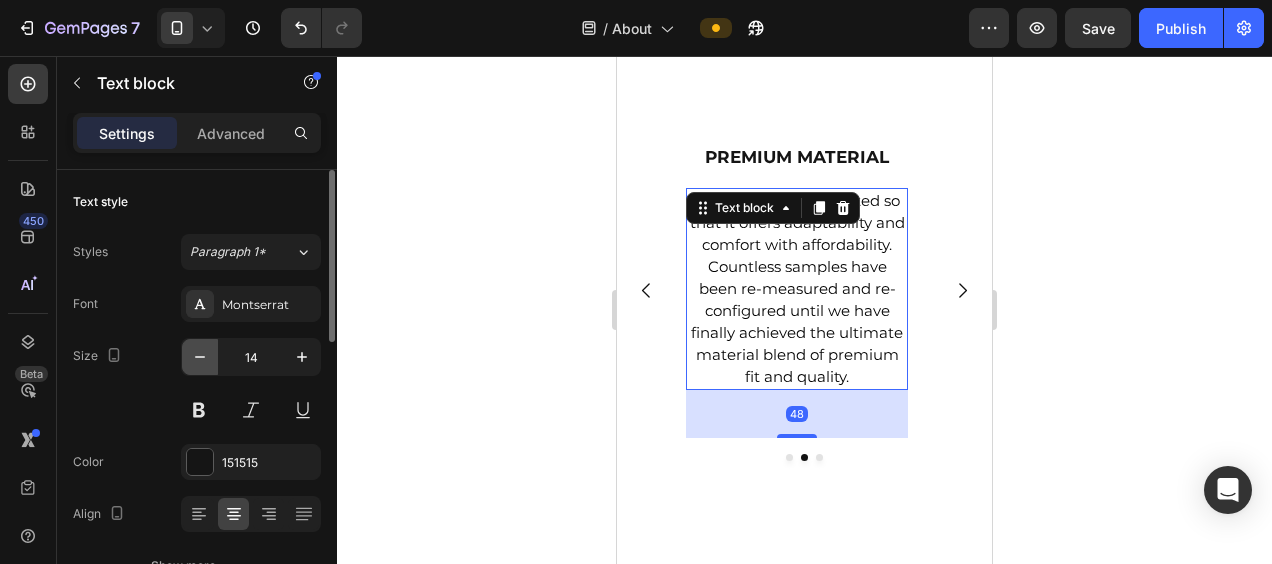 click at bounding box center [200, 357] 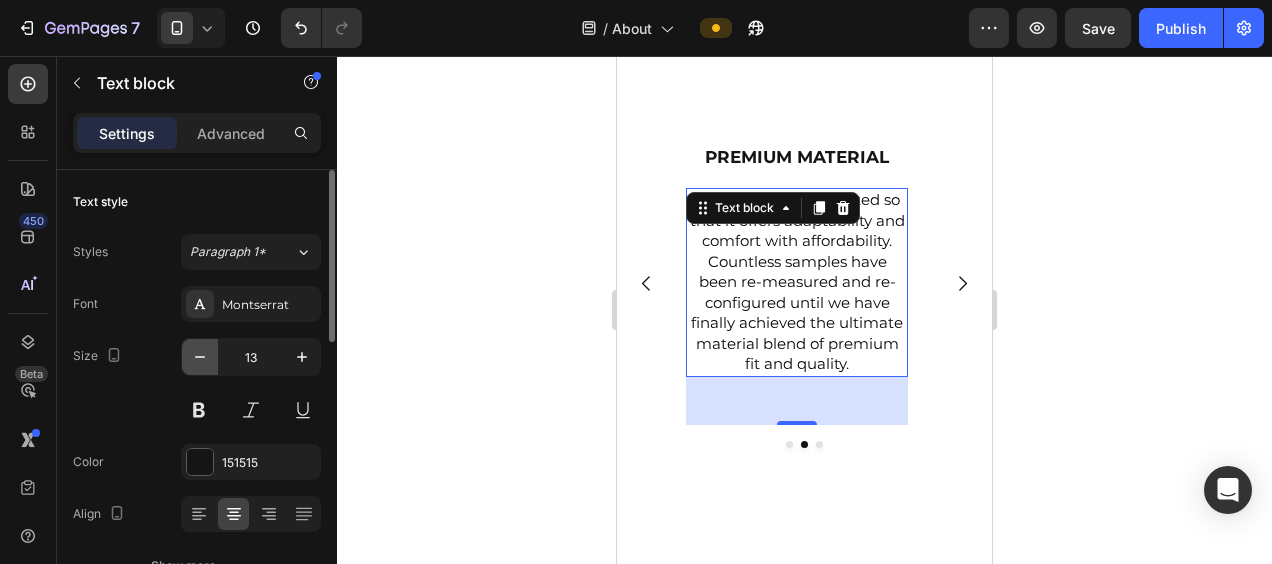 click at bounding box center (200, 357) 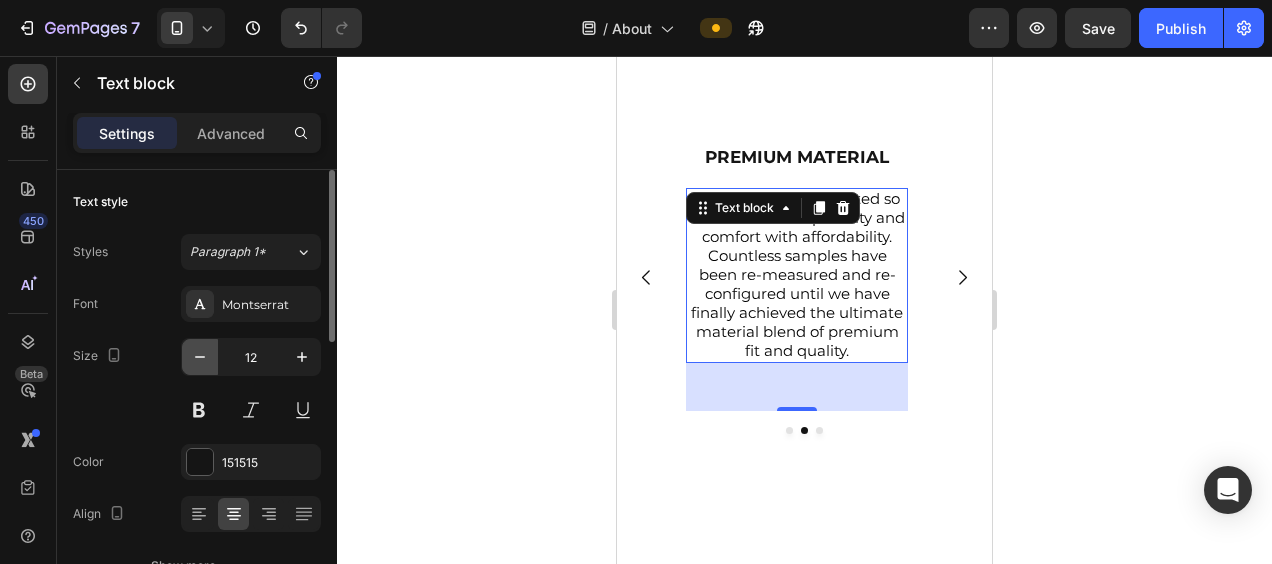 click at bounding box center (200, 357) 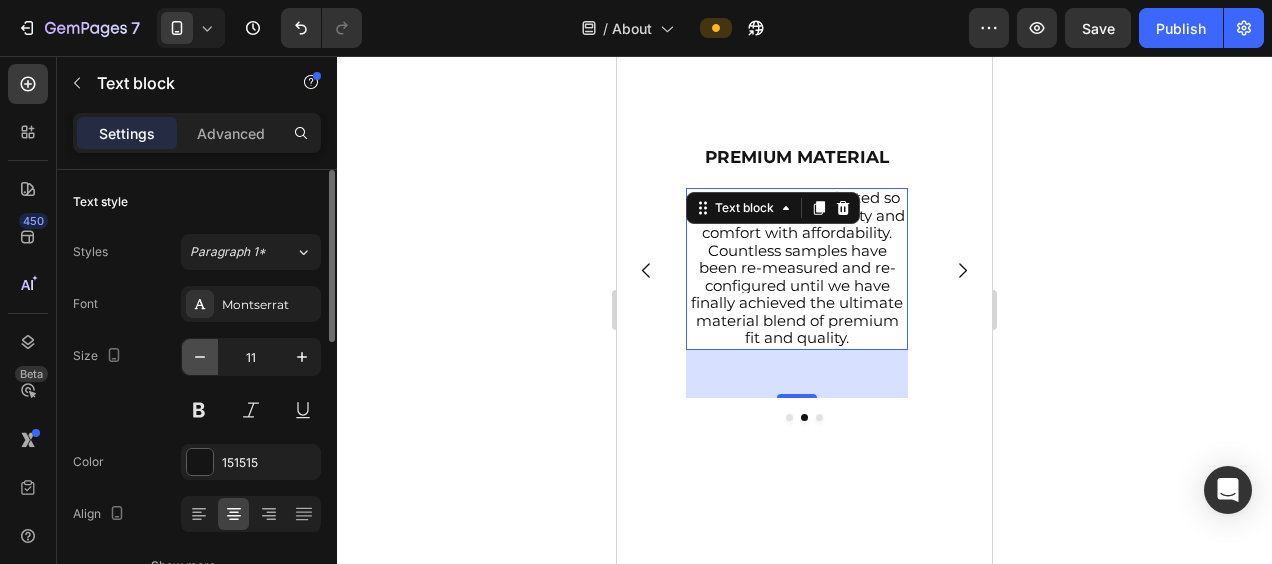 click at bounding box center [200, 357] 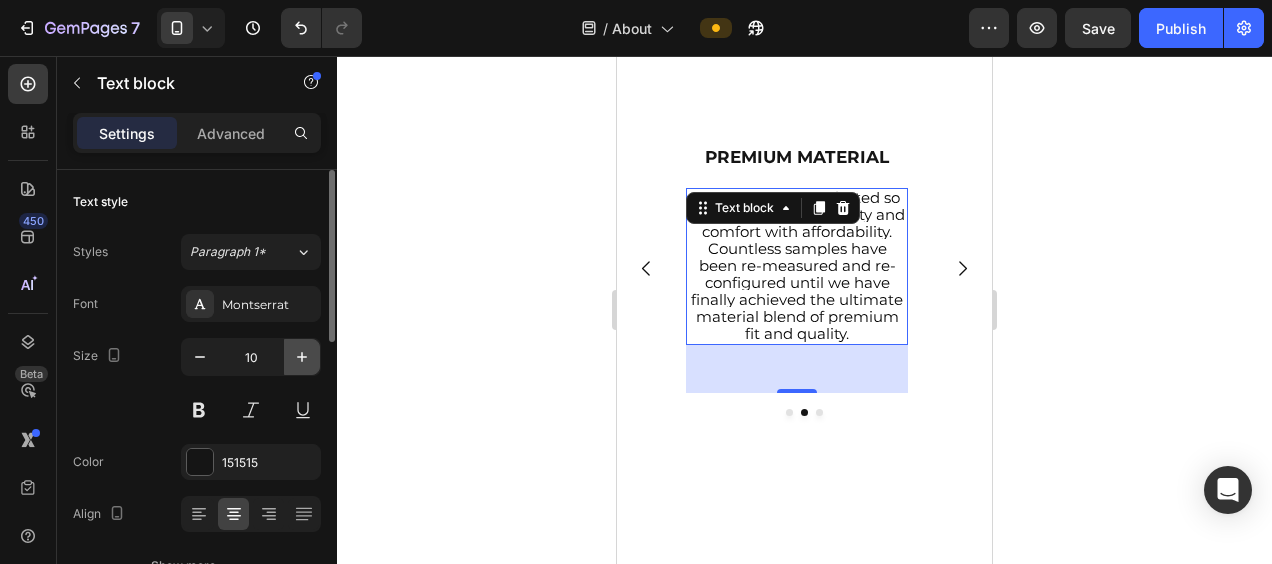 click 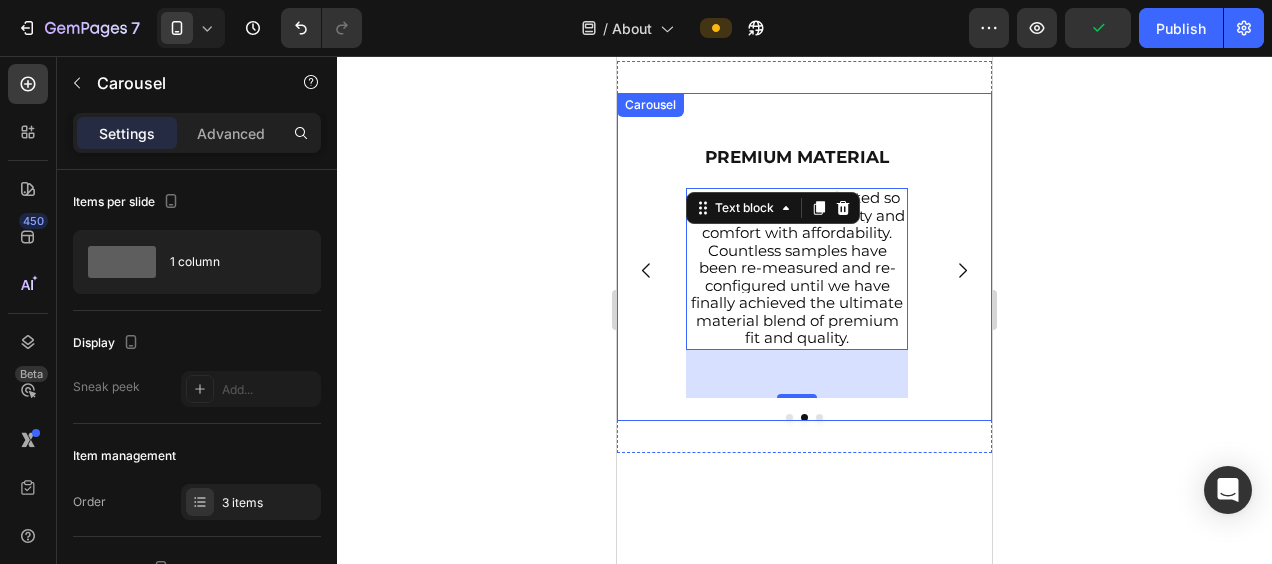click 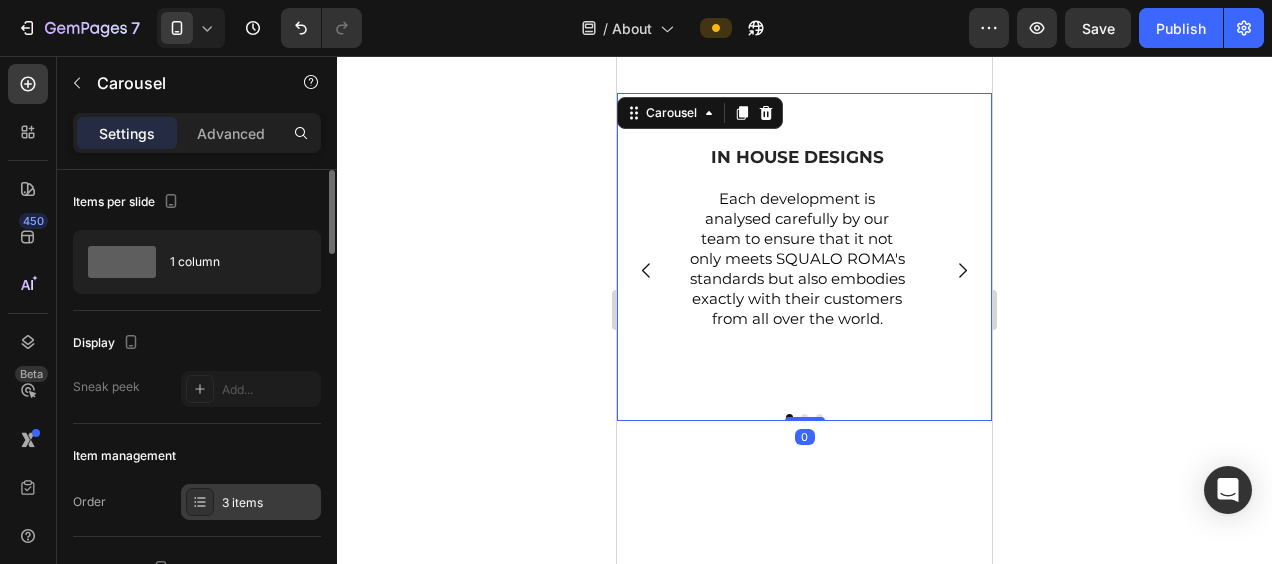 click on "3 items" at bounding box center (269, 503) 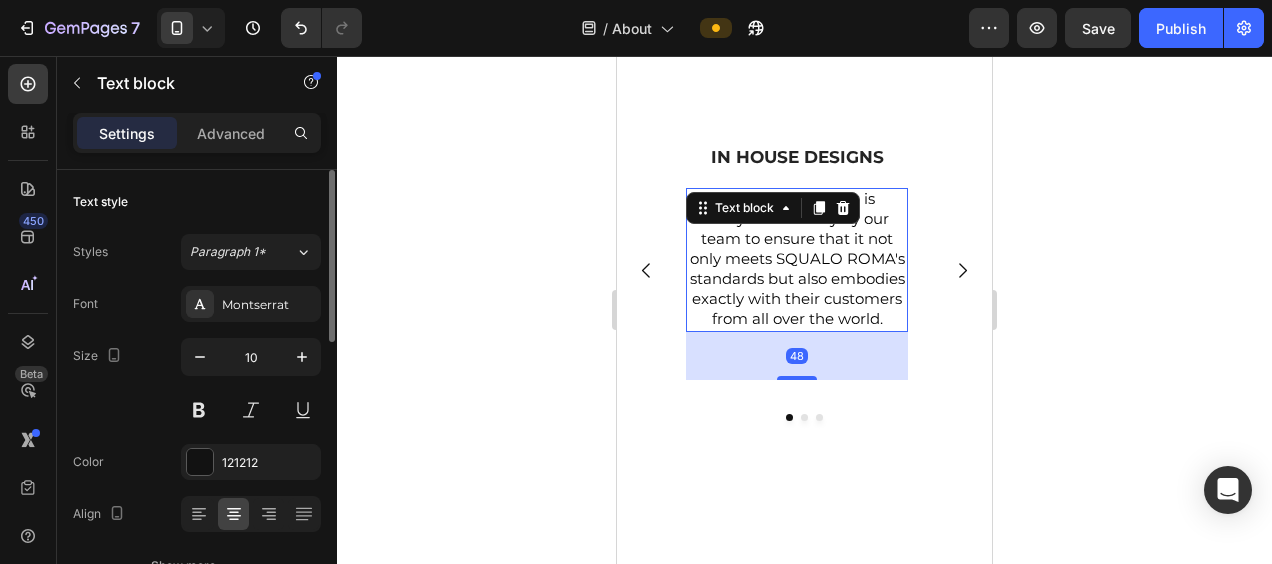 click 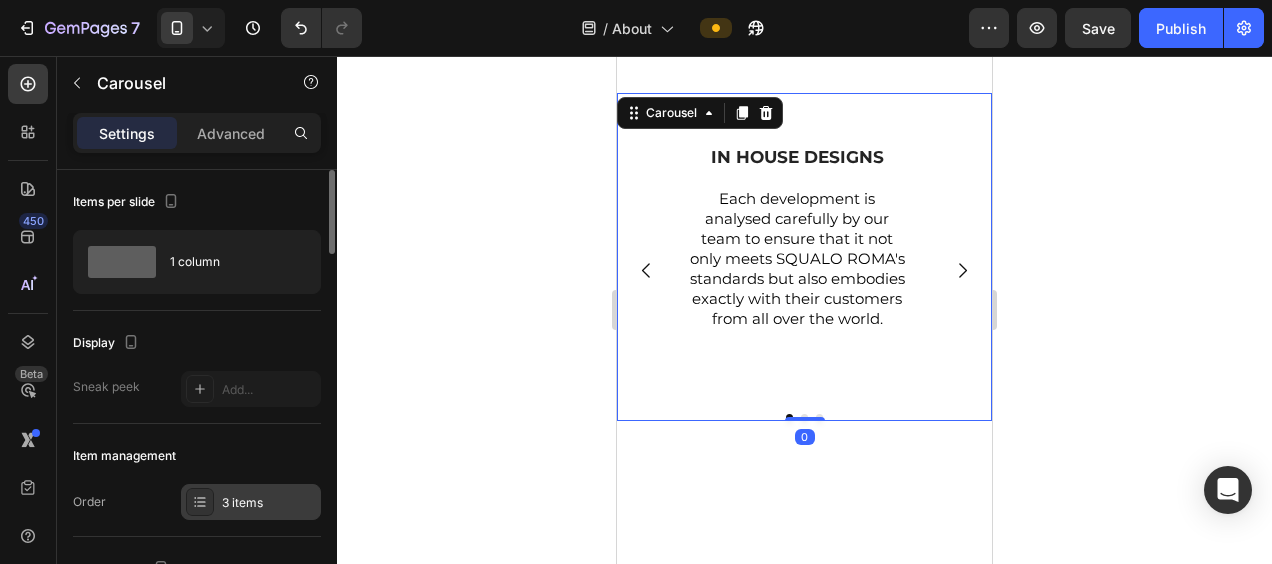 click on "3 items" at bounding box center (251, 502) 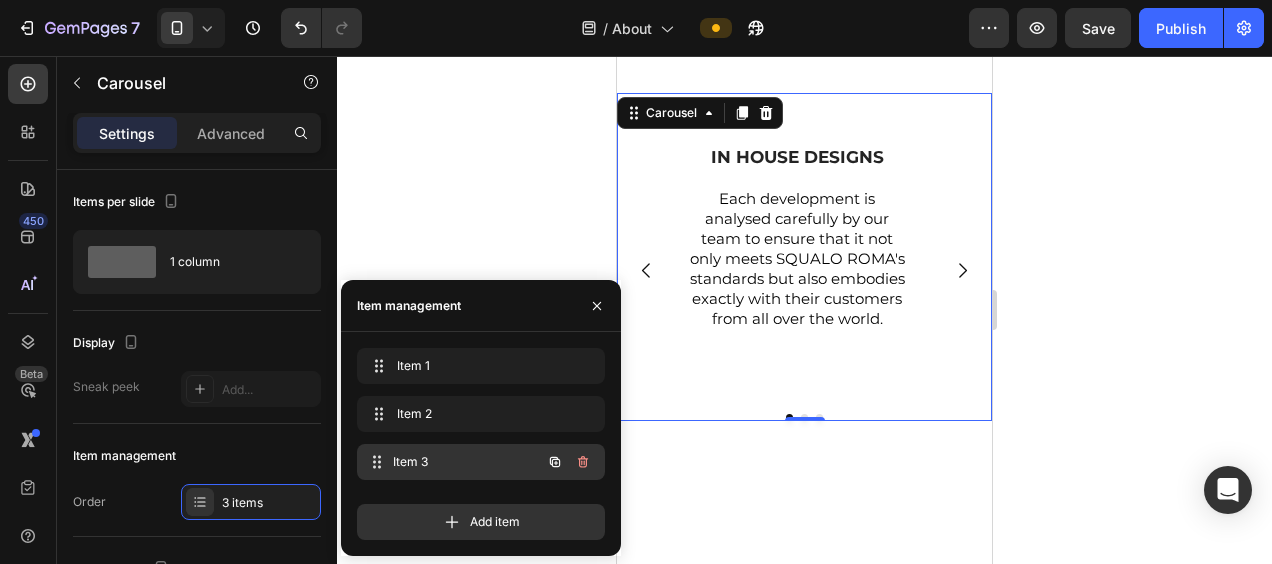 click on "Item 3 Item 3" at bounding box center [453, 462] 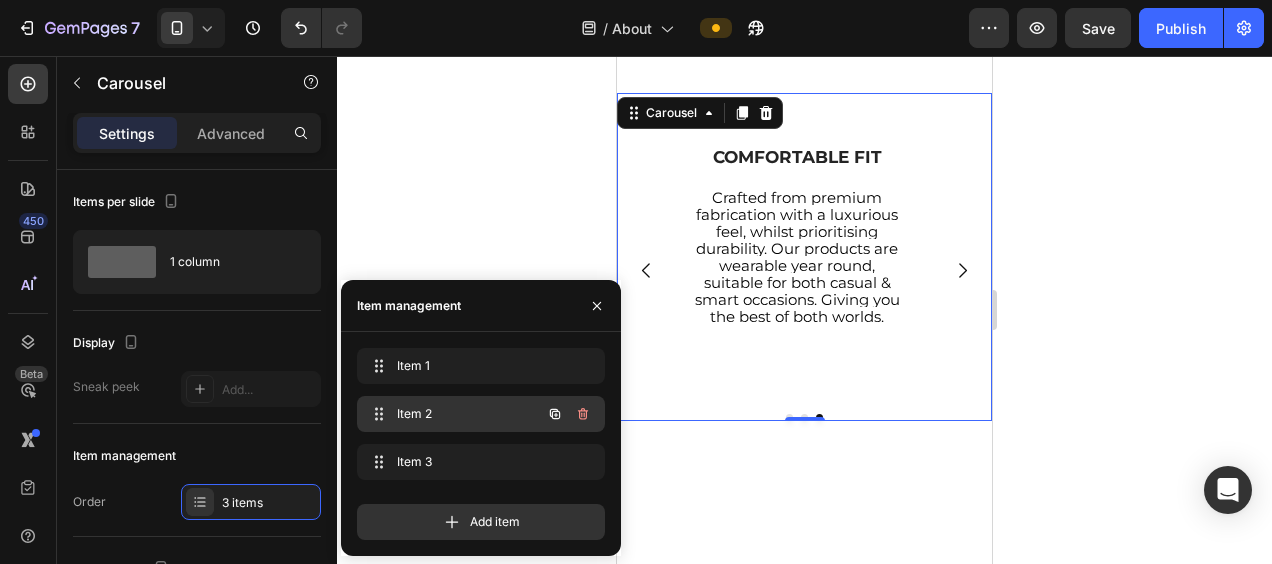 click on "Item 2" at bounding box center (453, 414) 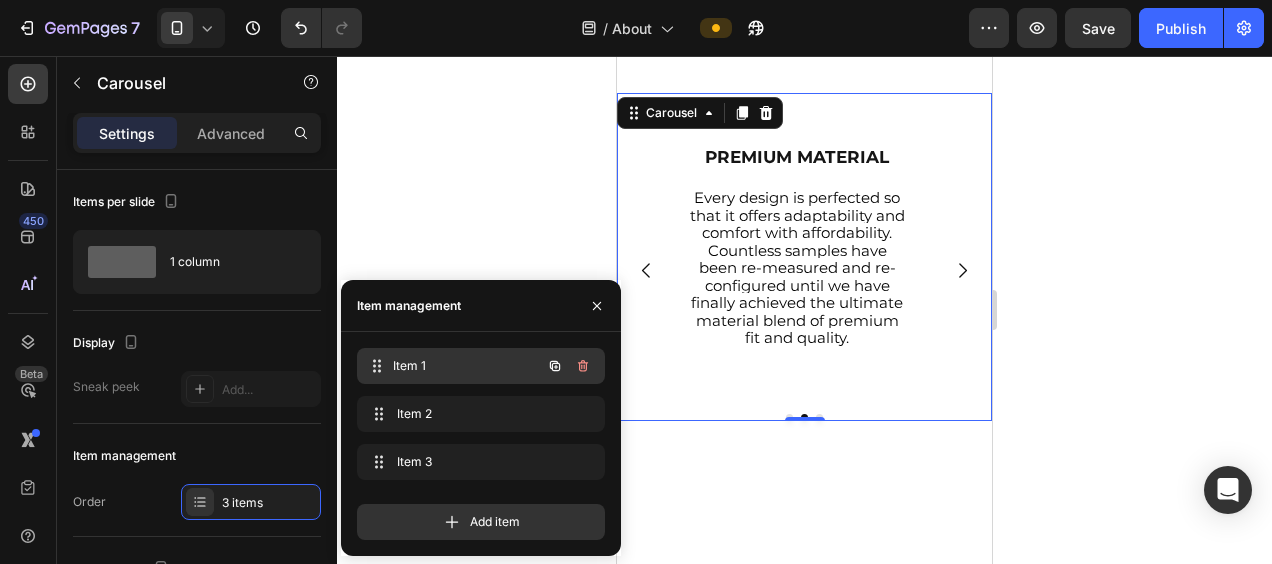 click on "Item 1" at bounding box center [467, 366] 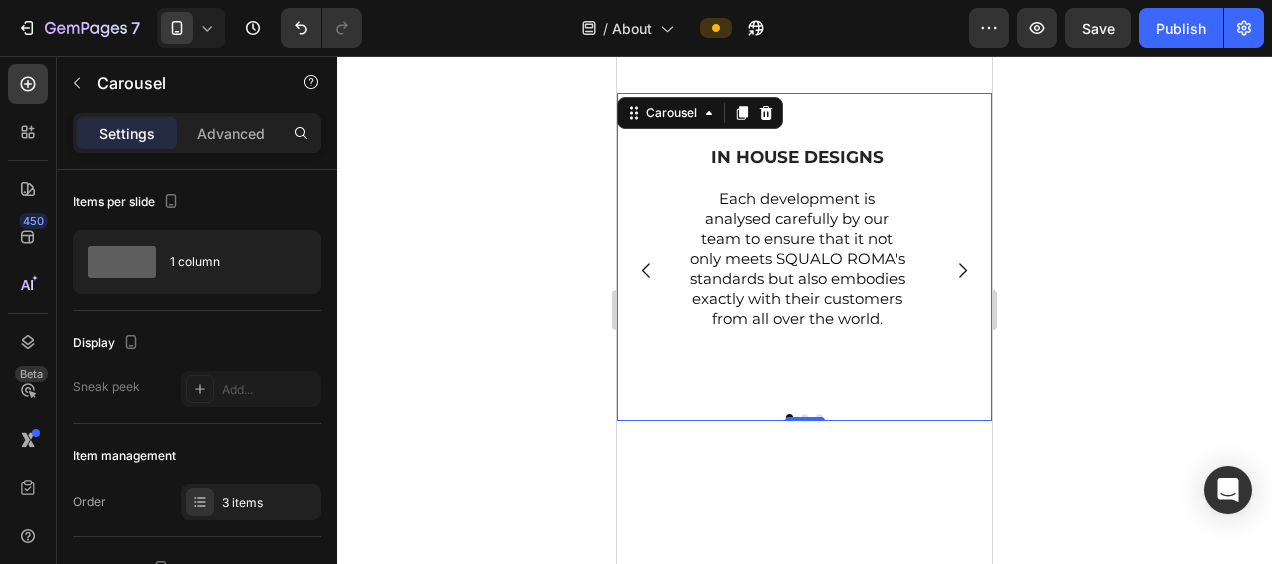 click 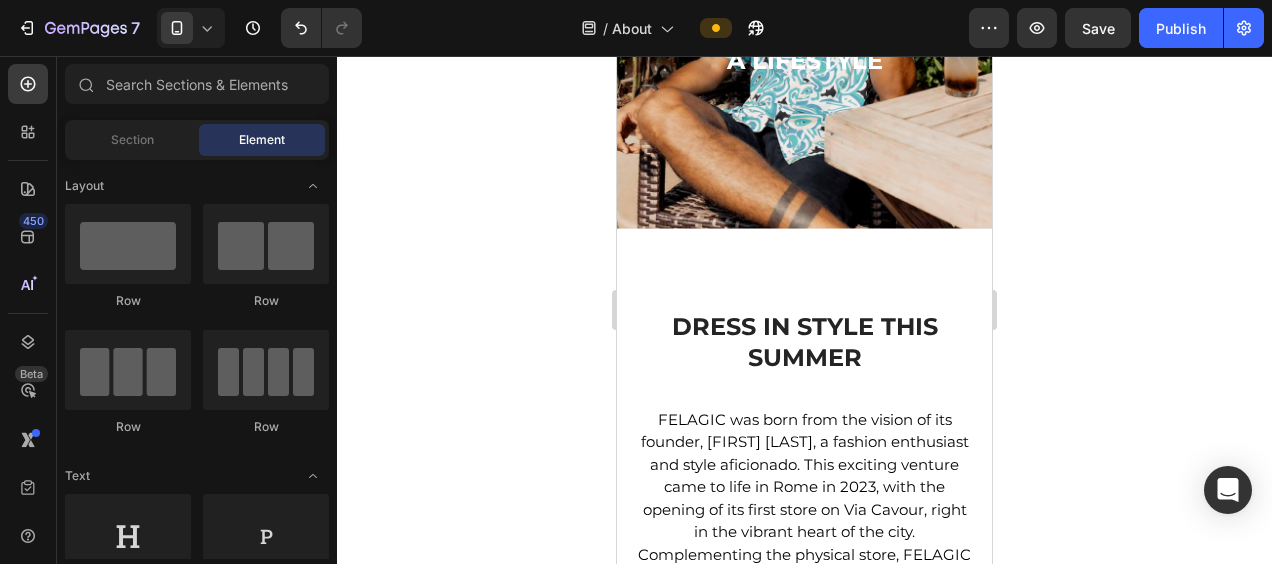 scroll, scrollTop: 0, scrollLeft: 0, axis: both 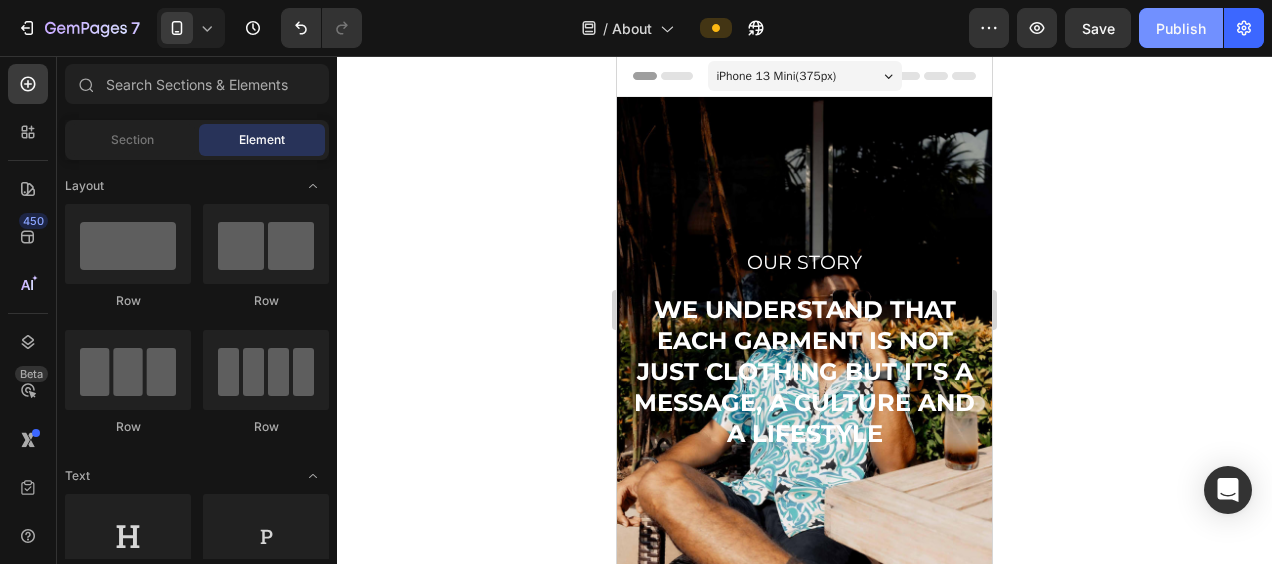 click on "Publish" at bounding box center (1181, 28) 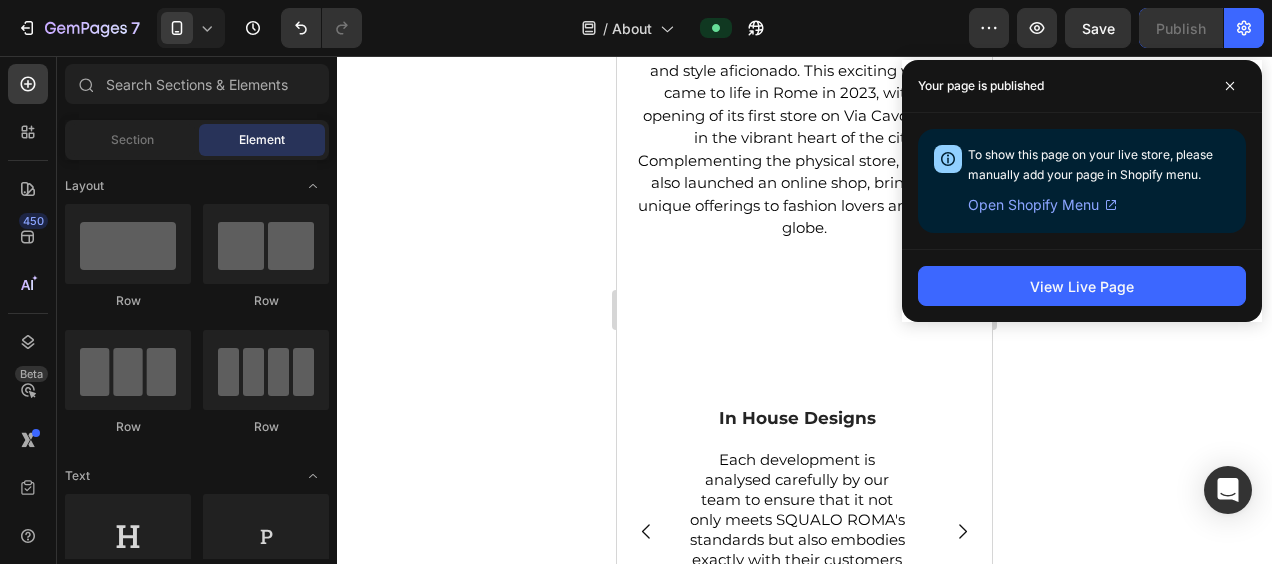scroll, scrollTop: 771, scrollLeft: 0, axis: vertical 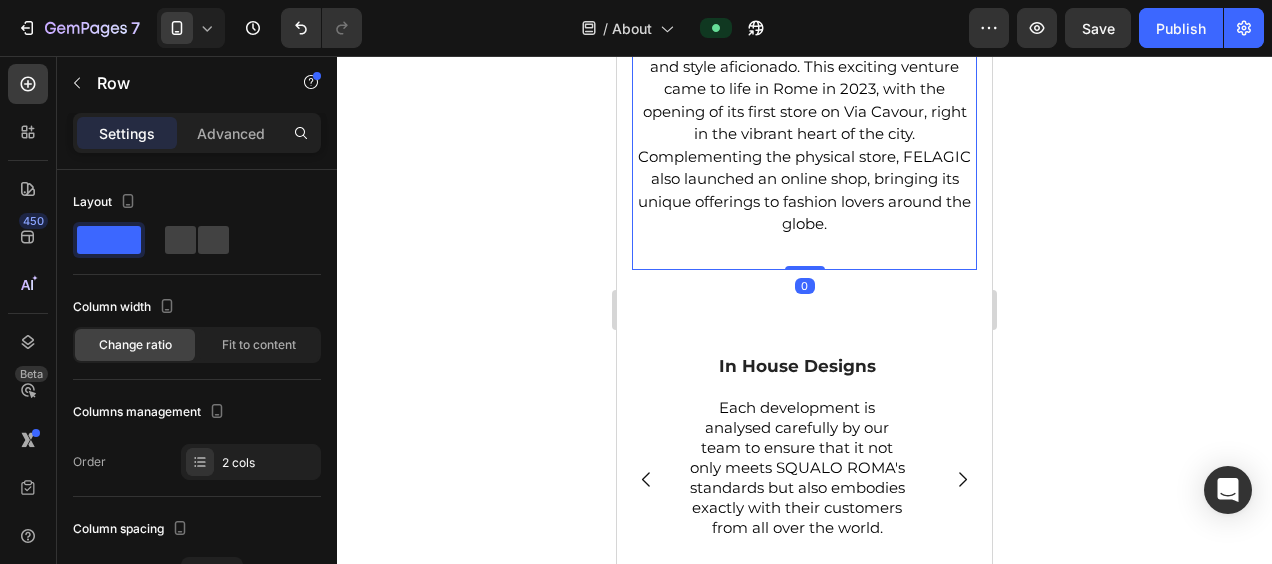 drag, startPoint x: 797, startPoint y: 315, endPoint x: 800, endPoint y: 257, distance: 58.077534 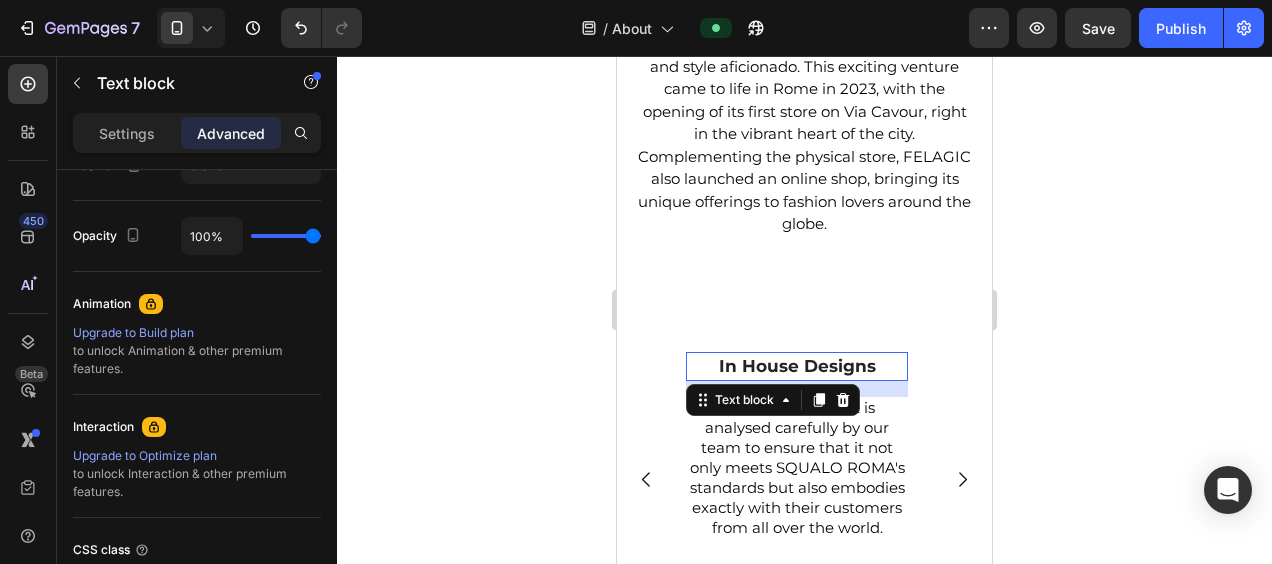 scroll, scrollTop: 0, scrollLeft: 0, axis: both 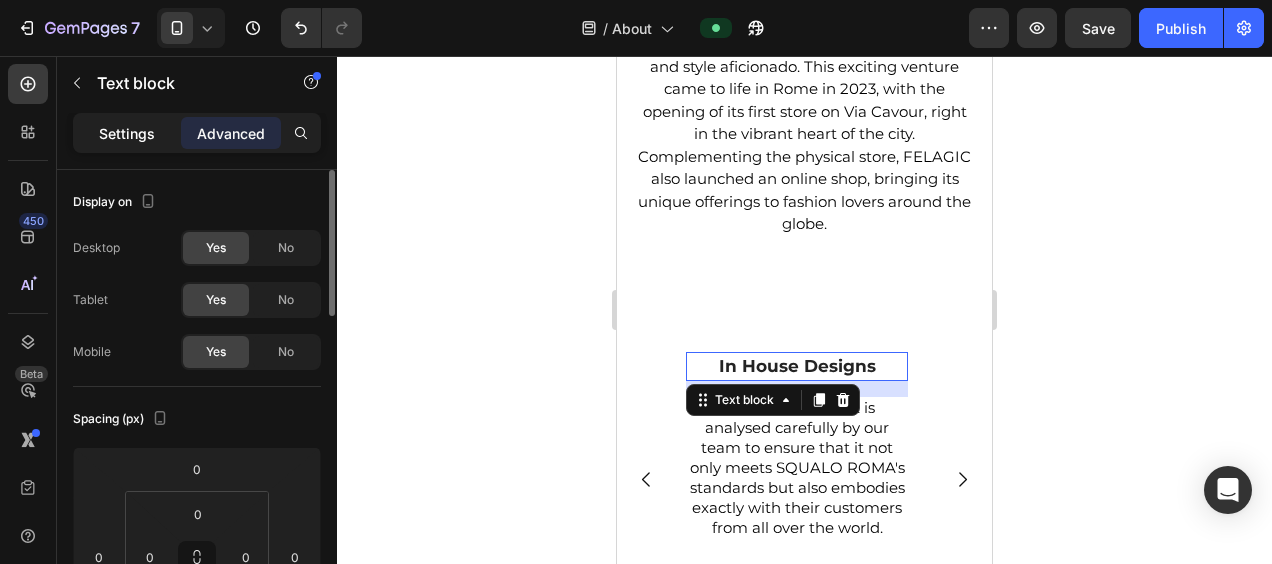 click on "Settings" 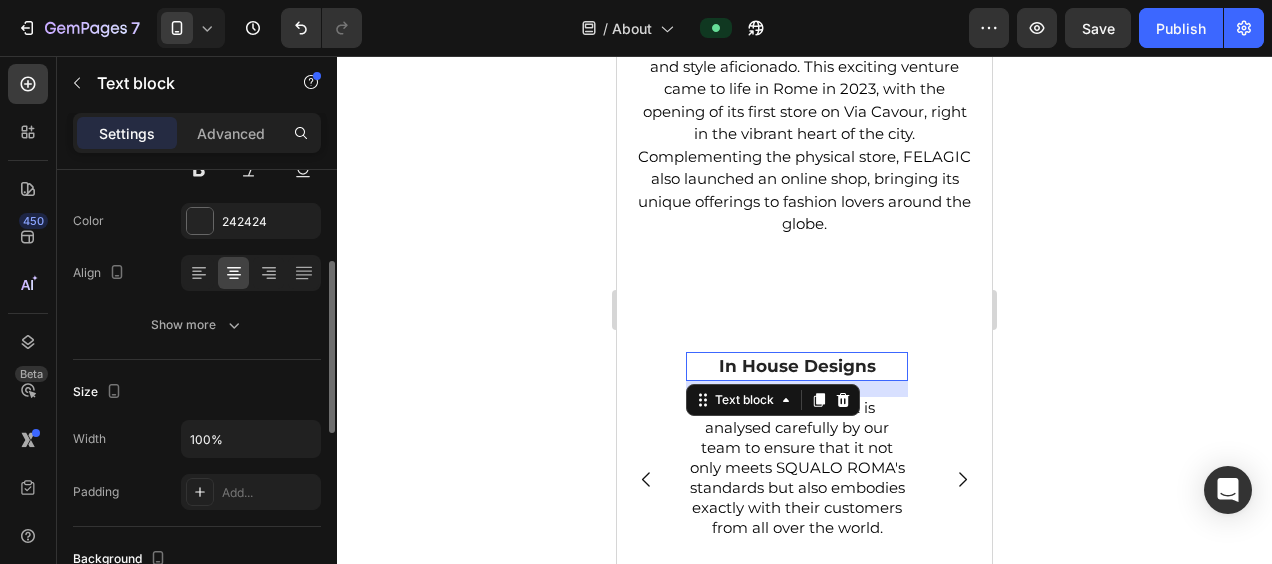 scroll, scrollTop: 242, scrollLeft: 0, axis: vertical 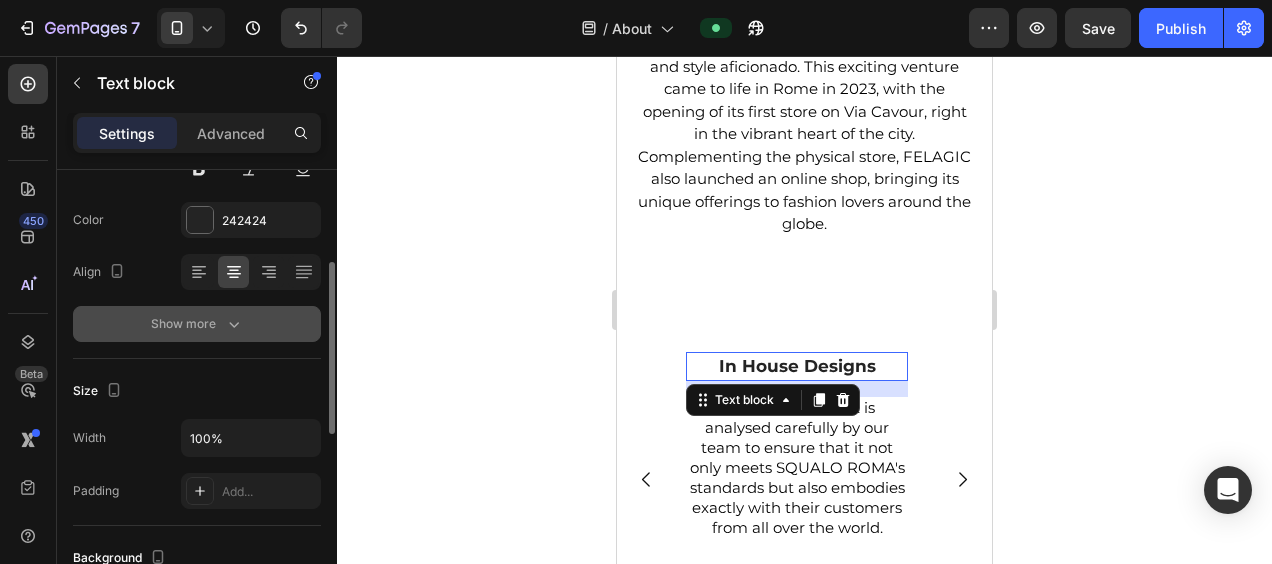 click on "Show more" at bounding box center [197, 324] 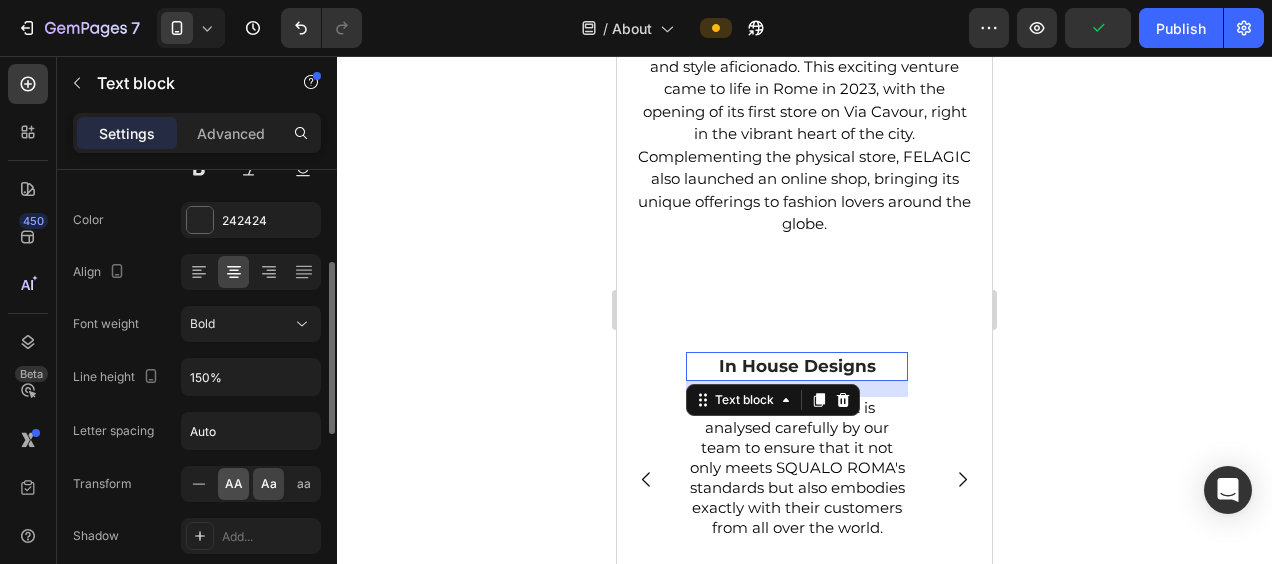 click on "AA" 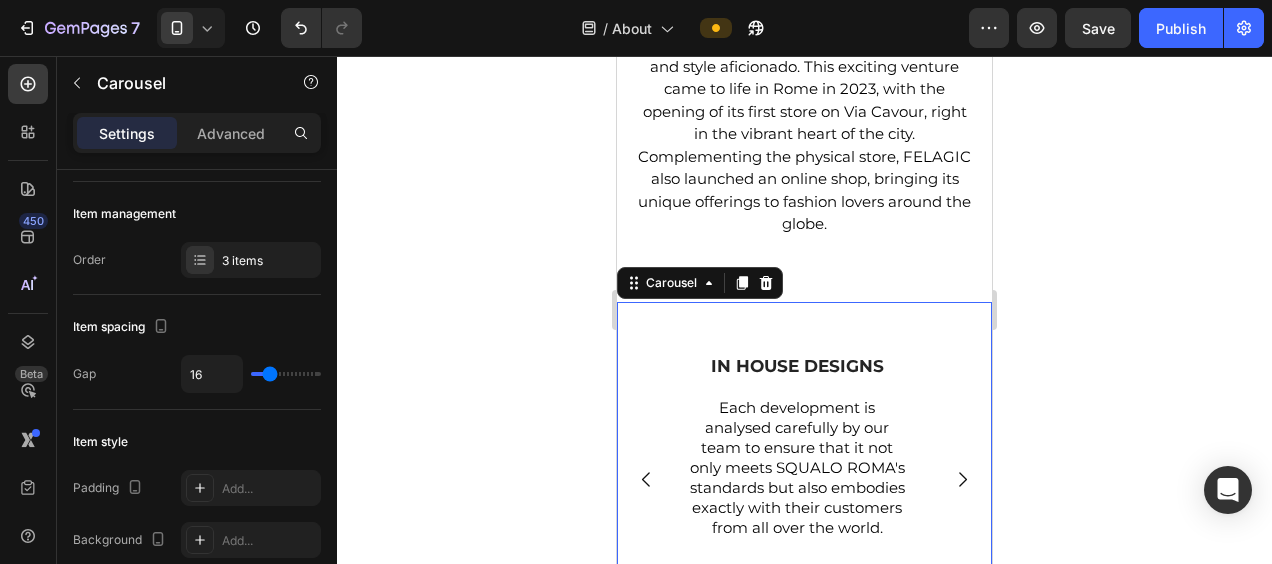 scroll, scrollTop: 0, scrollLeft: 0, axis: both 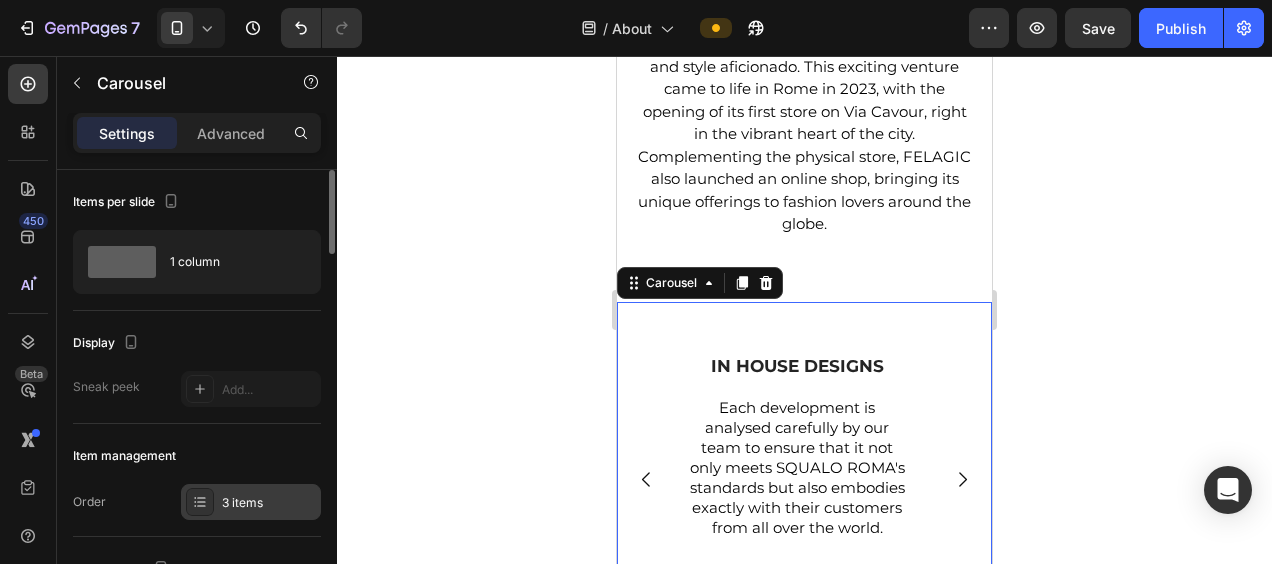 click on "3 items" at bounding box center (269, 503) 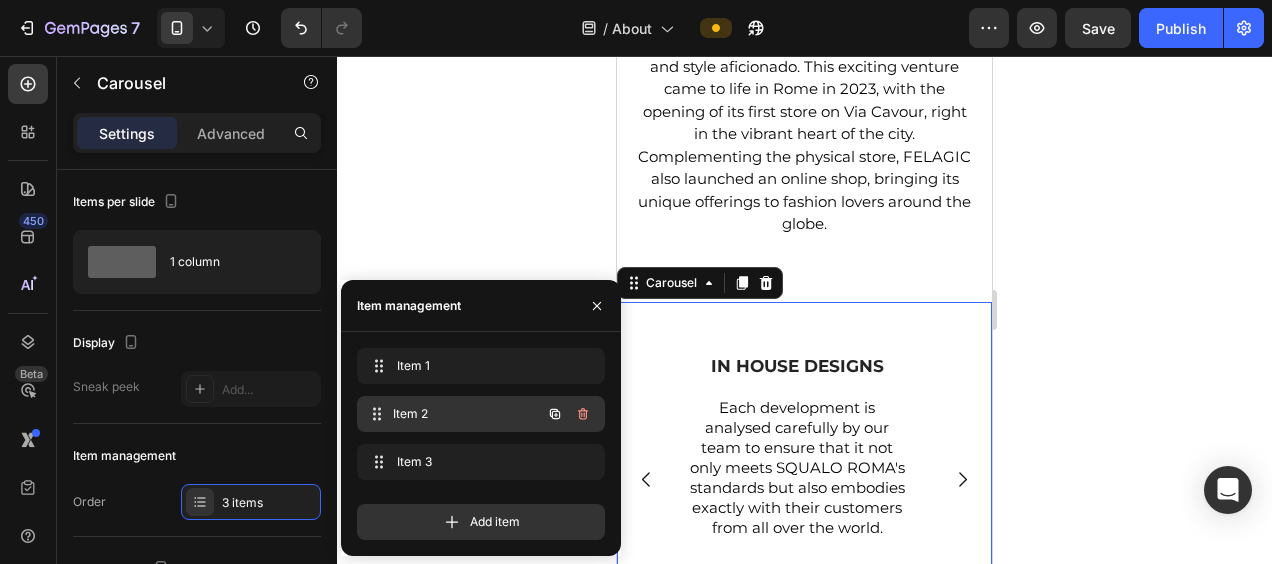 click on "Item 2" at bounding box center [467, 414] 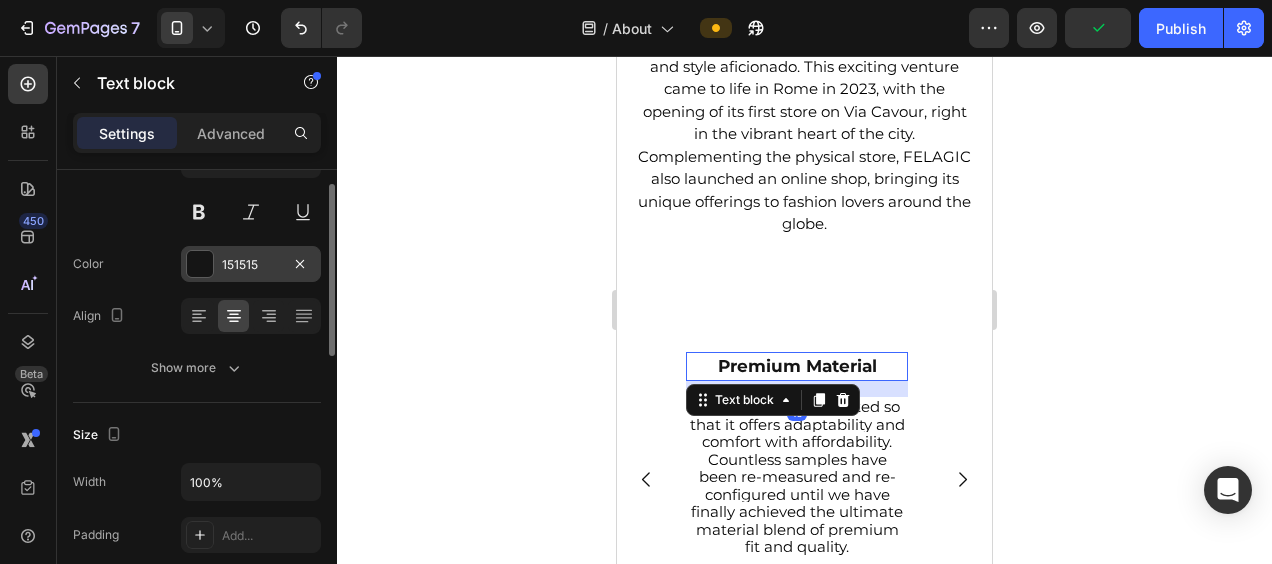 scroll, scrollTop: 111, scrollLeft: 0, axis: vertical 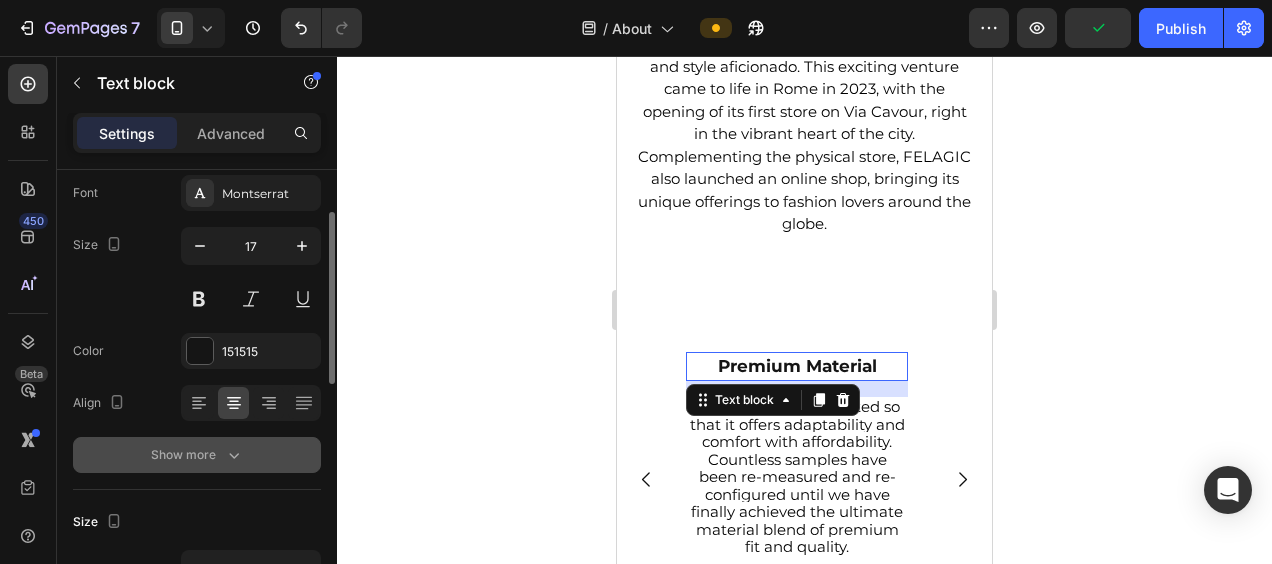 click on "Show more" at bounding box center [197, 455] 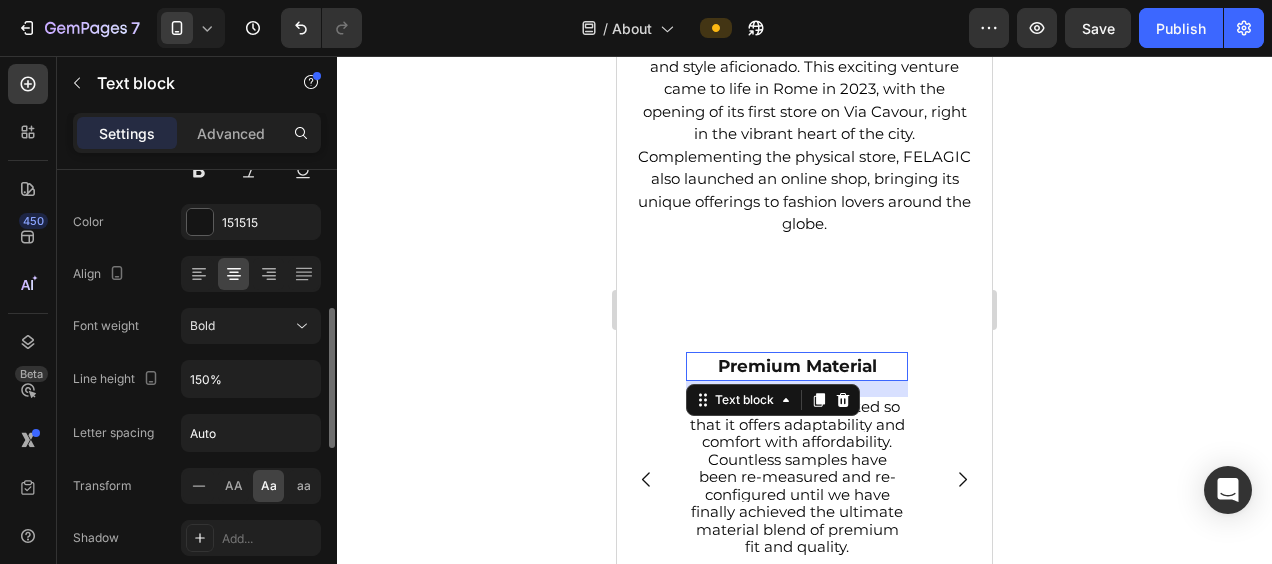 scroll, scrollTop: 290, scrollLeft: 0, axis: vertical 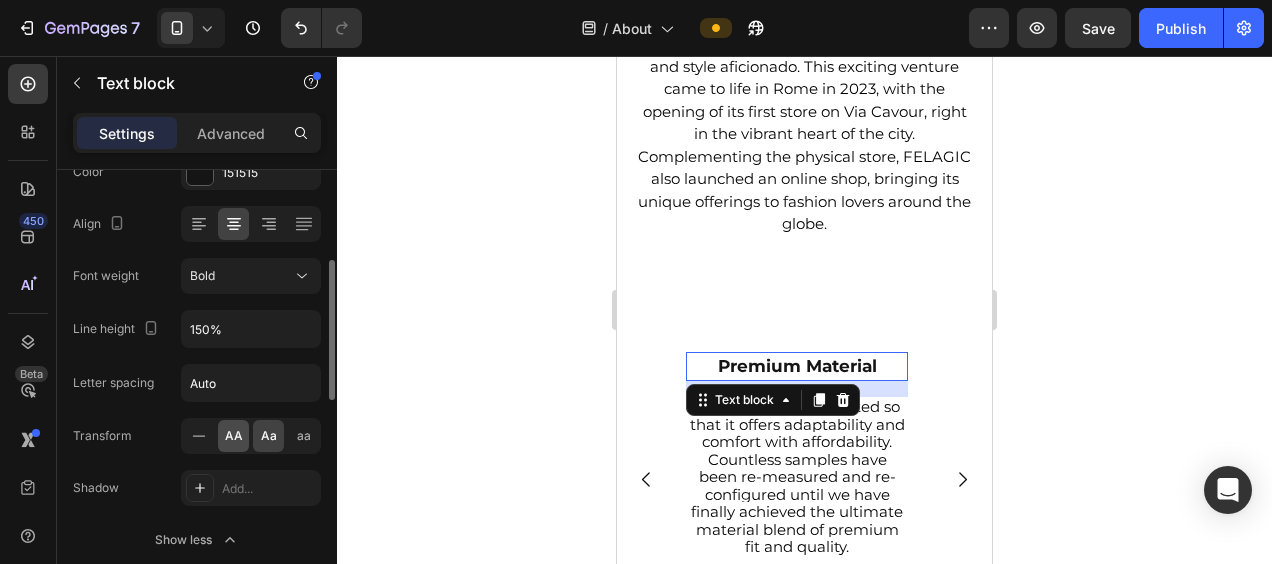 click on "AA" 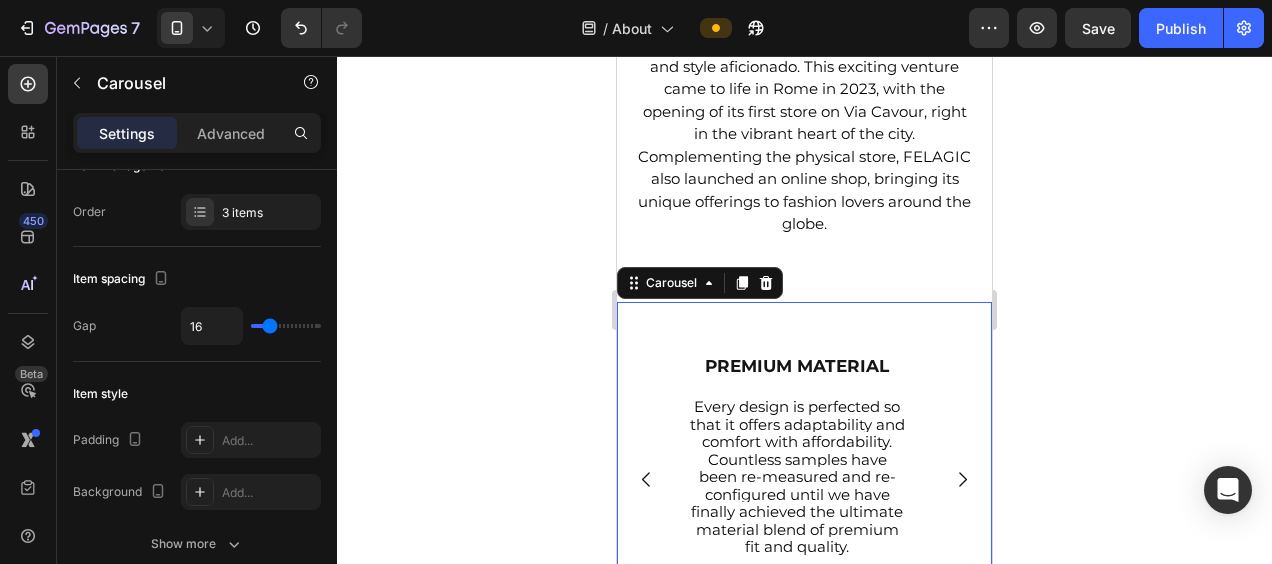 scroll, scrollTop: 0, scrollLeft: 0, axis: both 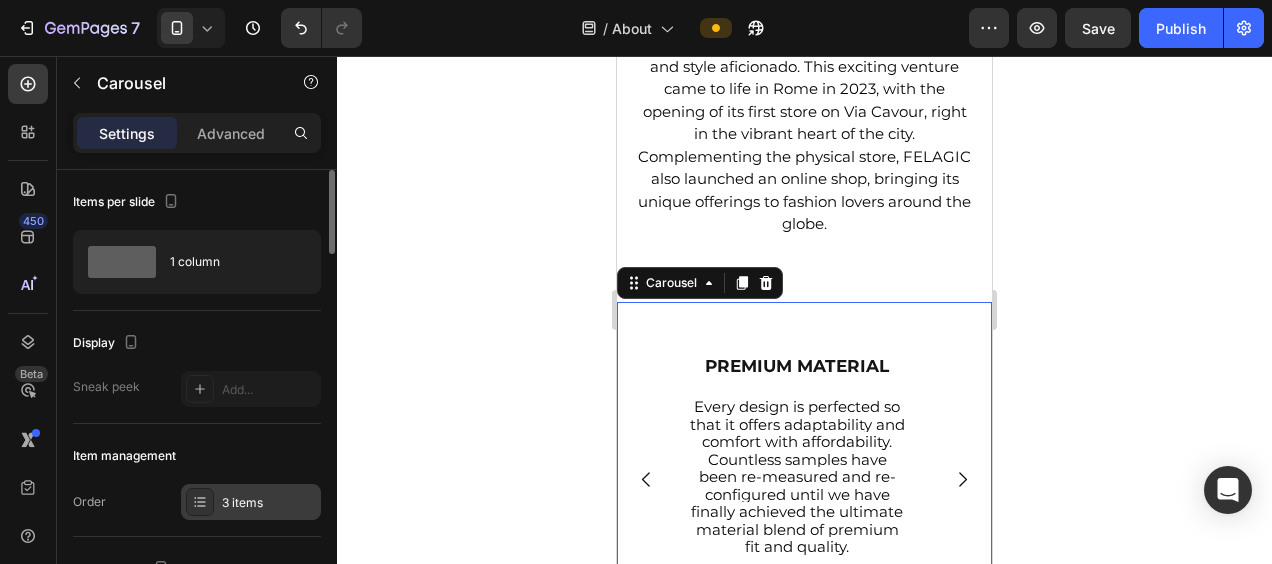click on "3 items" at bounding box center (269, 503) 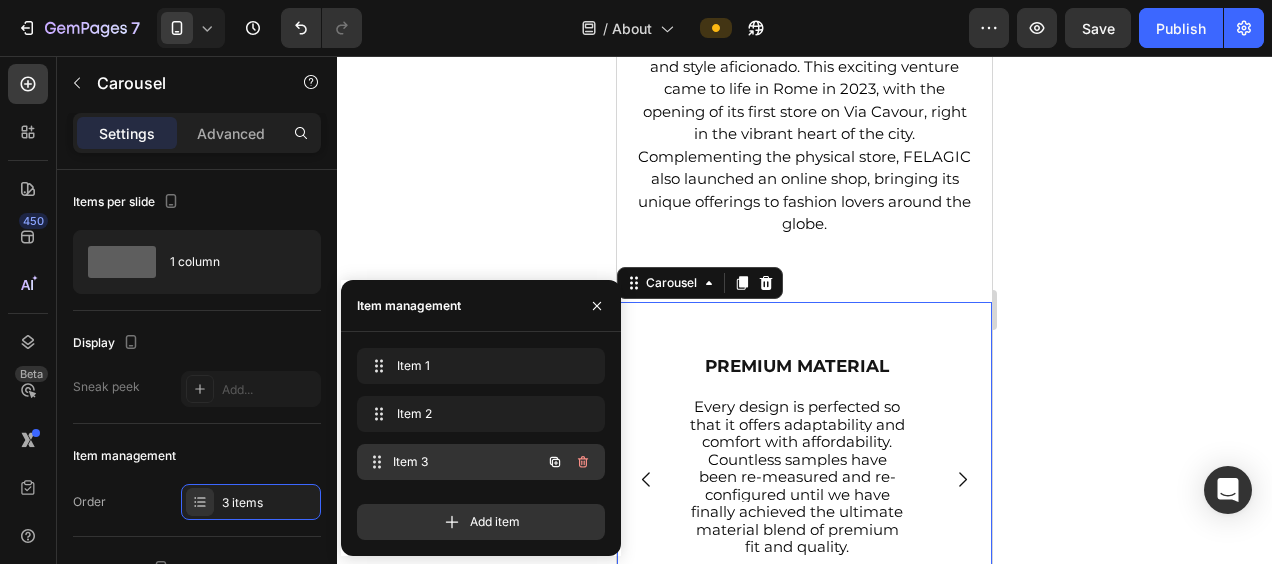 click on "Item 3 Item 3" at bounding box center (481, 462) 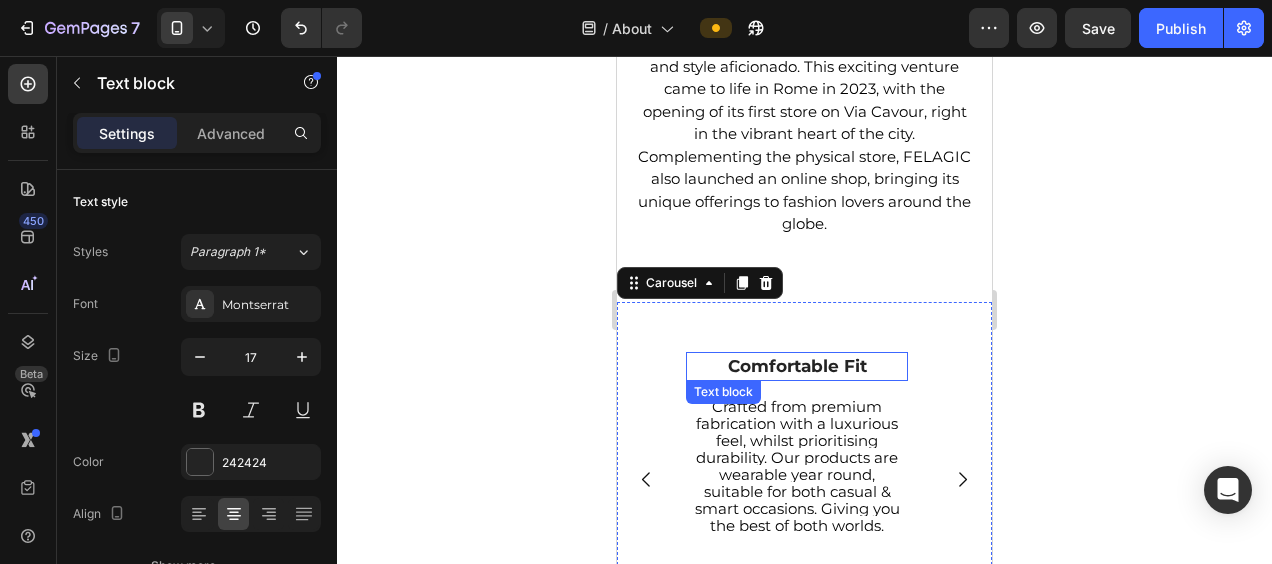 click on "comfortable fit" at bounding box center [797, 367] 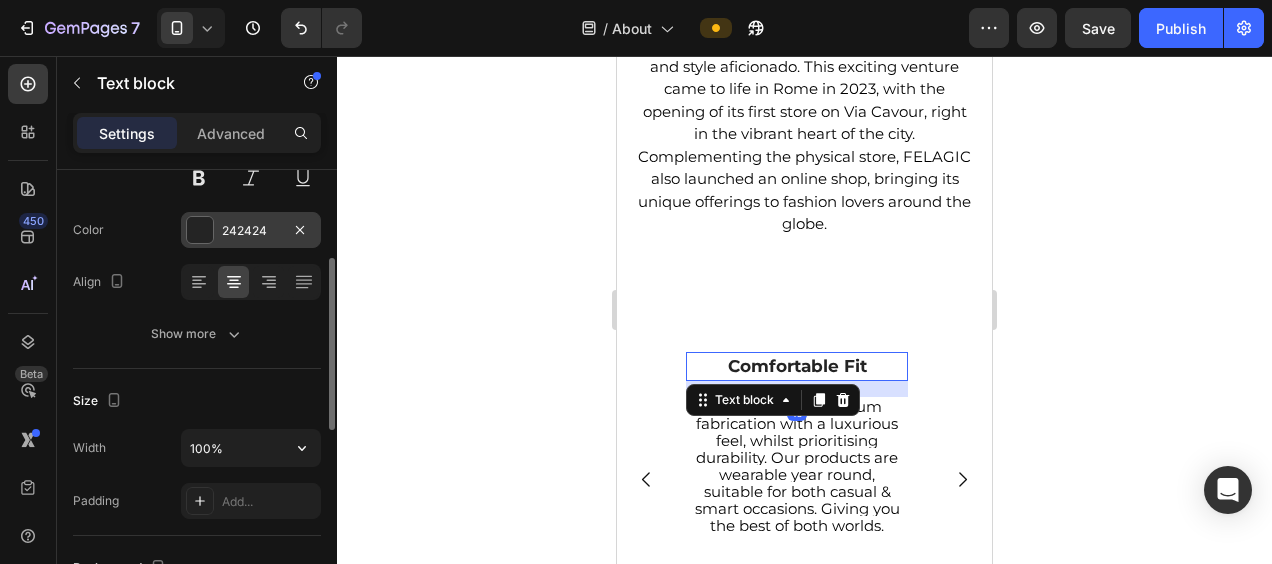 scroll, scrollTop: 231, scrollLeft: 0, axis: vertical 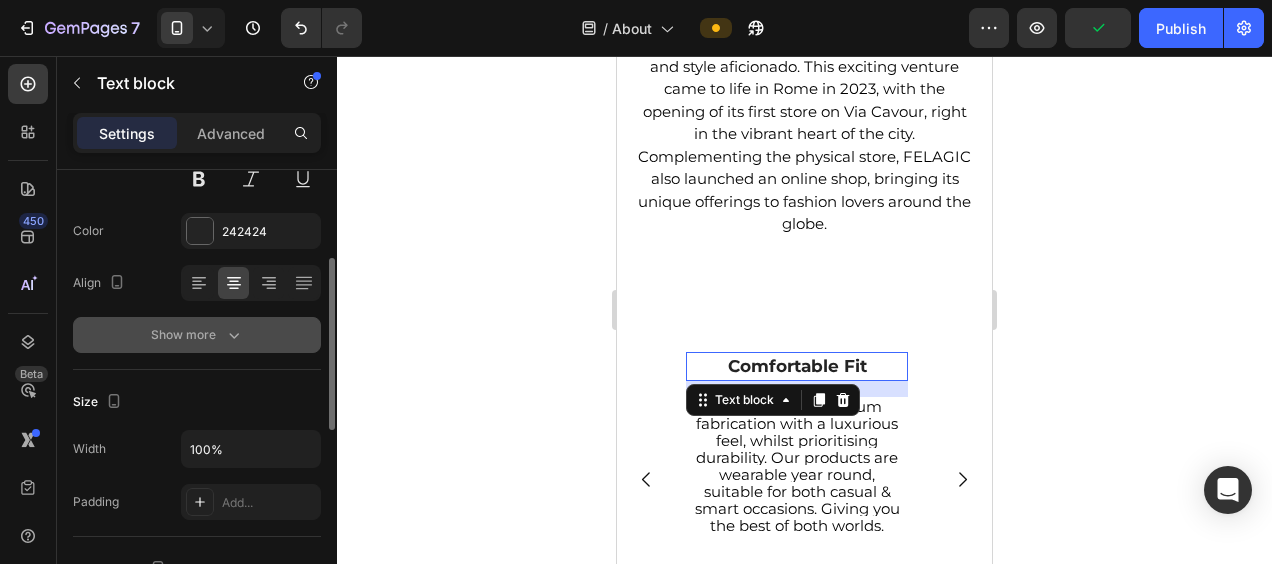 click on "Show more" at bounding box center [197, 335] 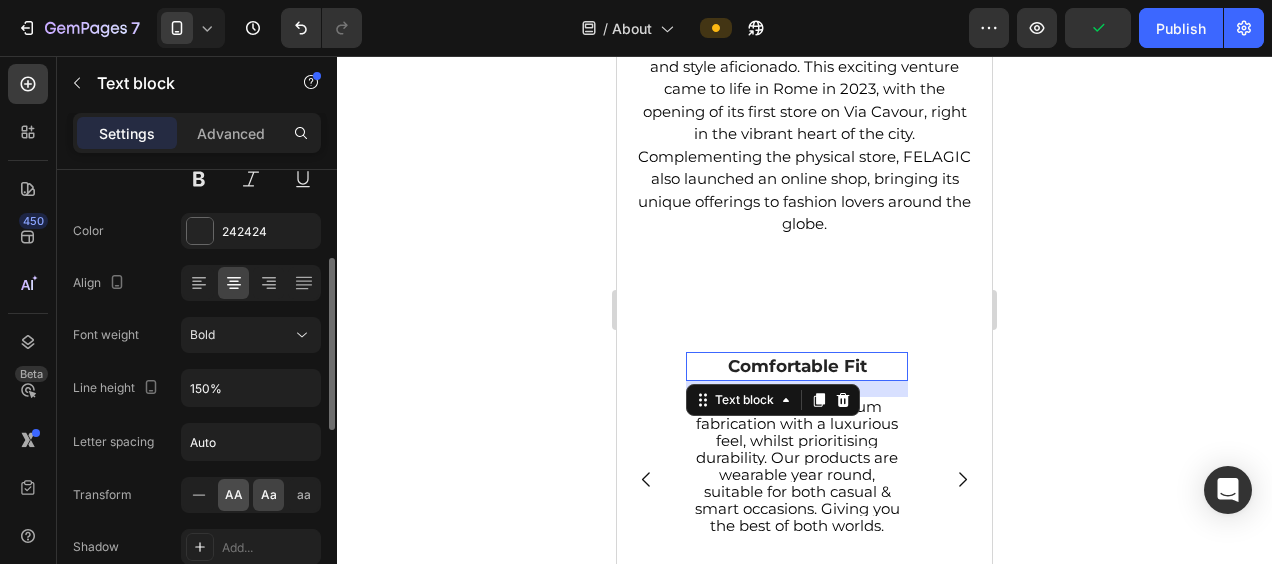 click on "AA" 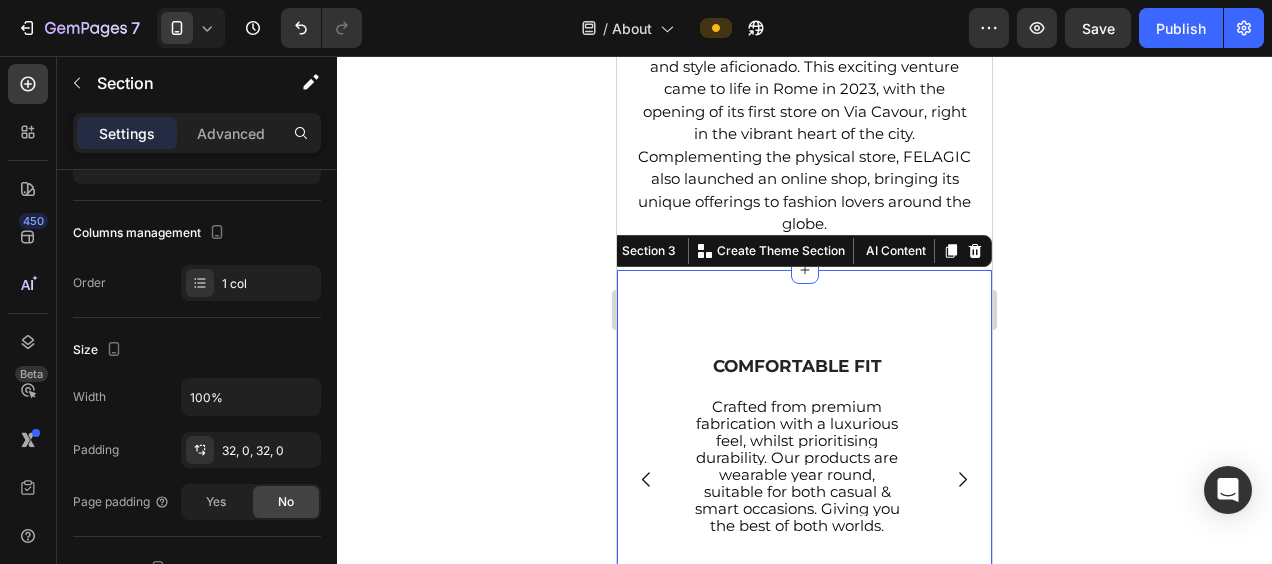 scroll, scrollTop: 0, scrollLeft: 0, axis: both 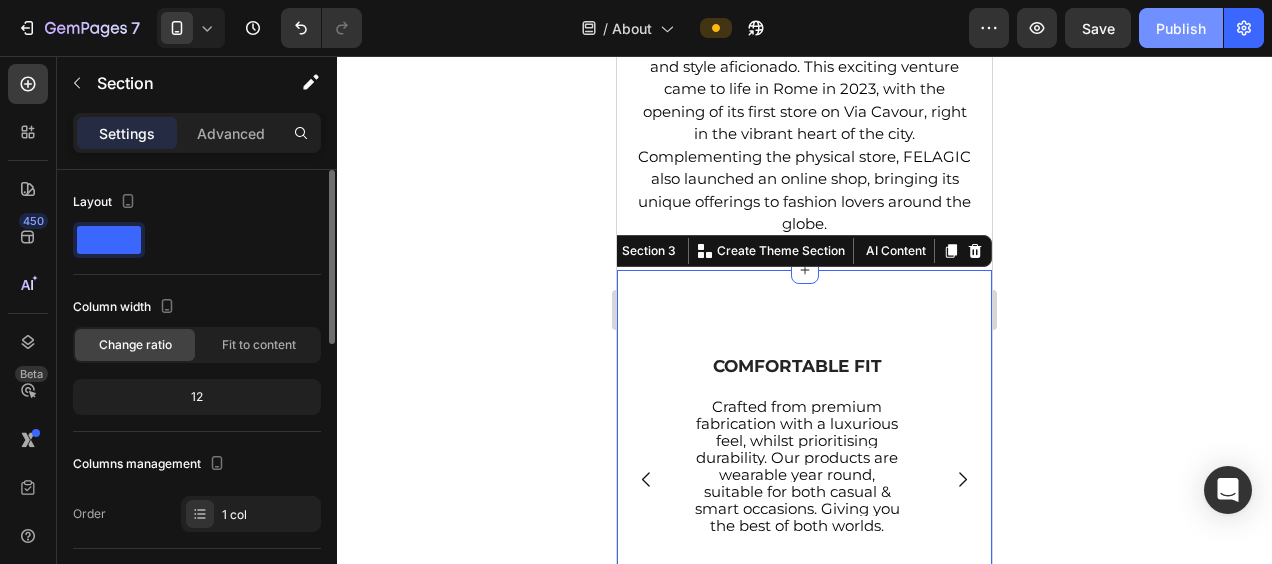 click on "Publish" at bounding box center [1181, 28] 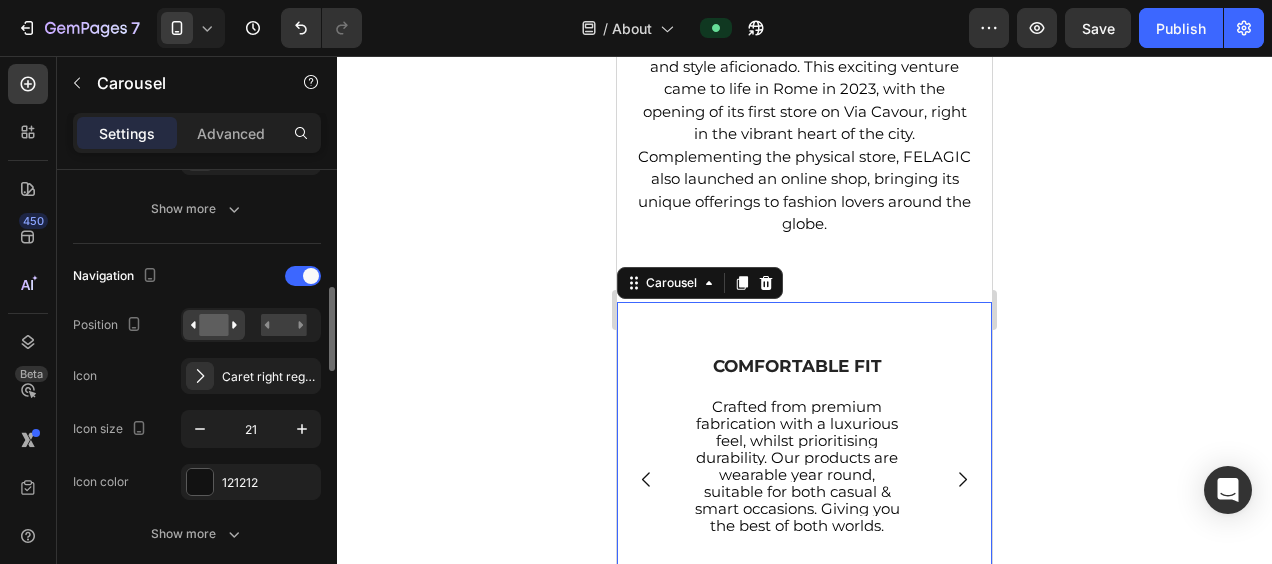 scroll, scrollTop: 626, scrollLeft: 0, axis: vertical 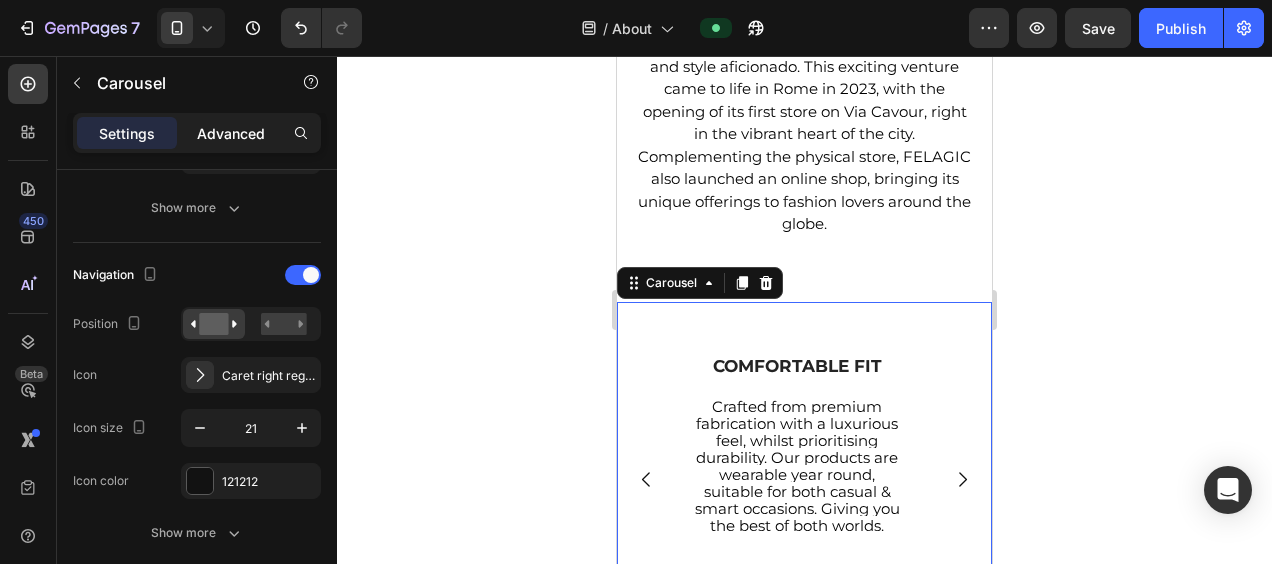 click on "Advanced" 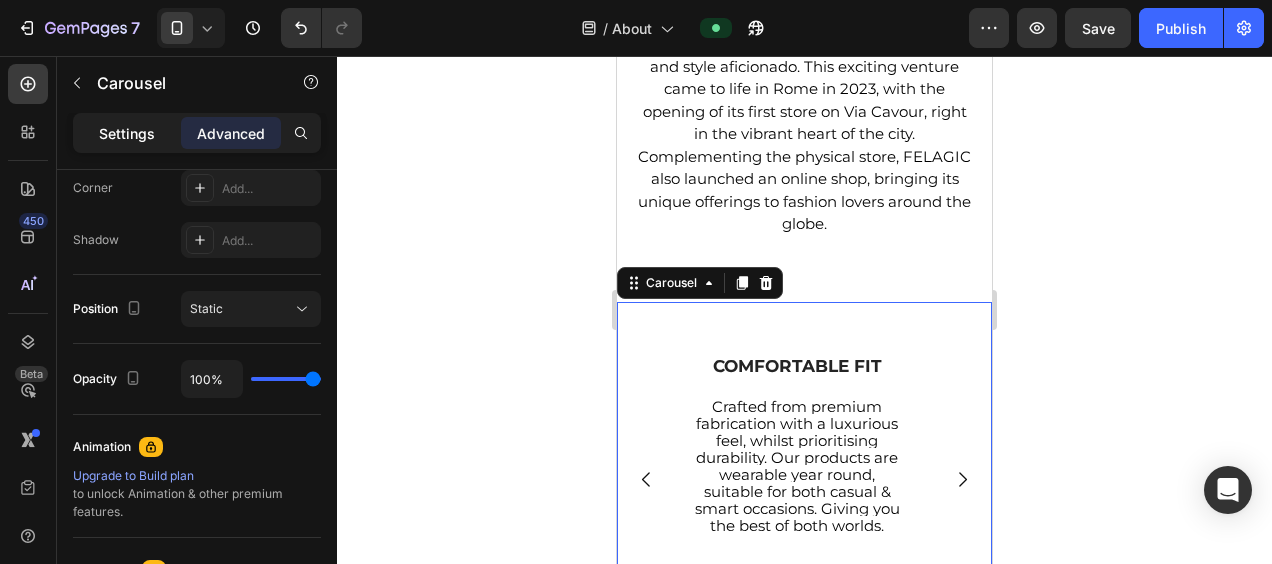 click on "Settings" at bounding box center [127, 133] 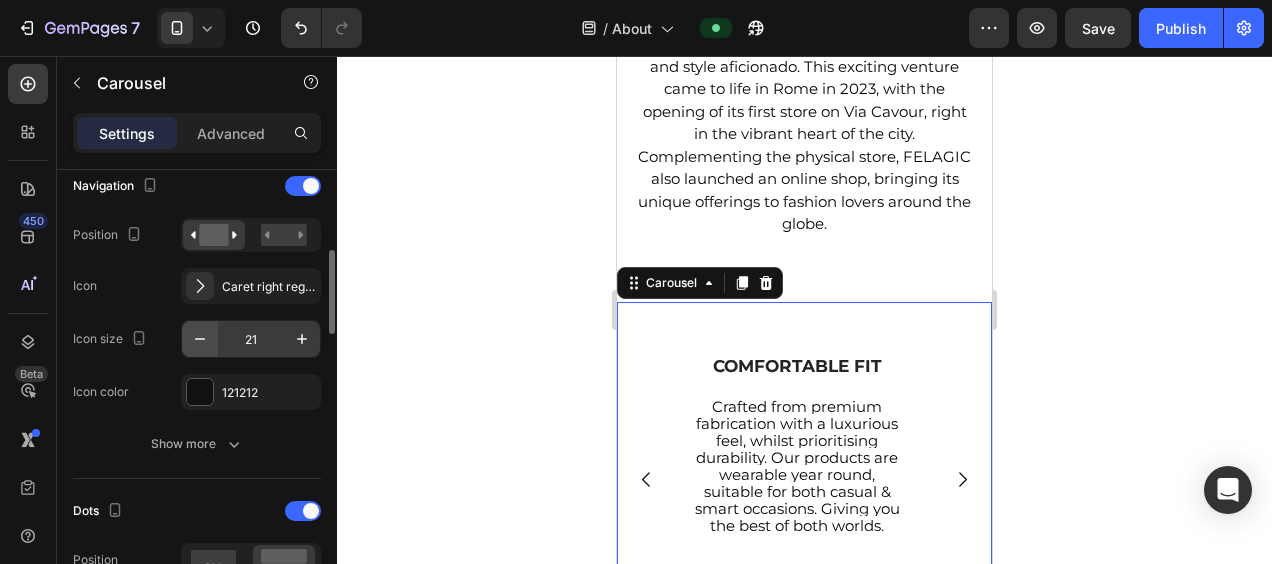 scroll, scrollTop: 740, scrollLeft: 0, axis: vertical 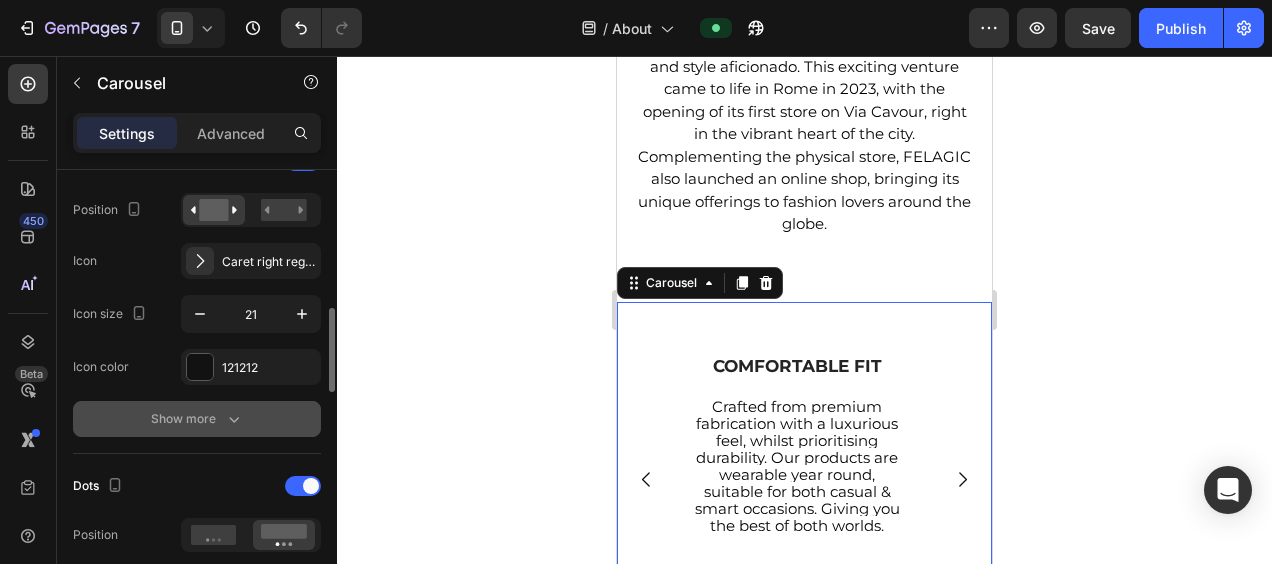 click 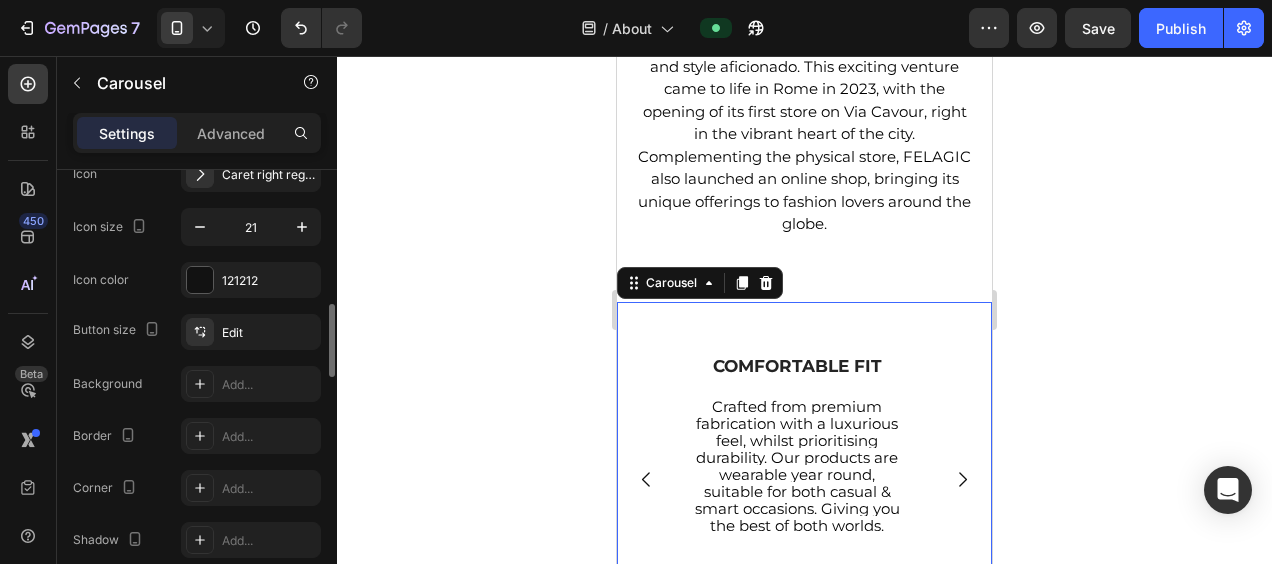 scroll, scrollTop: 842, scrollLeft: 0, axis: vertical 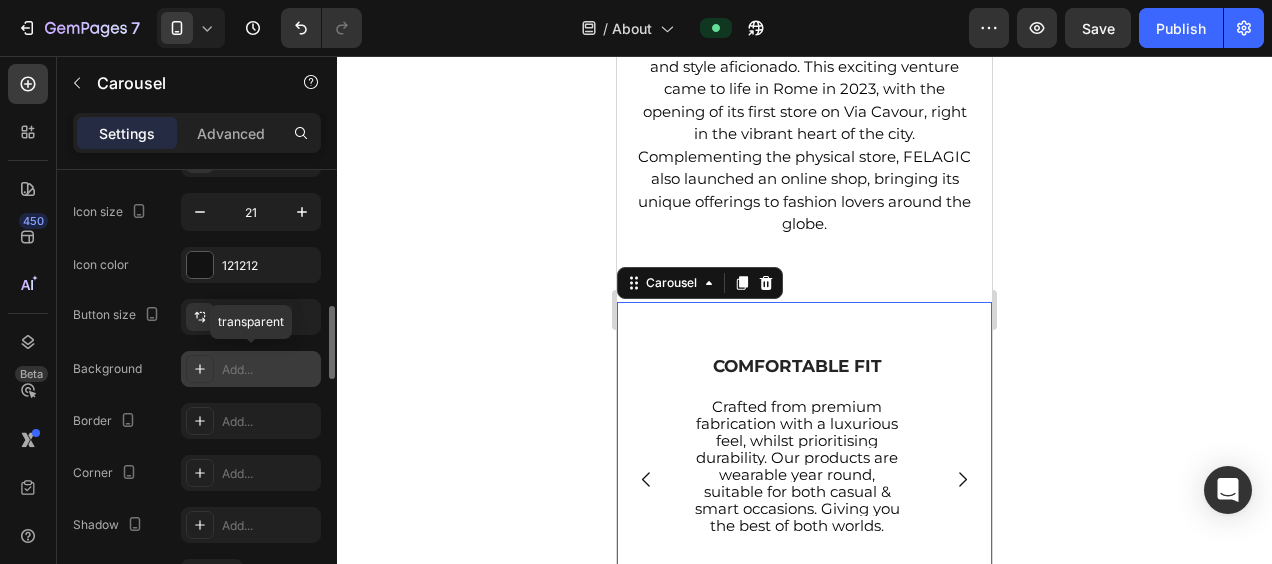 click on "Add..." at bounding box center [269, 370] 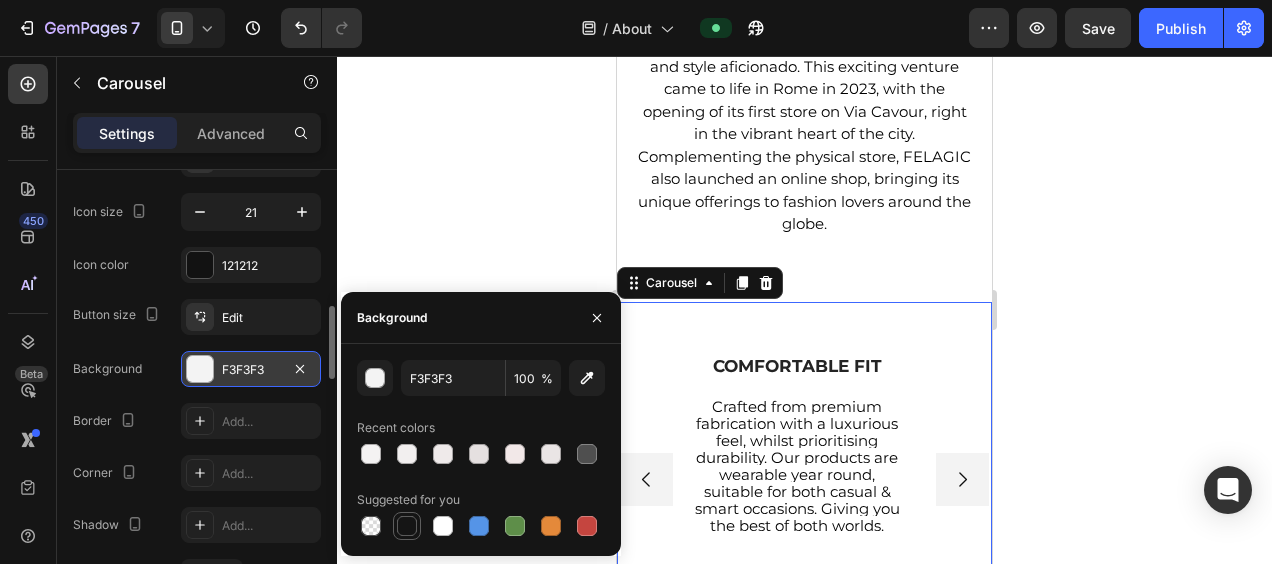 click at bounding box center (407, 526) 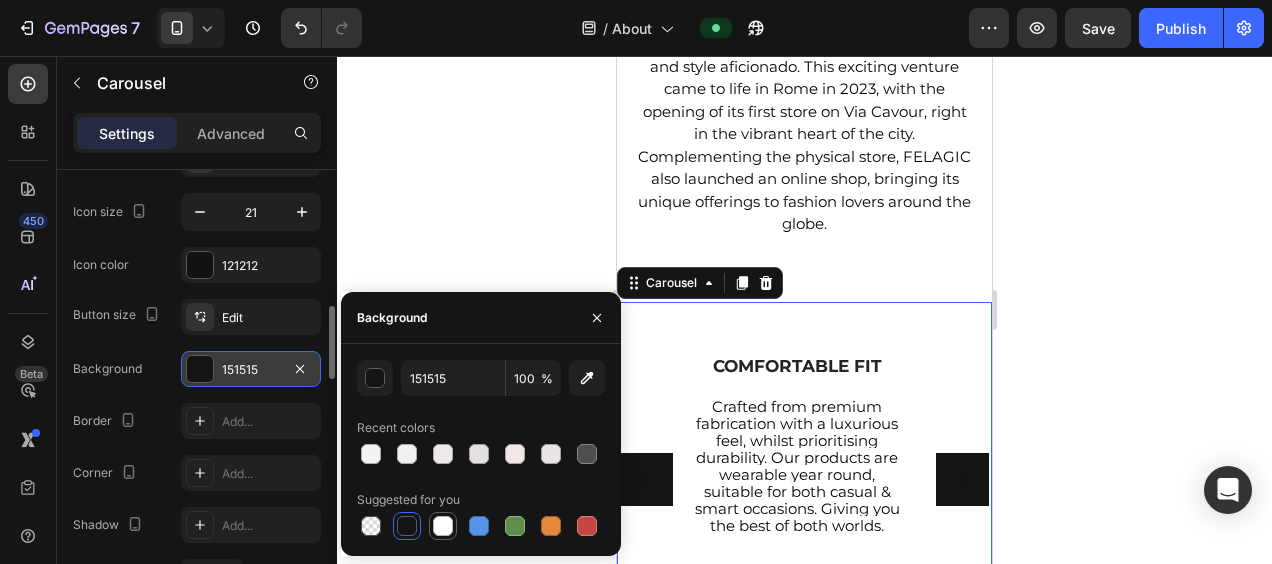 click at bounding box center [443, 526] 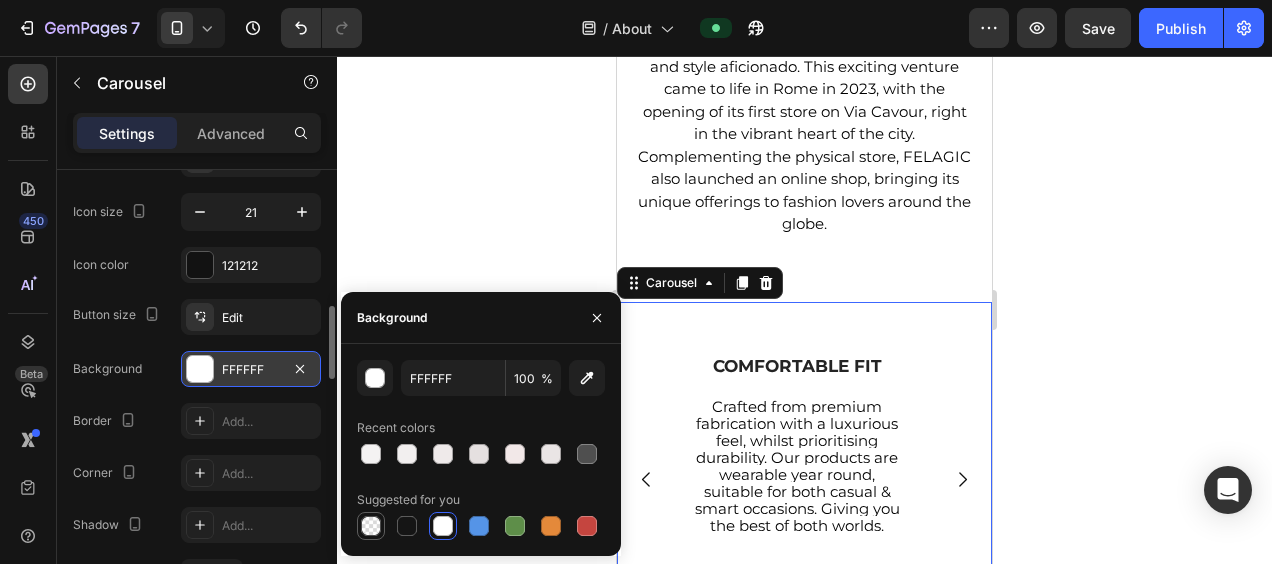 click at bounding box center (371, 526) 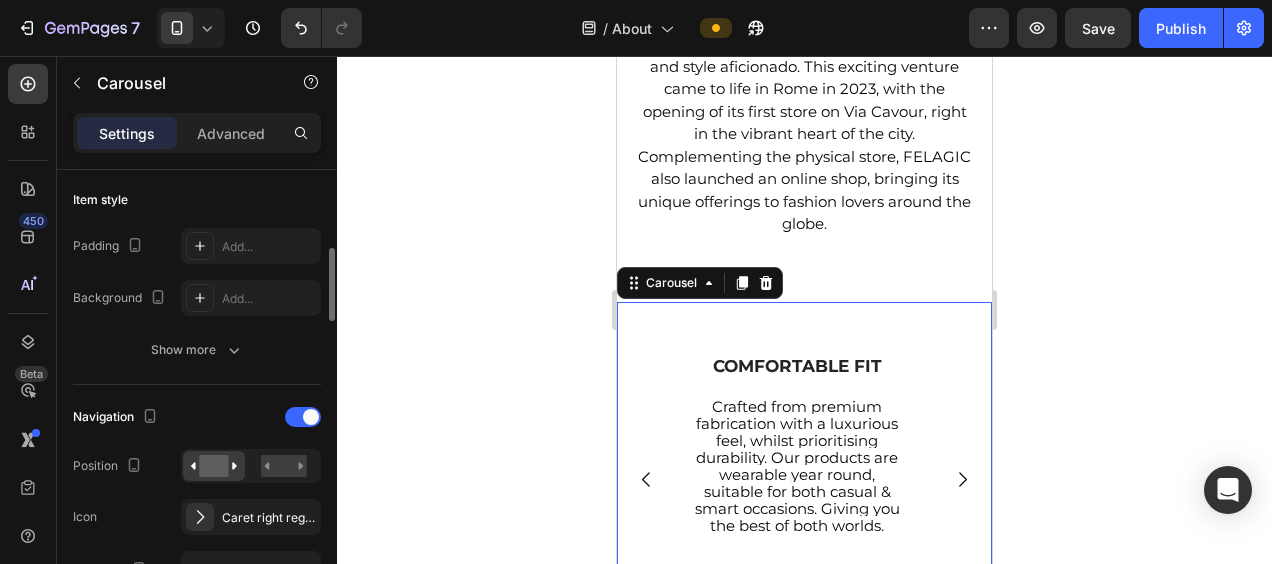 scroll, scrollTop: 462, scrollLeft: 0, axis: vertical 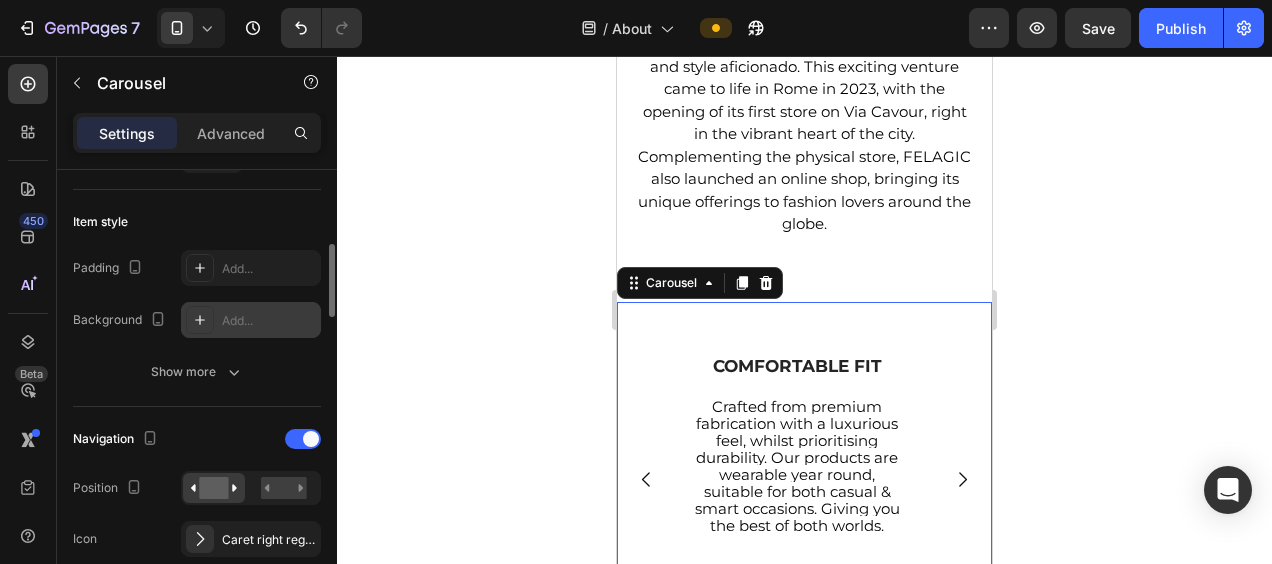 click on "Add..." at bounding box center [269, 321] 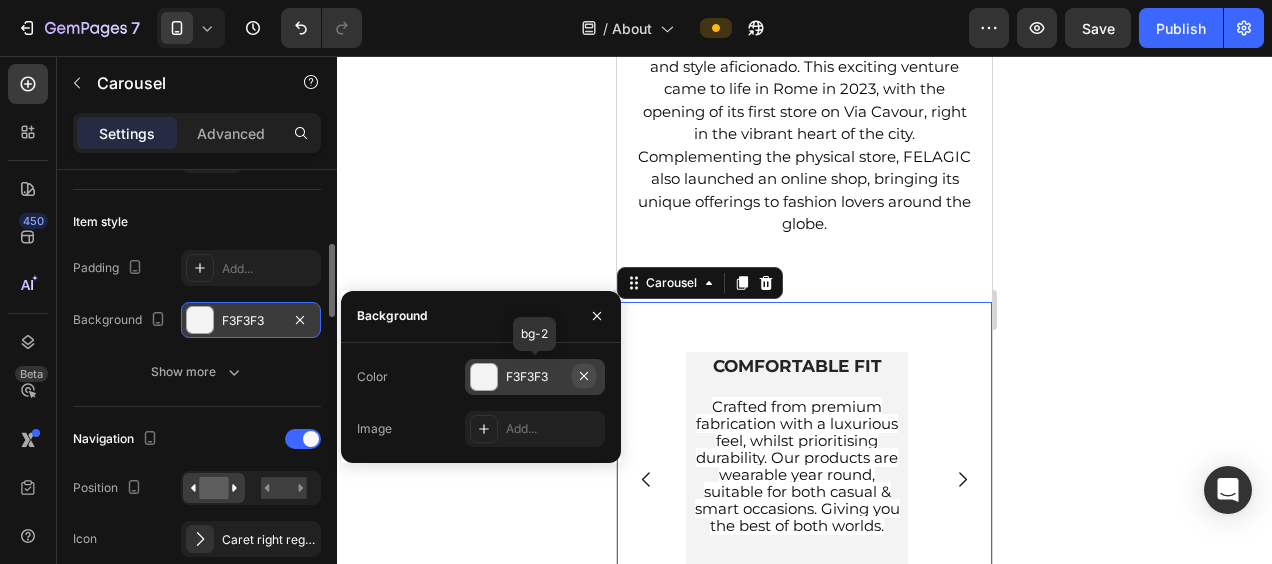 click 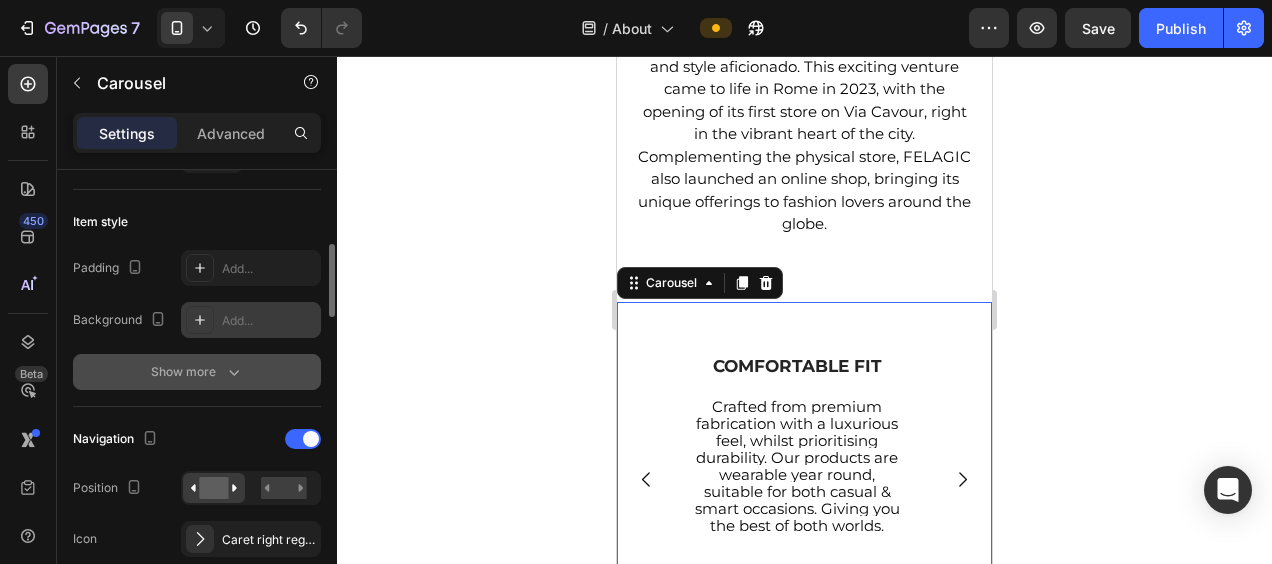 click on "Show more" at bounding box center (197, 372) 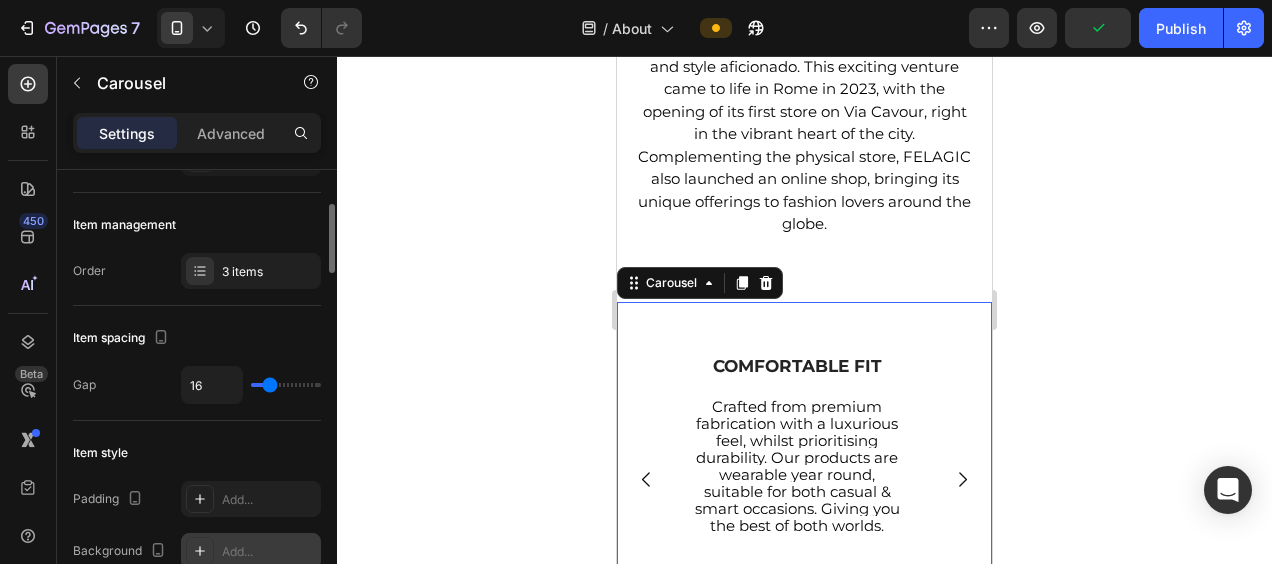 scroll, scrollTop: 0, scrollLeft: 0, axis: both 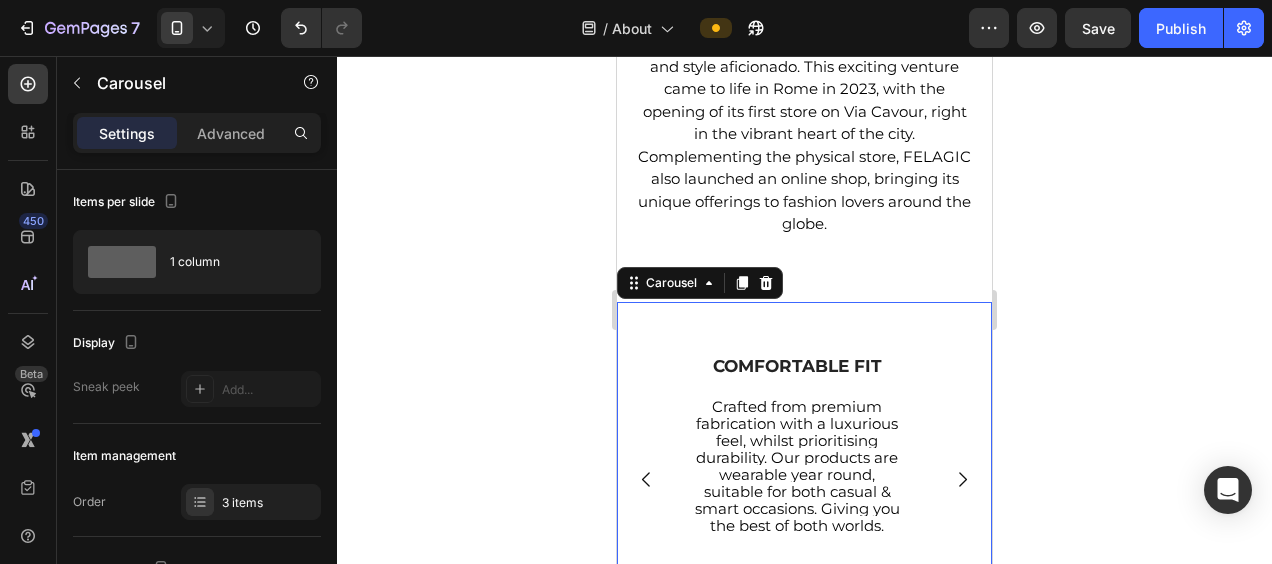 click on "Sneak peek" at bounding box center (106, 387) 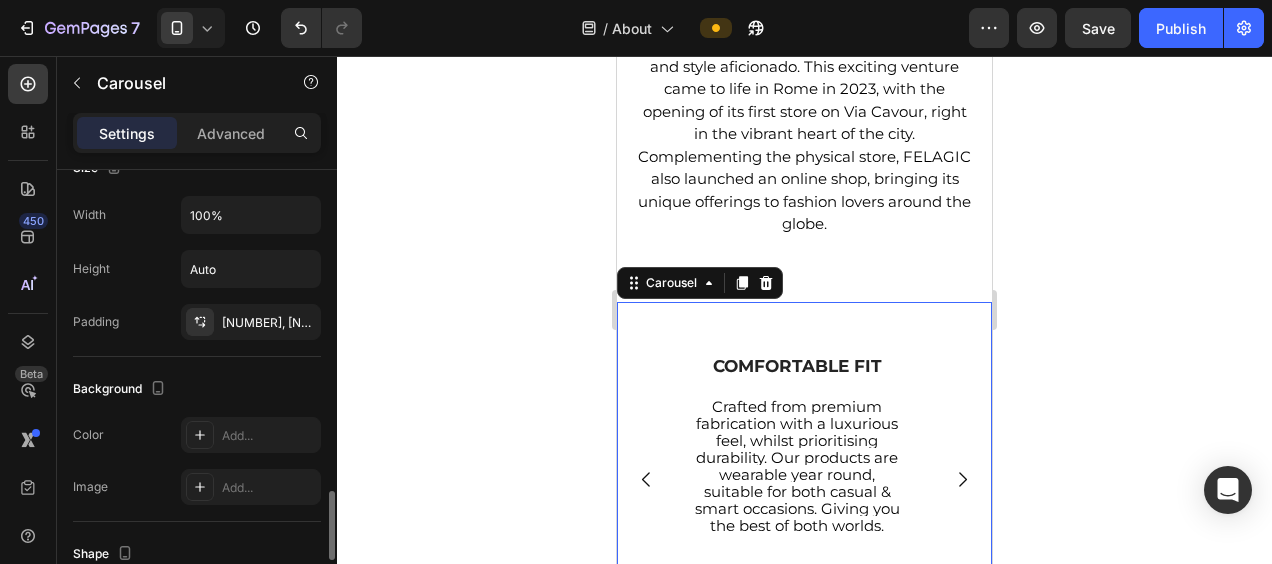 scroll, scrollTop: 2194, scrollLeft: 0, axis: vertical 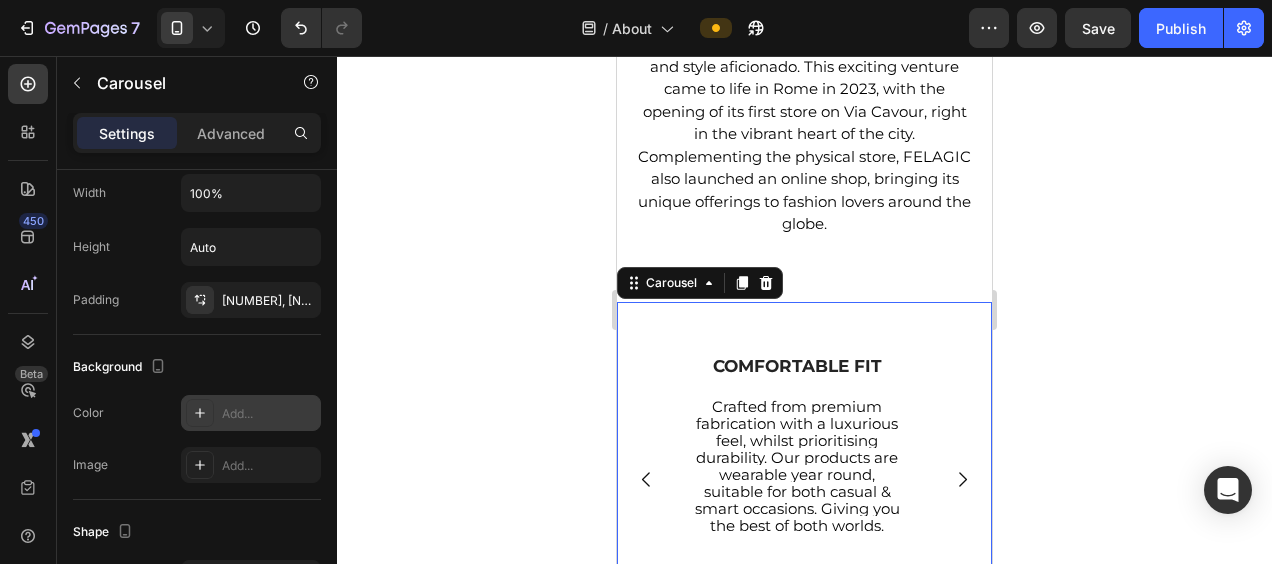 click on "Add..." at bounding box center (269, 414) 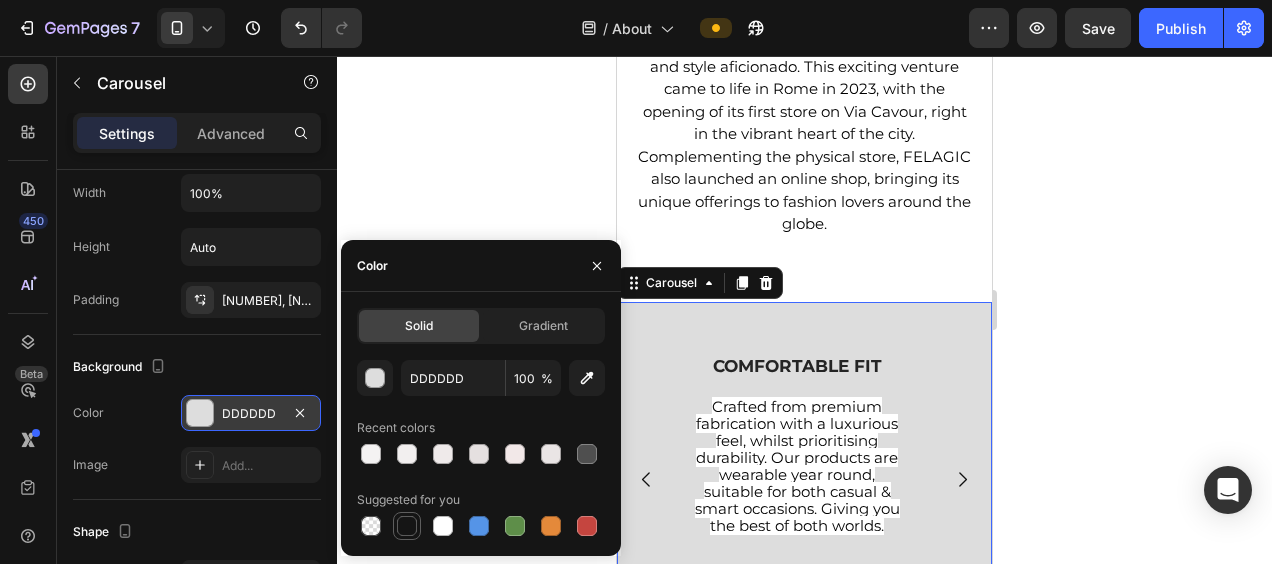click at bounding box center [407, 526] 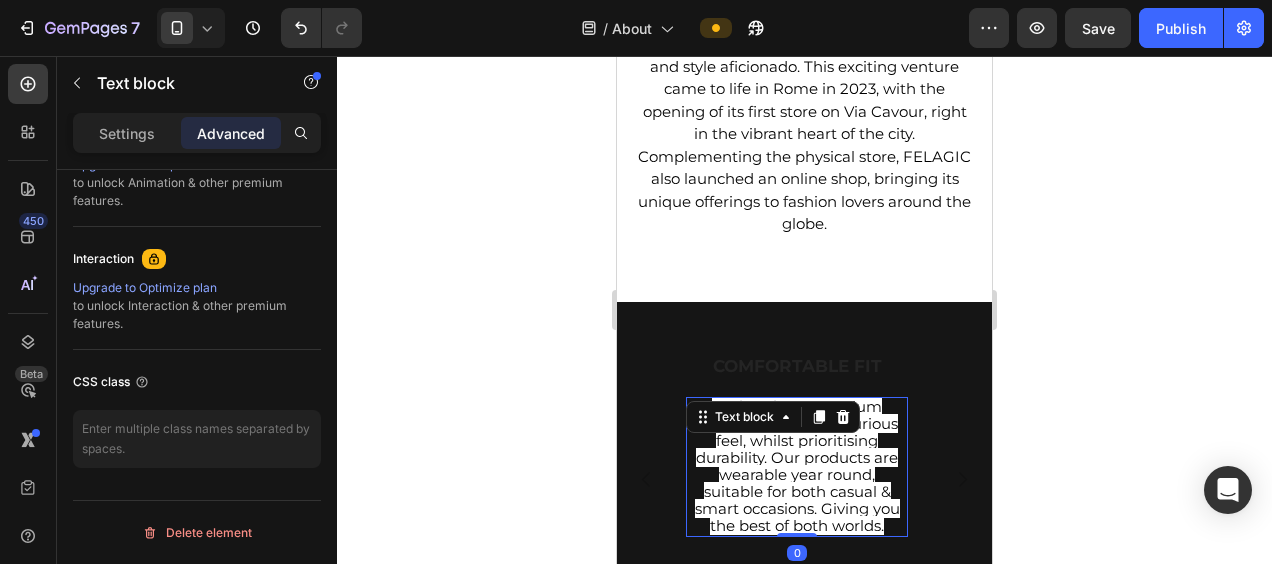 scroll, scrollTop: 0, scrollLeft: 0, axis: both 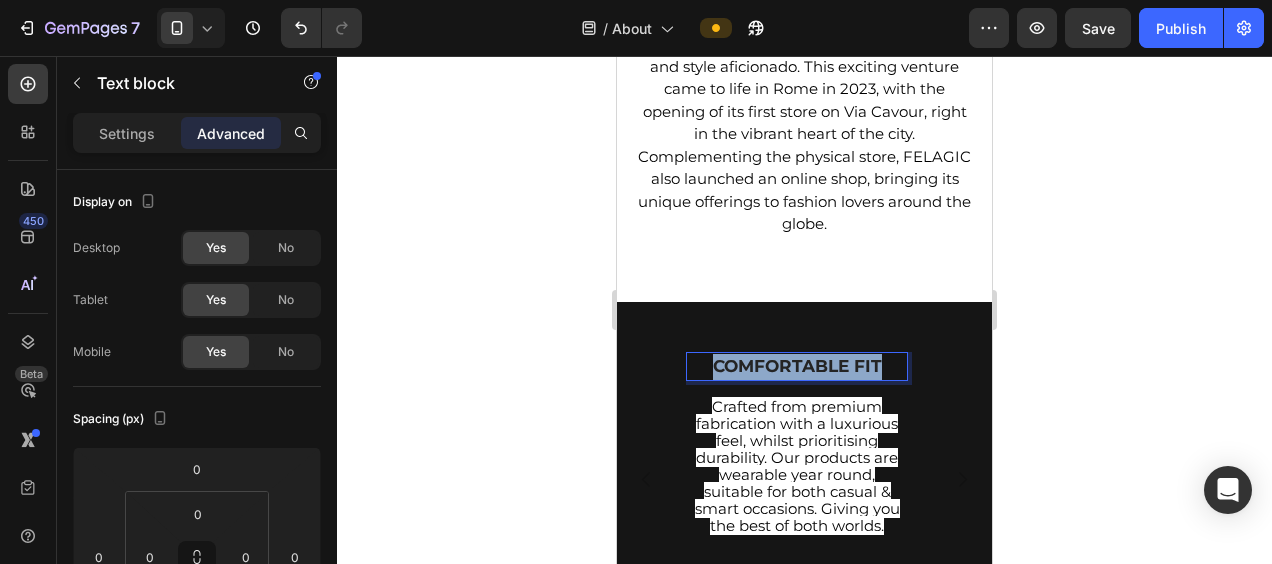 click on "COMFORTABLE FIT" at bounding box center (797, 367) 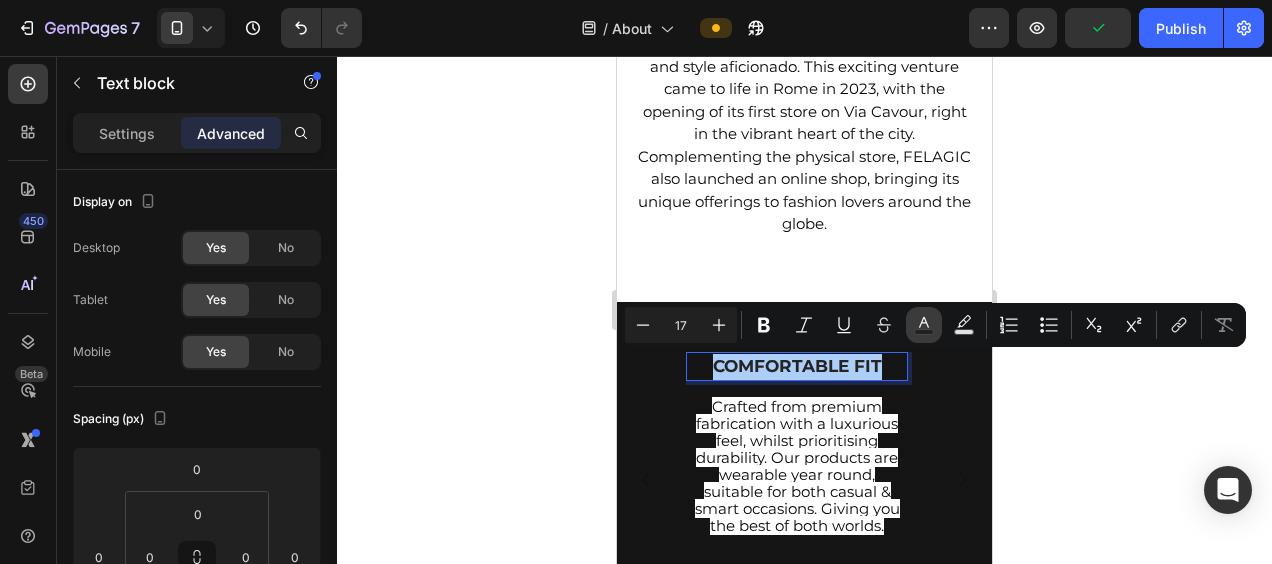 click 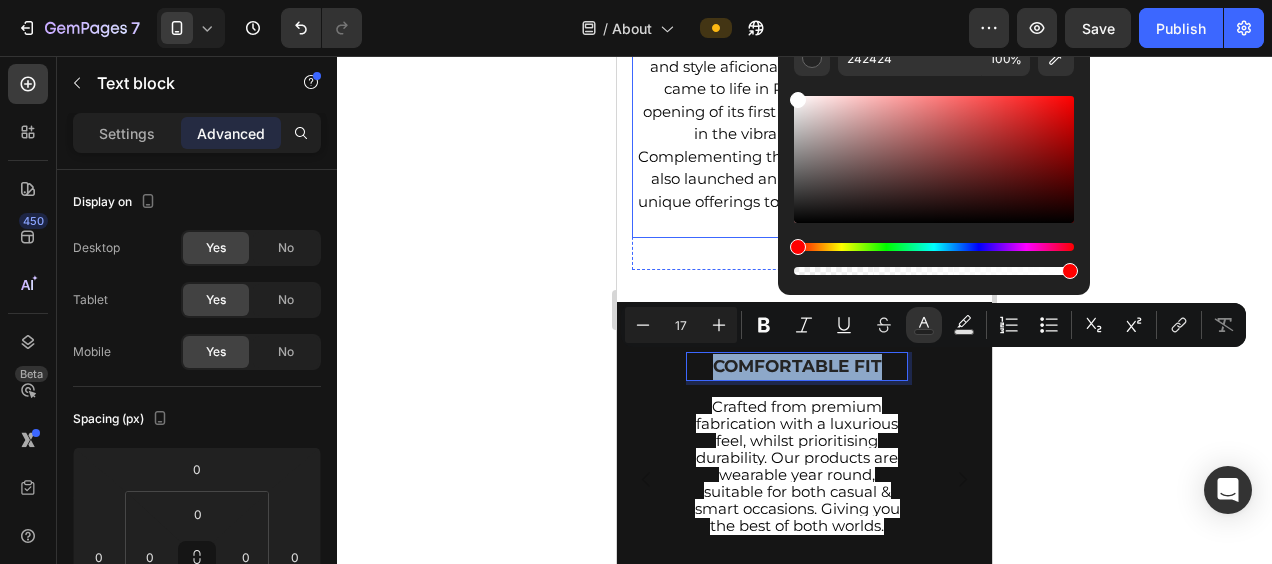 type on "FFFFFF" 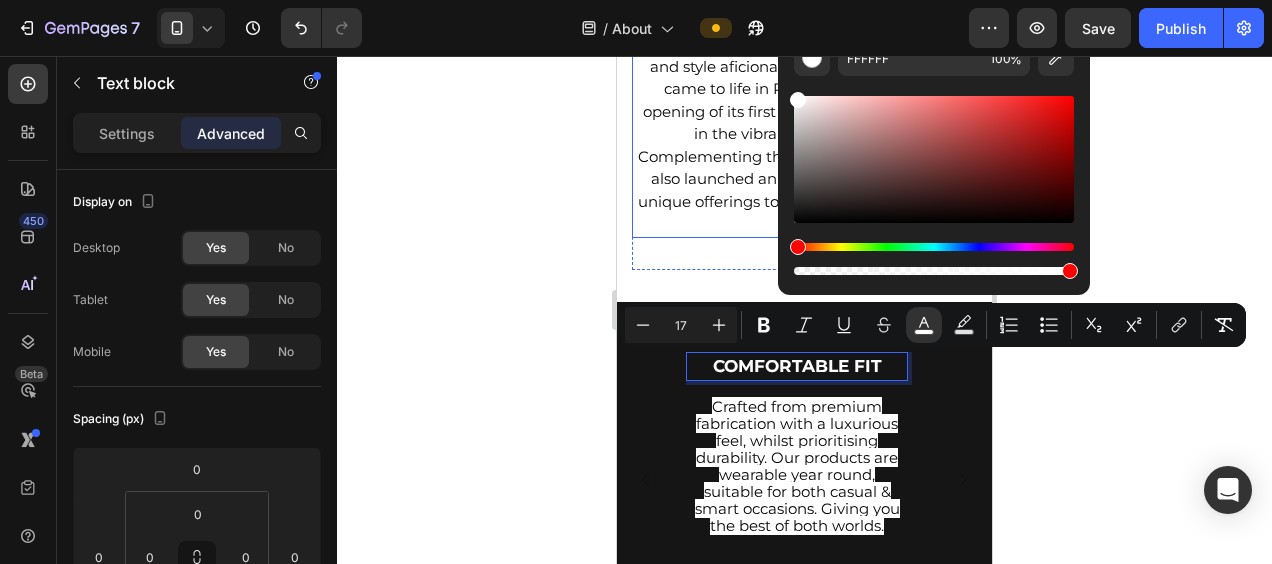 drag, startPoint x: 1417, startPoint y: 269, endPoint x: 767, endPoint y: 75, distance: 678.33325 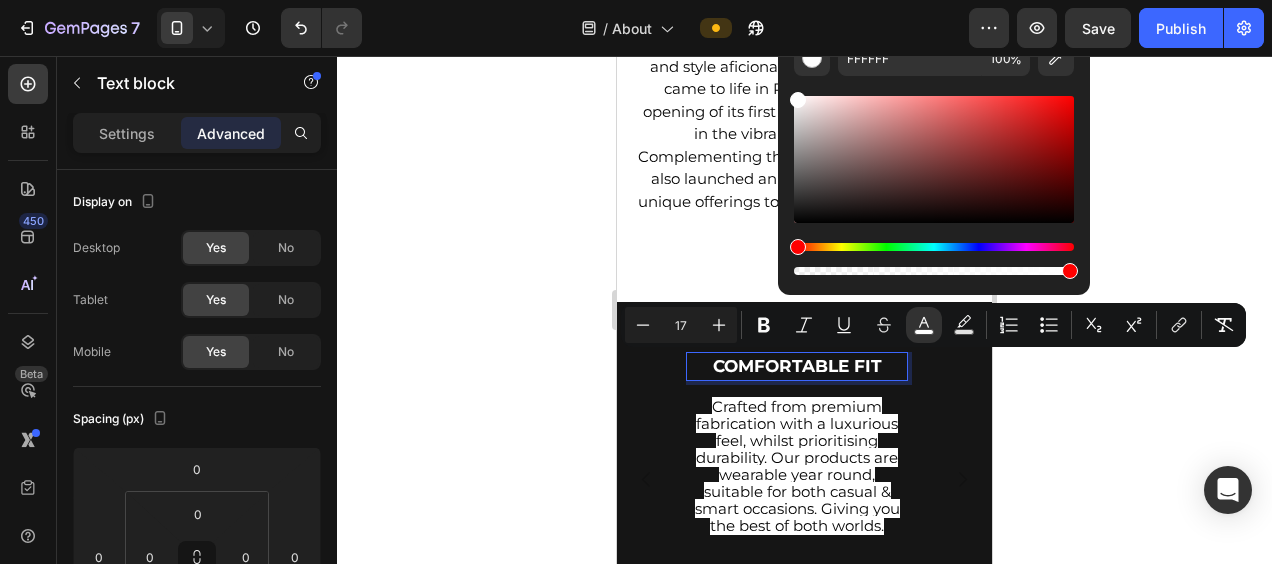 click 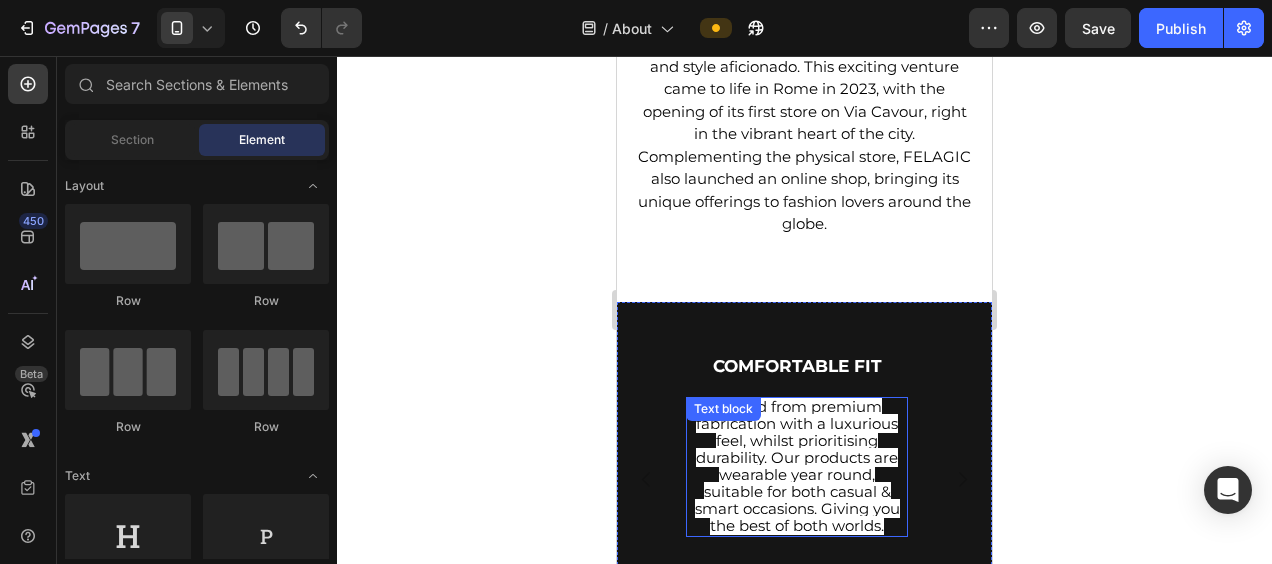 scroll, scrollTop: 897, scrollLeft: 0, axis: vertical 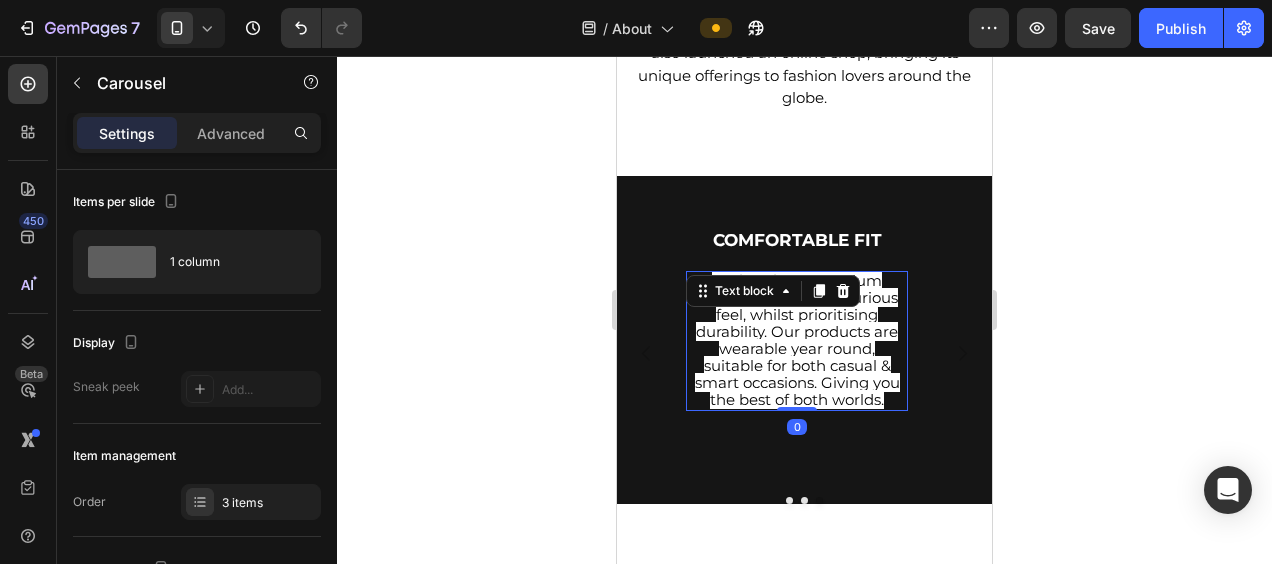 click on "Crafted from premium fabrication with a luxurious feel, whilst prioritising durability. Our products are wearable year round, suitable for both casual & smart occasions. Giving you the best of both worlds." at bounding box center (797, 340) 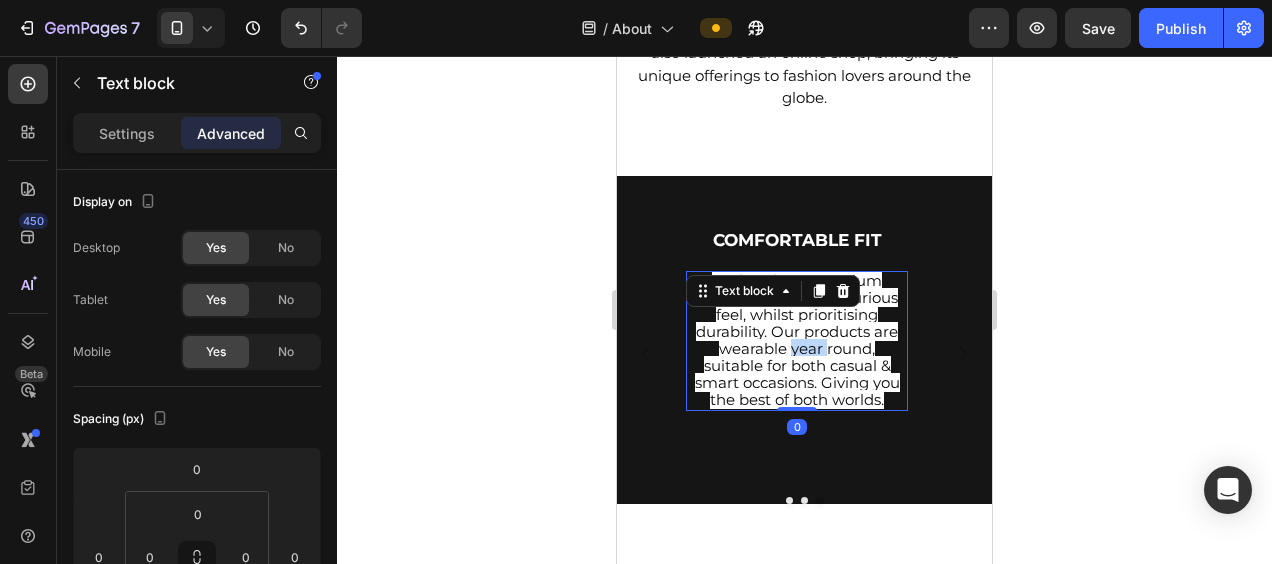 click on "Crafted from premium fabrication with a luxurious feel, whilst prioritising durability. Our products are wearable year round, suitable for both casual & smart occasions. Giving you the best of both worlds." at bounding box center [797, 340] 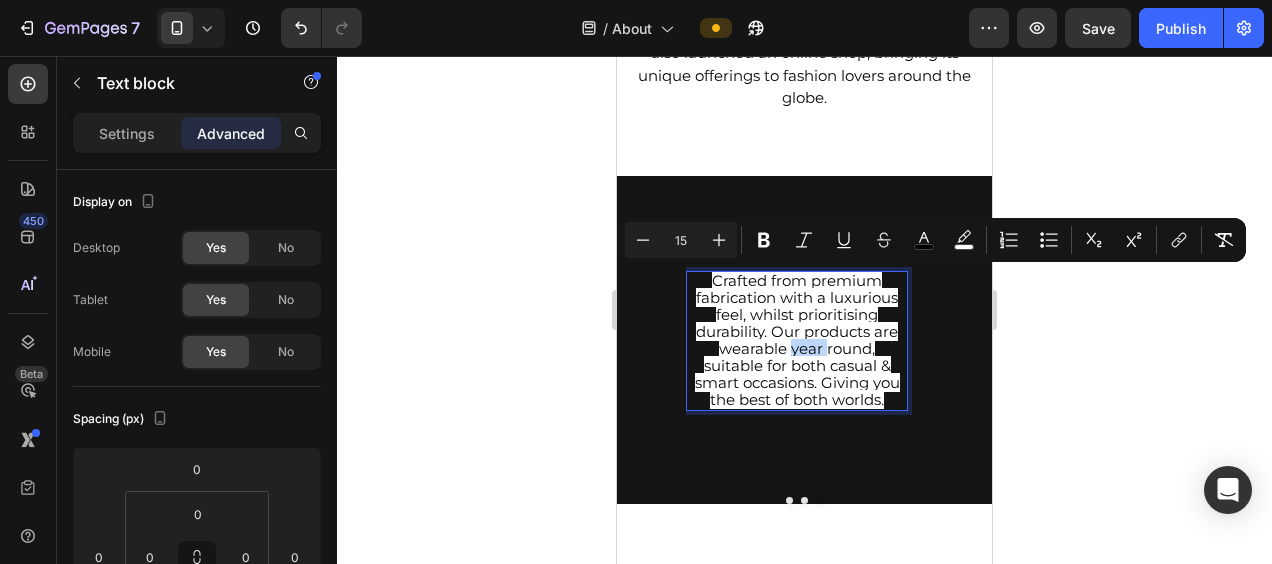 click on "Crafted from premium fabrication with a luxurious feel, whilst prioritising durability. Our products are wearable year round, suitable for both casual & smart occasions. Giving you the best of both worlds." at bounding box center [797, 340] 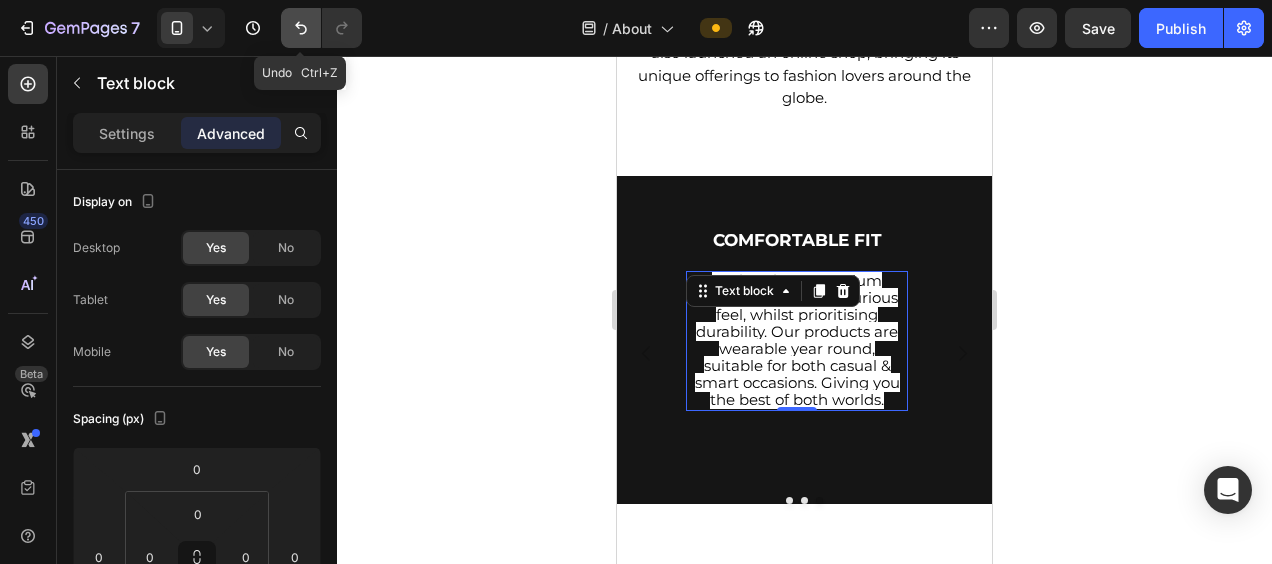 click 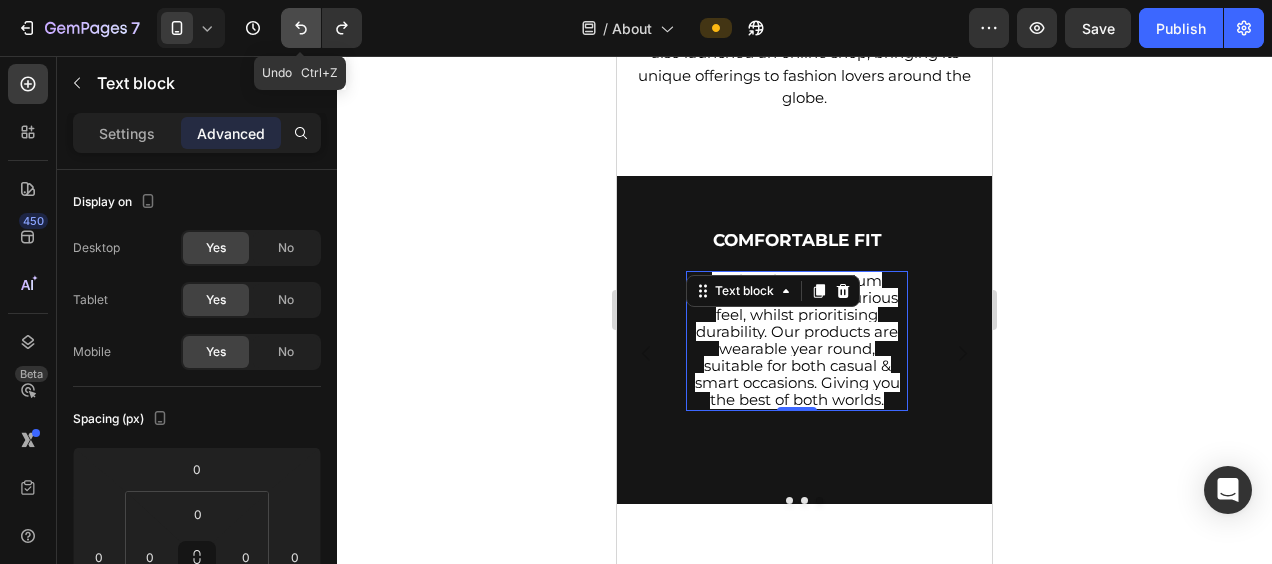 click 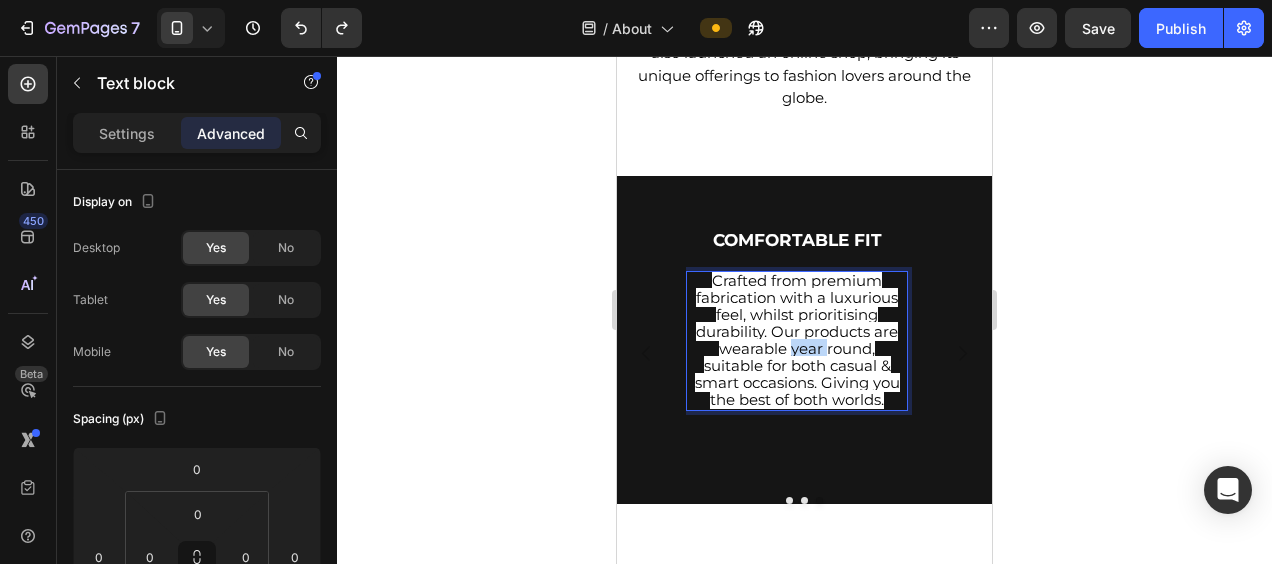 click on "Crafted from premium fabrication with a luxurious feel, whilst prioritising durability. Our products are wearable year round, suitable for both casual & smart occasions. Giving you the best of both worlds." at bounding box center (797, 340) 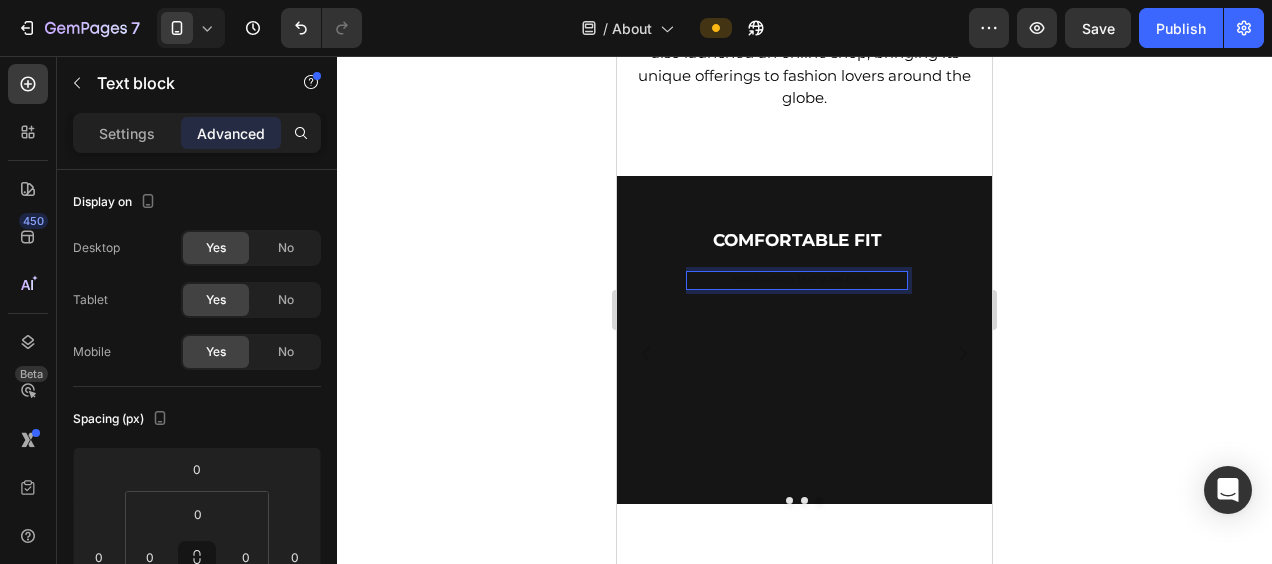 click at bounding box center (797, 280) 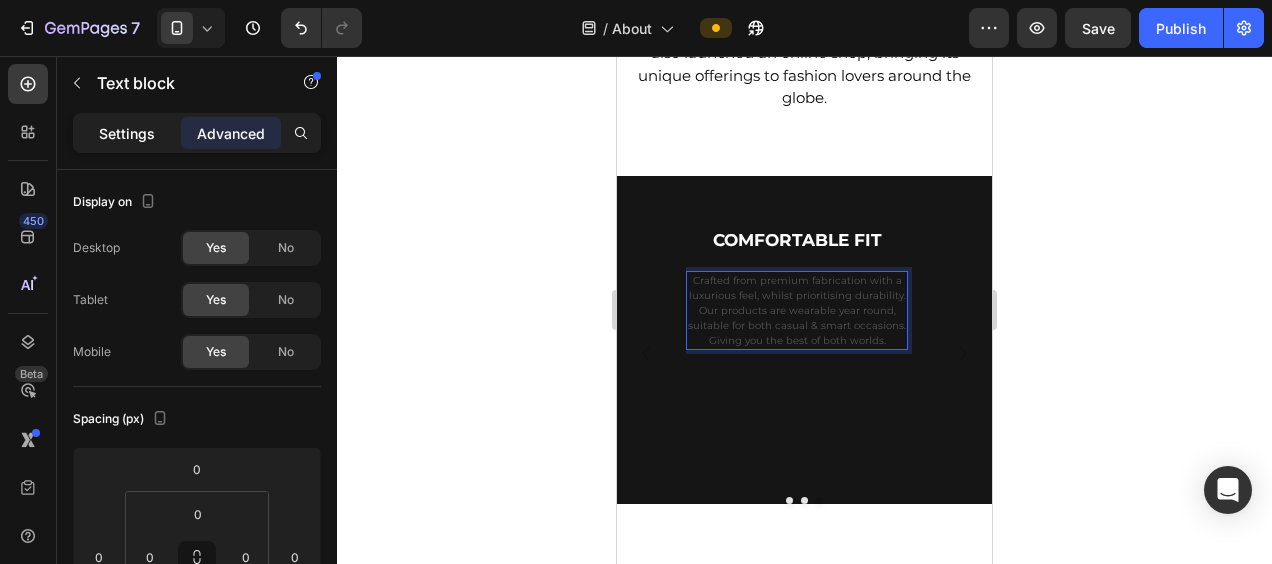 click on "Settings" 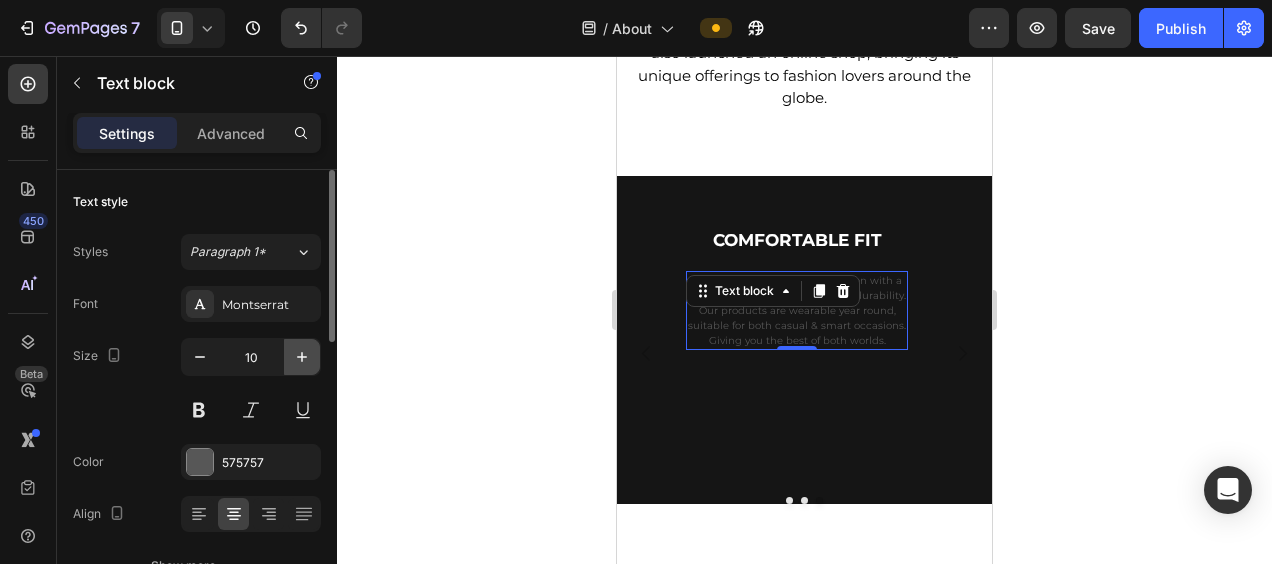 click 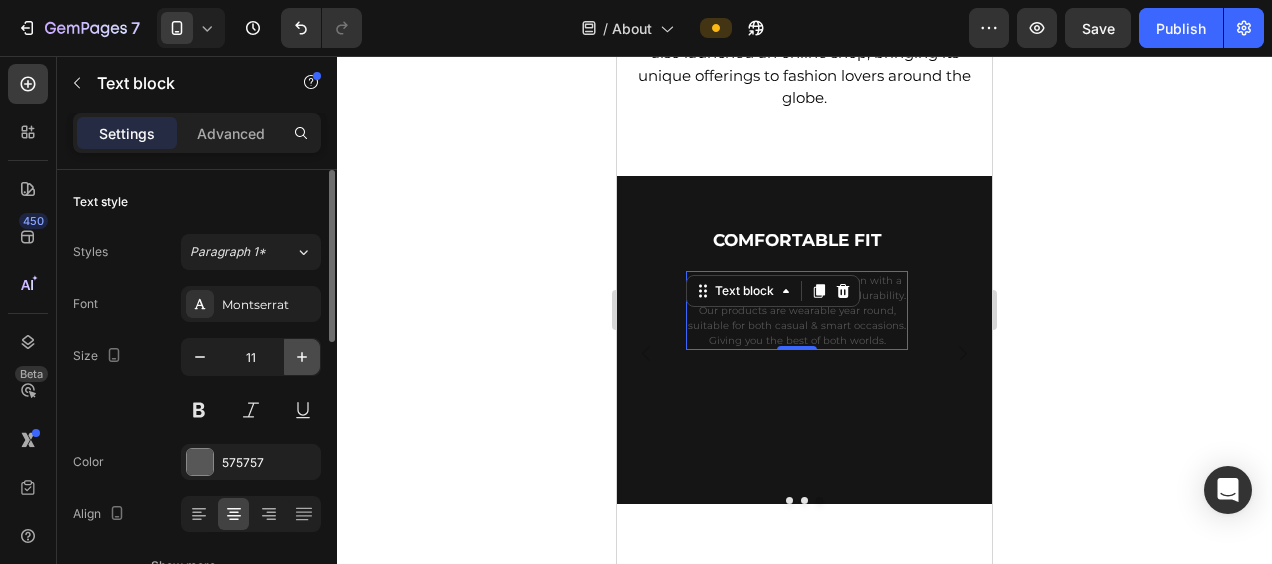 click 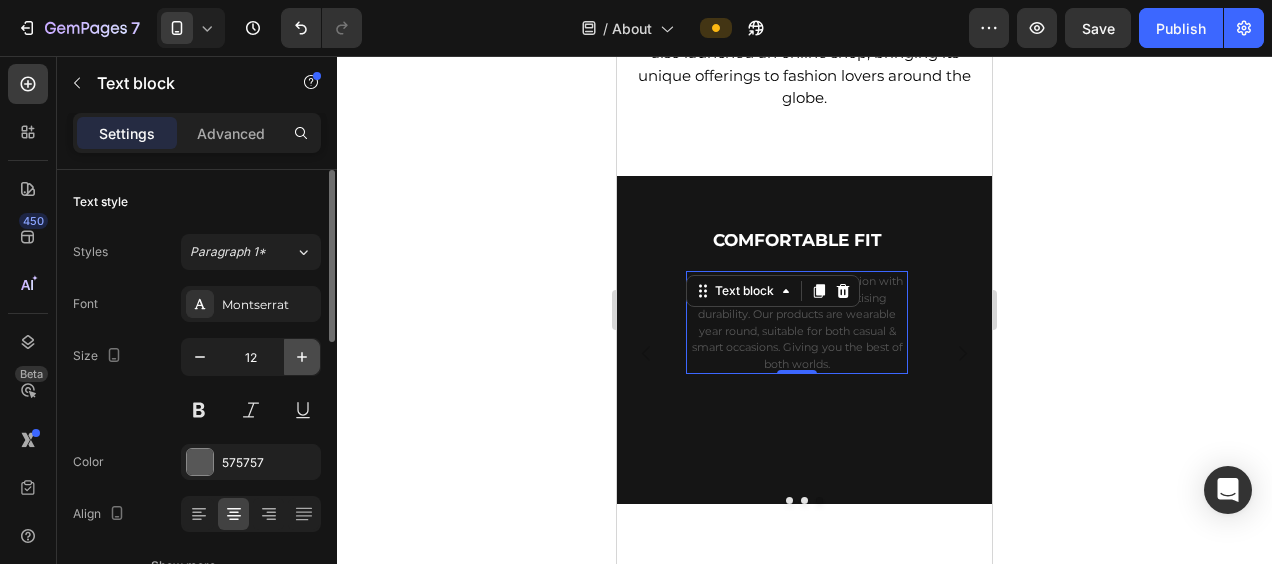 click 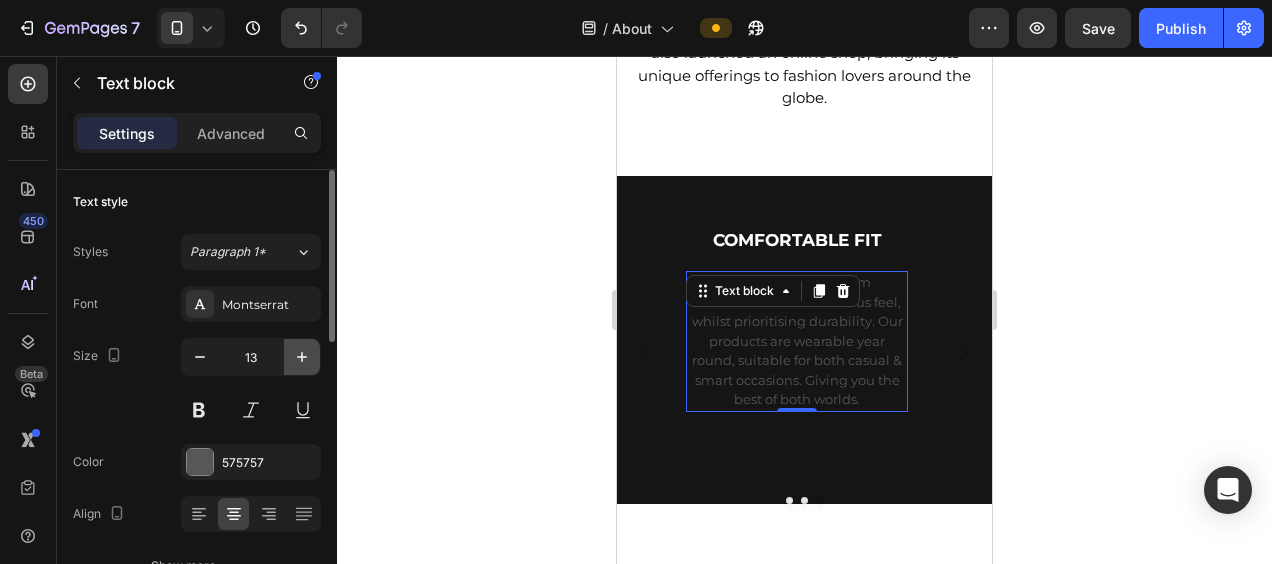 click 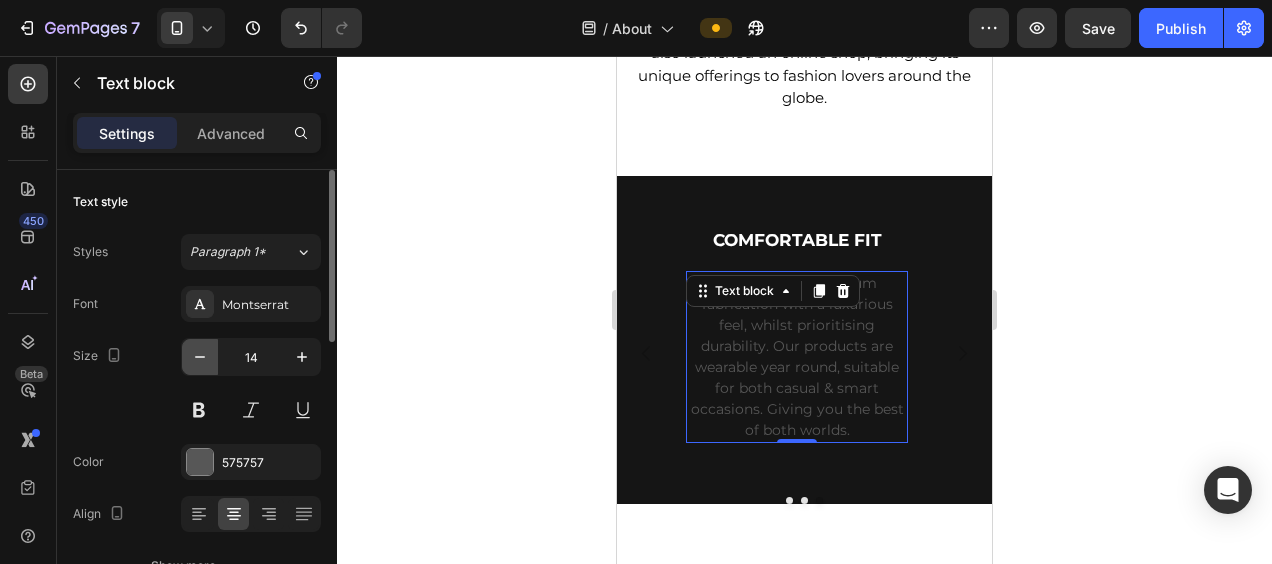 click 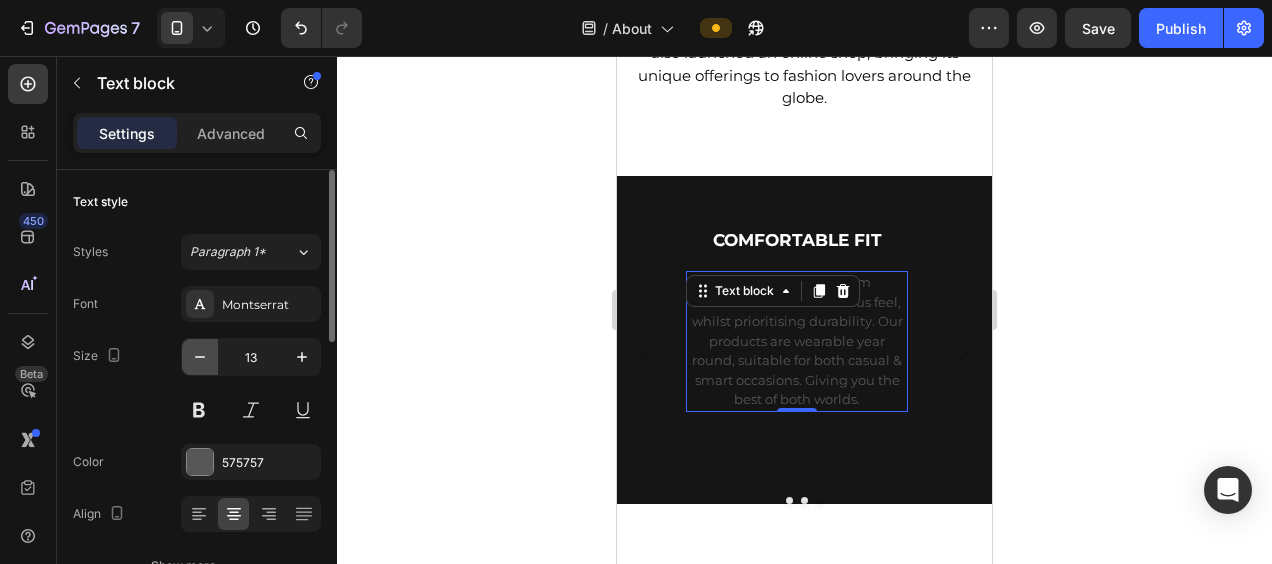 click 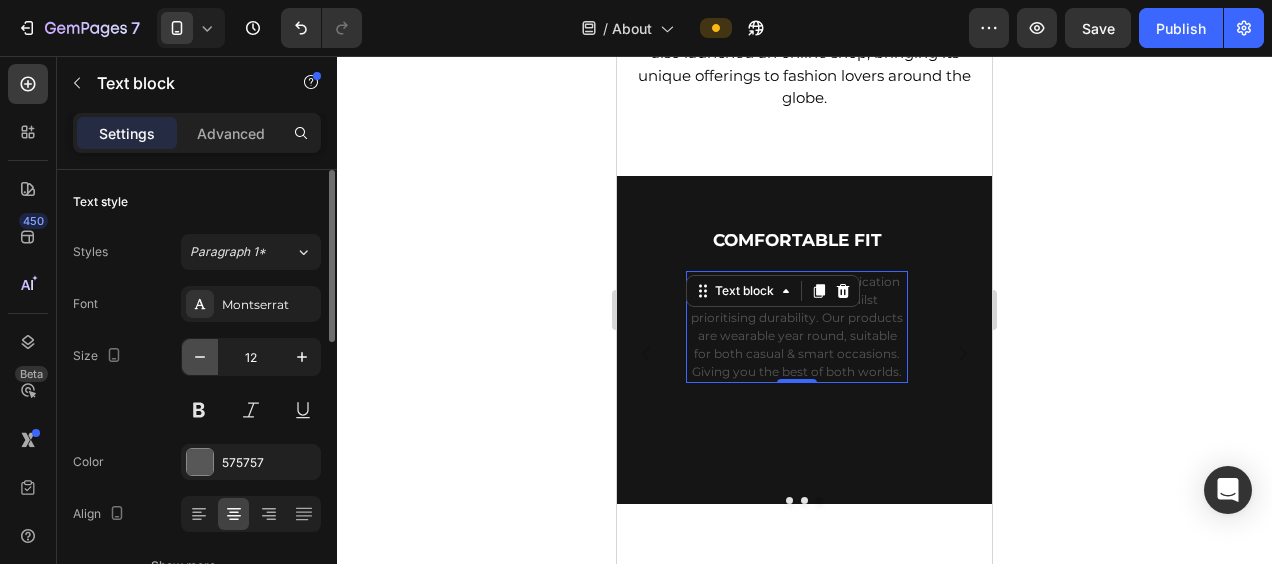 click 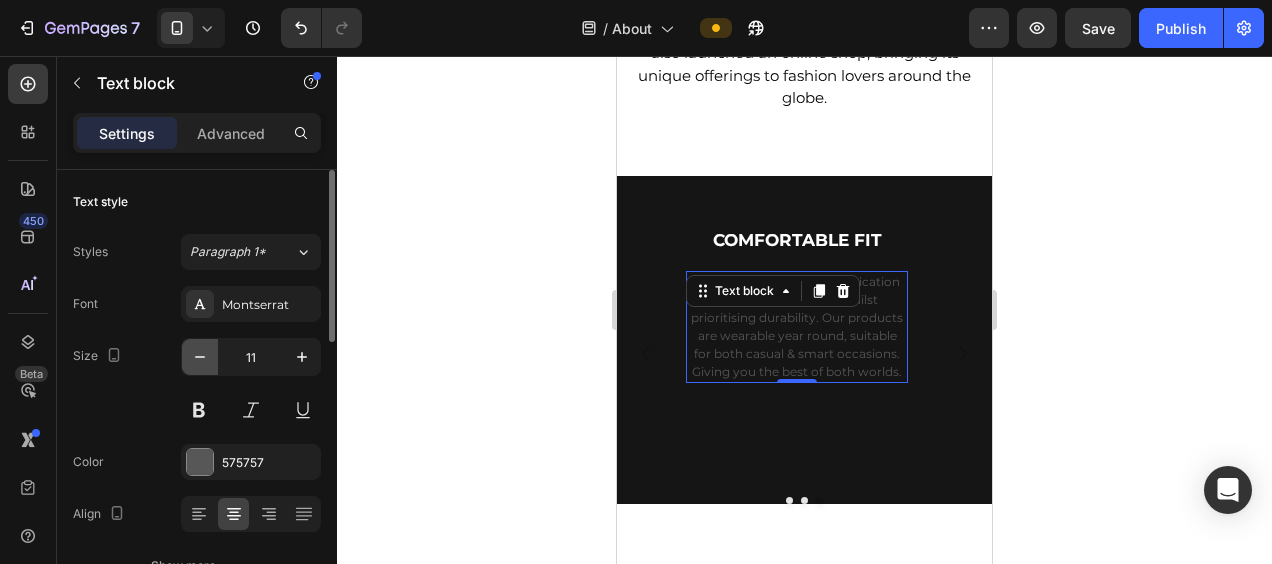 click 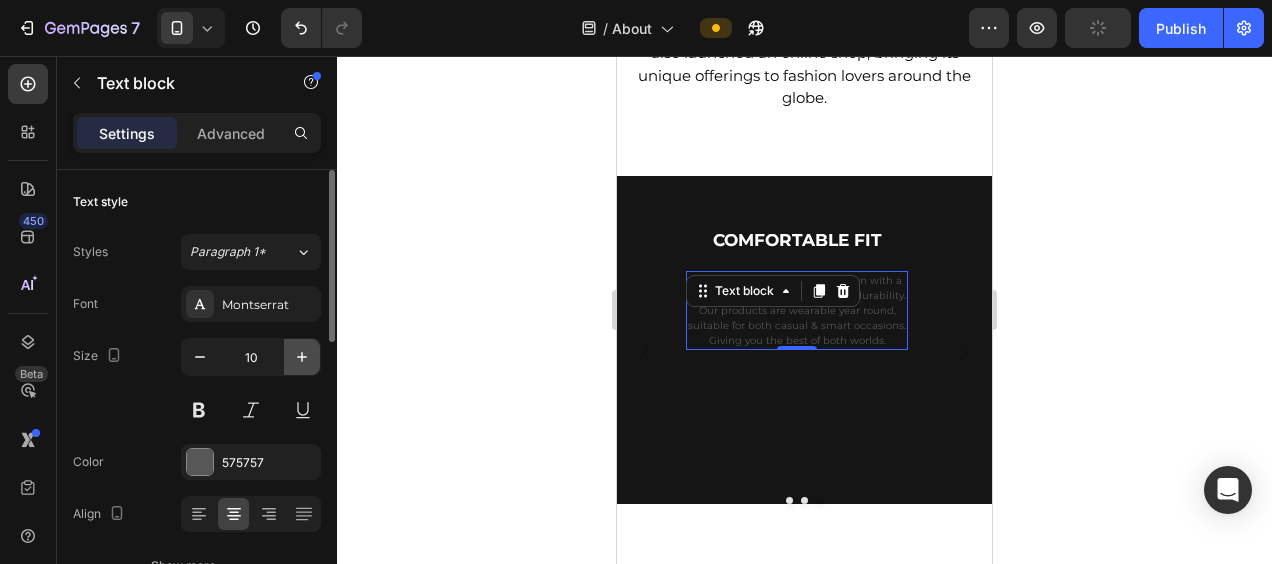 click 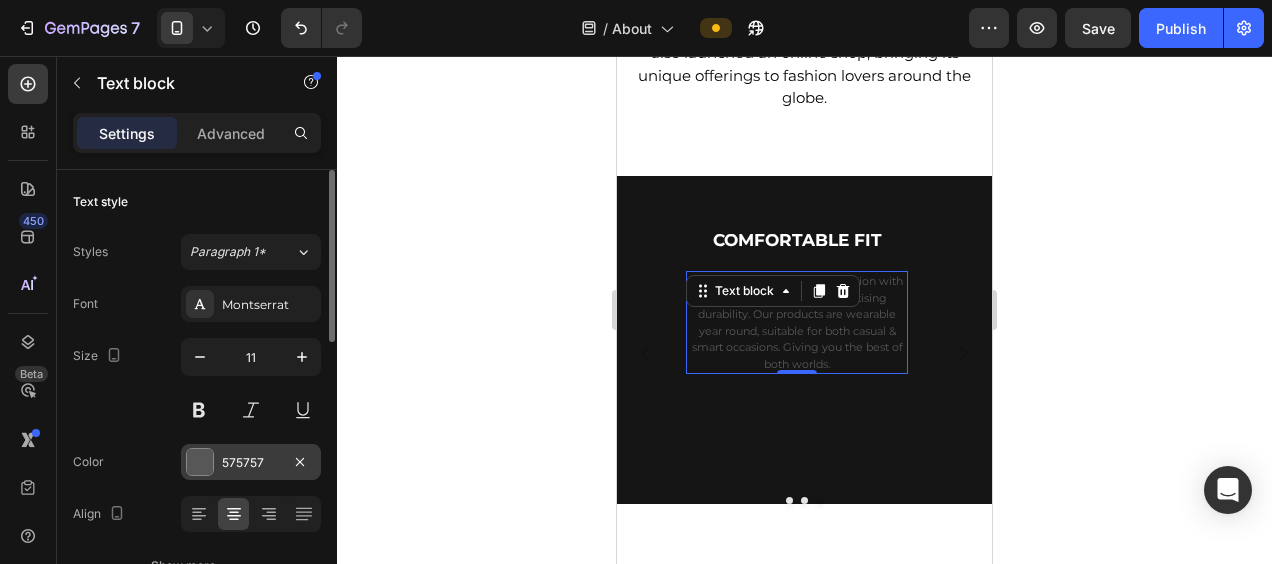 click at bounding box center [200, 462] 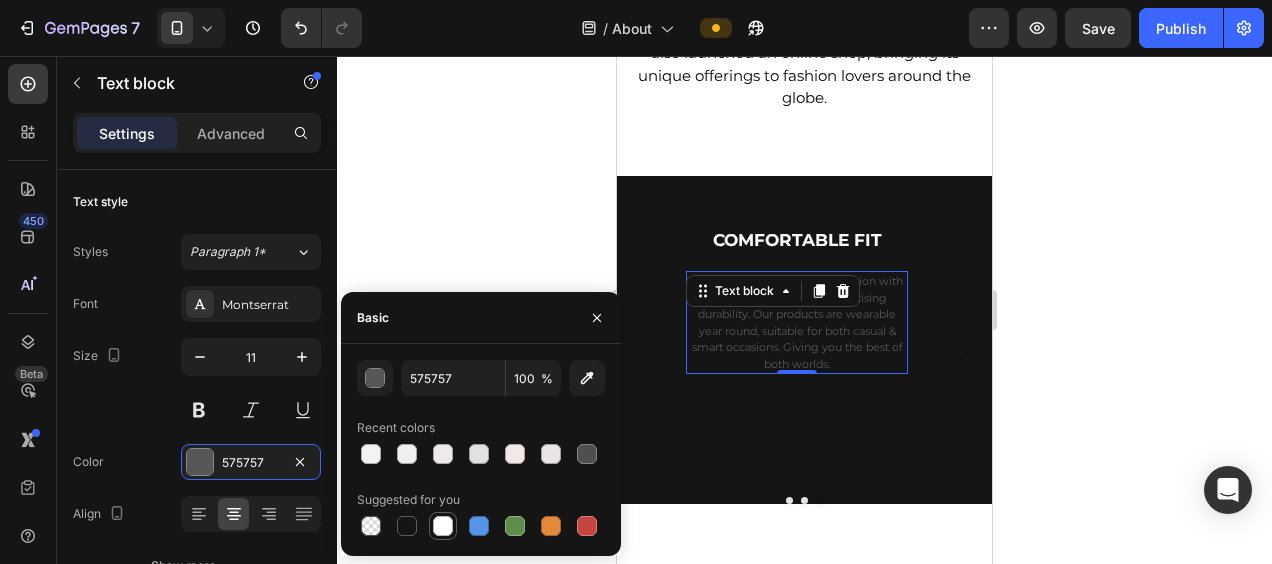click at bounding box center (443, 526) 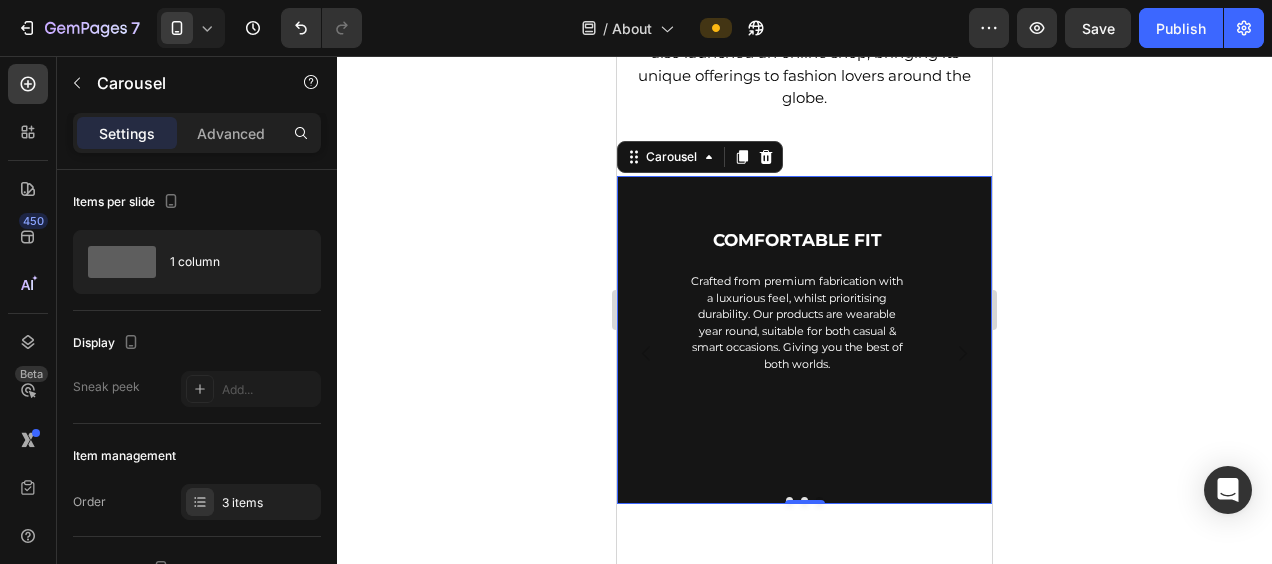 click at bounding box center [646, 353] 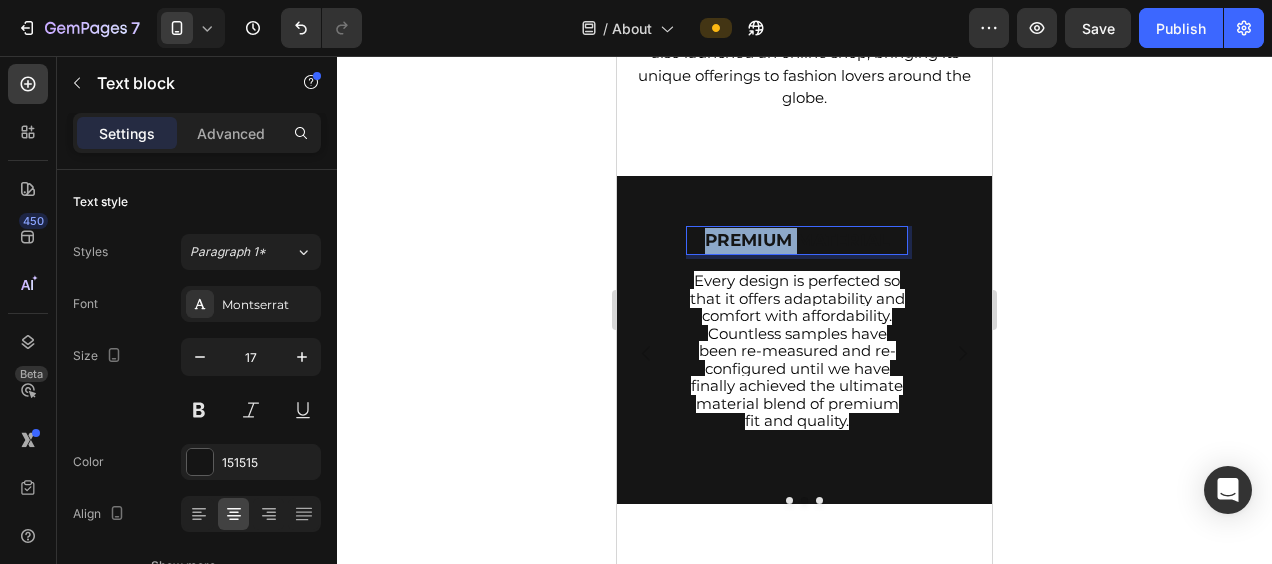 click on "PREMIUM MATERIAL" at bounding box center (797, 241) 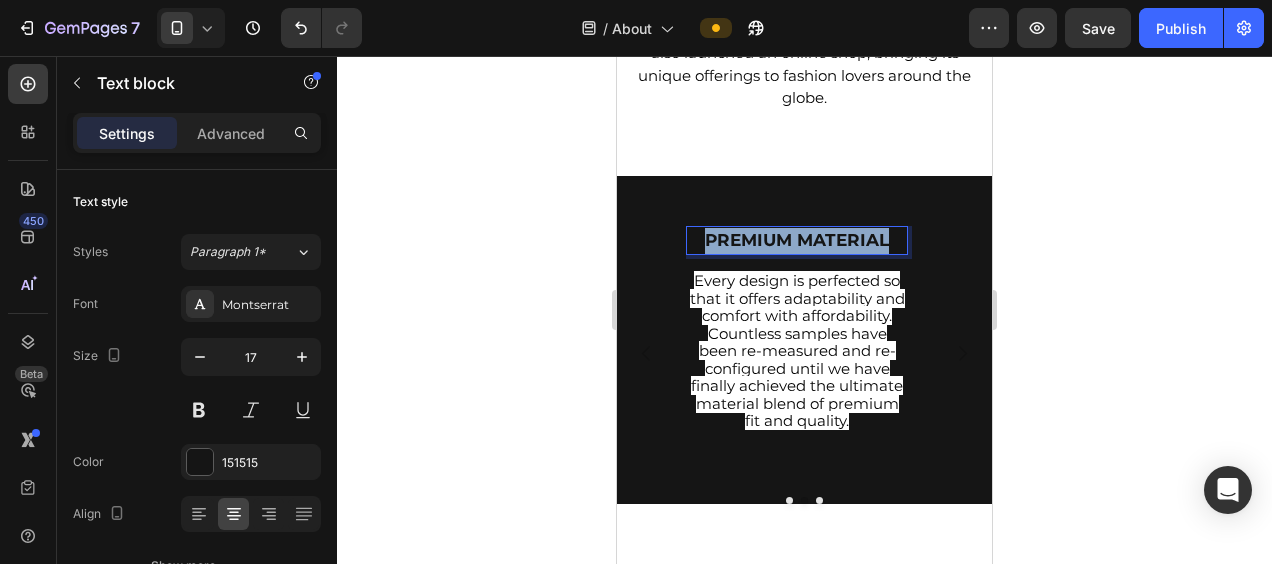 click on "PREMIUM MATERIAL" at bounding box center (797, 241) 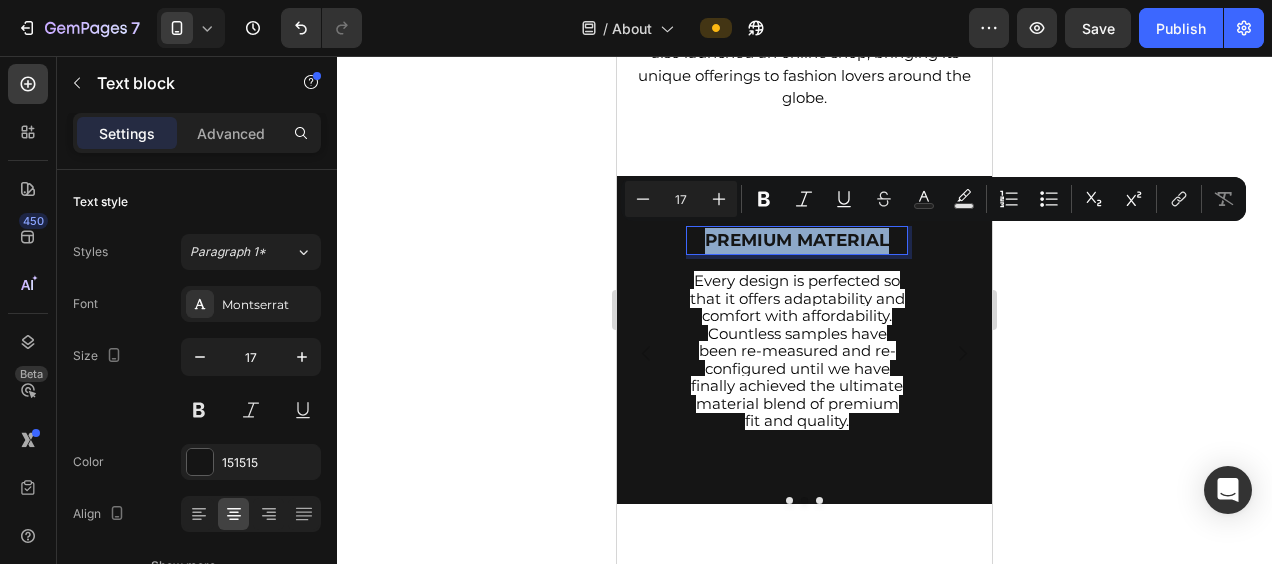 click on "PREMIUM MATERIAL" at bounding box center (797, 241) 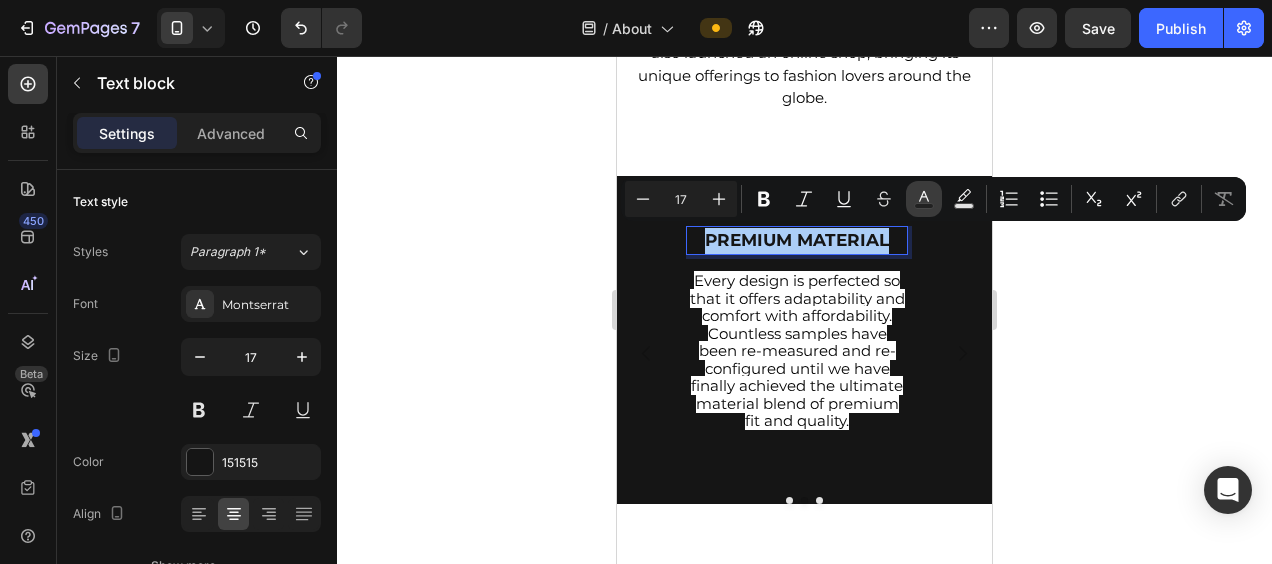 click 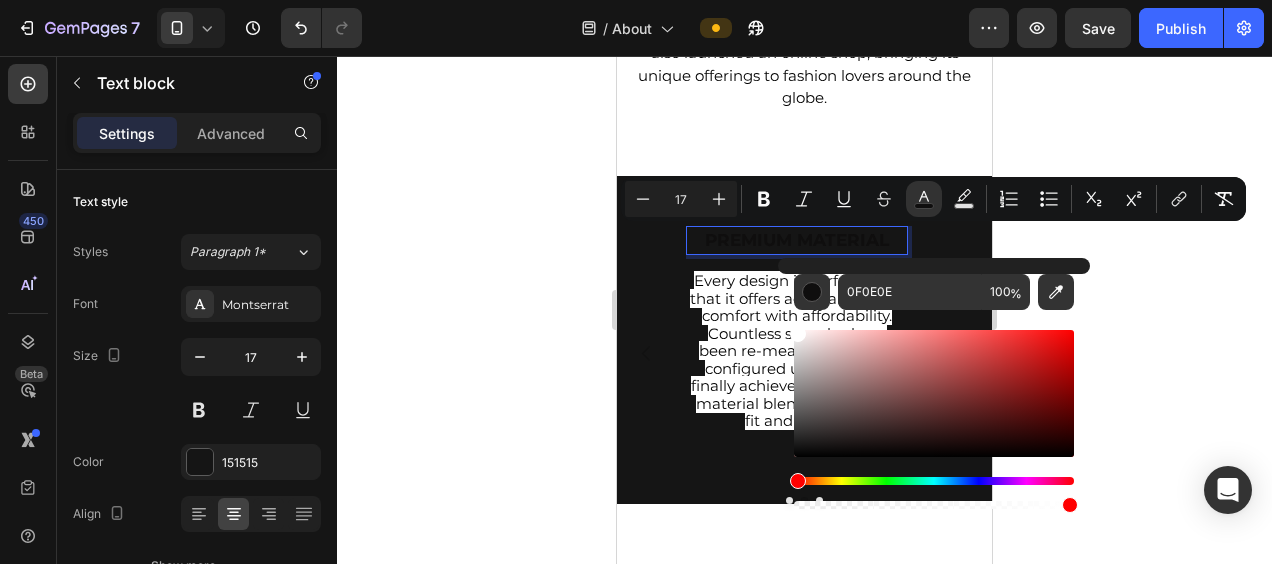 drag, startPoint x: 804, startPoint y: 449, endPoint x: 796, endPoint y: 324, distance: 125.25574 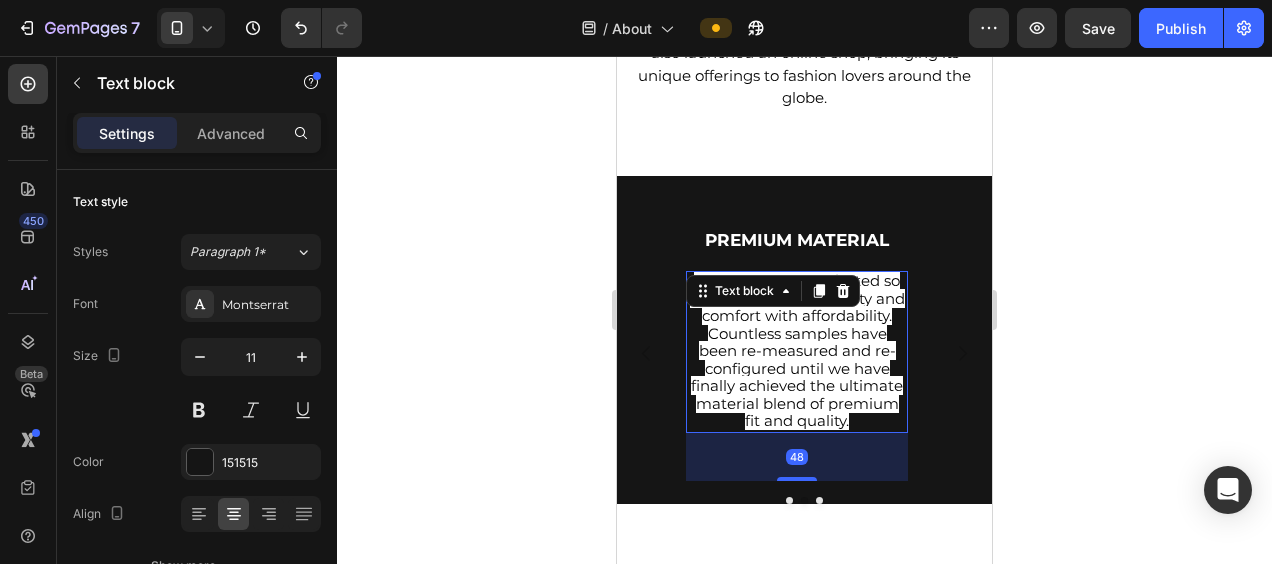 click on "Every design is perfected so that it offers adaptability and comfort with affordability. Countless samples have been re-measured and re-configured until we have finally achieved the ultimate material blend of premium fit and quality. Text block   48" at bounding box center (797, 352) 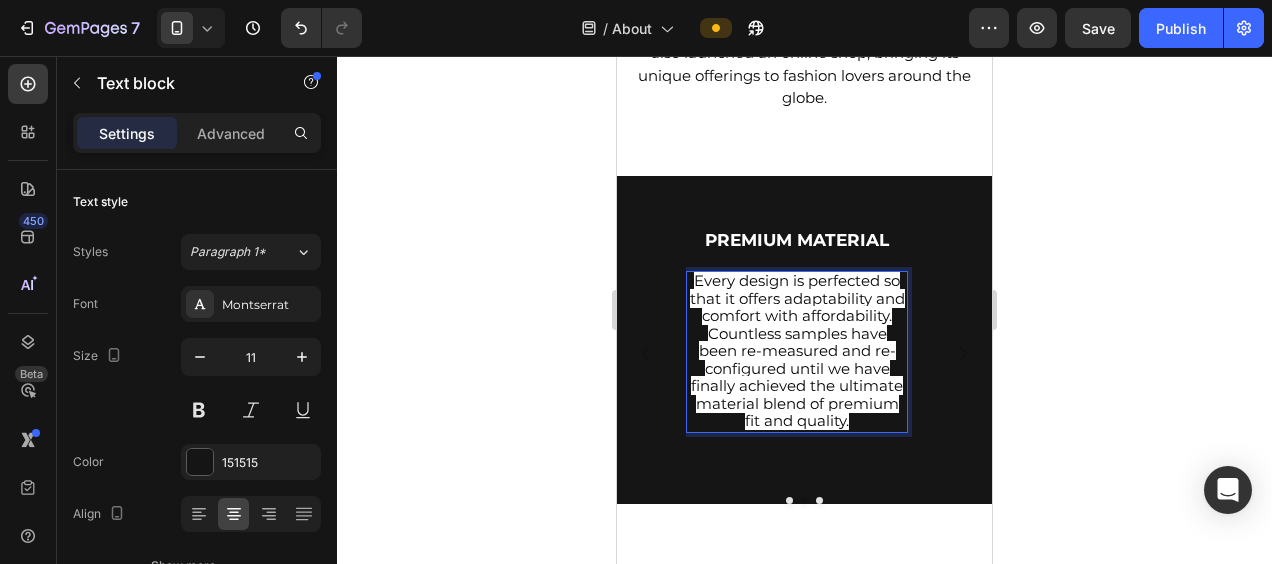 click on "Every design is perfected so that it offers adaptability and comfort with affordability. Countless samples have been re-measured and re-configured until we have finally achieved the ultimate material blend of premium fit and quality." at bounding box center (797, 350) 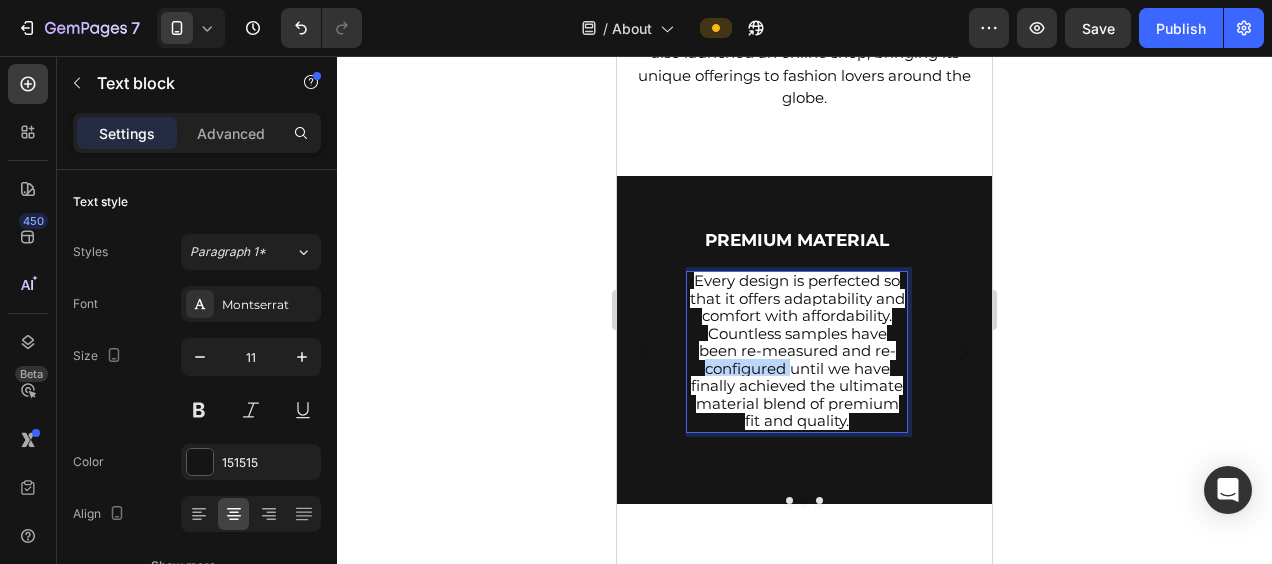 click on "Every design is perfected so that it offers adaptability and comfort with affordability. Countless samples have been re-measured and re-configured until we have finally achieved the ultimate material blend of premium fit and quality." at bounding box center (797, 350) 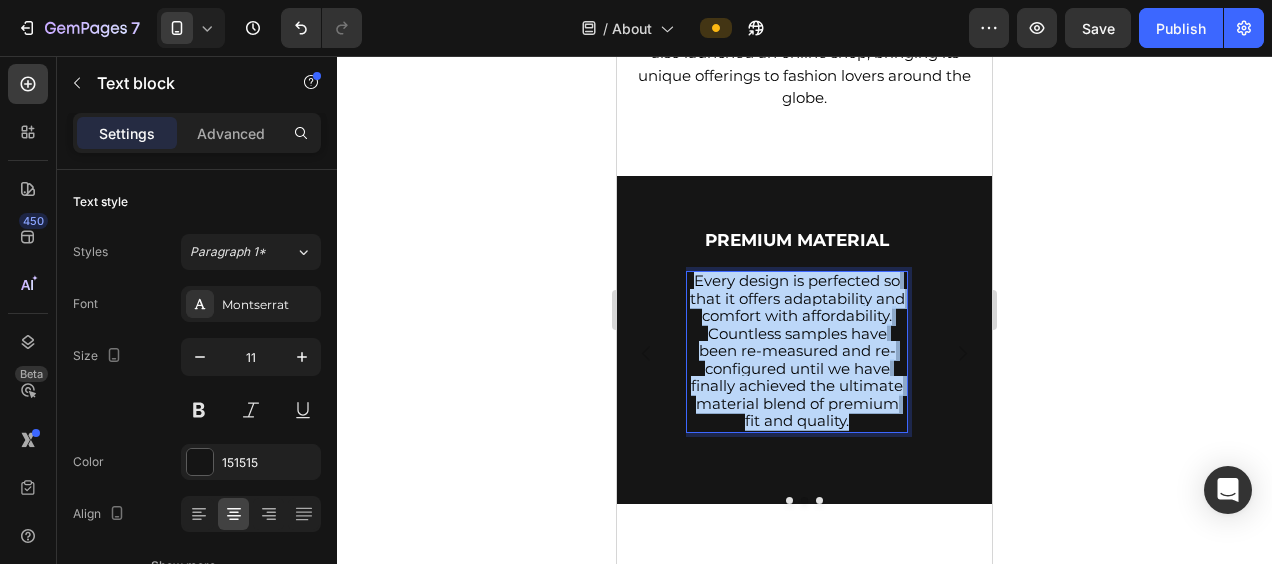 click on "Every design is perfected so that it offers adaptability and comfort with affordability. Countless samples have been re-measured and re-configured until we have finally achieved the ultimate material blend of premium fit and quality." at bounding box center [797, 350] 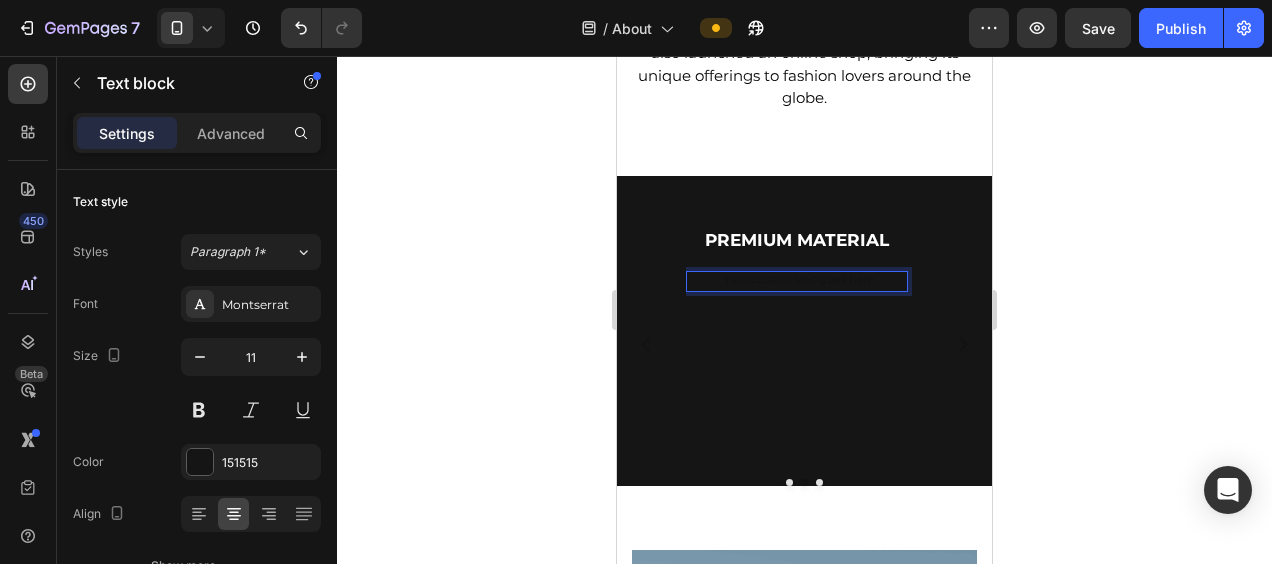 click at bounding box center [797, 281] 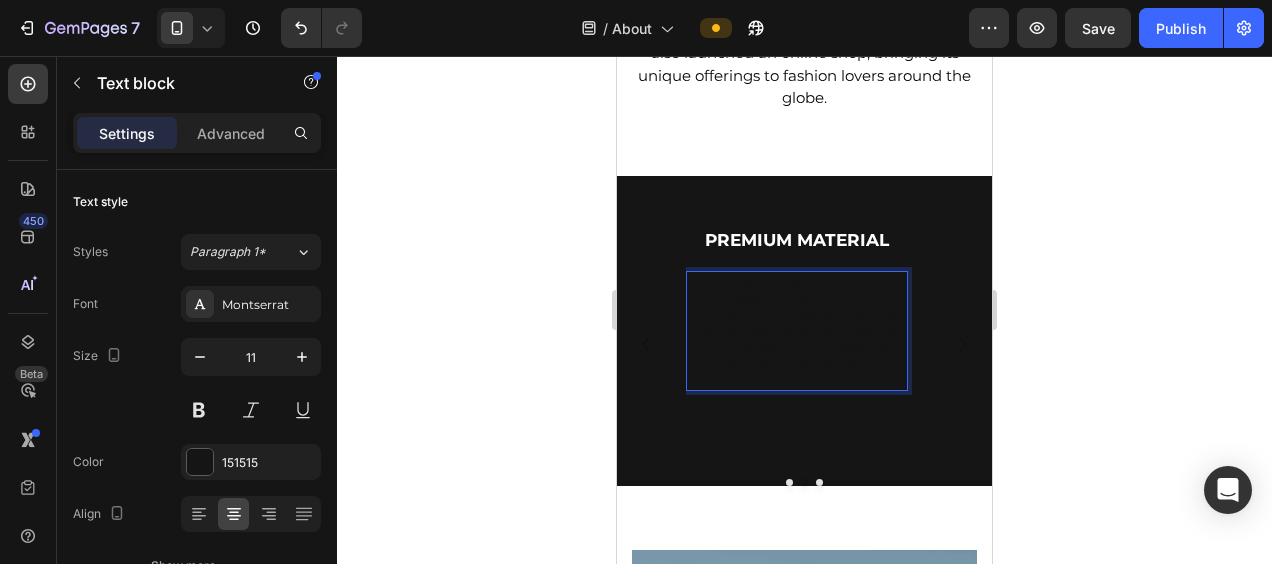 click on "Every design is perfected so that it offers adaptability and comfort with affordability. Countless samples have been re-measured and re-configured until we have finally achieved the ultimate material blend of premium fit and quality." at bounding box center (797, 331) 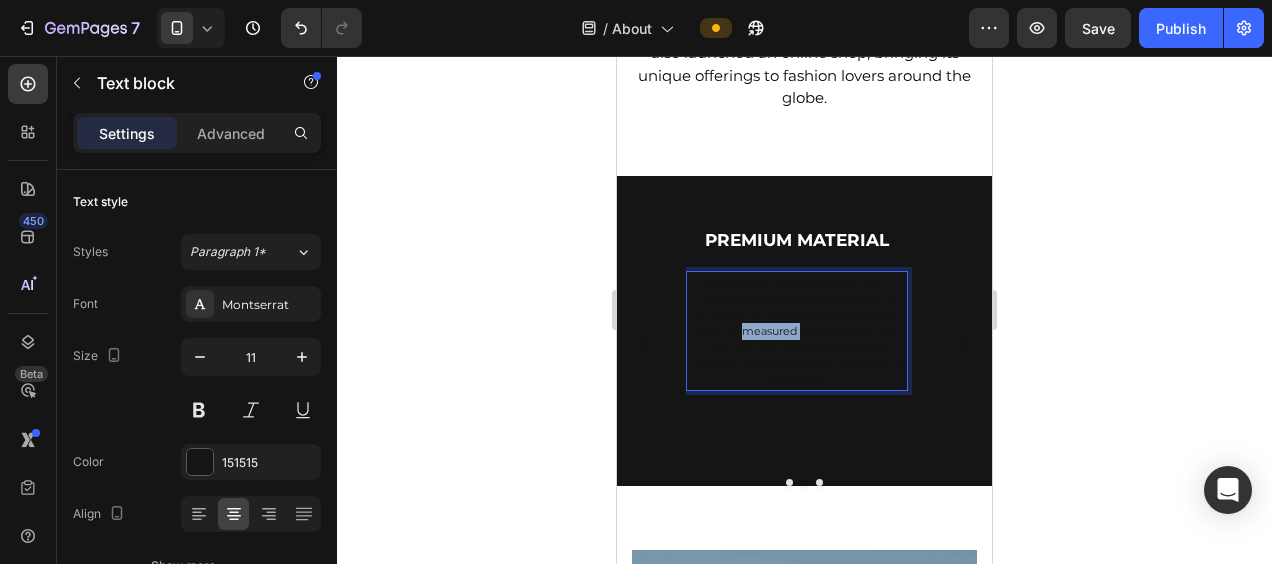 click on "Every design is perfected so that it offers adaptability and comfort with affordability. Countless samples have been re-measured and re-configured until we have finally achieved the ultimate material blend of premium fit and quality." at bounding box center [797, 331] 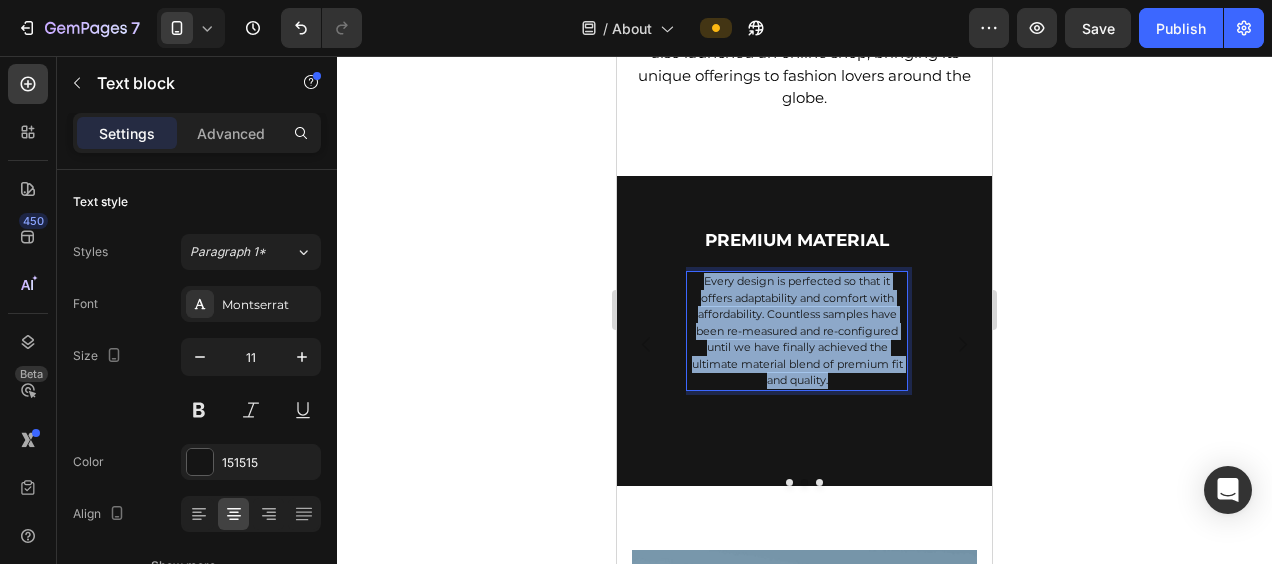 click on "Every design is perfected so that it offers adaptability and comfort with affordability. Countless samples have been re-measured and re-configured until we have finally achieved the ultimate material blend of premium fit and quality." at bounding box center [797, 331] 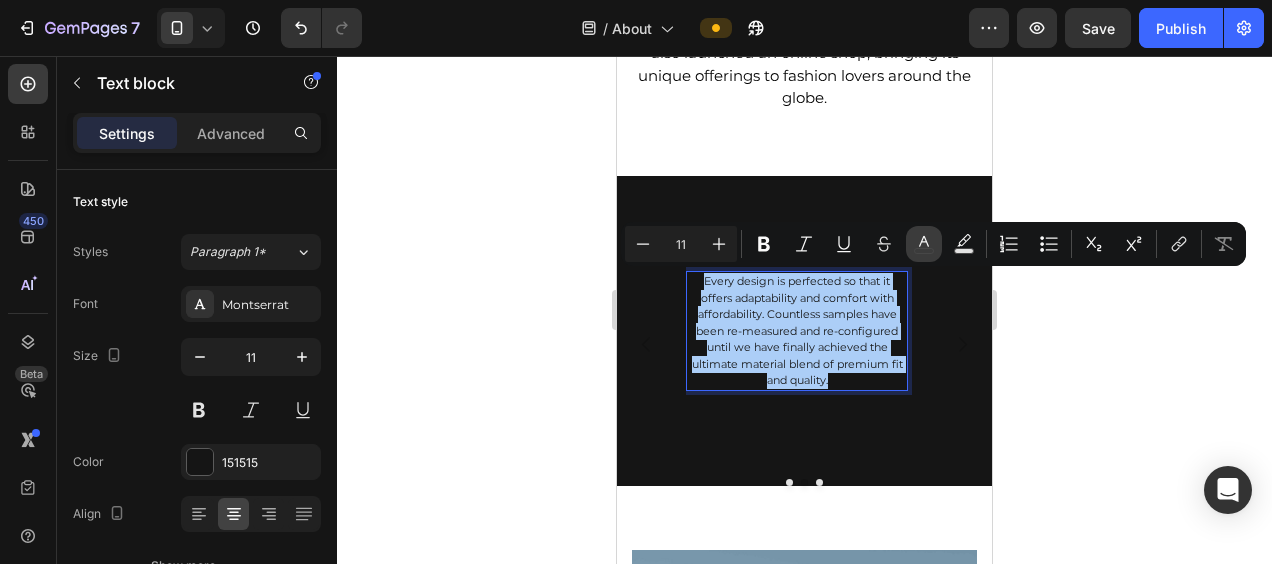 click 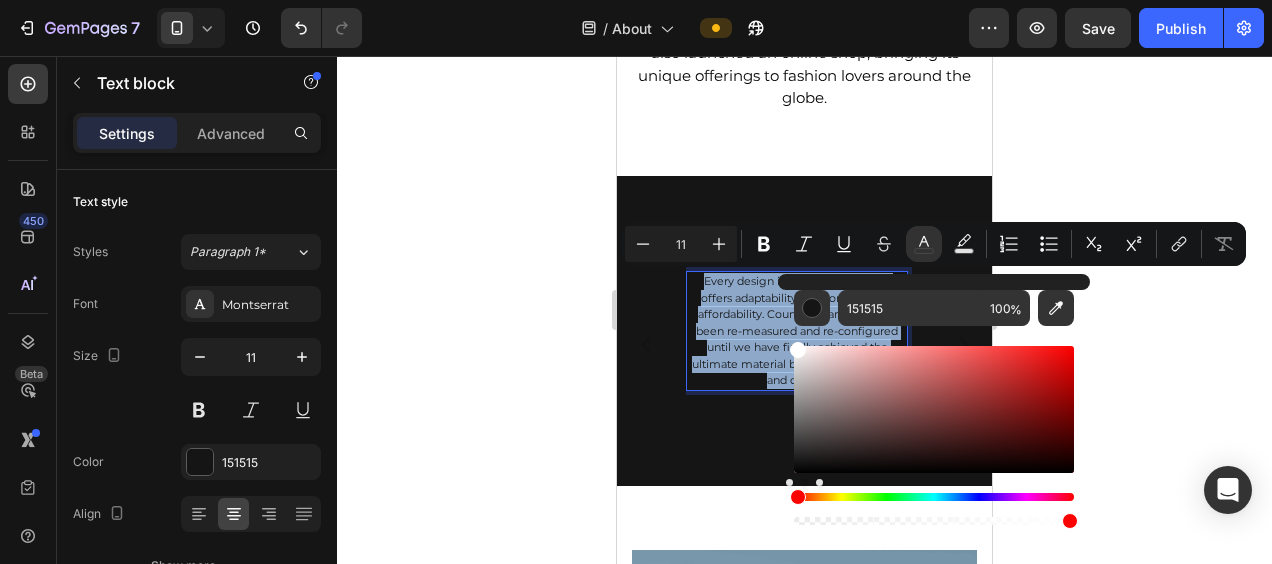 type on "FFFFFF" 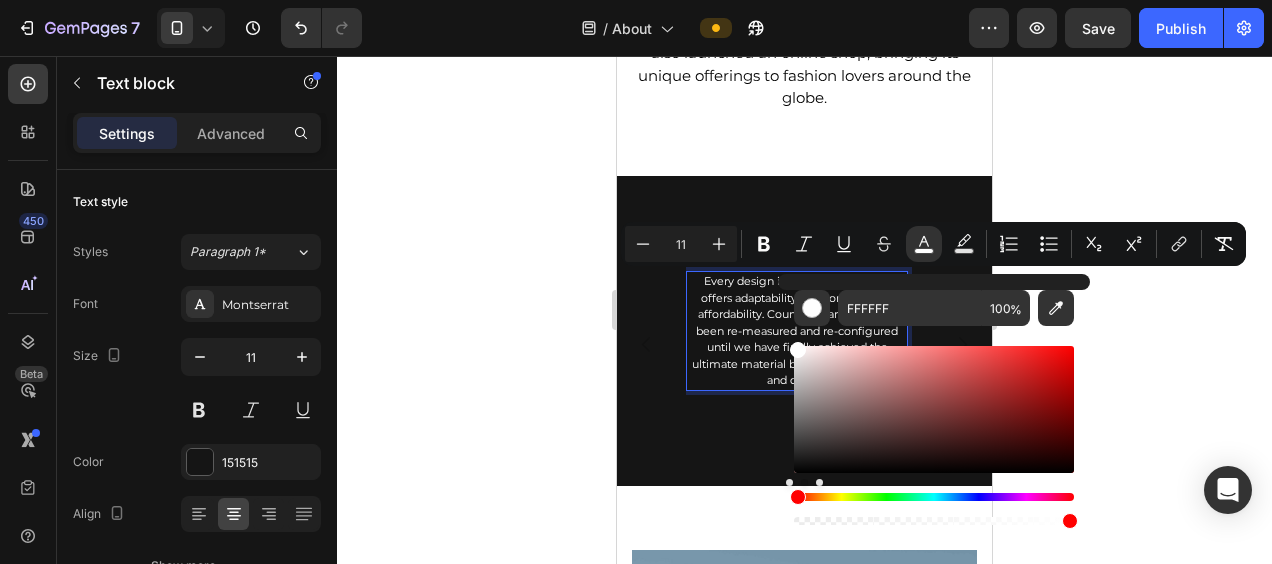 drag, startPoint x: 796, startPoint y: 471, endPoint x: 786, endPoint y: 326, distance: 145.34442 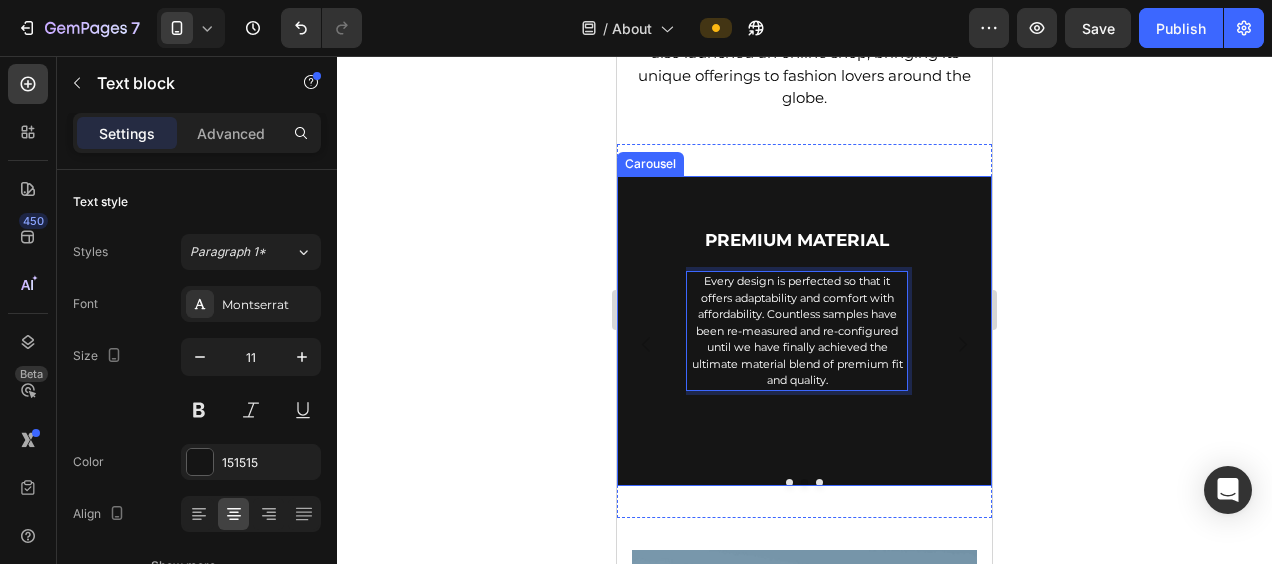 click 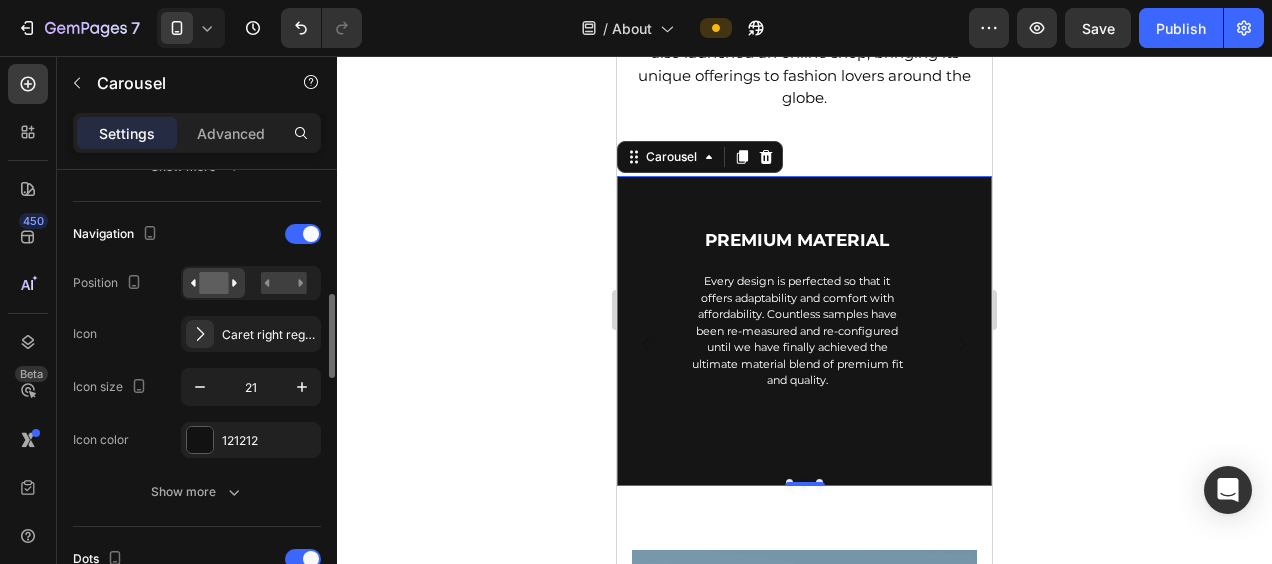 scroll, scrollTop: 670, scrollLeft: 0, axis: vertical 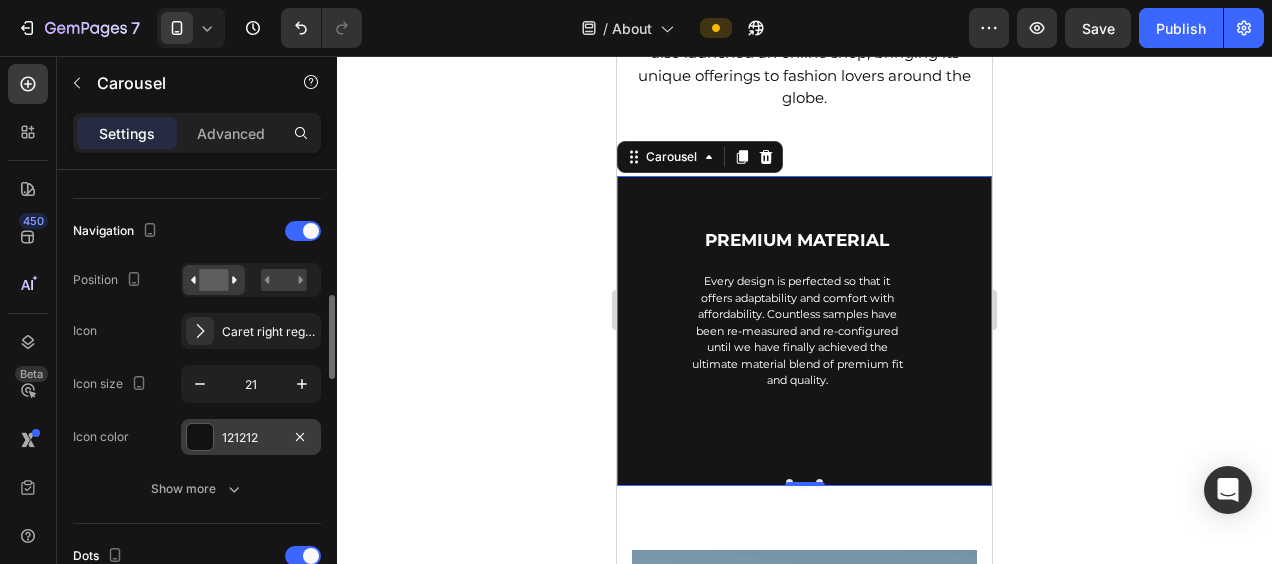 click at bounding box center (200, 437) 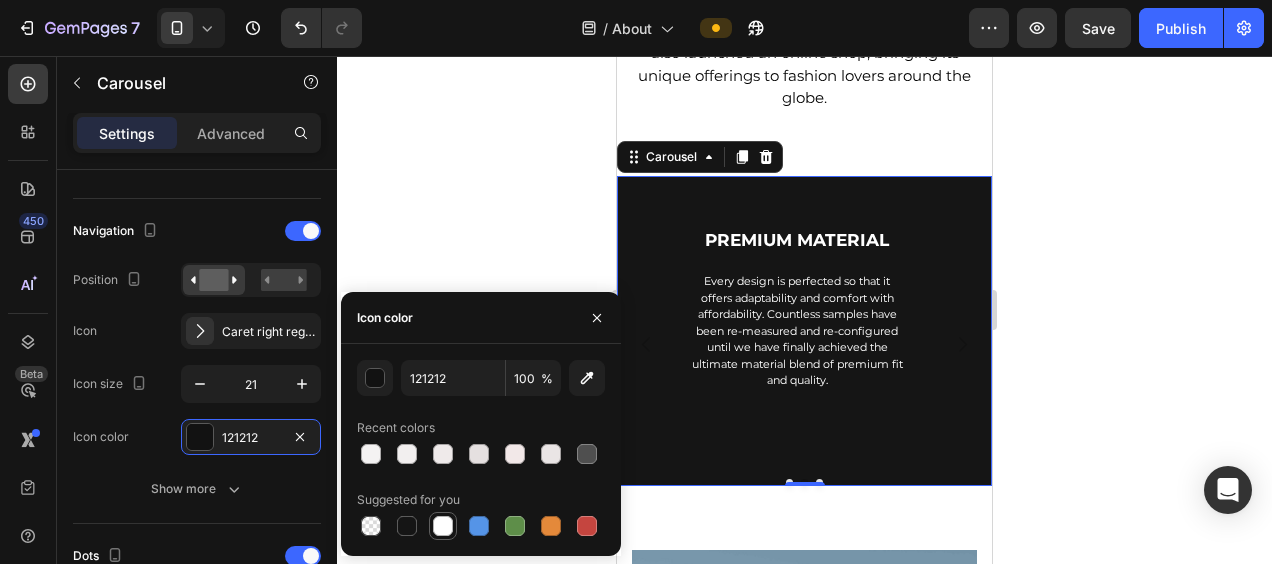 click at bounding box center [443, 526] 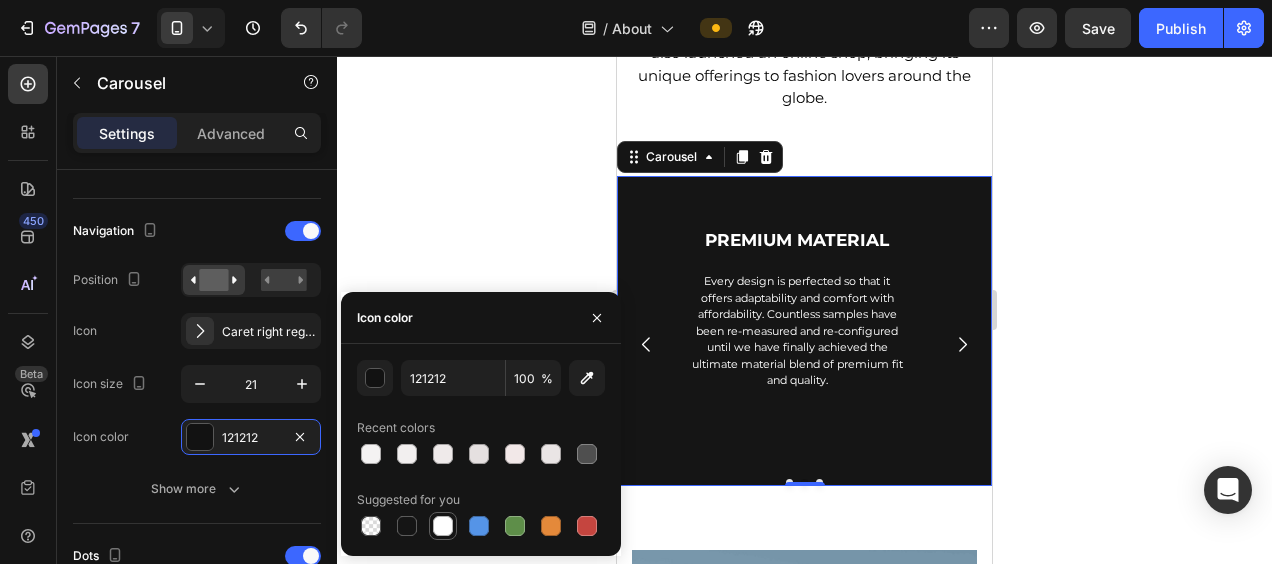 type on "FFFFFF" 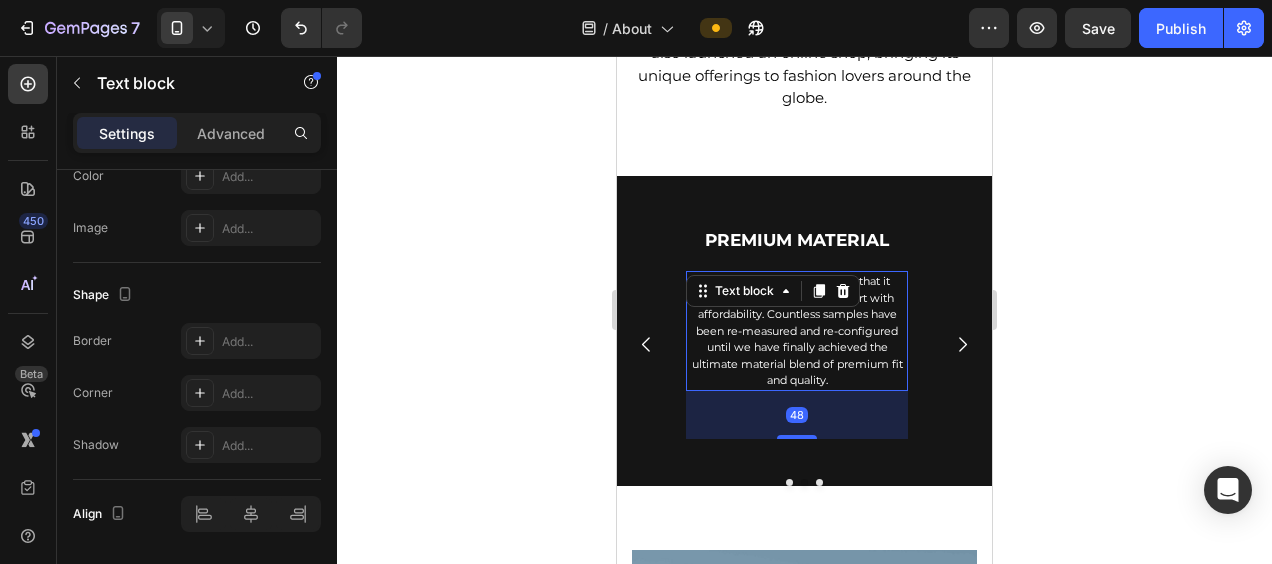 scroll, scrollTop: 0, scrollLeft: 0, axis: both 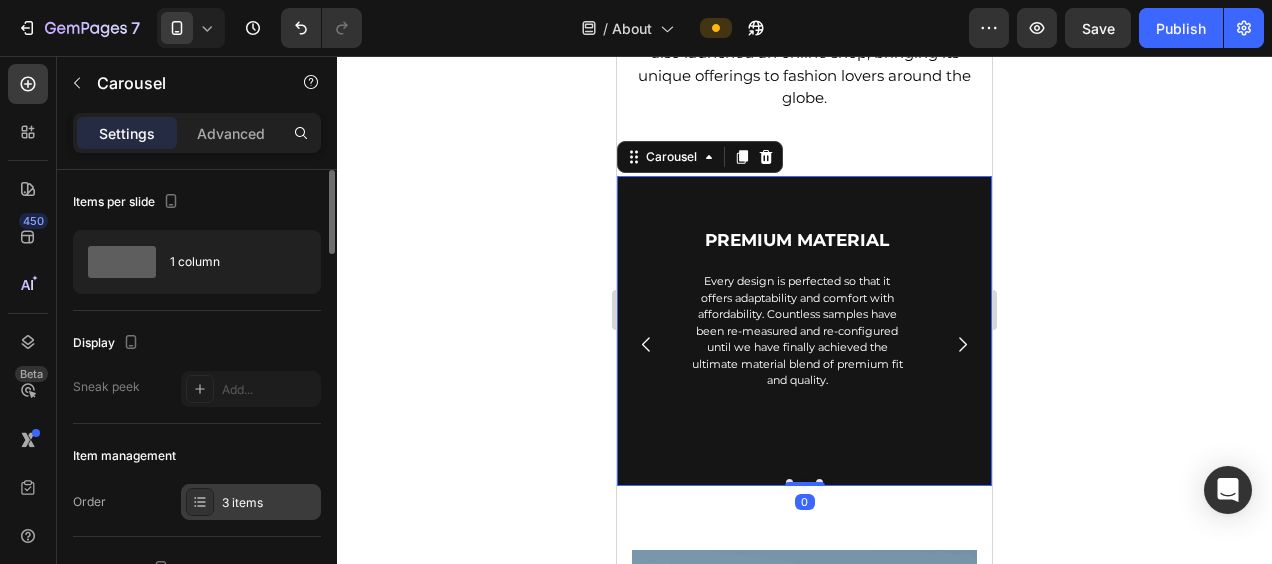 click at bounding box center [200, 502] 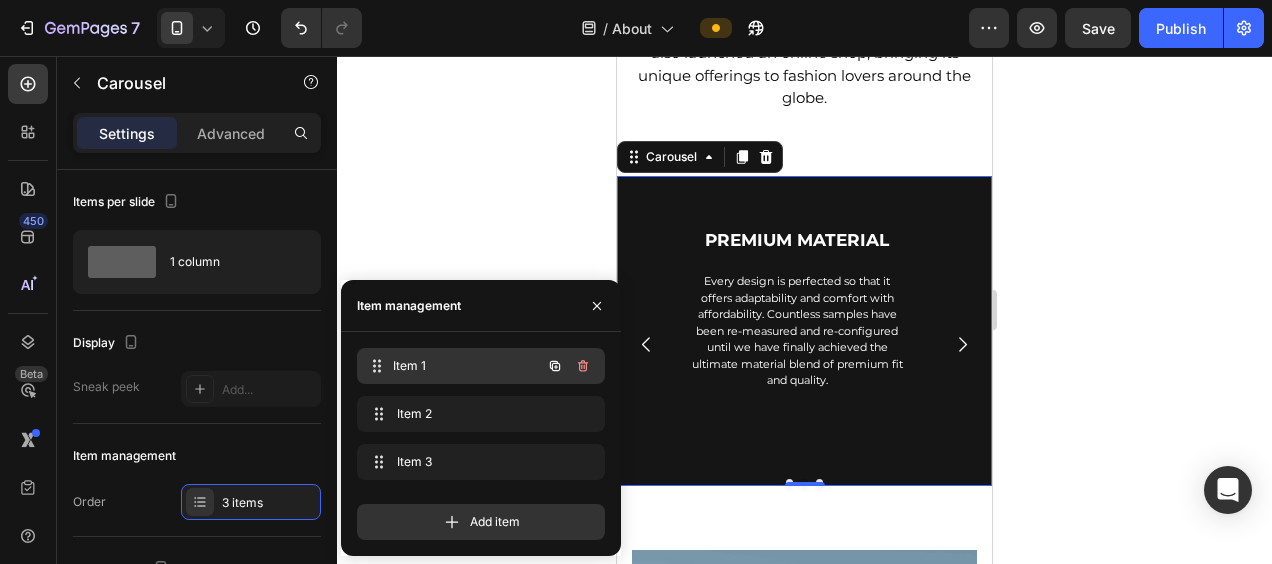 click on "Item 1 Item 1" at bounding box center [453, 366] 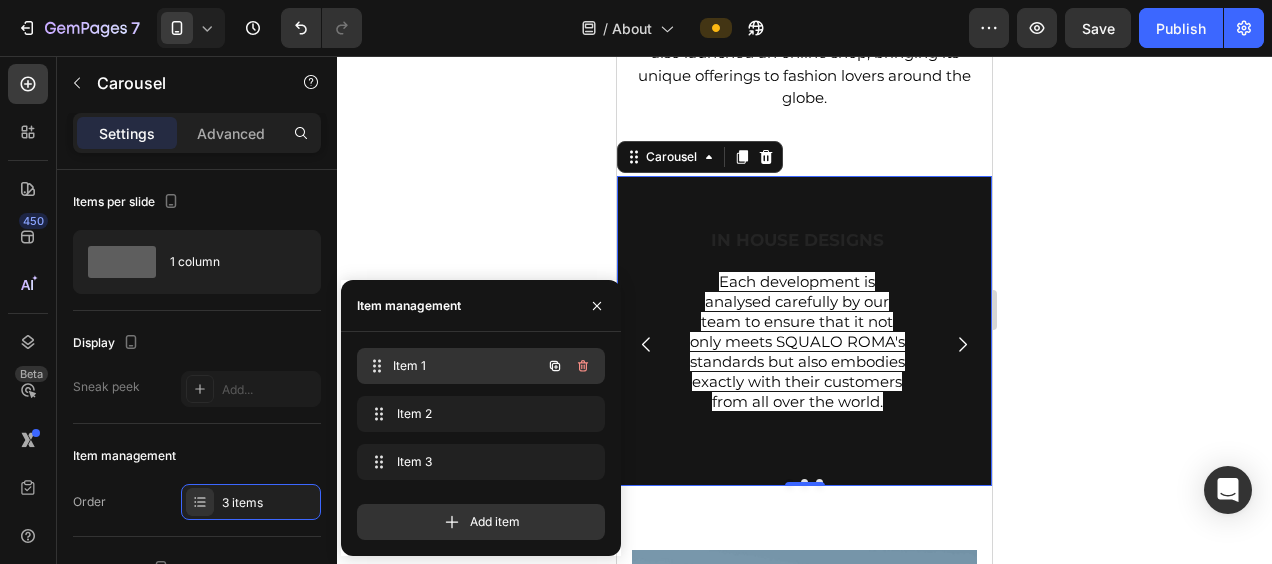 click on "Item 1 Item 1" at bounding box center [453, 366] 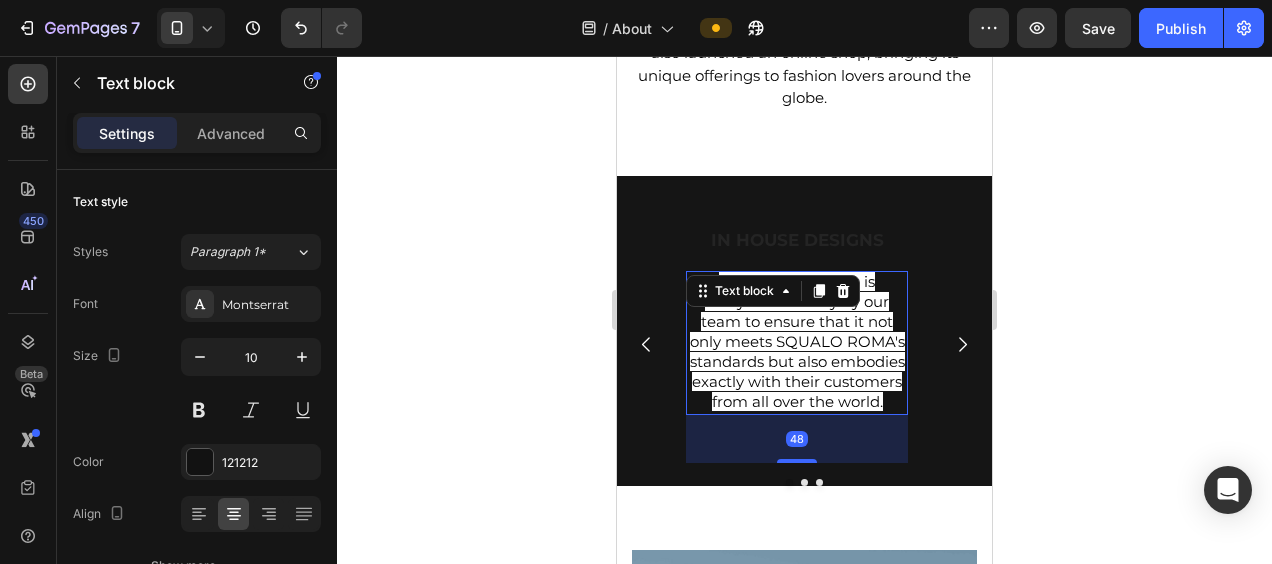 click on "Each development is analysed carefully by our team to ensure that it not only meets SQUALO ROMA's standards but also embodies exactly with their customers from all over the world." at bounding box center (797, 341) 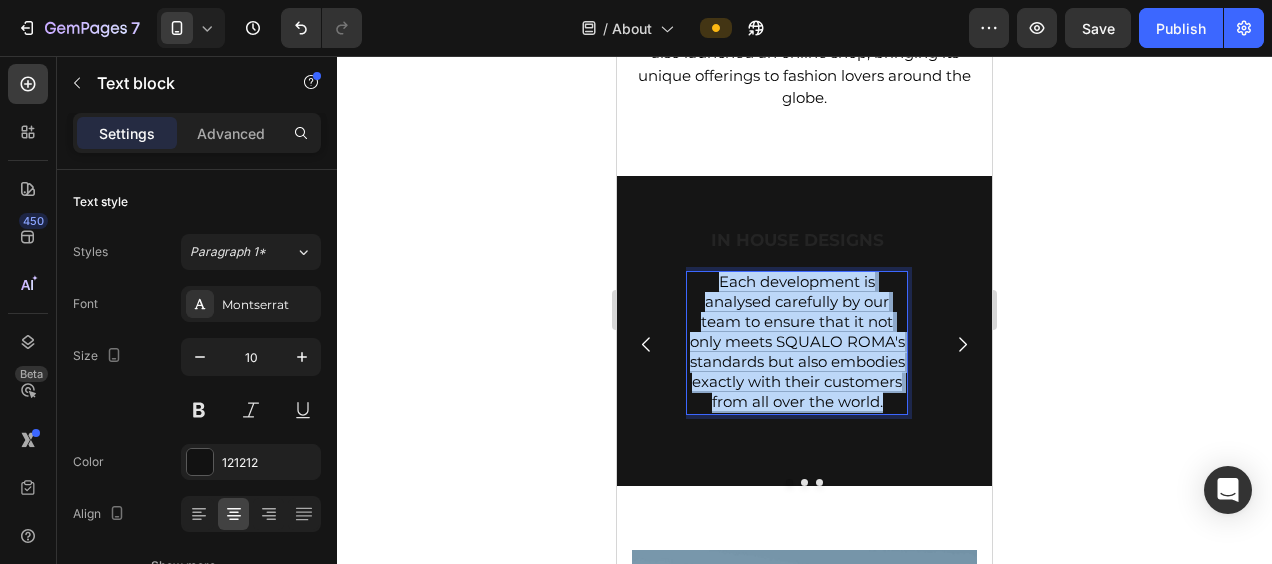 click on "Each development is analysed carefully by our team to ensure that it not only meets SQUALO ROMA's standards but also embodies exactly with their customers from all over the world." at bounding box center (797, 341) 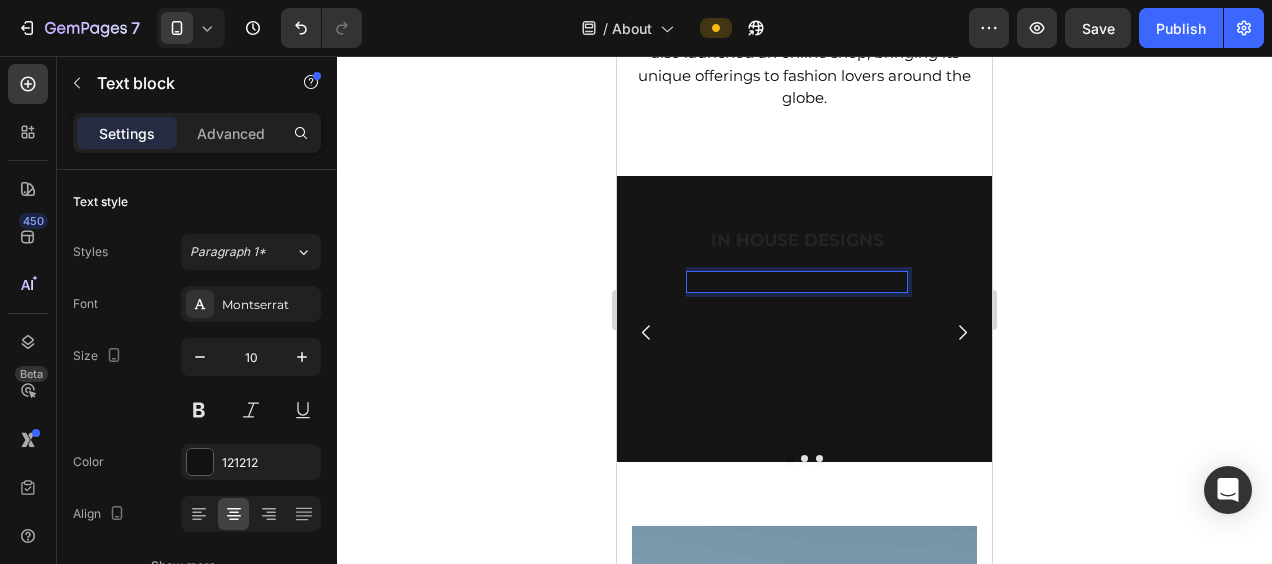 click at bounding box center [797, 282] 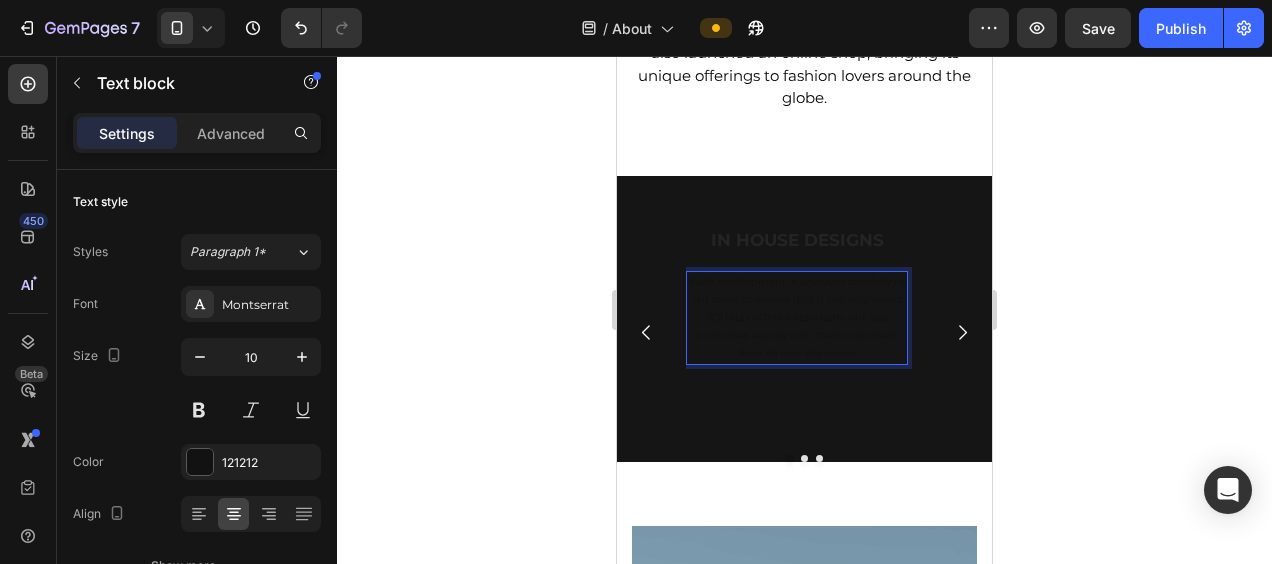 click on "Each development is analysed carefully by our team to ensure that it not only meets SQUALO ROMA's standards but also embodies exactly with their customers from all over the world." at bounding box center [797, 318] 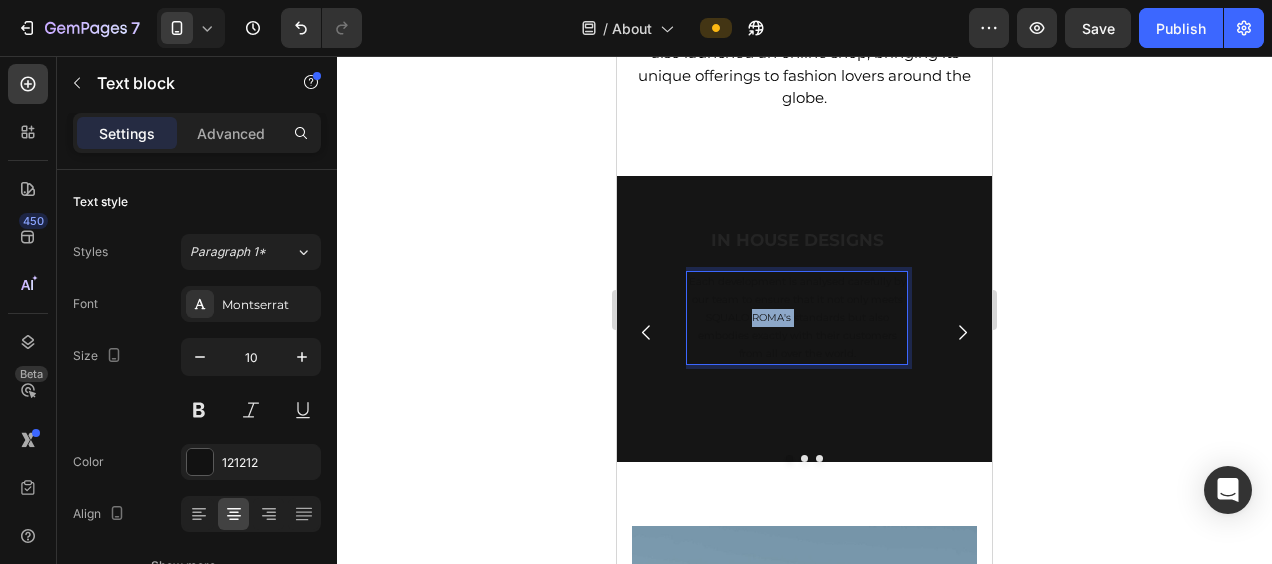 click on "Each development is analysed carefully by our team to ensure that it not only meets SQUALO ROMA's standards but also embodies exactly with their customers from all over the world." at bounding box center [797, 318] 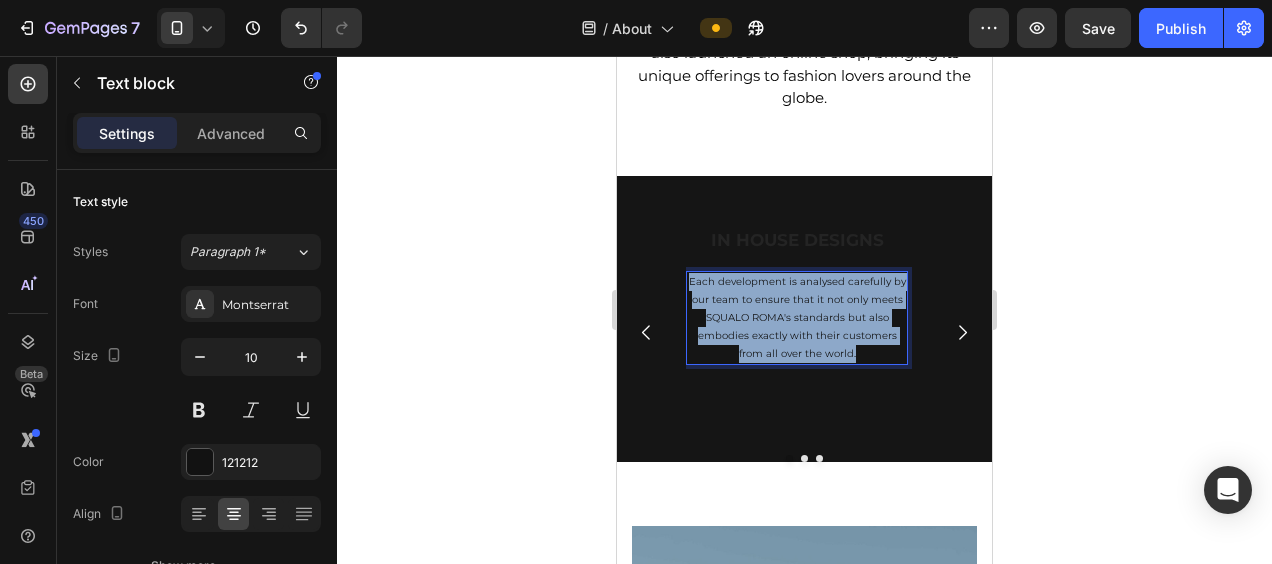 click on "Each development is analysed carefully by our team to ensure that it not only meets SQUALO ROMA's standards but also embodies exactly with their customers from all over the world." at bounding box center (797, 318) 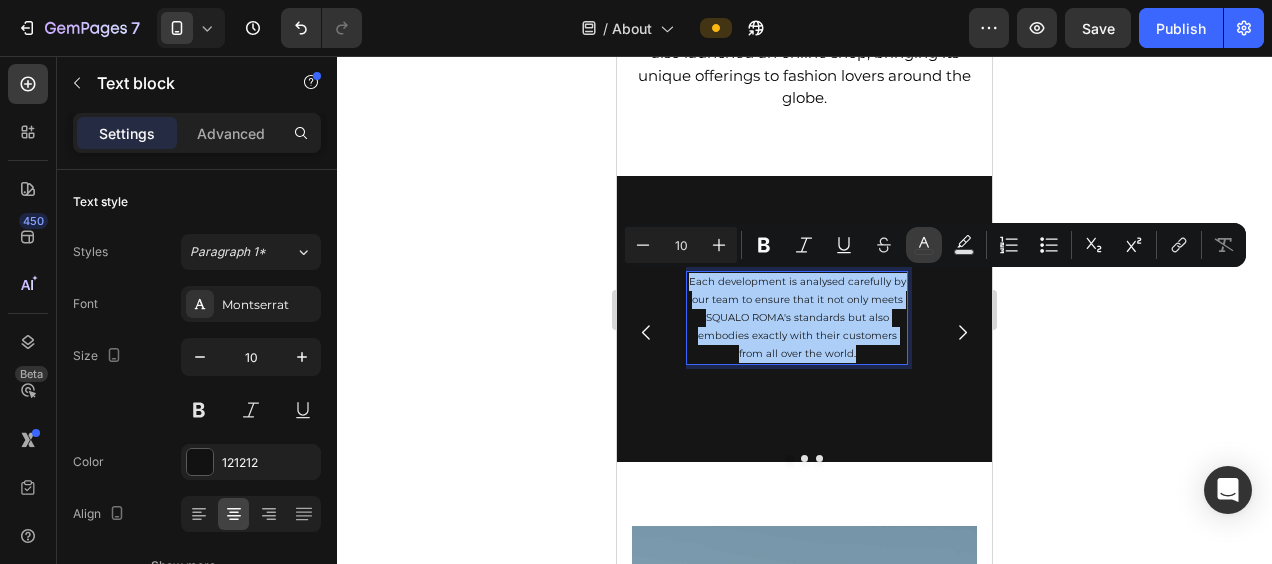 click on "color" at bounding box center [924, 245] 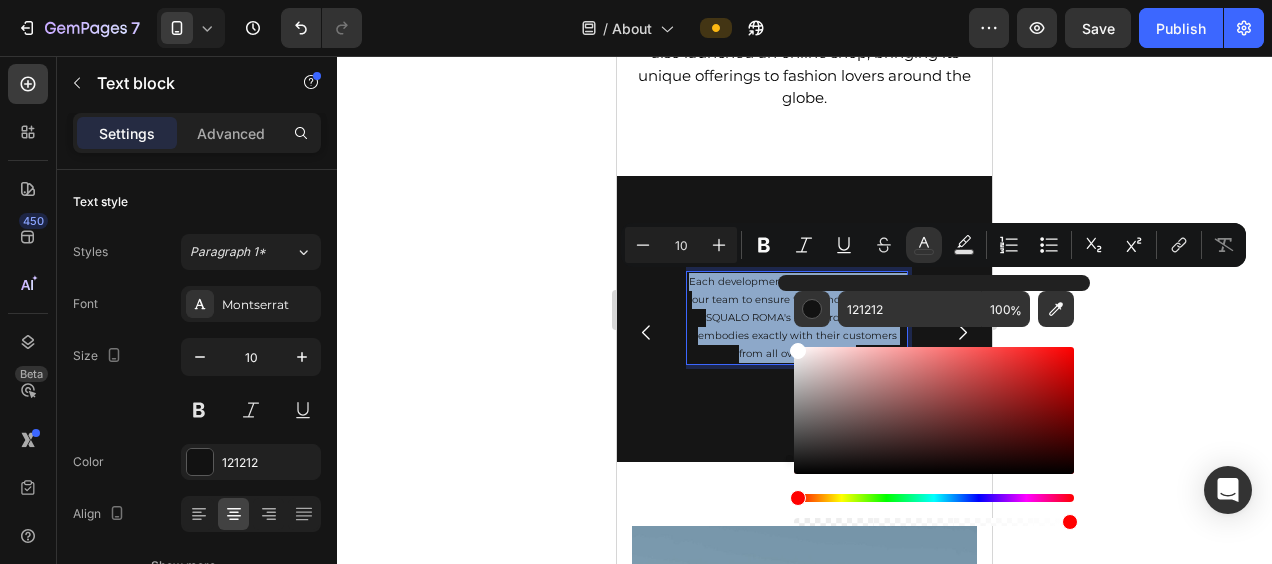 type on "FFFFFF" 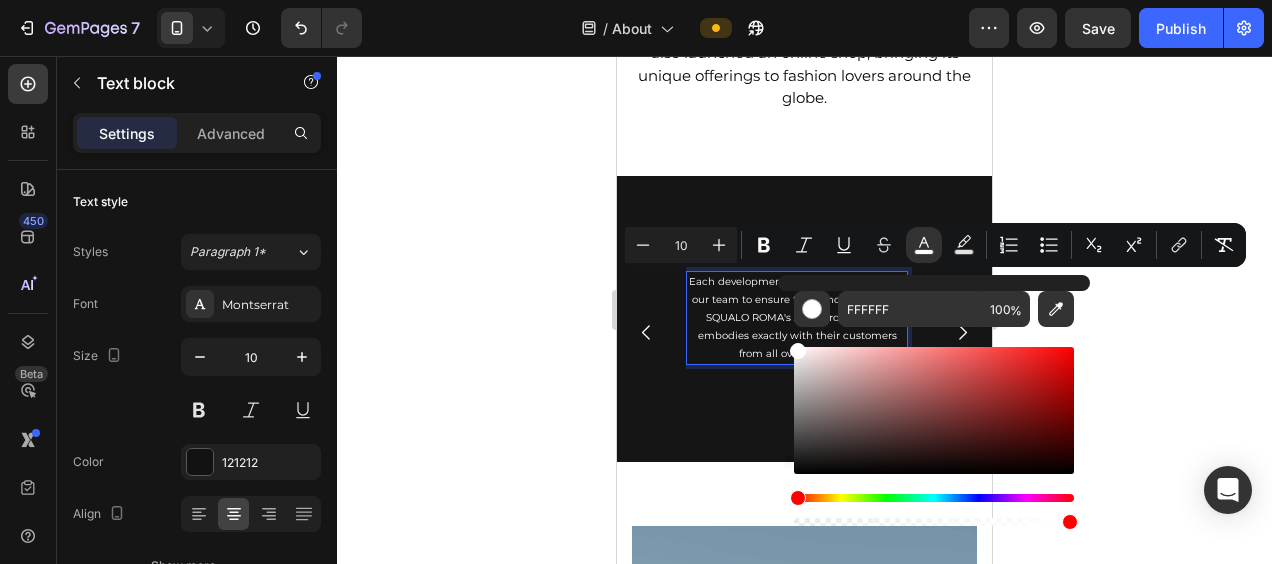 drag, startPoint x: 800, startPoint y: 468, endPoint x: 796, endPoint y: 334, distance: 134.0597 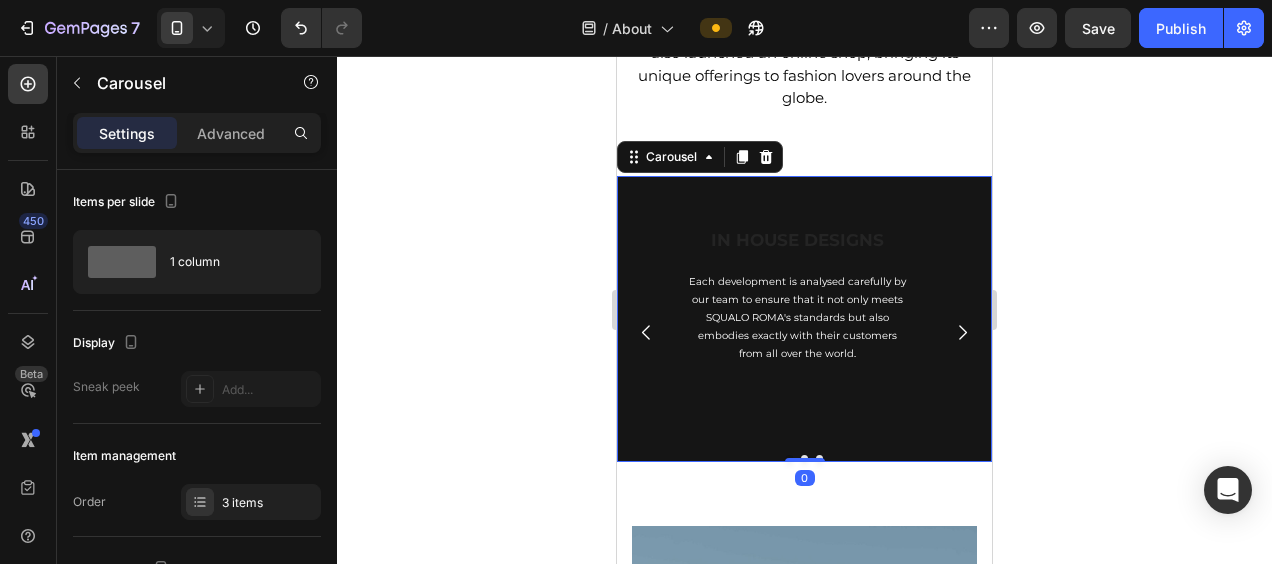 click on "IN HOUSE DESIGNS Text block Each development is analysed carefully by our team to ensure that it not only meets SQUALO ROMA's standards but also embodies exactly with their customers from all over the world. Text block" at bounding box center (797, 332) 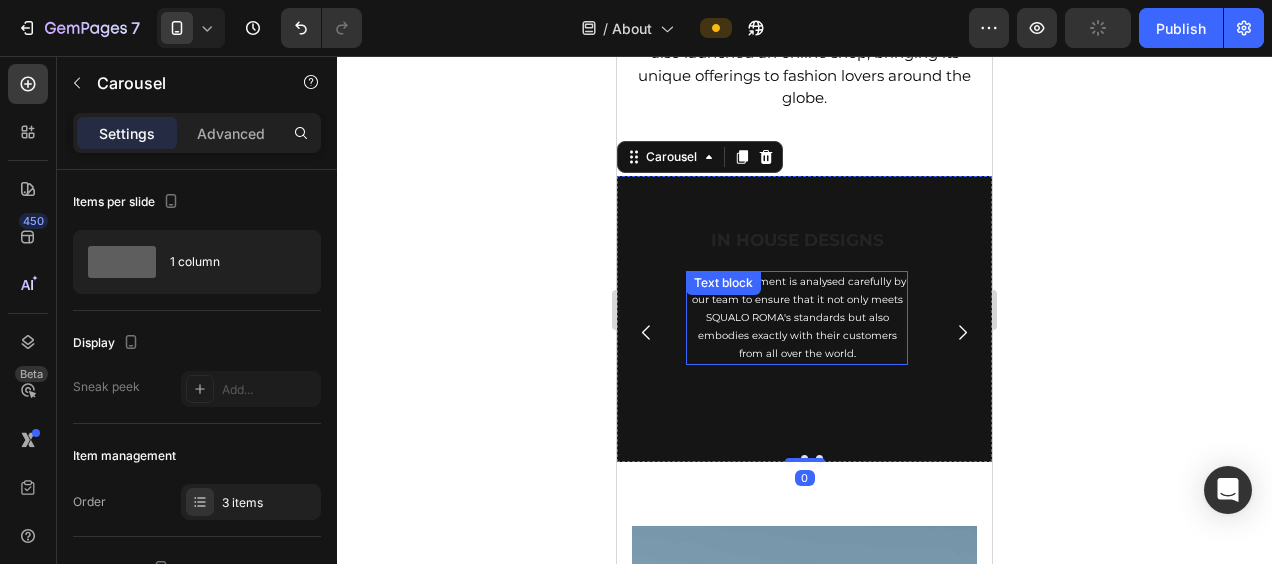 click on "Each development is analysed carefully by our team to ensure that it not only meets SQUALO ROMA's standards but also embodies exactly with their customers from all over the world." at bounding box center [797, 317] 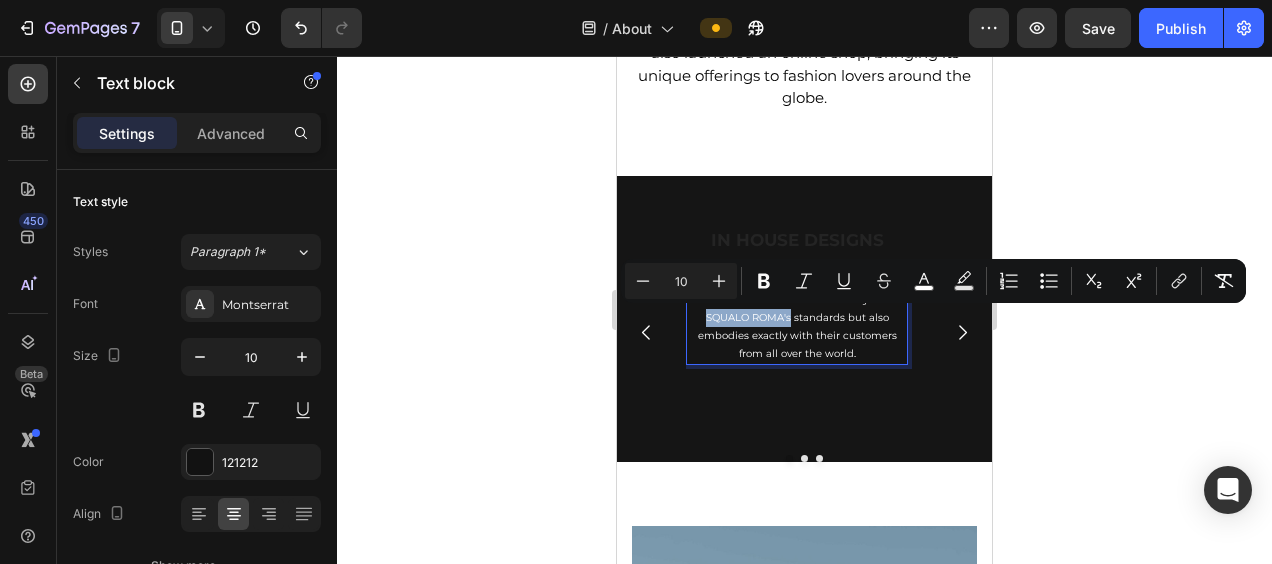 drag, startPoint x: 792, startPoint y: 320, endPoint x: 706, endPoint y: 316, distance: 86.09297 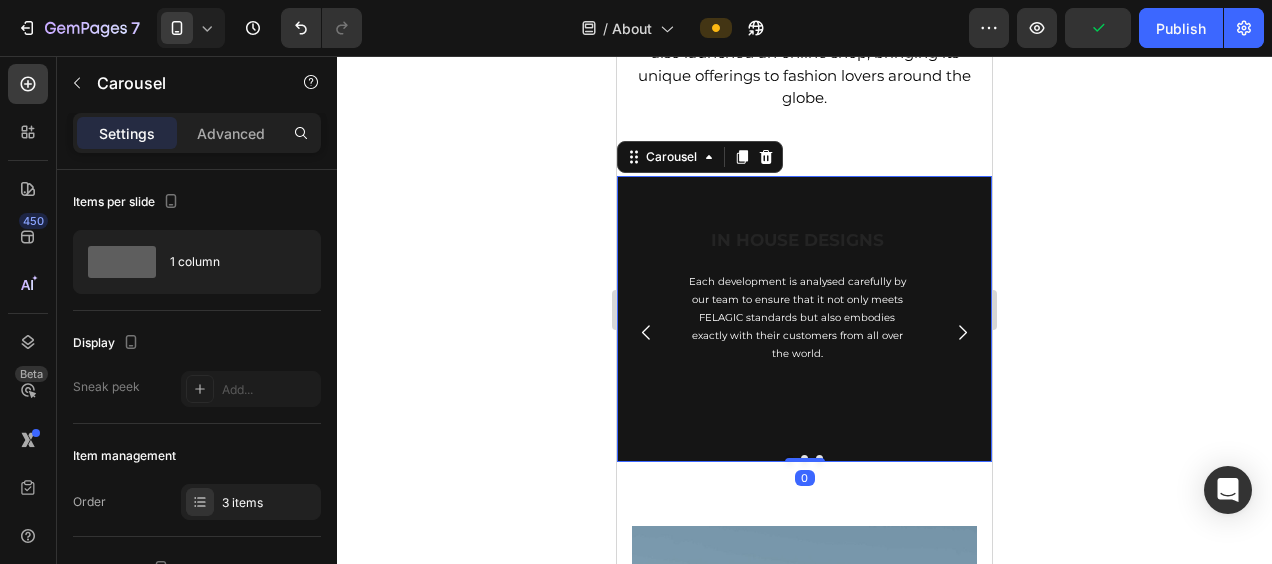 click on "IN HOUSE DESIGNS Text block Each development is analysed carefully by our team to ensure that it not only meets FELAGIC standards but also embodies exactly with their customers from all over the world. Text block PREMIUM MATERIAL Text block Every design is perfected so that it offers adaptability and comfort with affordability. Countless samples have been re-measured and re-configured until we have finally achieved the ultimate material blend of premium fit and quality. Text block COMFORTABLE FIT Text block Crafted from premium fabrication with a luxurious feel, whilst prioritising durability. Our products are wearable year round, suitable for both casual & smart occasions. Giving you the best of both worlds. Text block" at bounding box center (804, 332) 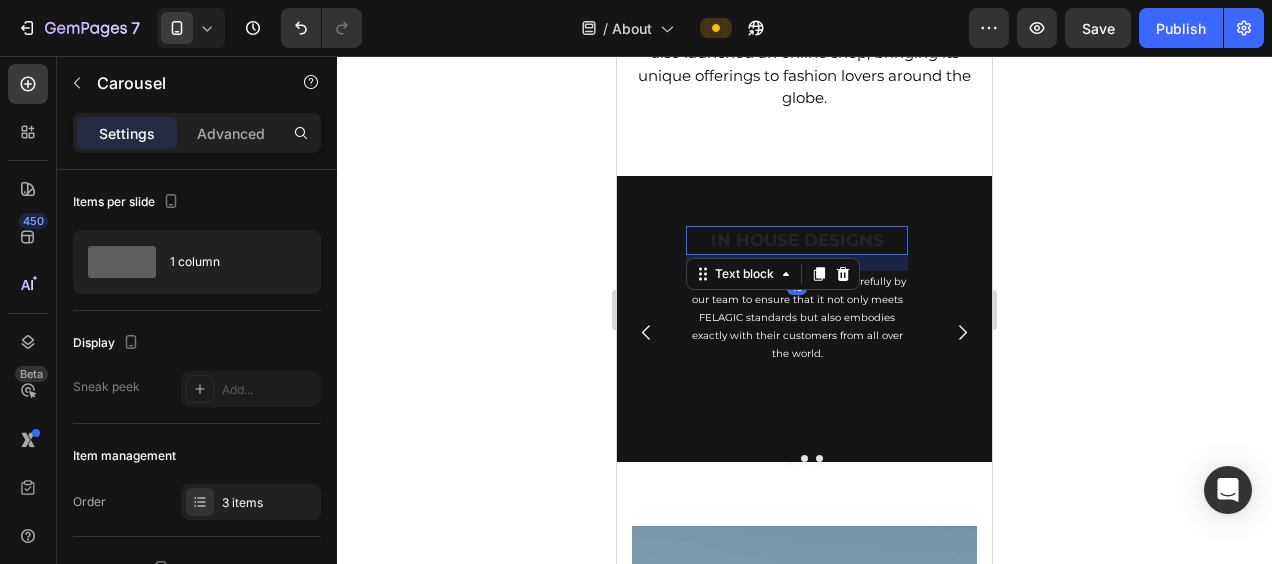 click on "IN HOUSE DESIGNS" at bounding box center (797, 241) 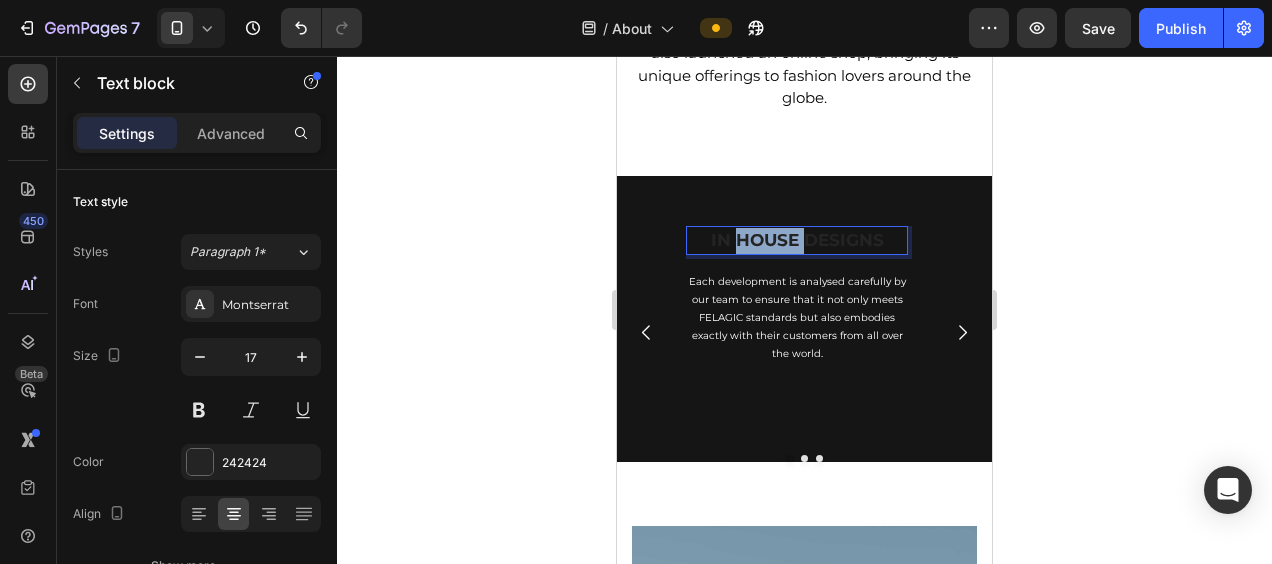 click on "IN HOUSE DESIGNS" at bounding box center (797, 241) 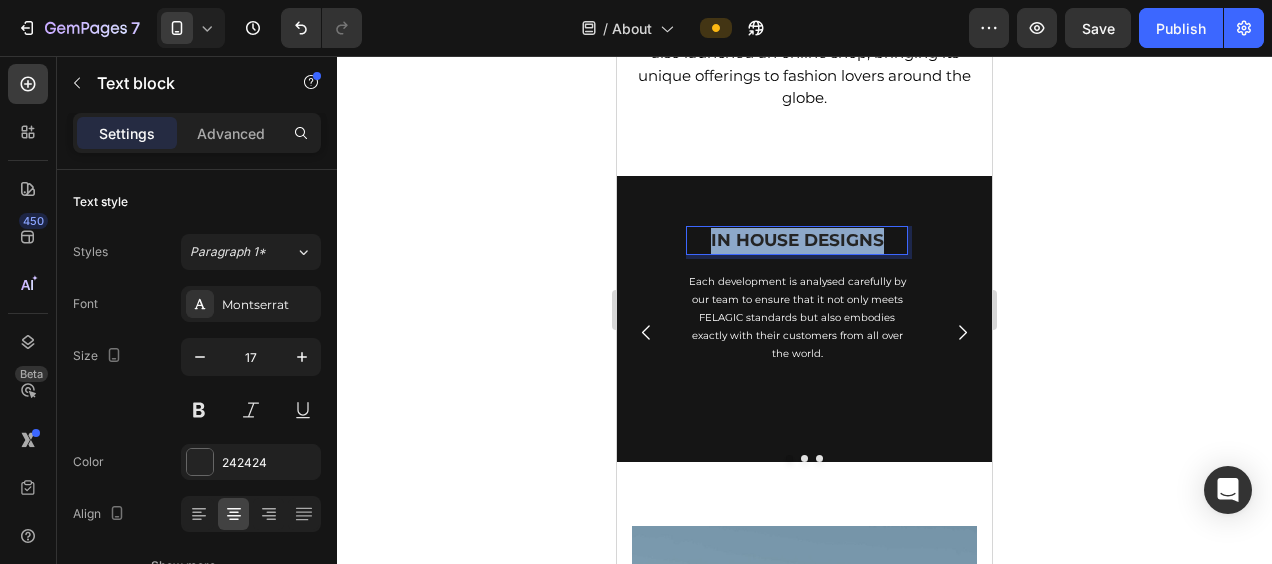 click on "IN HOUSE DESIGNS" at bounding box center [797, 241] 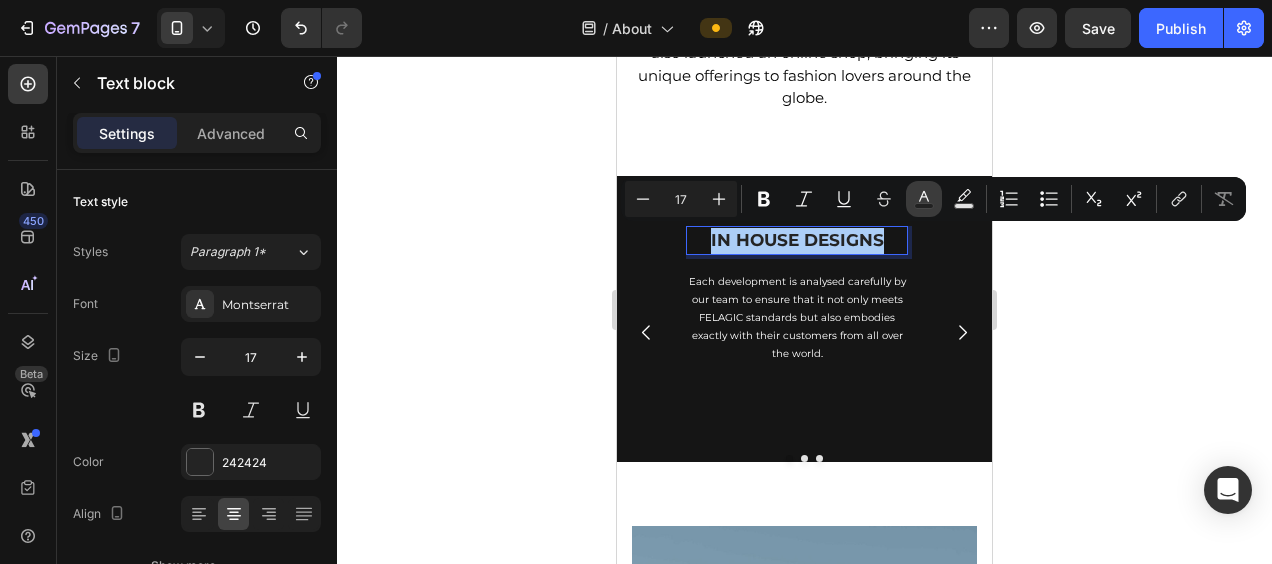 click 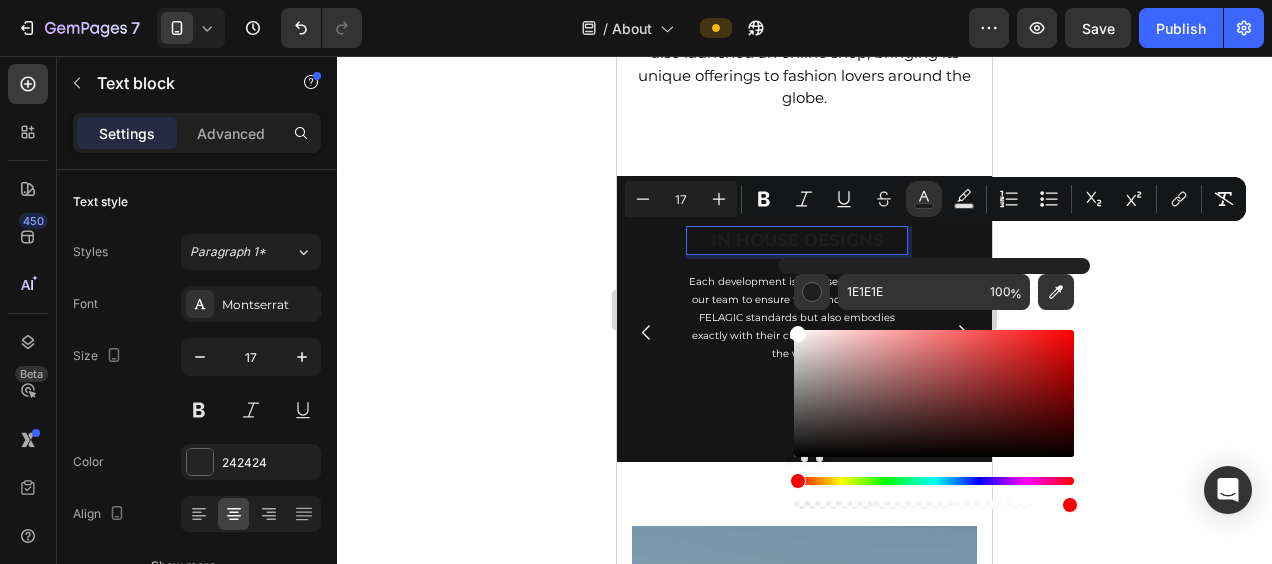 drag, startPoint x: 798, startPoint y: 441, endPoint x: 778, endPoint y: 302, distance: 140.43147 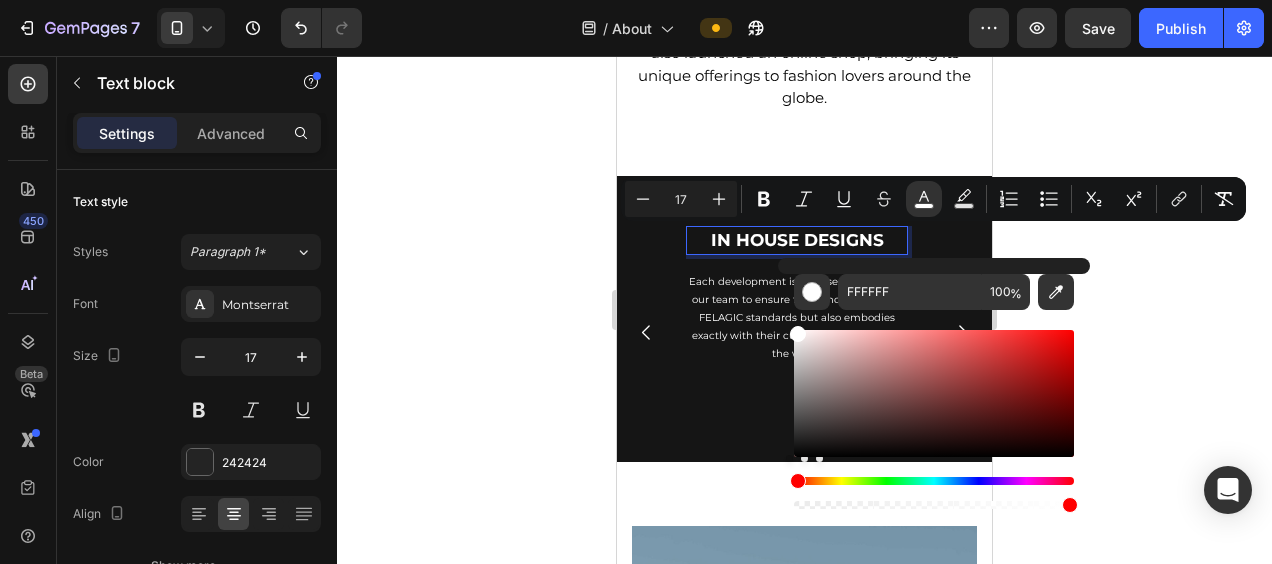 click 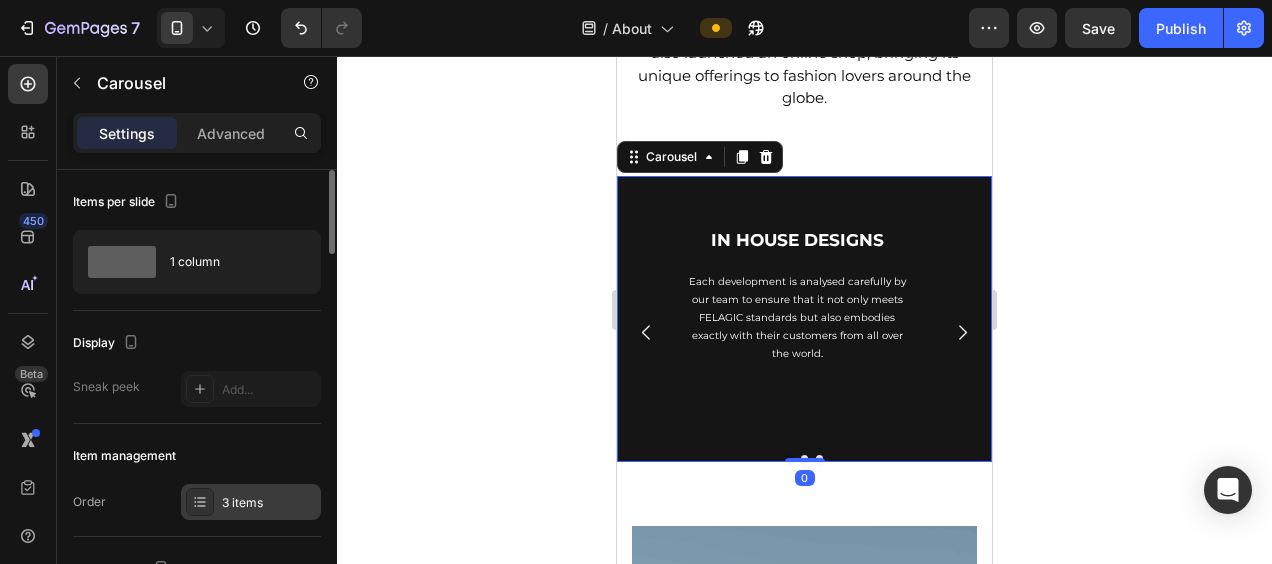 click on "3 items" at bounding box center [251, 502] 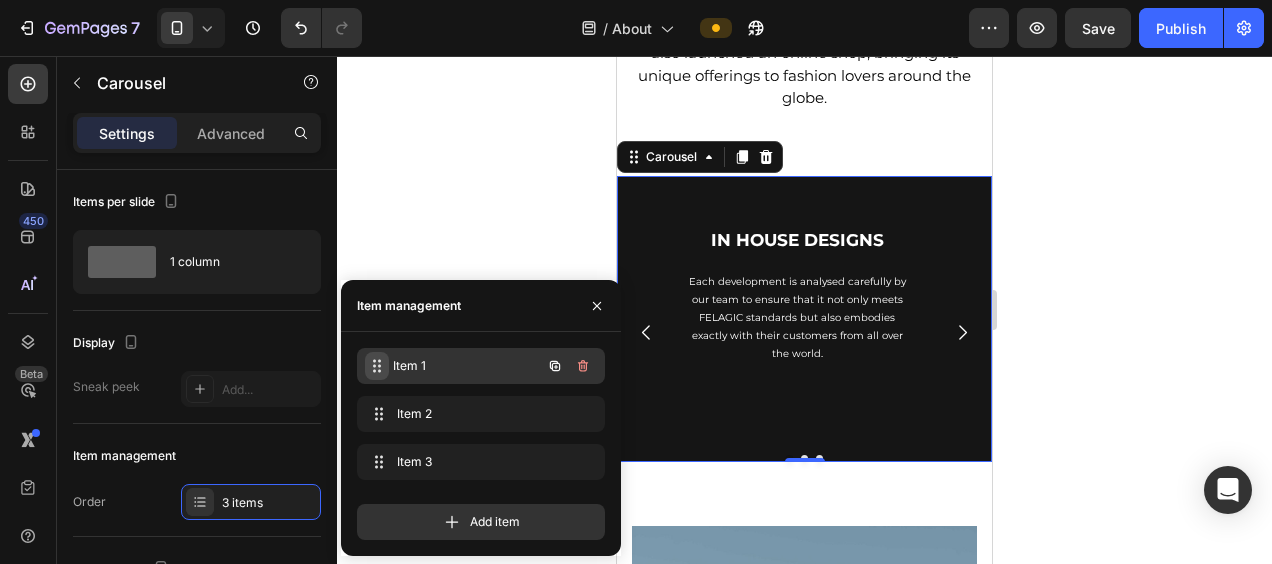click on "Item 1 Item 1" at bounding box center [453, 366] 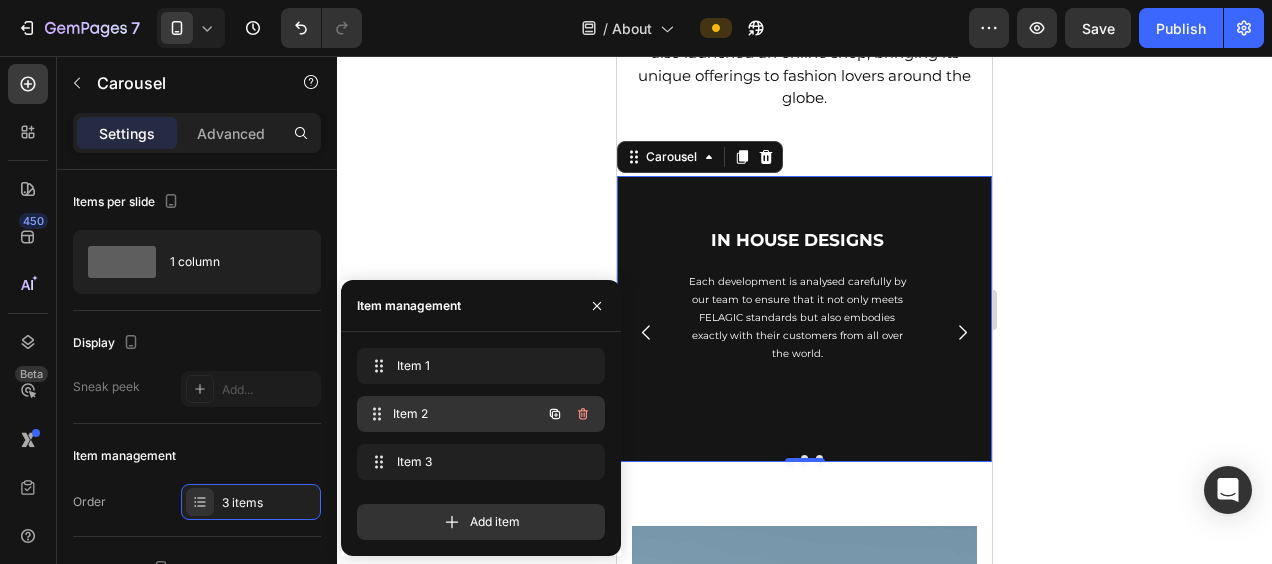 click on "Item 2" at bounding box center [467, 414] 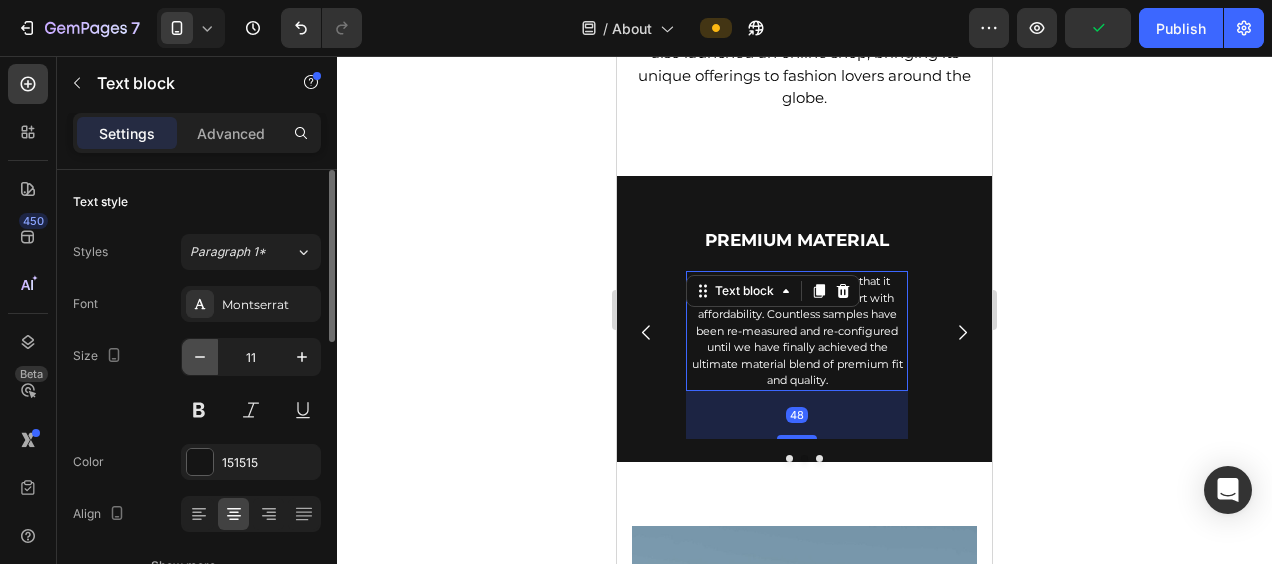 click 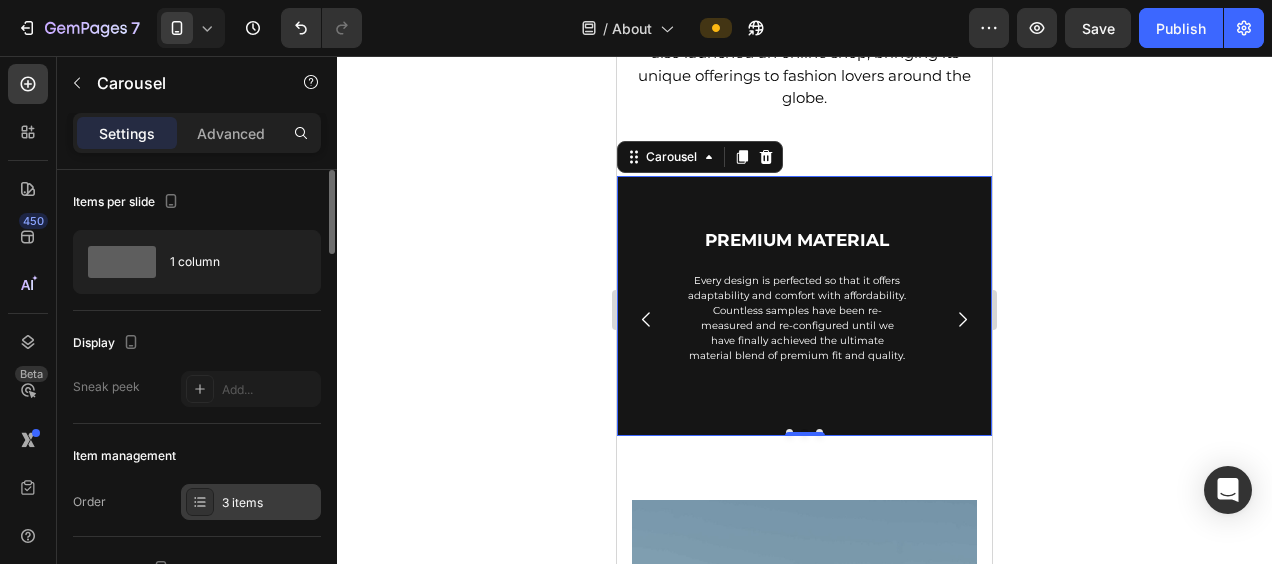 click on "3 items" at bounding box center [251, 502] 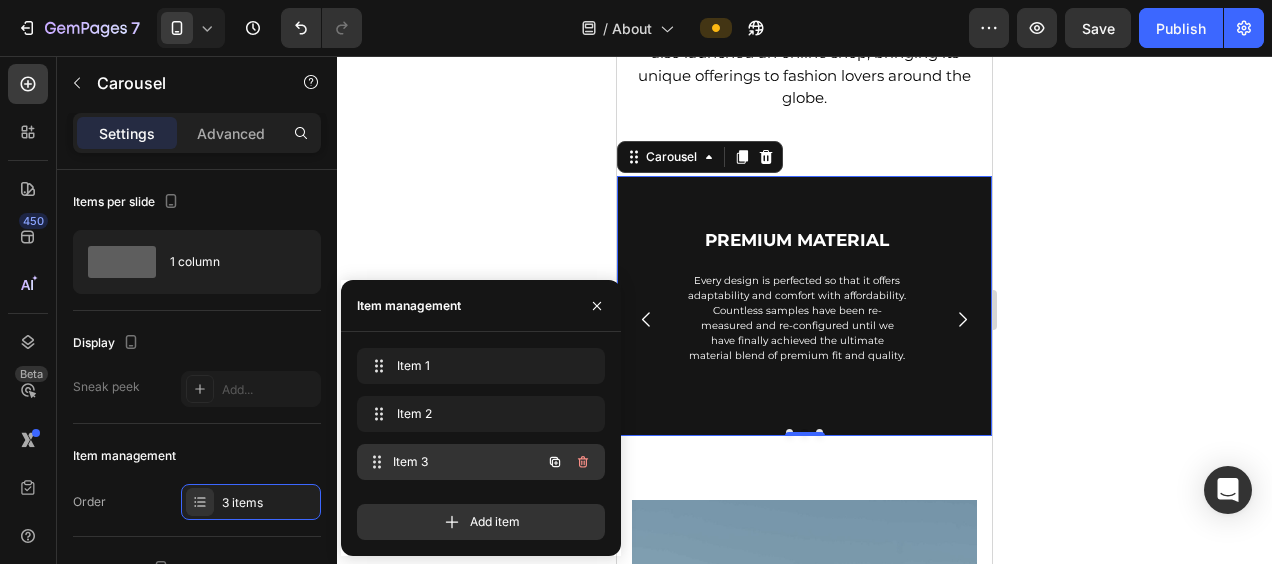 click on "Item 3" at bounding box center [467, 462] 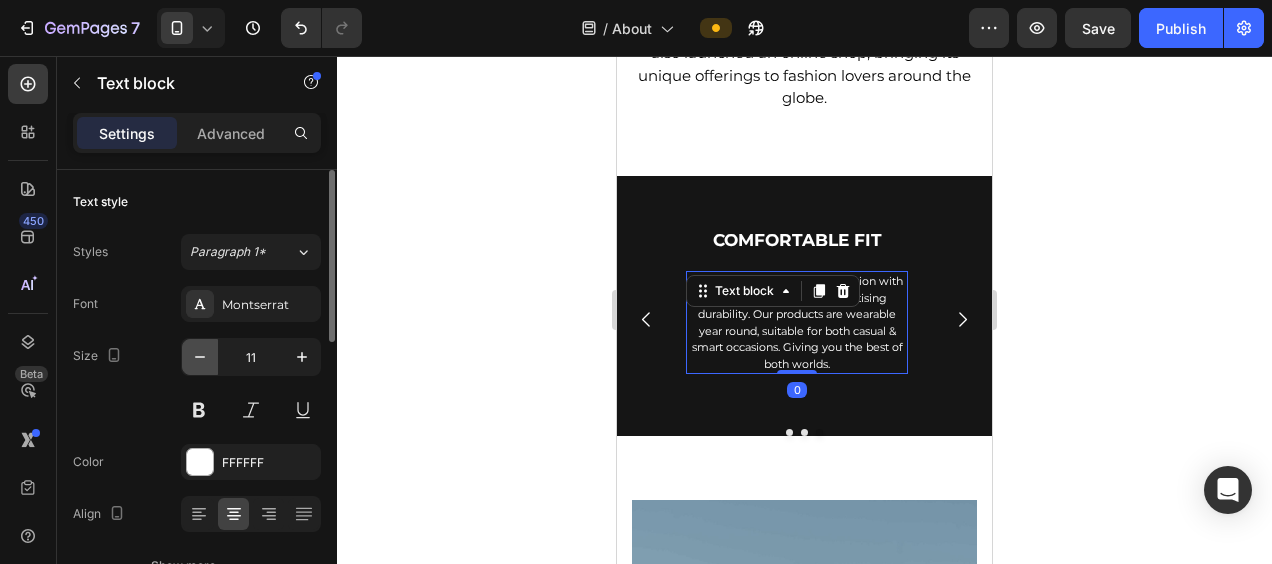 click 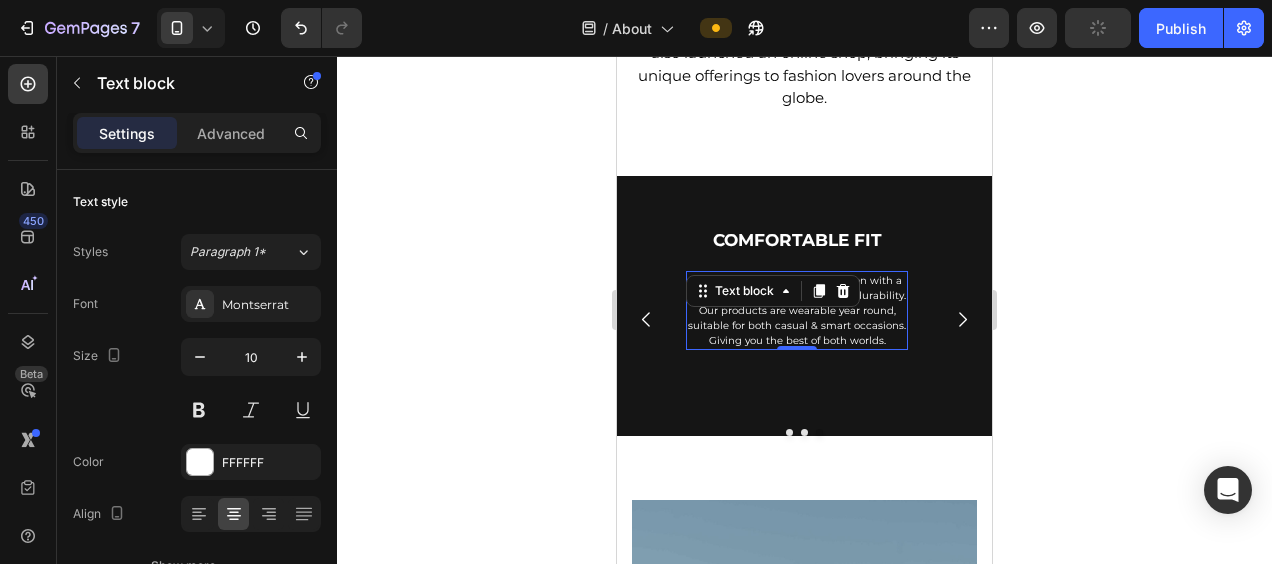 click 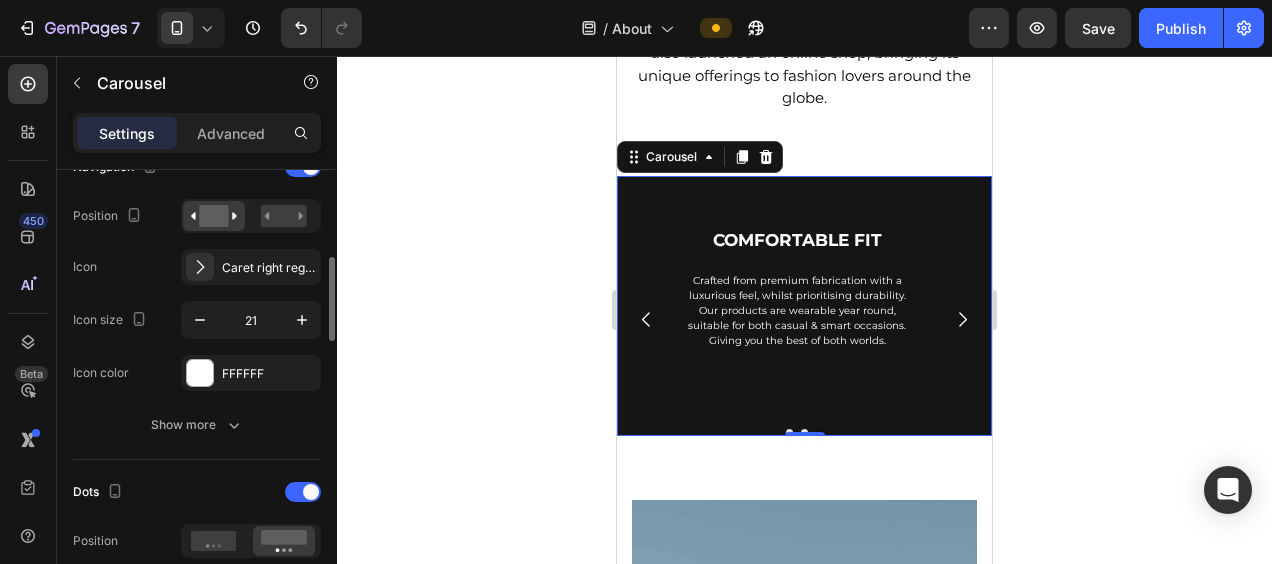 scroll, scrollTop: 738, scrollLeft: 0, axis: vertical 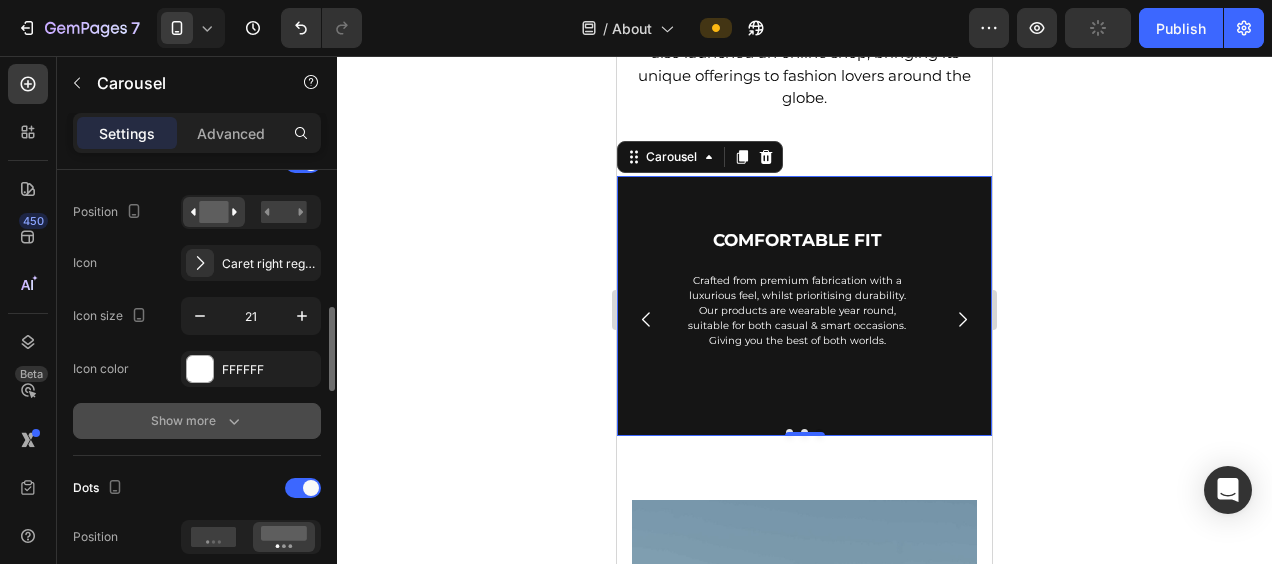 click 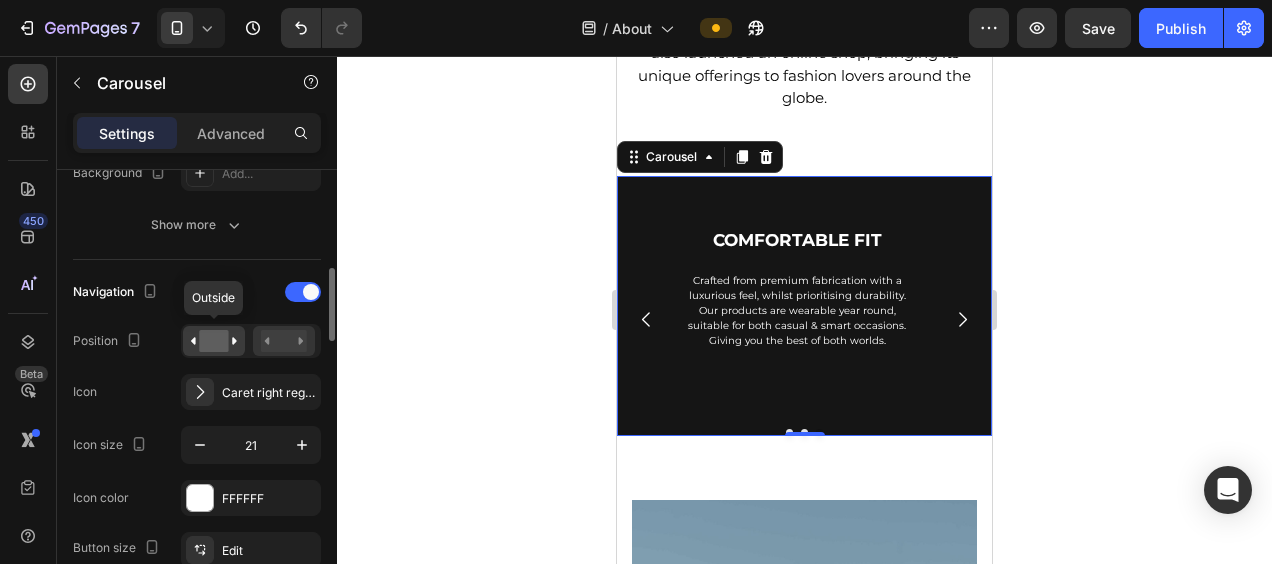 scroll, scrollTop: 608, scrollLeft: 0, axis: vertical 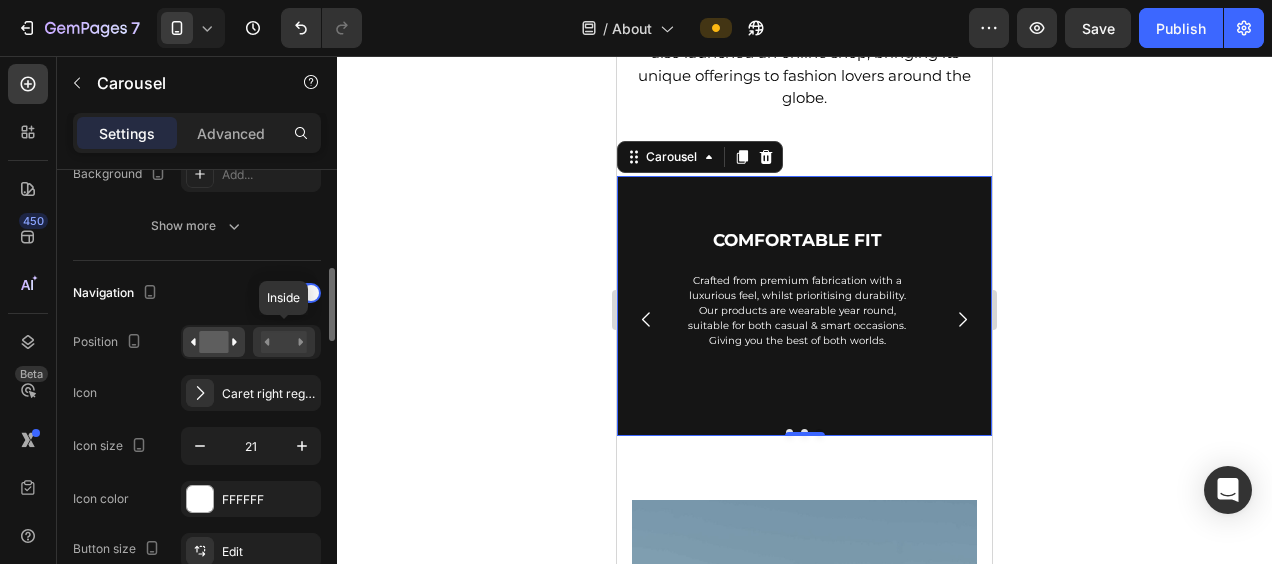 click 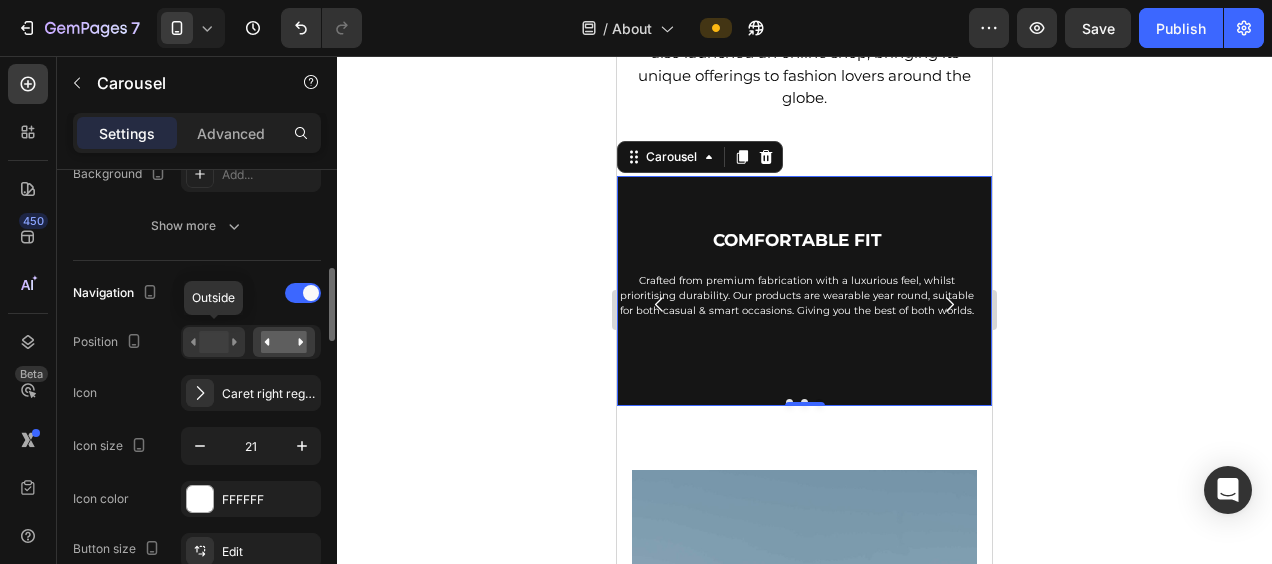 click 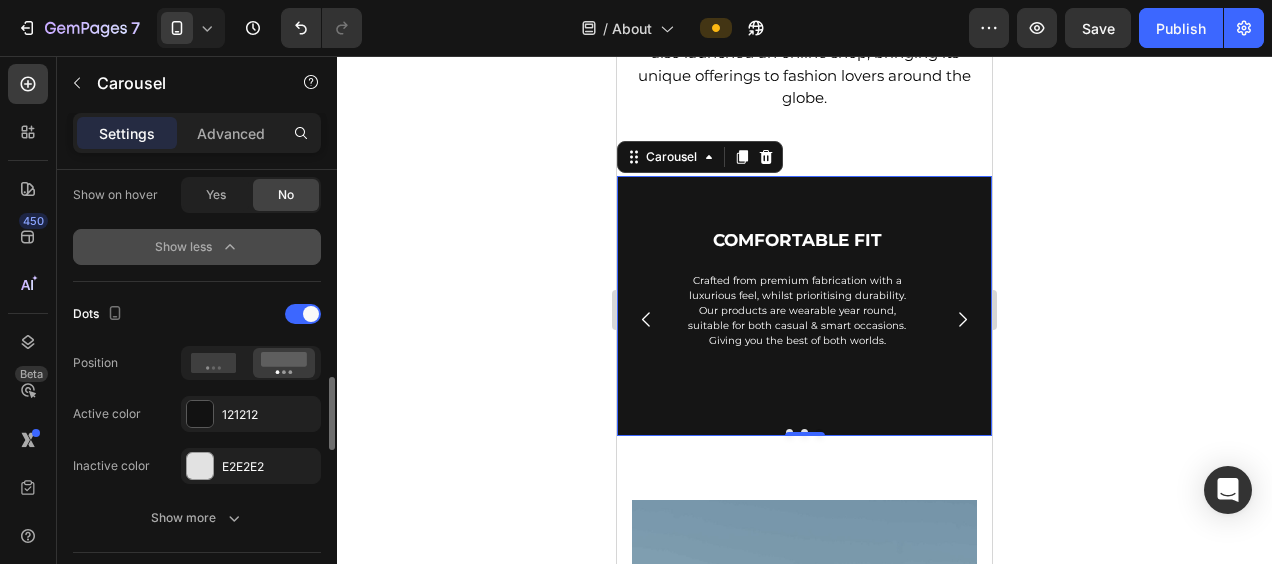 scroll, scrollTop: 1279, scrollLeft: 0, axis: vertical 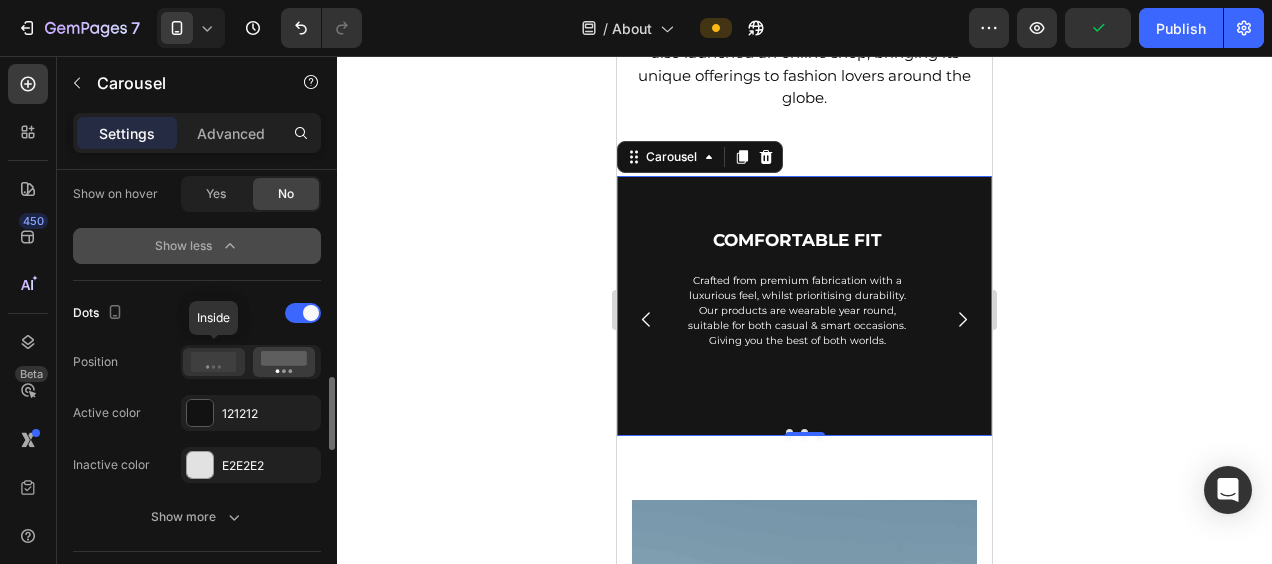 click 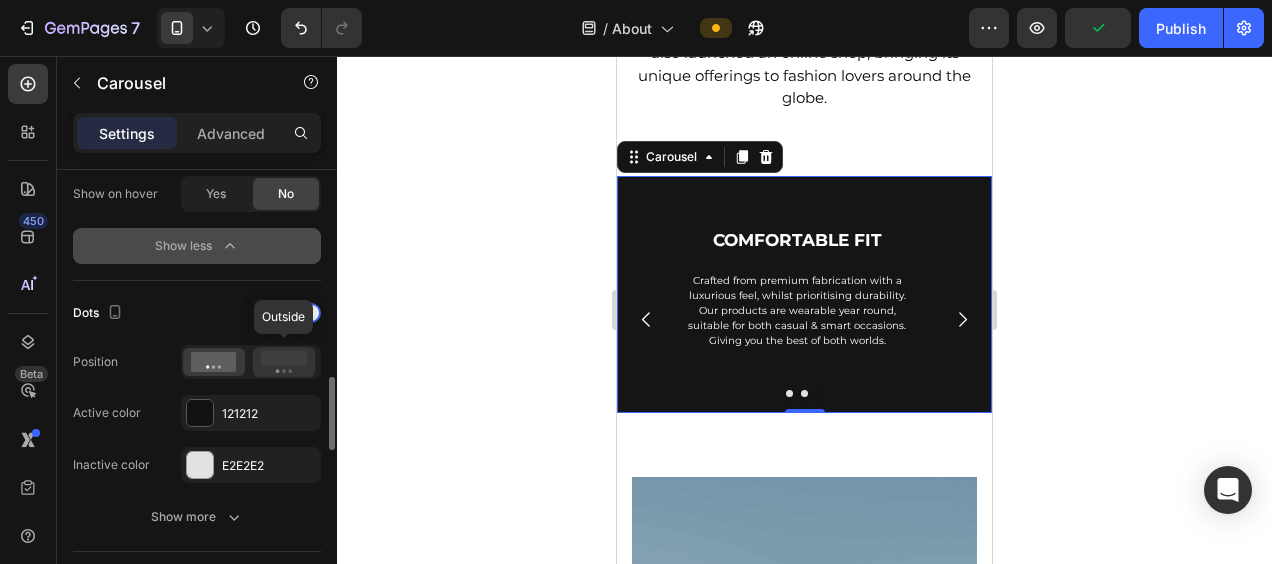 click 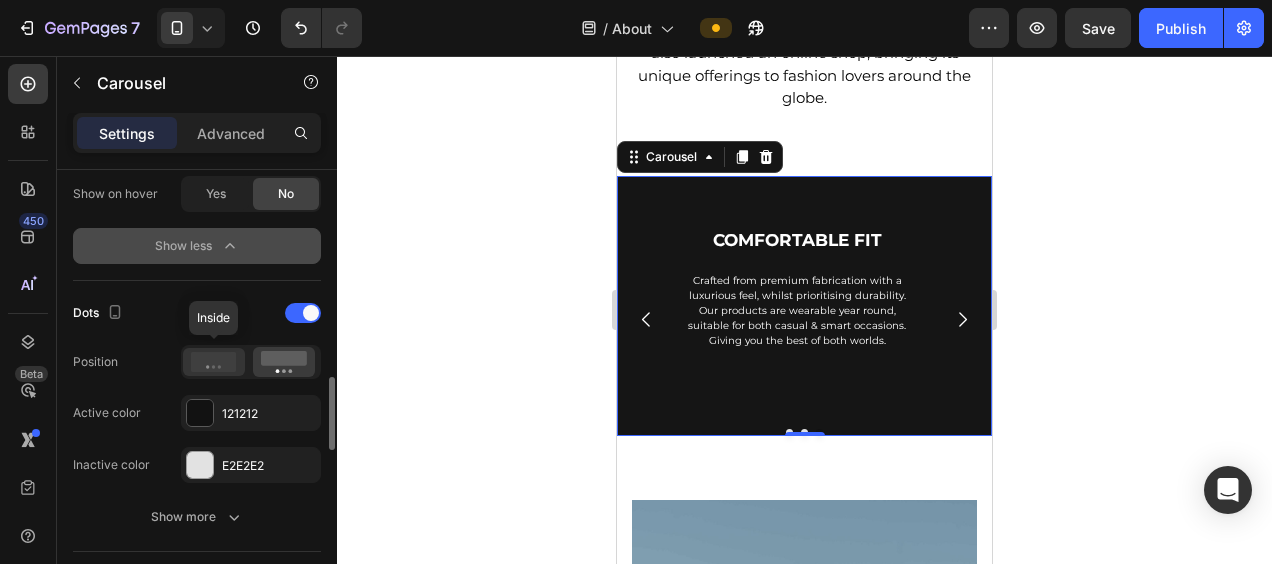 click 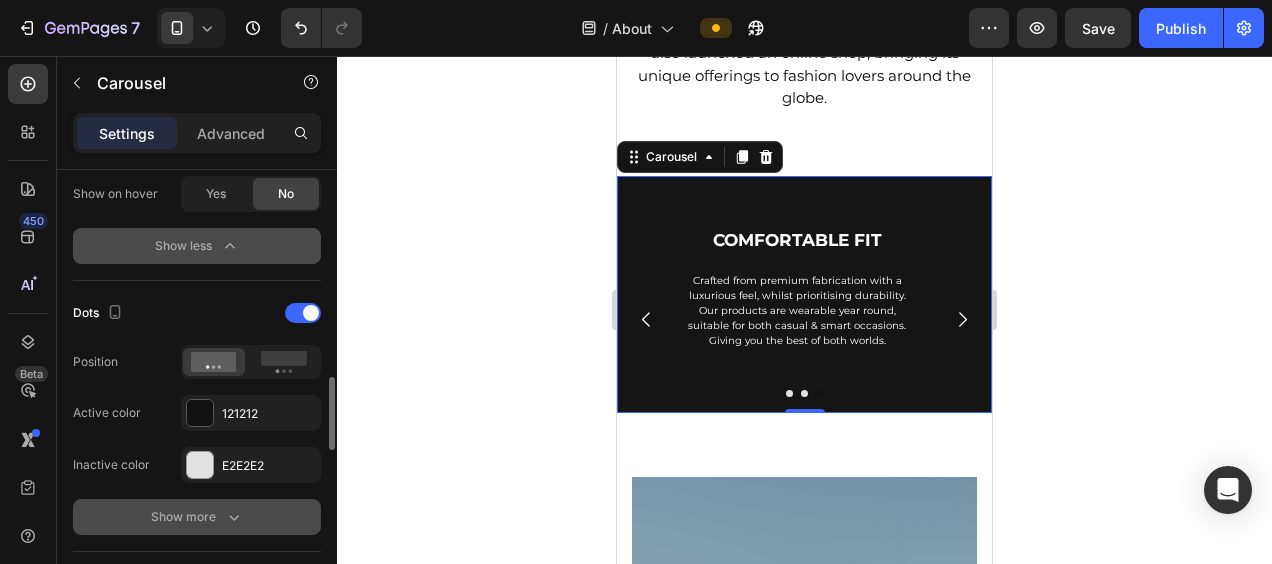 click on "Show more" at bounding box center [197, 517] 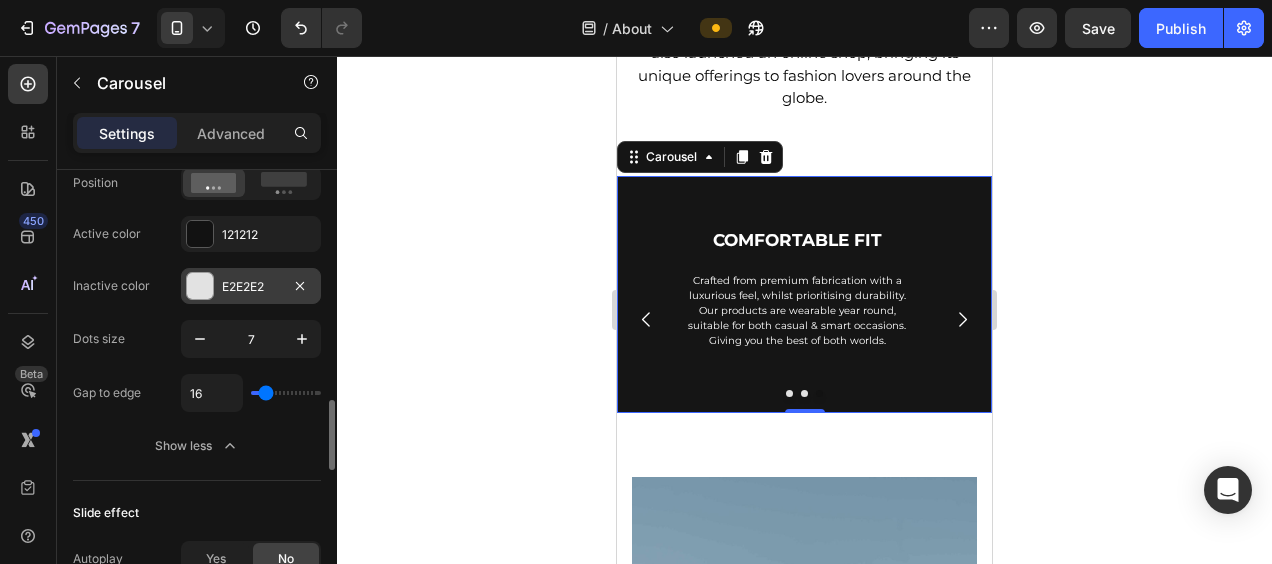 scroll, scrollTop: 1460, scrollLeft: 0, axis: vertical 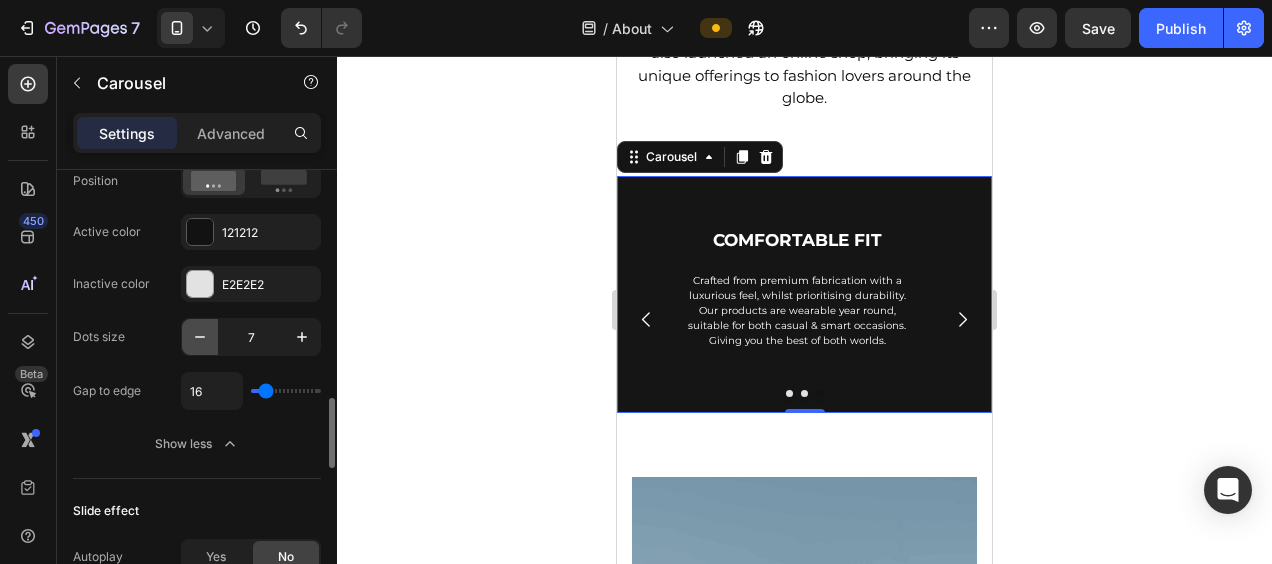 click 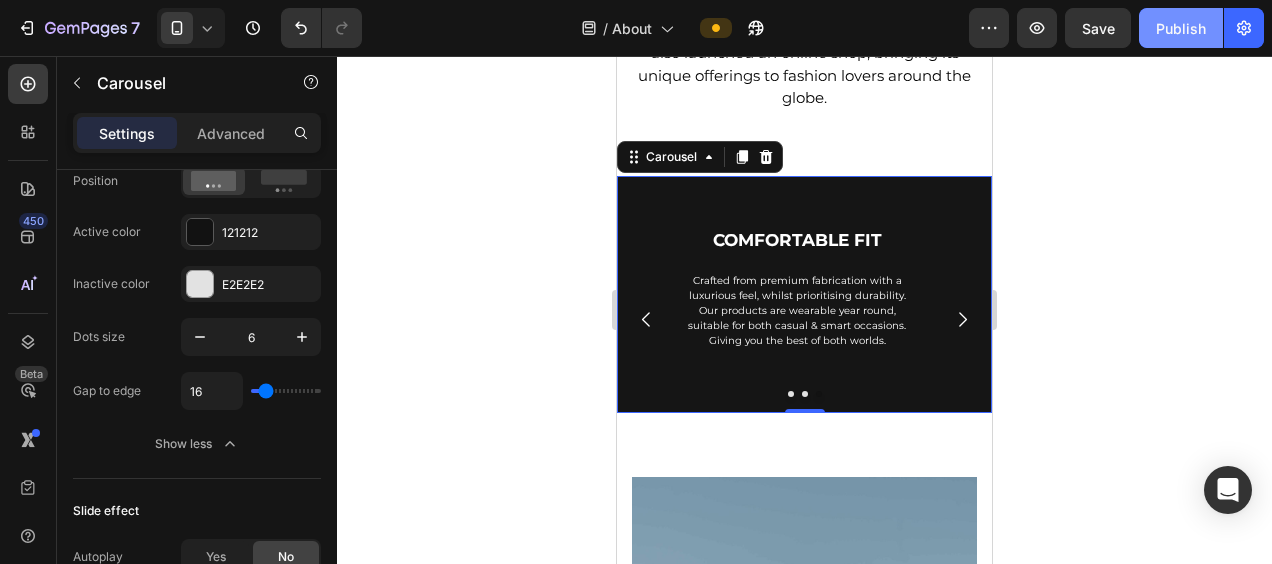 click on "Publish" at bounding box center (1181, 28) 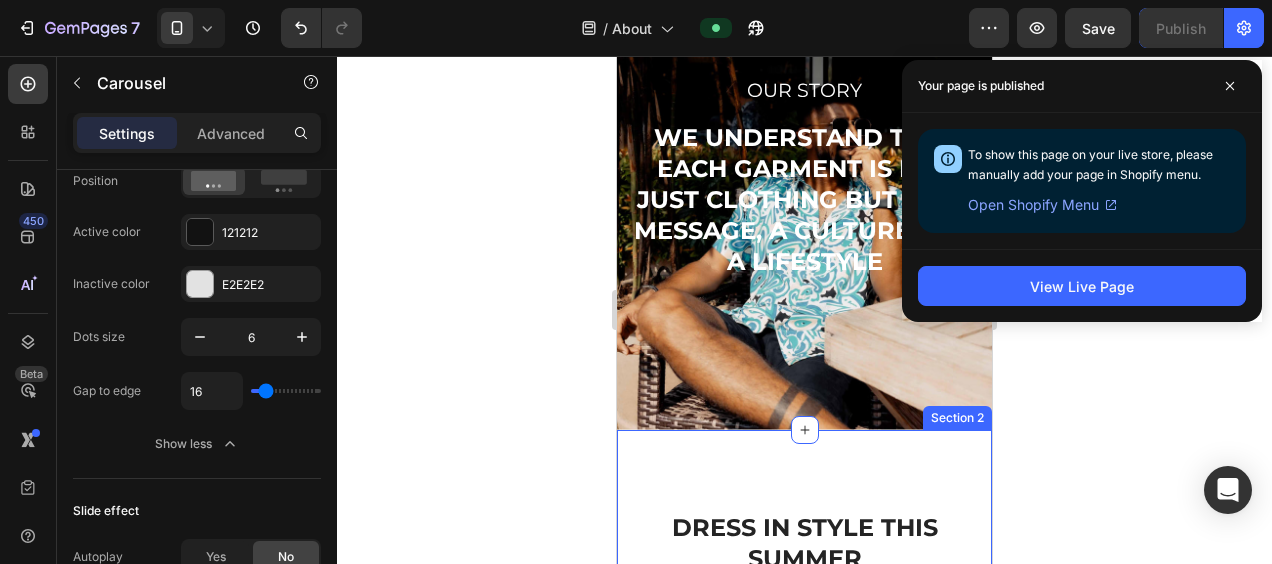 scroll, scrollTop: 131, scrollLeft: 0, axis: vertical 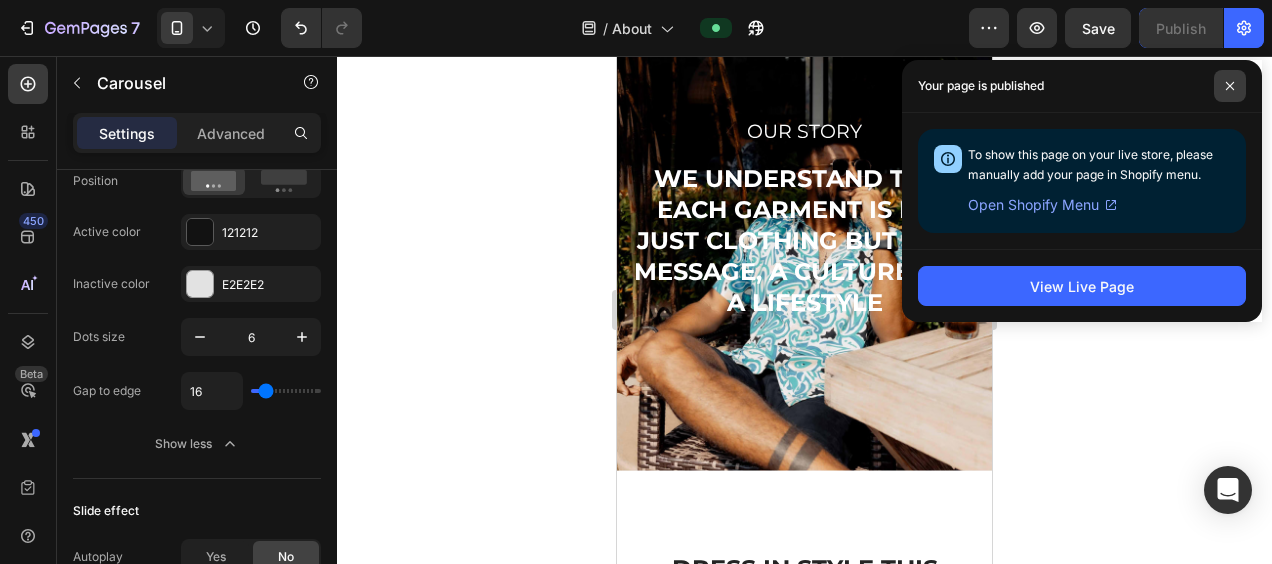 click 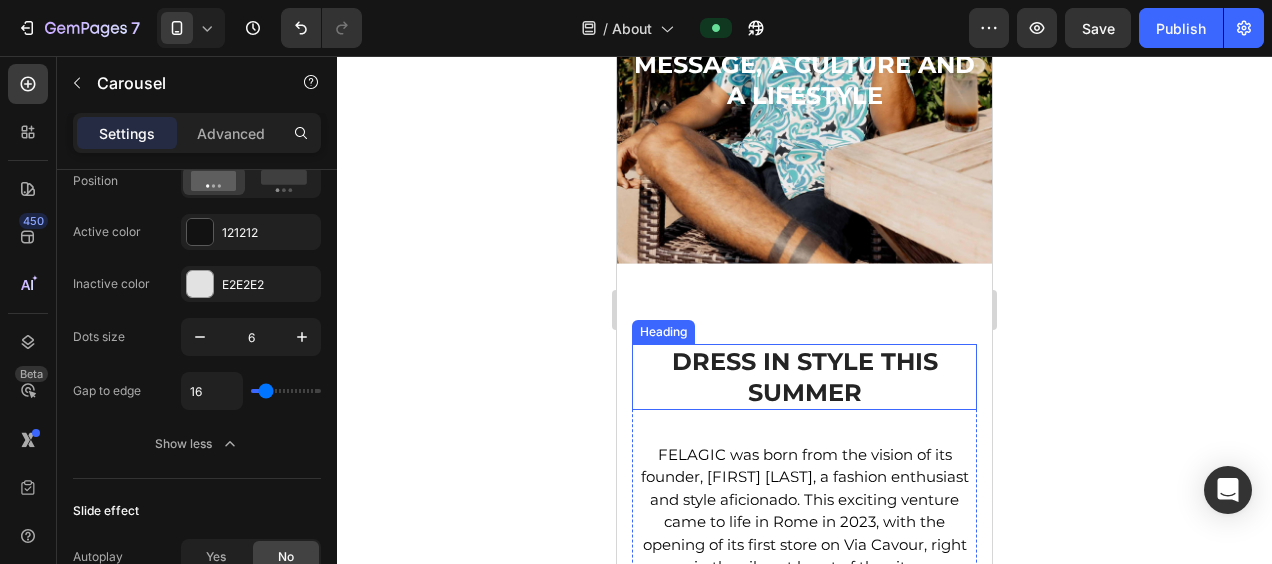 scroll, scrollTop: 454, scrollLeft: 0, axis: vertical 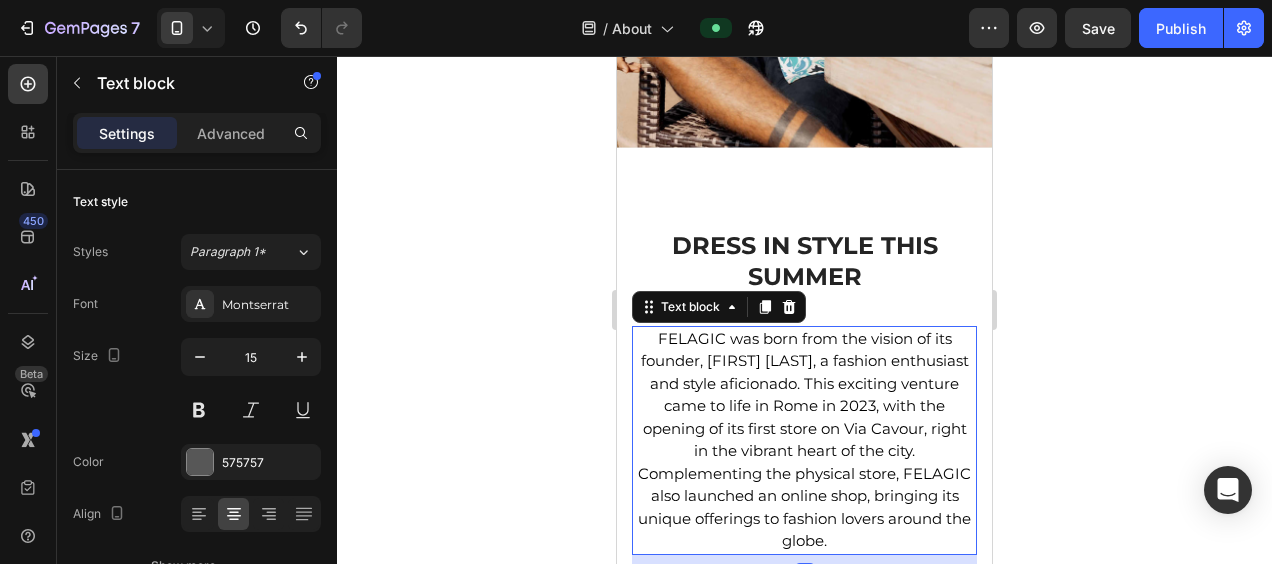 click on "FELAGIC was born from the vision of its founder, Maleesha Abeysekara, a fashion enthusiast and style aficionado. This exciting venture came to life in Rome in 2023, with the opening of its first store on Via Cavour, right in the vibrant heart of the city. Complementing the physical store, FELAGIC also launched an online shop, bringing its unique offerings to fashion lovers around the globe." at bounding box center (804, 440) 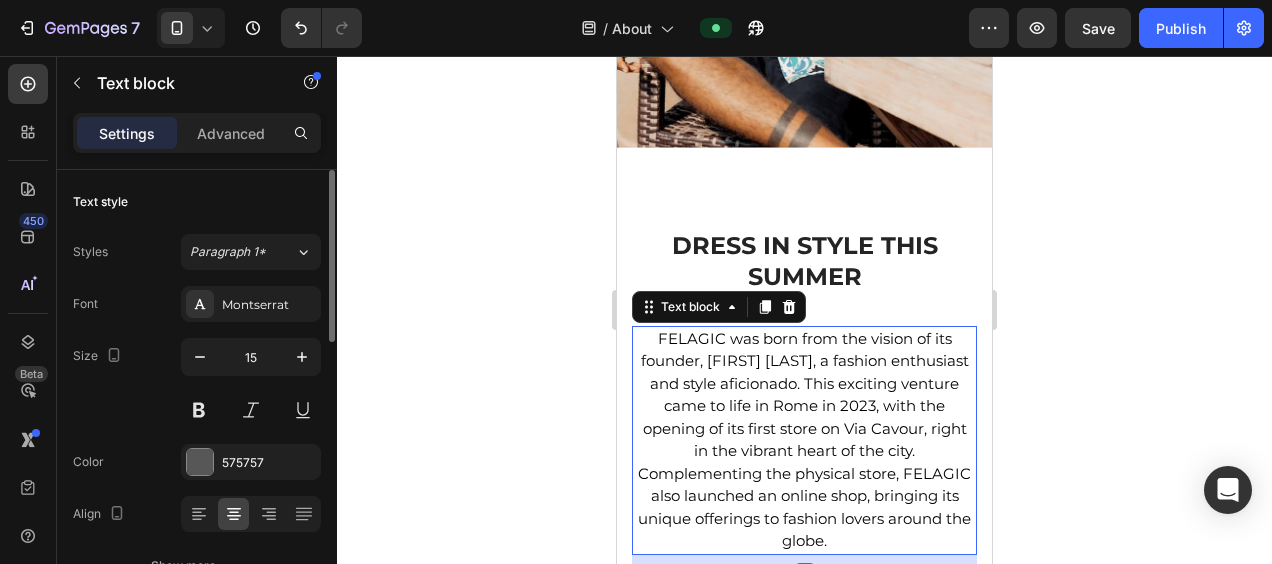 click on "FELAGIC was born from the vision of its founder, Maleesha Abeysekara, a fashion enthusiast and style aficionado. This exciting venture came to life in Rome in 2023, with the opening of its first store on Via Cavour, right in the vibrant heart of the city. Complementing the physical store, FELAGIC also launched an online shop, bringing its unique offerings to fashion lovers around the globe." at bounding box center (804, 440) 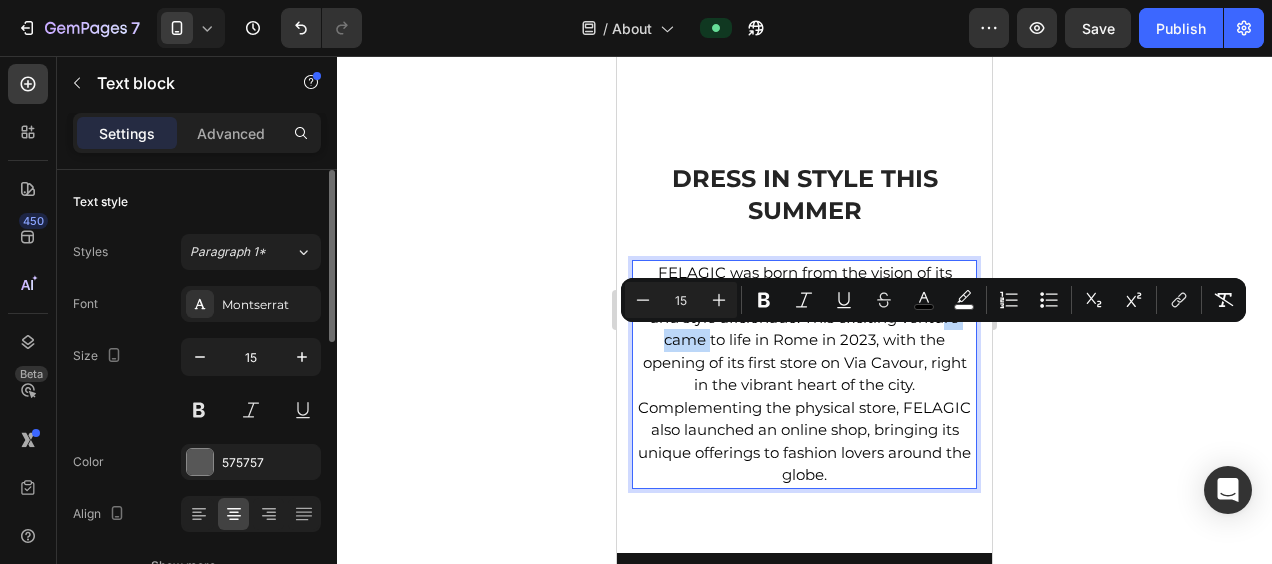 scroll, scrollTop: 592, scrollLeft: 0, axis: vertical 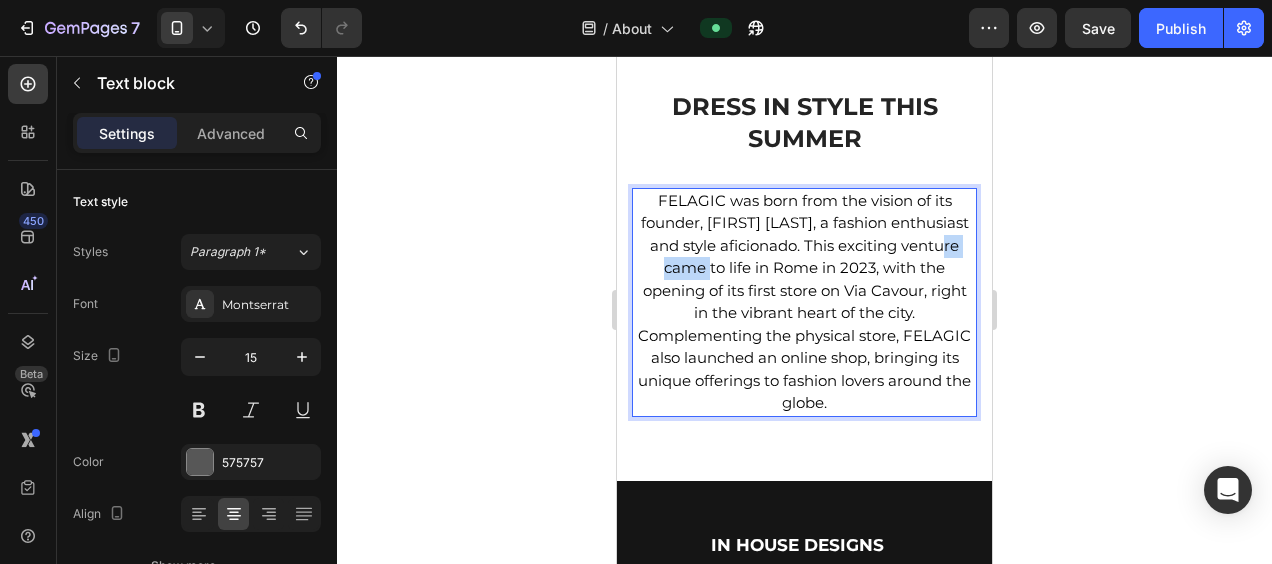 drag, startPoint x: 892, startPoint y: 398, endPoint x: 1229, endPoint y: 260, distance: 364.16068 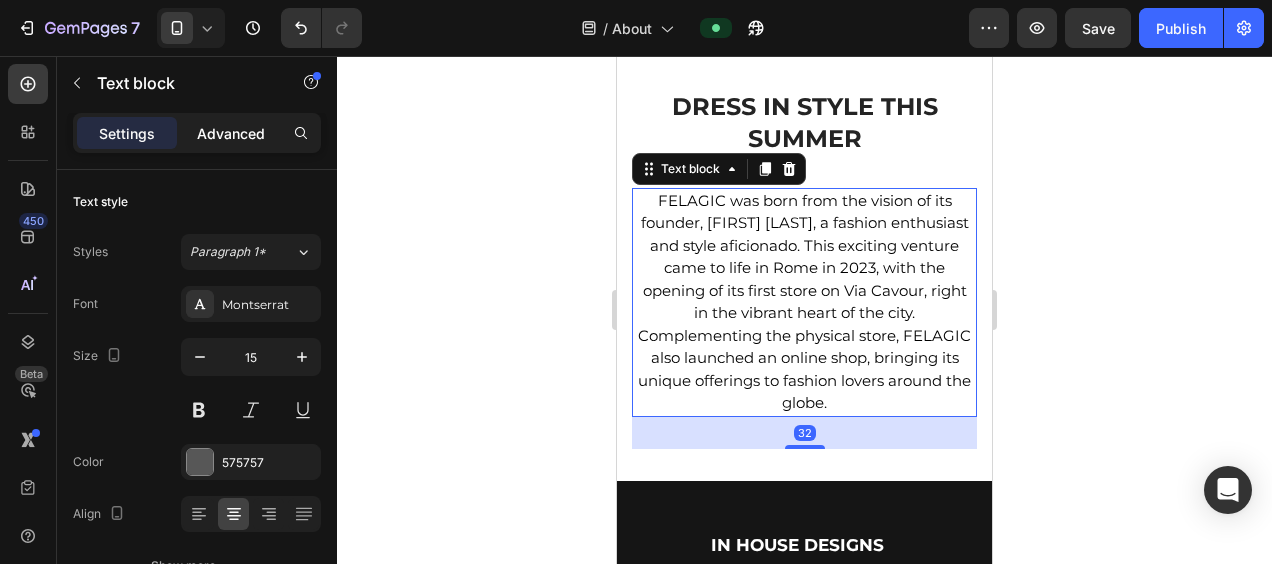 click on "Advanced" at bounding box center (231, 133) 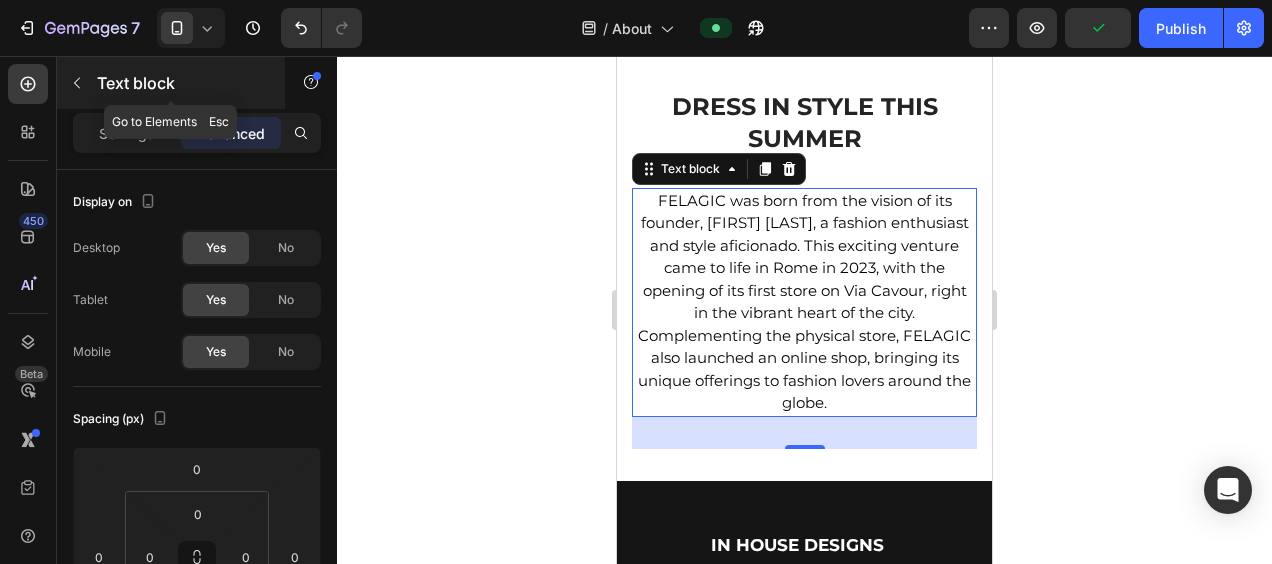 click at bounding box center [77, 83] 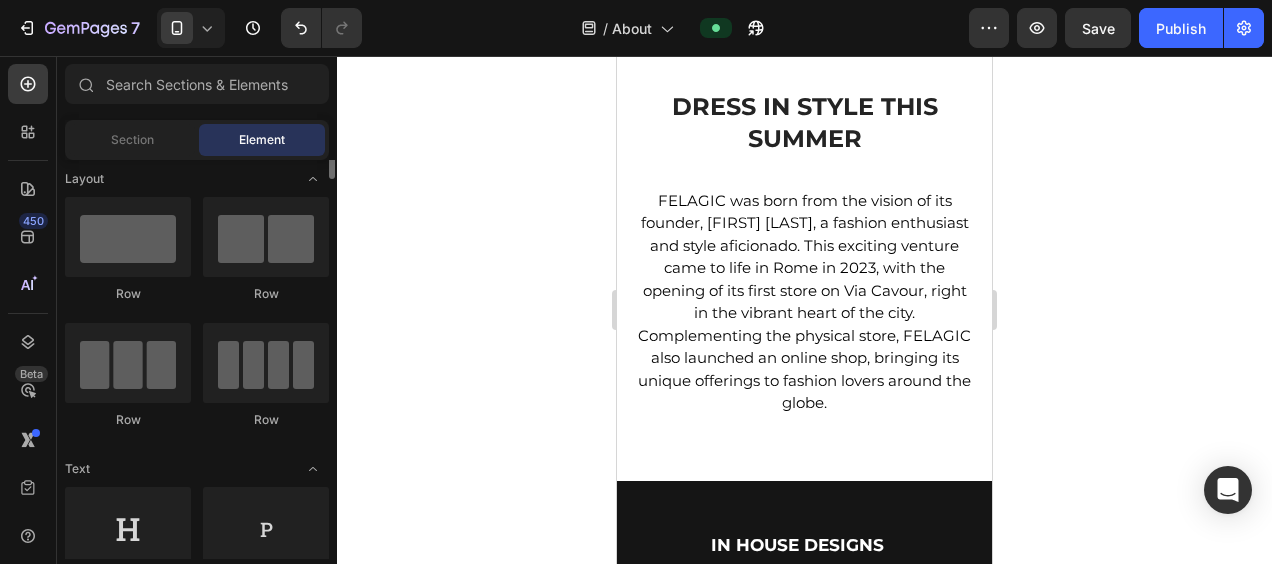 scroll, scrollTop: 0, scrollLeft: 0, axis: both 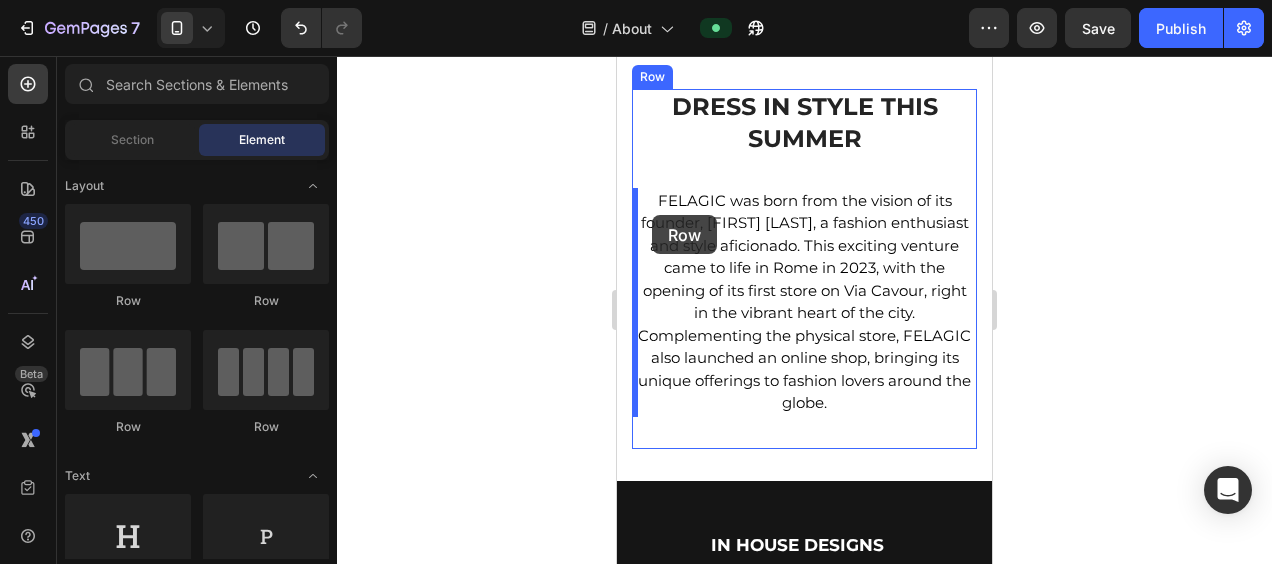 drag, startPoint x: 856, startPoint y: 321, endPoint x: 652, endPoint y: 215, distance: 229.89563 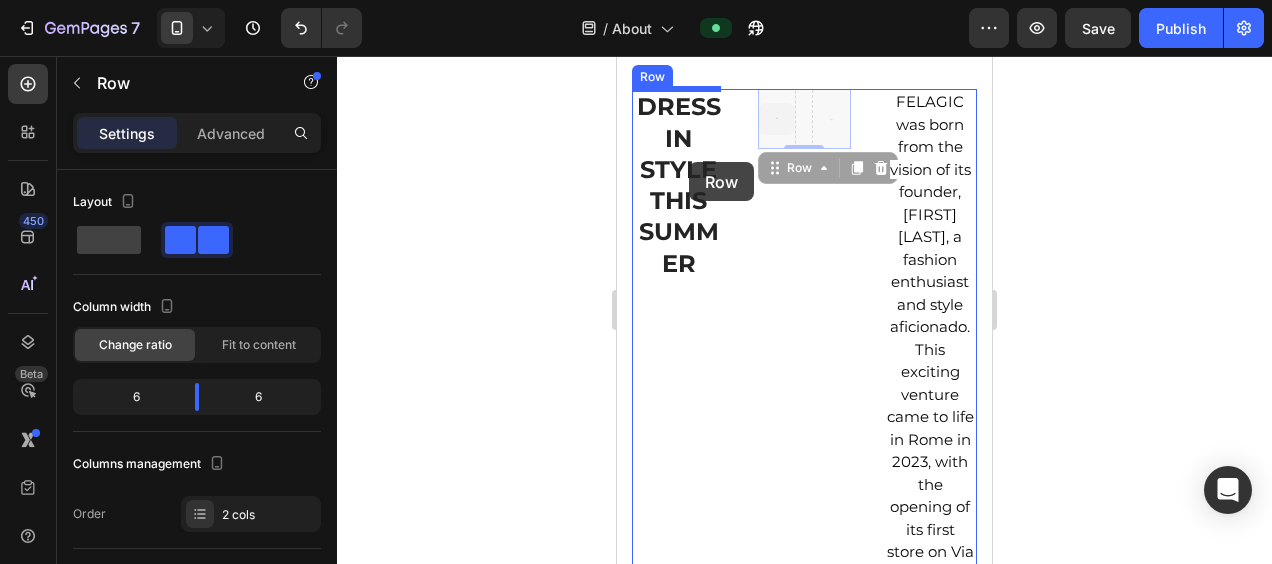 drag, startPoint x: 792, startPoint y: 122, endPoint x: 689, endPoint y: 162, distance: 110.49435 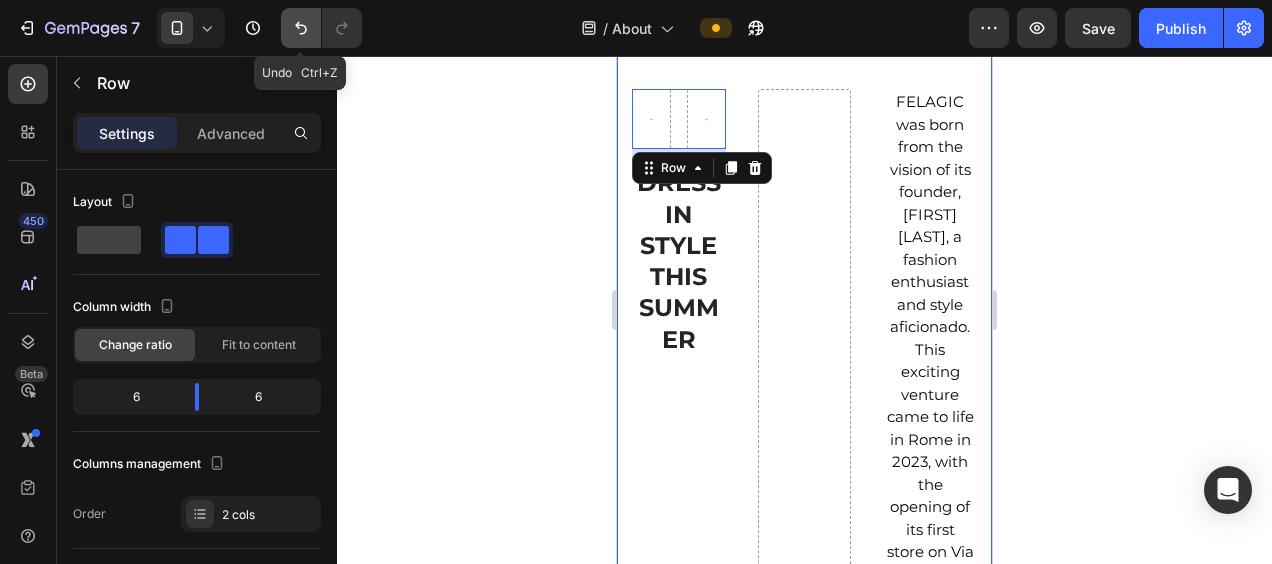 click 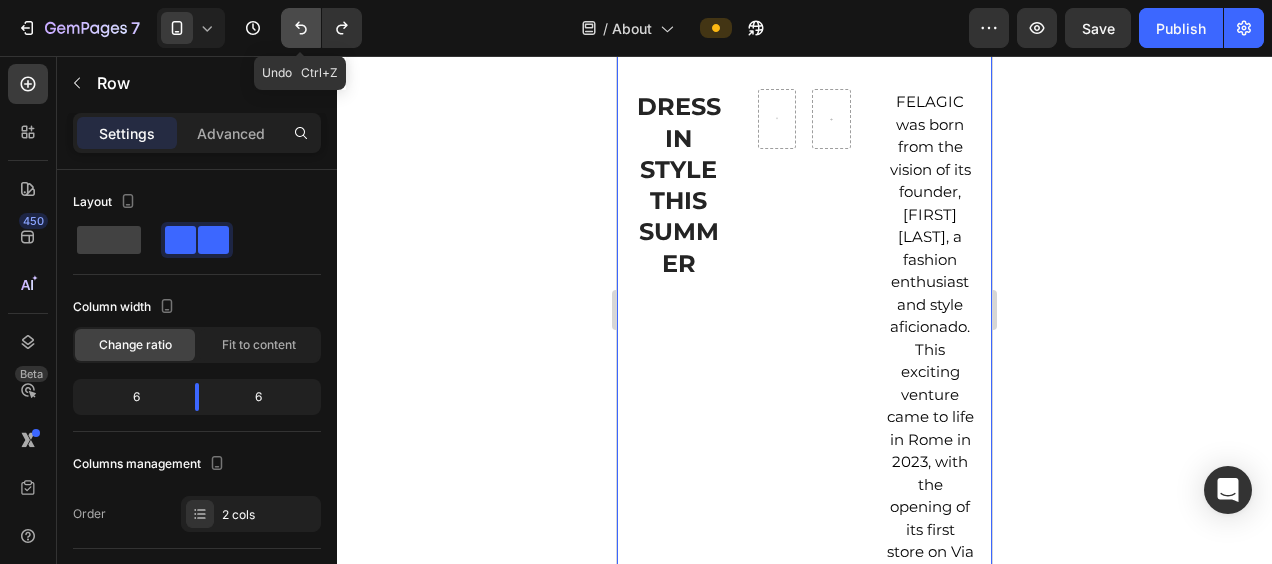 click 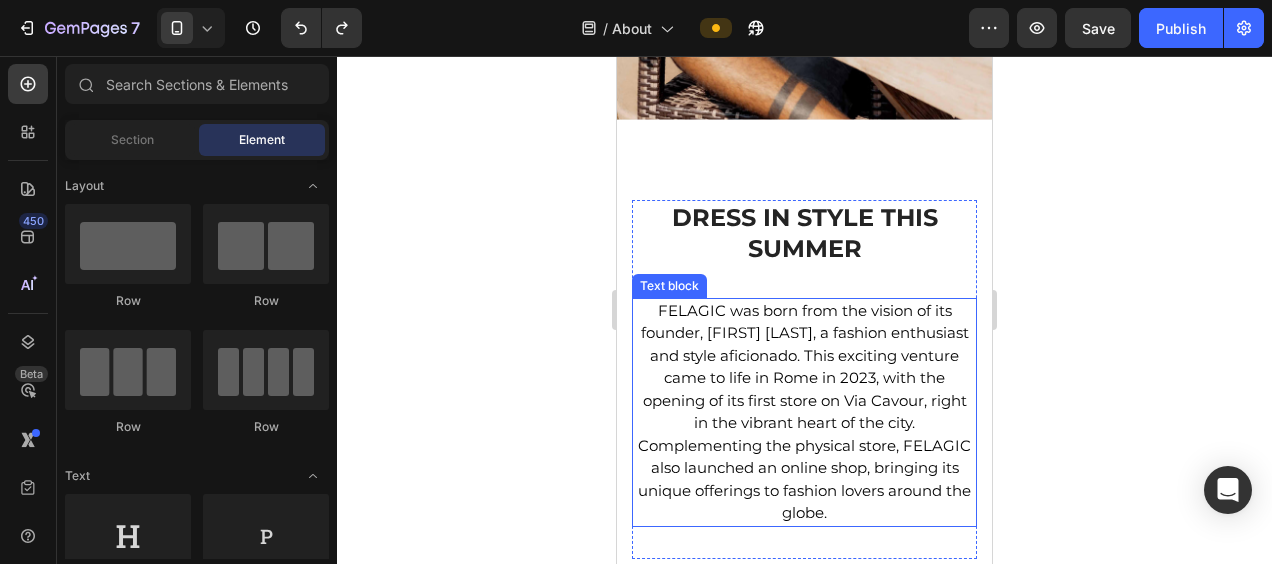 scroll, scrollTop: 457, scrollLeft: 0, axis: vertical 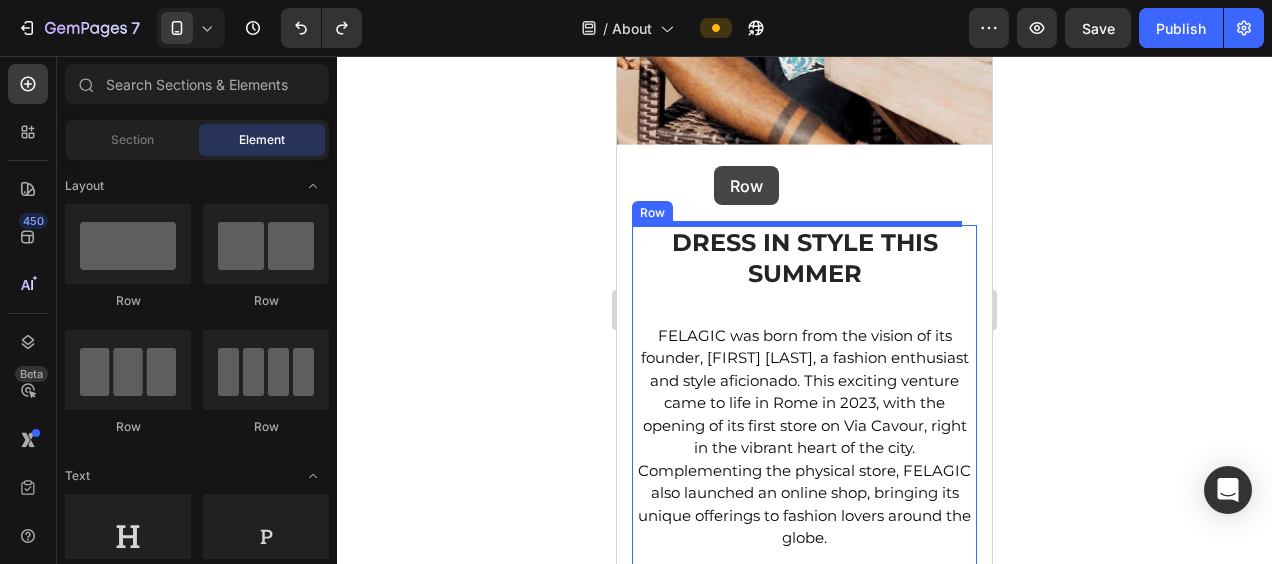 drag, startPoint x: 870, startPoint y: 302, endPoint x: 714, endPoint y: 166, distance: 206.95894 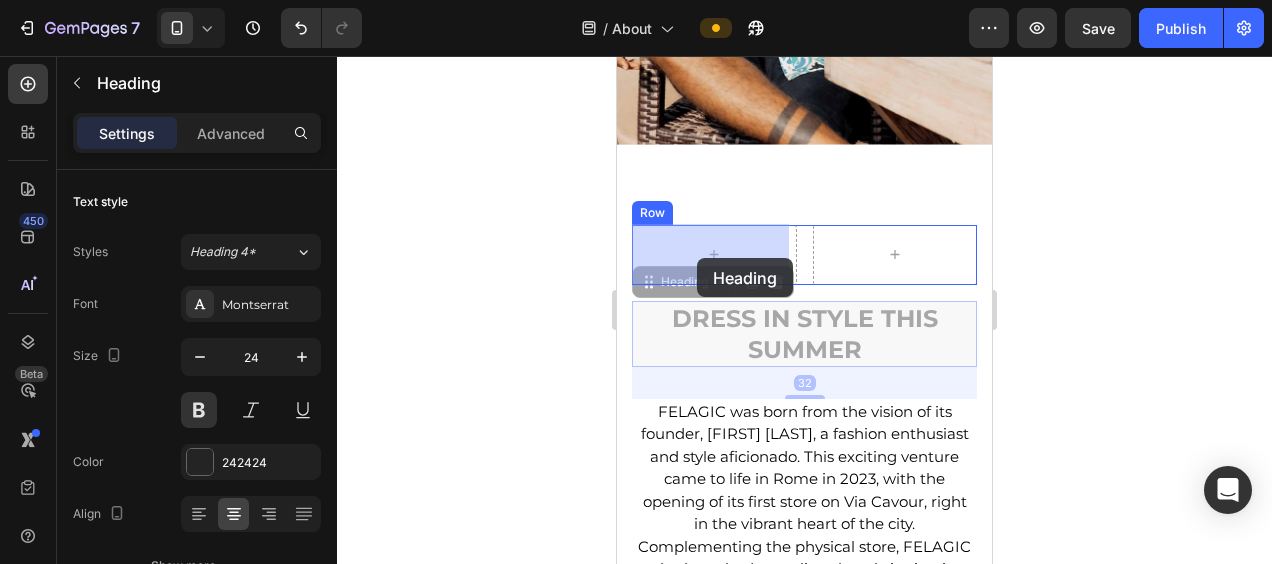 drag, startPoint x: 739, startPoint y: 345, endPoint x: 697, endPoint y: 258, distance: 96.60745 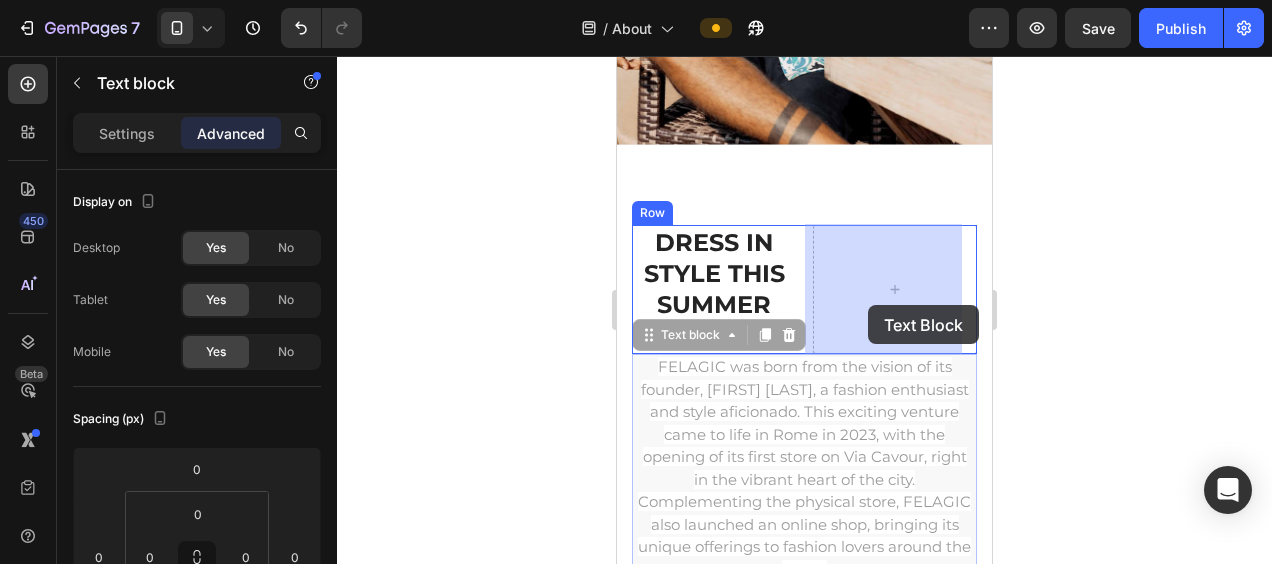 drag, startPoint x: 781, startPoint y: 471, endPoint x: 868, endPoint y: 294, distance: 197.22575 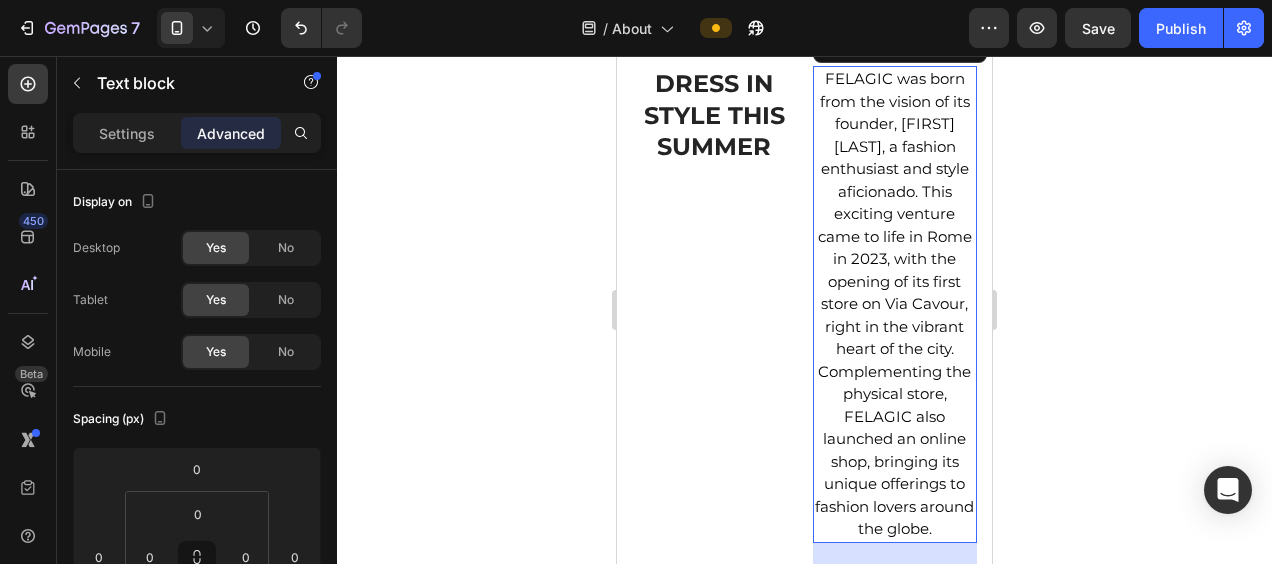 scroll, scrollTop: 618, scrollLeft: 0, axis: vertical 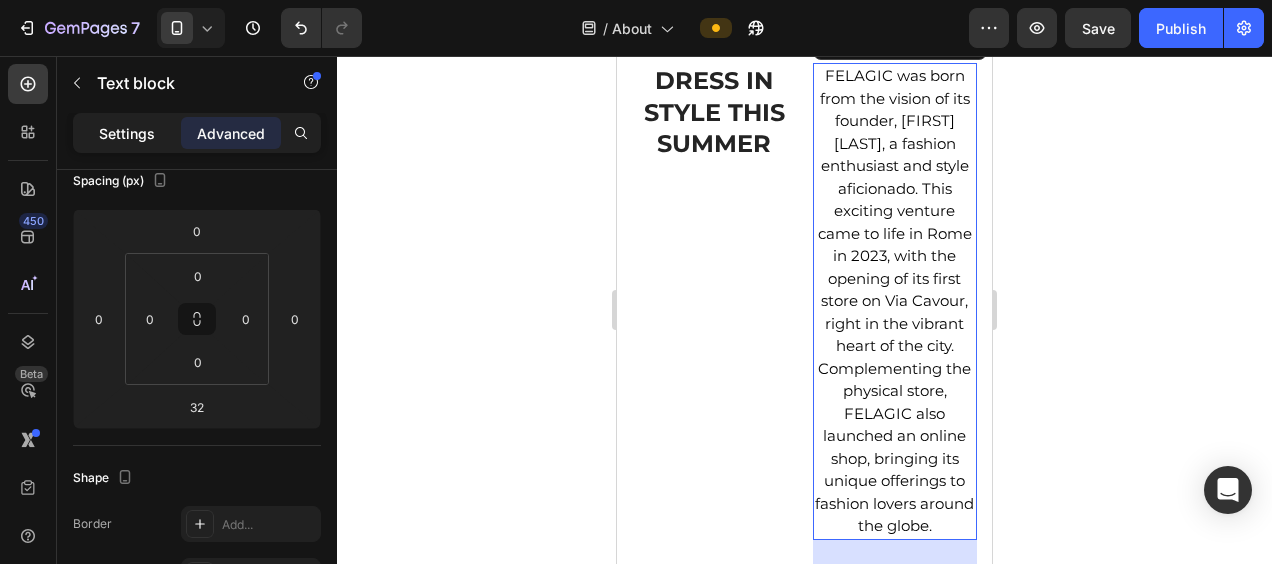 click on "Settings" at bounding box center (127, 133) 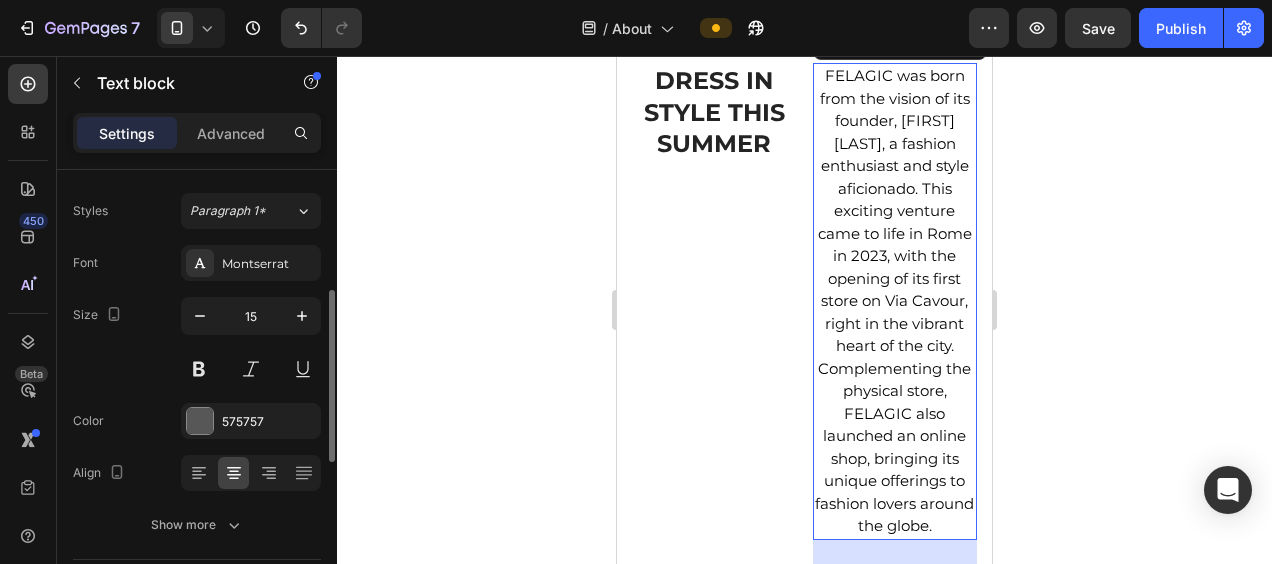 scroll, scrollTop: 0, scrollLeft: 0, axis: both 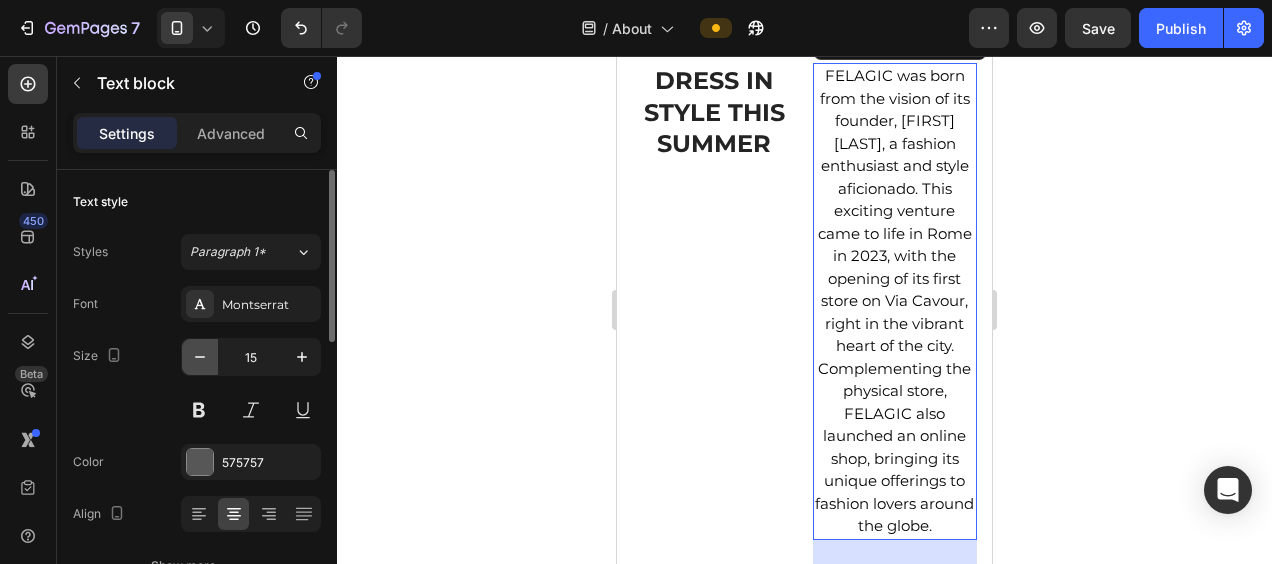 click 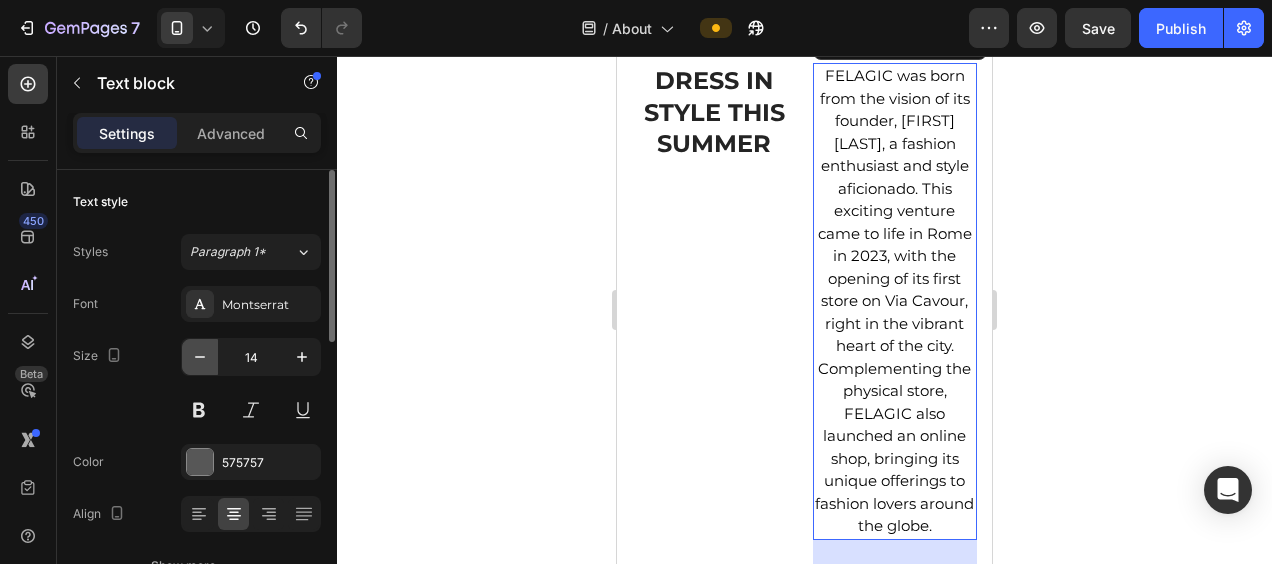 click 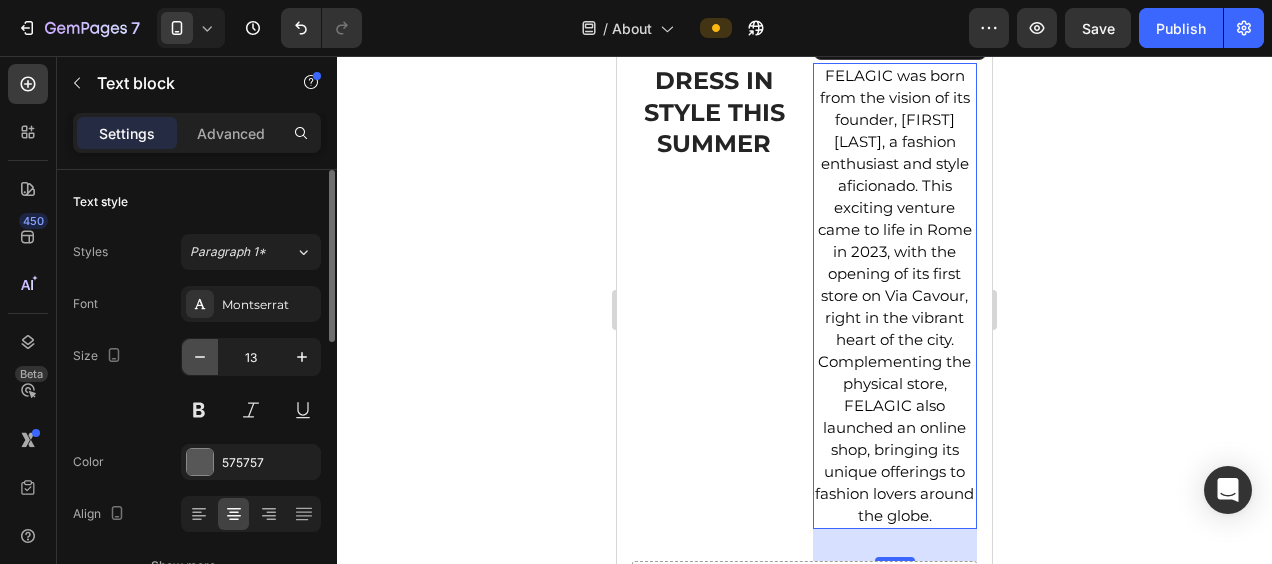 click 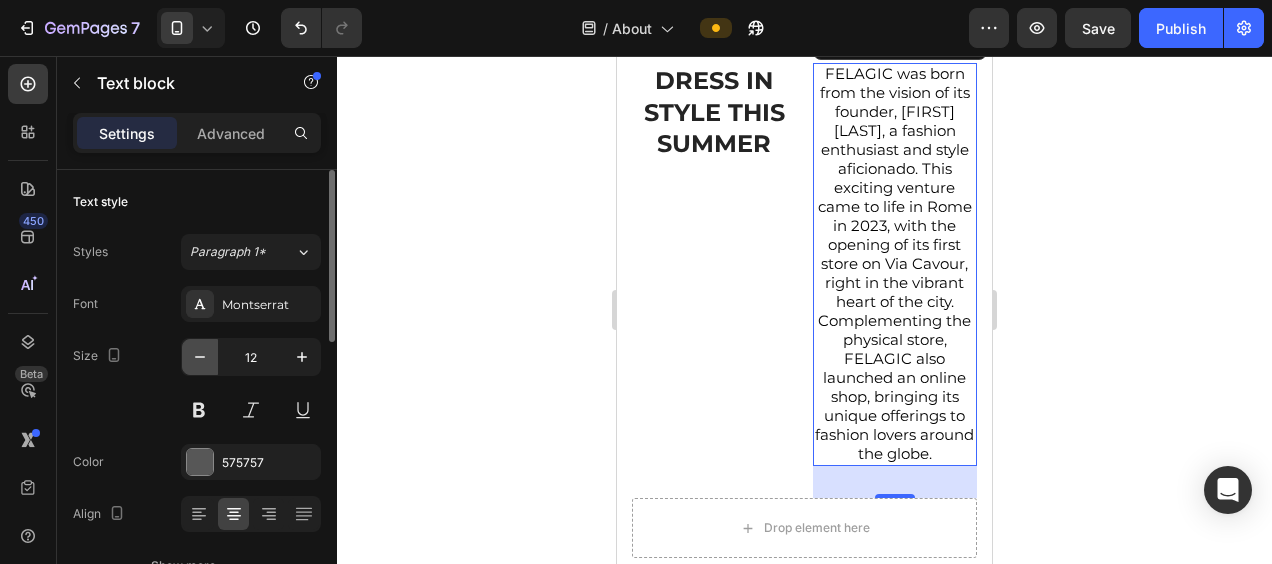 click 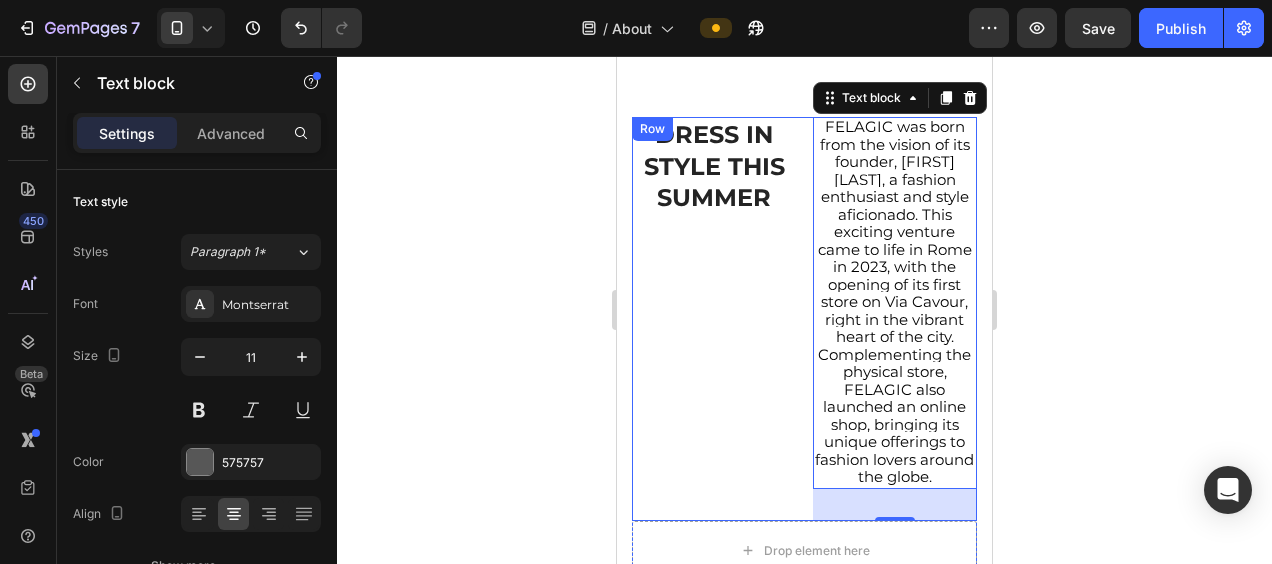 scroll, scrollTop: 562, scrollLeft: 0, axis: vertical 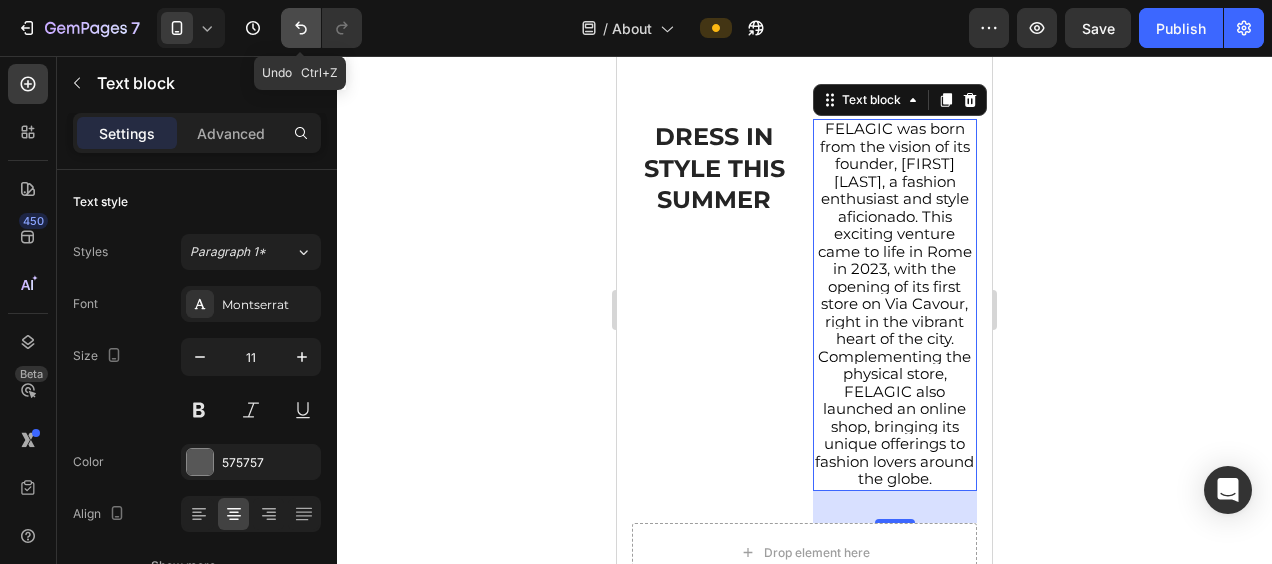 click 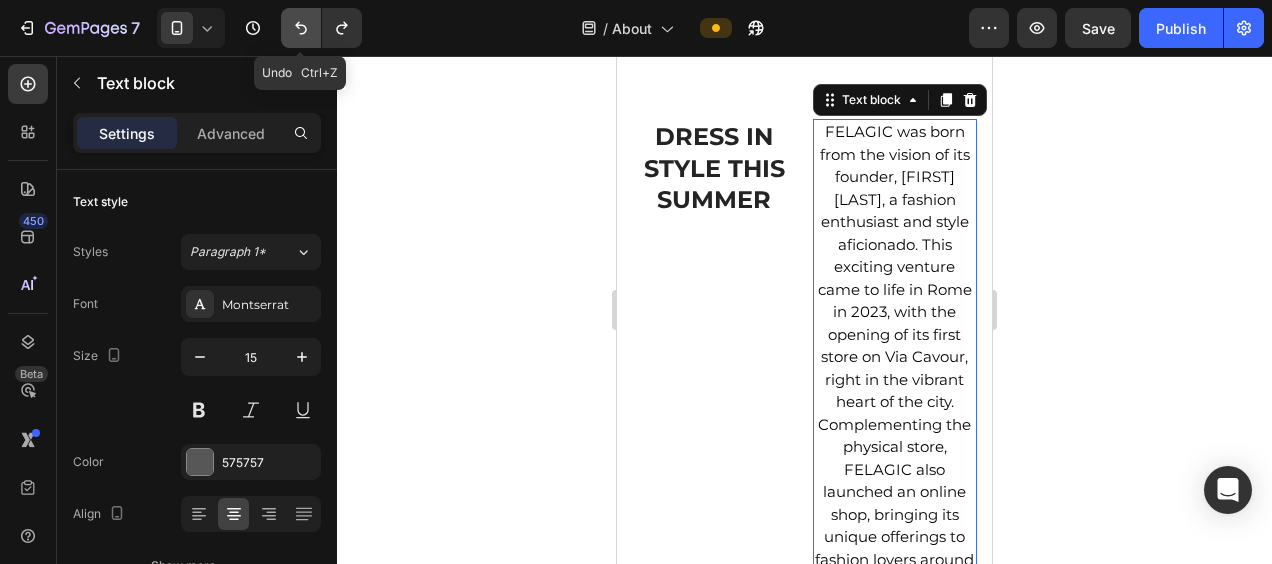 click 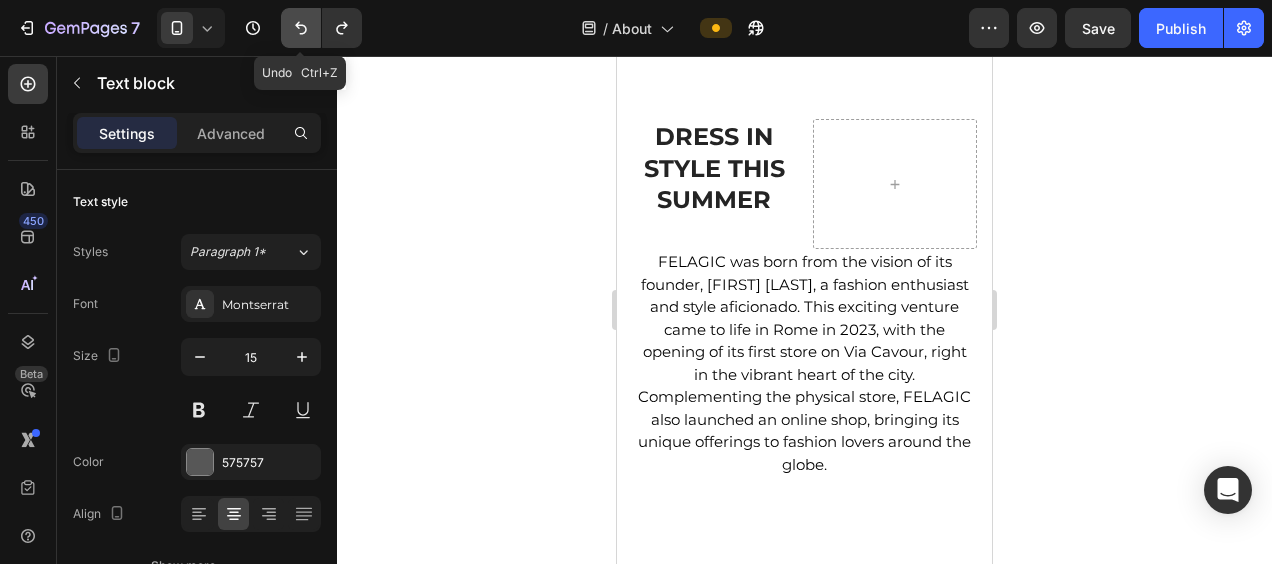 click 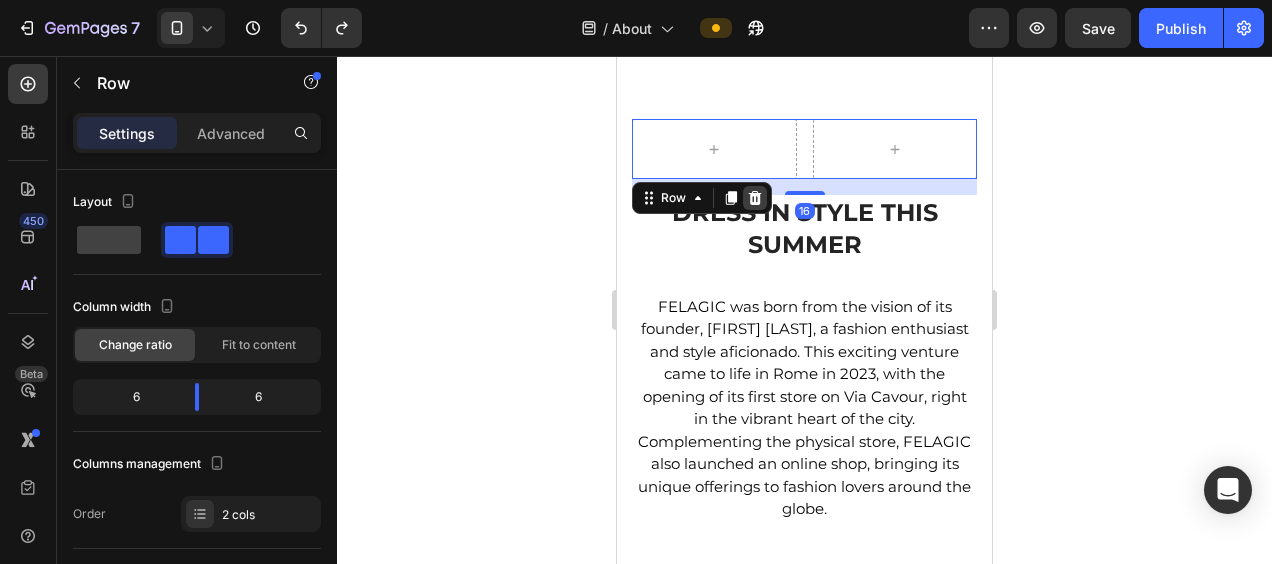 click 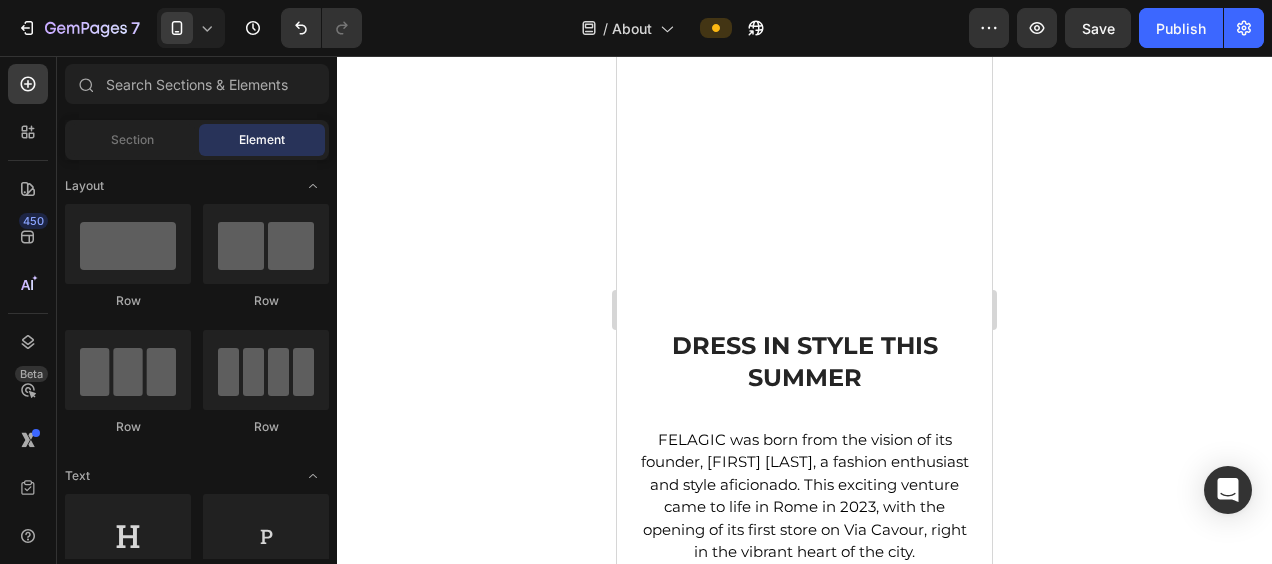 scroll, scrollTop: 653, scrollLeft: 0, axis: vertical 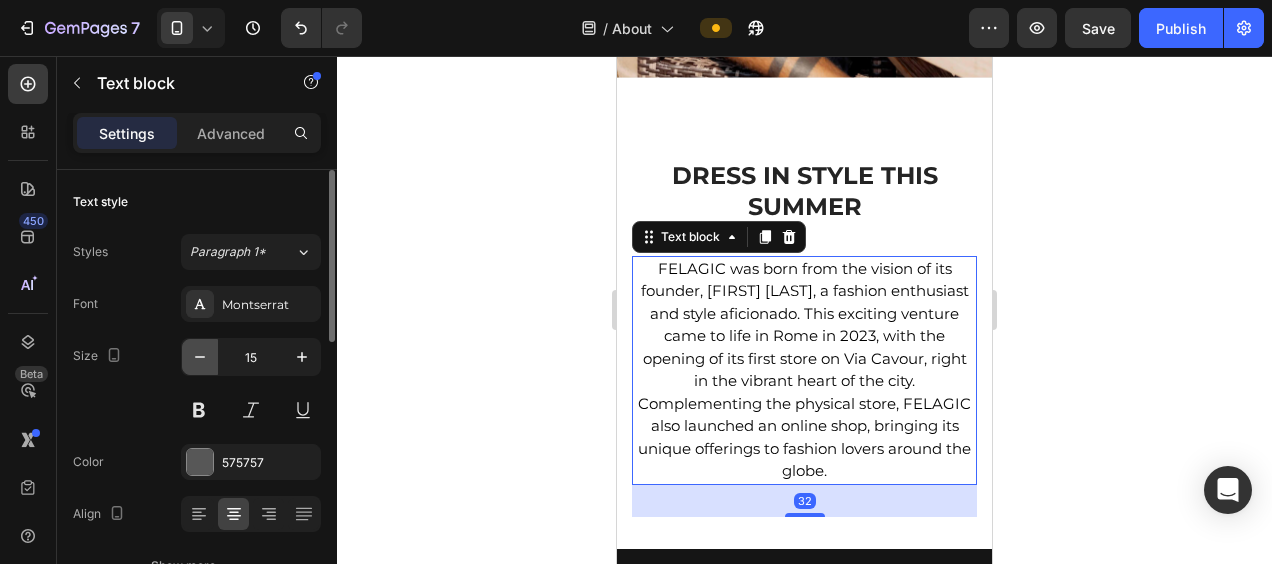 click 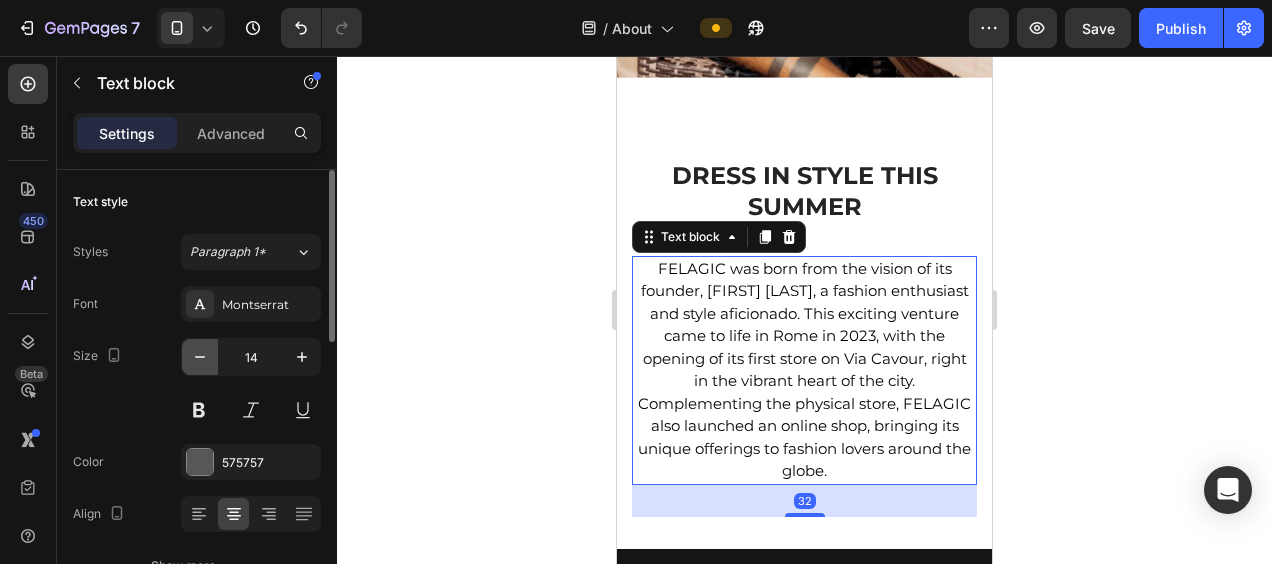 click 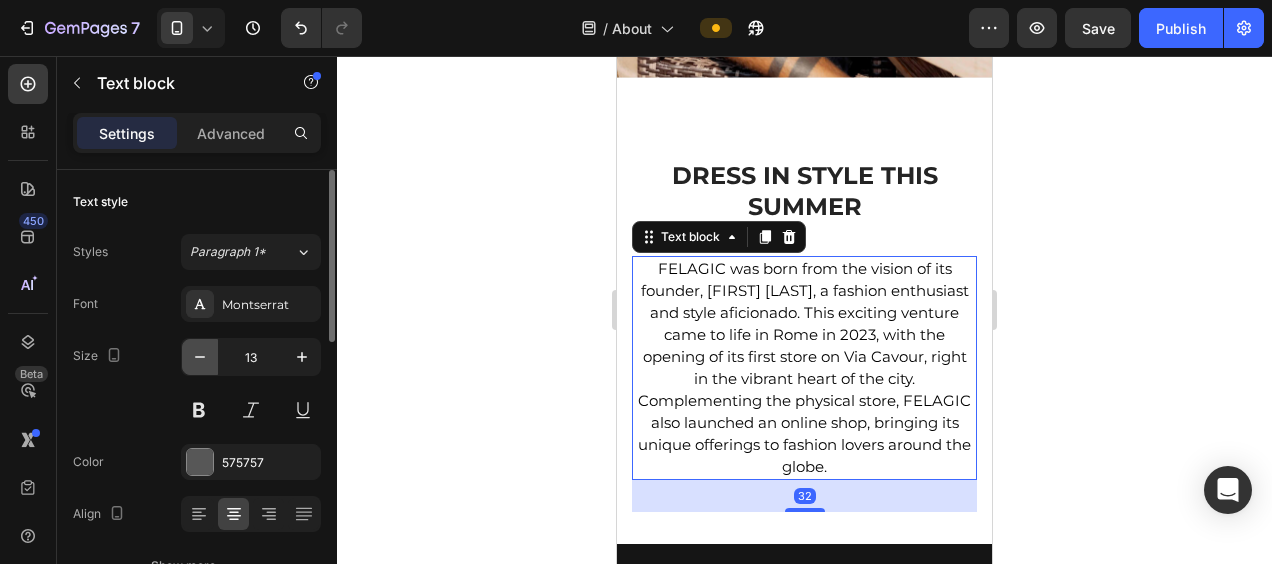 click 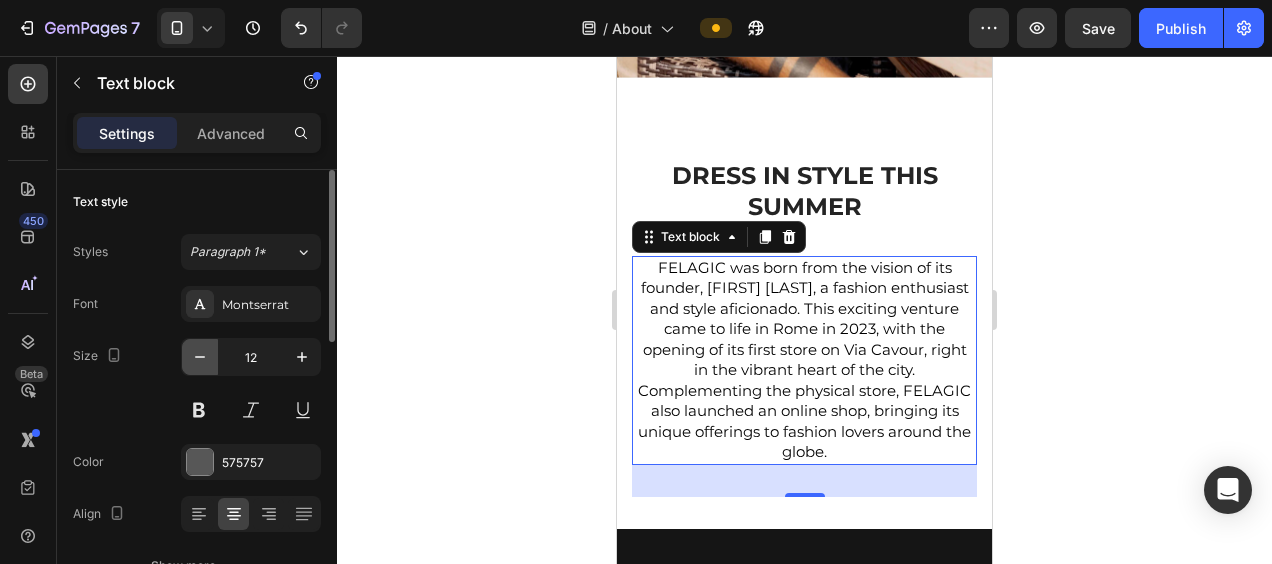 click 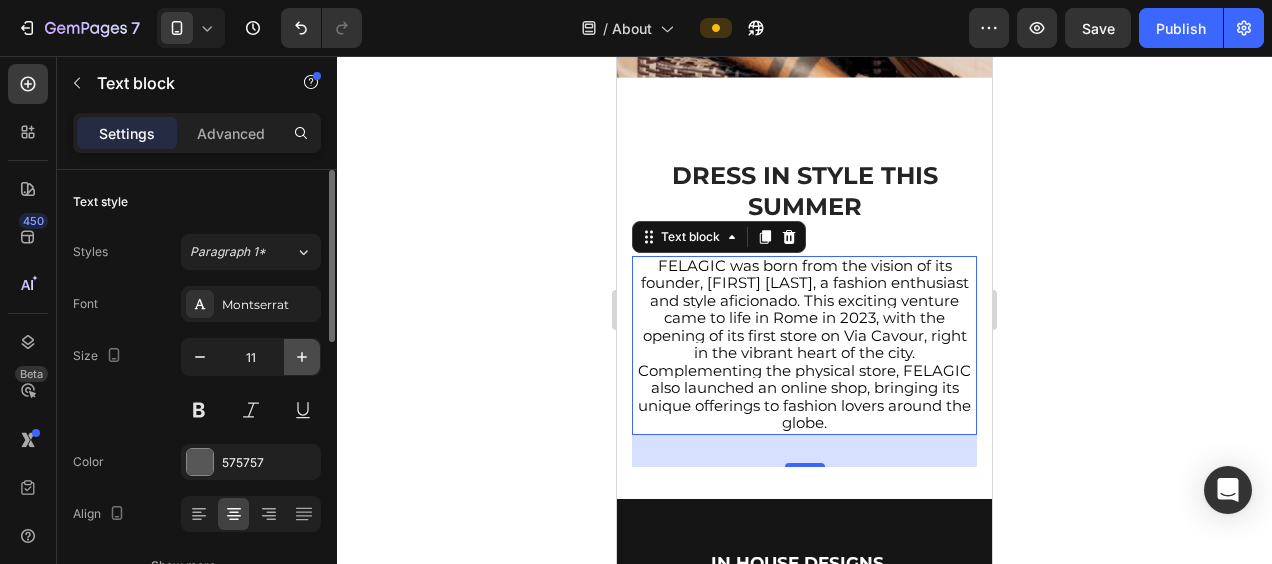click 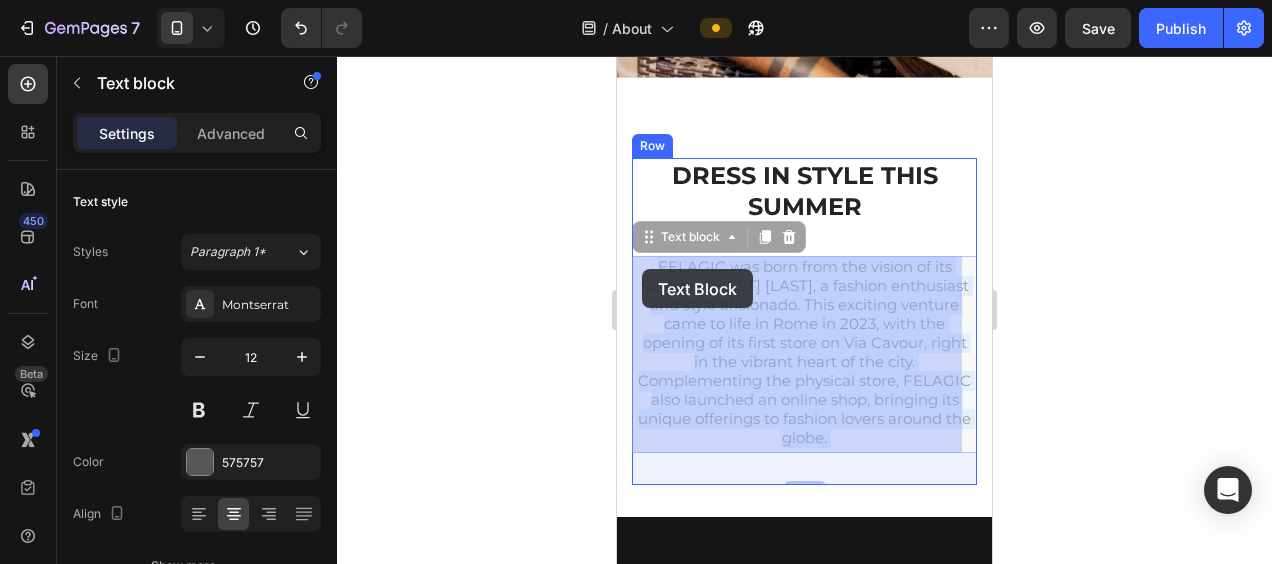 drag, startPoint x: 890, startPoint y: 436, endPoint x: 642, endPoint y: 274, distance: 296.2229 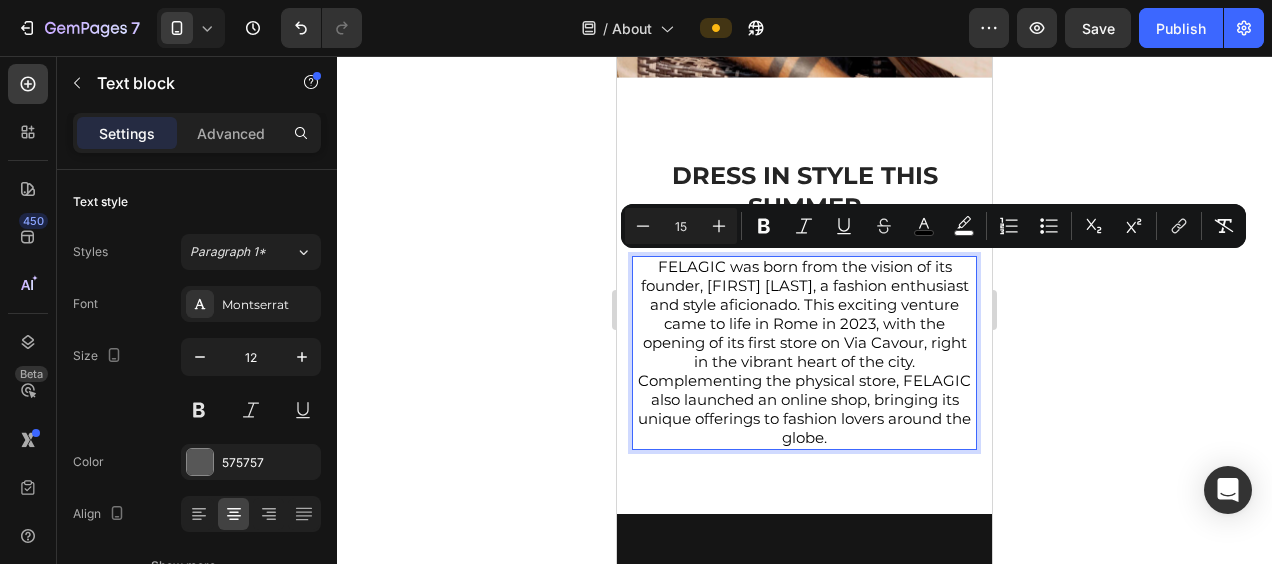 drag, startPoint x: 646, startPoint y: 262, endPoint x: 888, endPoint y: 442, distance: 301.6024 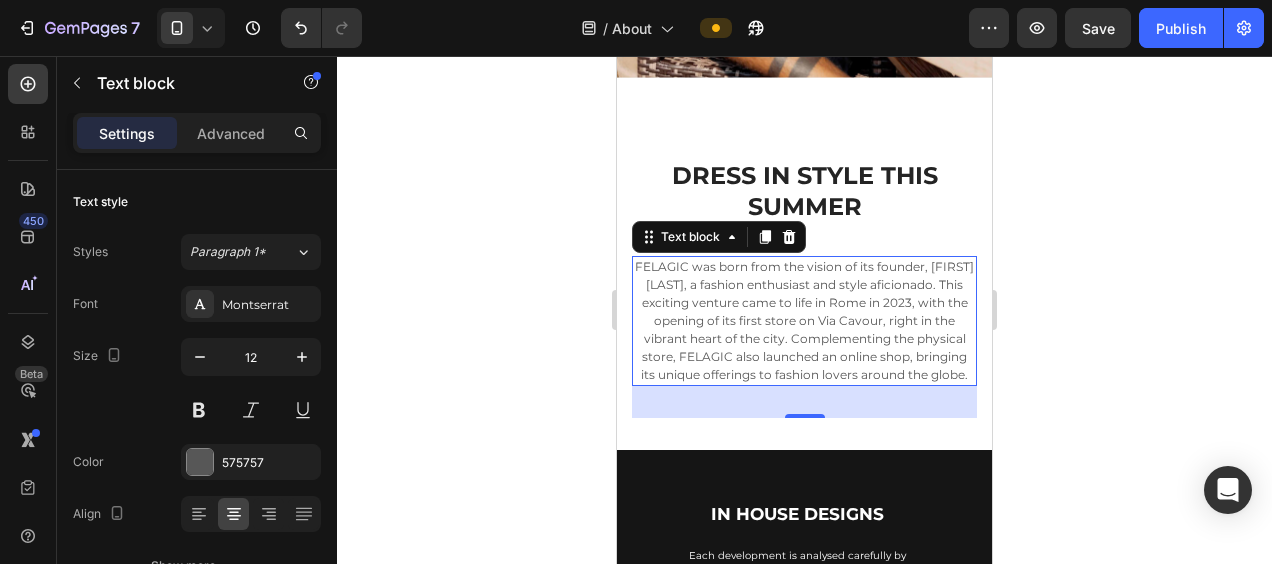 click 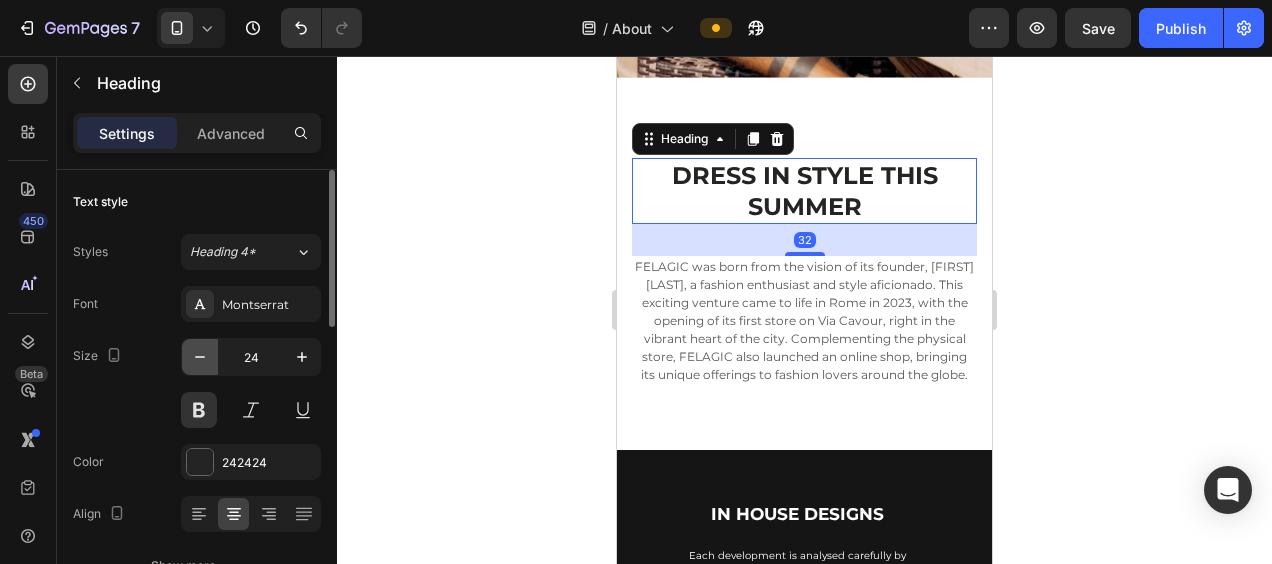 click 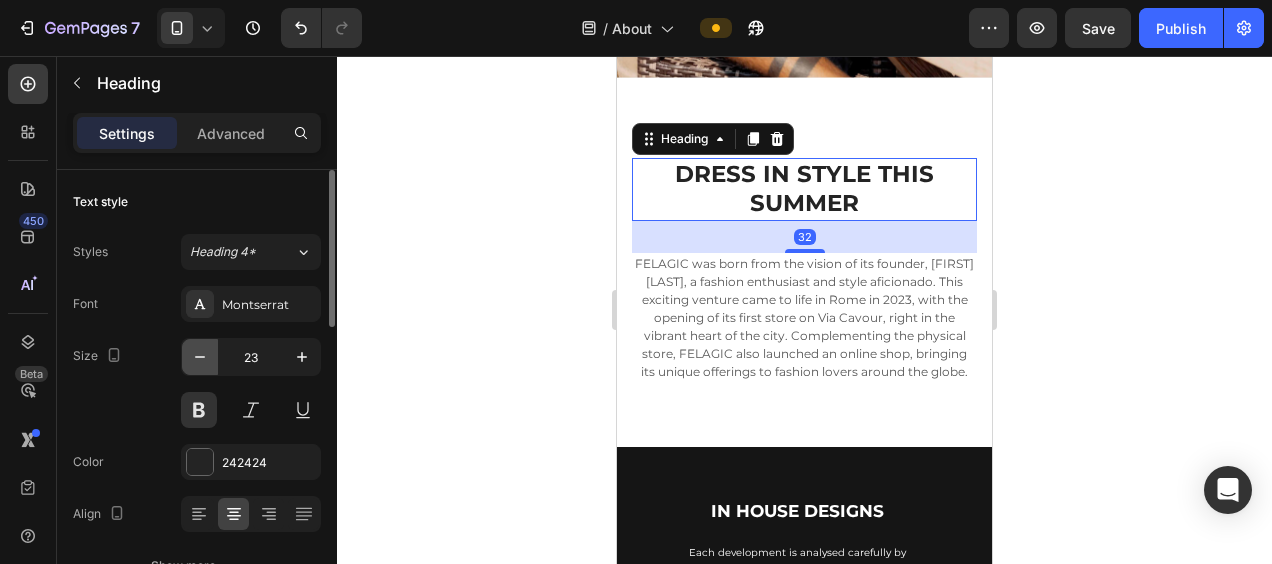 click 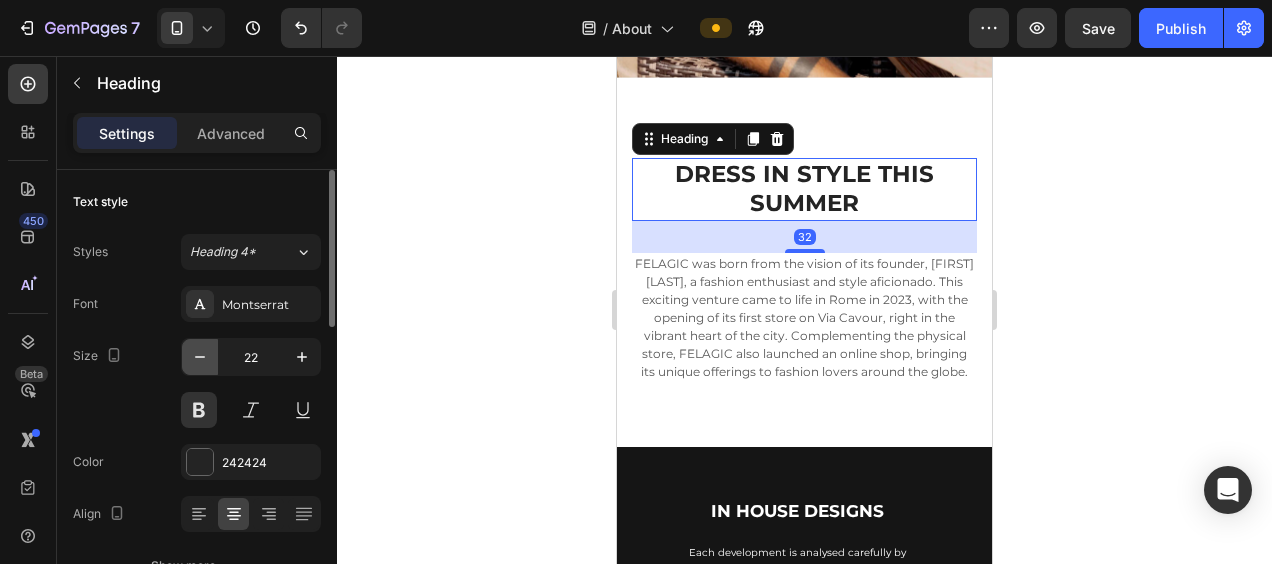 click 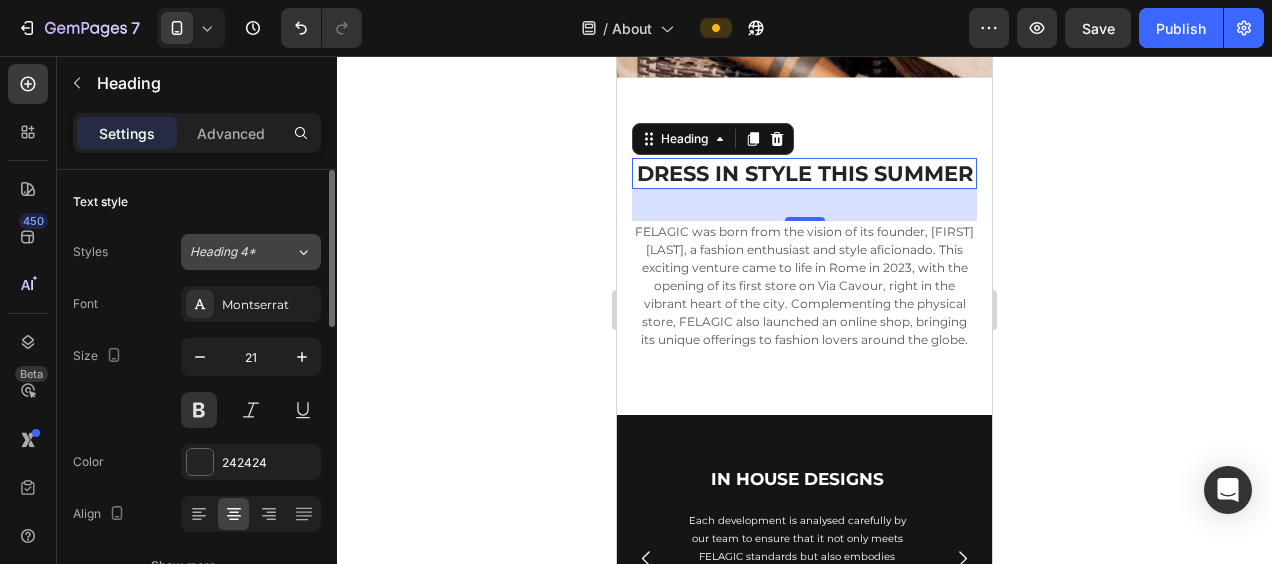 click on "Heading 4*" at bounding box center (230, 252) 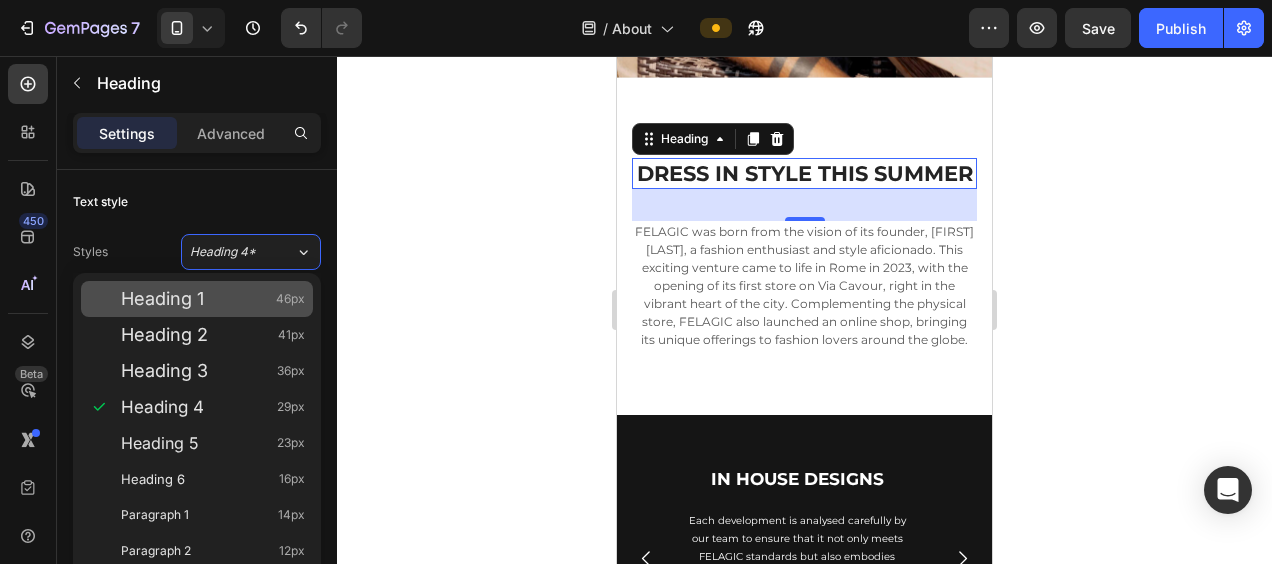 click on "Heading 1 46px" at bounding box center (213, 299) 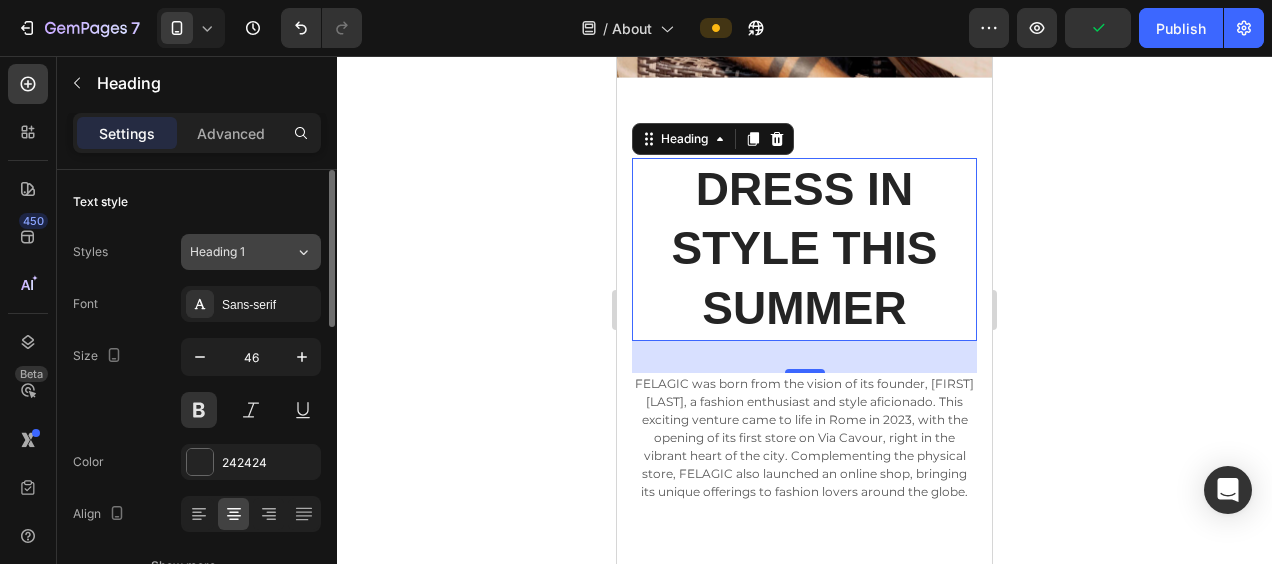 click on "Heading 1" at bounding box center (230, 252) 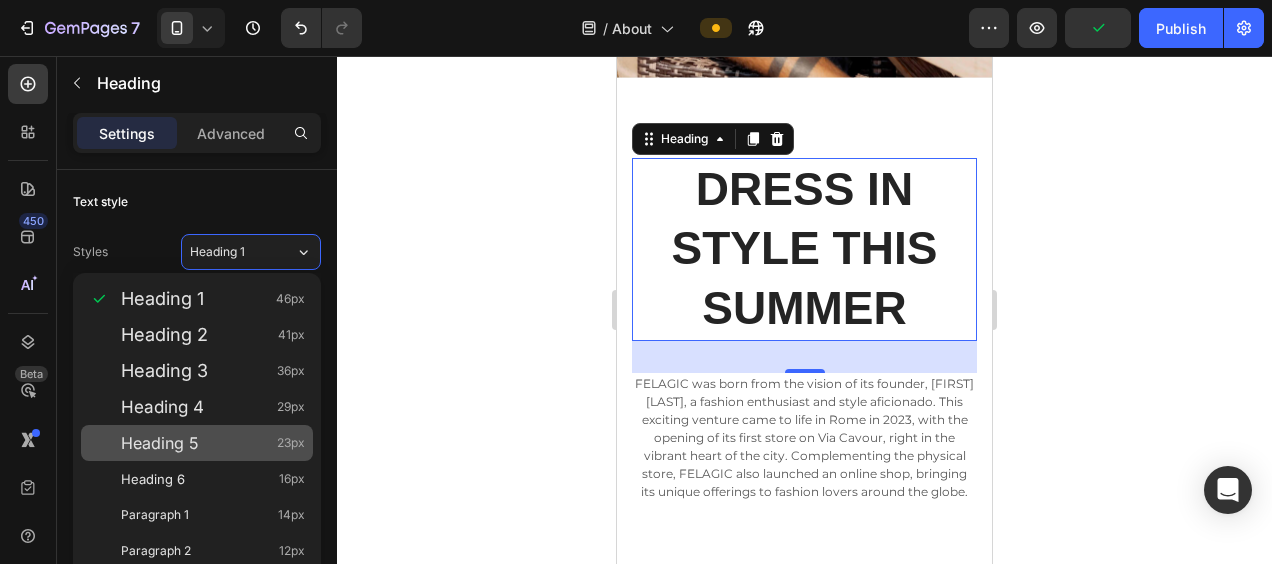 click on "Heading 5" at bounding box center (160, 443) 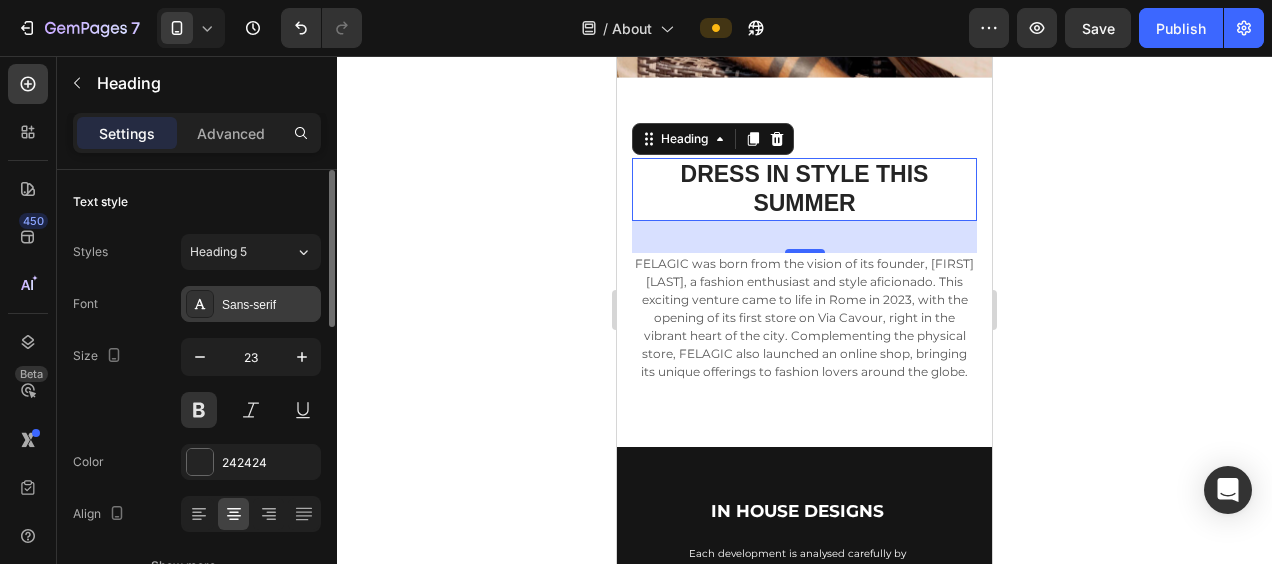 click on "Sans-serif" at bounding box center [251, 304] 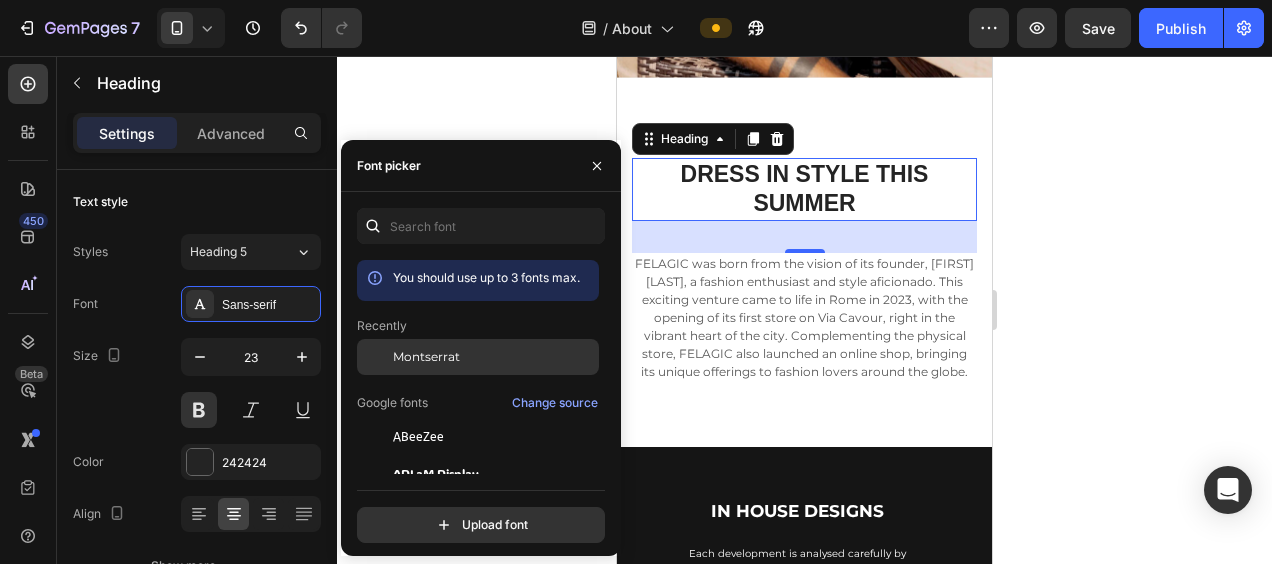 click on "Montserrat" at bounding box center (426, 357) 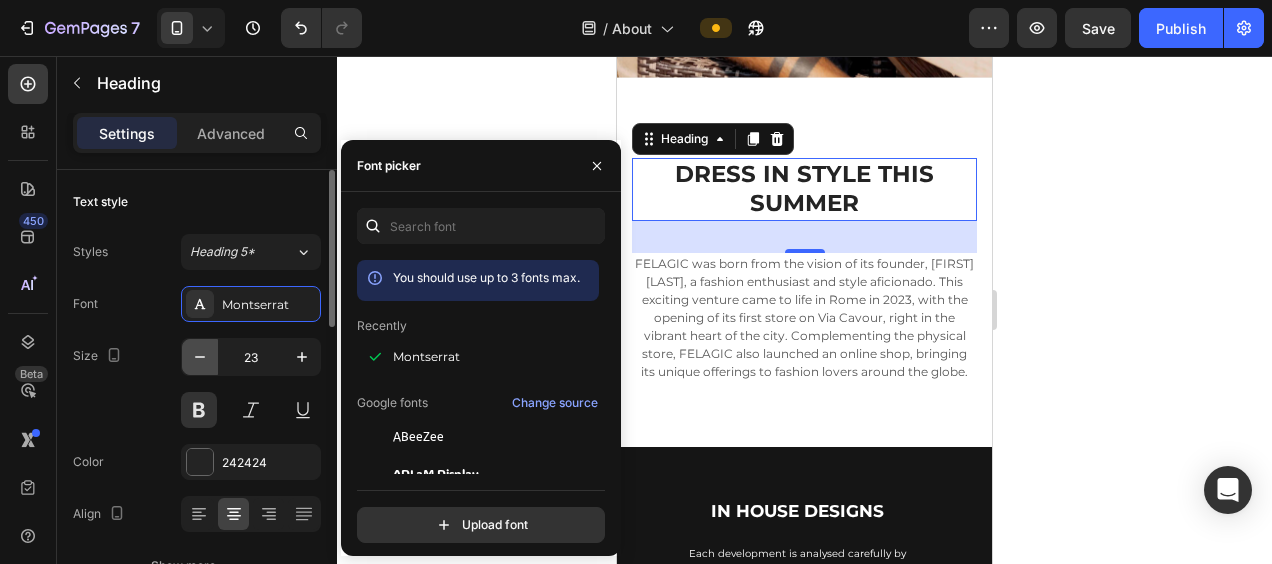 click 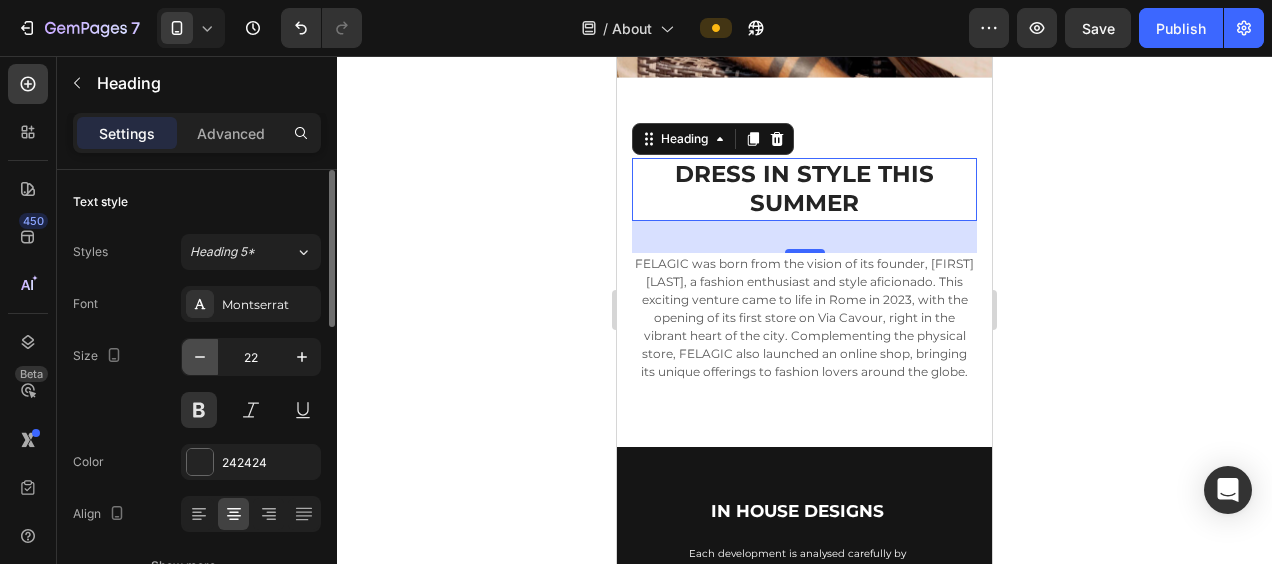click 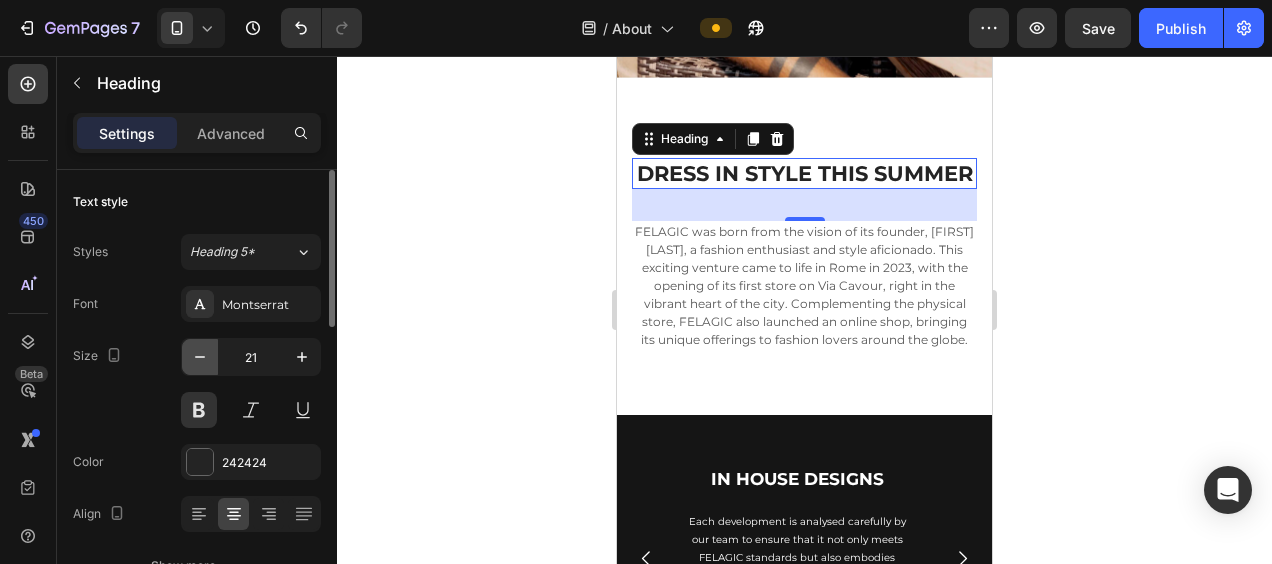 click 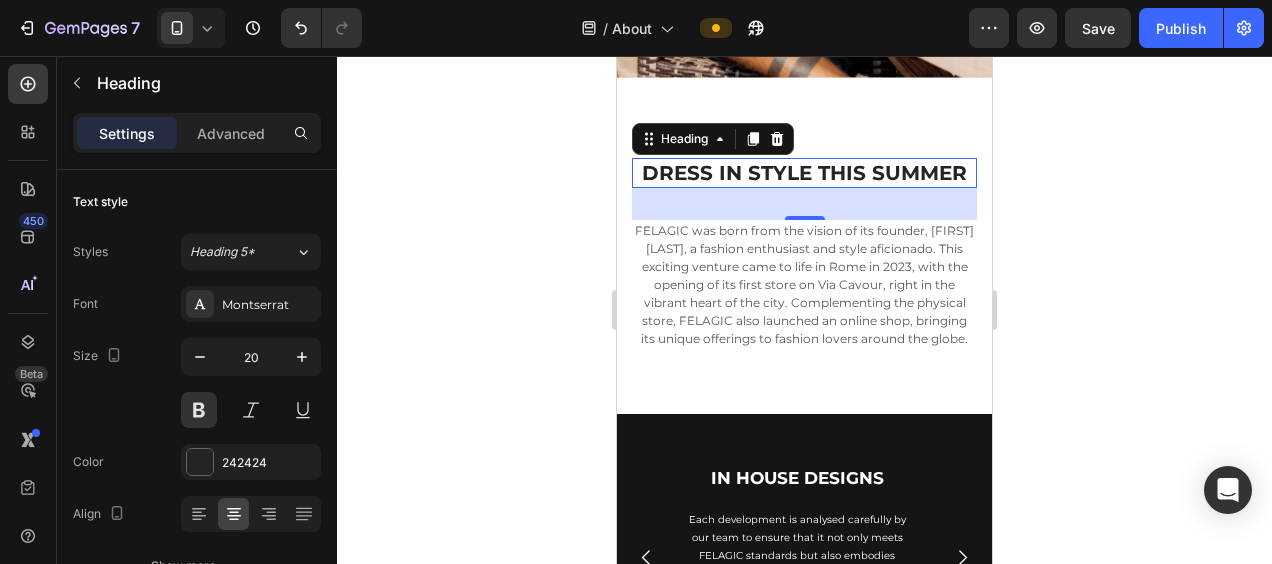 click 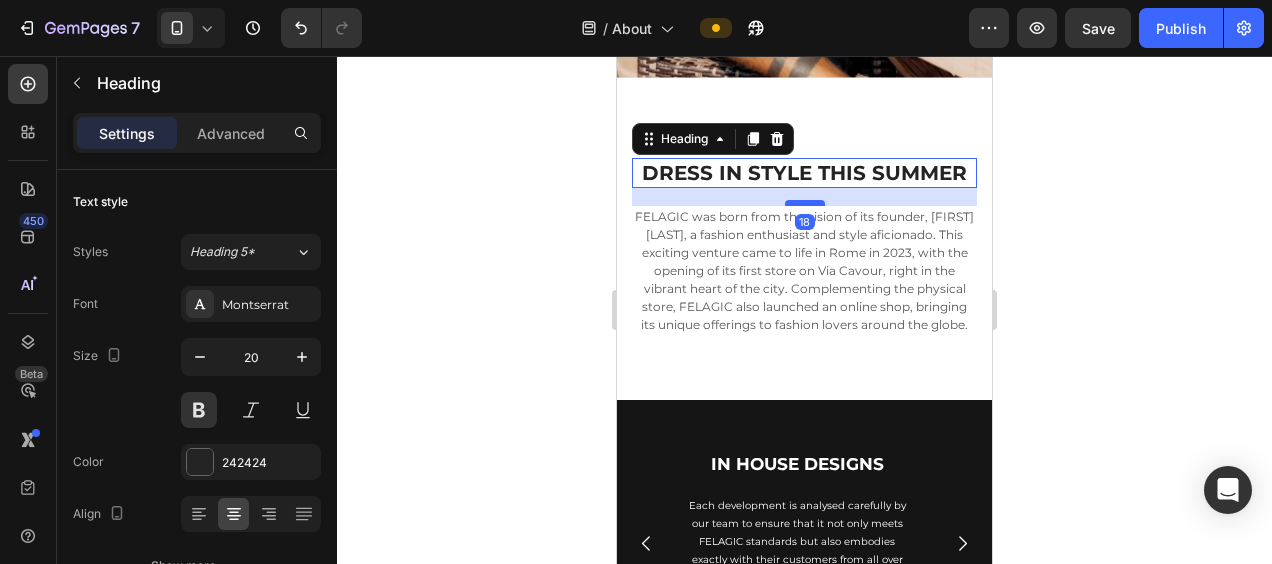 drag, startPoint x: 804, startPoint y: 214, endPoint x: 804, endPoint y: 200, distance: 14 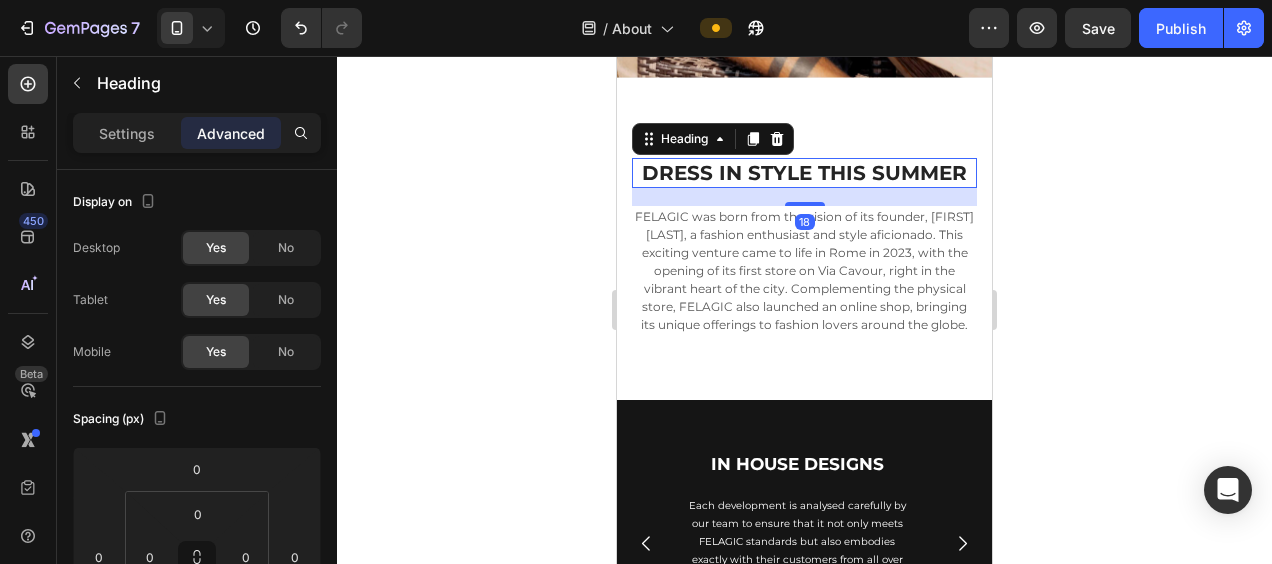 click 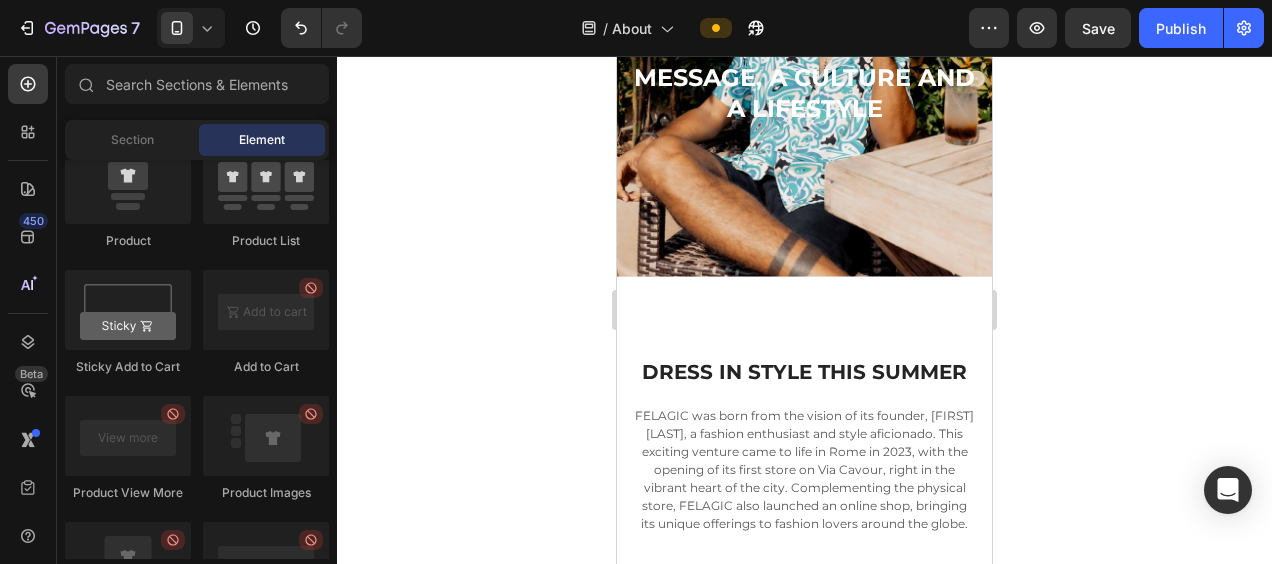 scroll, scrollTop: 0, scrollLeft: 0, axis: both 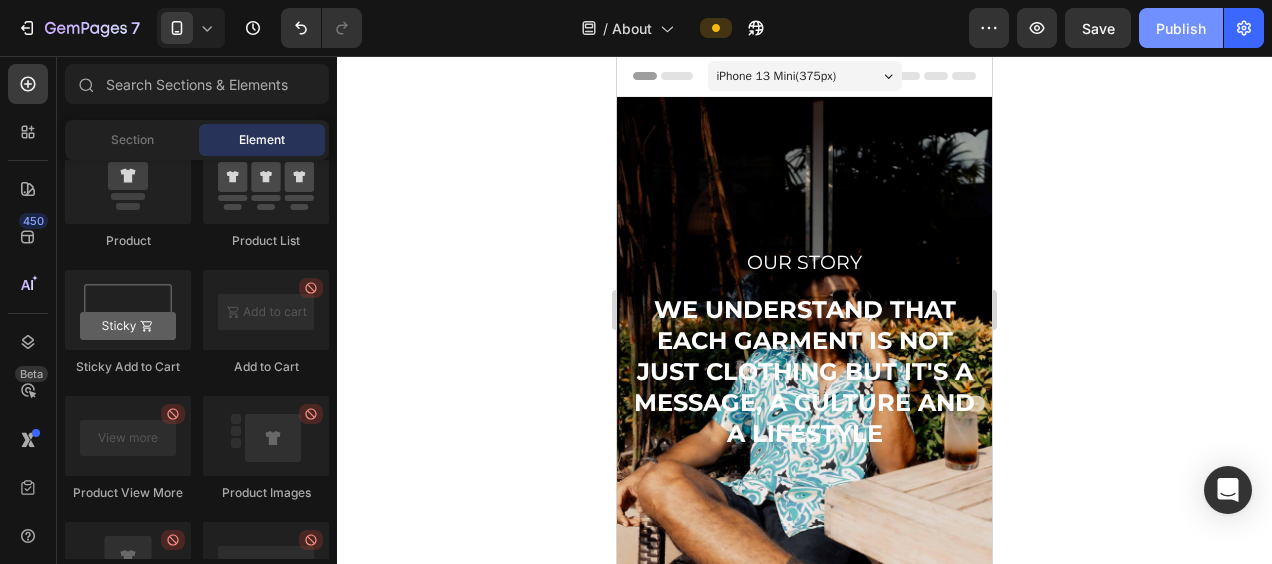 click on "Publish" at bounding box center (1181, 28) 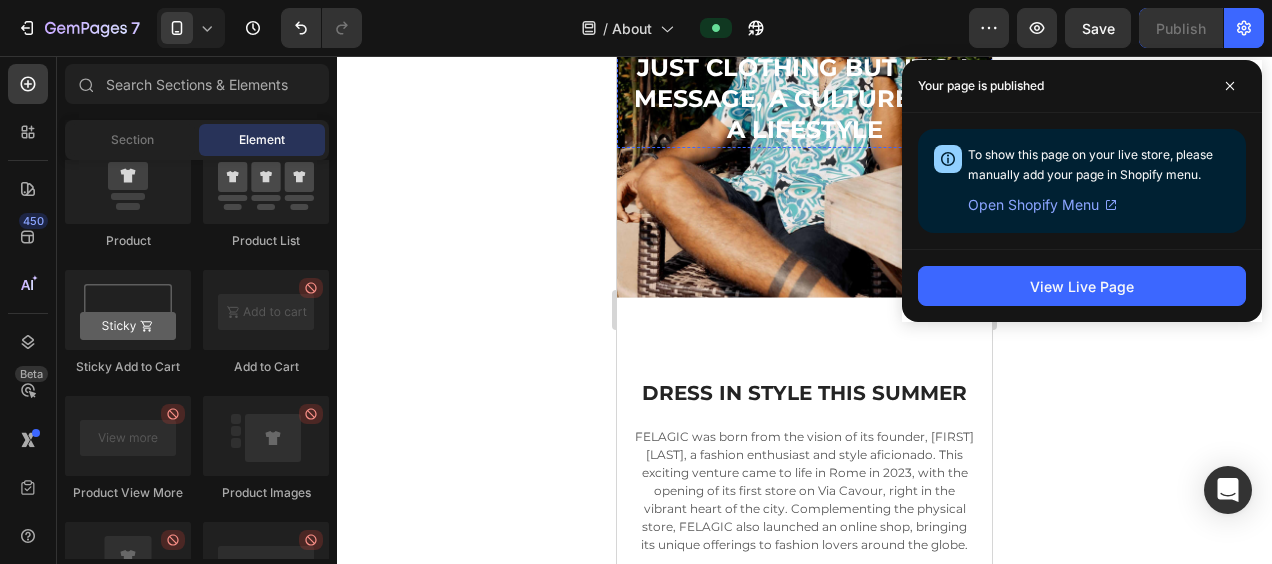 scroll, scrollTop: 307, scrollLeft: 0, axis: vertical 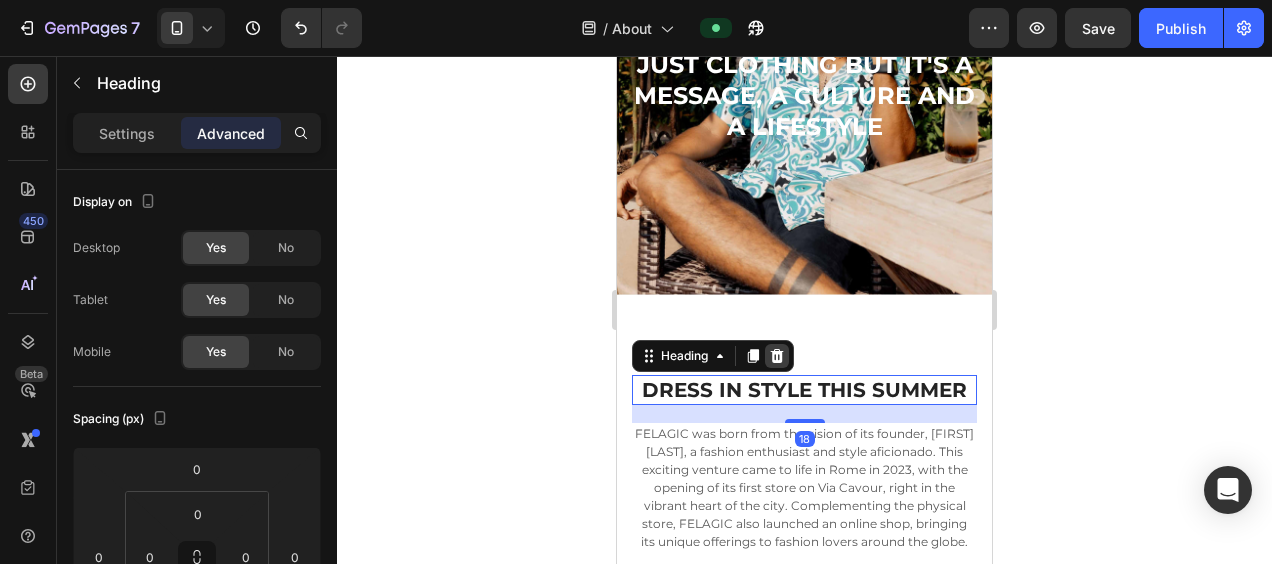 click 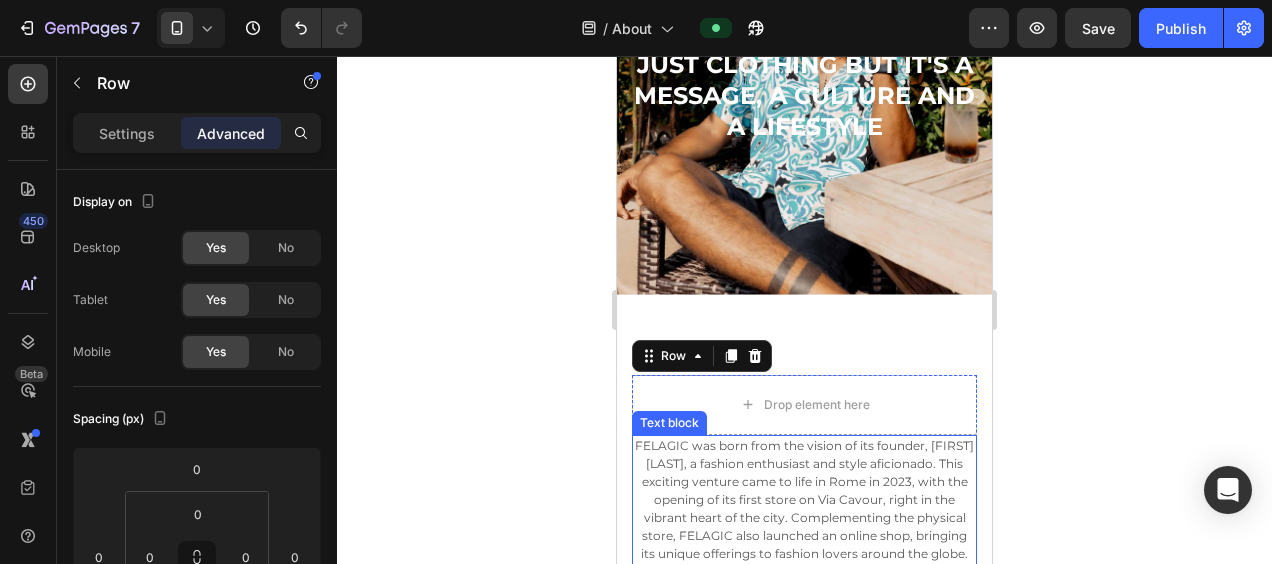 scroll, scrollTop: 516, scrollLeft: 0, axis: vertical 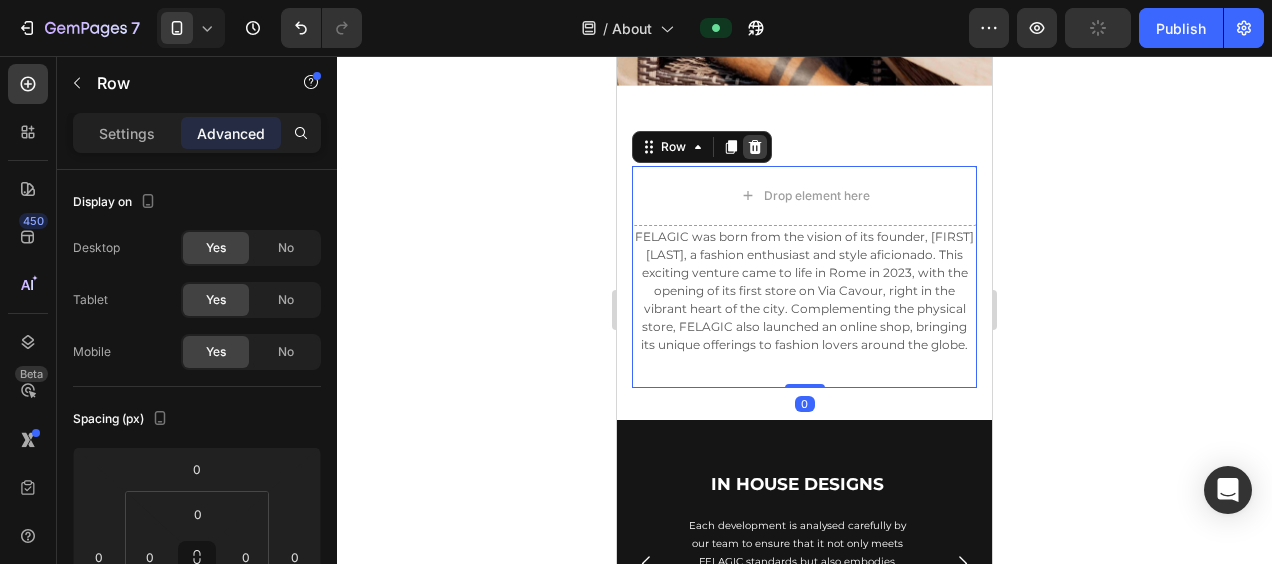 click 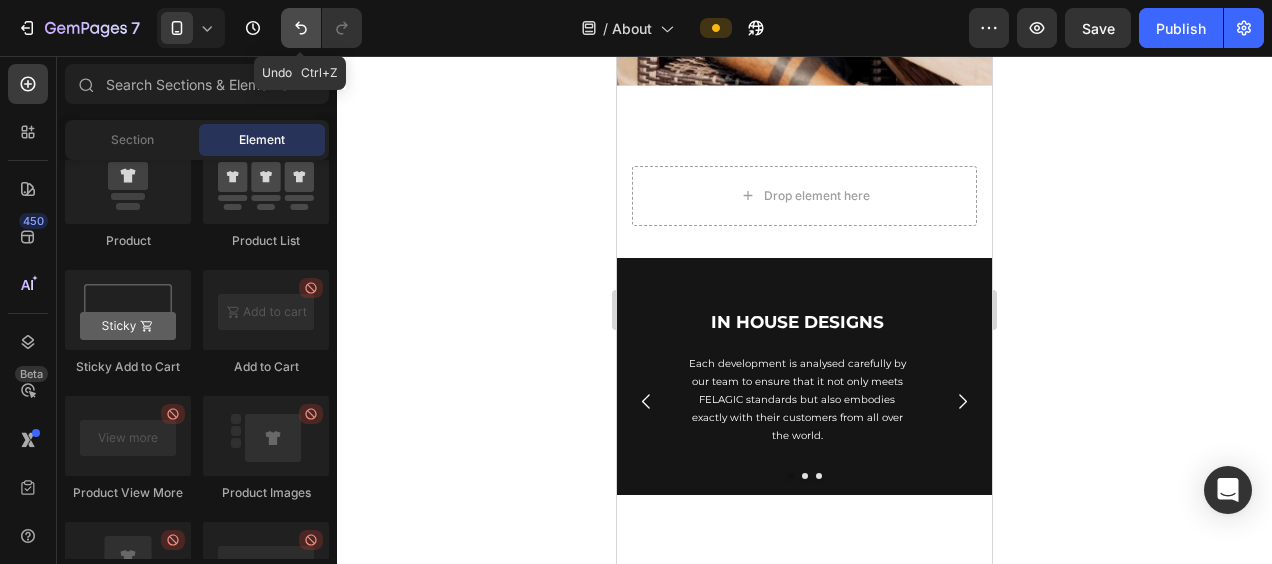 click 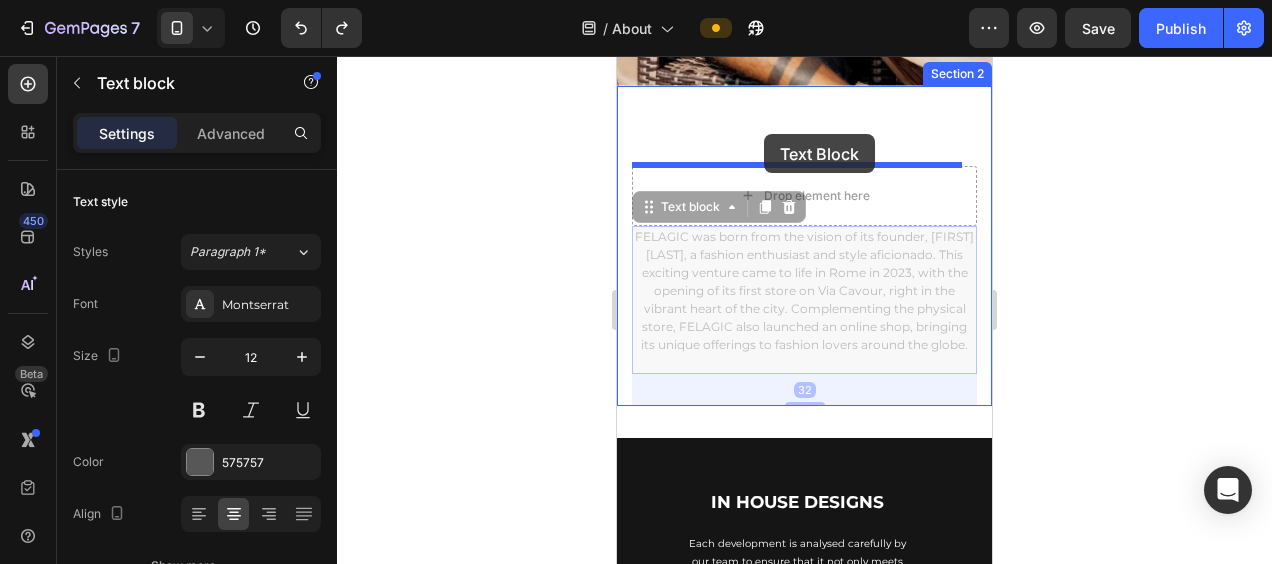 drag, startPoint x: 748, startPoint y: 306, endPoint x: 764, endPoint y: 134, distance: 172.74258 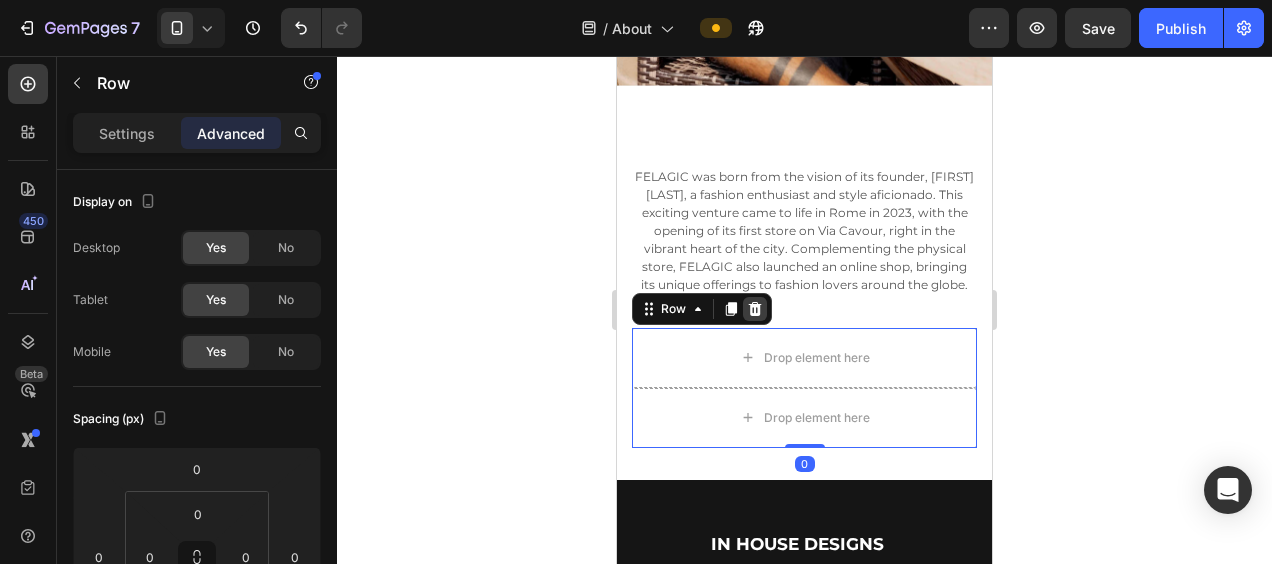 click 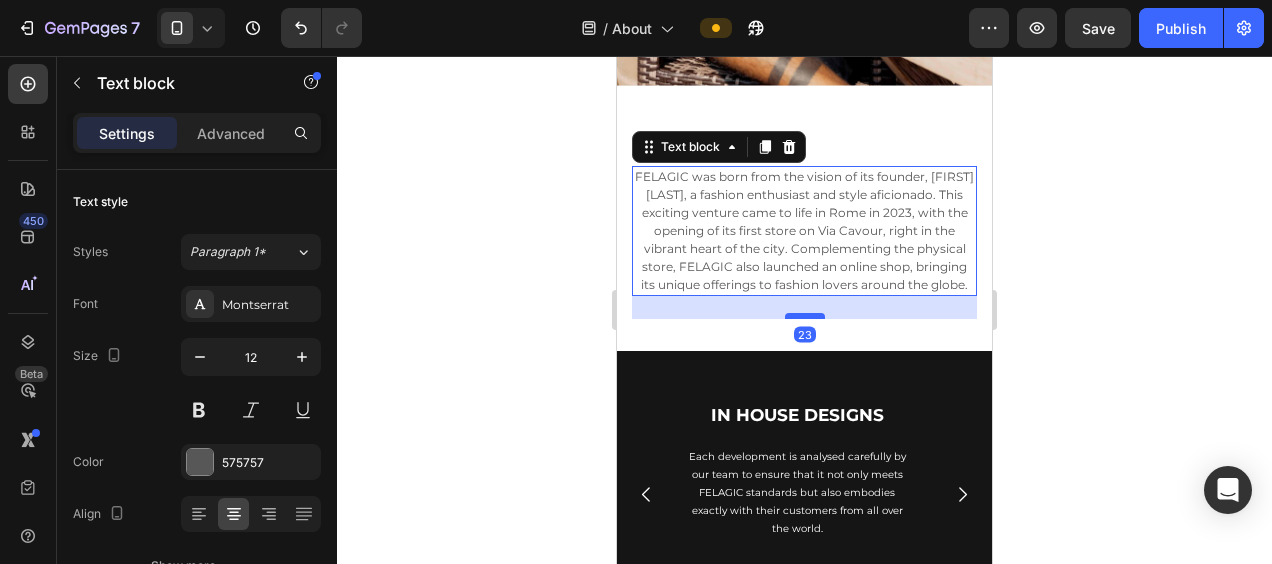 click at bounding box center (805, 316) 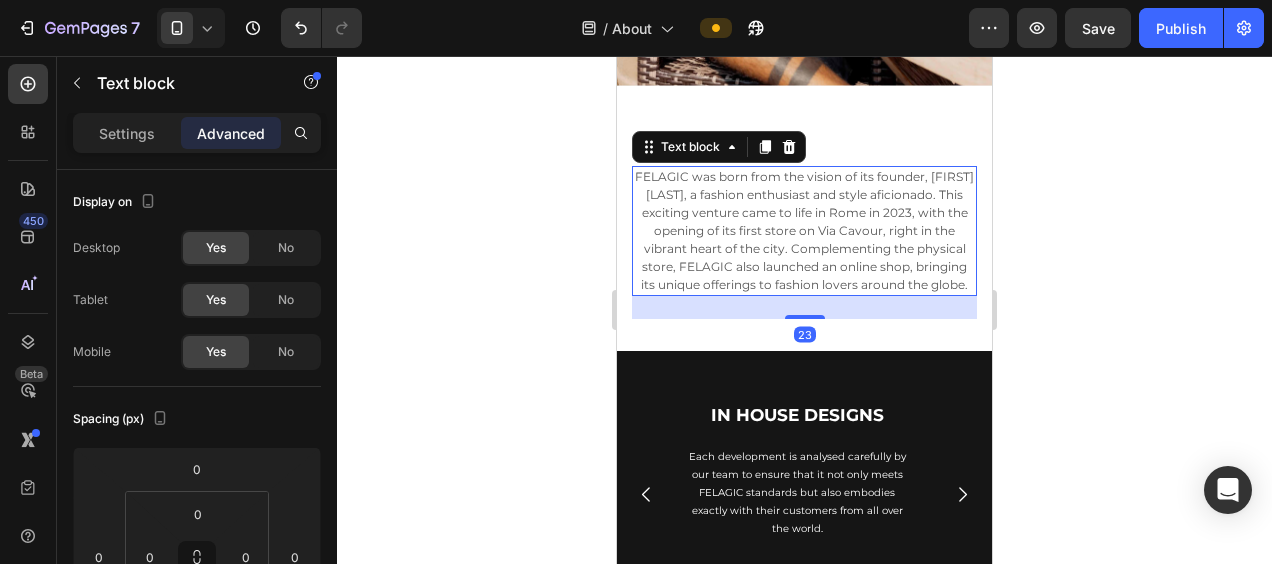 click 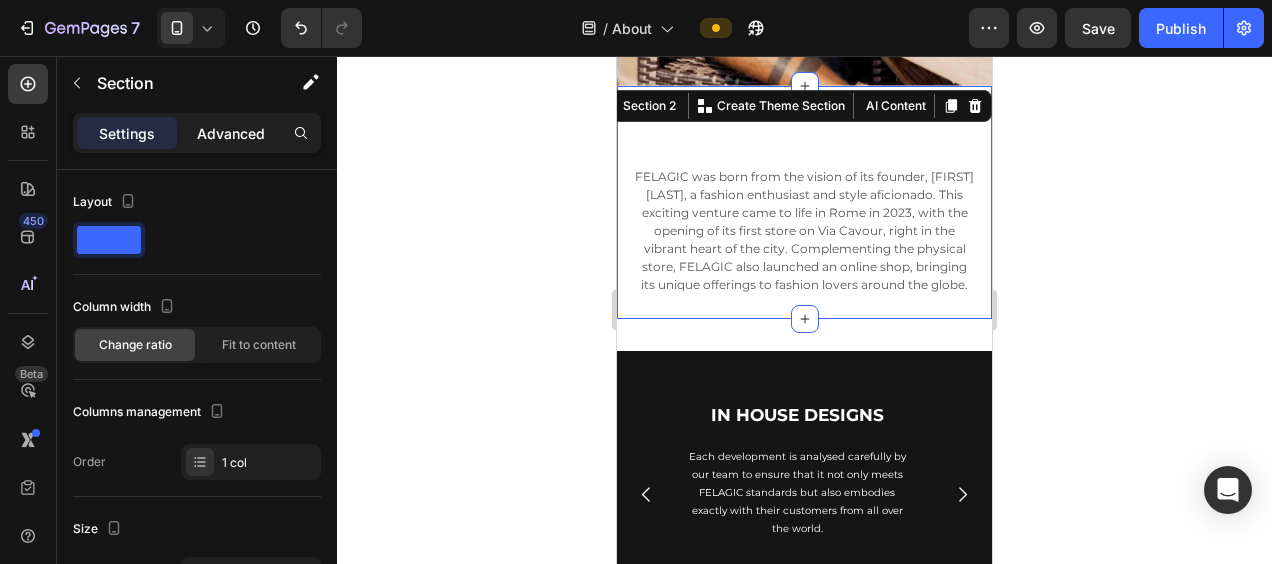 click on "Advanced" at bounding box center (231, 133) 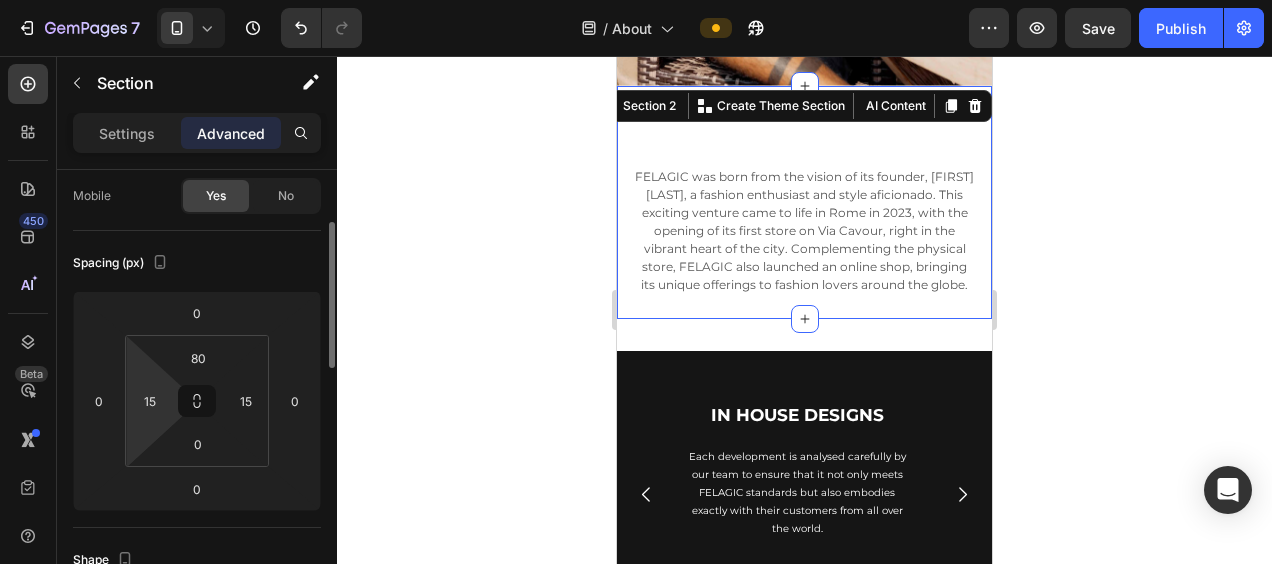 scroll, scrollTop: 157, scrollLeft: 0, axis: vertical 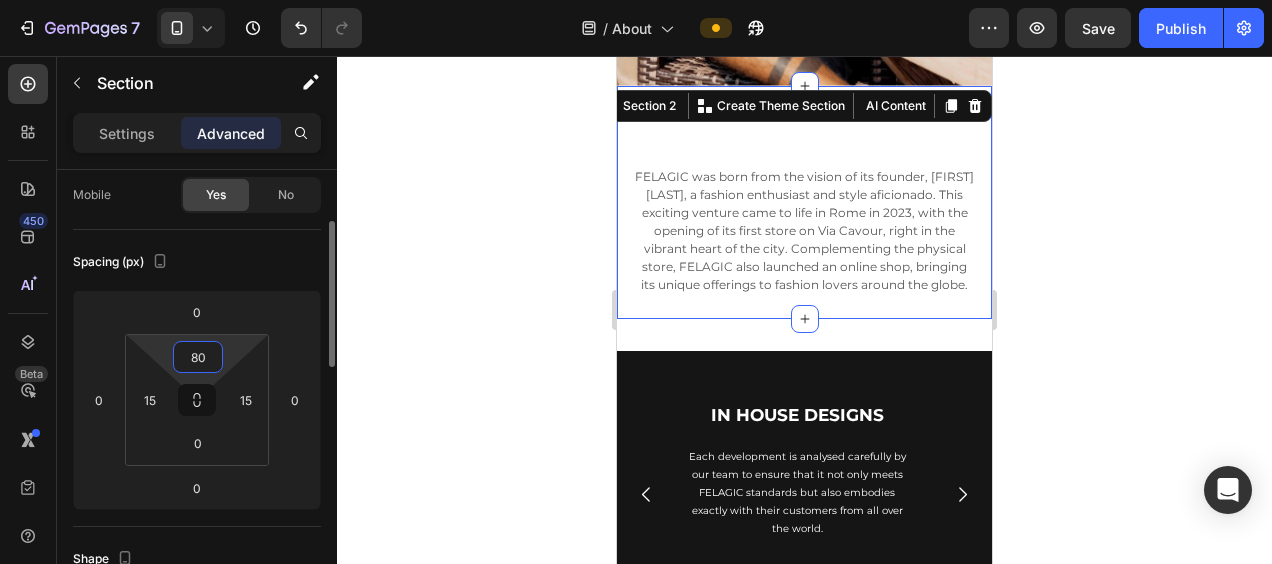 click on "80" at bounding box center [198, 357] 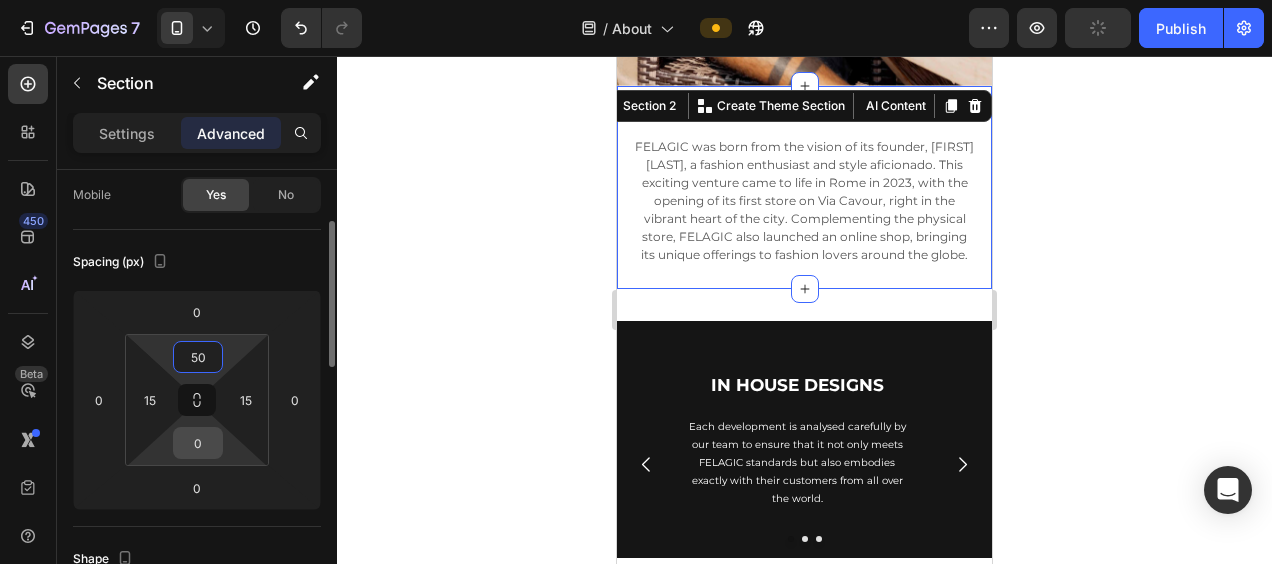 type on "50" 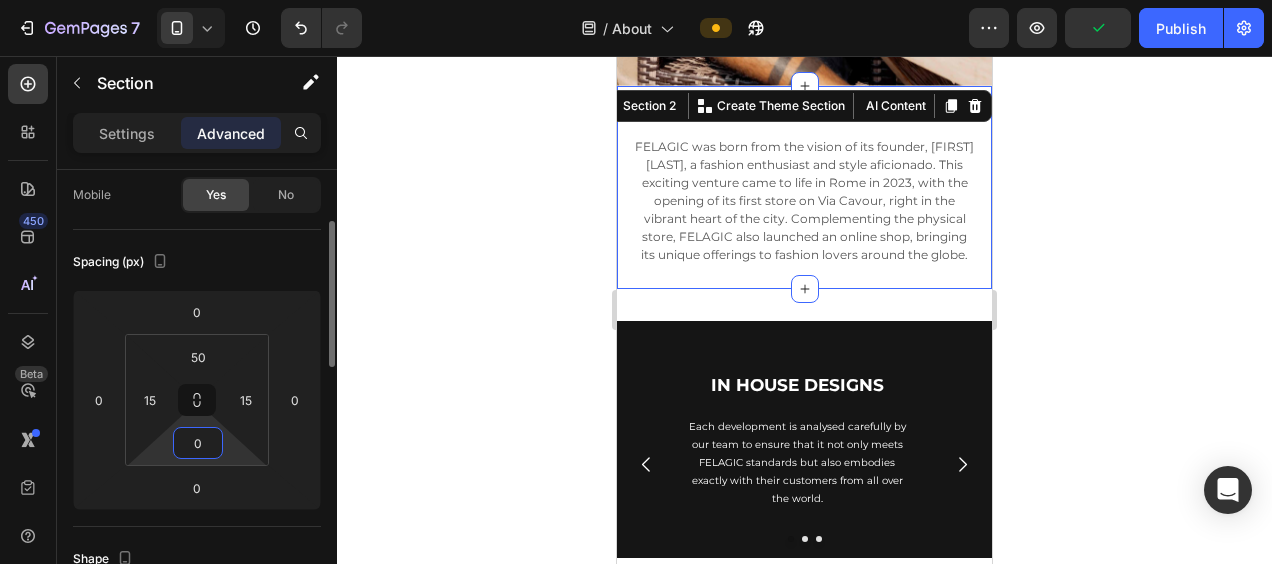 click on "0" at bounding box center [198, 443] 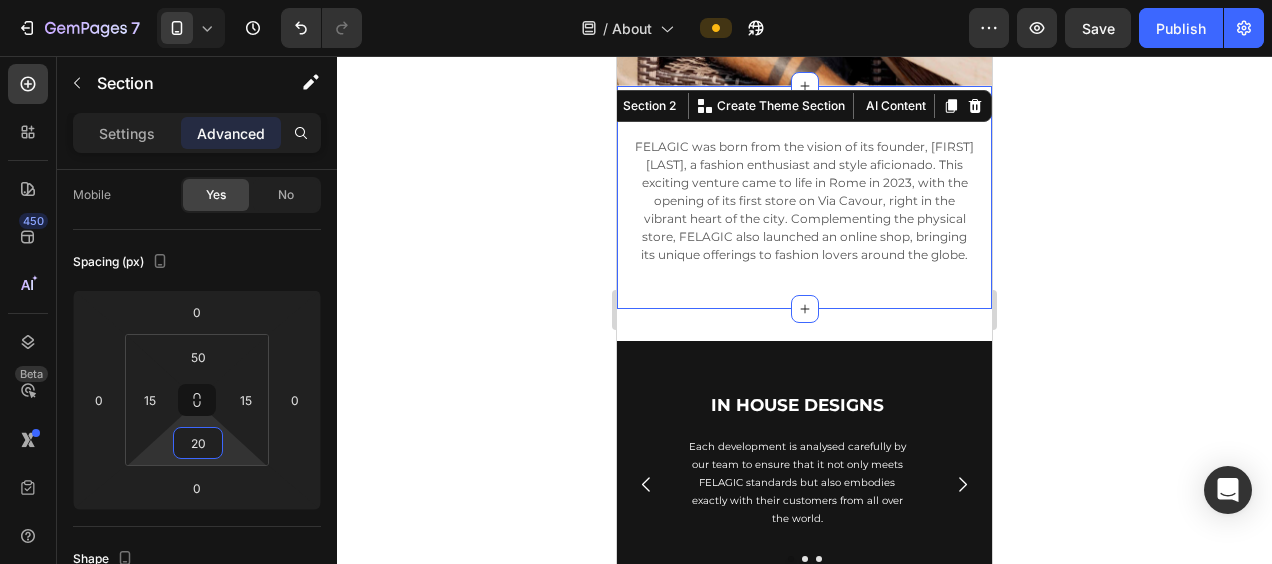 type on "20" 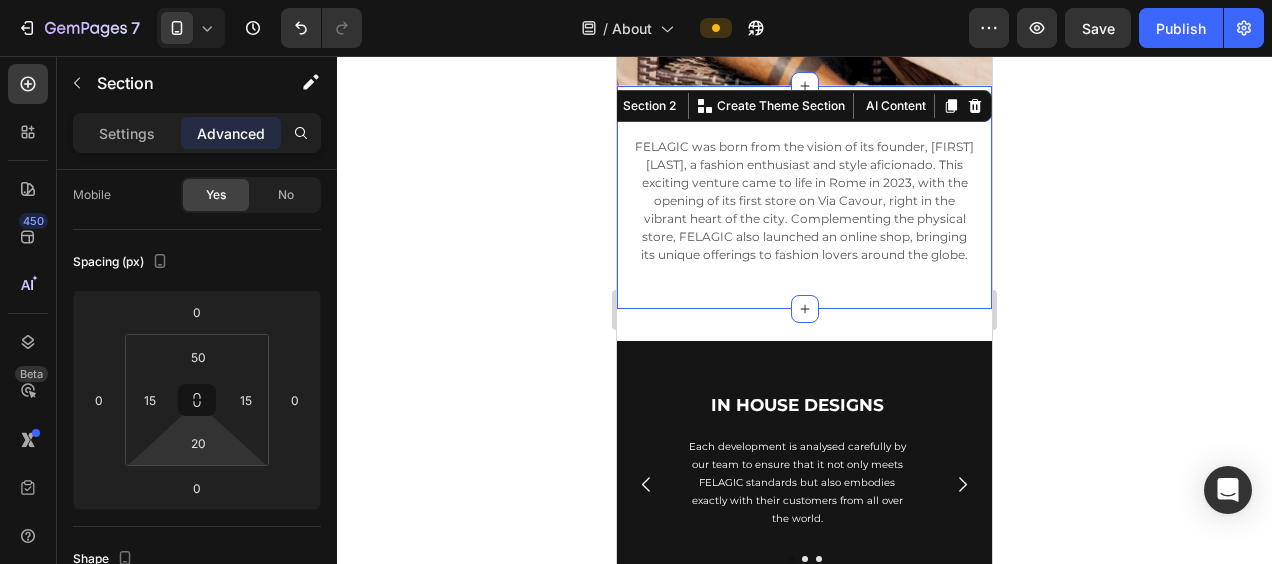 click 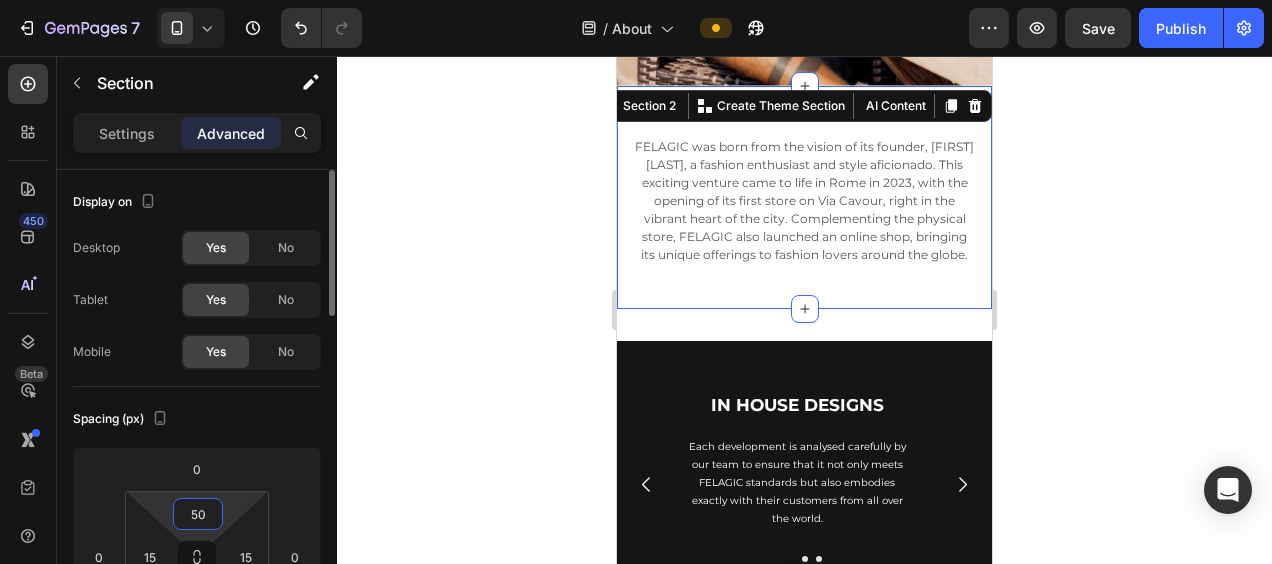 click on "50" at bounding box center [198, 514] 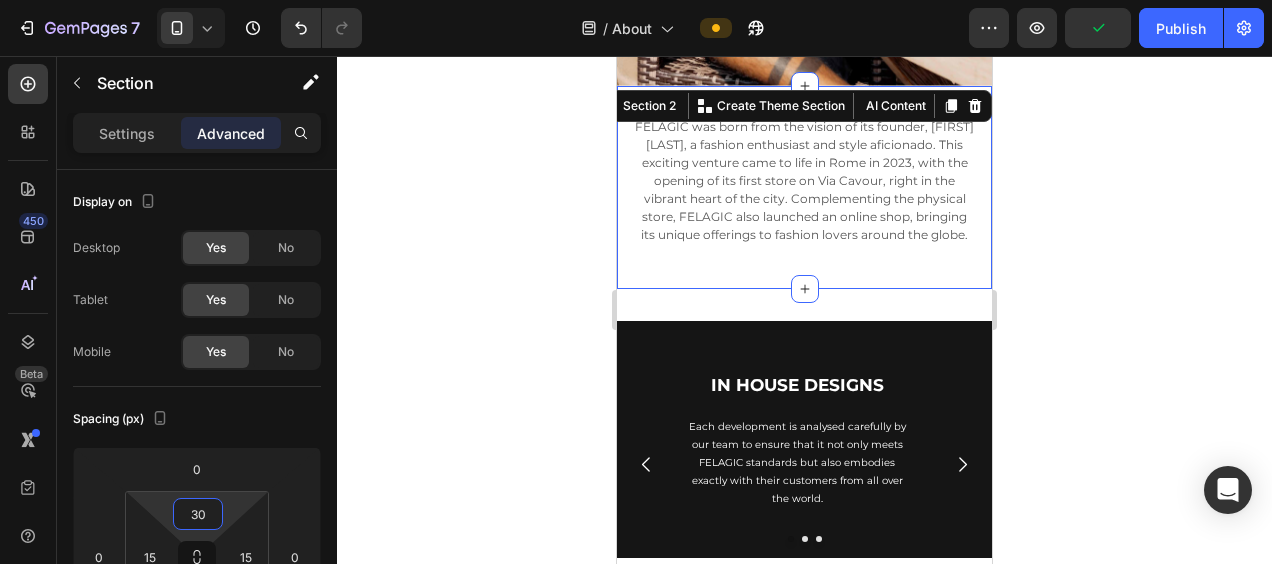 type on "30" 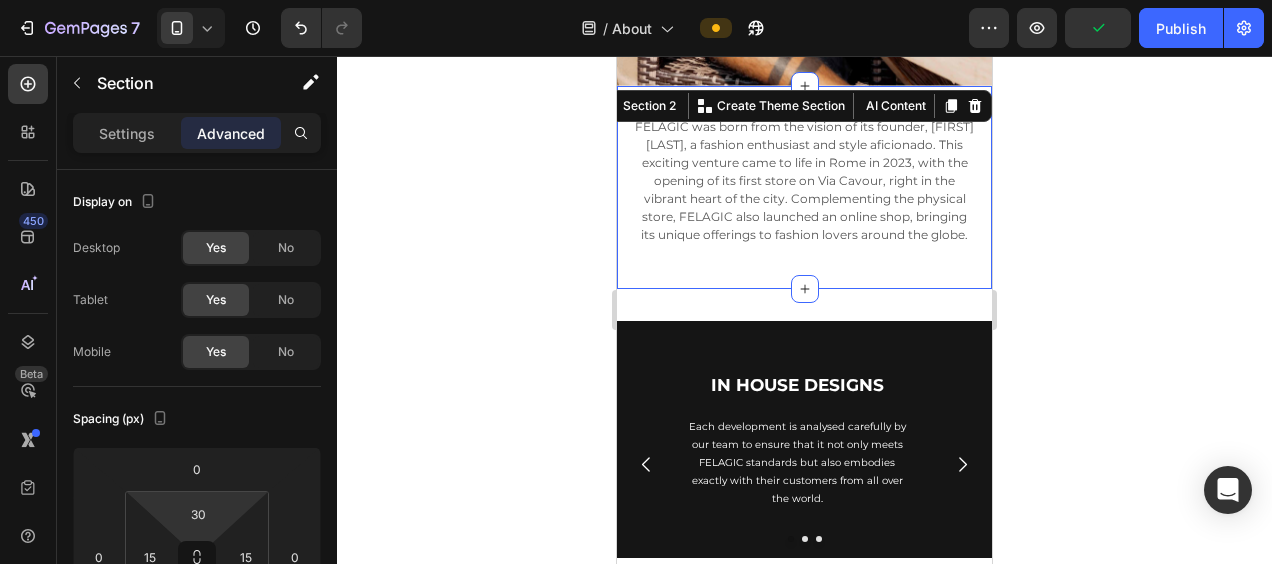 click 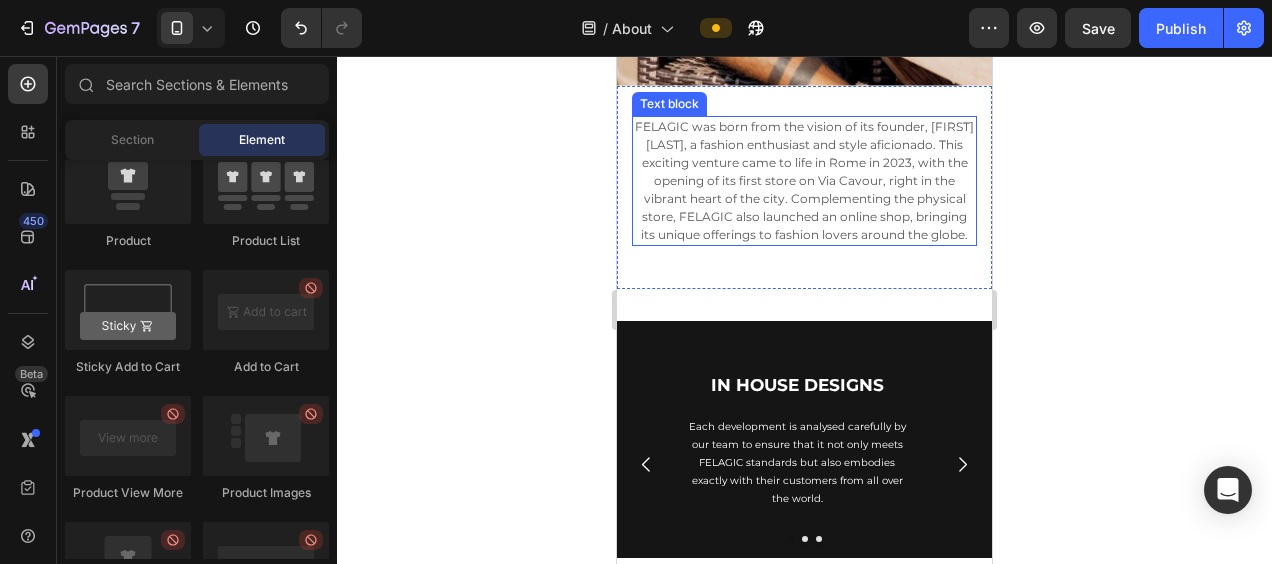 scroll, scrollTop: 326, scrollLeft: 0, axis: vertical 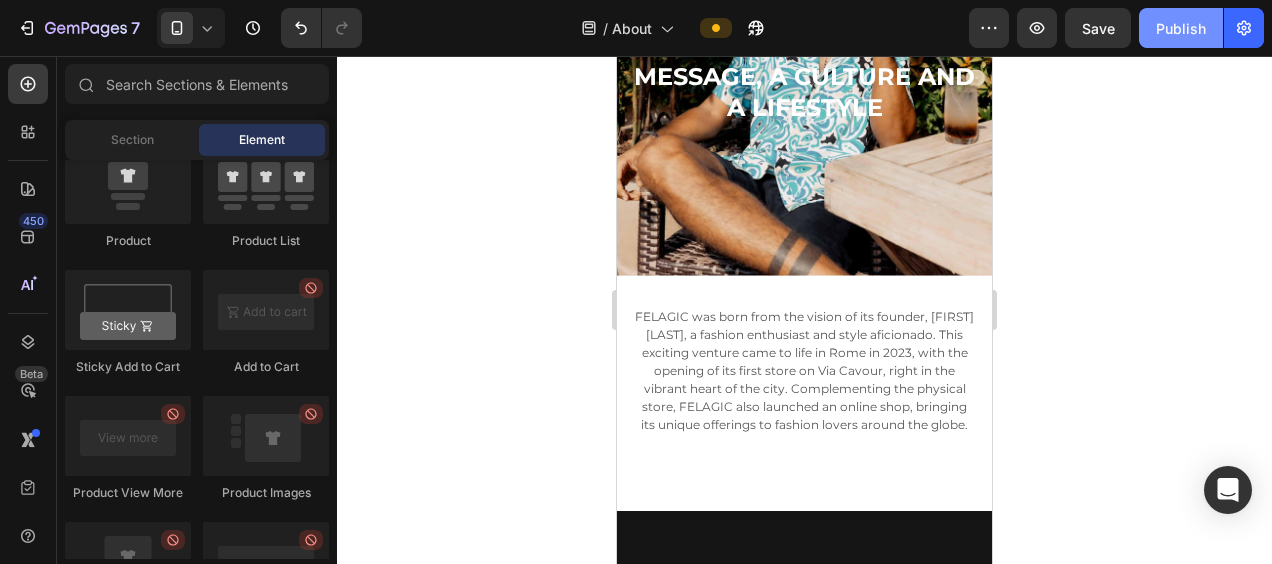 click on "Publish" at bounding box center (1181, 28) 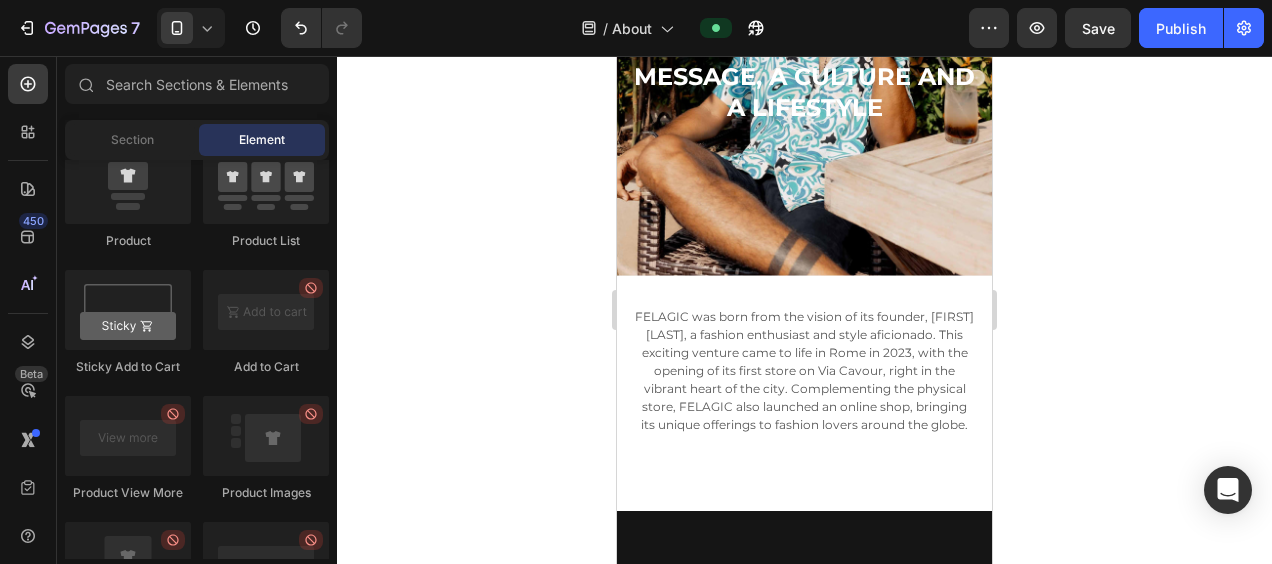 click 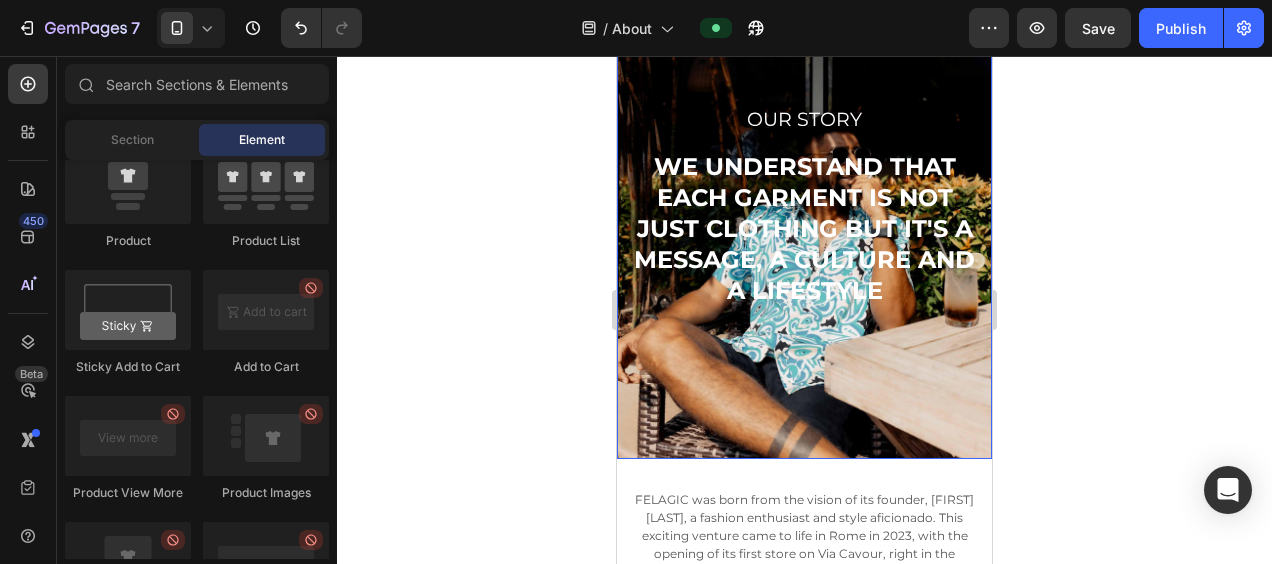 scroll, scrollTop: 117, scrollLeft: 0, axis: vertical 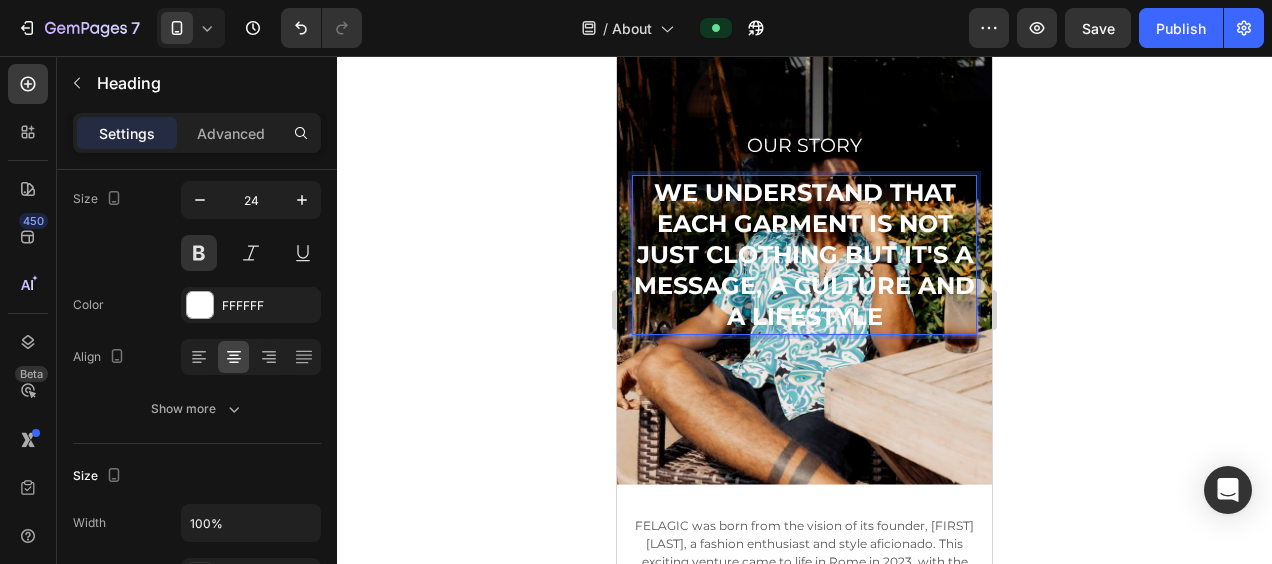 click on "WE UNDERSTAND THAT EACH GARMENT IS NOT JUST CLOTHING BUT IT'S A MESSAGE, A CULTURE AND A LIFESTYLE" at bounding box center [804, 255] 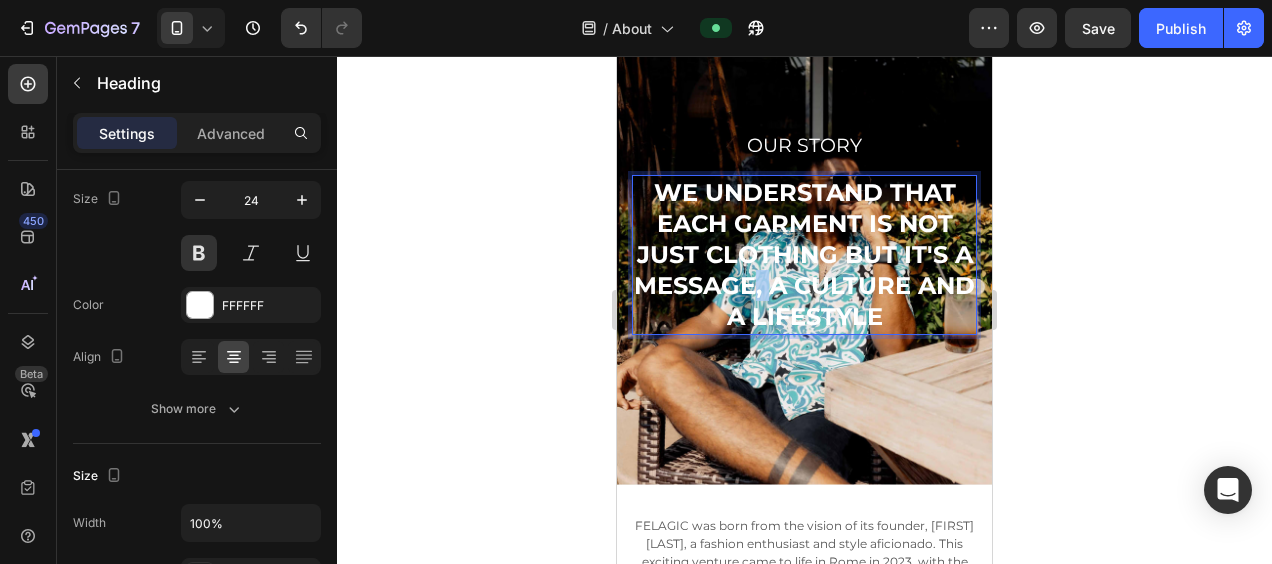 click on "WE UNDERSTAND THAT EACH GARMENT IS NOT JUST CLOTHING BUT IT'S A MESSAGE, A CULTURE AND A LIFESTYLE" at bounding box center (804, 255) 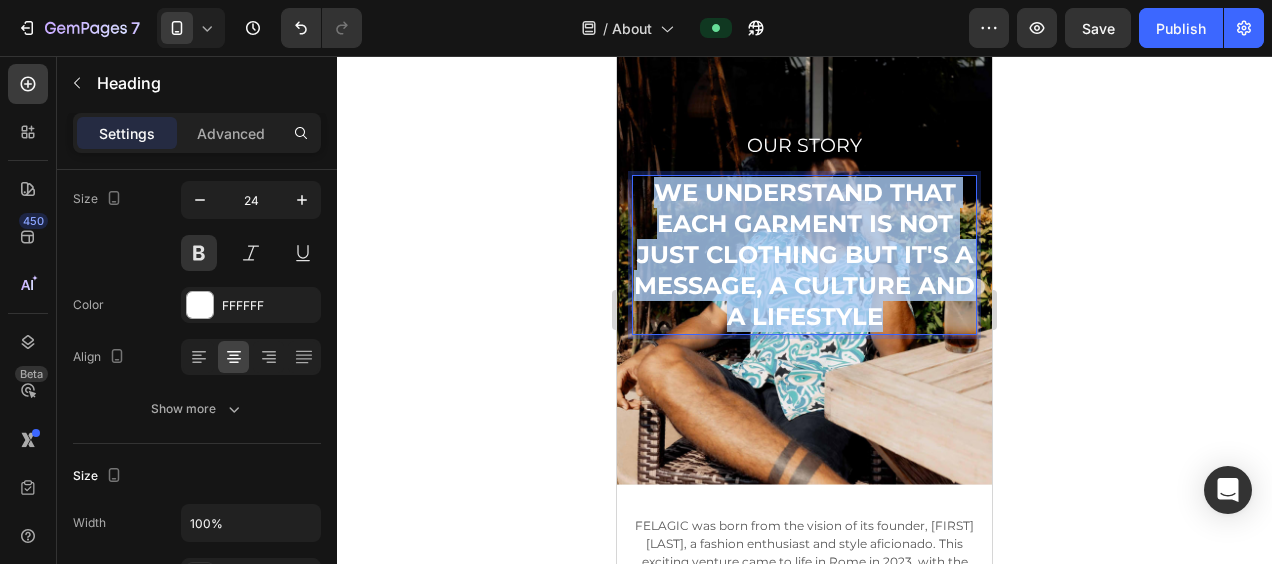 click on "WE UNDERSTAND THAT EACH GARMENT IS NOT JUST CLOTHING BUT IT'S A MESSAGE, A CULTURE AND A LIFESTYLE" at bounding box center [804, 255] 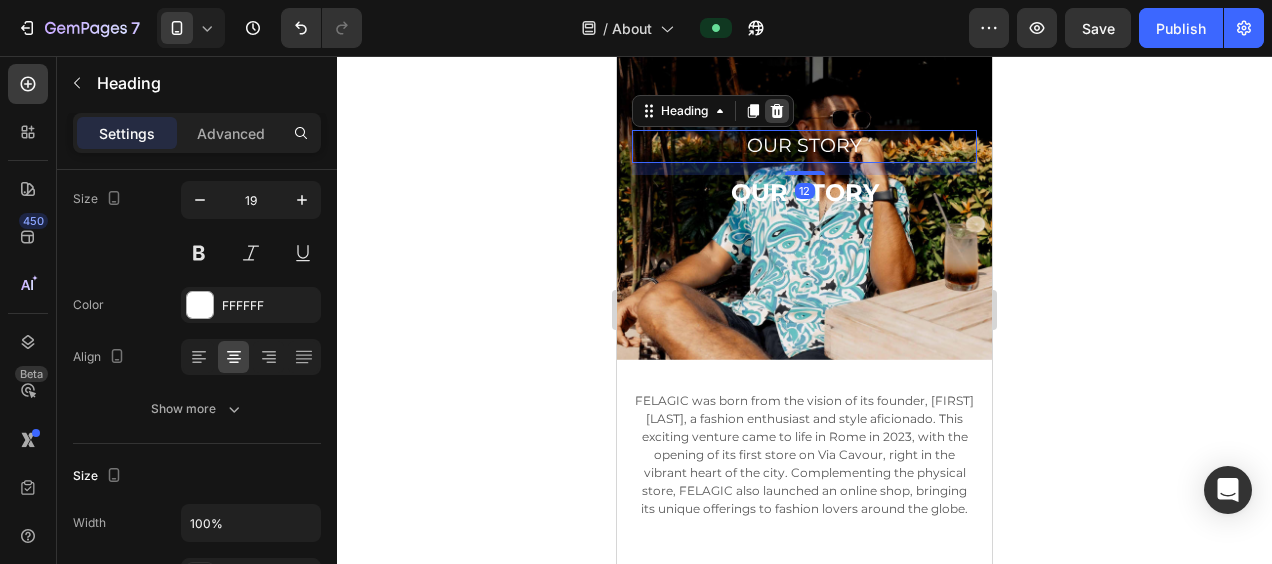 click 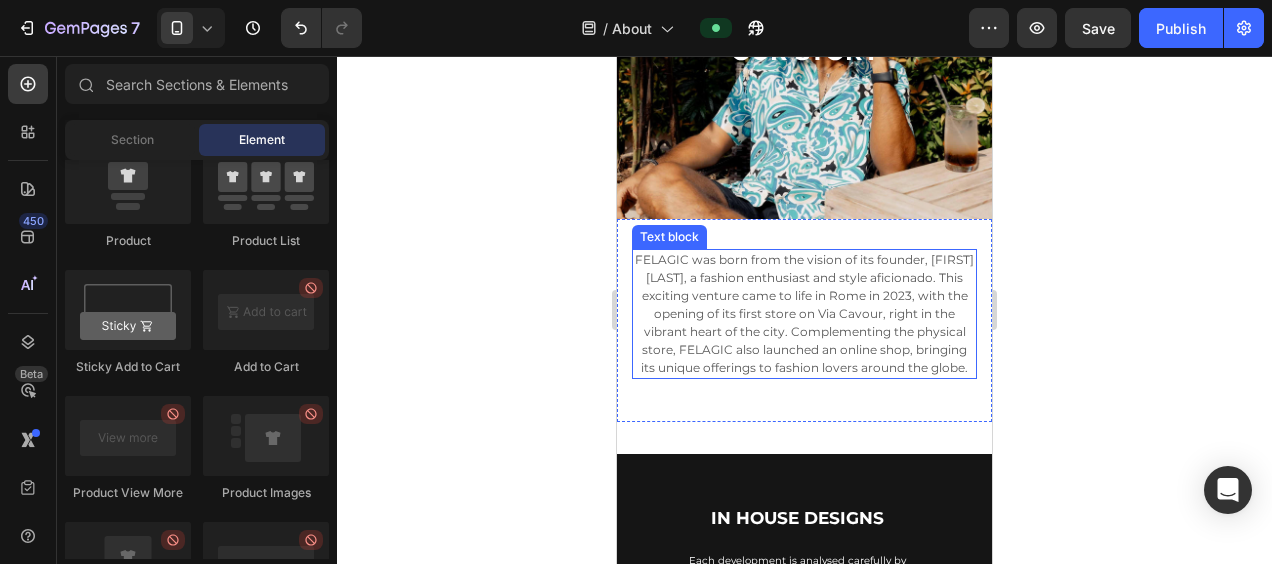 scroll, scrollTop: 0, scrollLeft: 0, axis: both 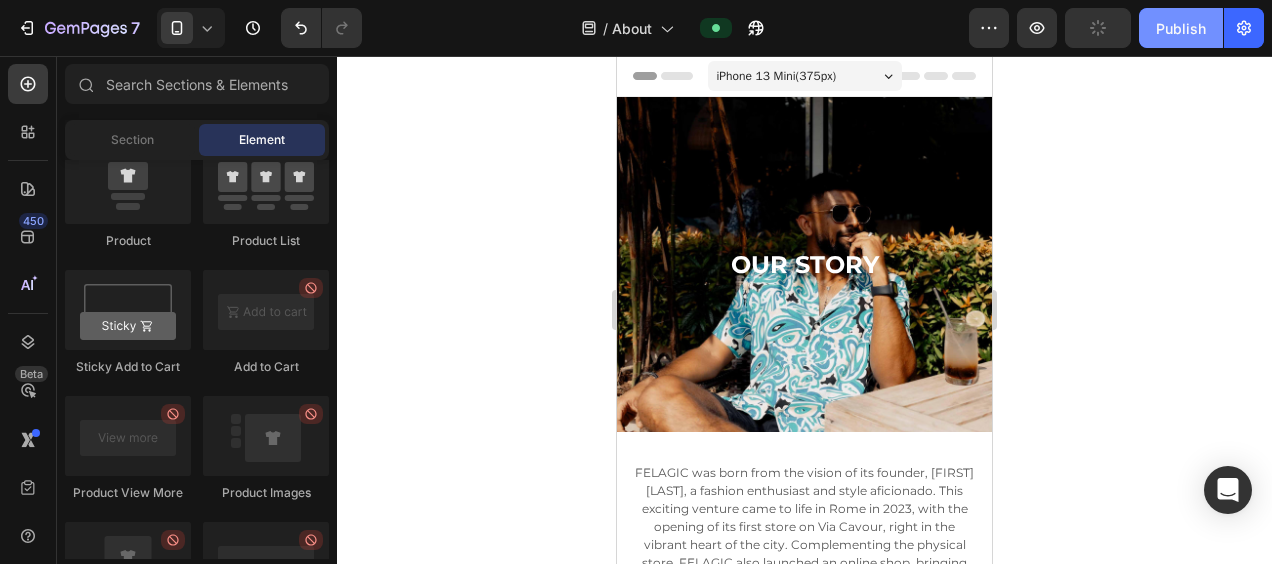 click on "Publish" at bounding box center (1181, 28) 